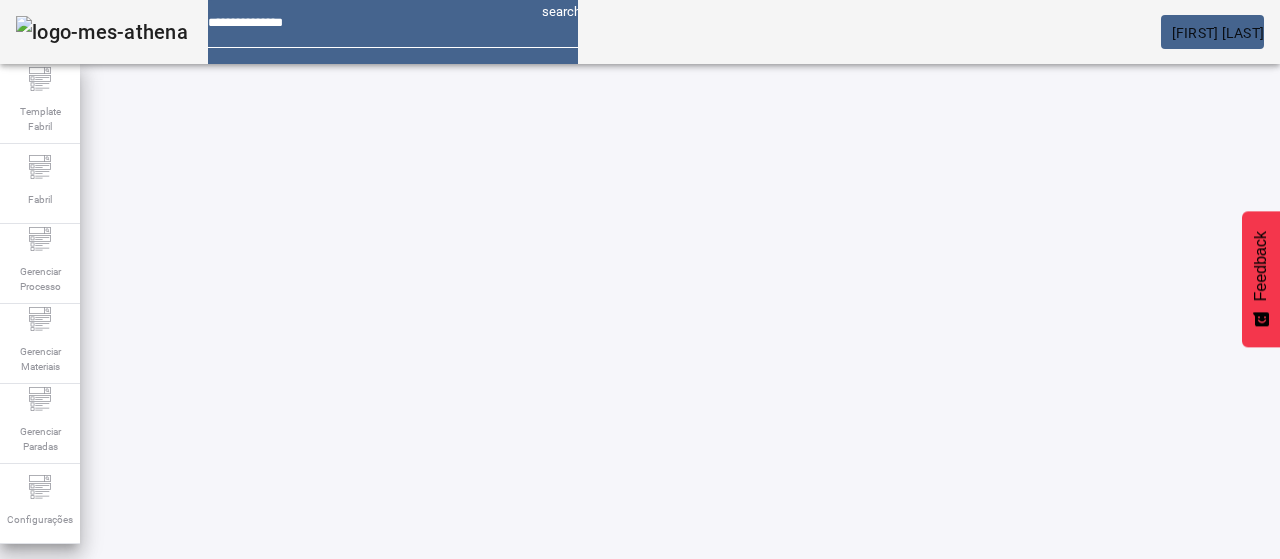 scroll, scrollTop: 0, scrollLeft: 0, axis: both 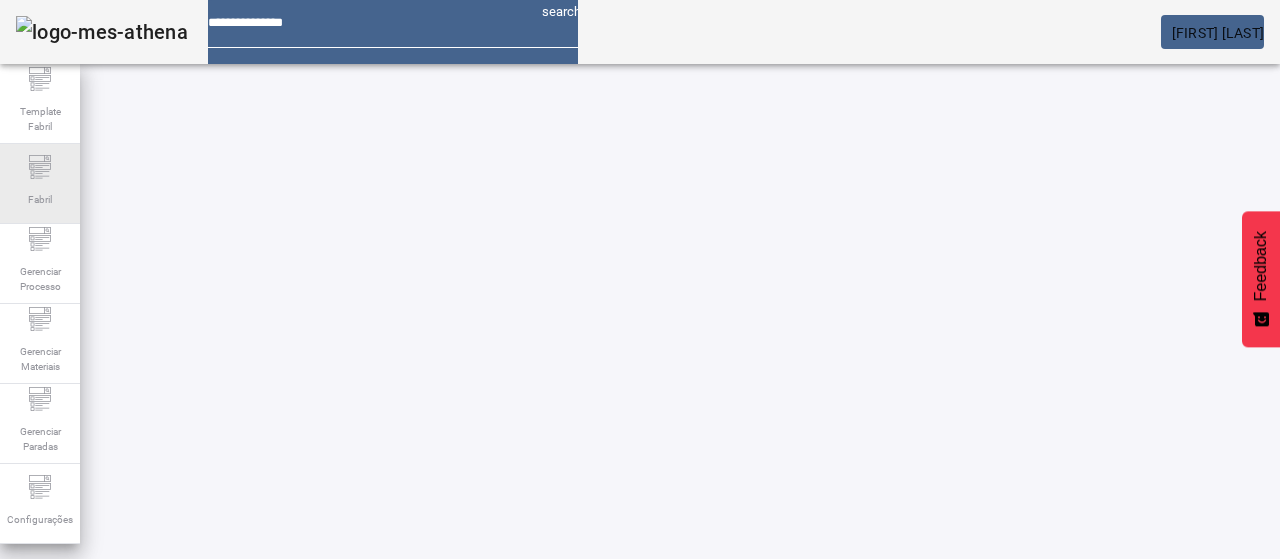 click on "Fabril" 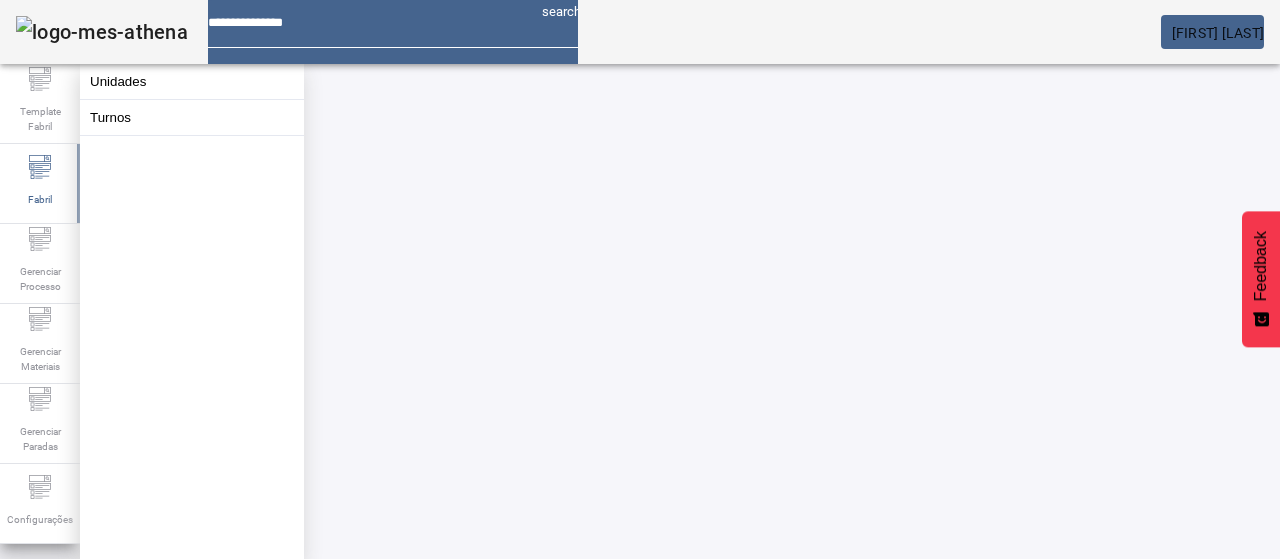click 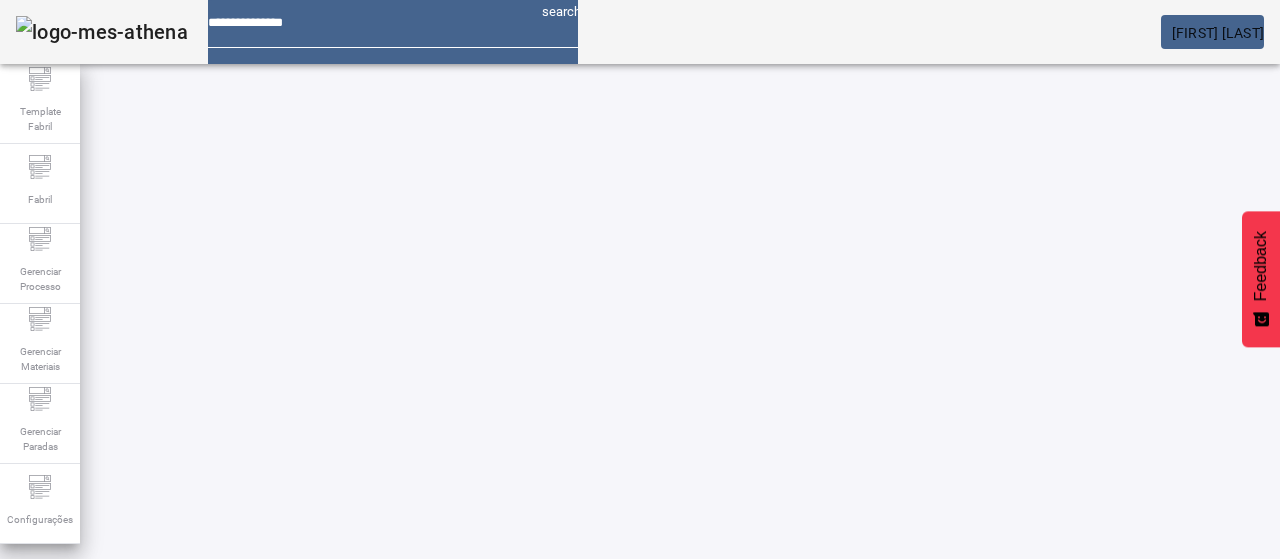 click on "Pesquise por Código descrição ou sigla" at bounding box center [116, 637] 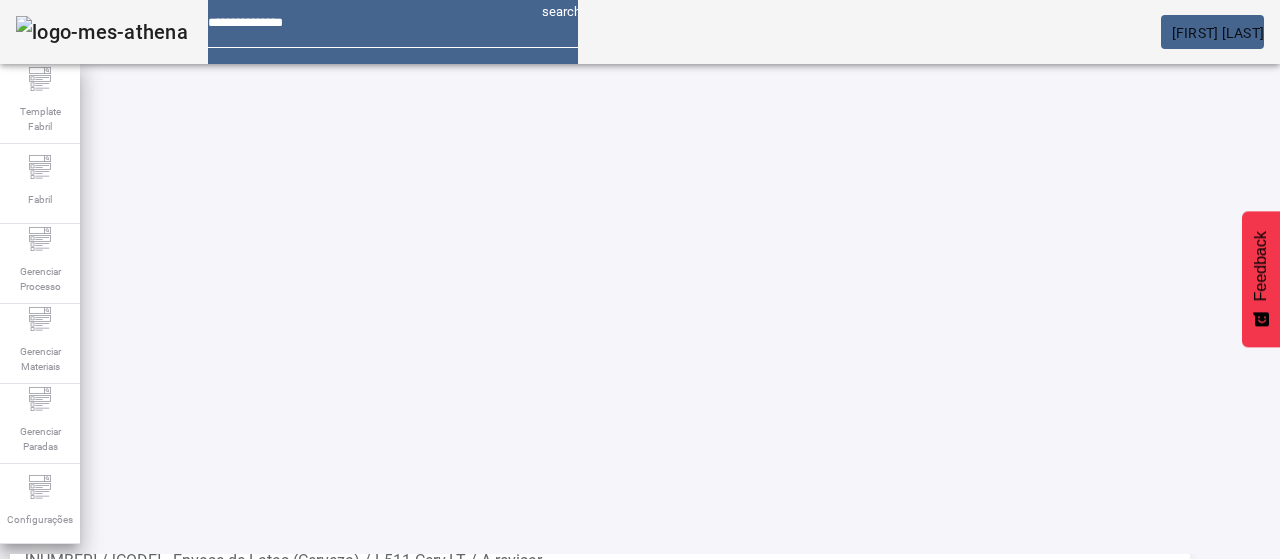 scroll, scrollTop: 236, scrollLeft: 0, axis: vertical 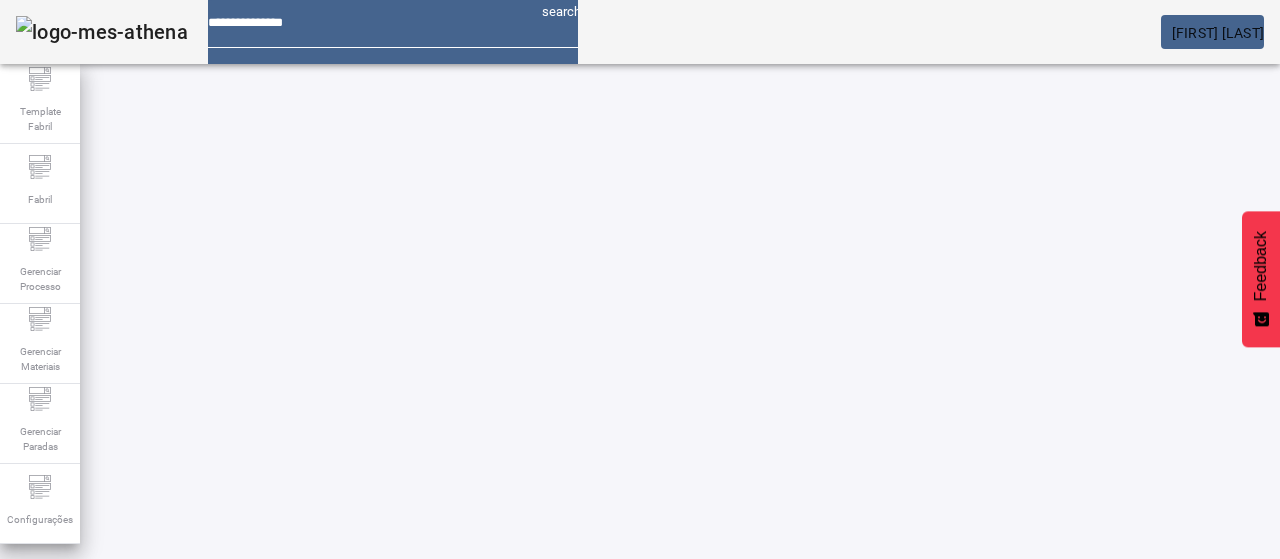 click at bounding box center (572, 719) 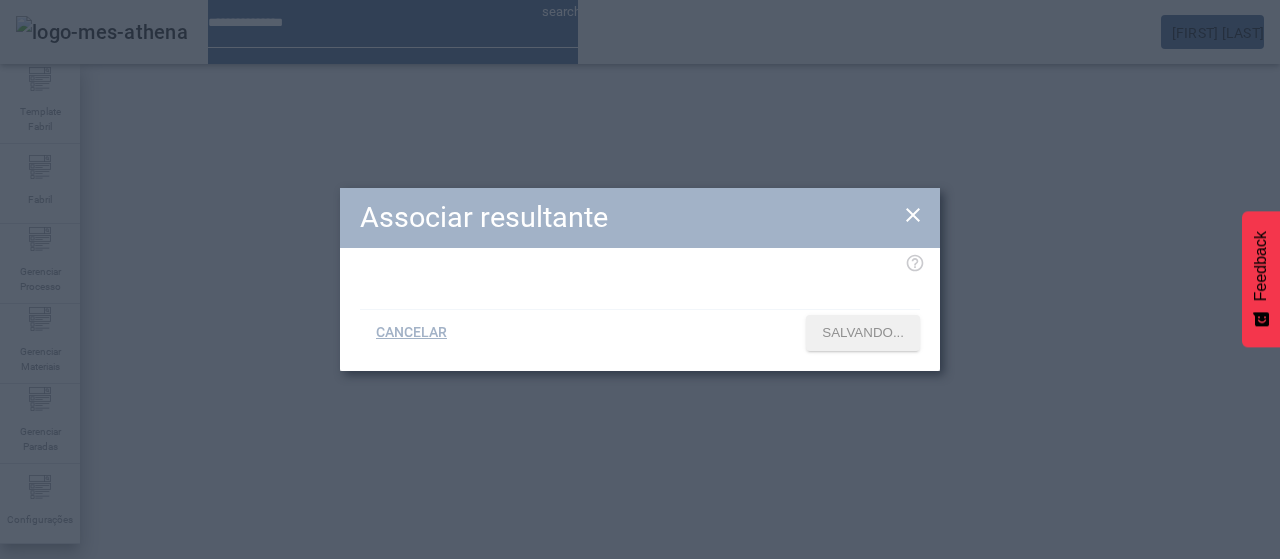 type 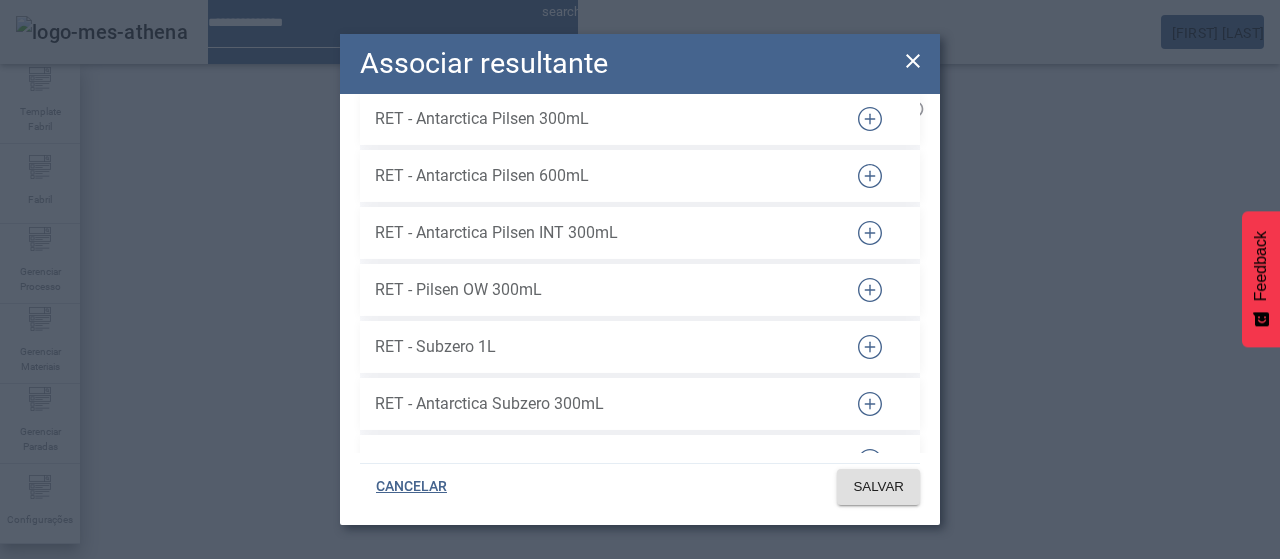 scroll, scrollTop: 106067, scrollLeft: 0, axis: vertical 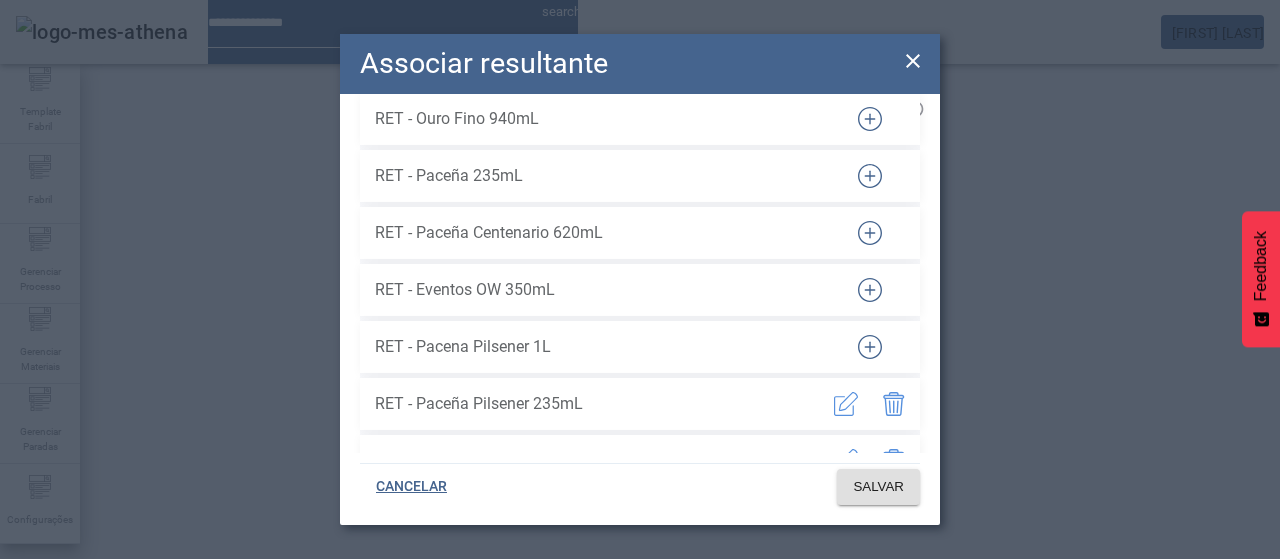 click 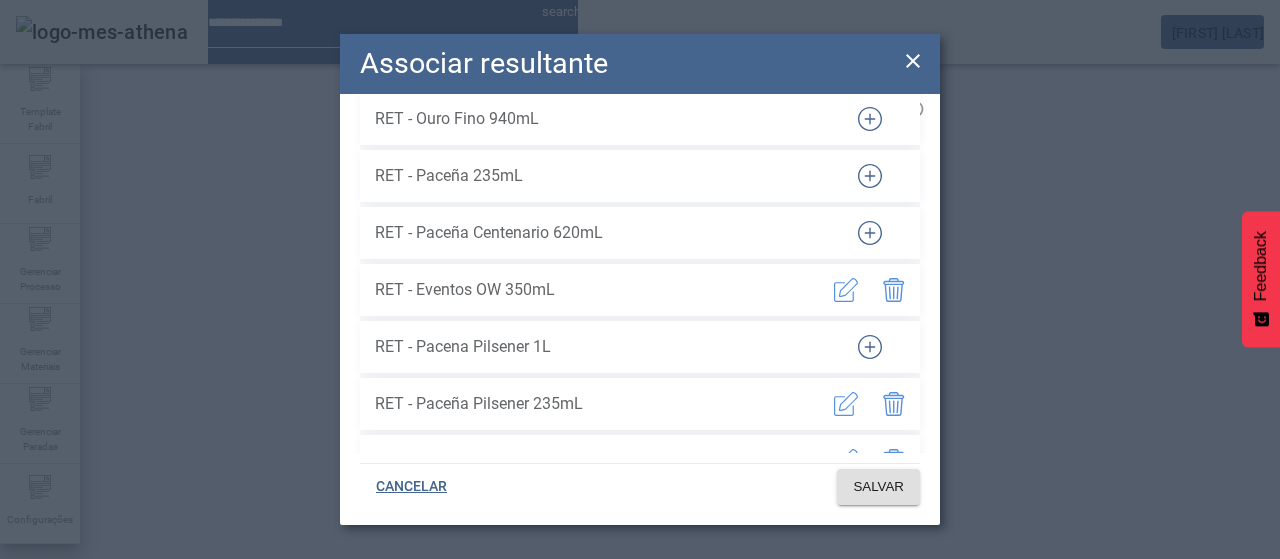 scroll, scrollTop: 110798, scrollLeft: 0, axis: vertical 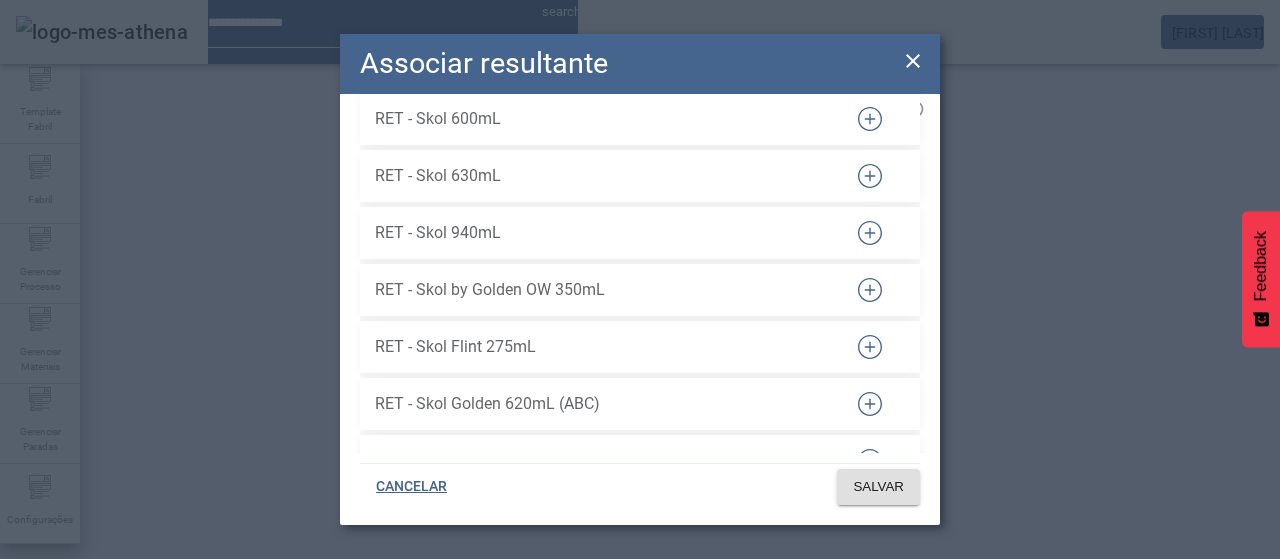 click 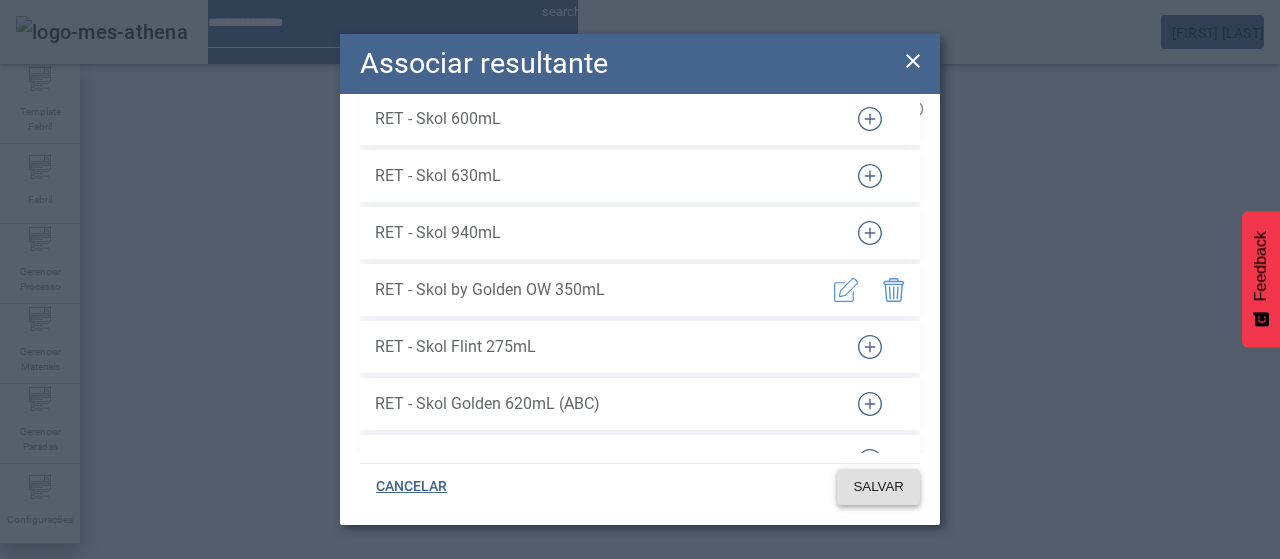click on "SALVAR" 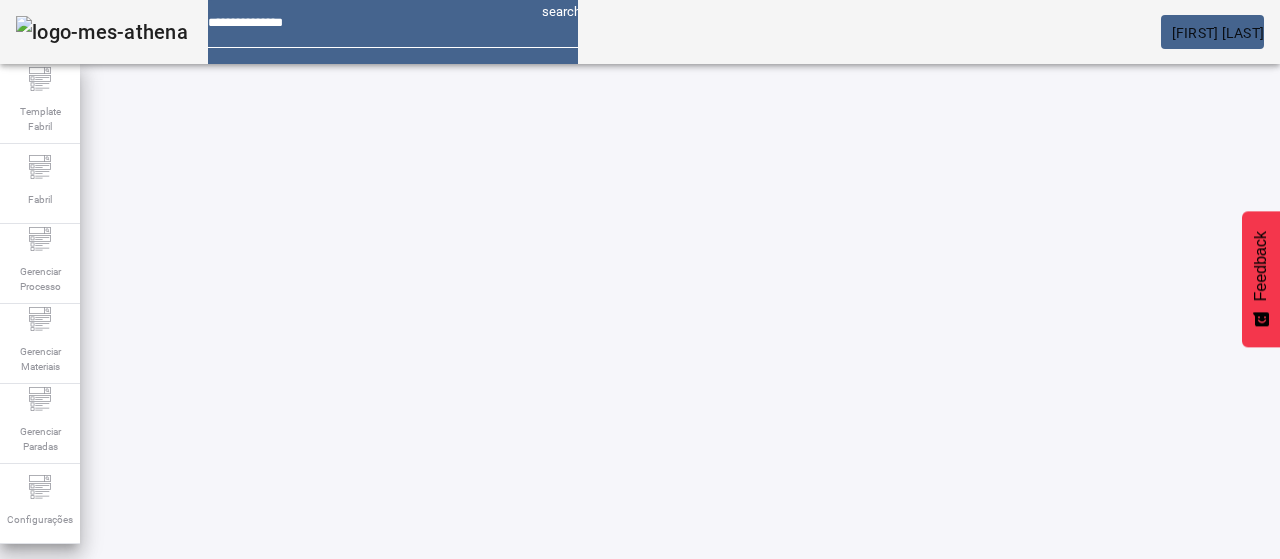 click at bounding box center (870, 743) 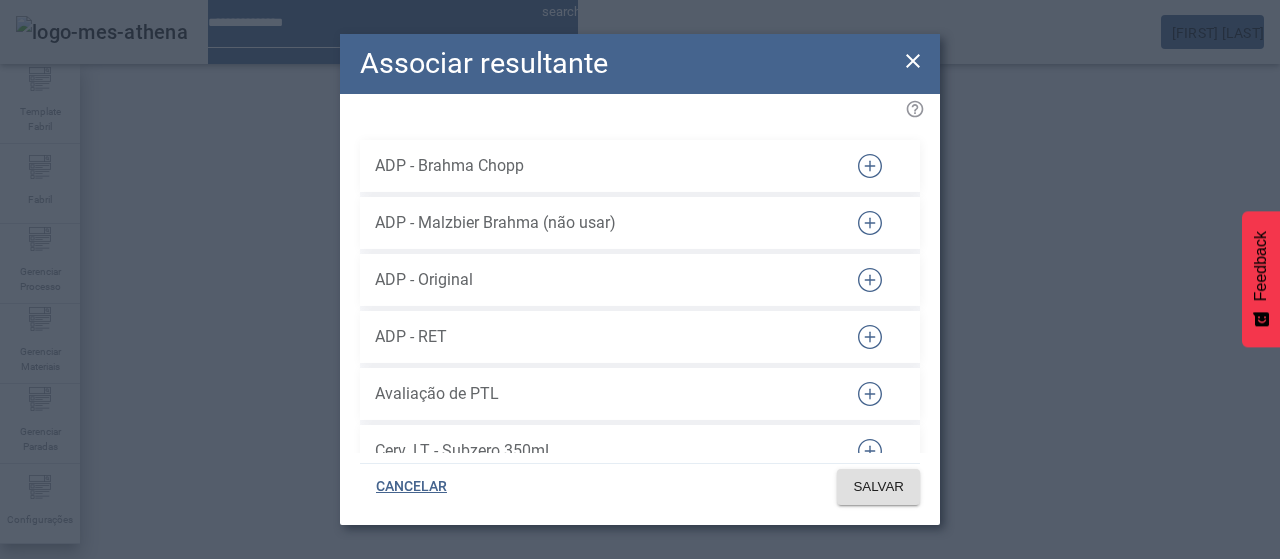 scroll, scrollTop: 9566, scrollLeft: 0, axis: vertical 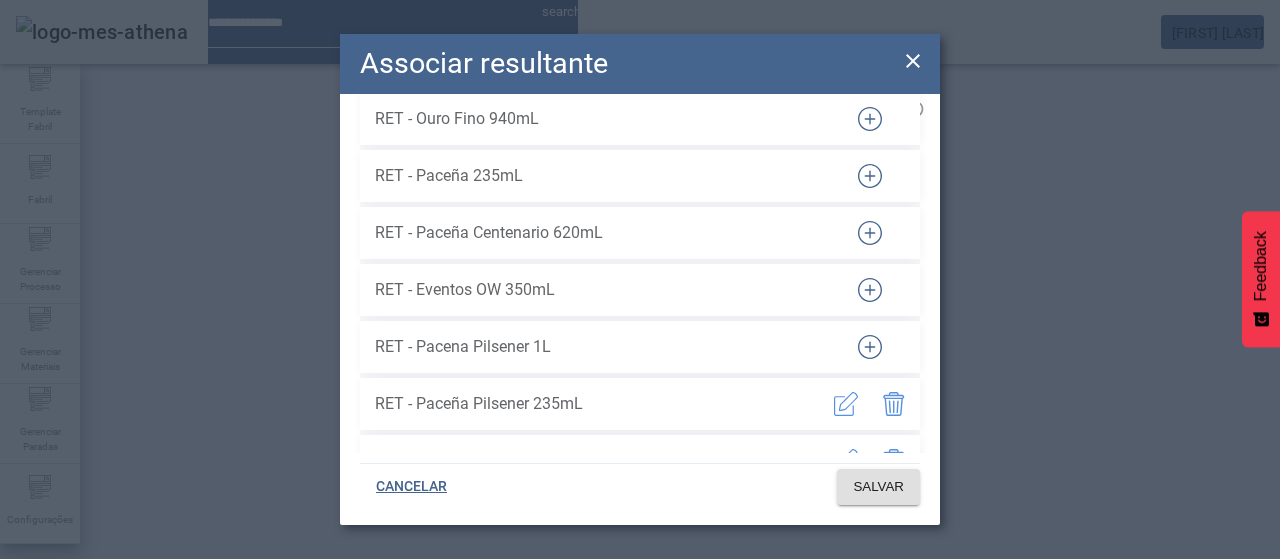 click 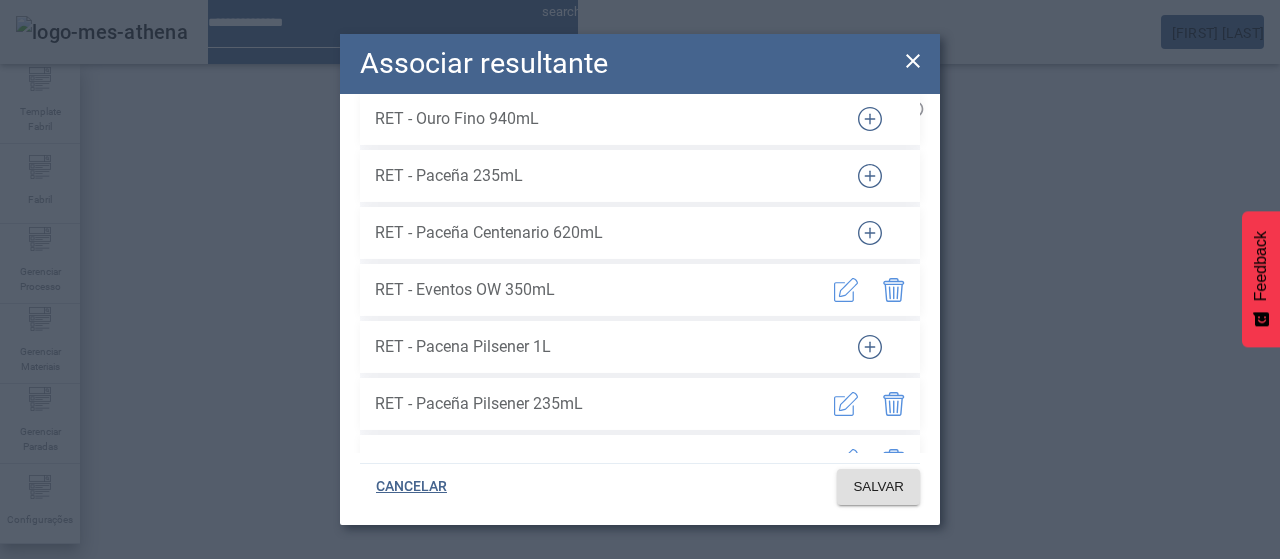 scroll, scrollTop: 14411, scrollLeft: 0, axis: vertical 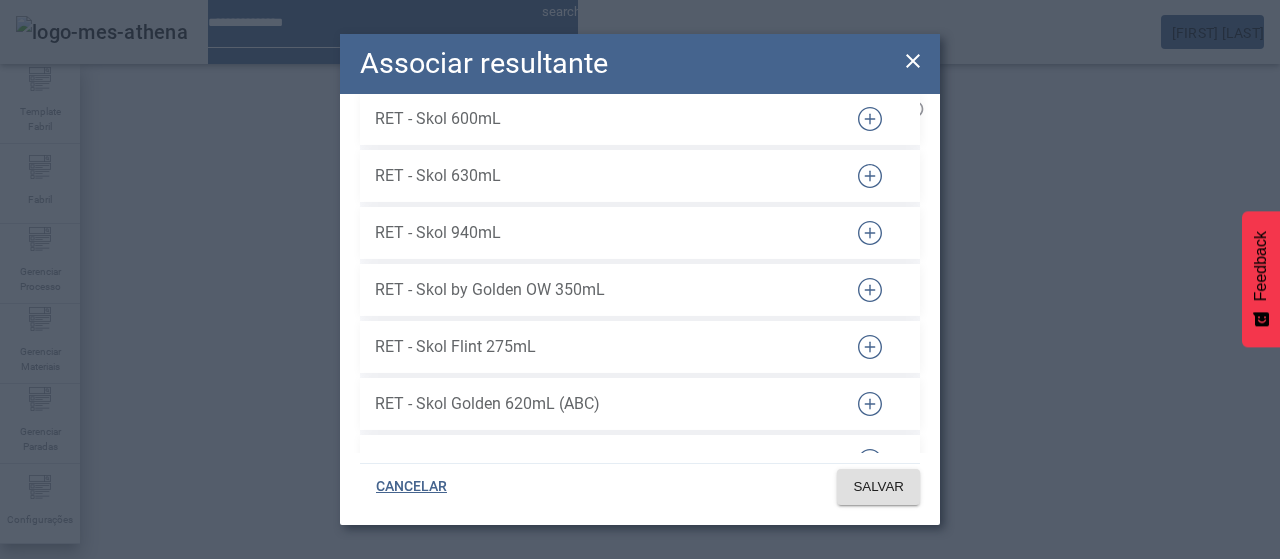 click 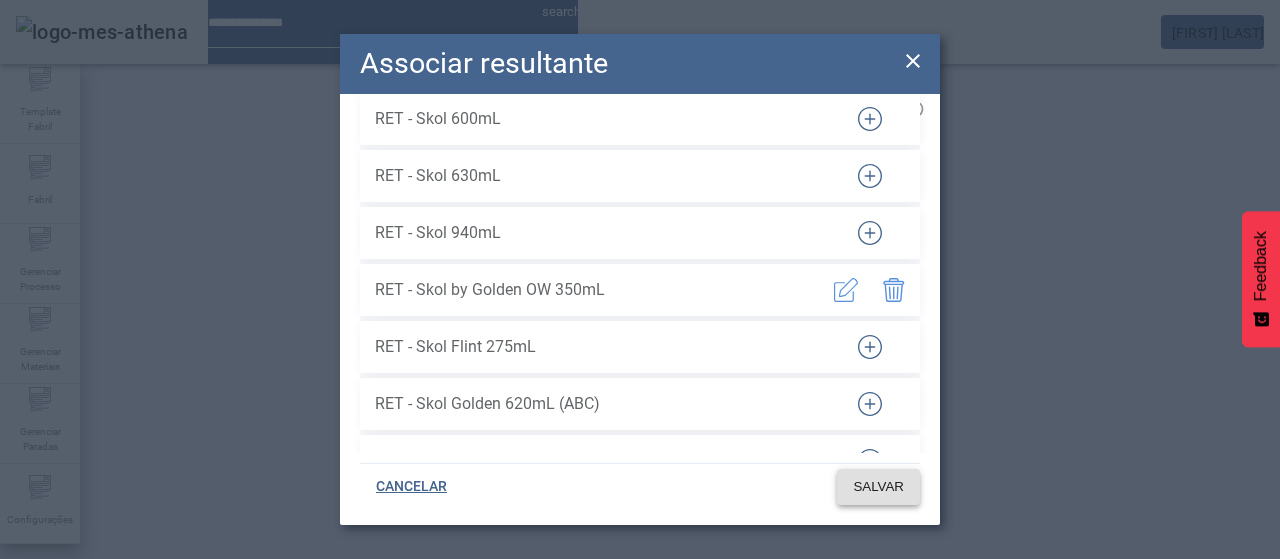 click on "SALVAR" 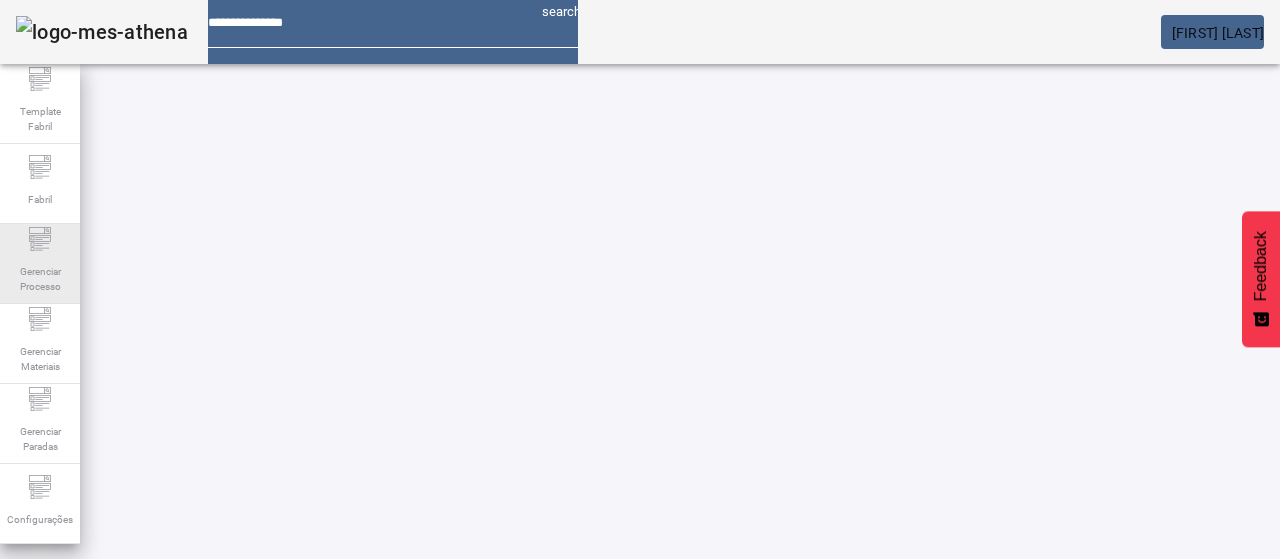 click 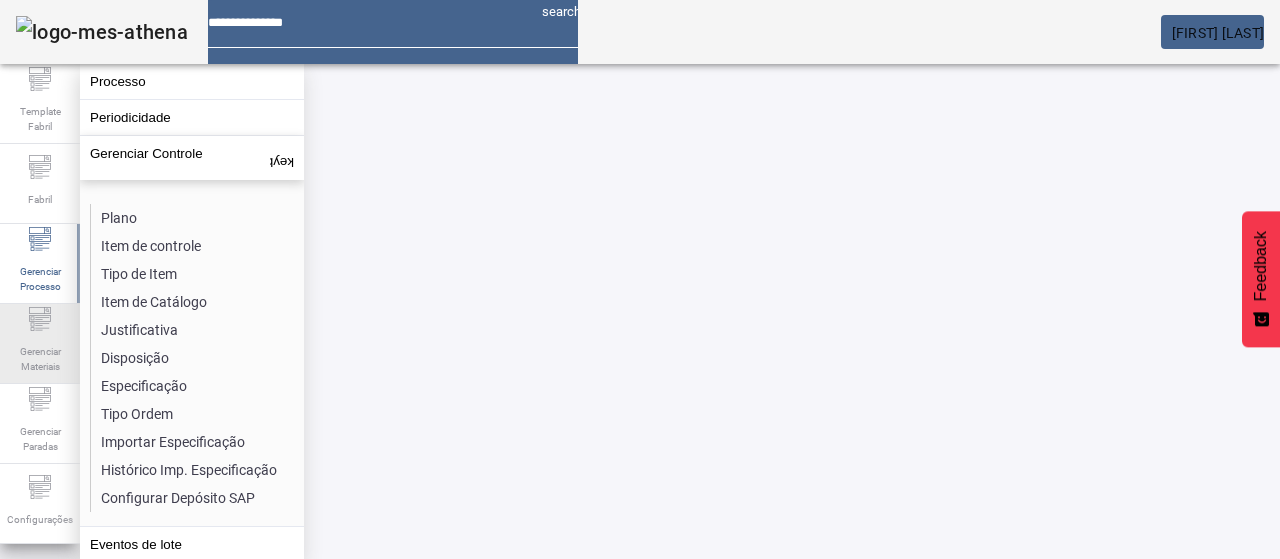 click on "Gerenciar Materiais" 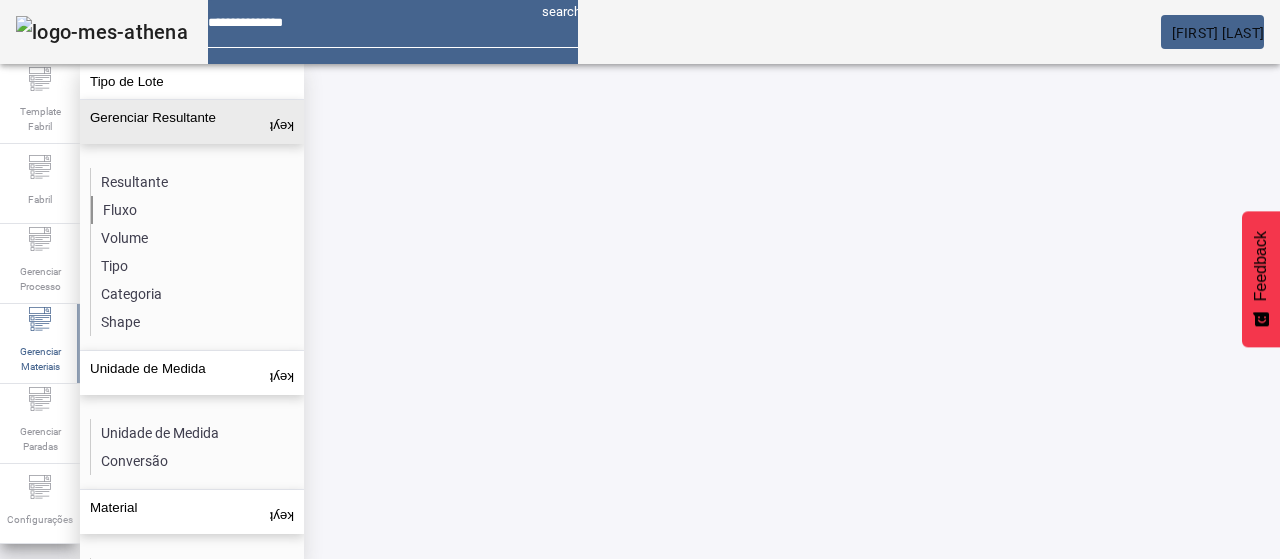 click on "Fluxo" 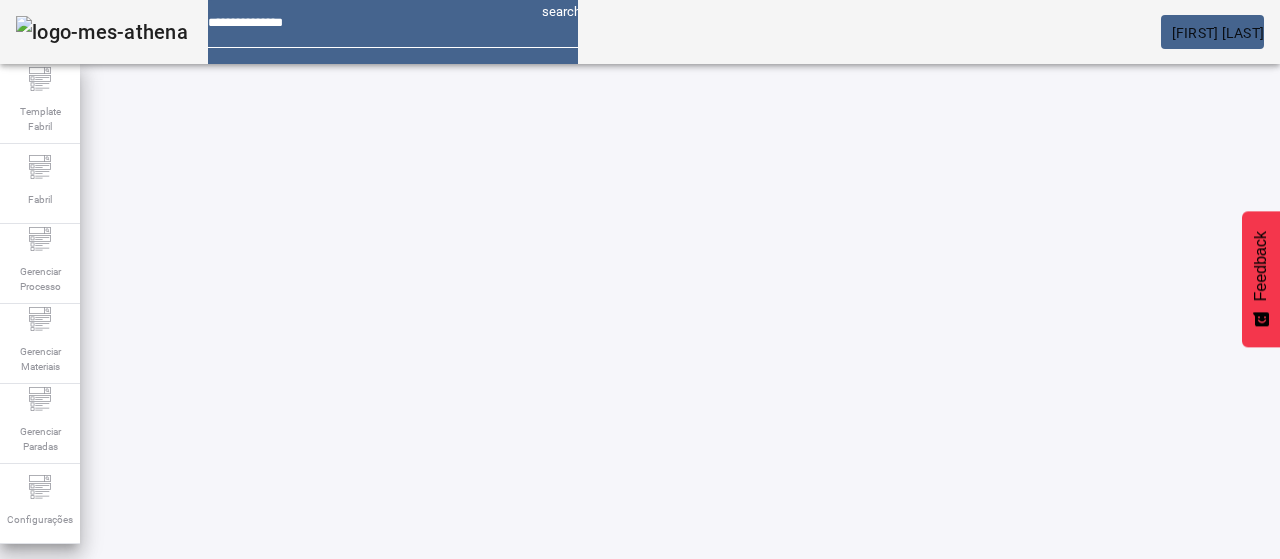 click on "ABRIR FILTROS" 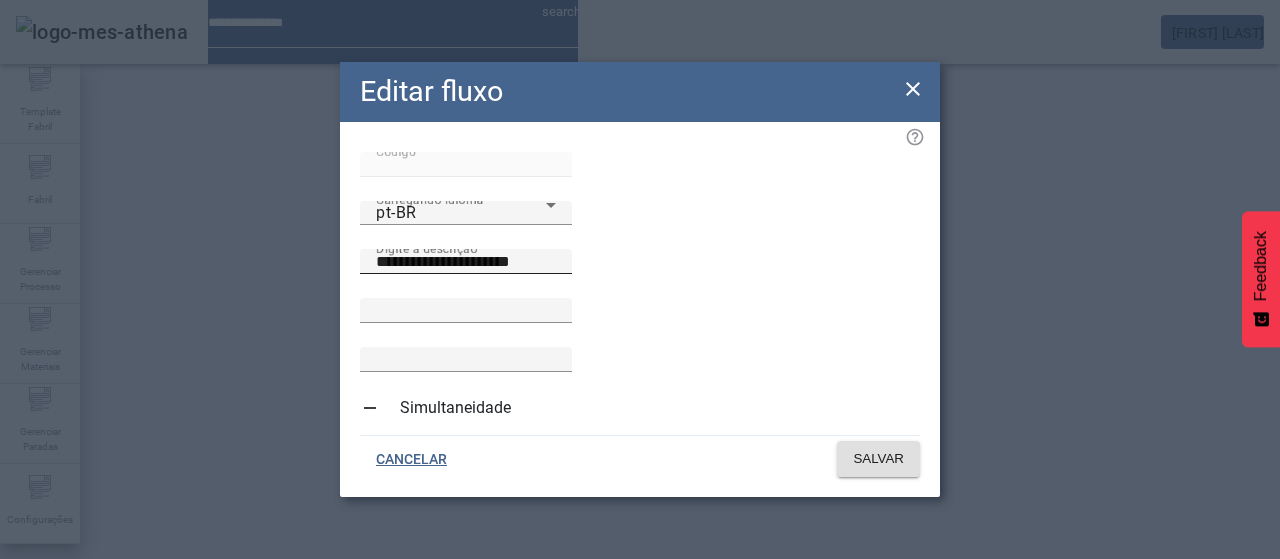 click on "**********" at bounding box center (466, 262) 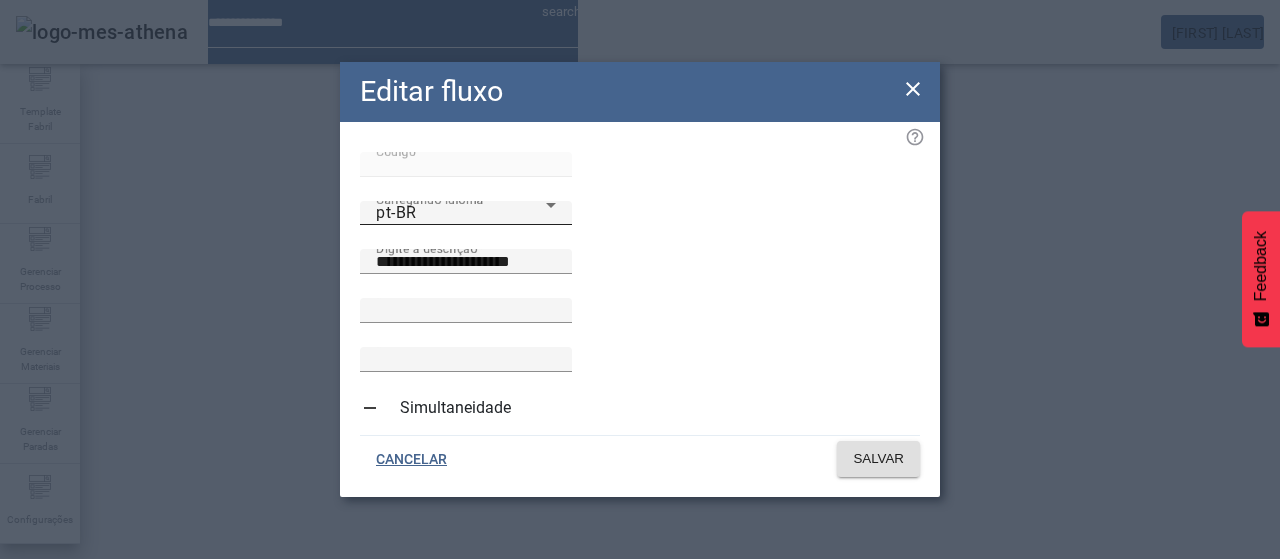 click on "Carregando Idioma pt-BR" 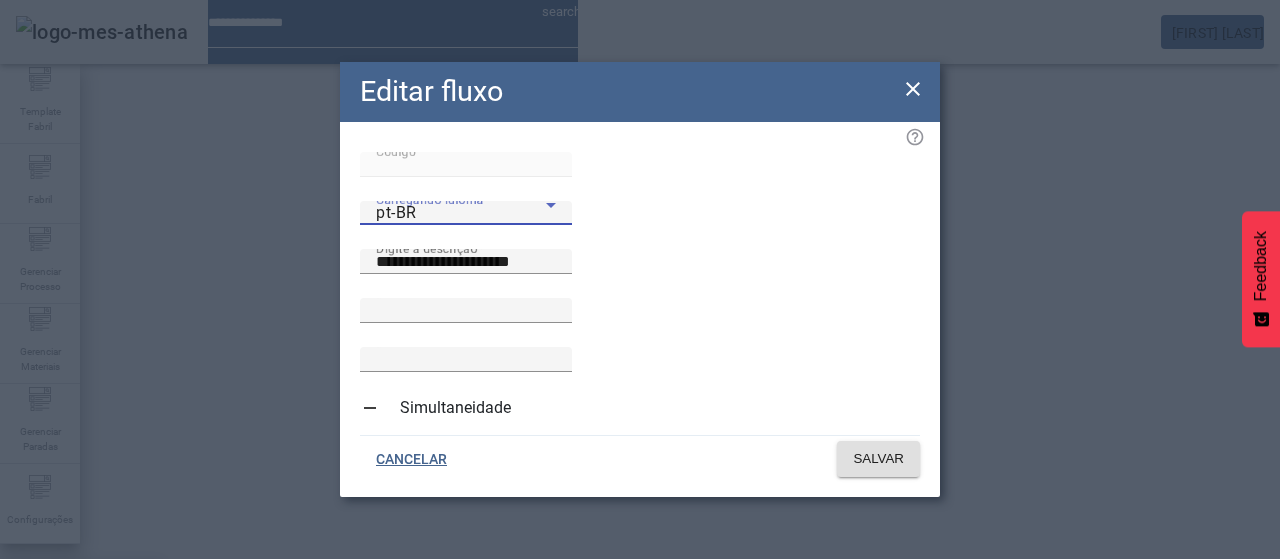 click on "es-ES" at bounding box center [81, 687] 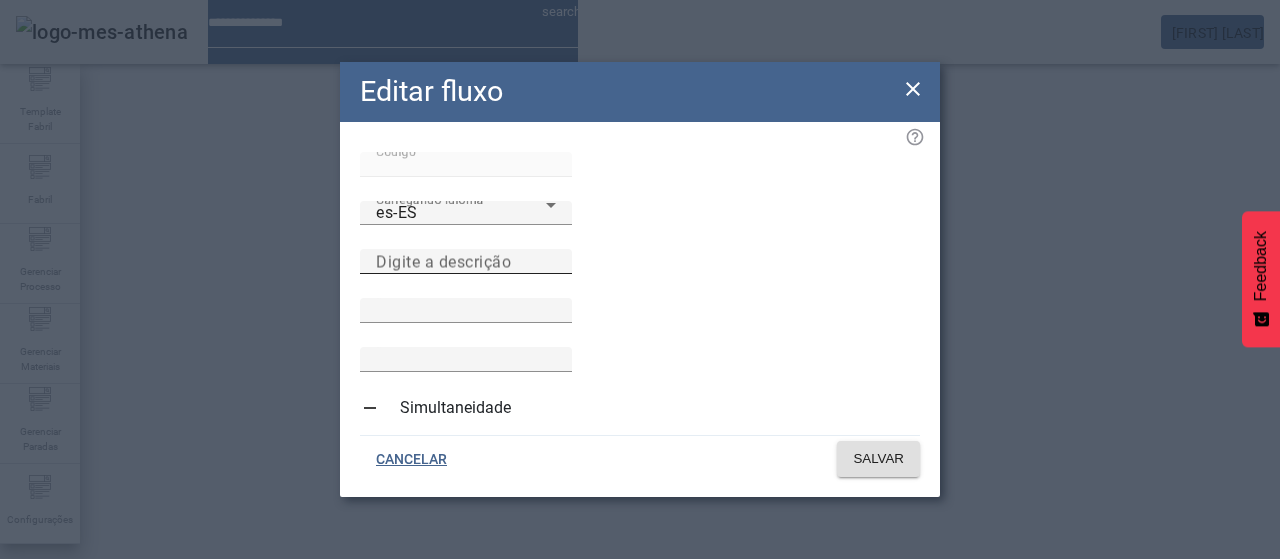 click on "Digite a descrição" at bounding box center [443, 261] 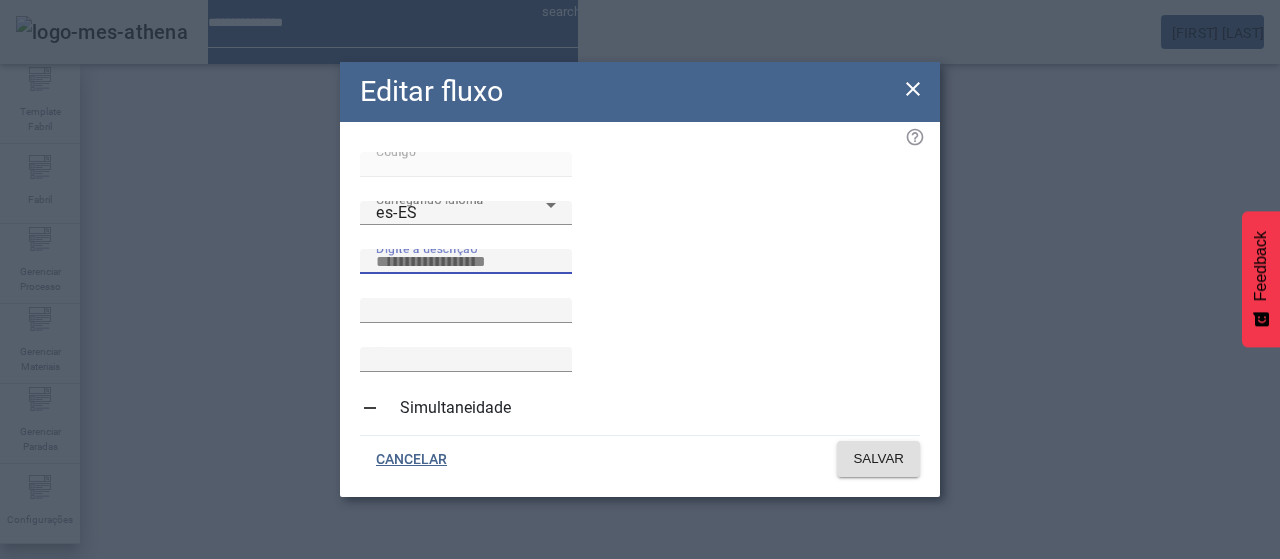 paste on "**********" 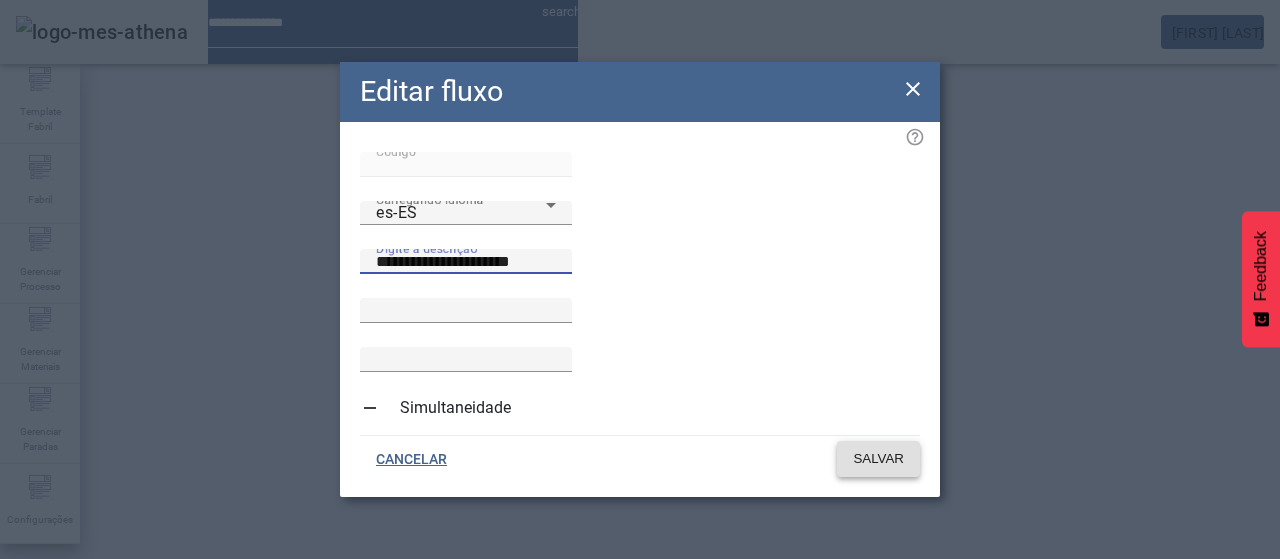 type on "**********" 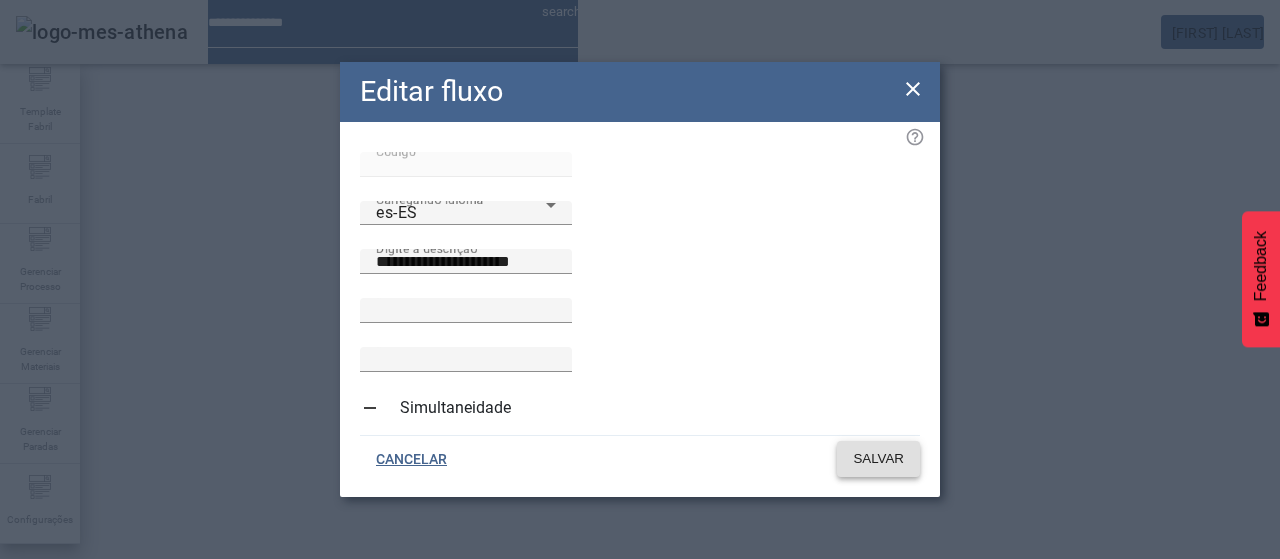 click on "SALVAR" 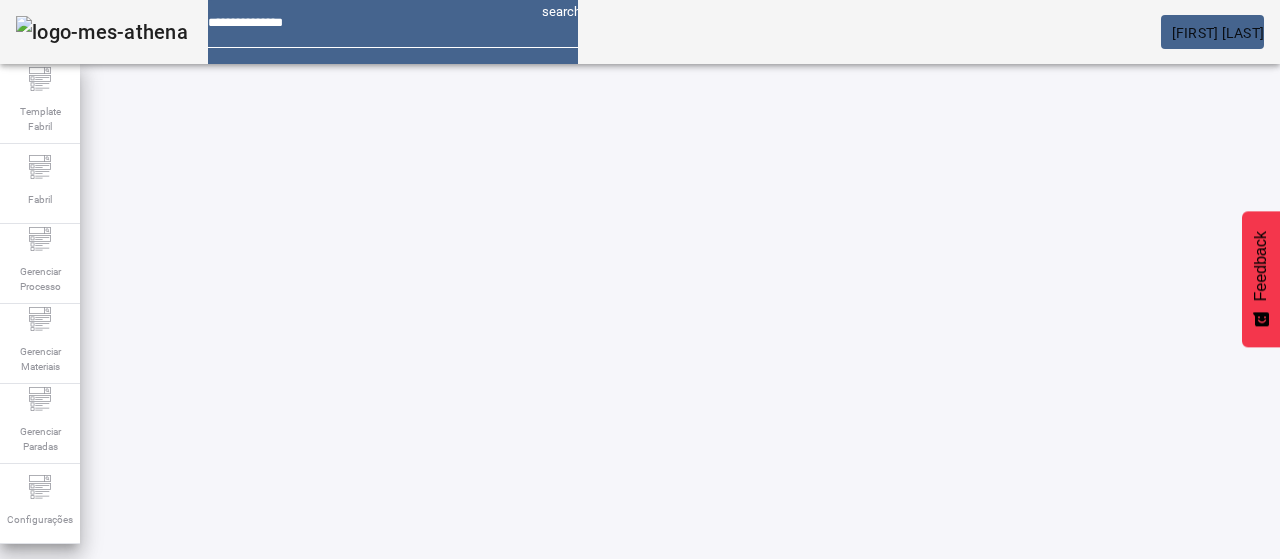 drag, startPoint x: 262, startPoint y: 179, endPoint x: 96, endPoint y: 167, distance: 166.43317 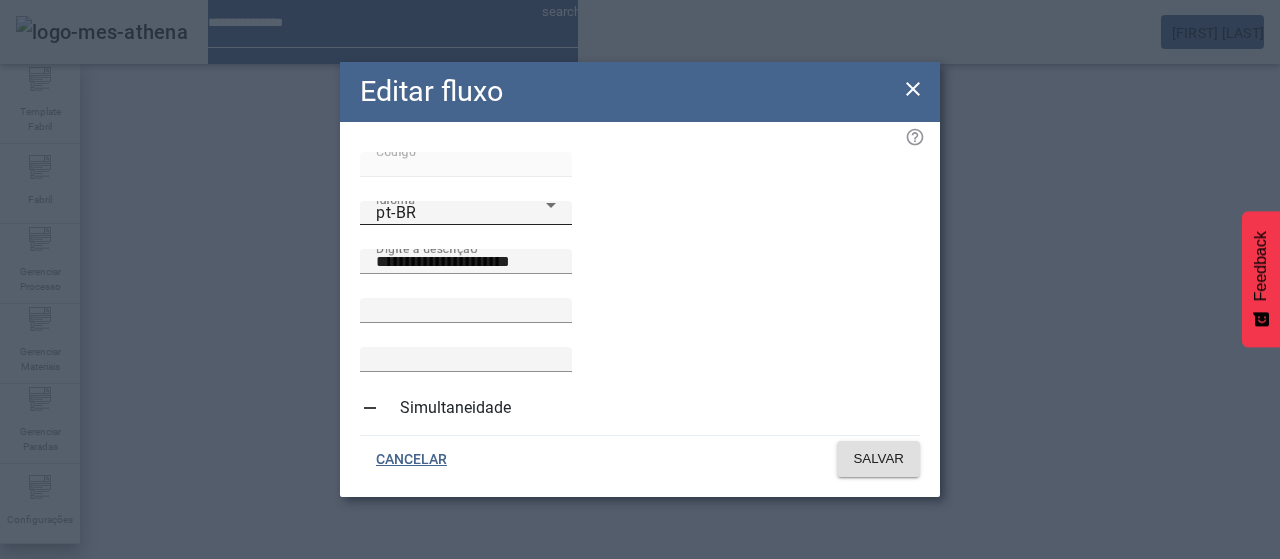 click on "pt-BR" at bounding box center (461, 213) 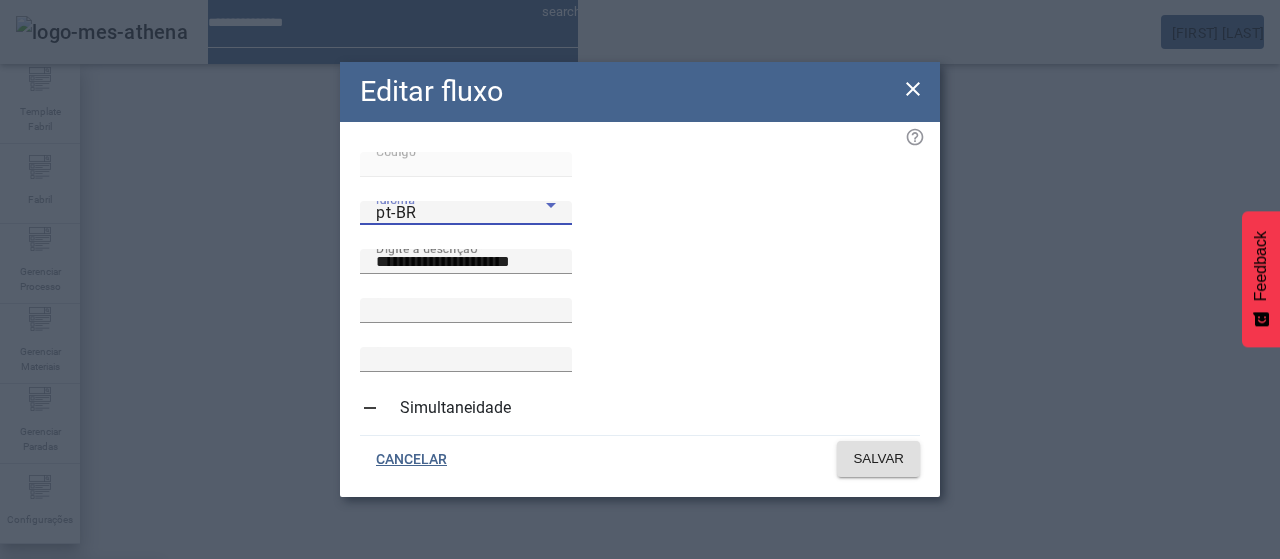 click on "es-ES" at bounding box center [81, 687] 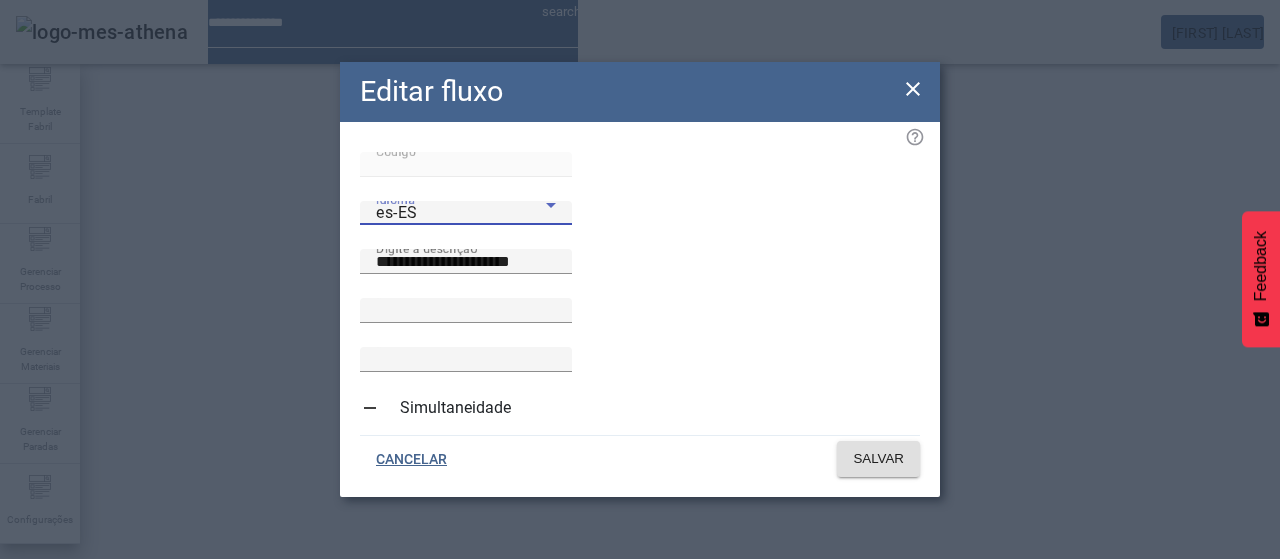 click 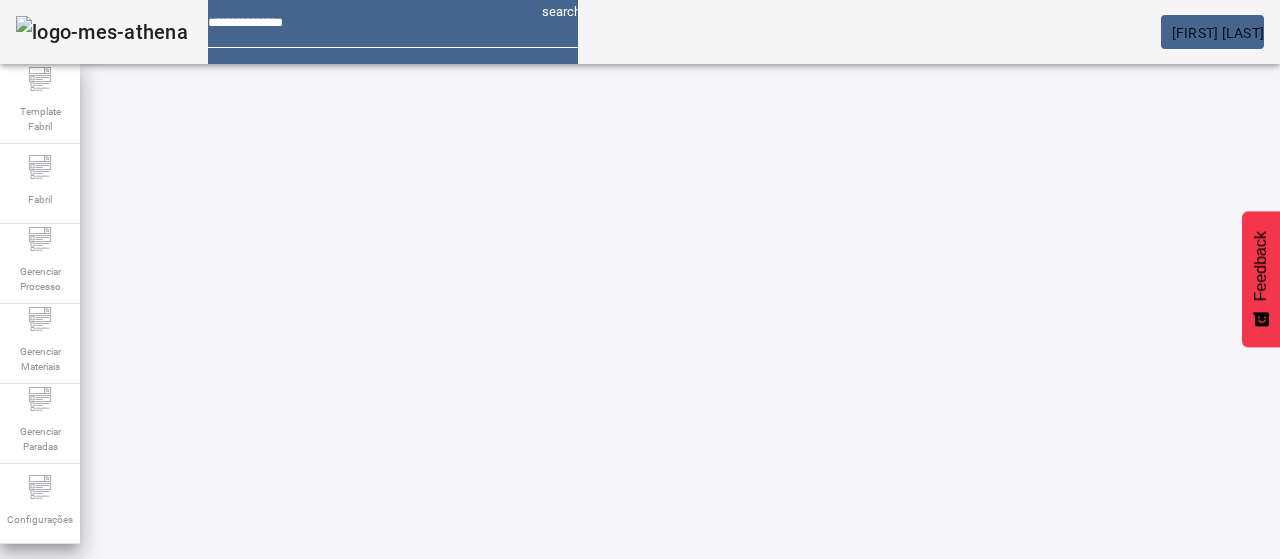 click at bounding box center [652, 828] 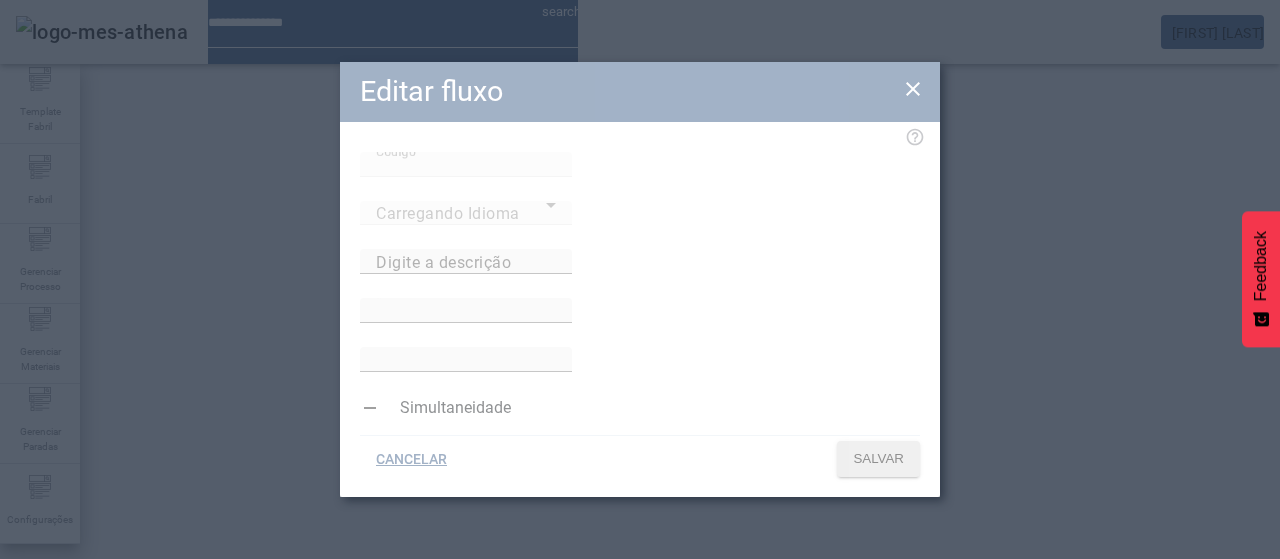 type on "**********" 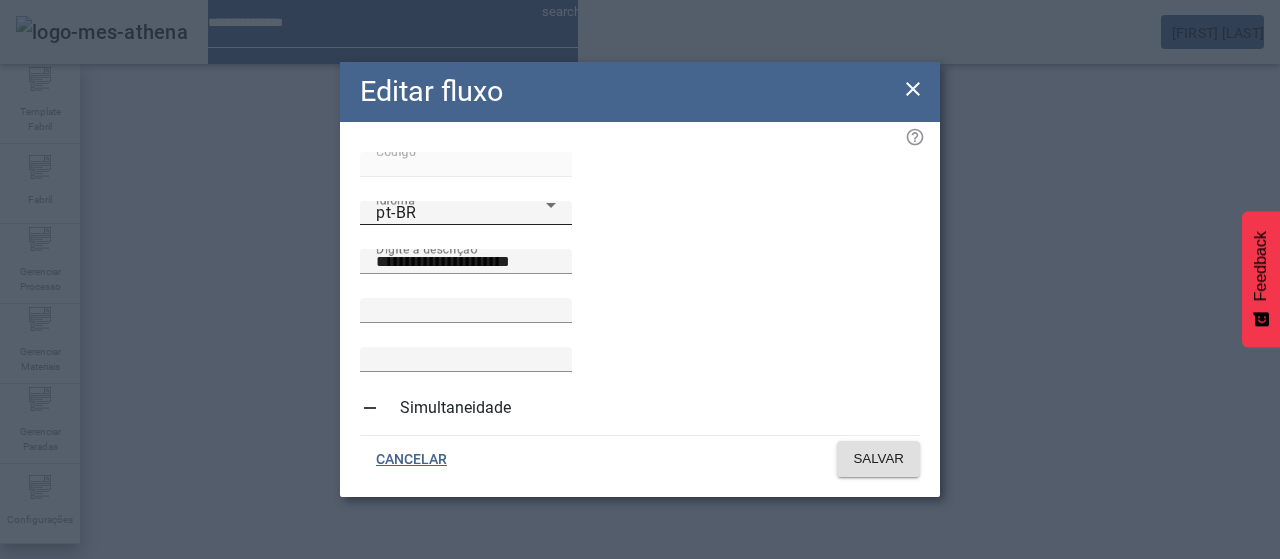 click on "Idioma [LANGUAGE]" 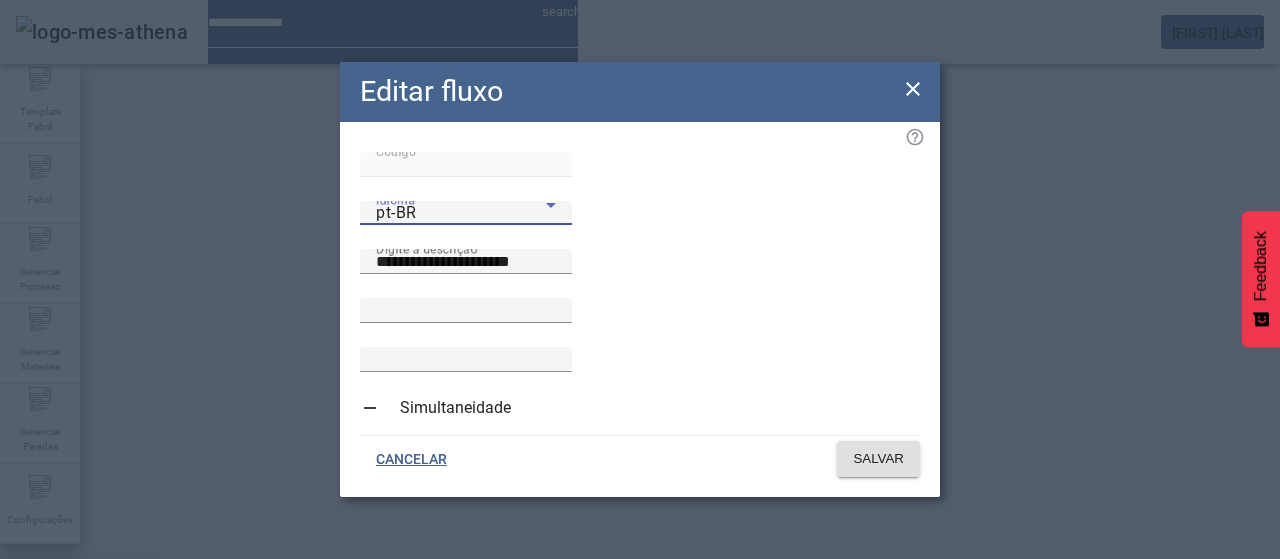 click at bounding box center (640, 559) 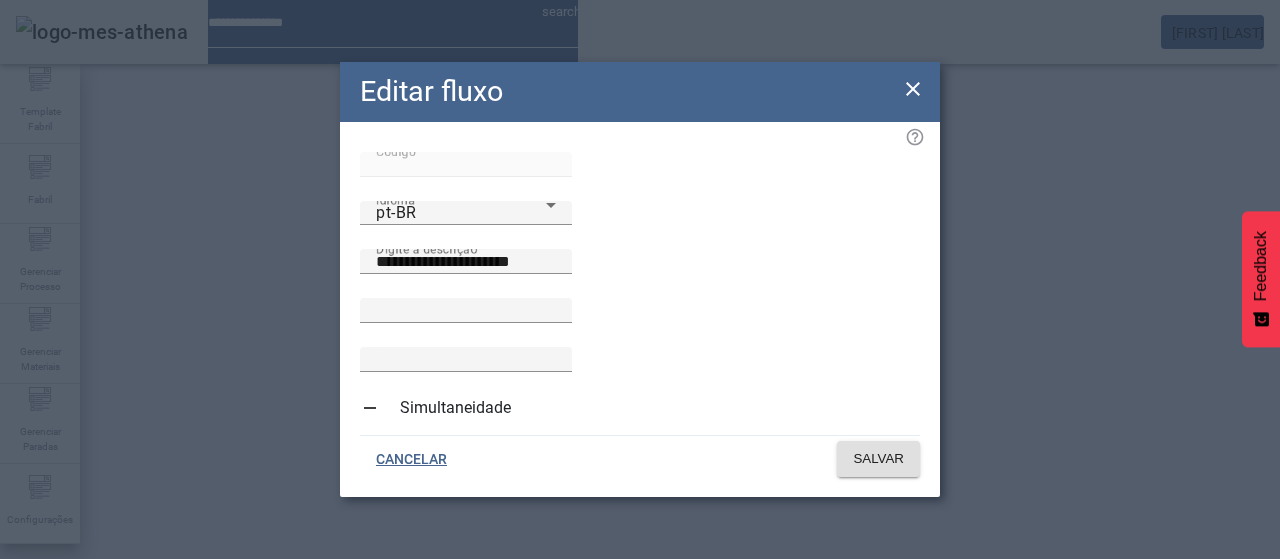 click 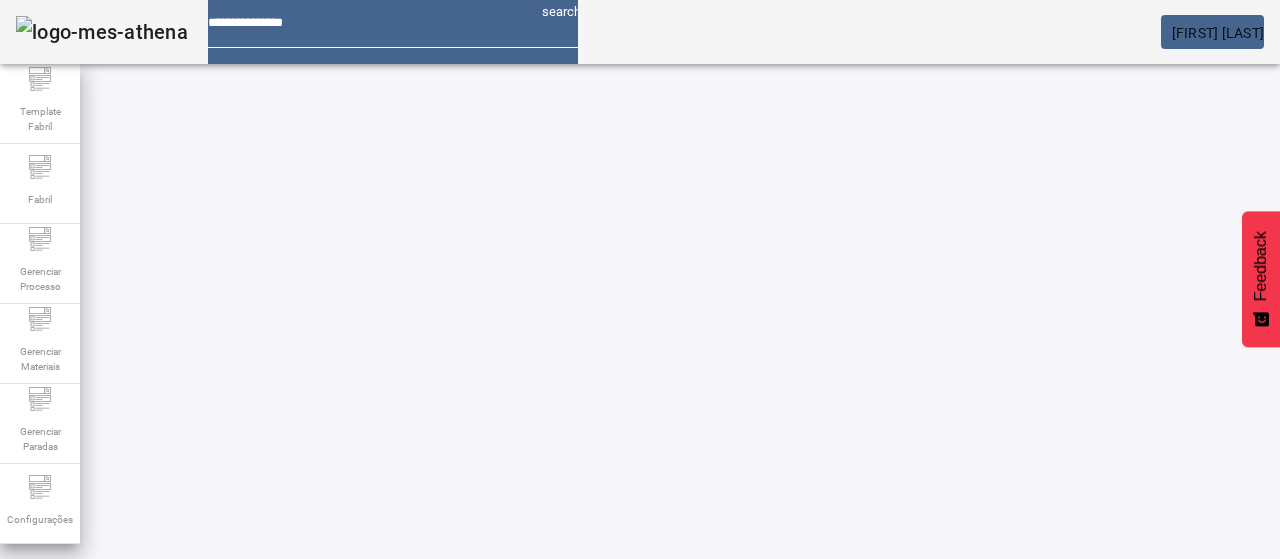 click on "EDITAR" at bounding box center (353, 828) 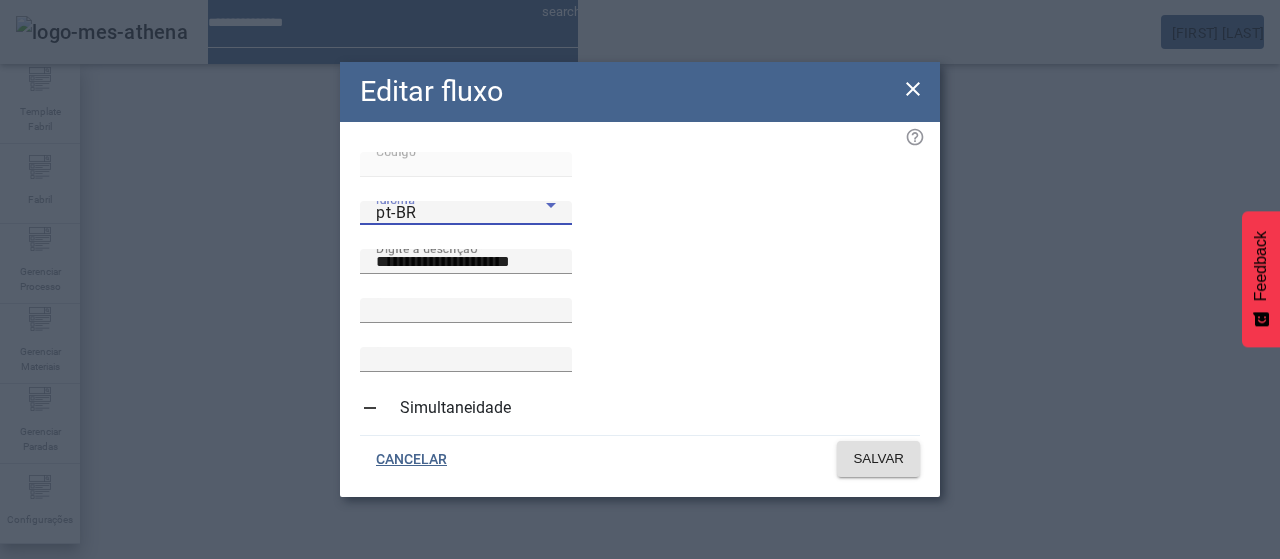 click on "pt-BR" at bounding box center [461, 213] 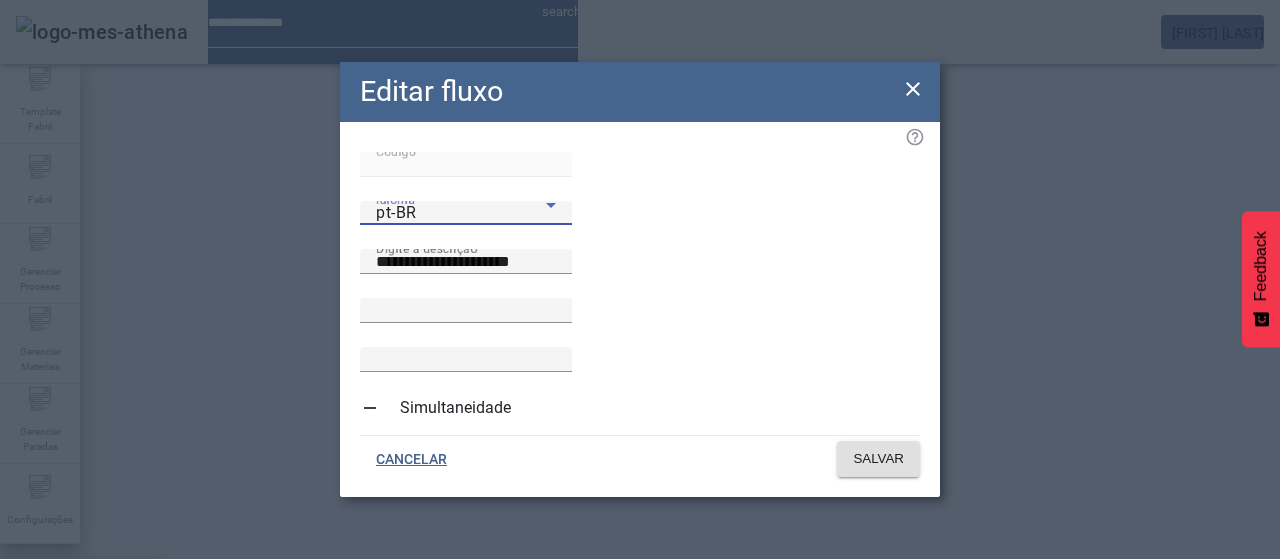 click on "es-ES" at bounding box center [81, 687] 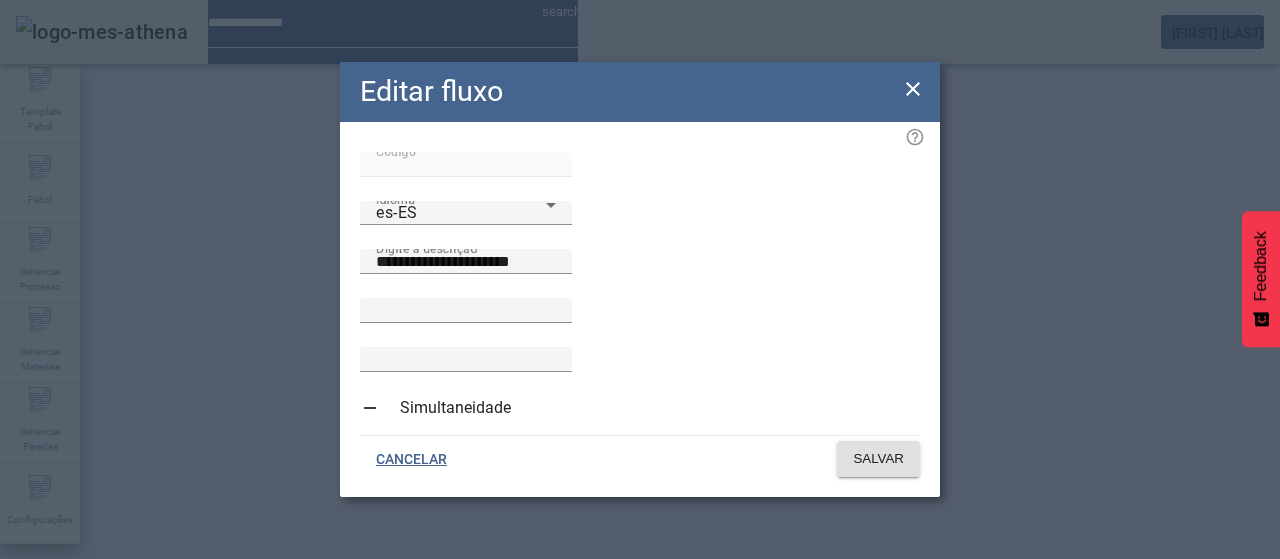 click 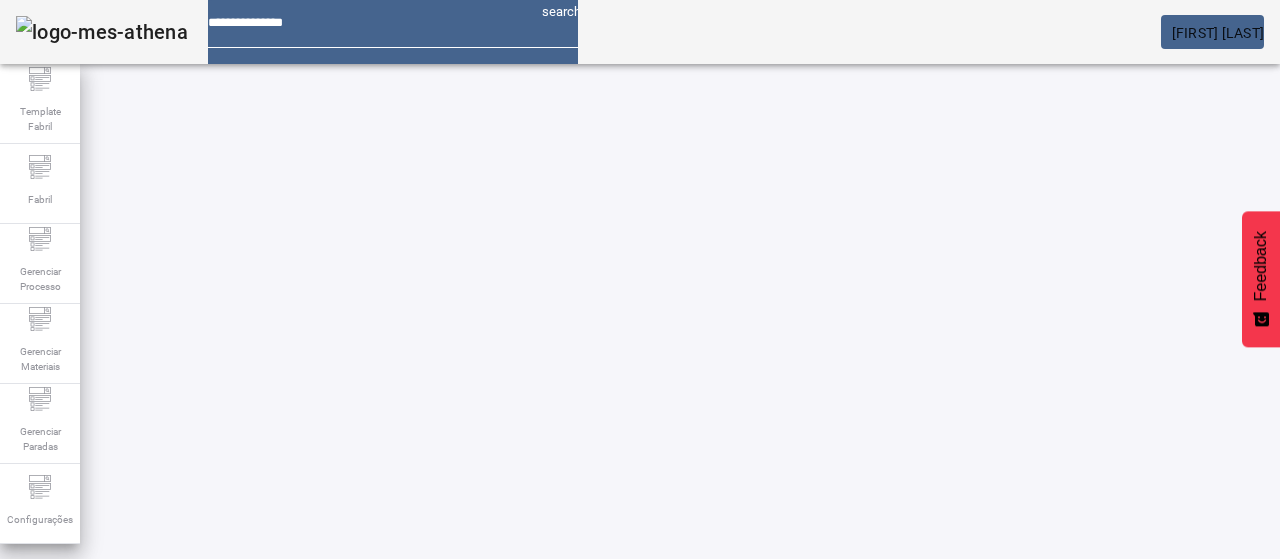click on "EDITAR" at bounding box center [353, 828] 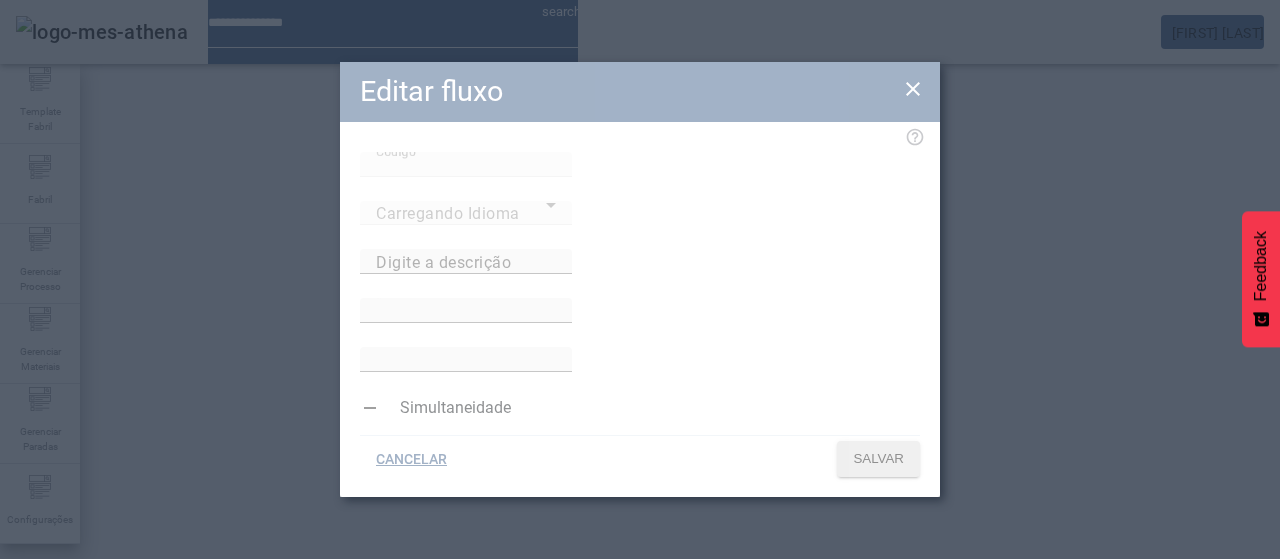 type on "**********" 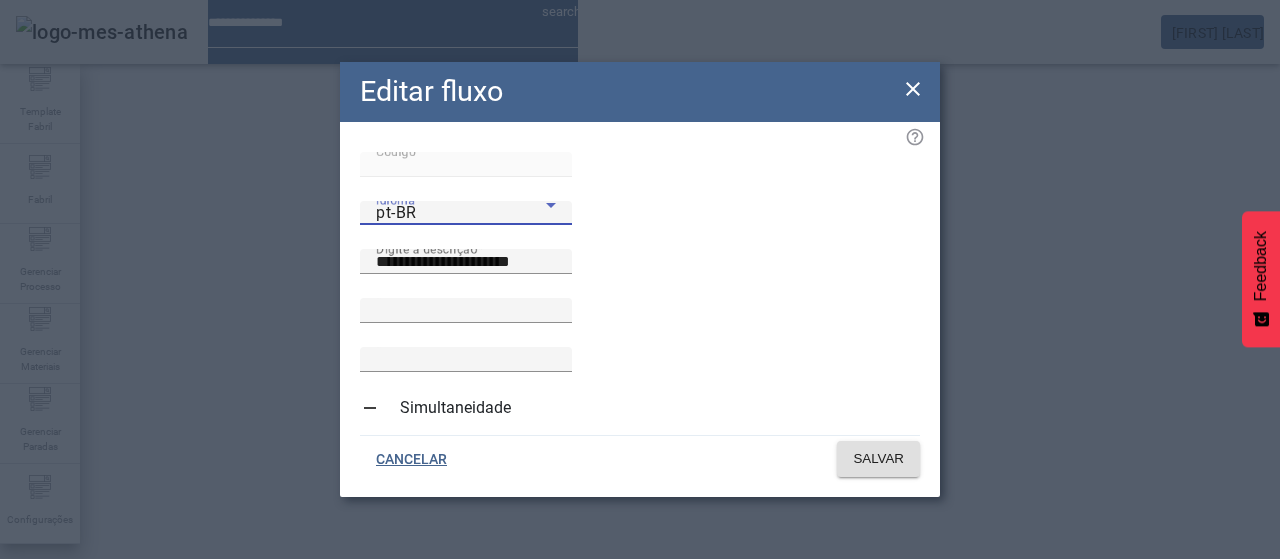click on "pt-BR" at bounding box center [461, 213] 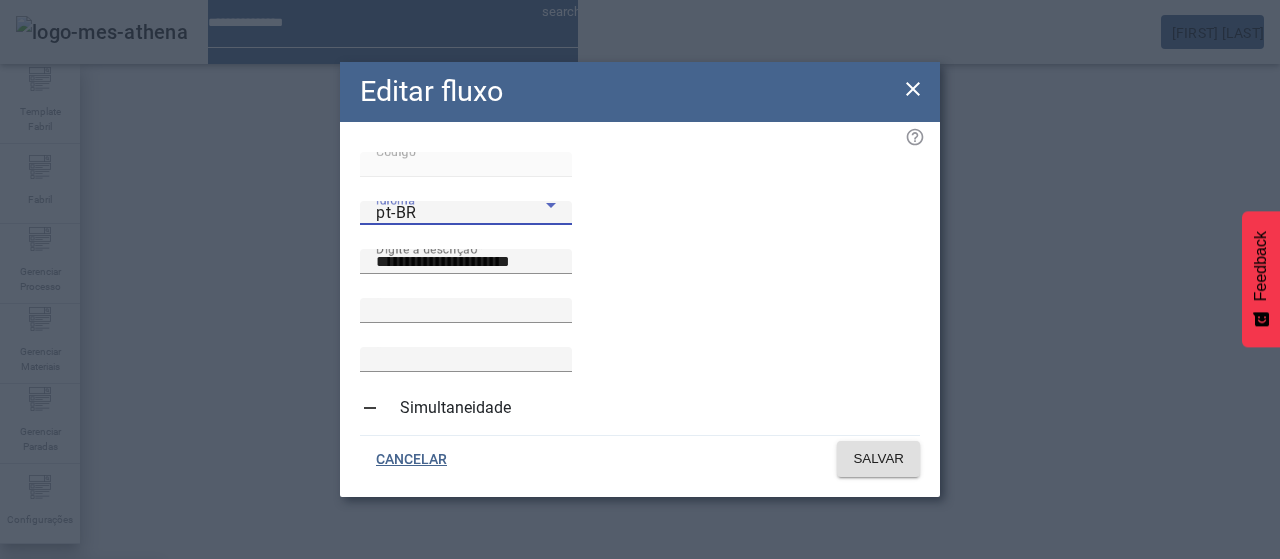 click on "es-ES" at bounding box center (81, 687) 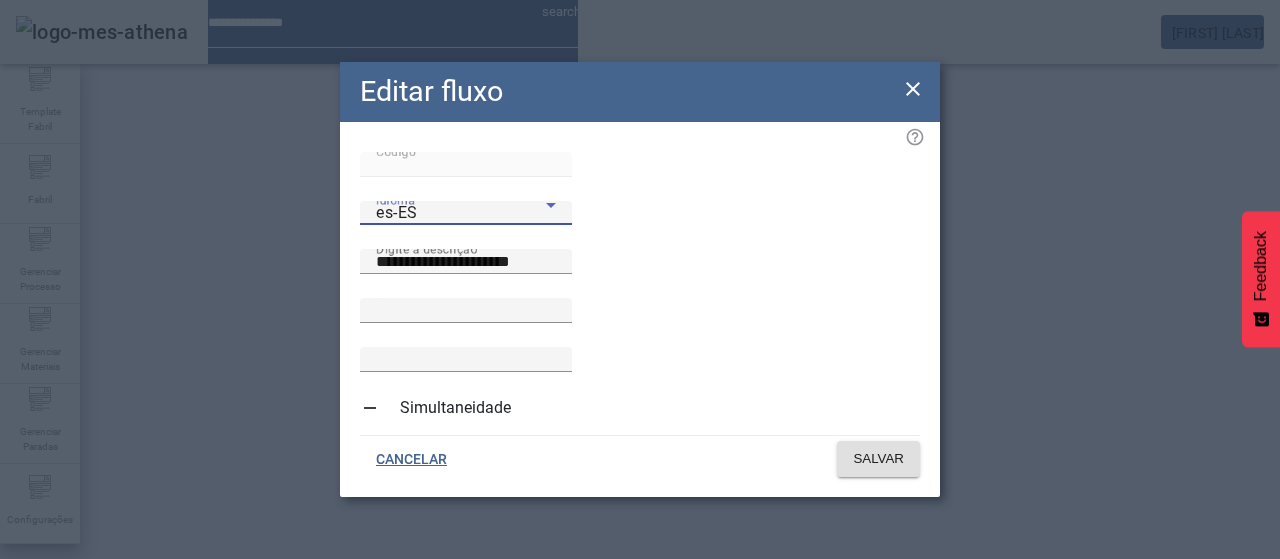 click on "Editar fluxo" 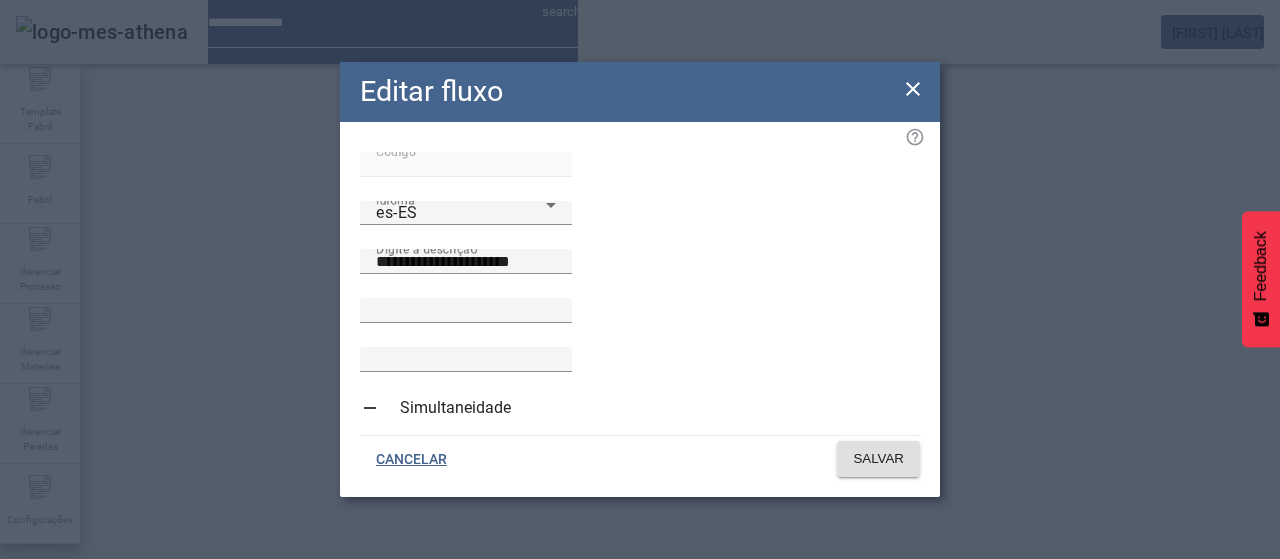 click 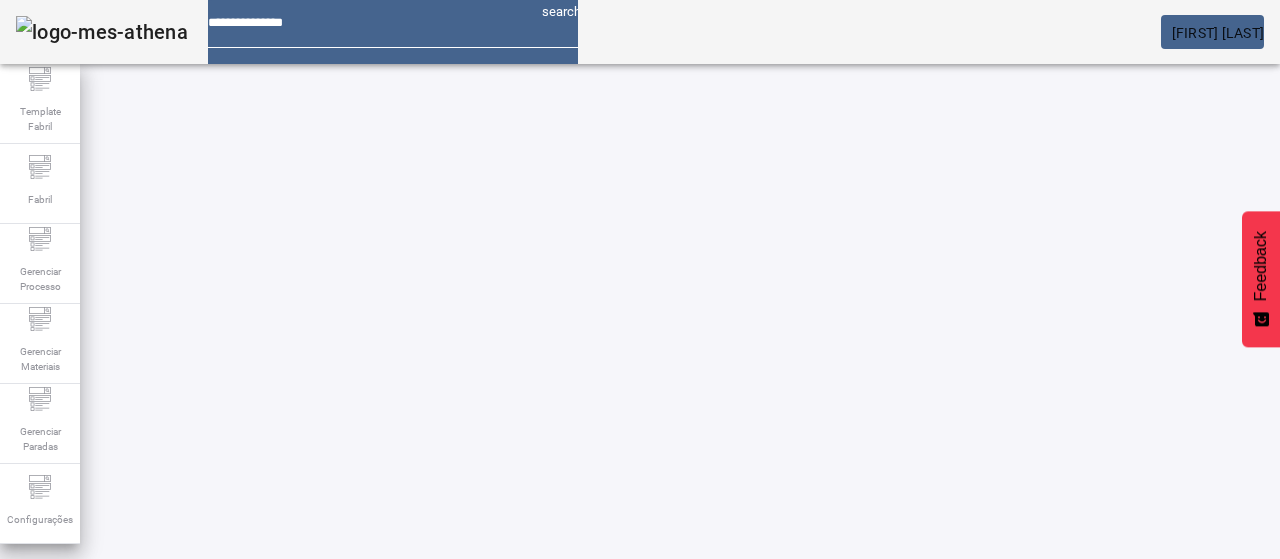 click on "EDITAR" at bounding box center [353, 828] 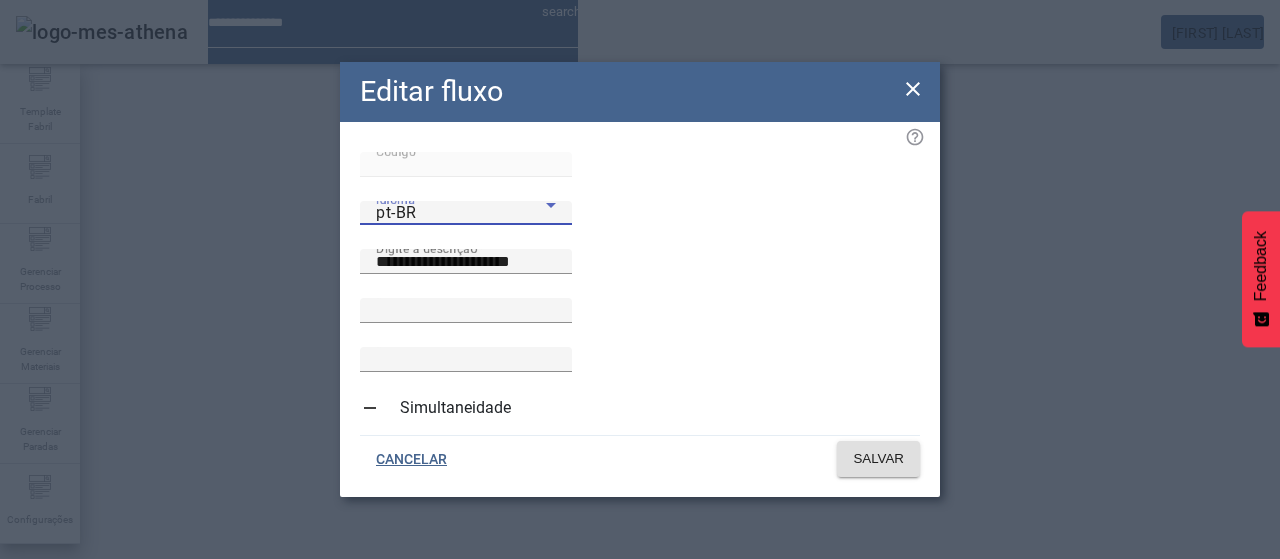 click on "pt-BR" at bounding box center [461, 213] 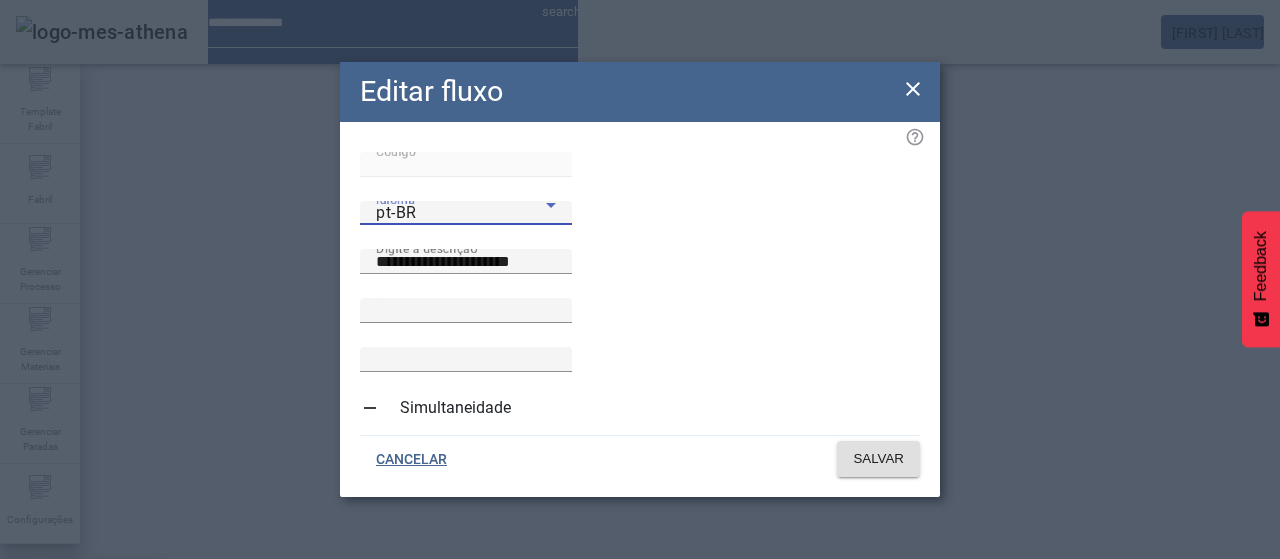 click at bounding box center [640, 559] 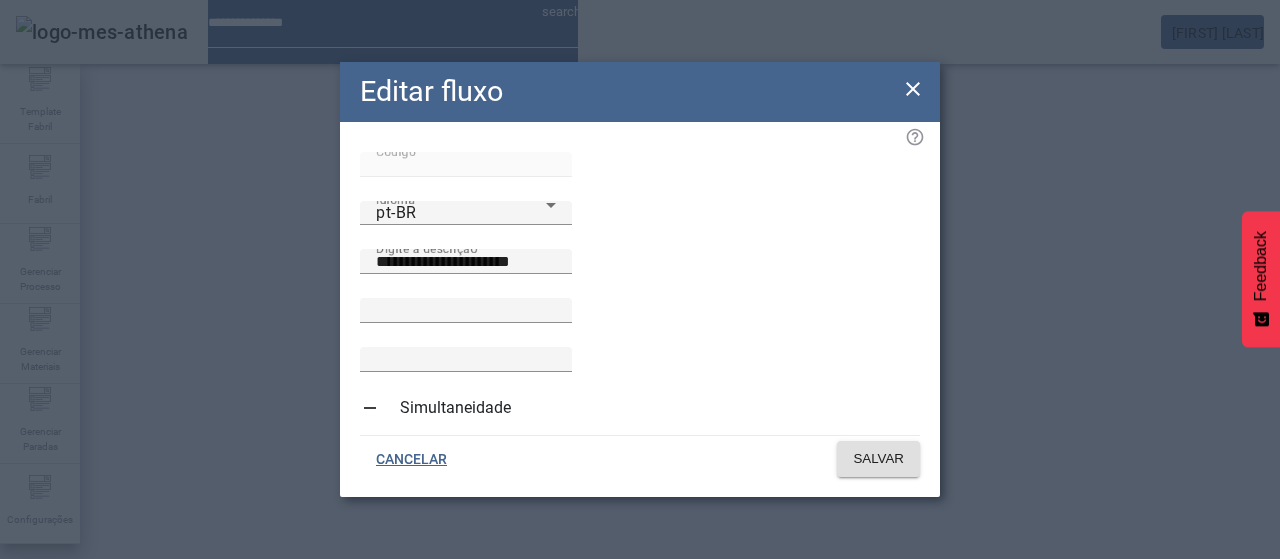 click 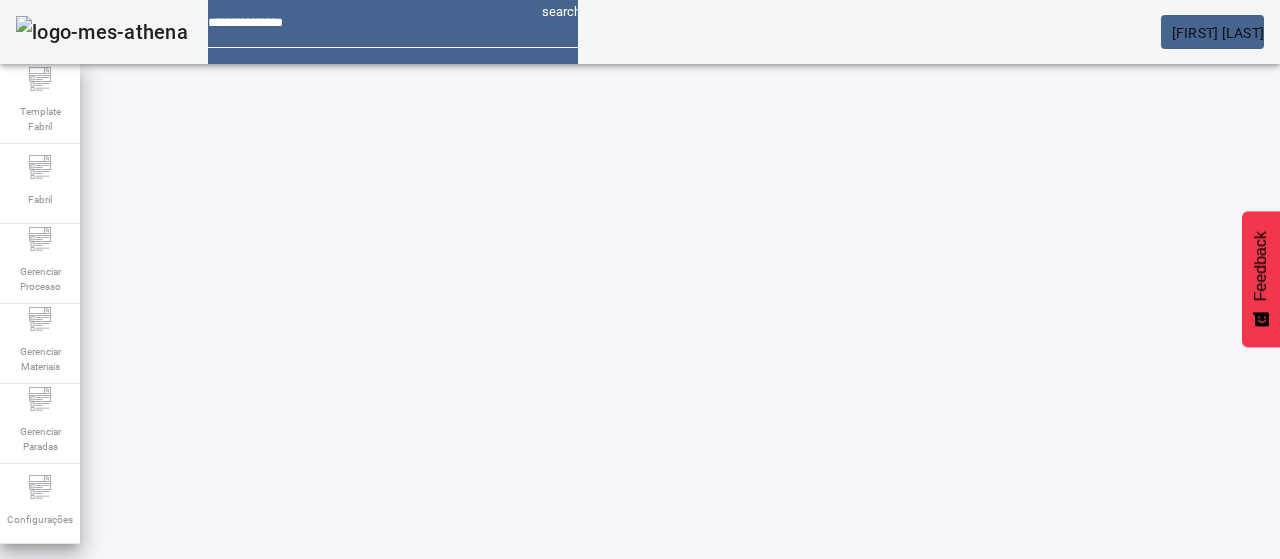 click on "EDITAR" at bounding box center (652, 978) 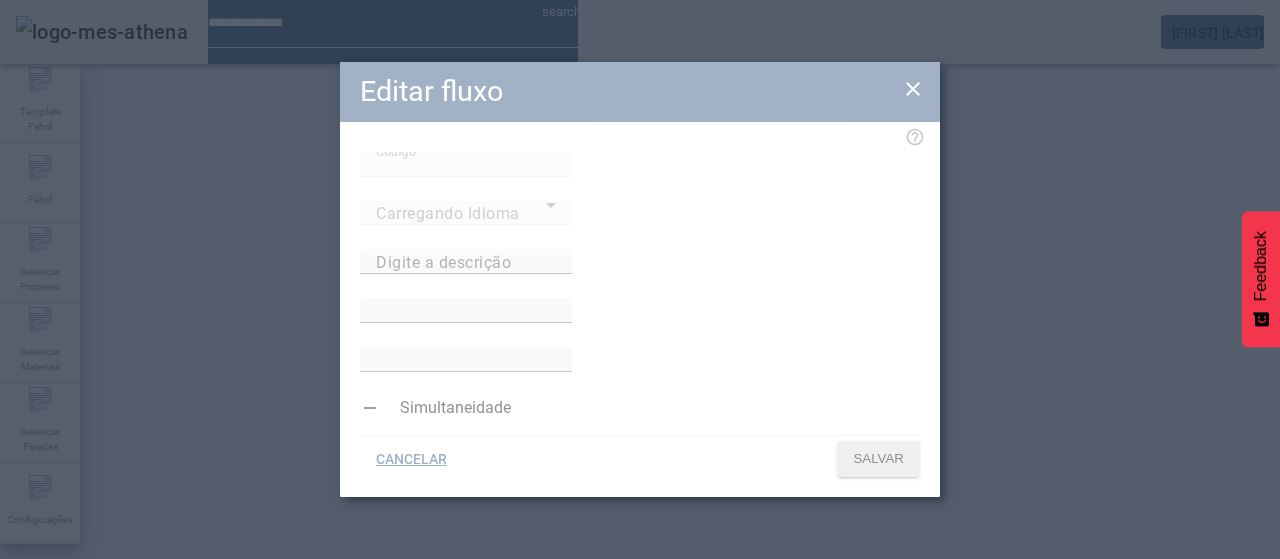 type on "**********" 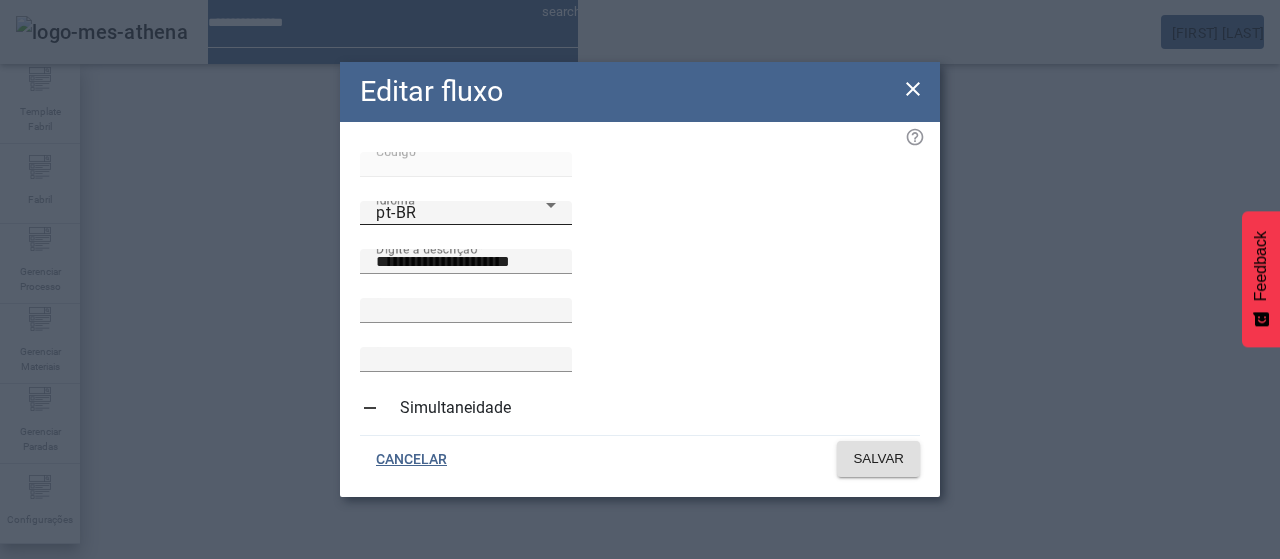click on "pt-BR" at bounding box center [461, 213] 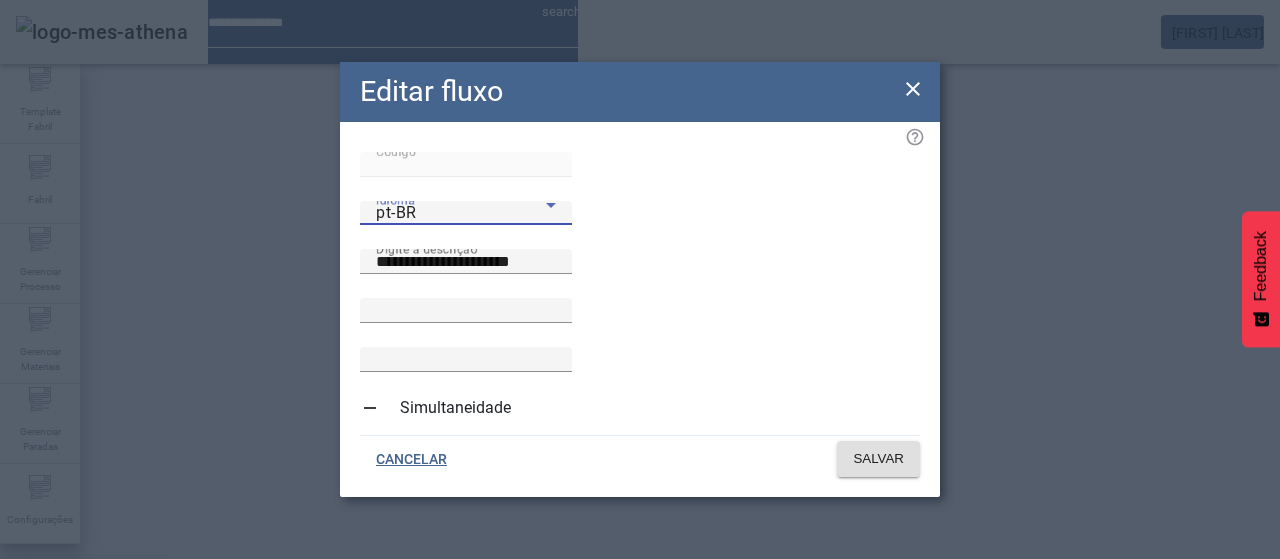 click on "es-ES" at bounding box center (81, 687) 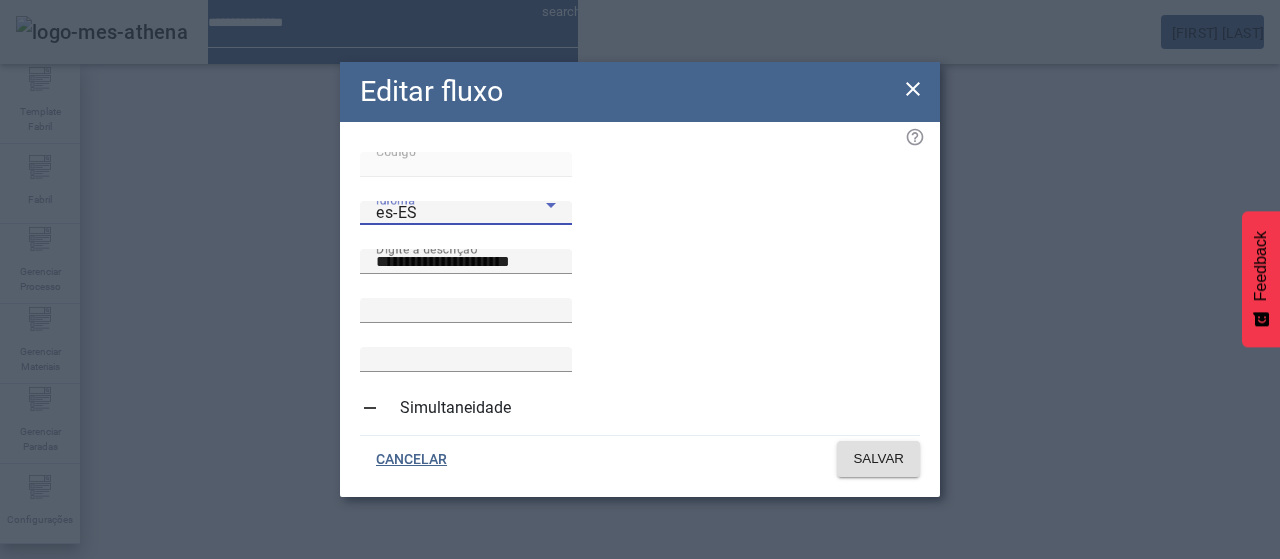 click 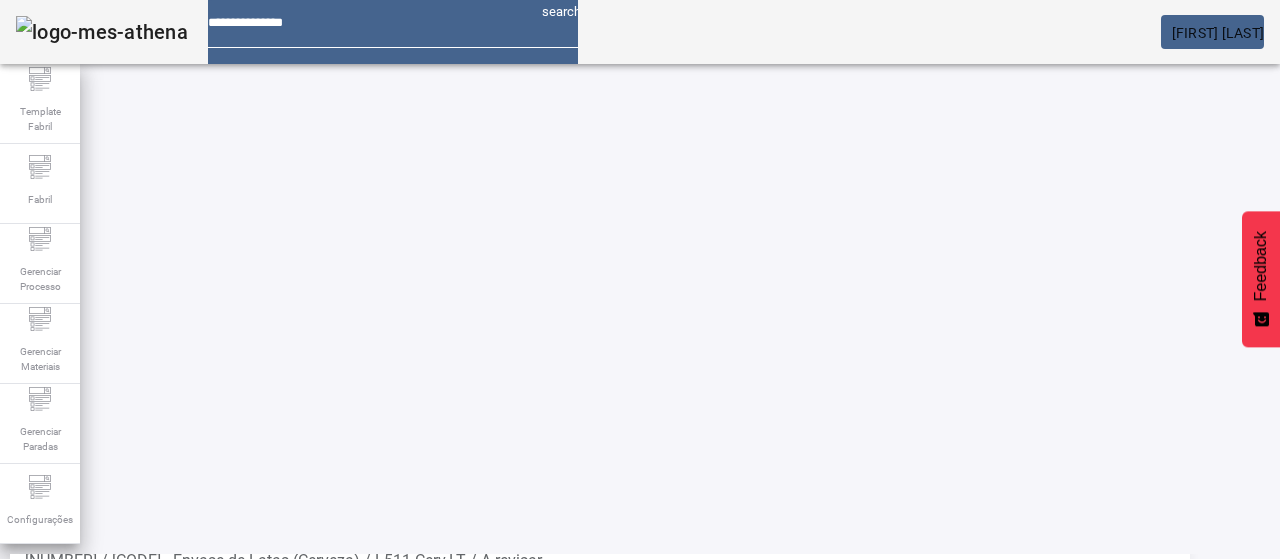 scroll, scrollTop: 192, scrollLeft: 0, axis: vertical 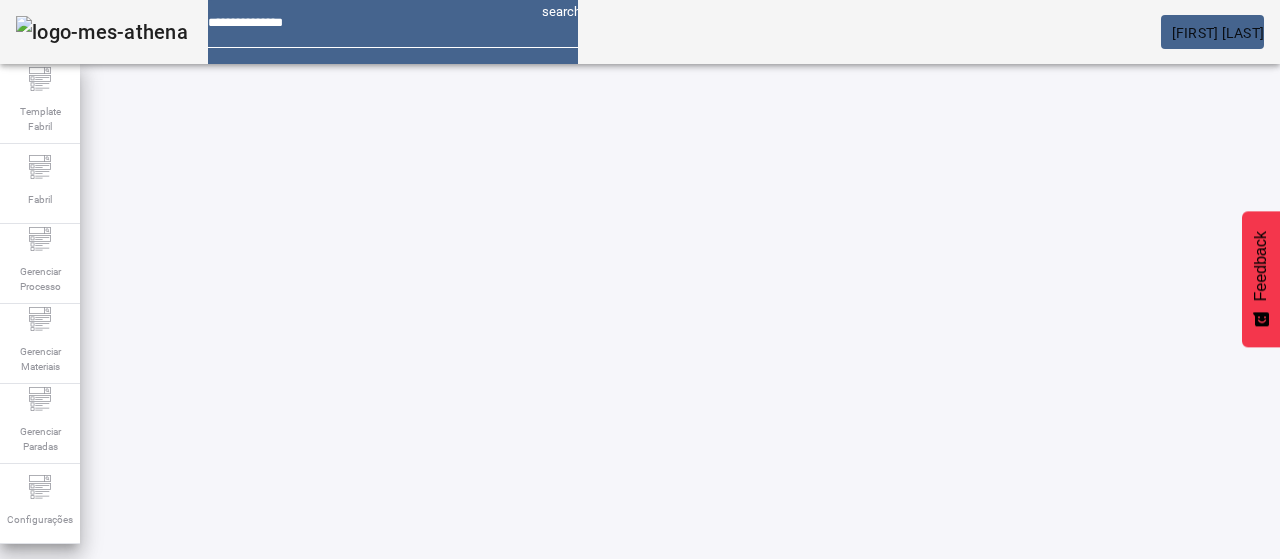 click at bounding box center (870, 743) 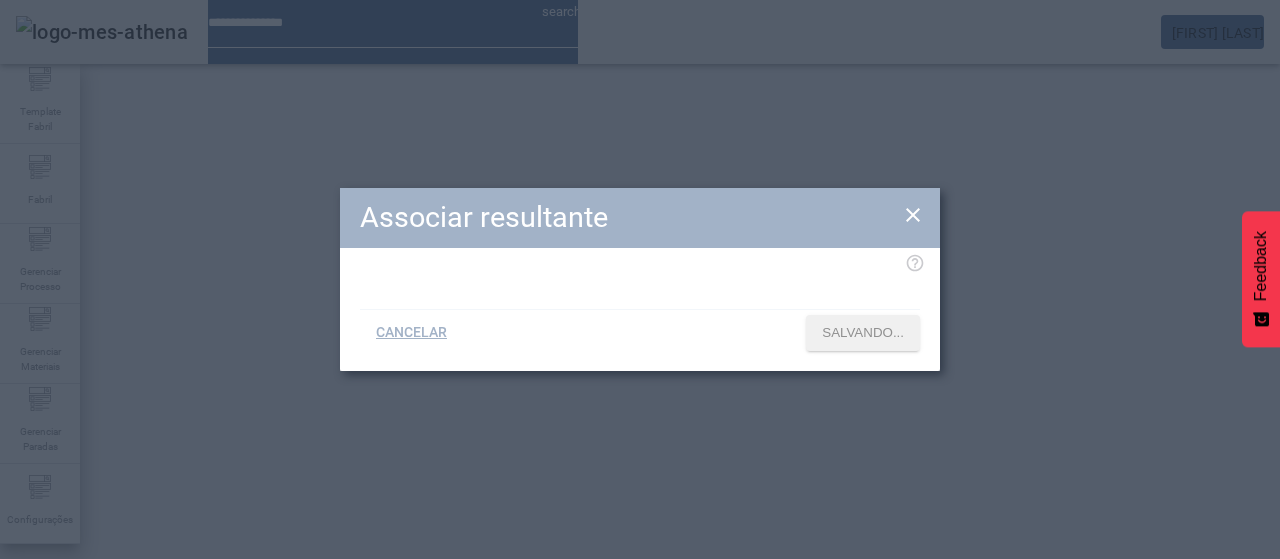type 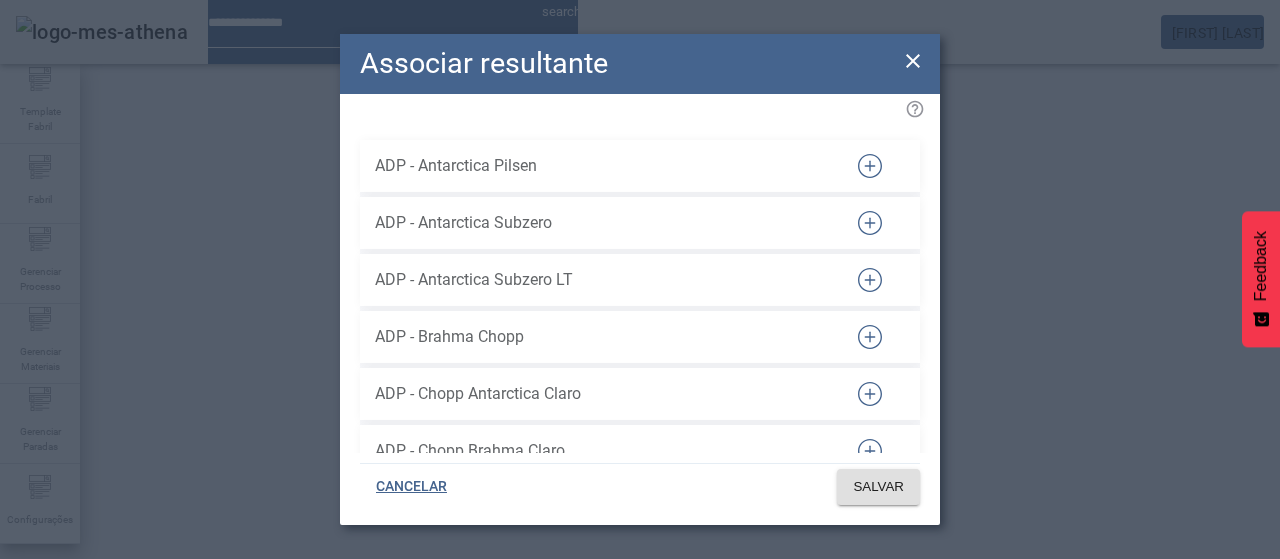 scroll, scrollTop: 77453, scrollLeft: 0, axis: vertical 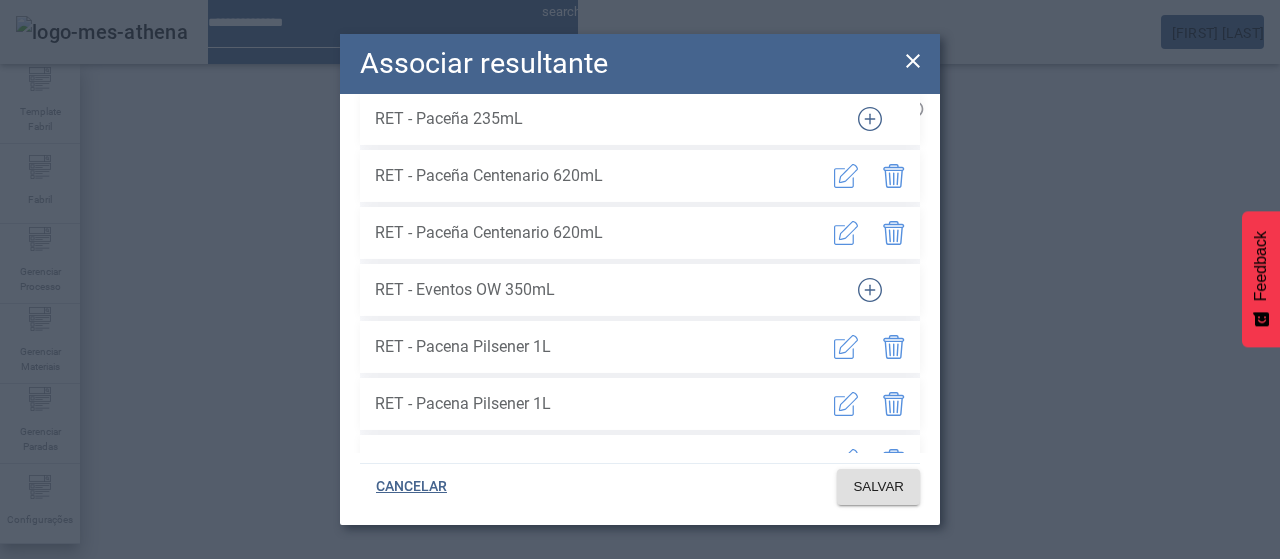 click 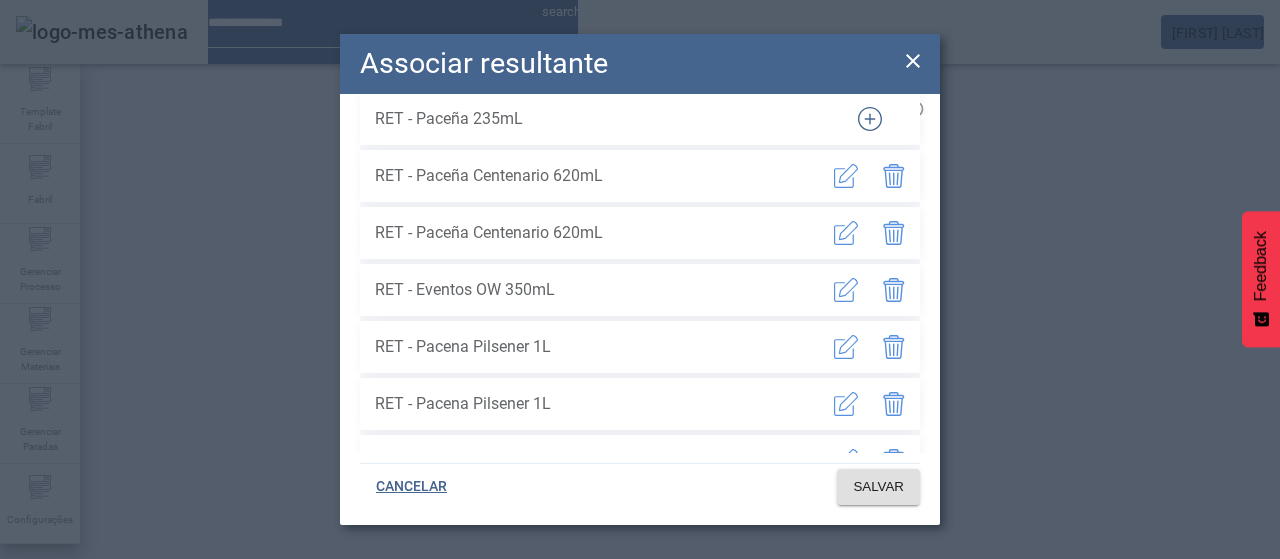 scroll, scrollTop: 82469, scrollLeft: 0, axis: vertical 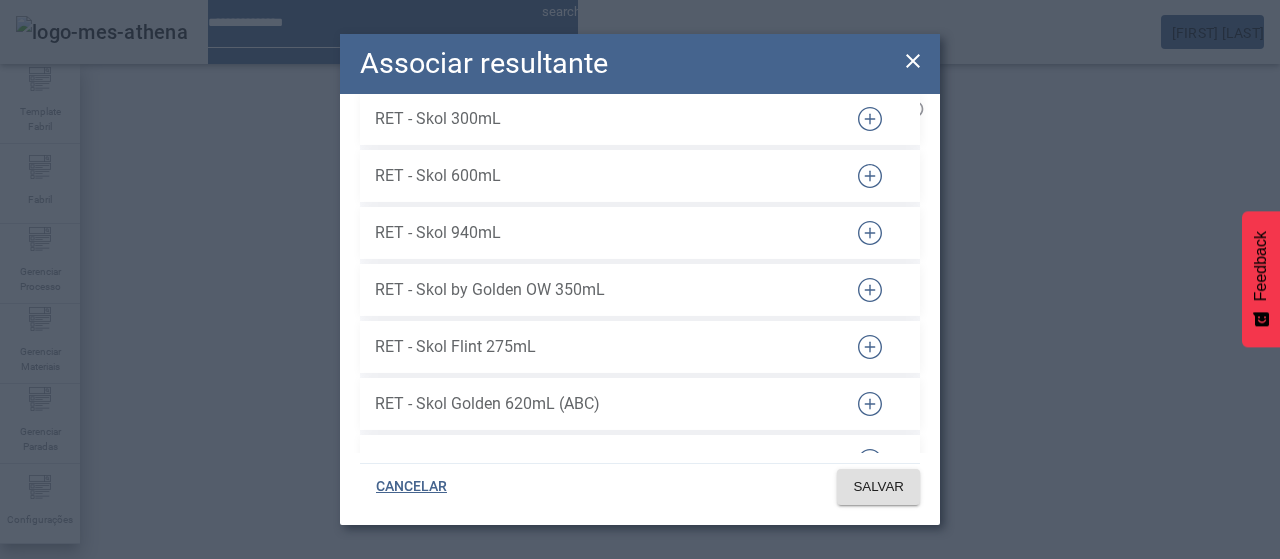click 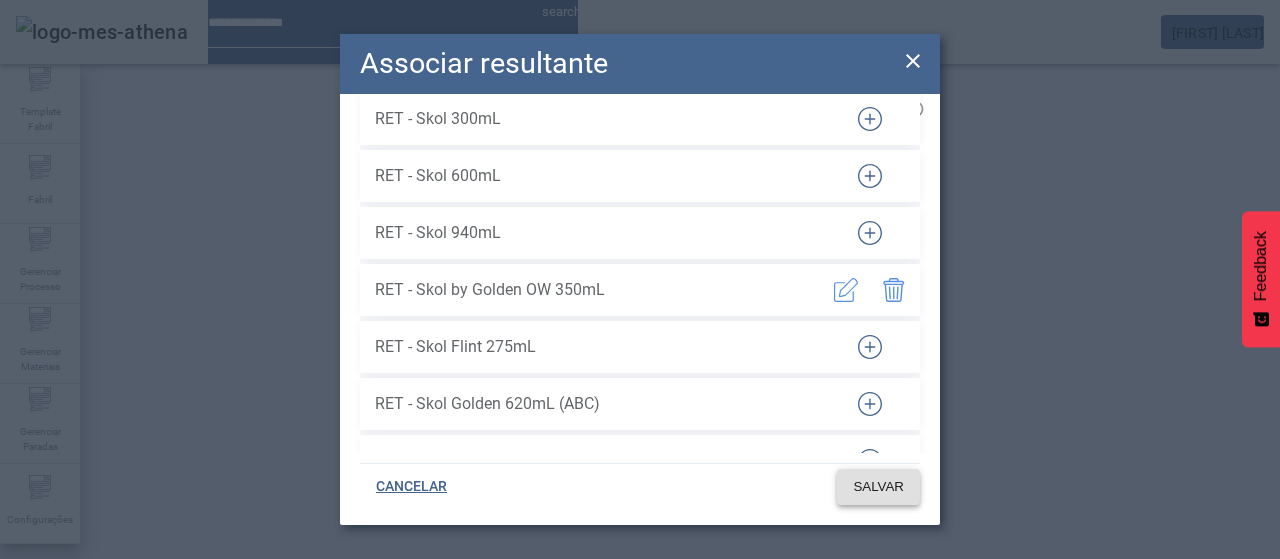 click 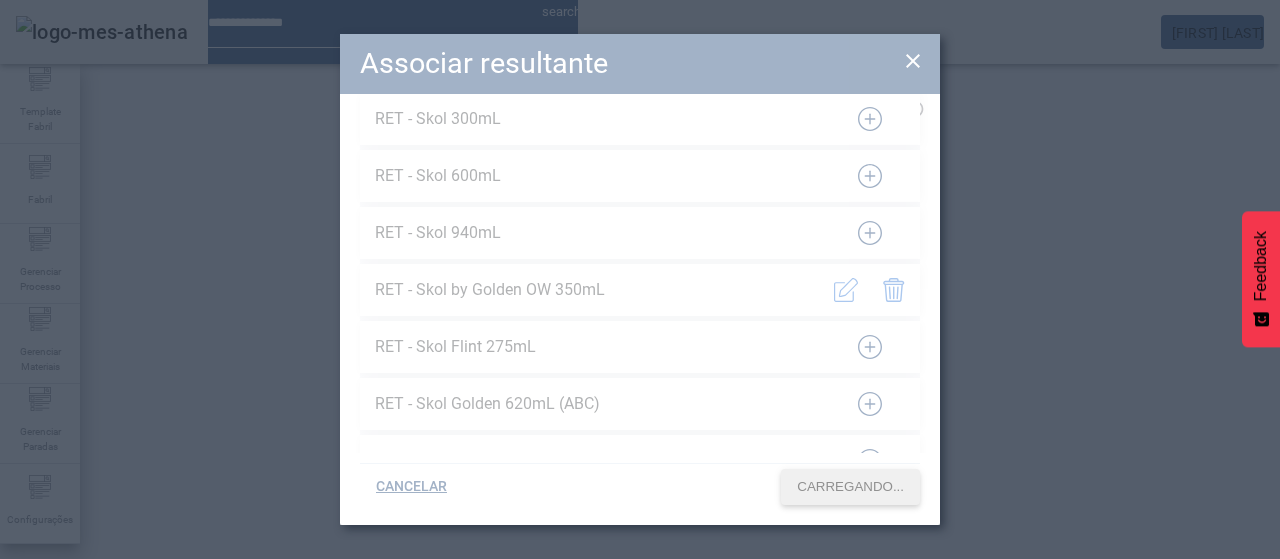 type 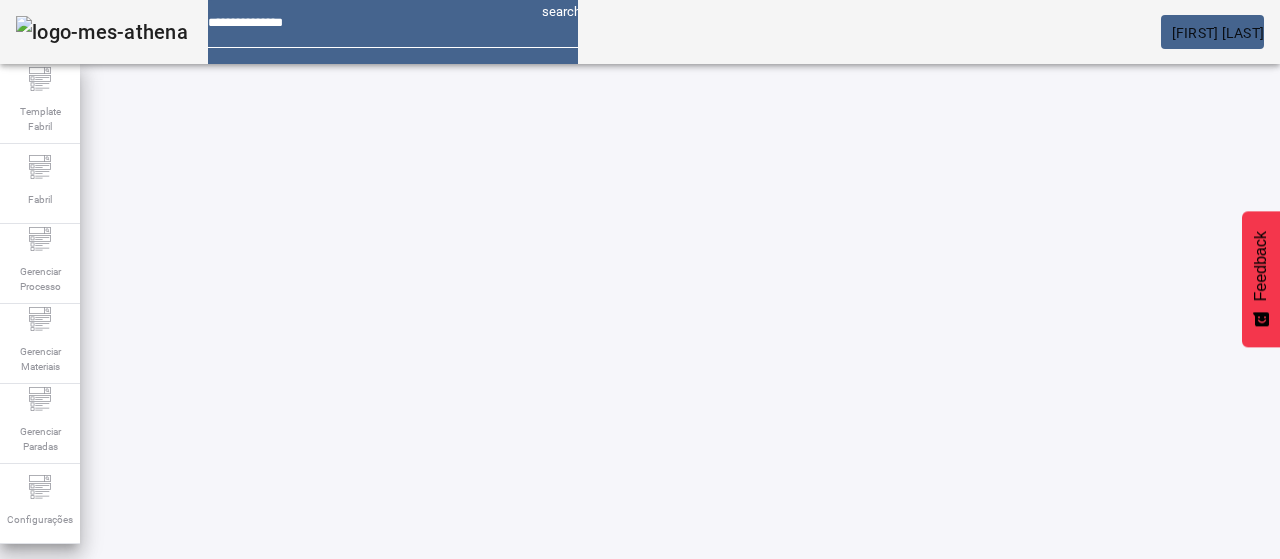 click at bounding box center (572, 893) 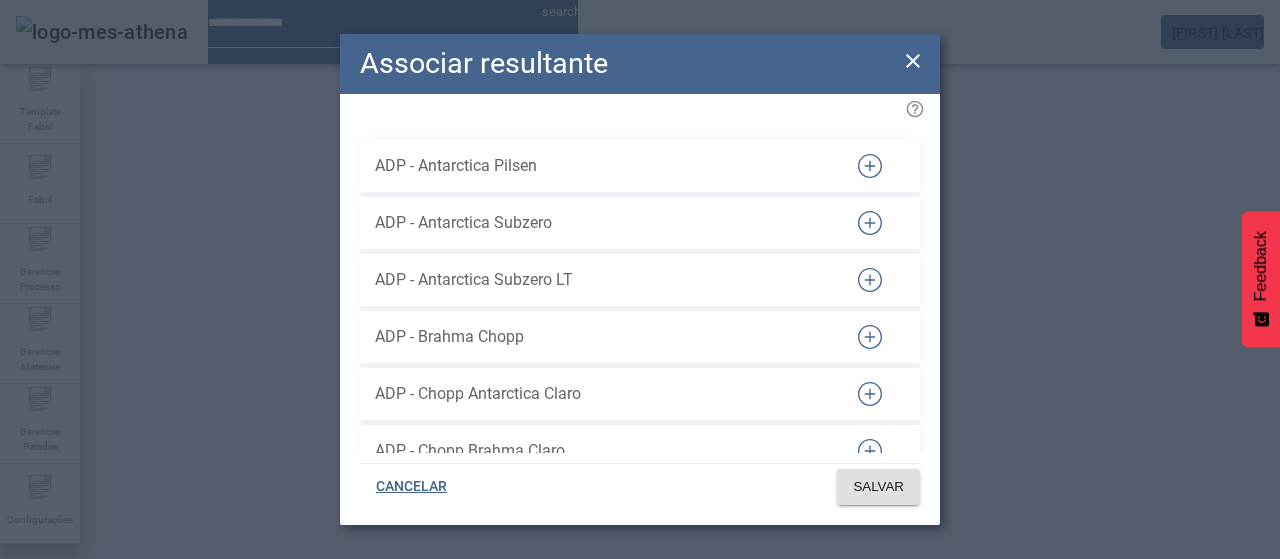 scroll, scrollTop: 78080, scrollLeft: 0, axis: vertical 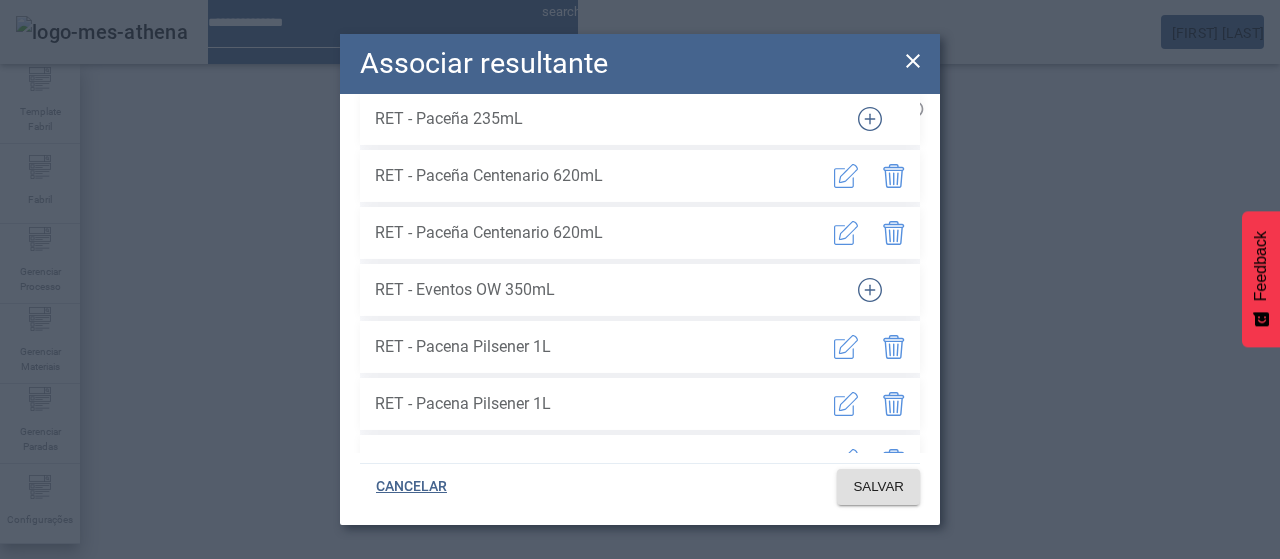 click 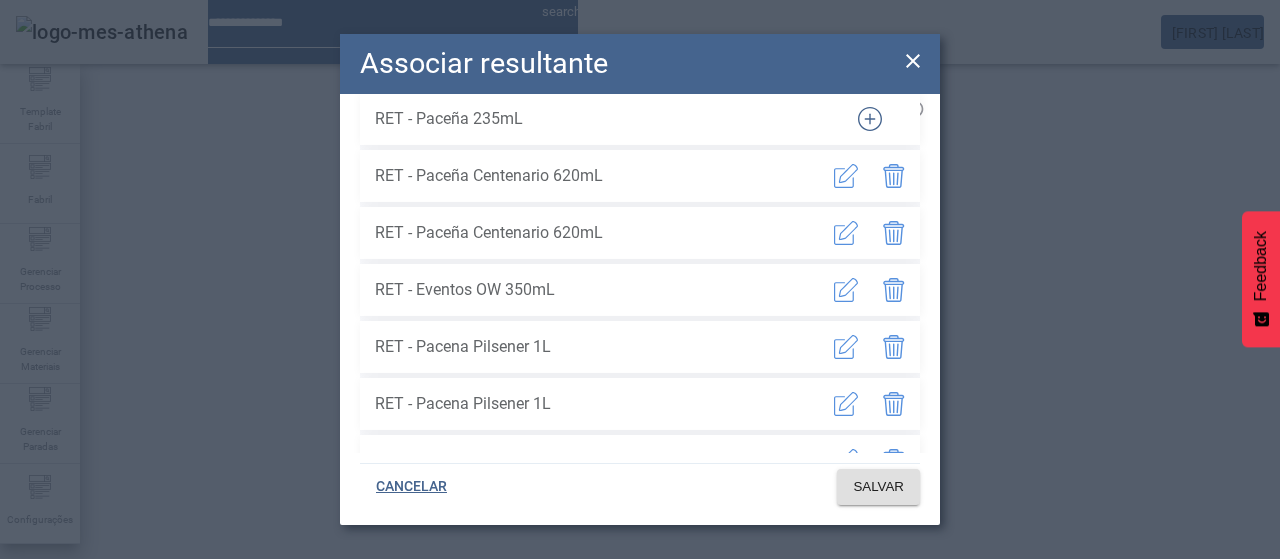 scroll, scrollTop: 83096, scrollLeft: 0, axis: vertical 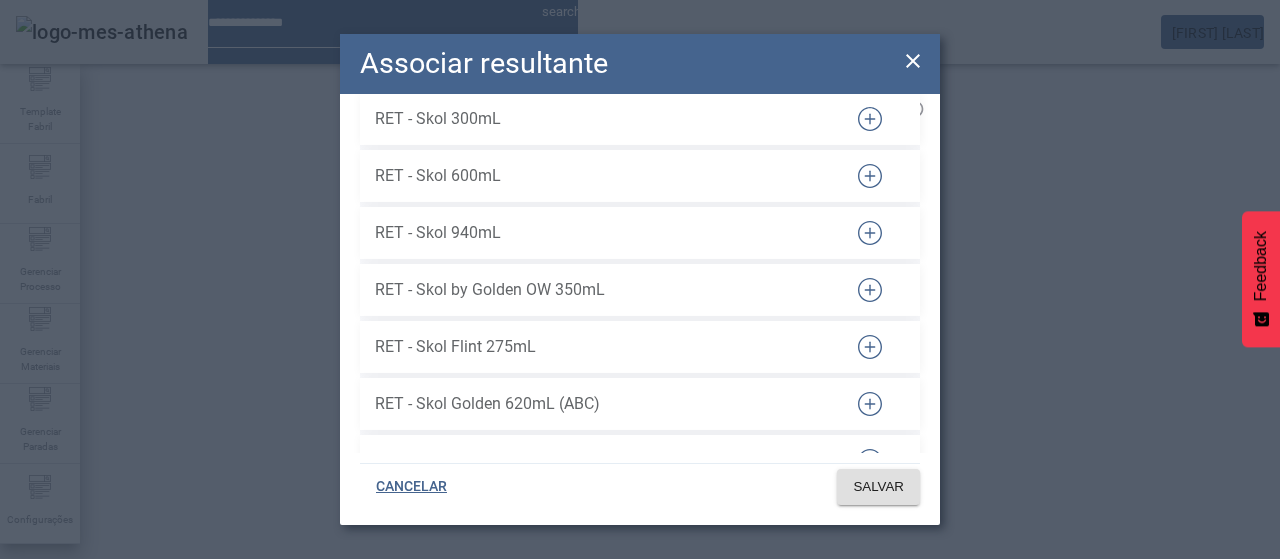 click 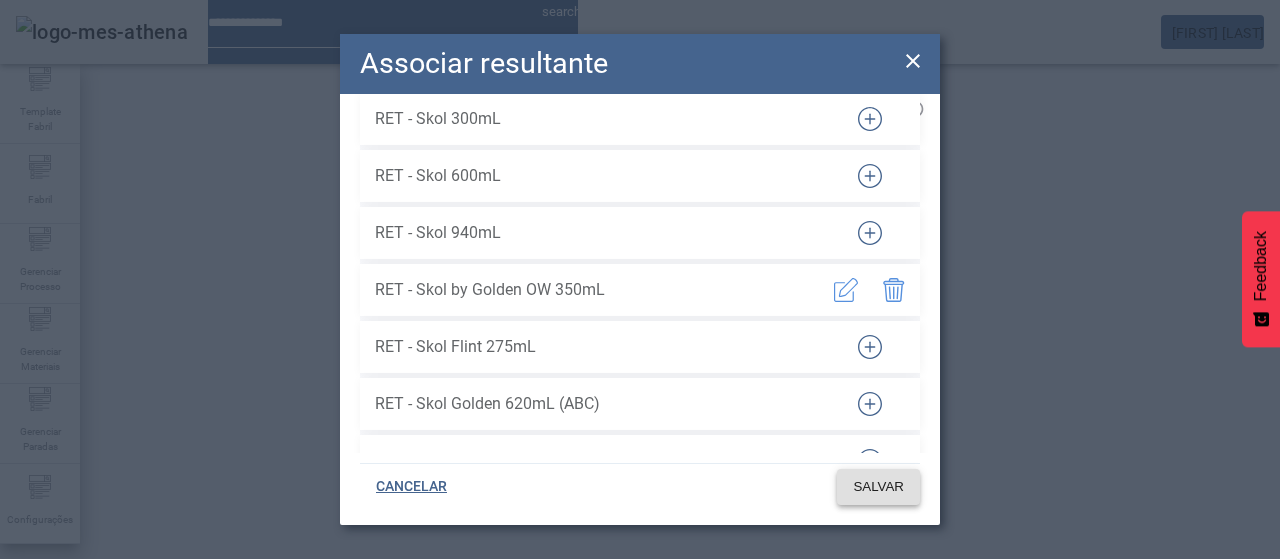 click 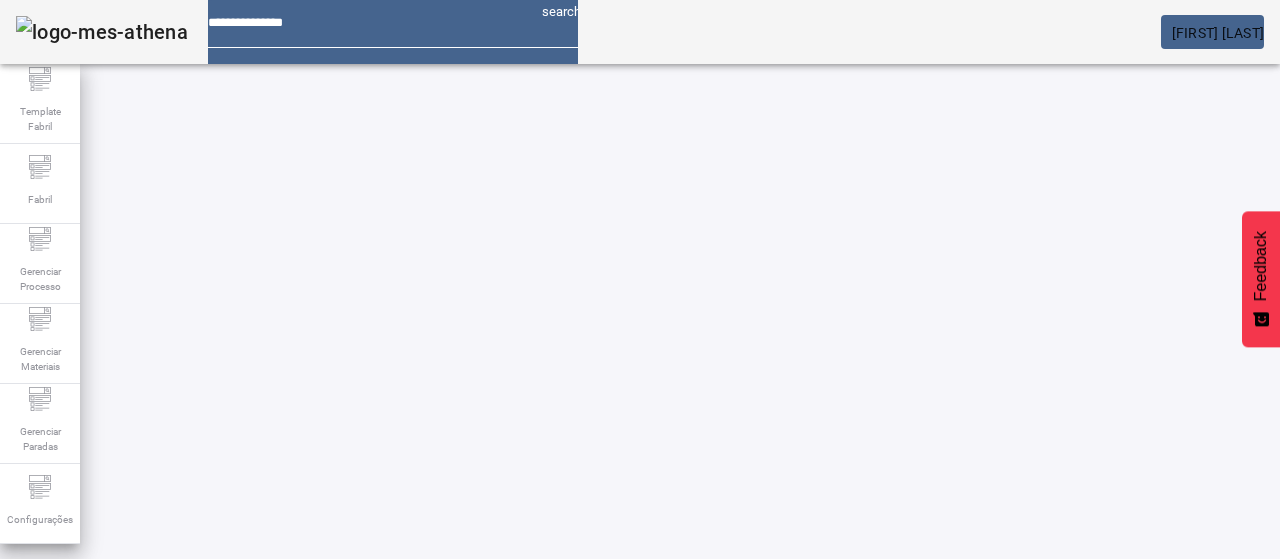 scroll, scrollTop: 104, scrollLeft: 0, axis: vertical 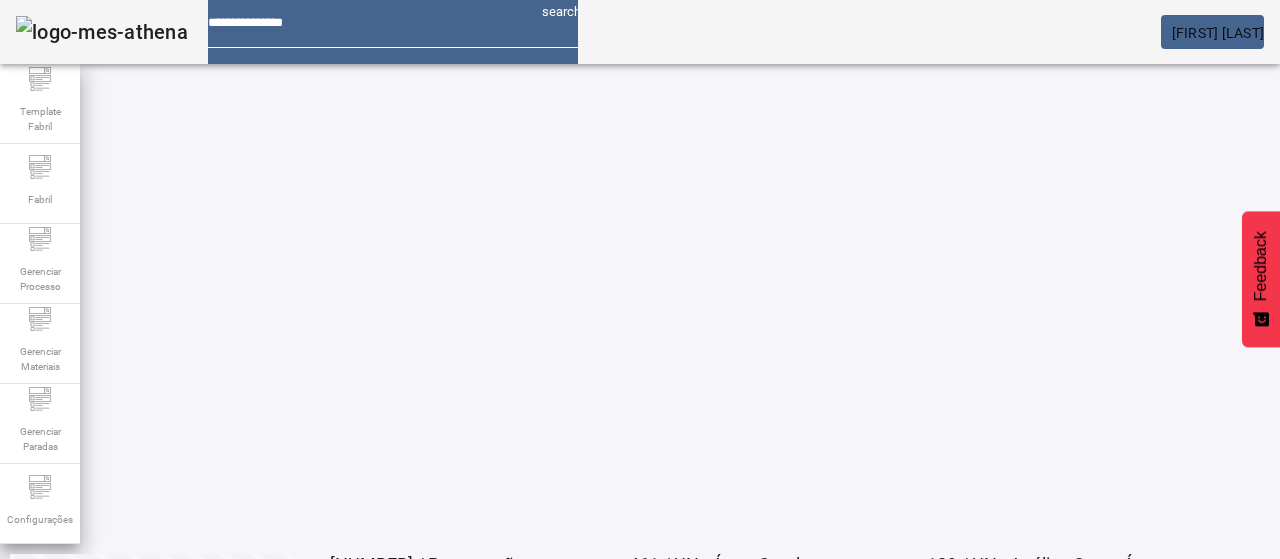 click at bounding box center (273, 939) 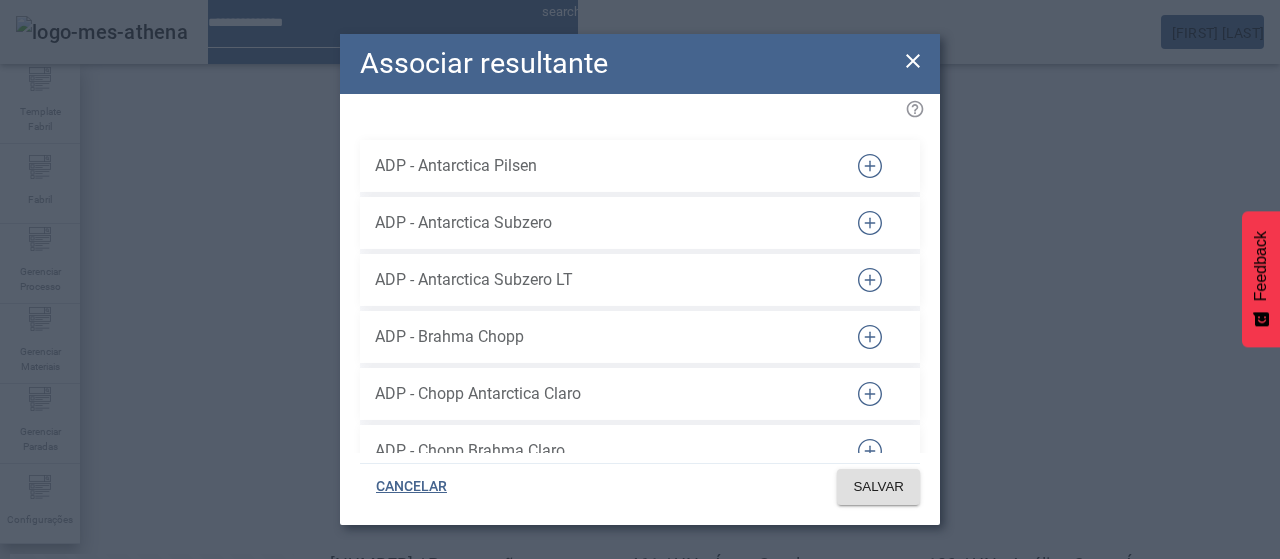 scroll, scrollTop: 96605, scrollLeft: 0, axis: vertical 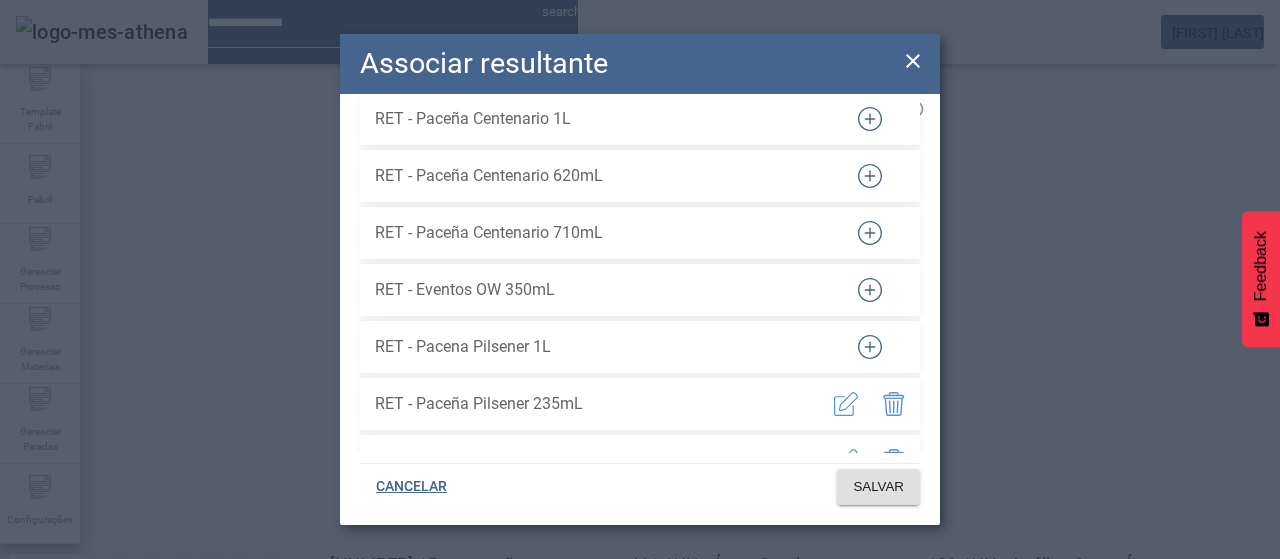 click 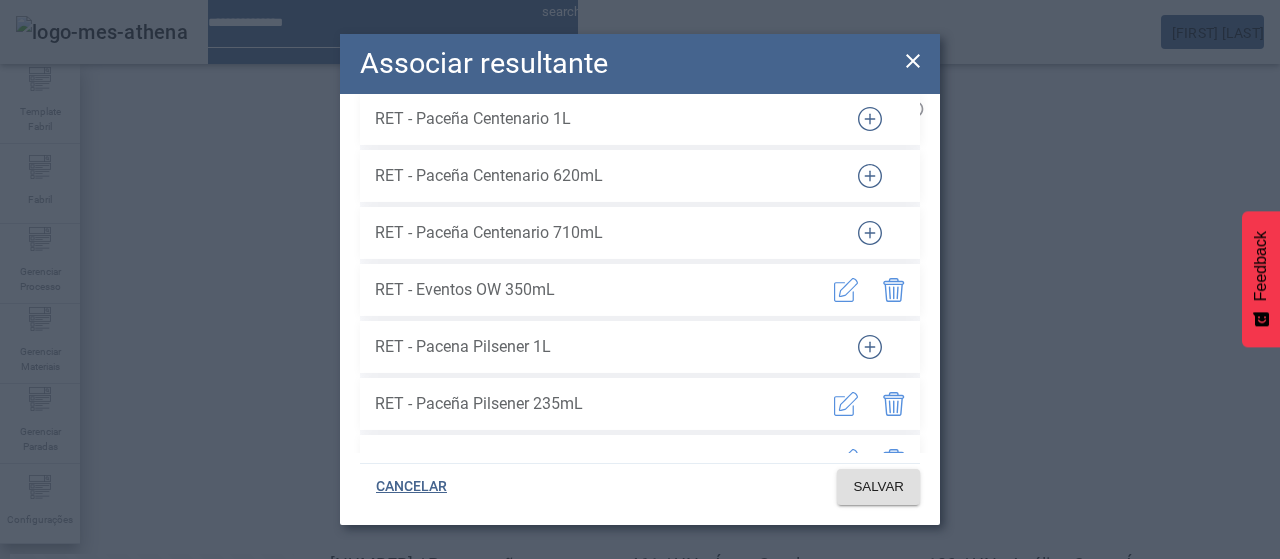 scroll, scrollTop: 101564, scrollLeft: 0, axis: vertical 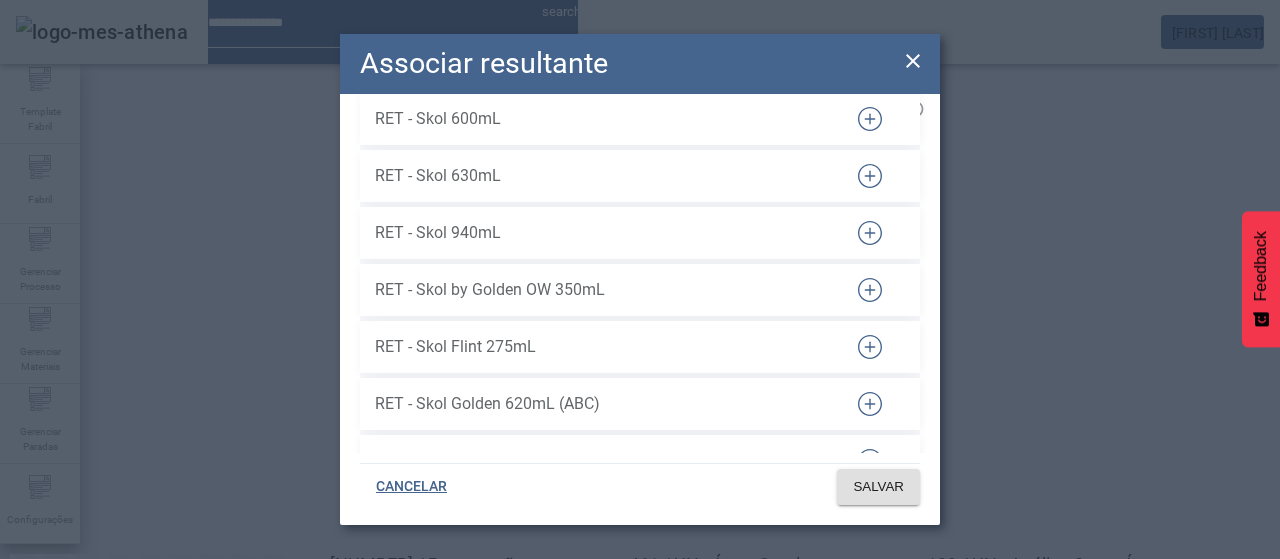 click 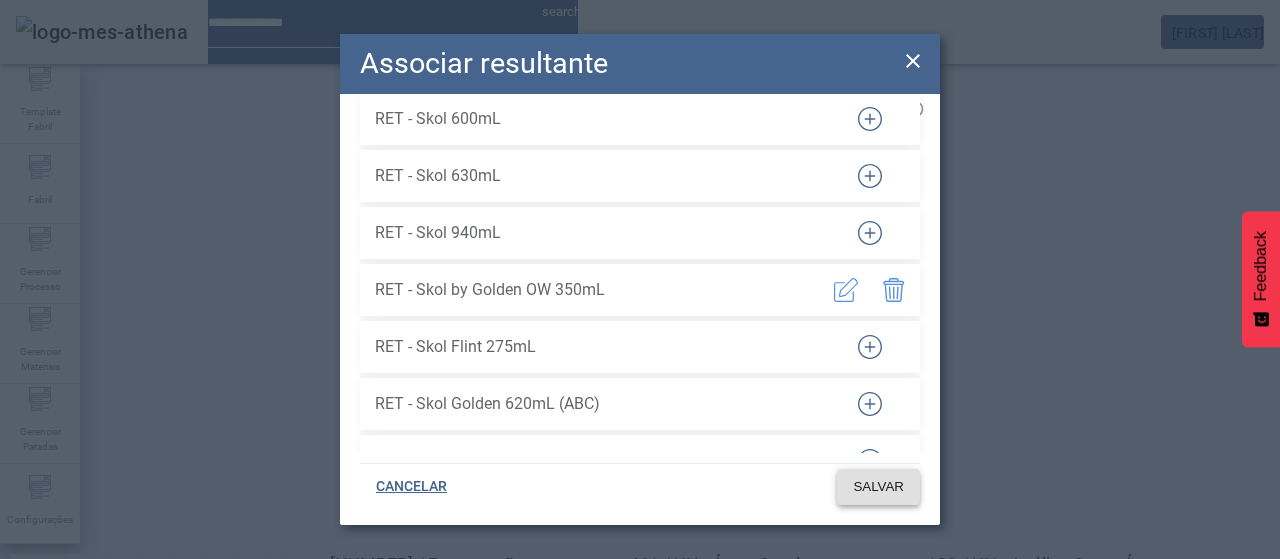 click 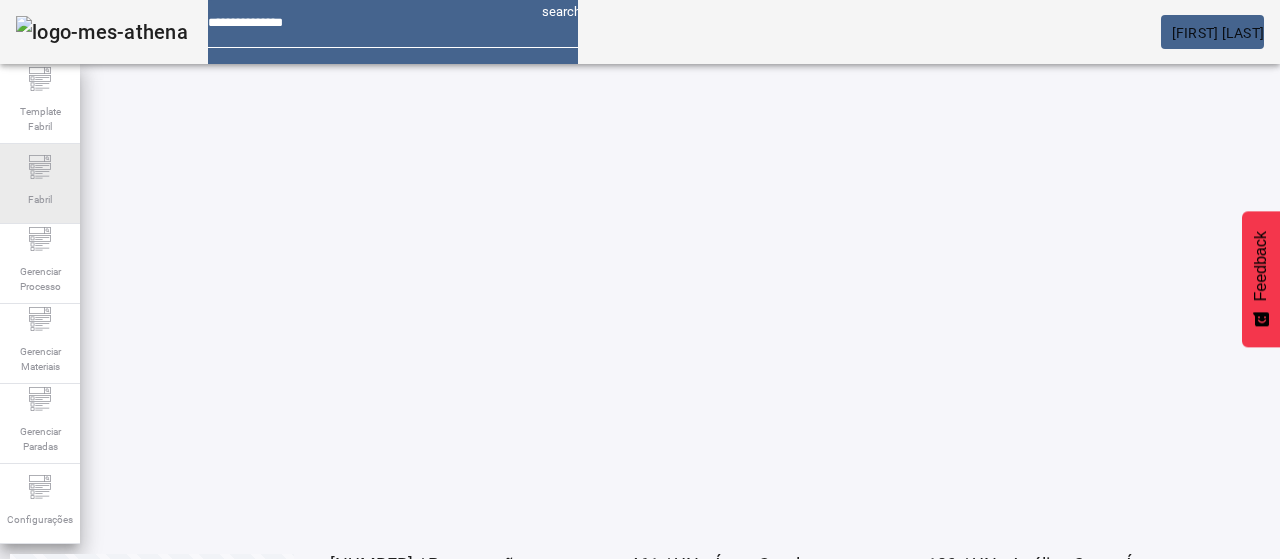 click on "Fabril" 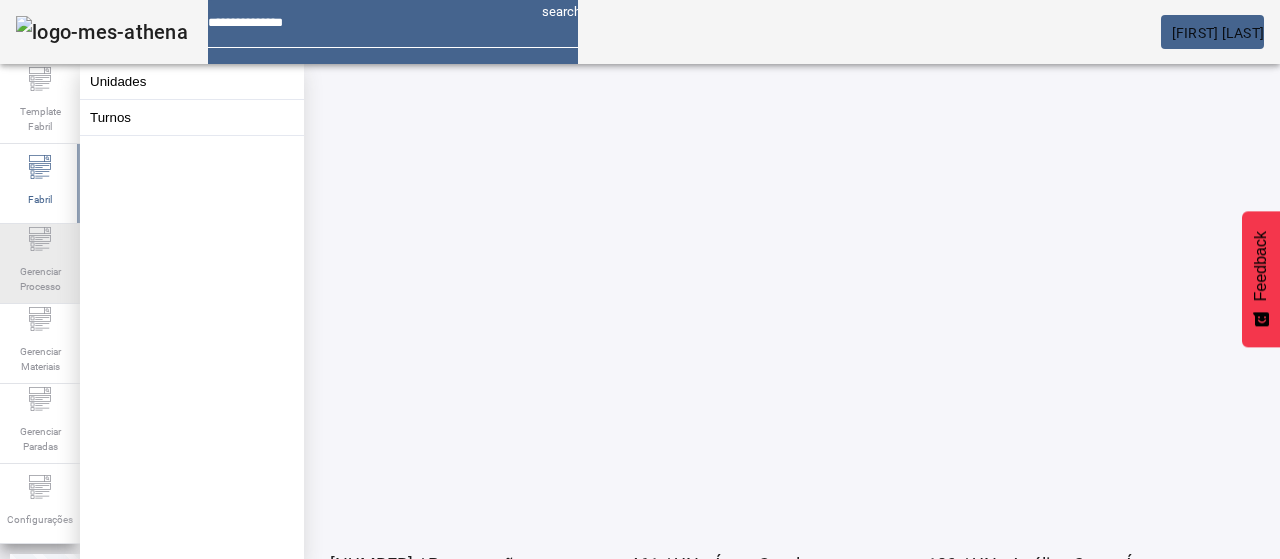 click 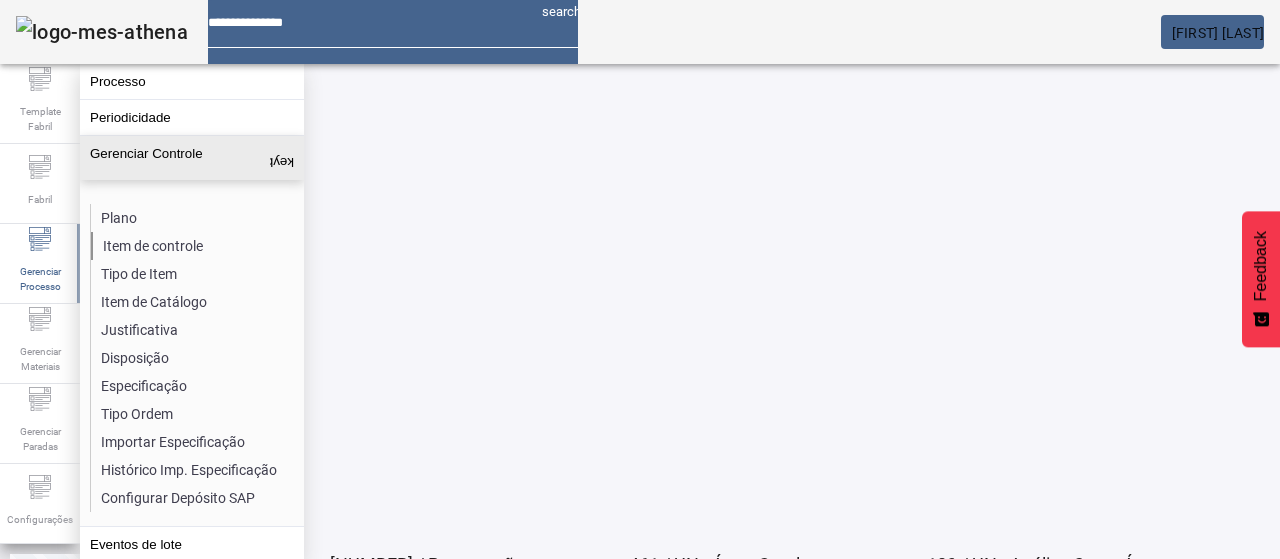 click on "Item de controle" 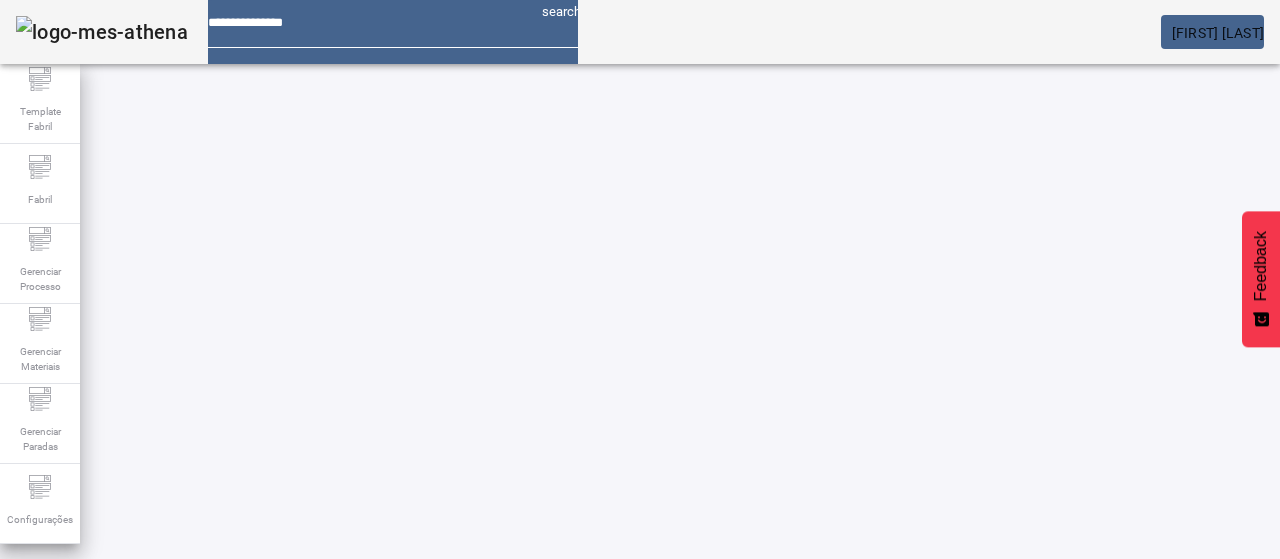 click on "ABRIR FILTROS" 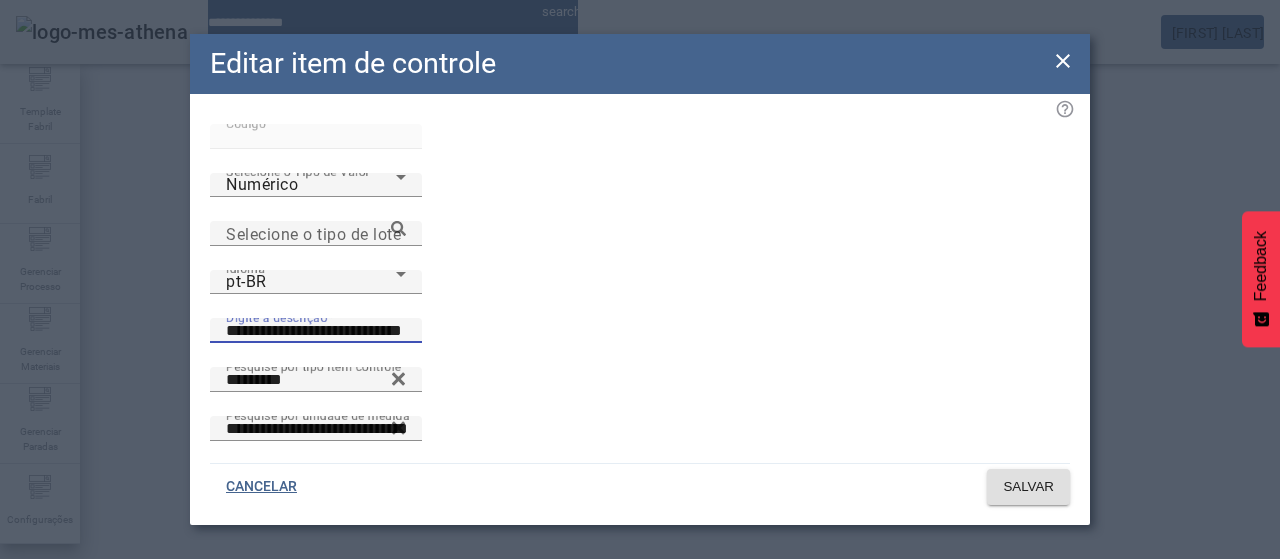 drag, startPoint x: 786, startPoint y: 243, endPoint x: 418, endPoint y: 178, distance: 373.6964 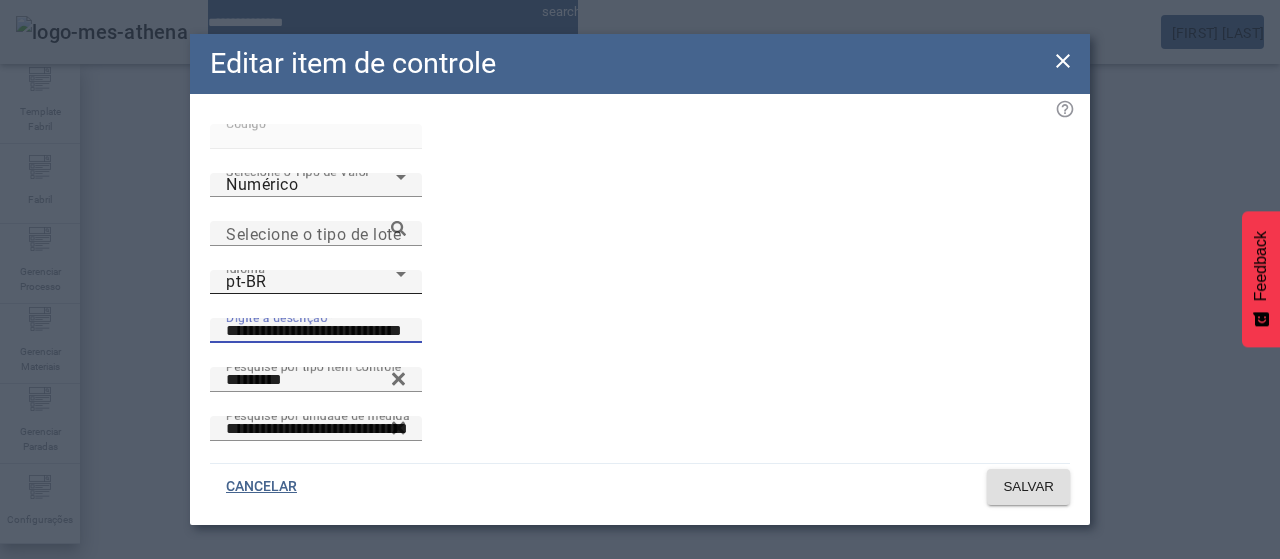 click on "pt-BR" at bounding box center [311, 282] 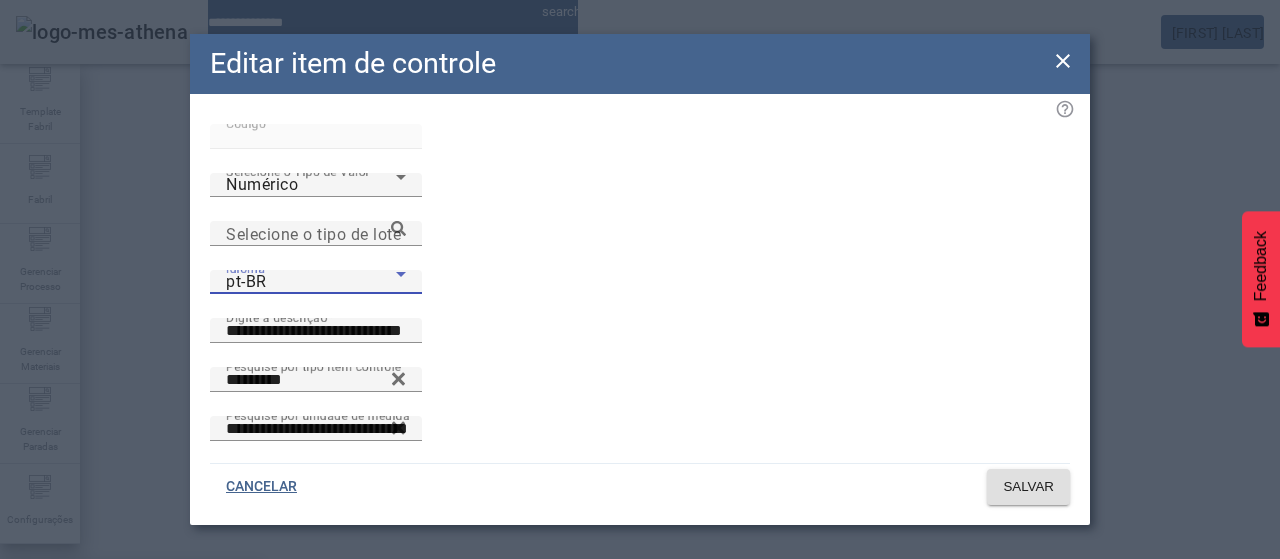 click on "es-ES" at bounding box center [131, 687] 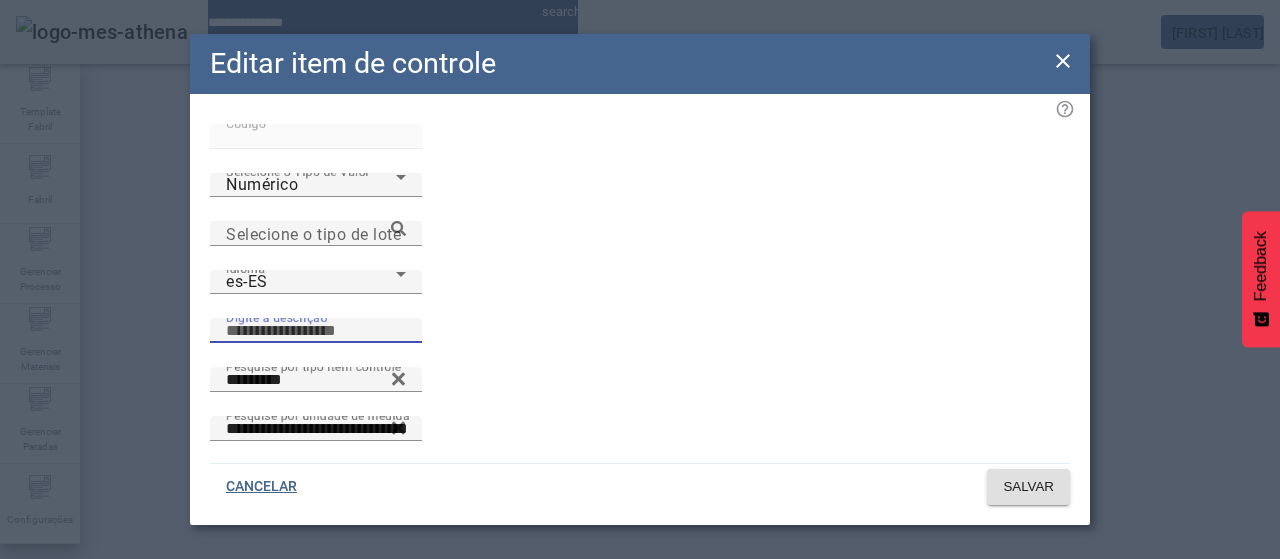 click on "Digite a descrição" at bounding box center (316, 331) 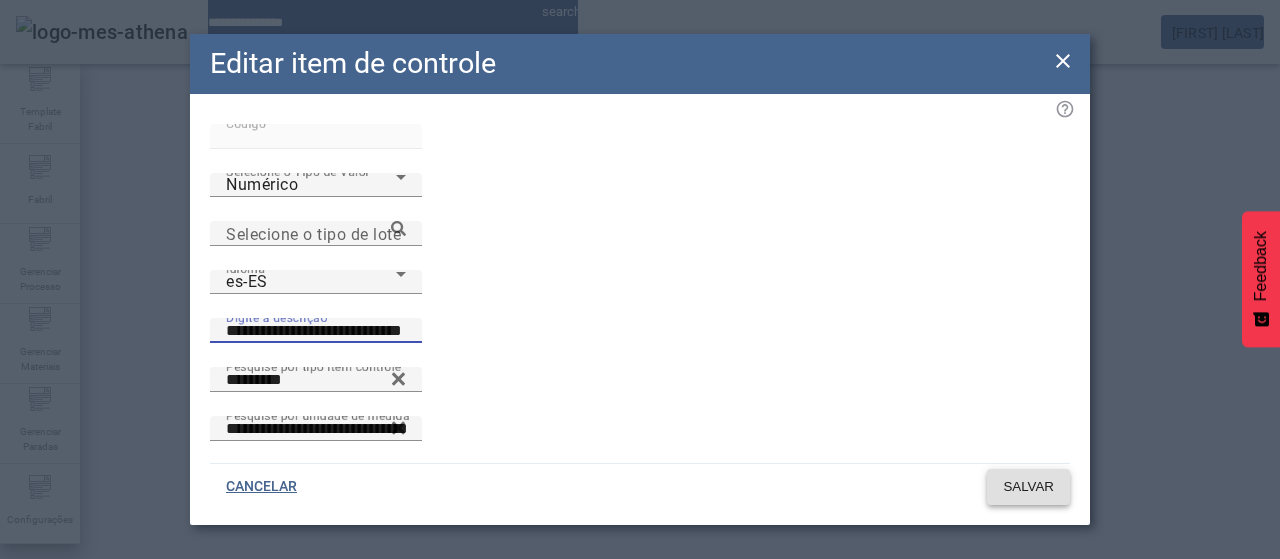 type on "**********" 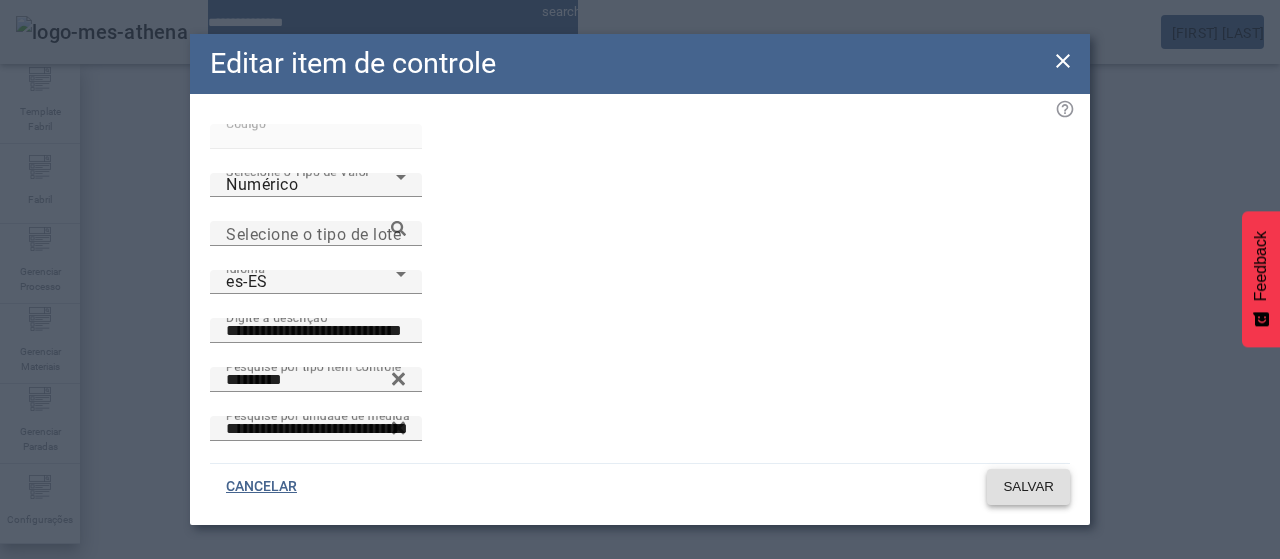 click on "SALVAR" 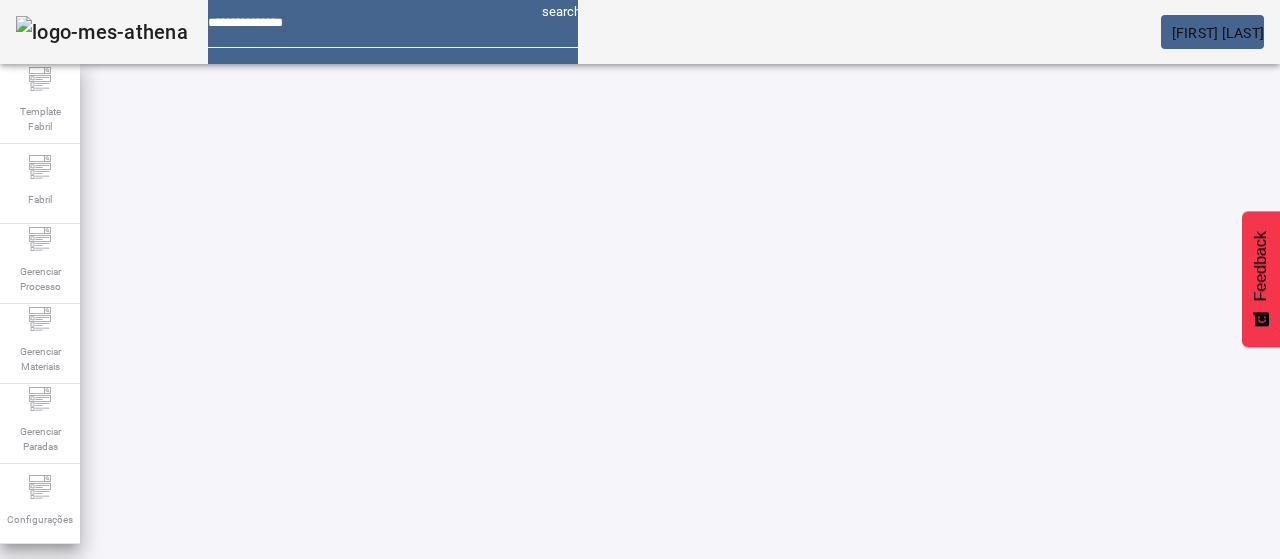 click on "Gerenciar Processo" 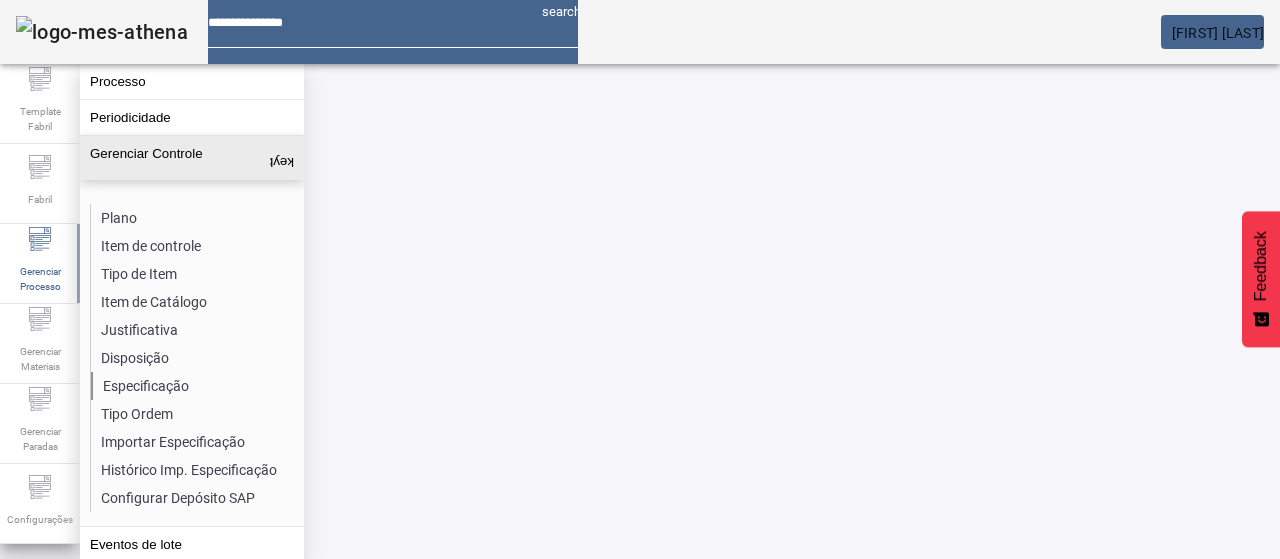 click on "Especificação" 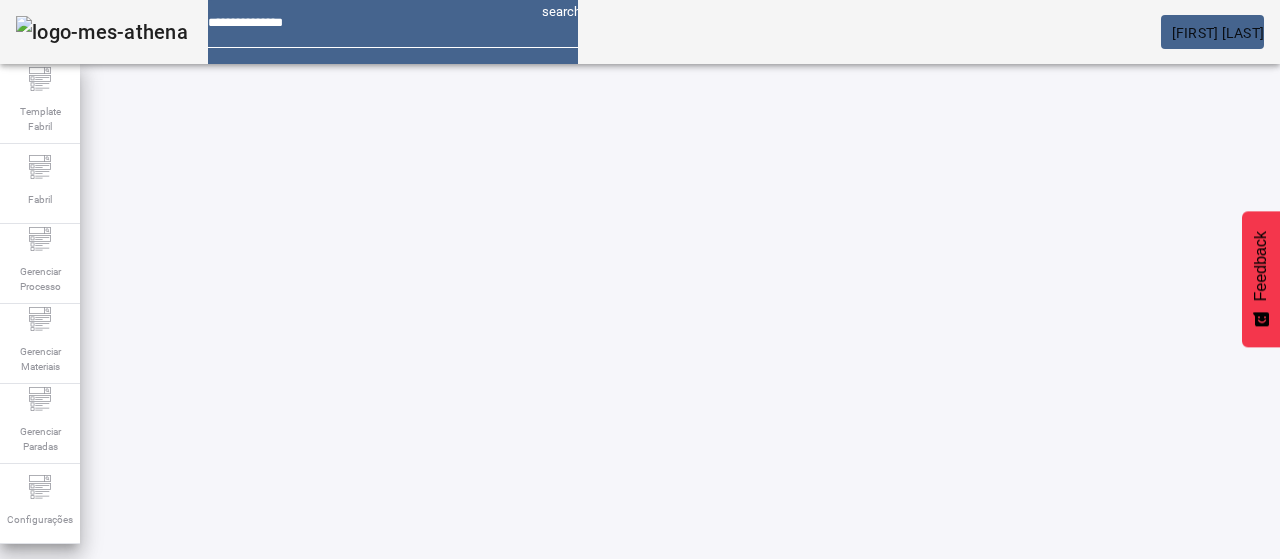 click on "Pesquise por item de controle" at bounding box center [116, 601] 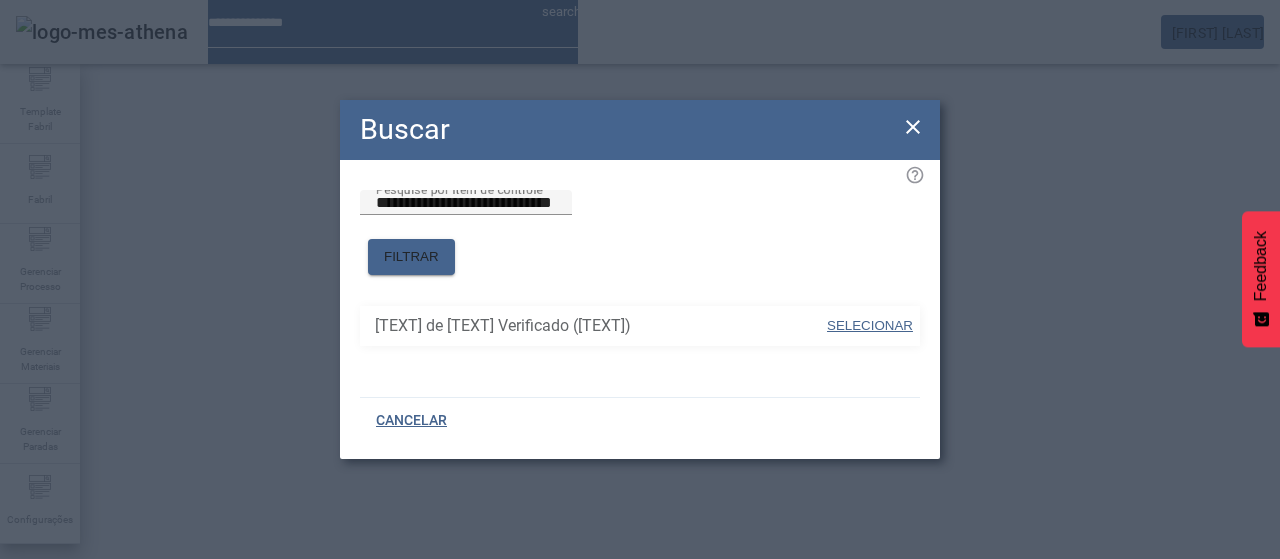 click on "SELECIONAR" at bounding box center (870, 325) 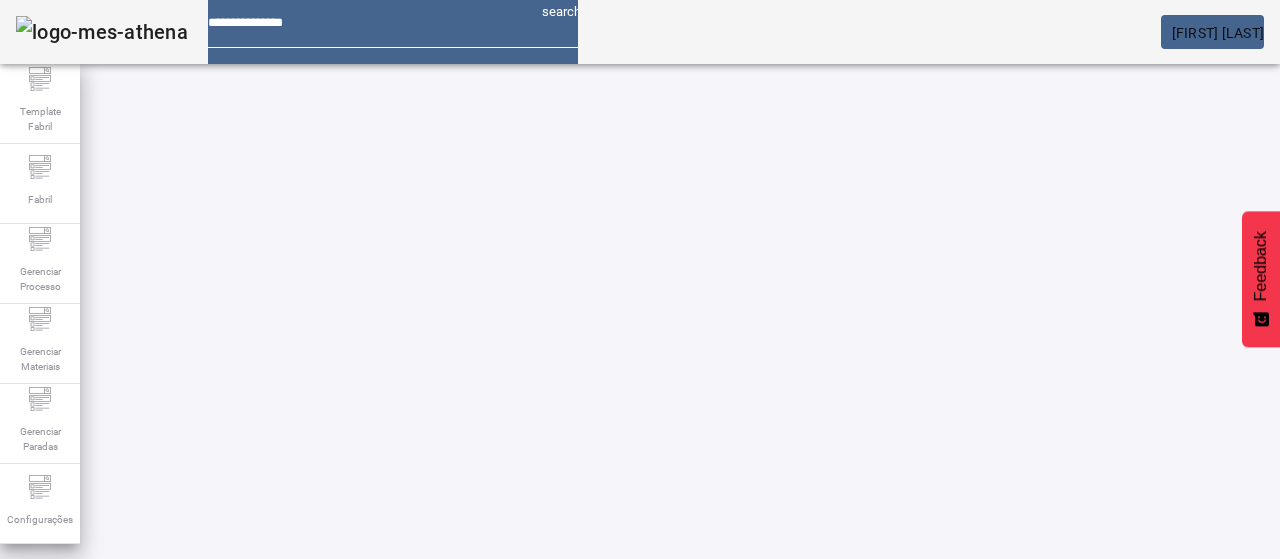 click on "FILTRAR" 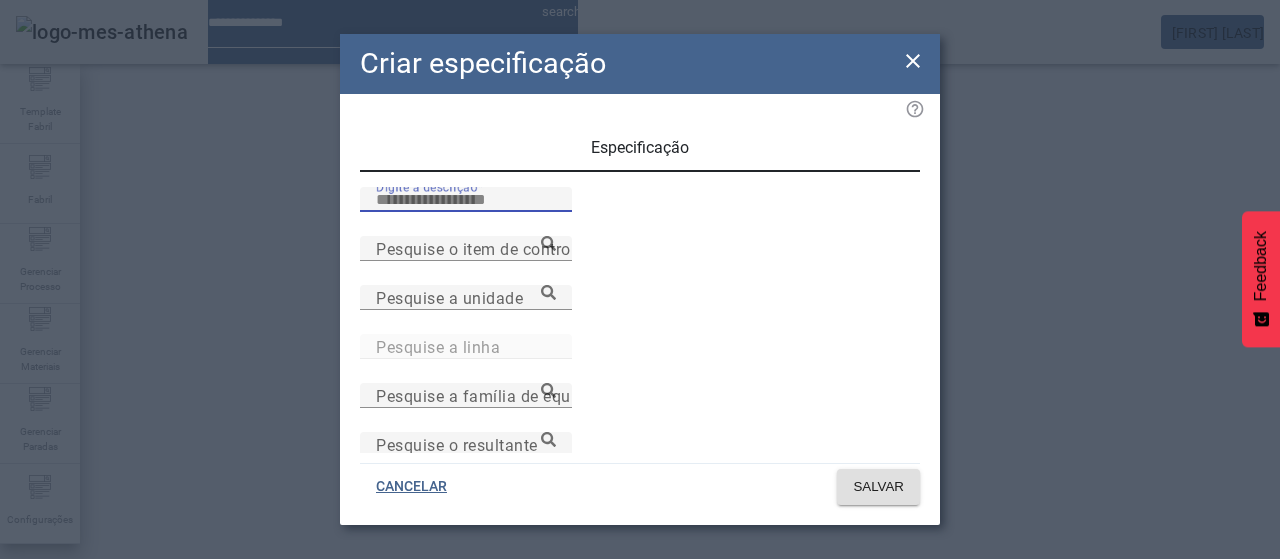 click on "Digite a descrição" at bounding box center (466, 200) 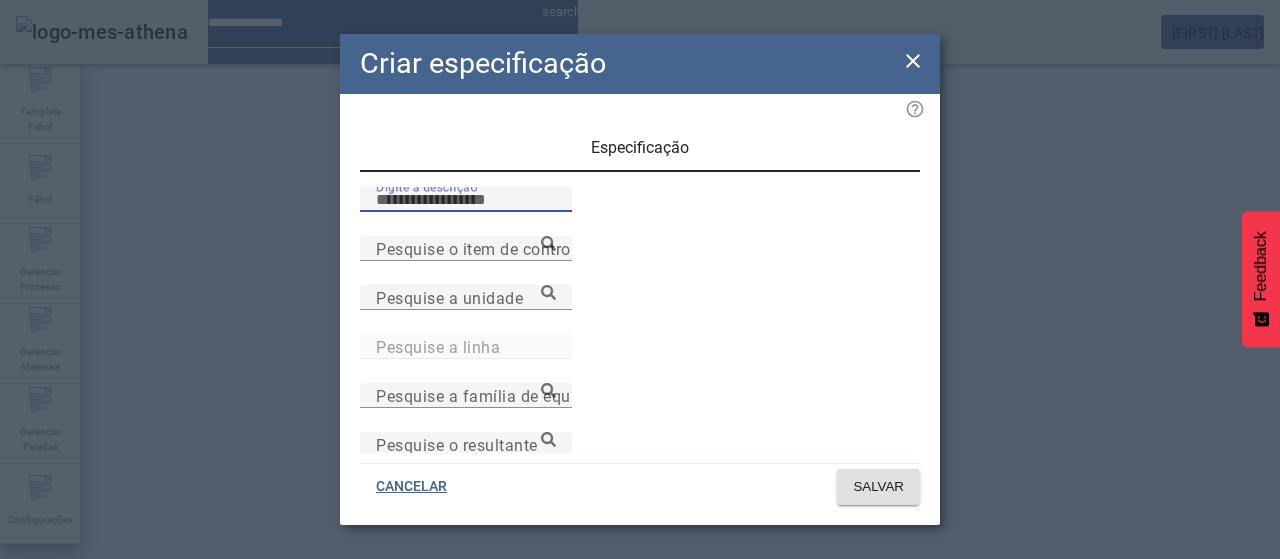 paste on "**********" 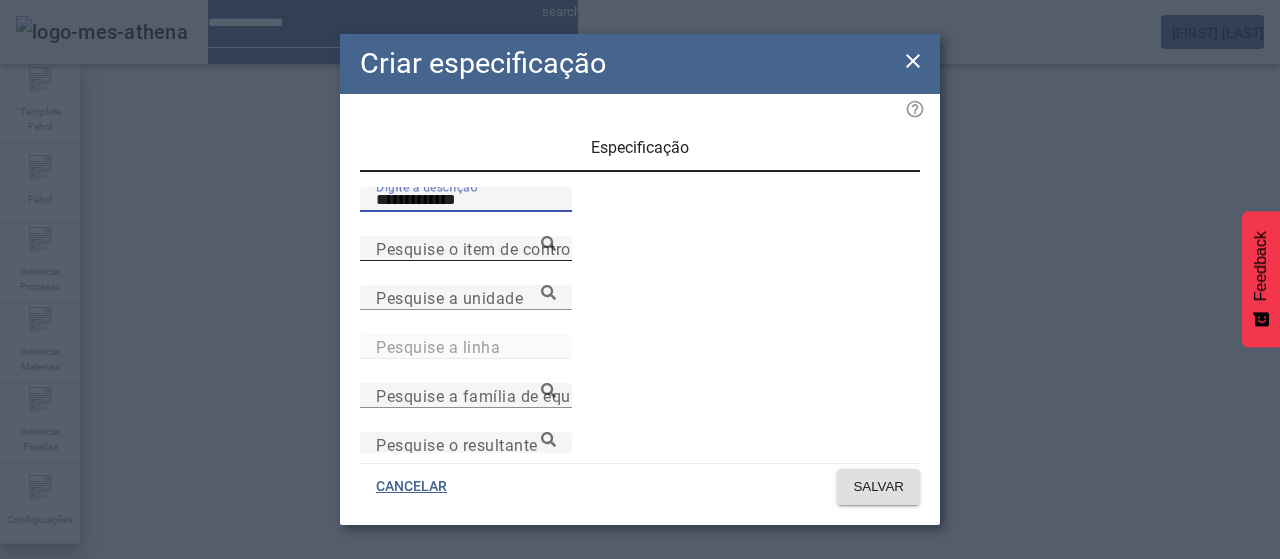 type on "**********" 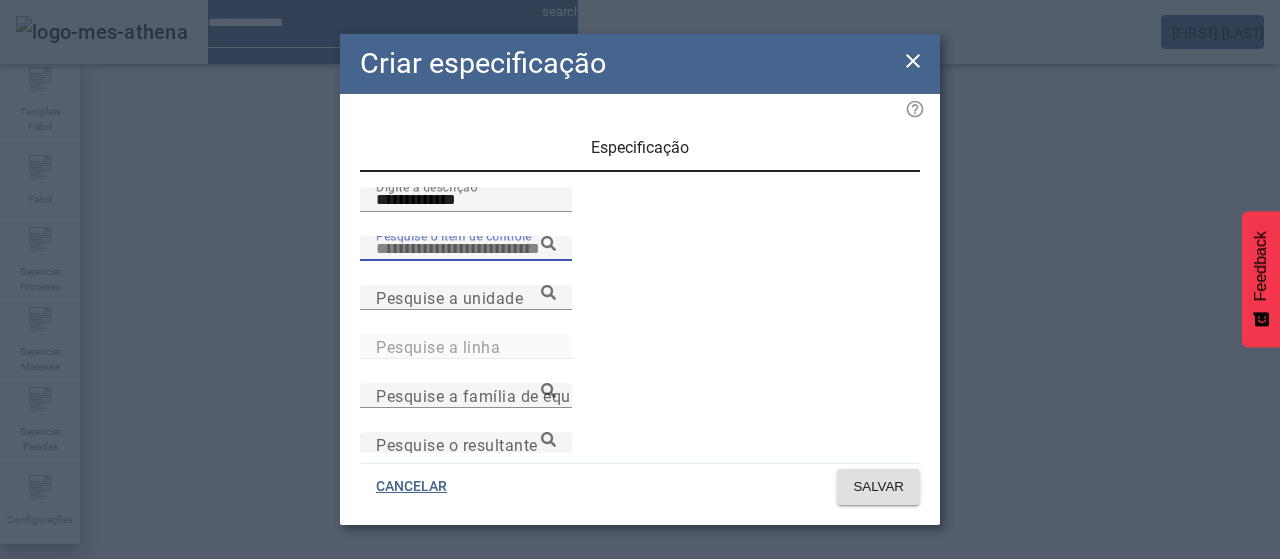 click on "Pesquise o item de controle" at bounding box center [466, 249] 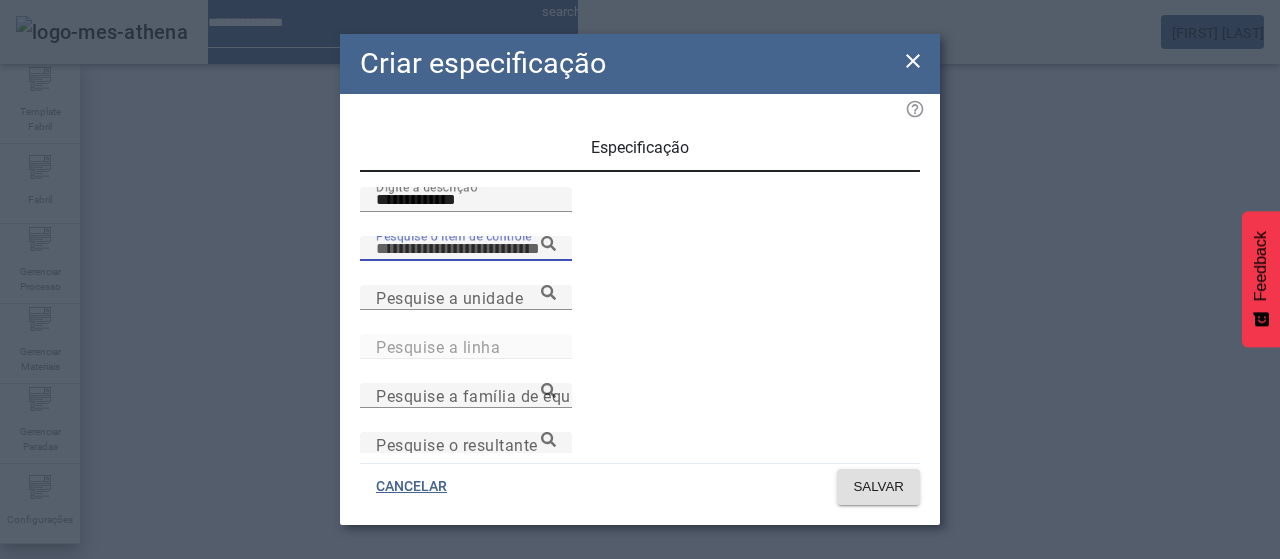 paste on "**********" 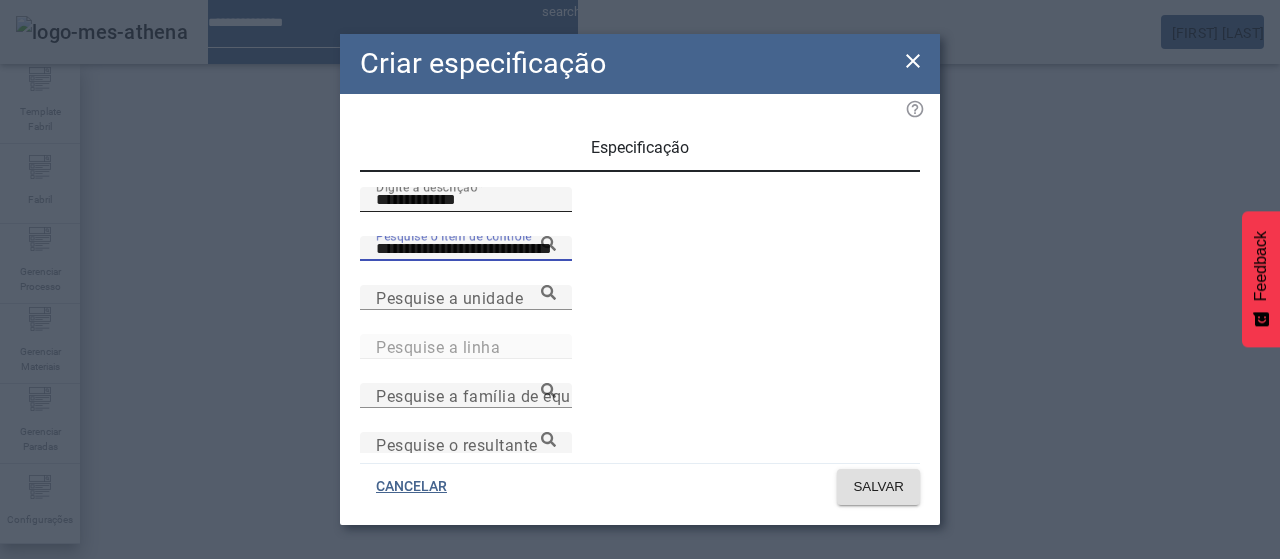 type on "**********" 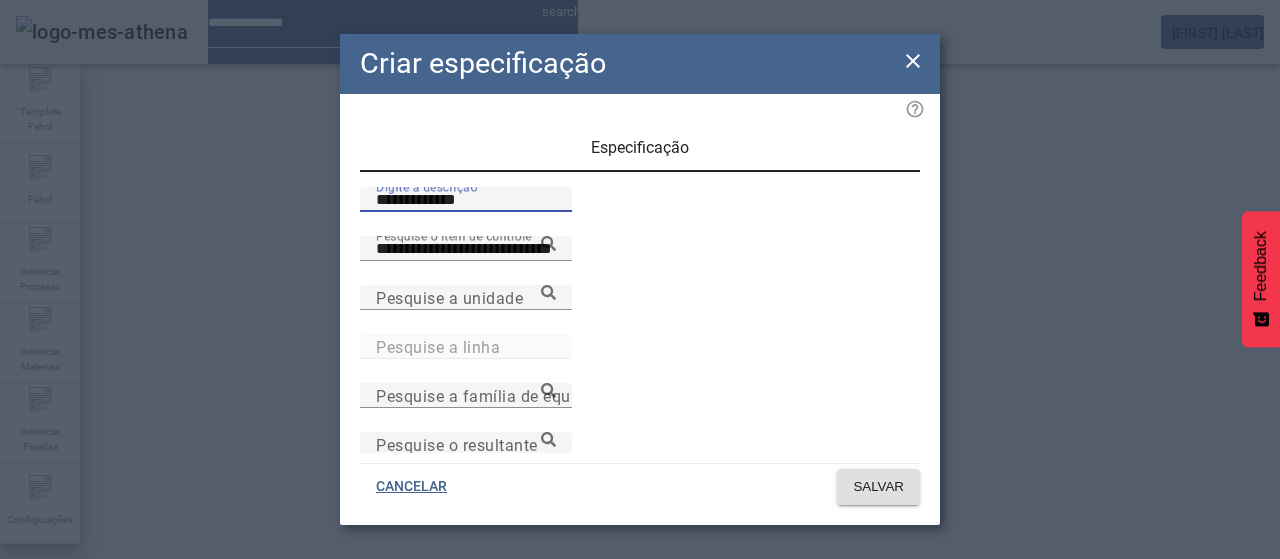 click on "**********" at bounding box center [466, 200] 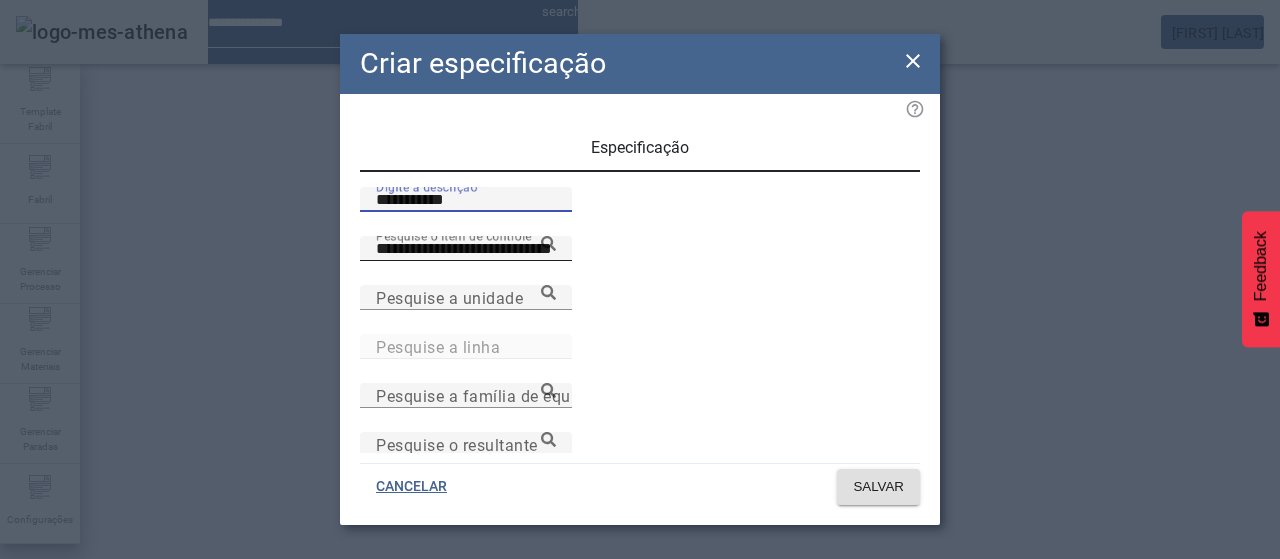 type on "**********" 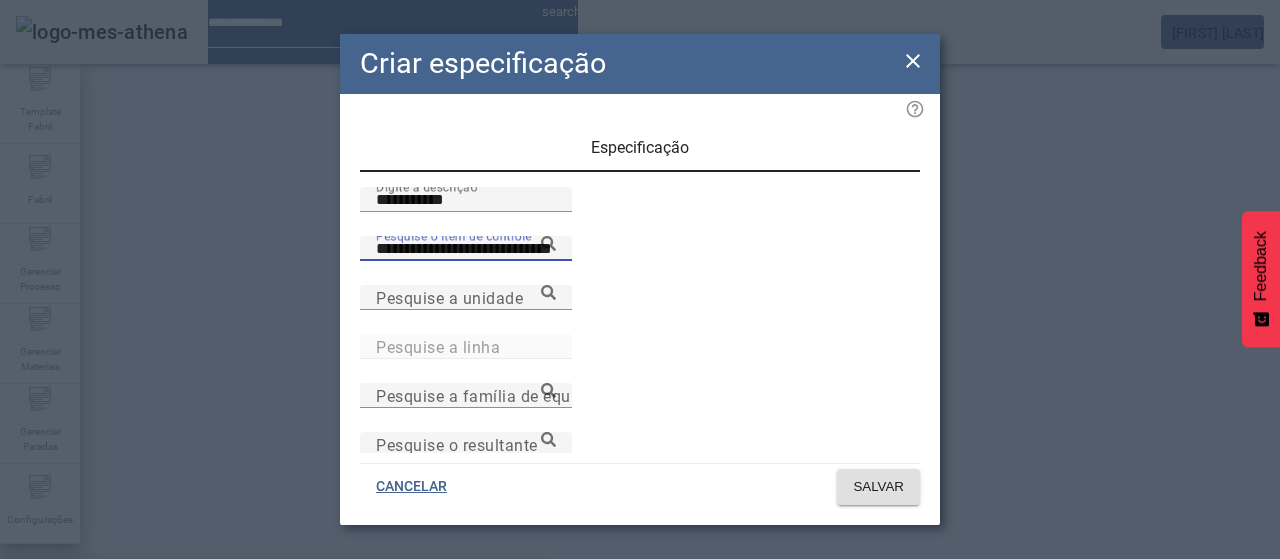 click on "**********" at bounding box center (466, 249) 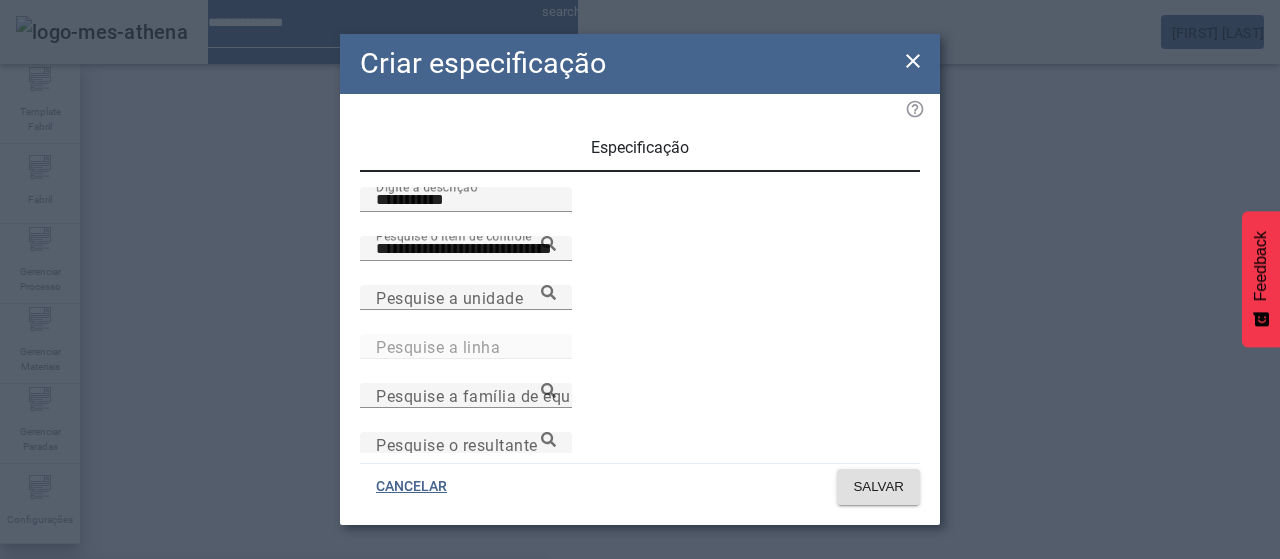 click on "[TEXT] de [TEXT] Verificado ([TEXT])" at bounding box center [272, 591] 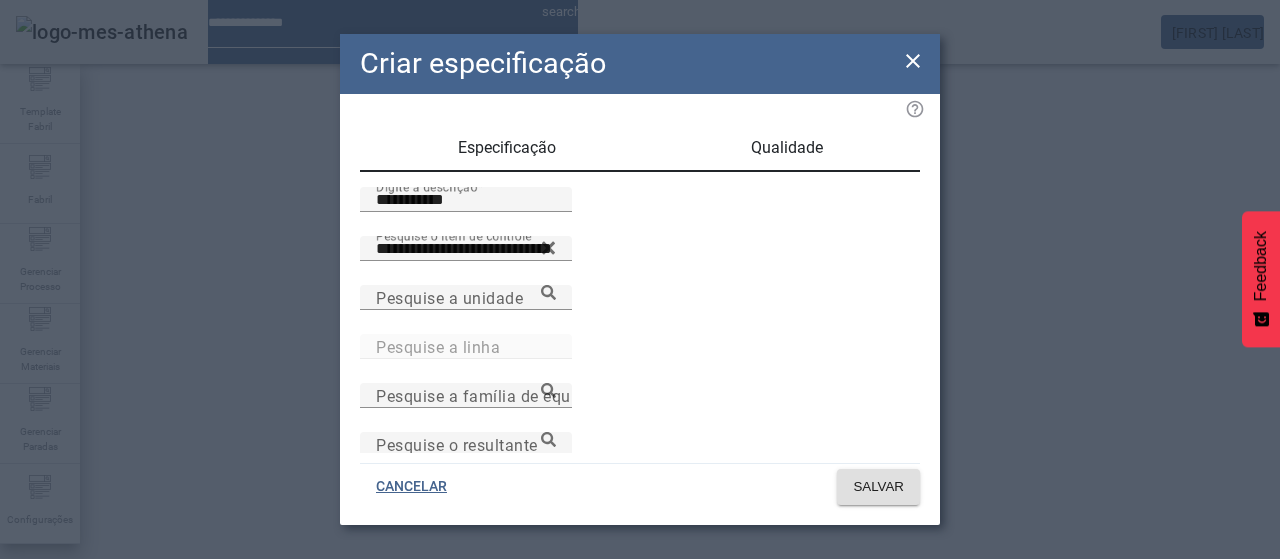 click on "Qualidade" at bounding box center [787, 148] 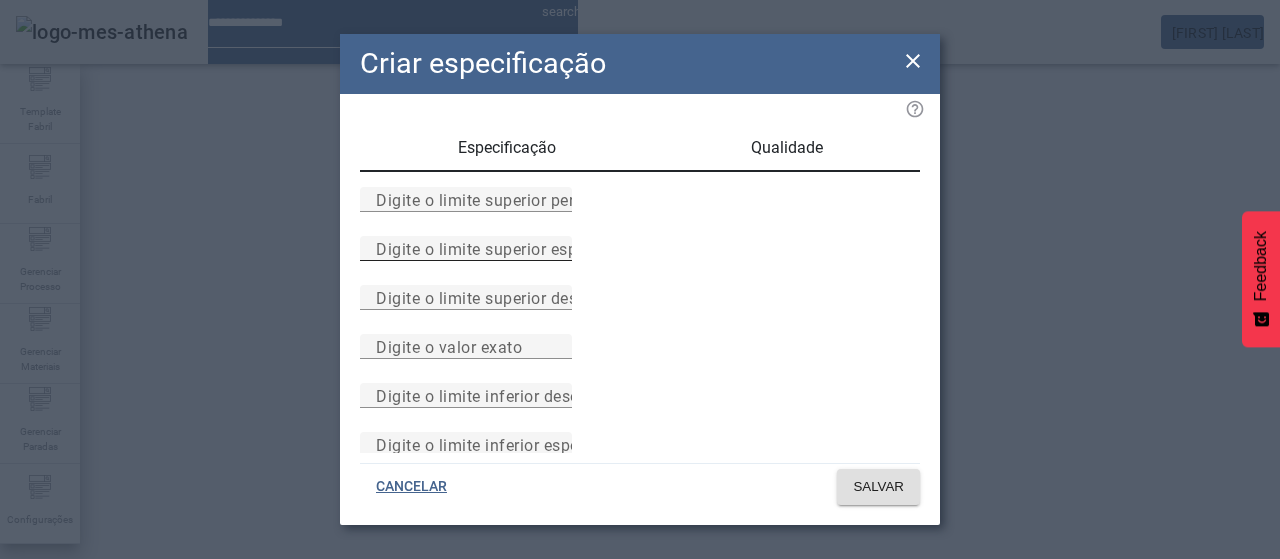 click on "Digite o limite superior especificado" at bounding box center [511, 248] 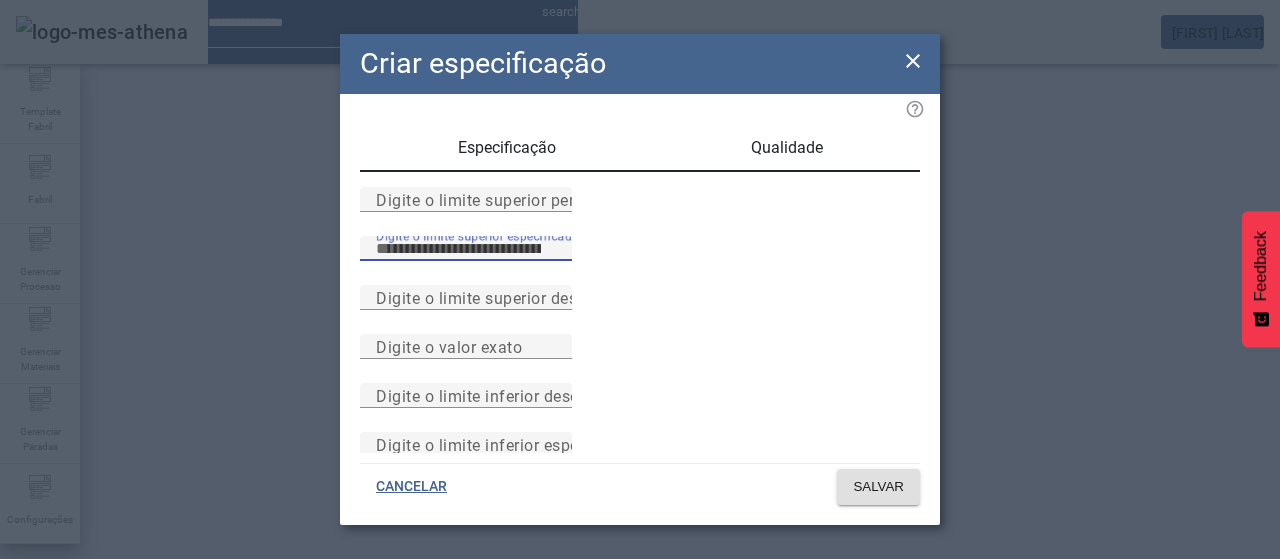 type on "****" 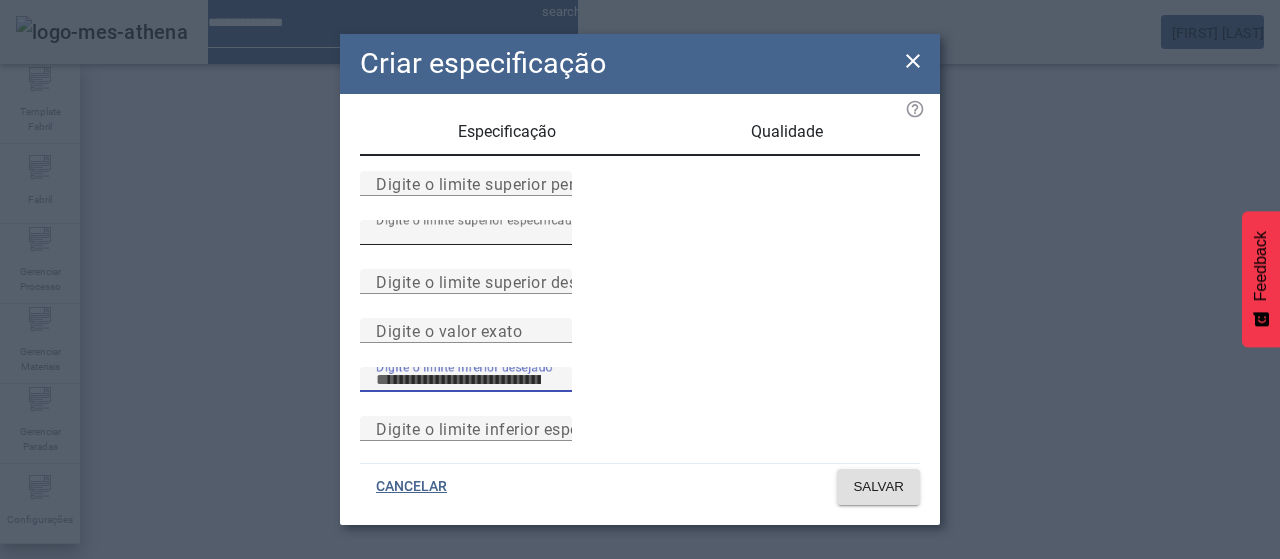 scroll, scrollTop: 261, scrollLeft: 0, axis: vertical 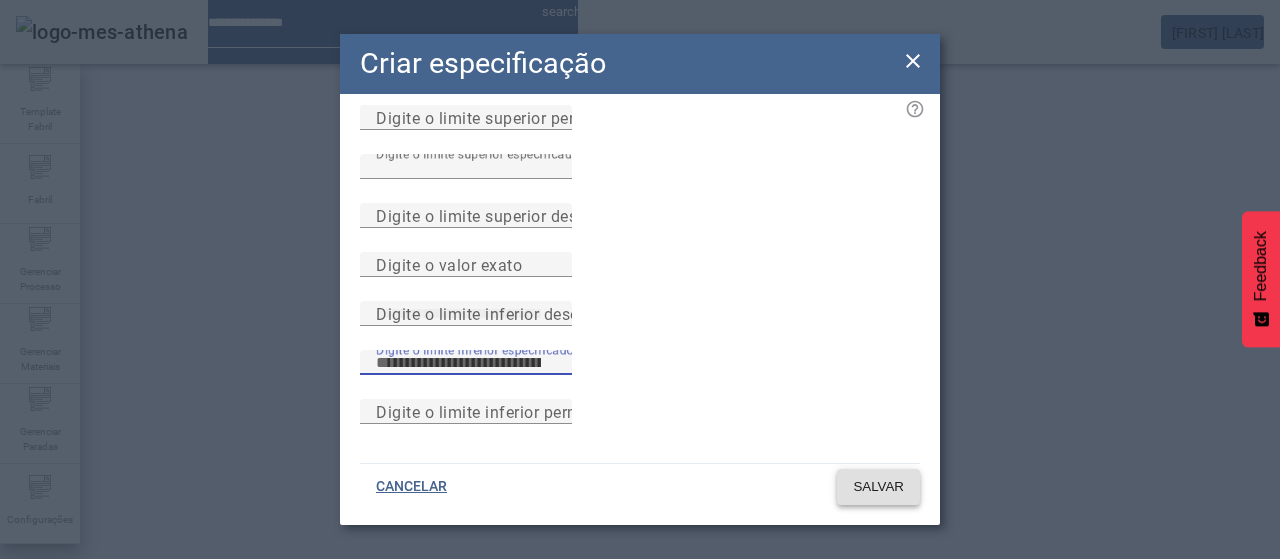 type on "****" 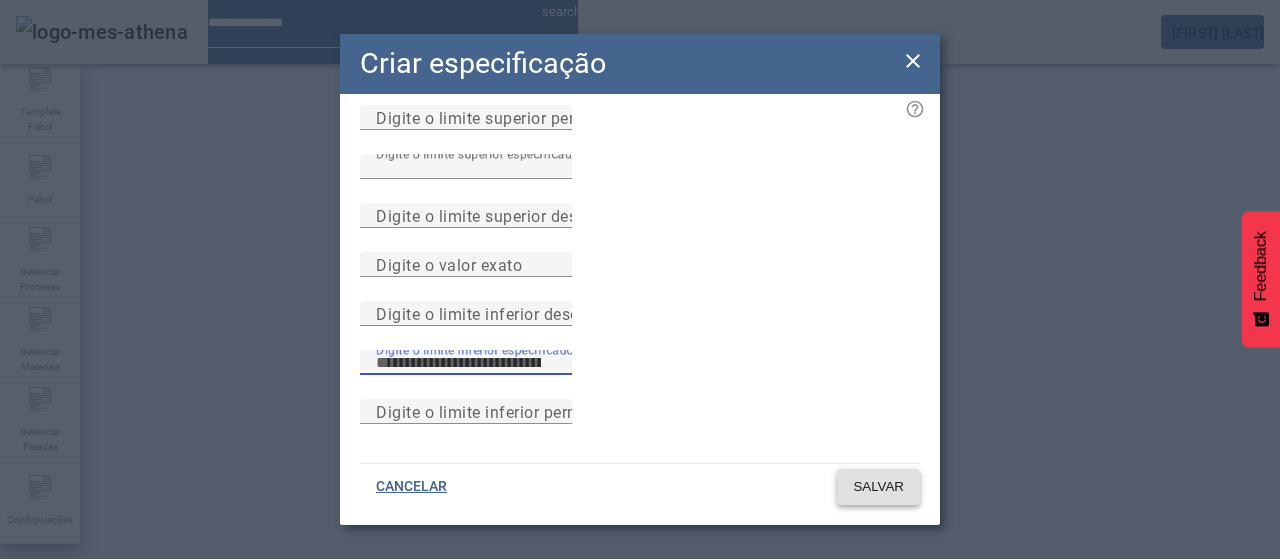 click 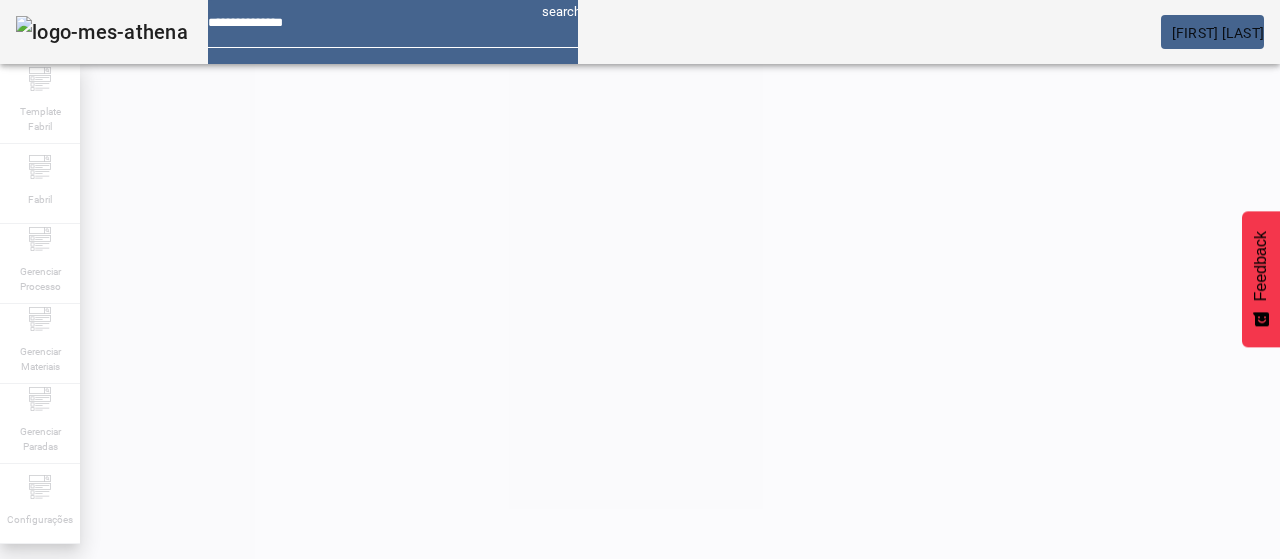 scroll, scrollTop: 140, scrollLeft: 0, axis: vertical 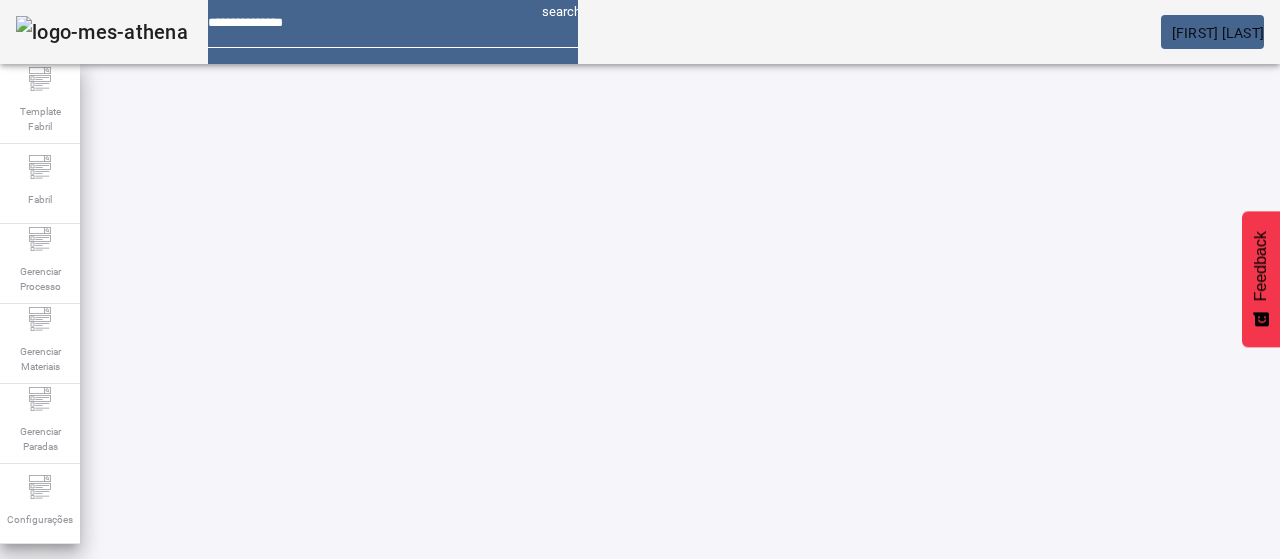 click on "ABRIR FILTROS" 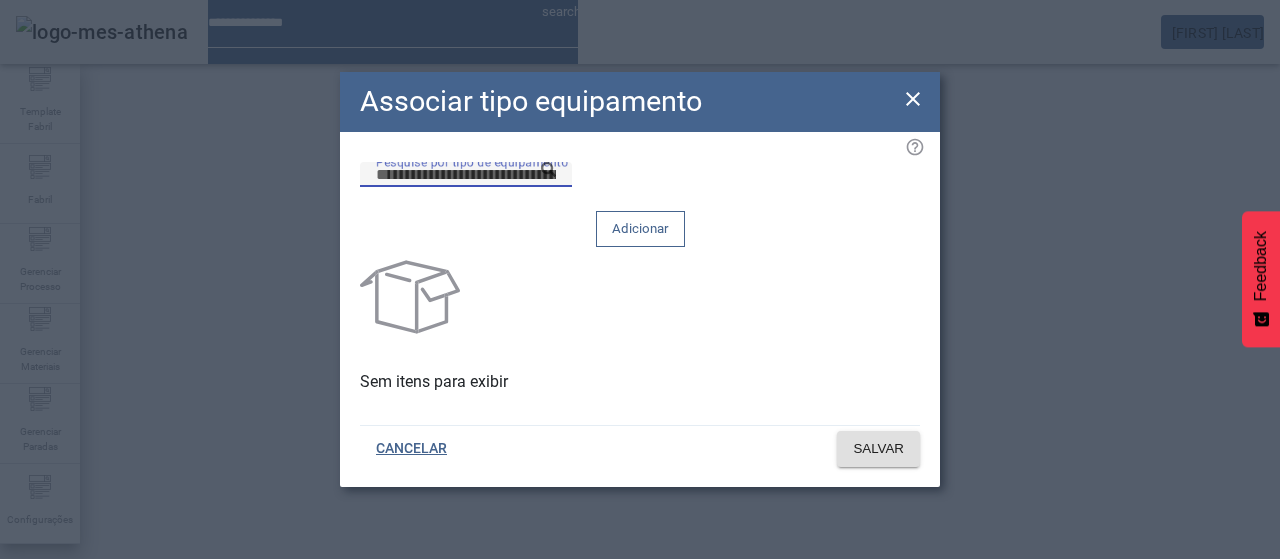 click on "Pesquise por tipo de equipamento" at bounding box center [466, 175] 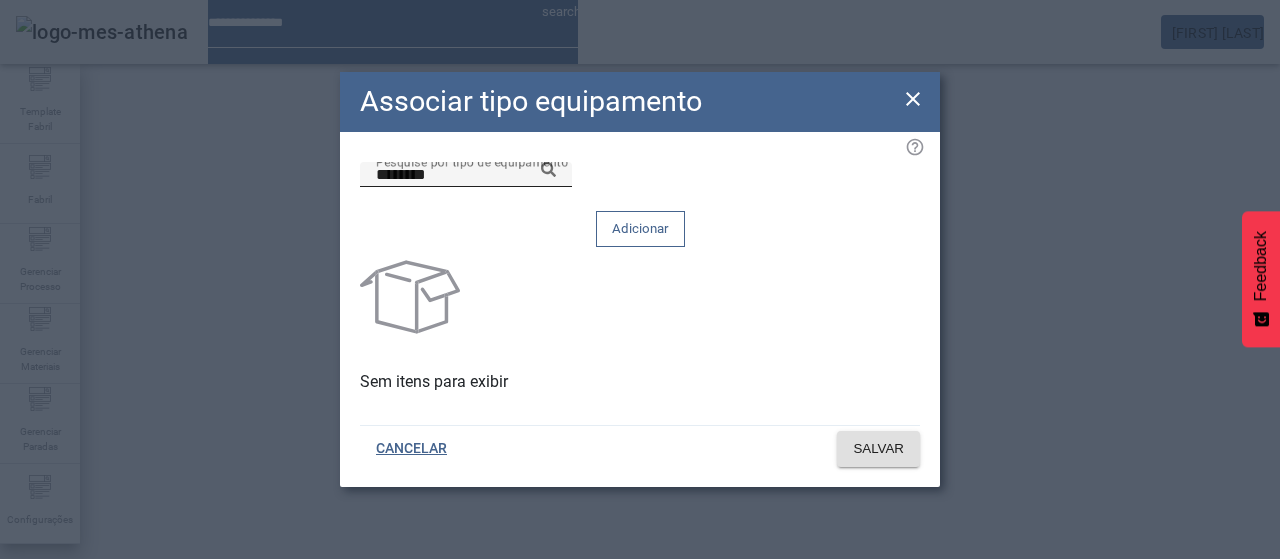 click 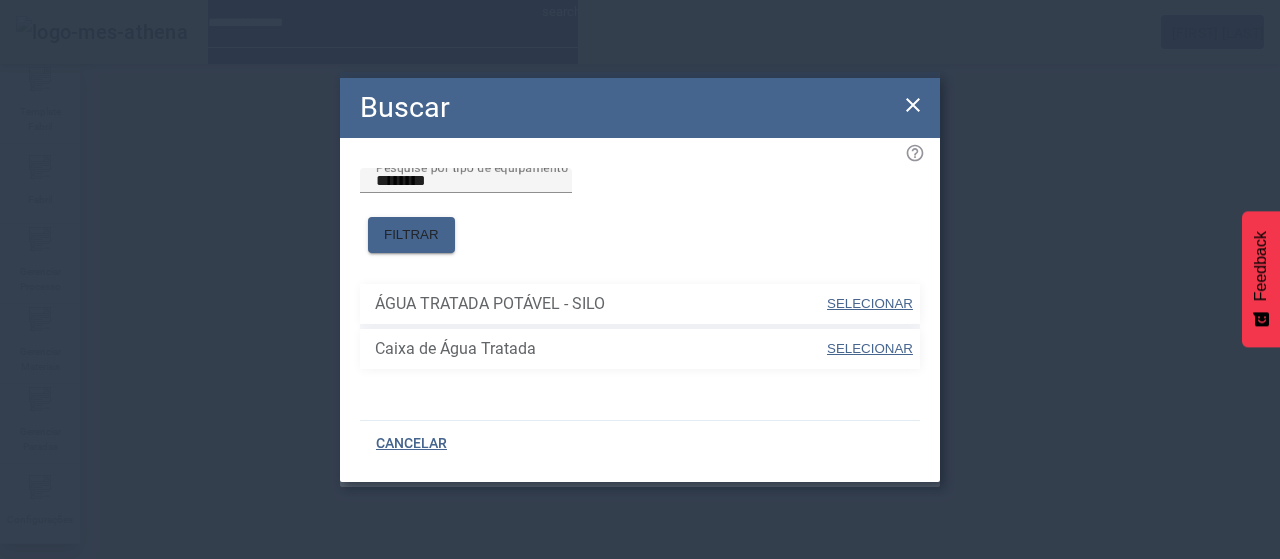 click on "SELECIONAR" at bounding box center (870, 348) 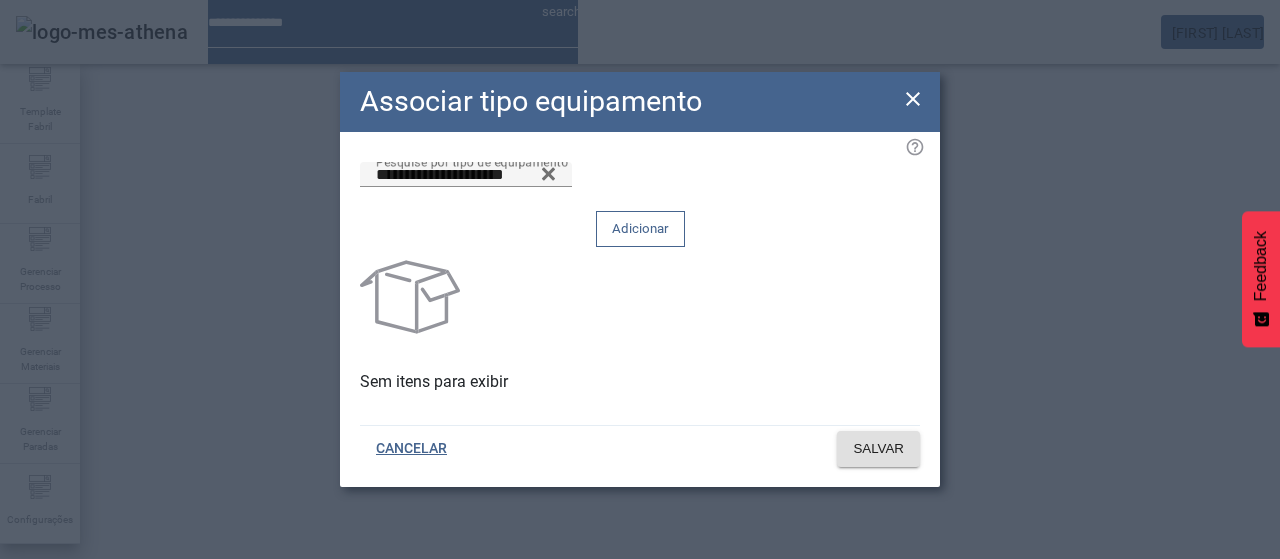 click on "Adicionar" 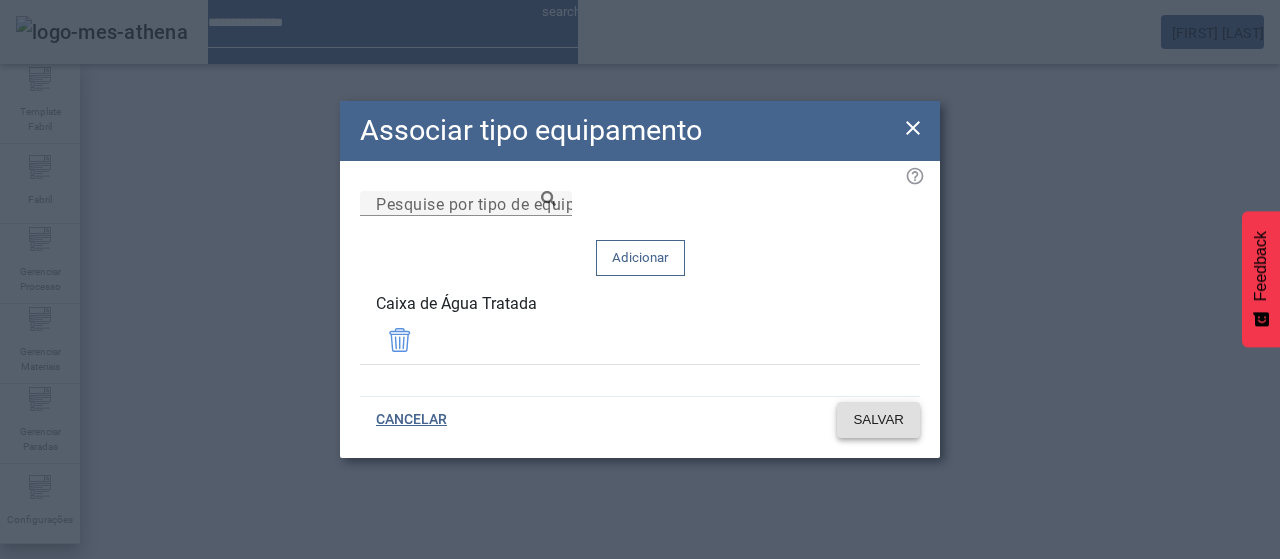 drag, startPoint x: 863, startPoint y: 420, endPoint x: 890, endPoint y: 389, distance: 41.109608 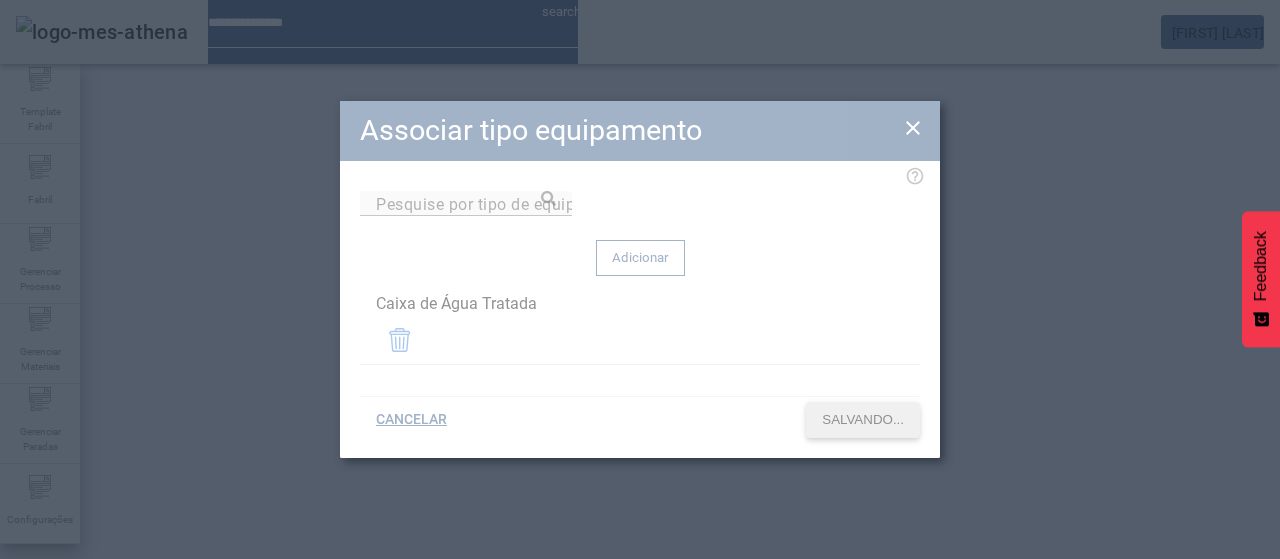 type 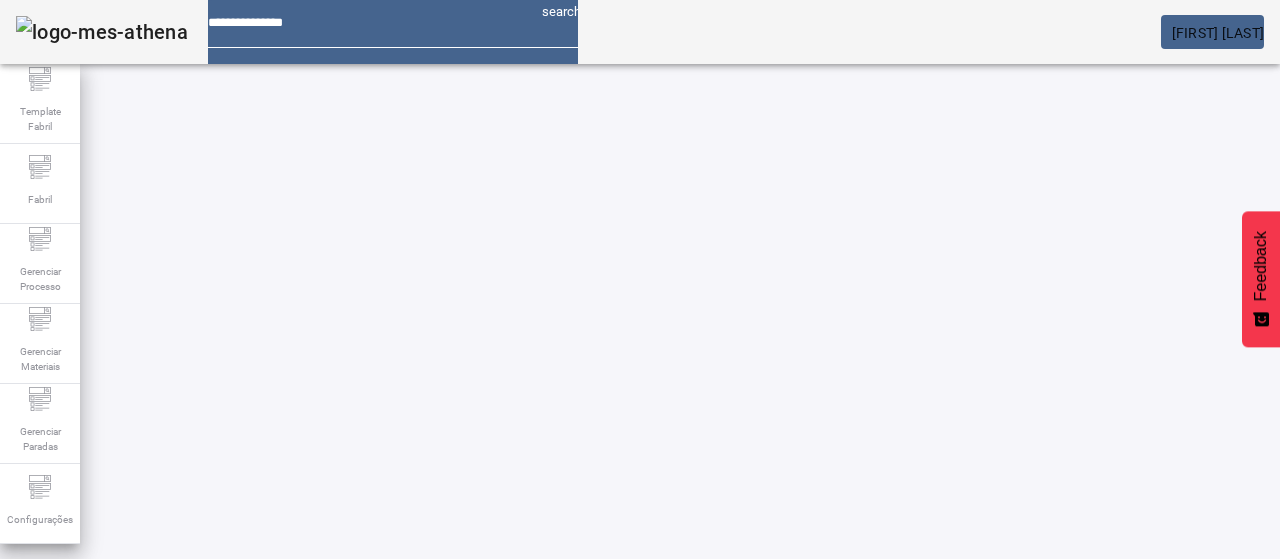 click on "EDITAR" at bounding box center [353, 828] 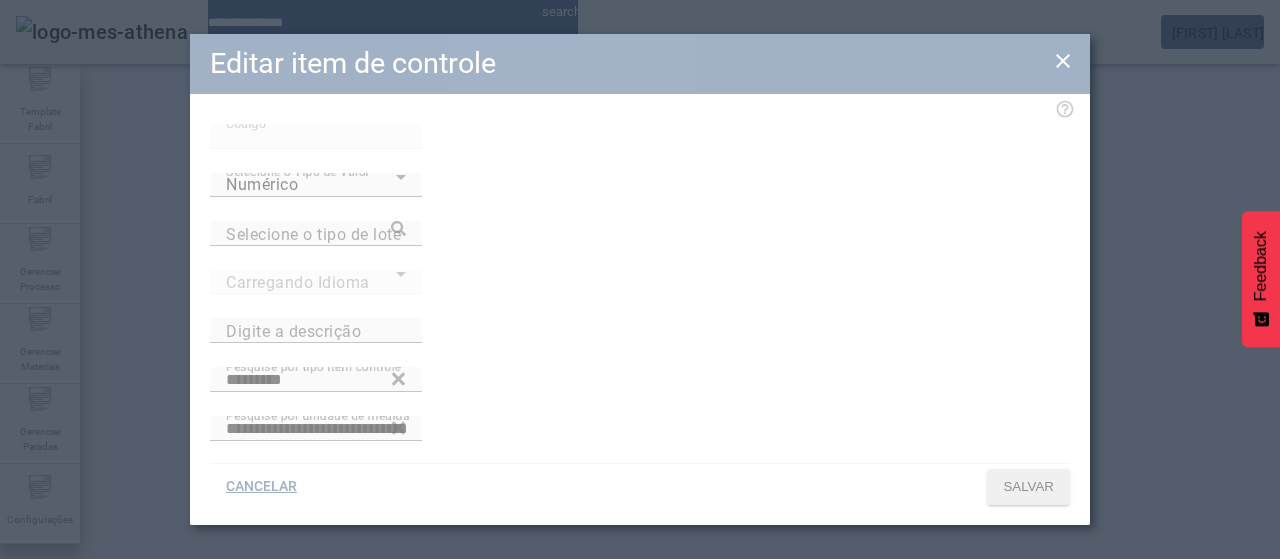 type on "**********" 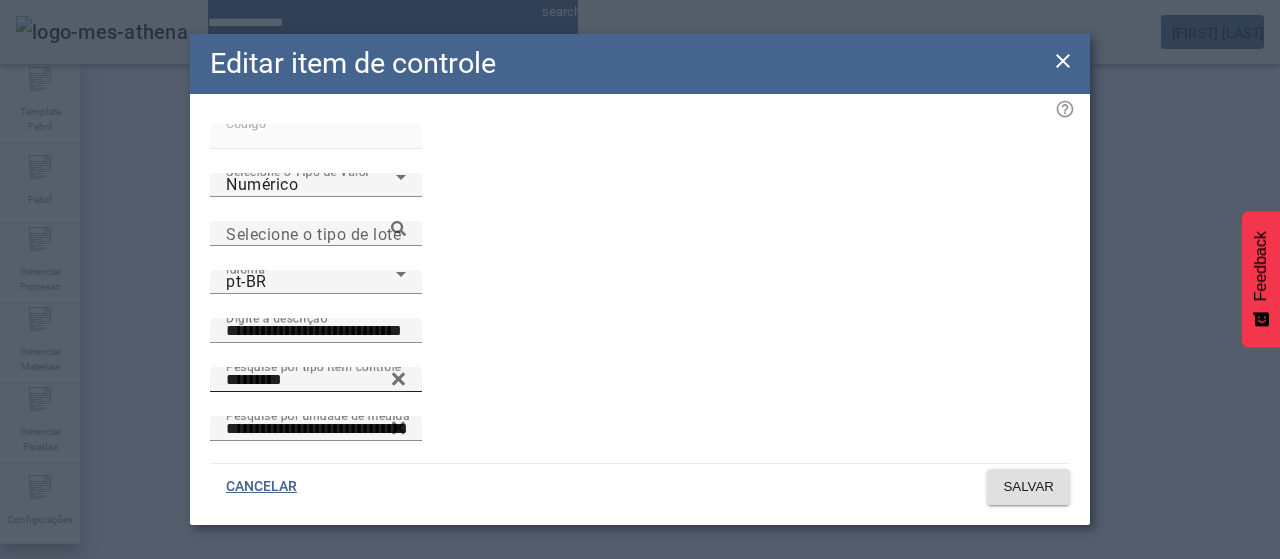 click on "*********" at bounding box center [316, 380] 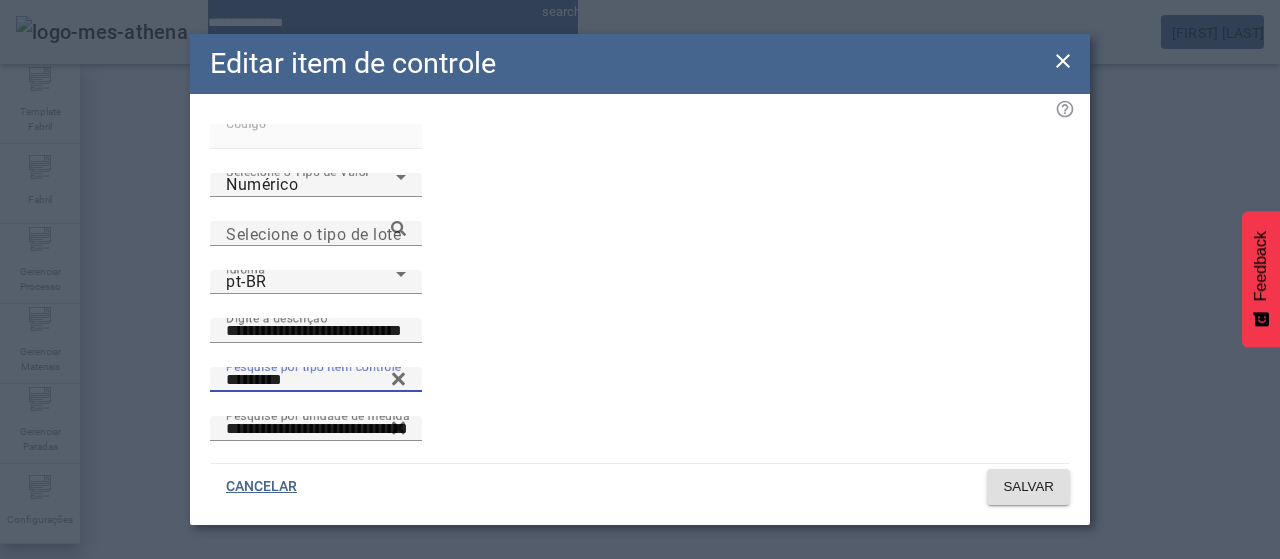click on "*********" at bounding box center (316, 380) 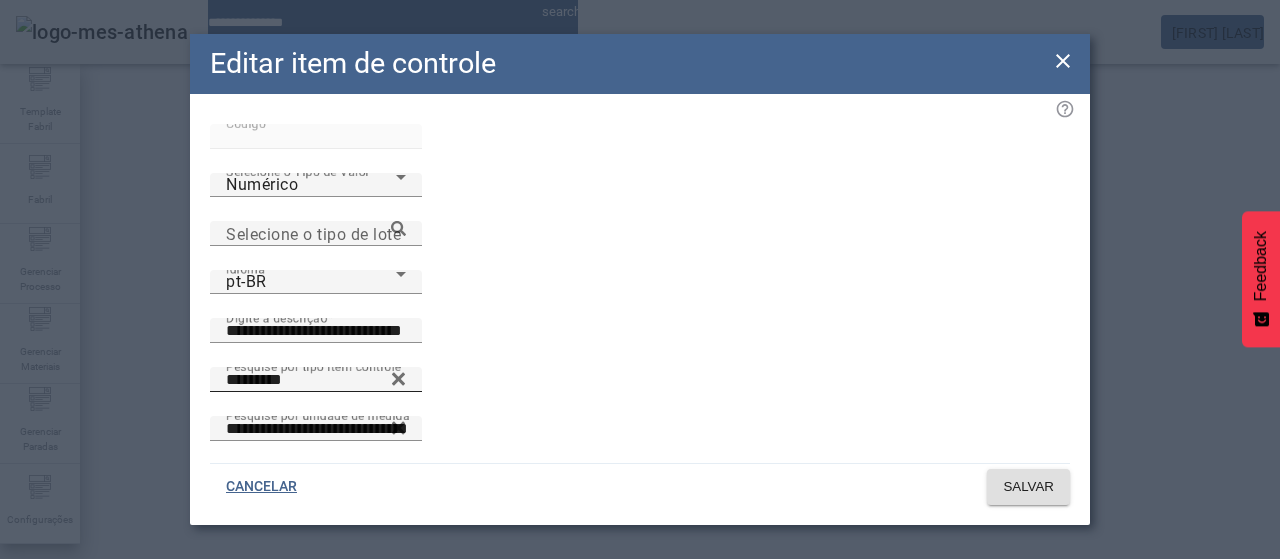 click 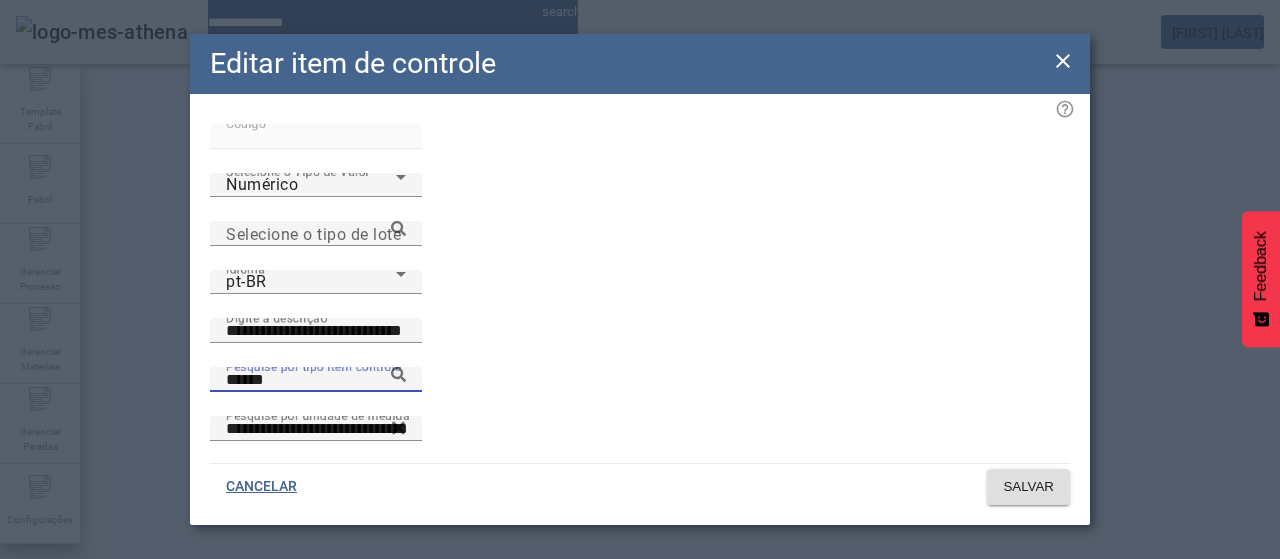 click 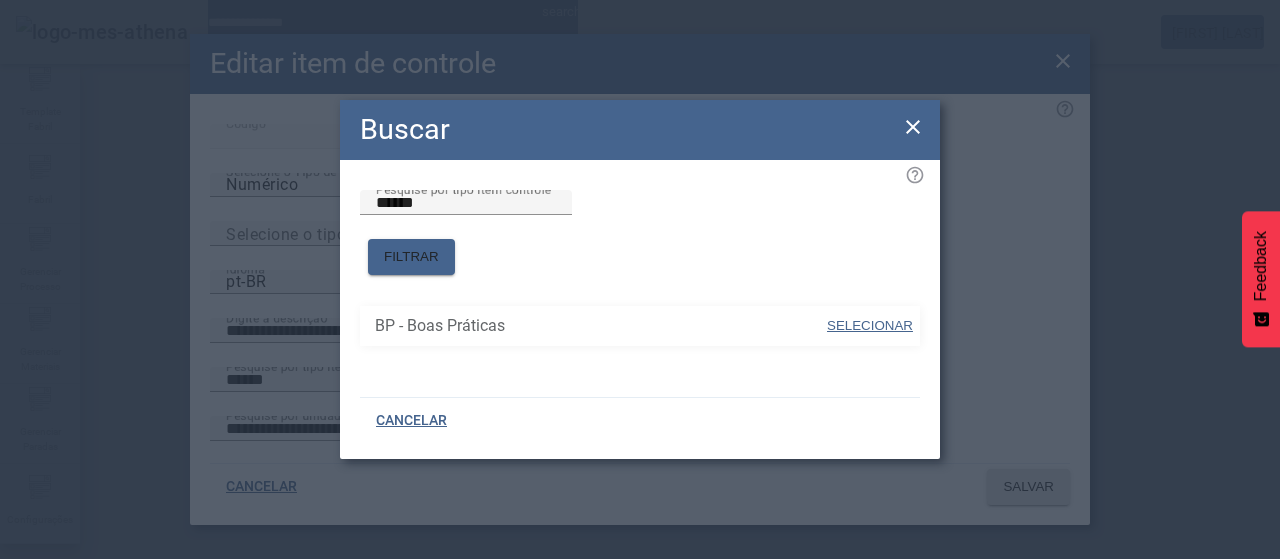 click at bounding box center [870, 326] 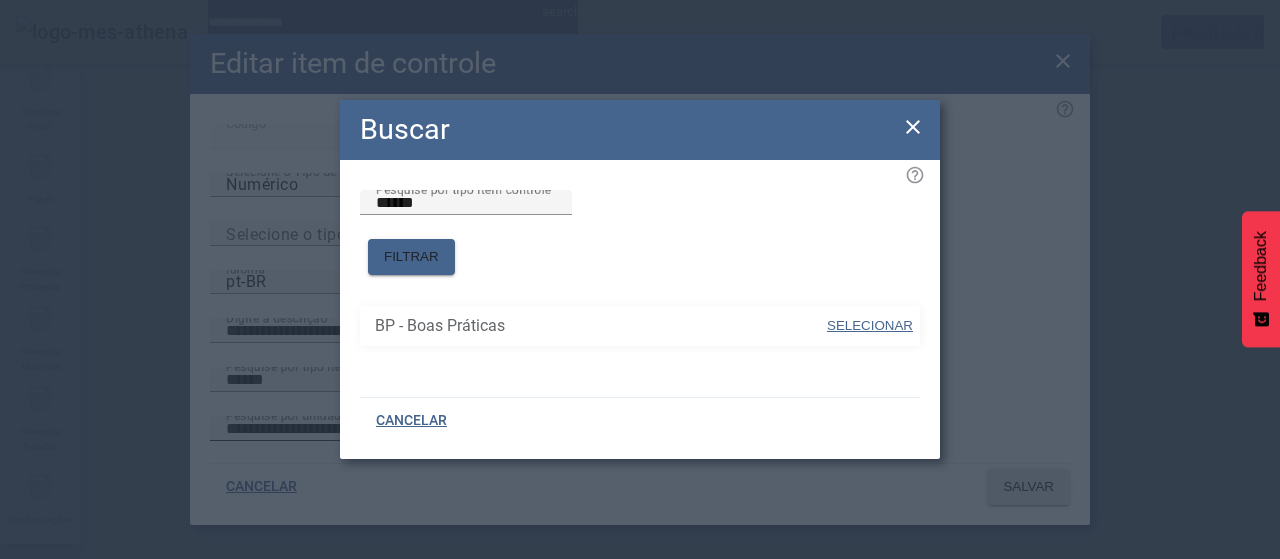 type on "**********" 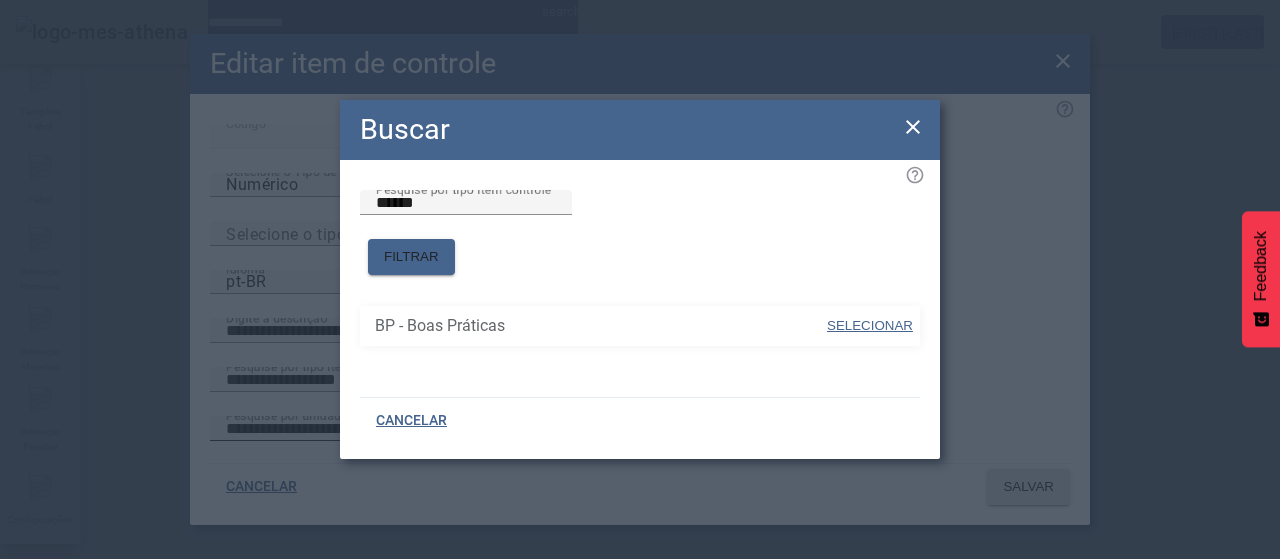 click on "Pesquise por unidade de medida *********" 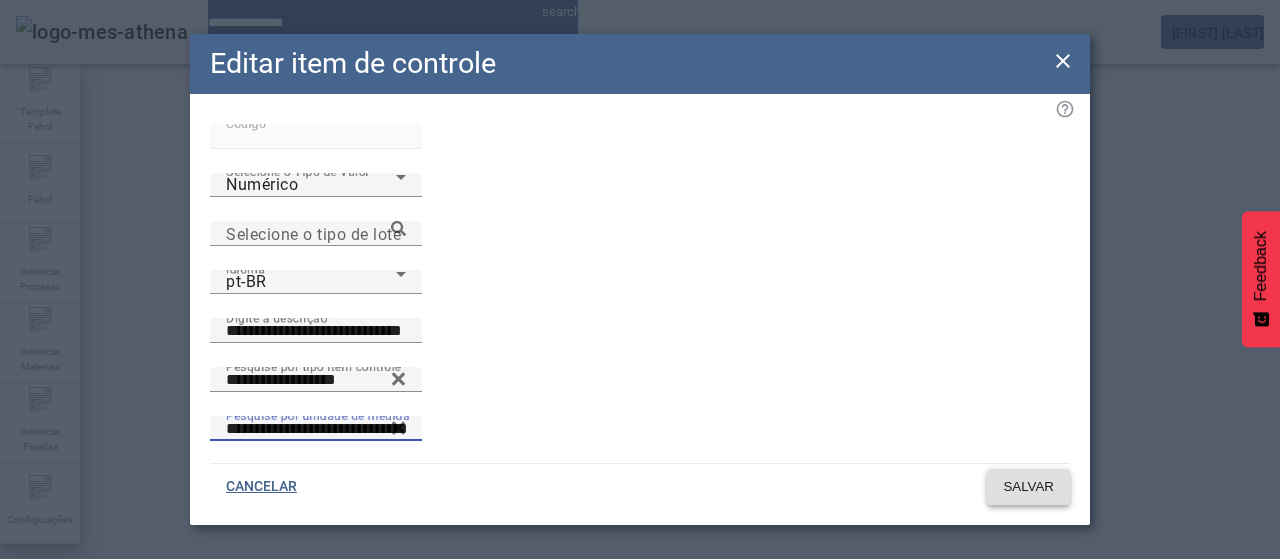 click on "SALVAR" 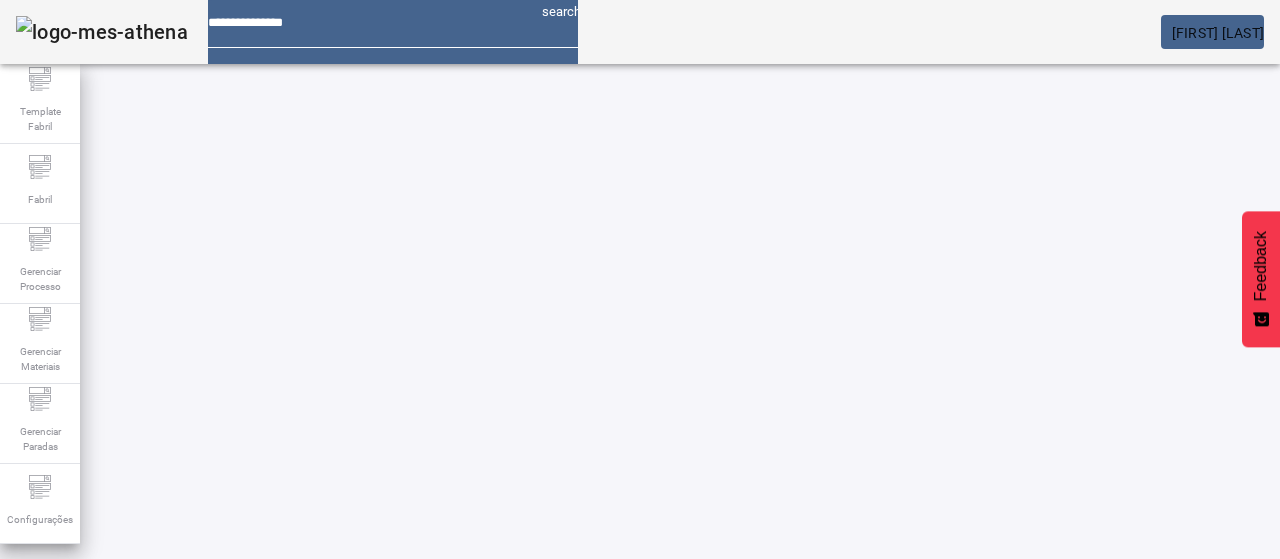 drag, startPoint x: 138, startPoint y: 178, endPoint x: 579, endPoint y: 192, distance: 441.22217 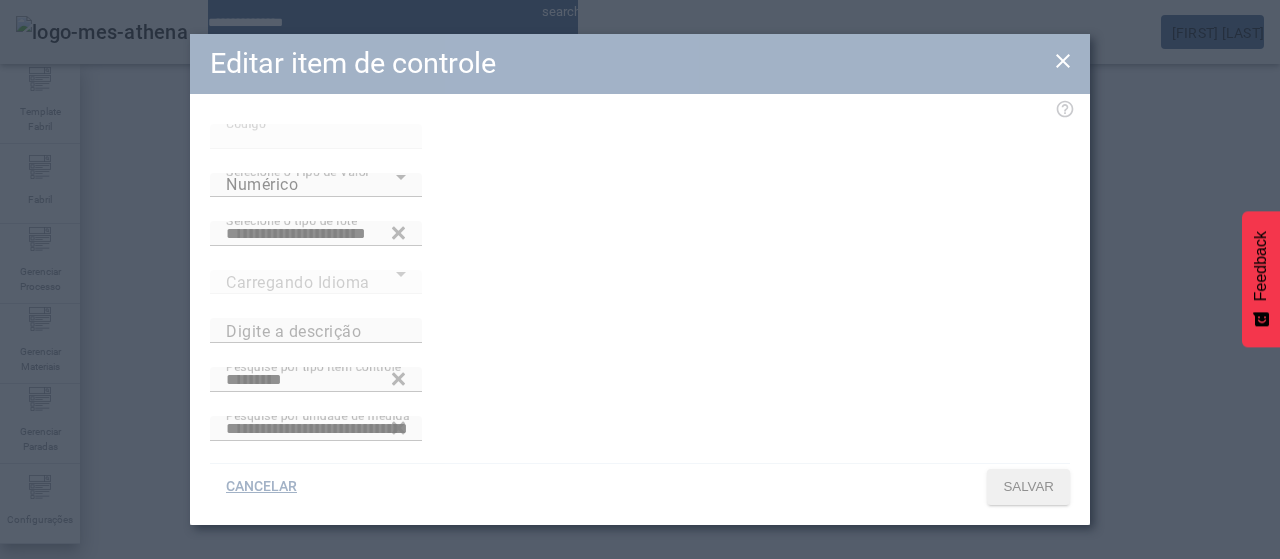 type on "**********" 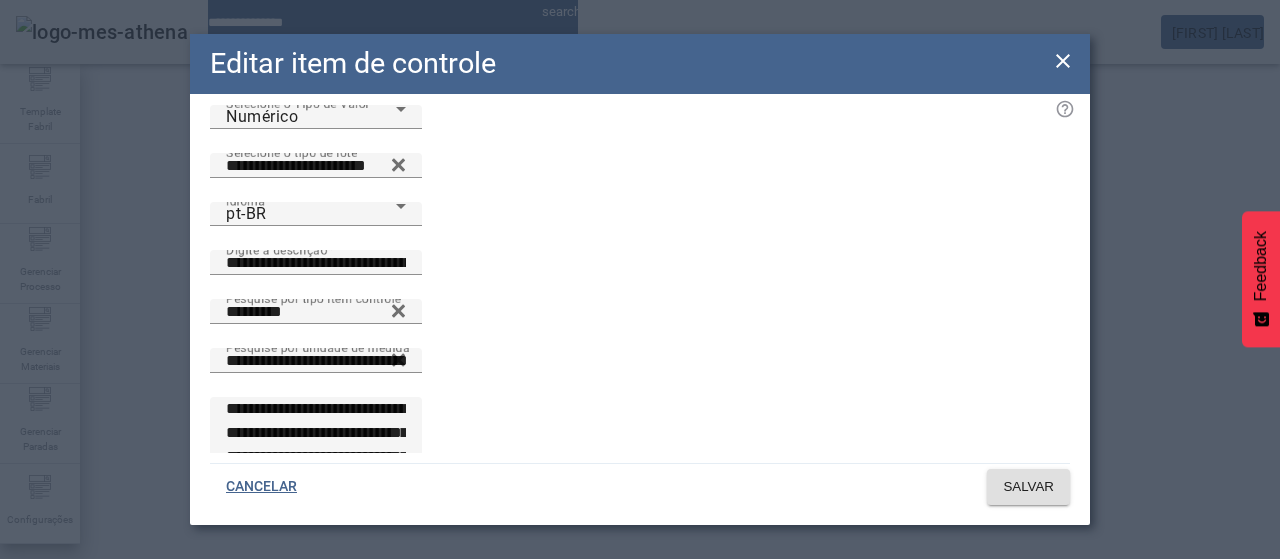 scroll, scrollTop: 161, scrollLeft: 0, axis: vertical 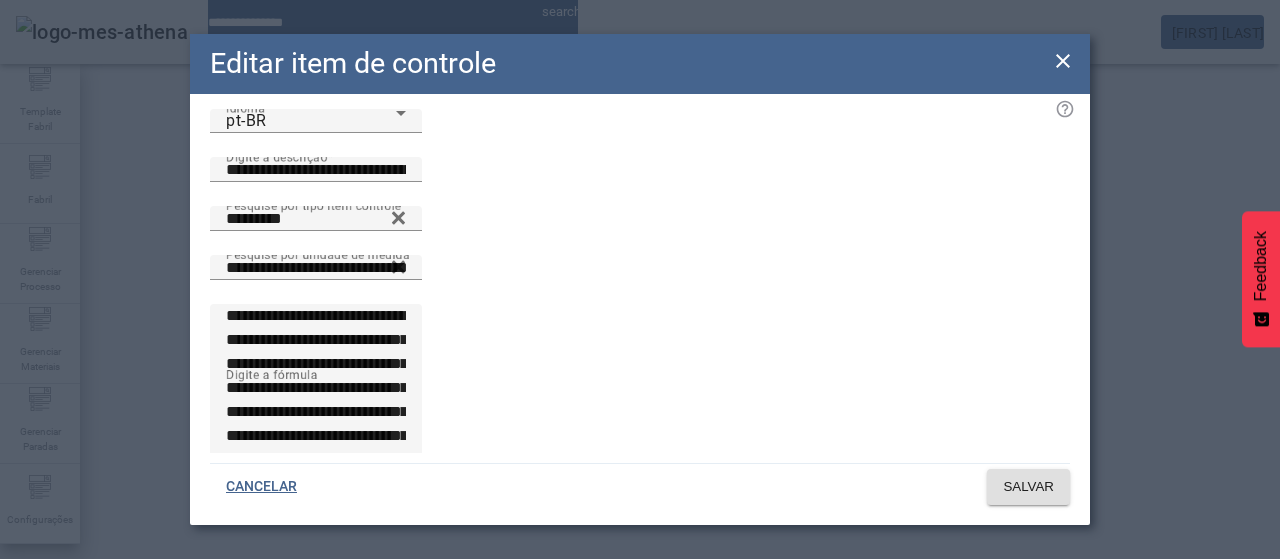 click on "**********" at bounding box center (316, 388) 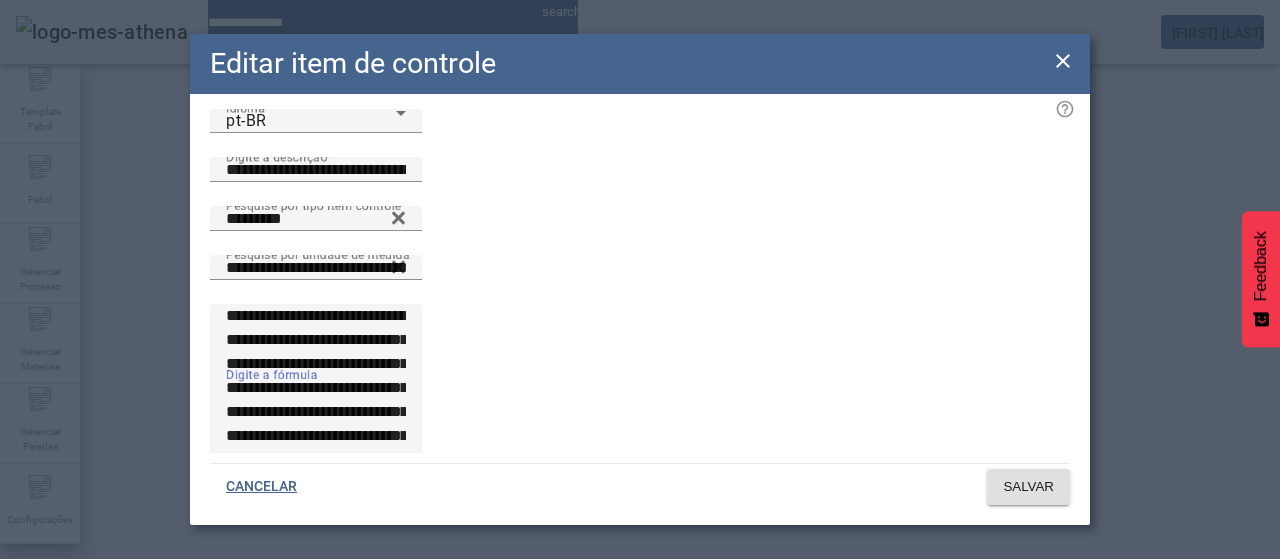 paste on "**********" 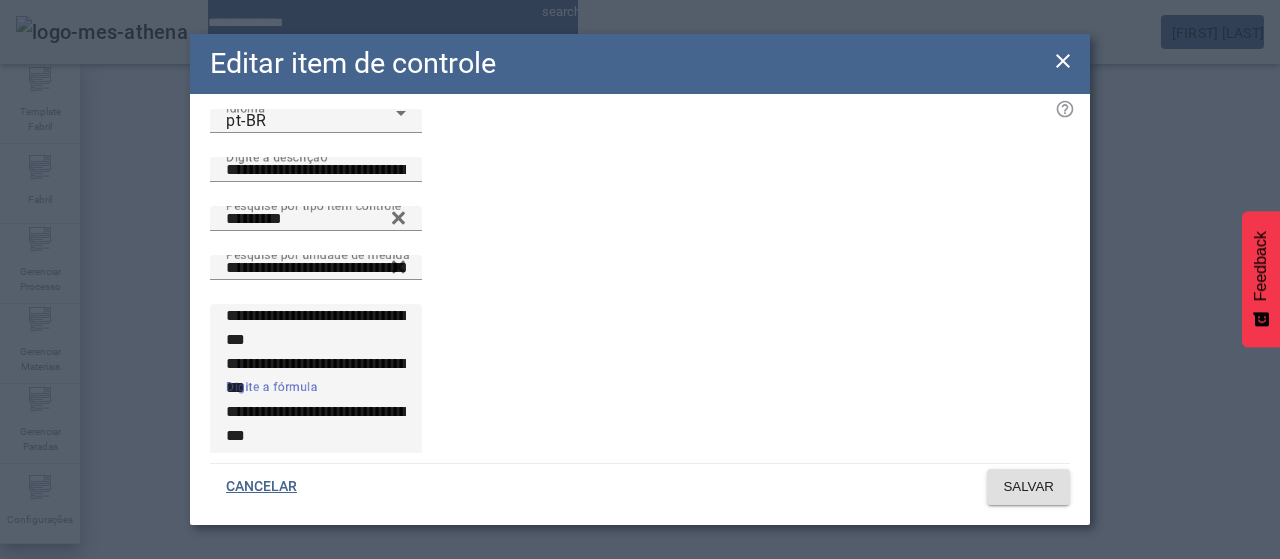 scroll, scrollTop: 46, scrollLeft: 0, axis: vertical 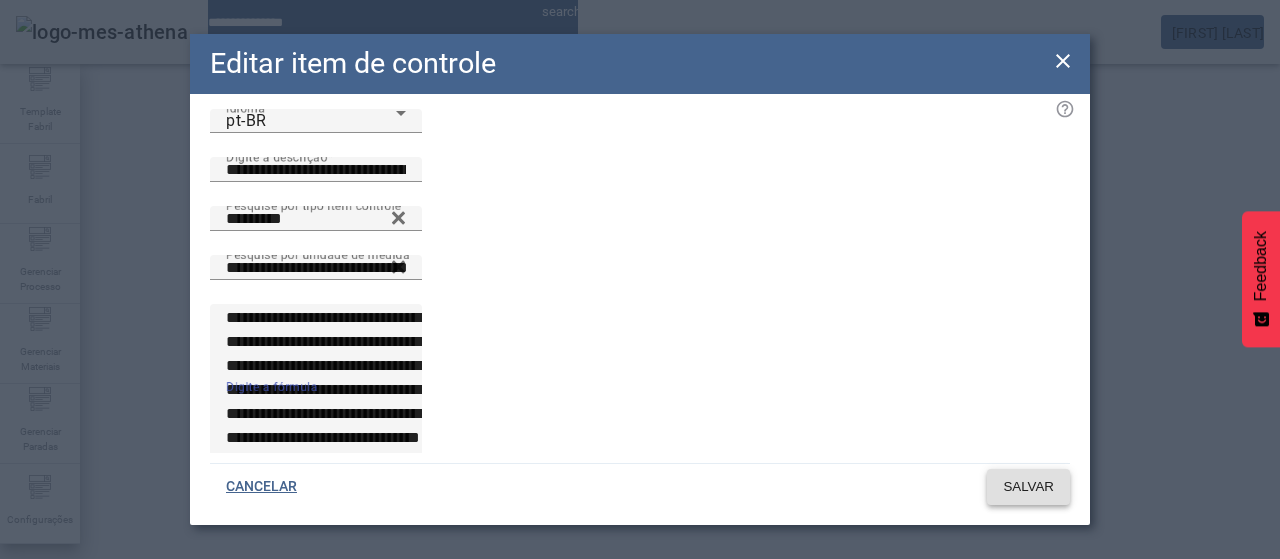 type on "**********" 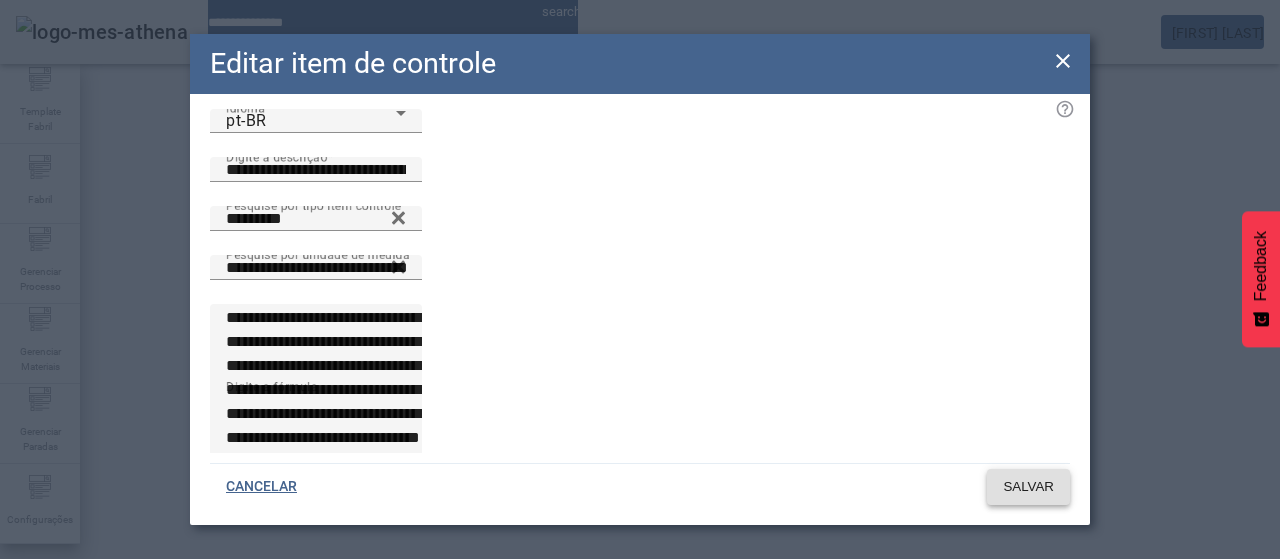 click 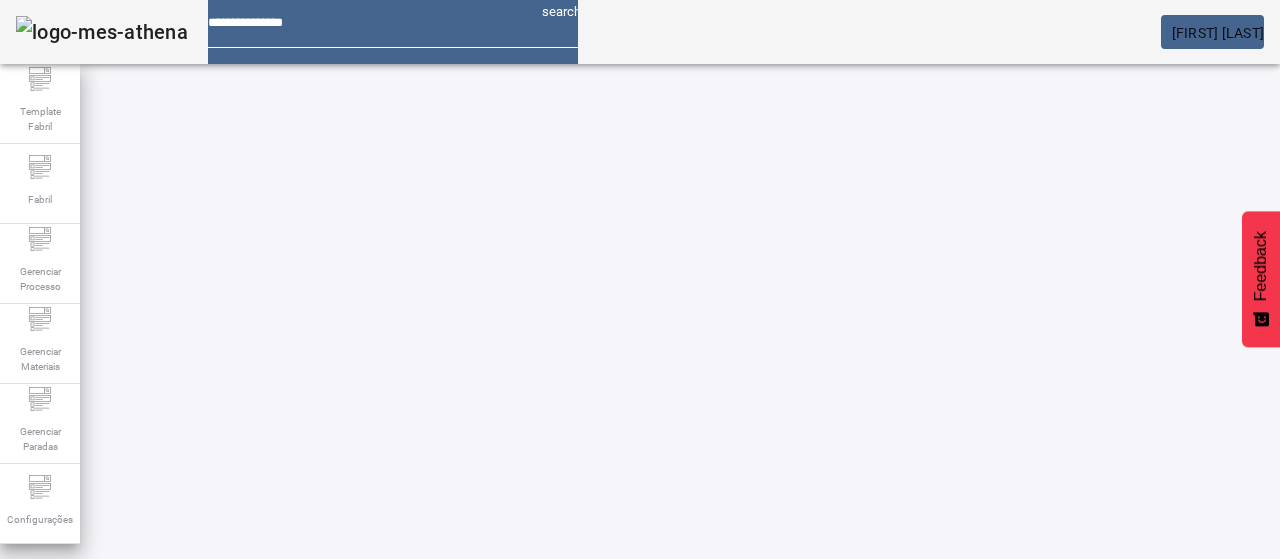 drag, startPoint x: 150, startPoint y: 183, endPoint x: 100, endPoint y: 182, distance: 50.01 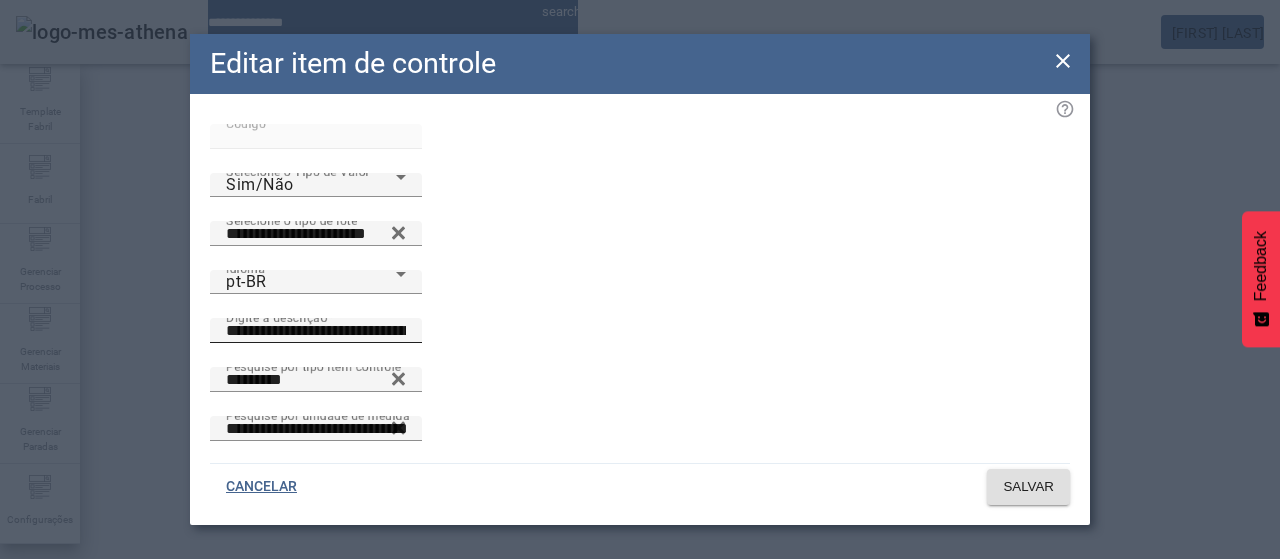click on "**********" at bounding box center [316, 331] 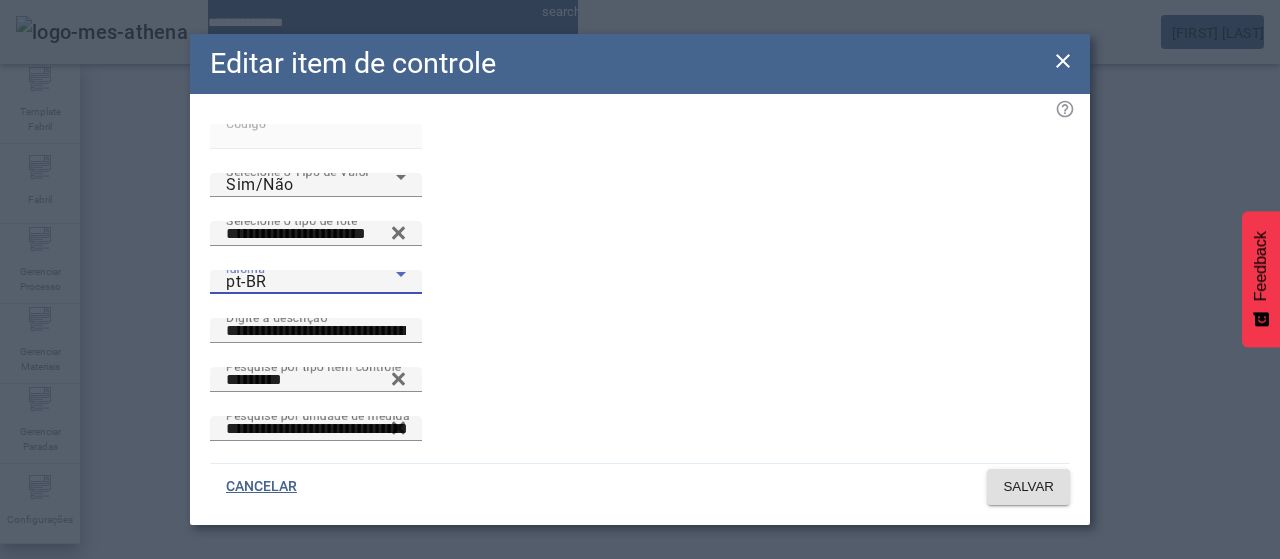 click on "pt-BR" at bounding box center [311, 282] 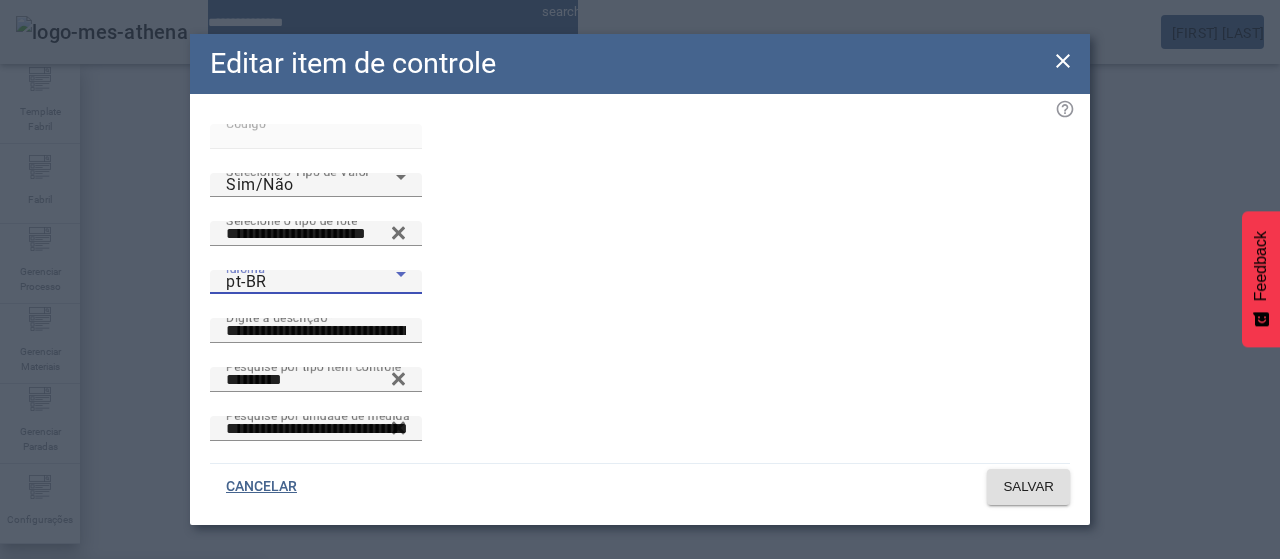 click on "es-ES" at bounding box center [131, 687] 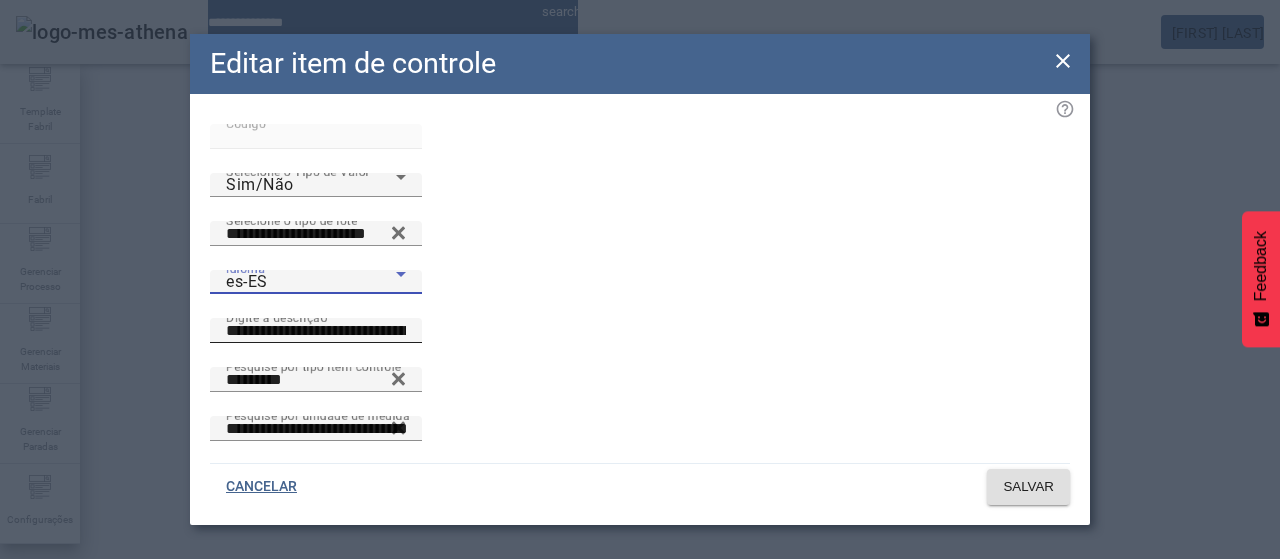 click on "**********" at bounding box center (316, 331) 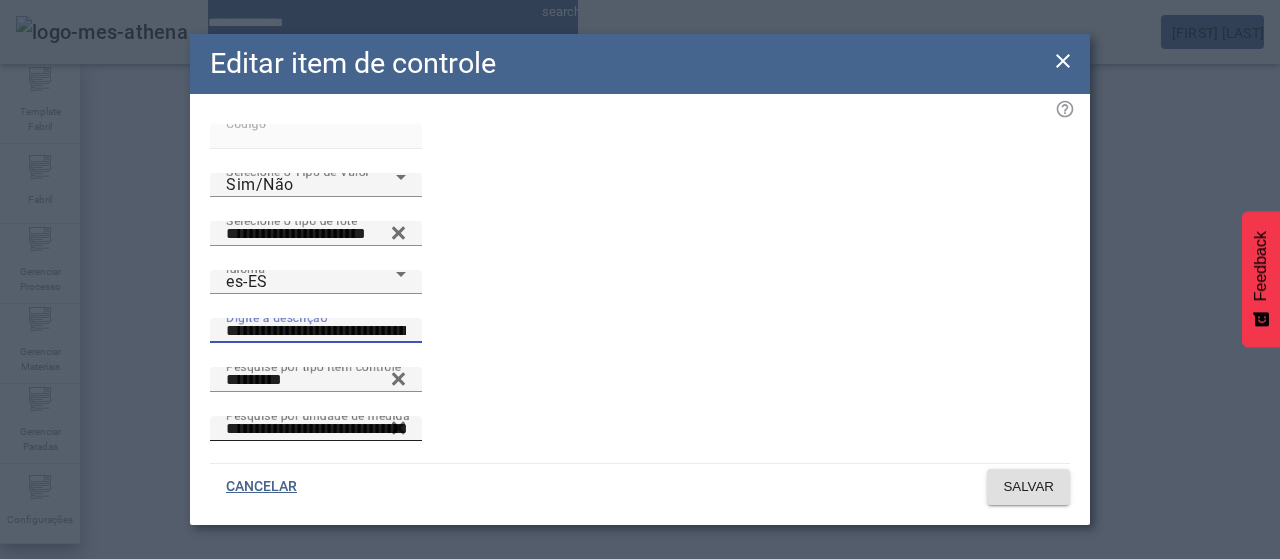 paste 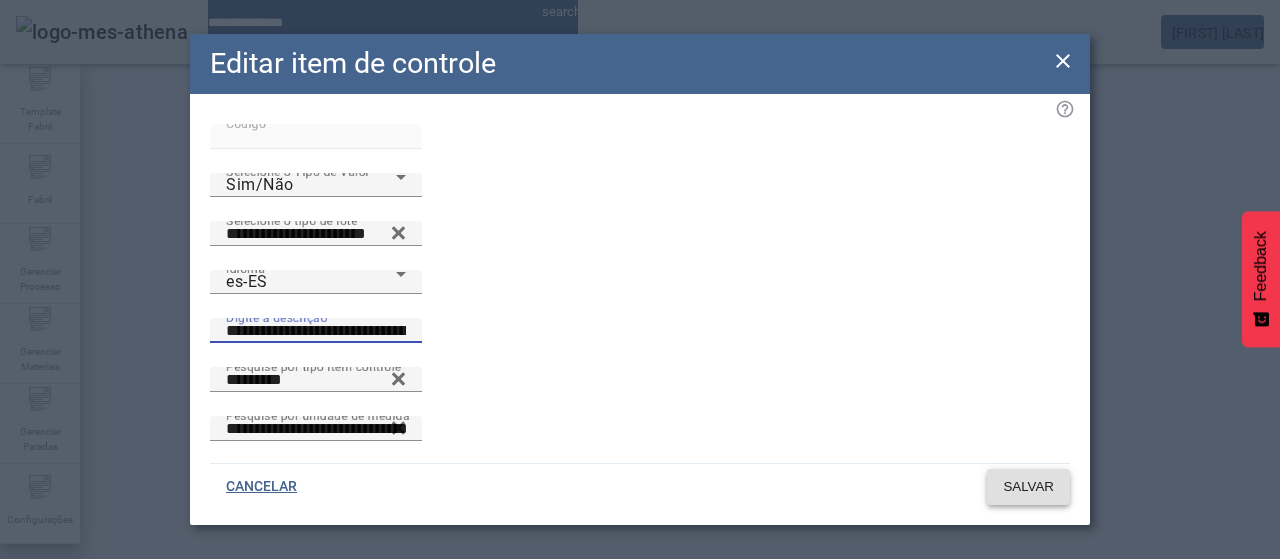 click on "SALVAR" 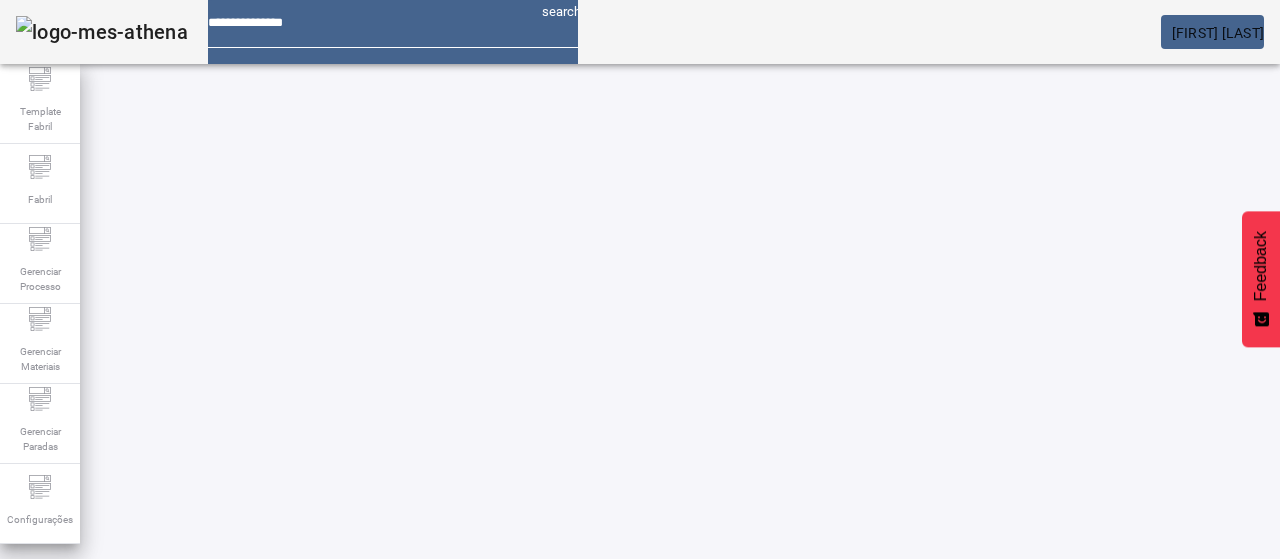 click on "EDITAR" at bounding box center [353, 828] 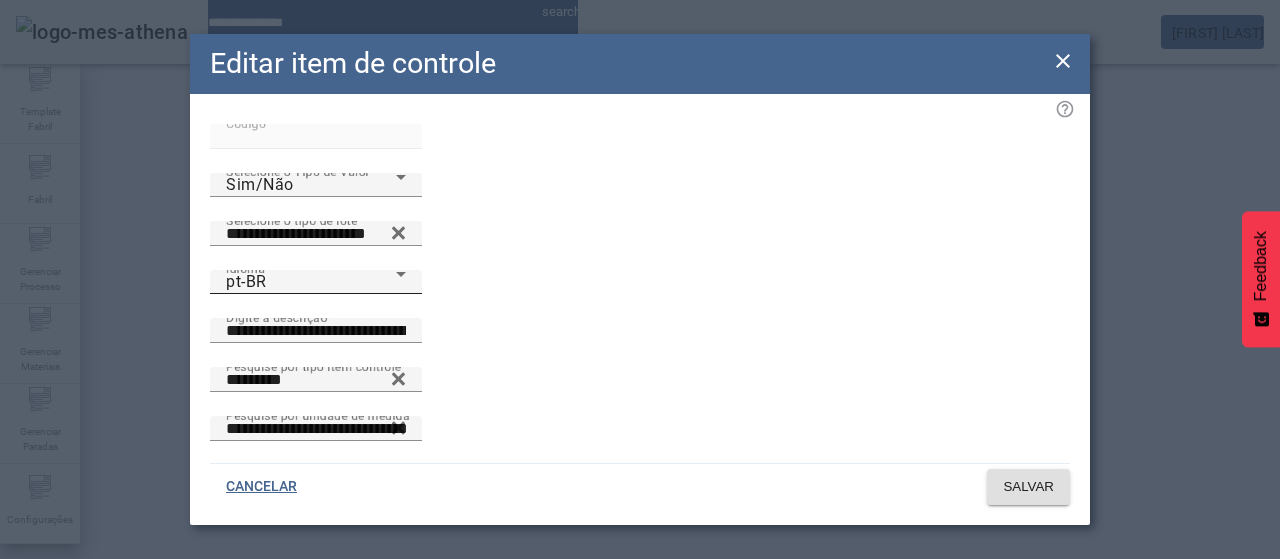 click on "pt-BR" at bounding box center (311, 282) 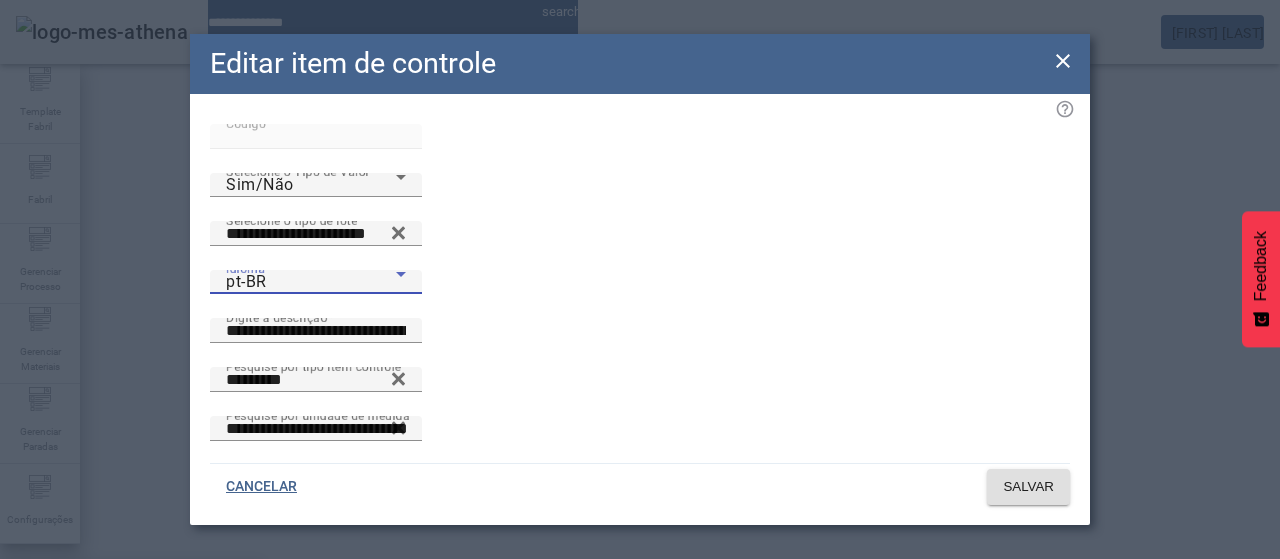 click on "es-ES" at bounding box center (131, 687) 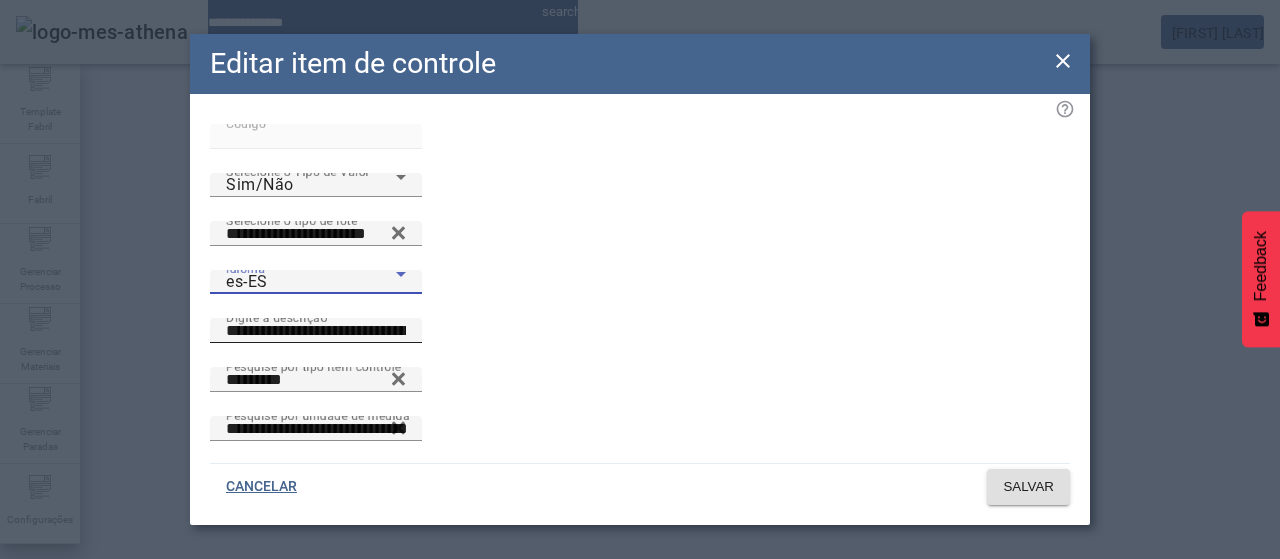 click on "**********" at bounding box center [316, 331] 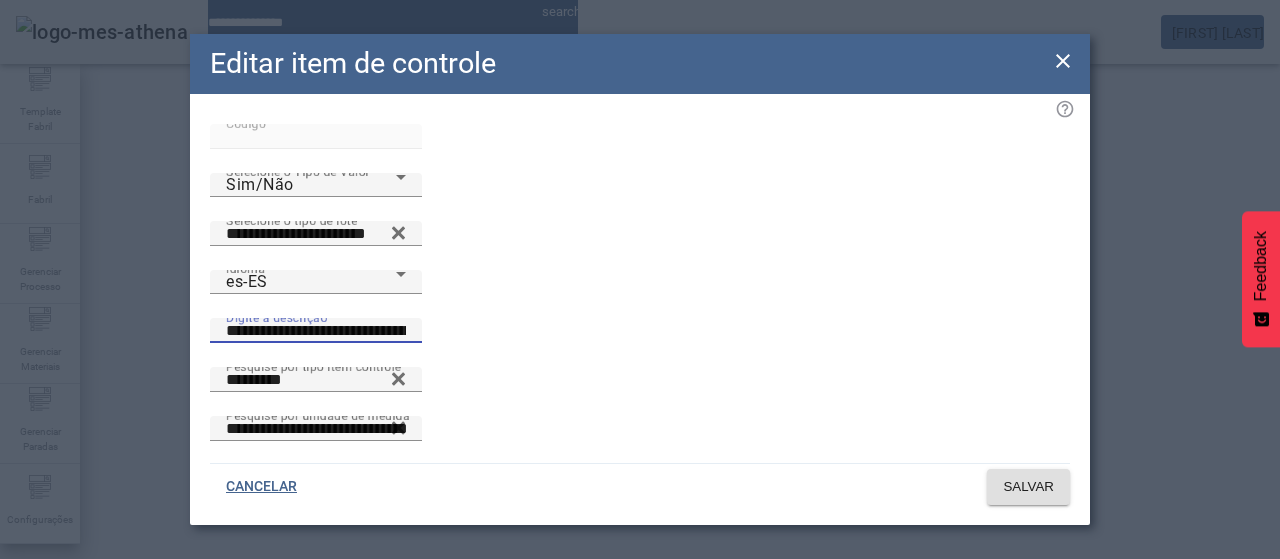 click 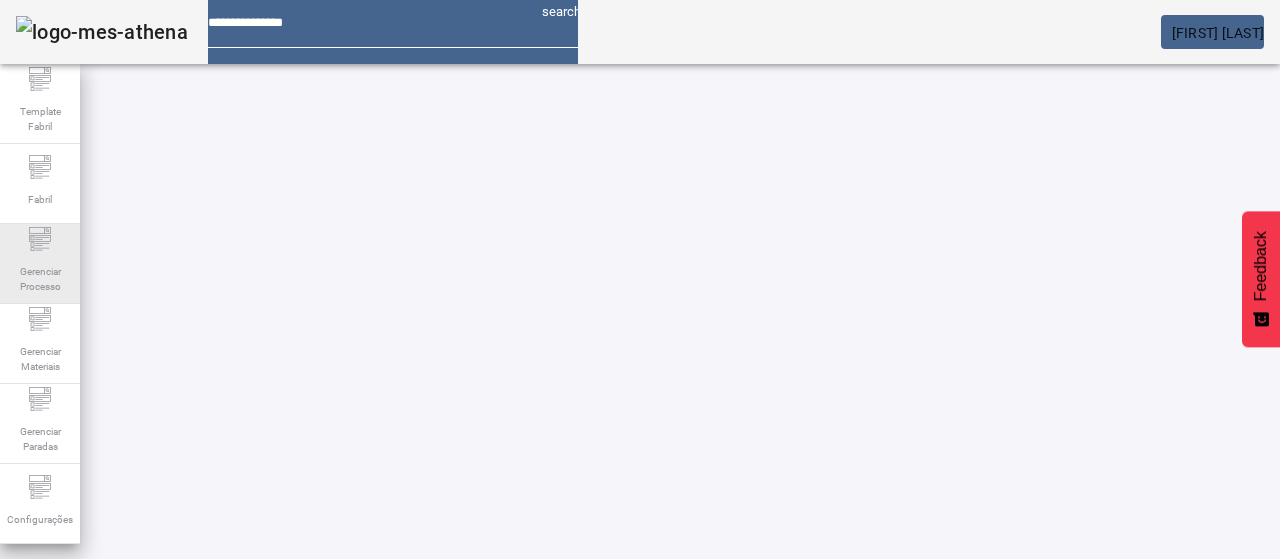 click 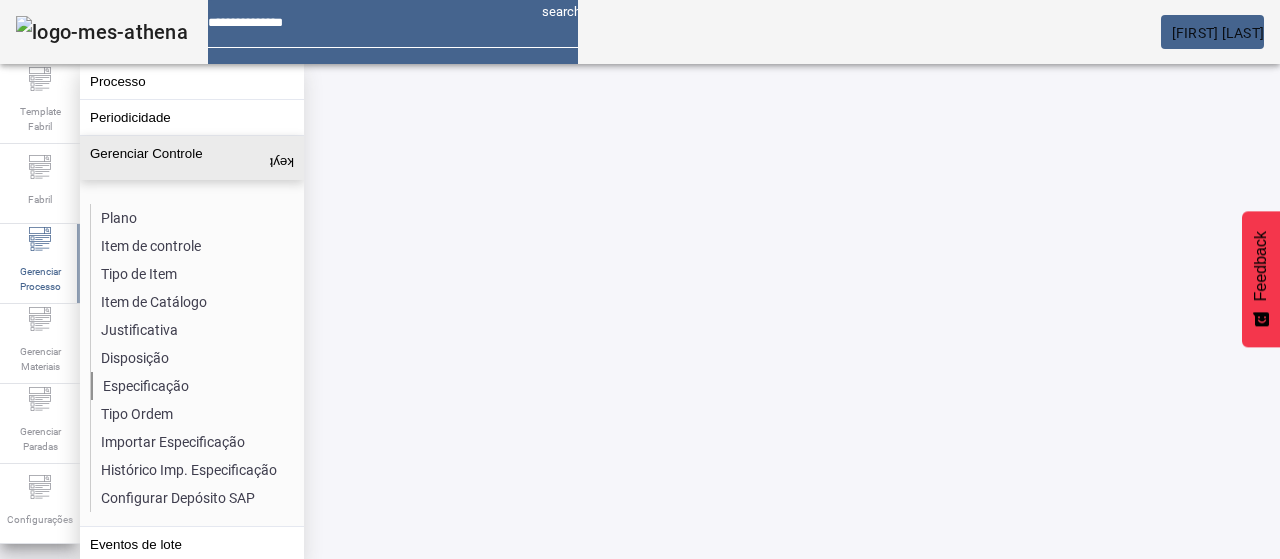 click on "Especificação" 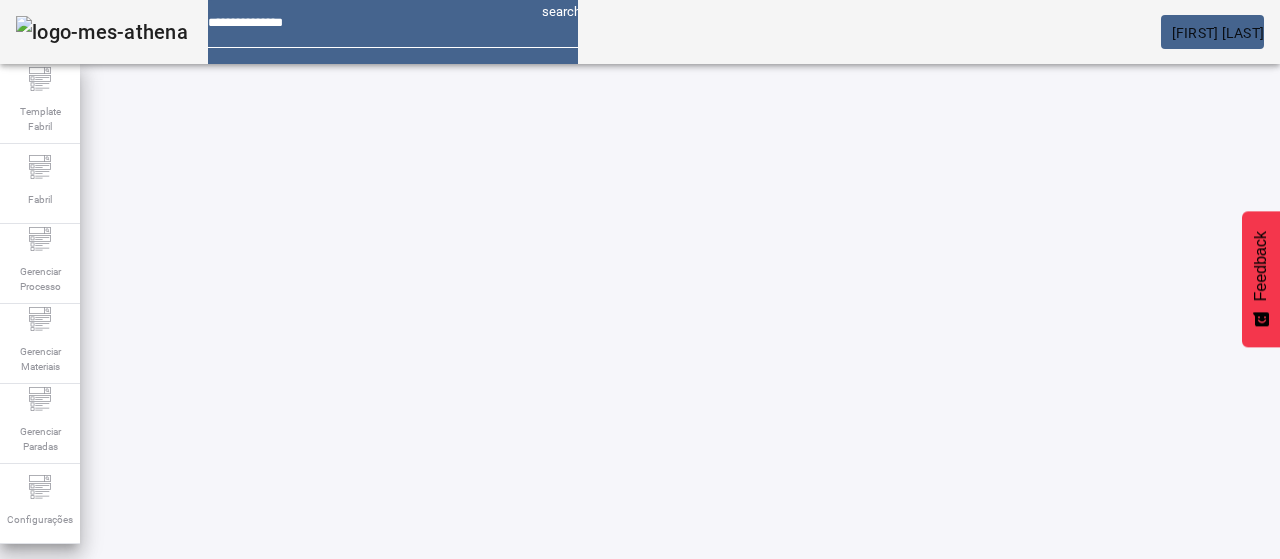 click on "Pesquise por item de controle" 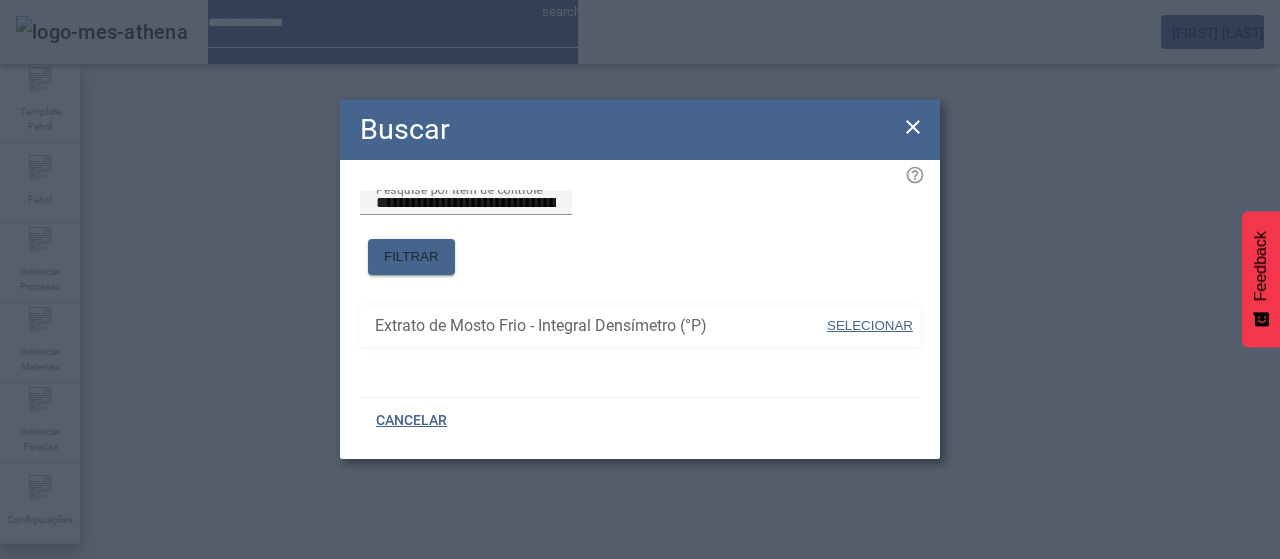 click at bounding box center [870, 326] 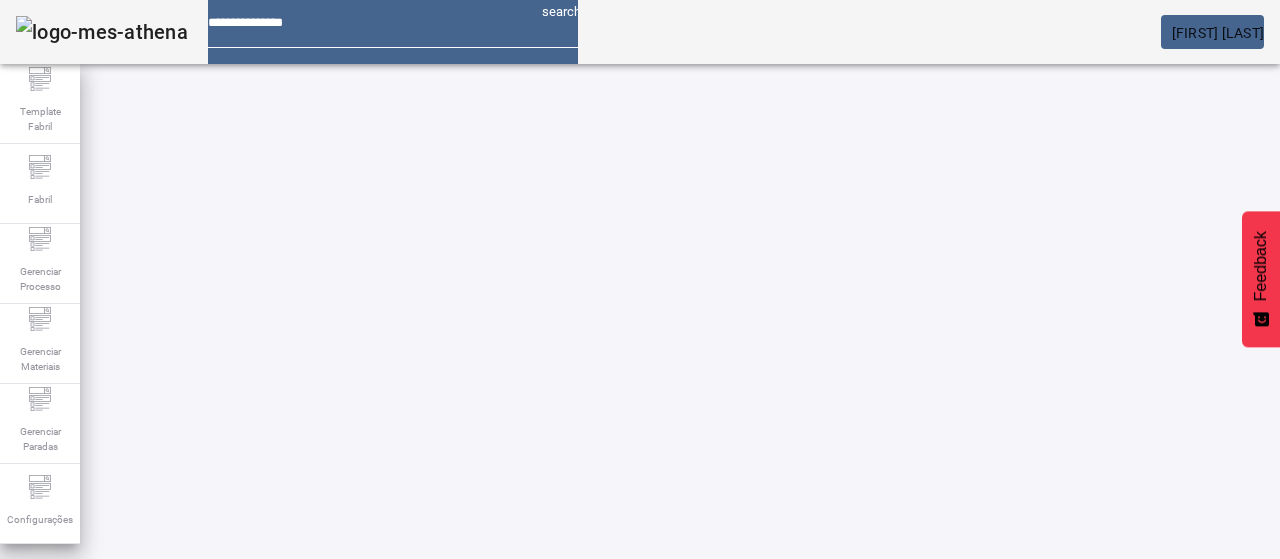 click on "FILTRAR" 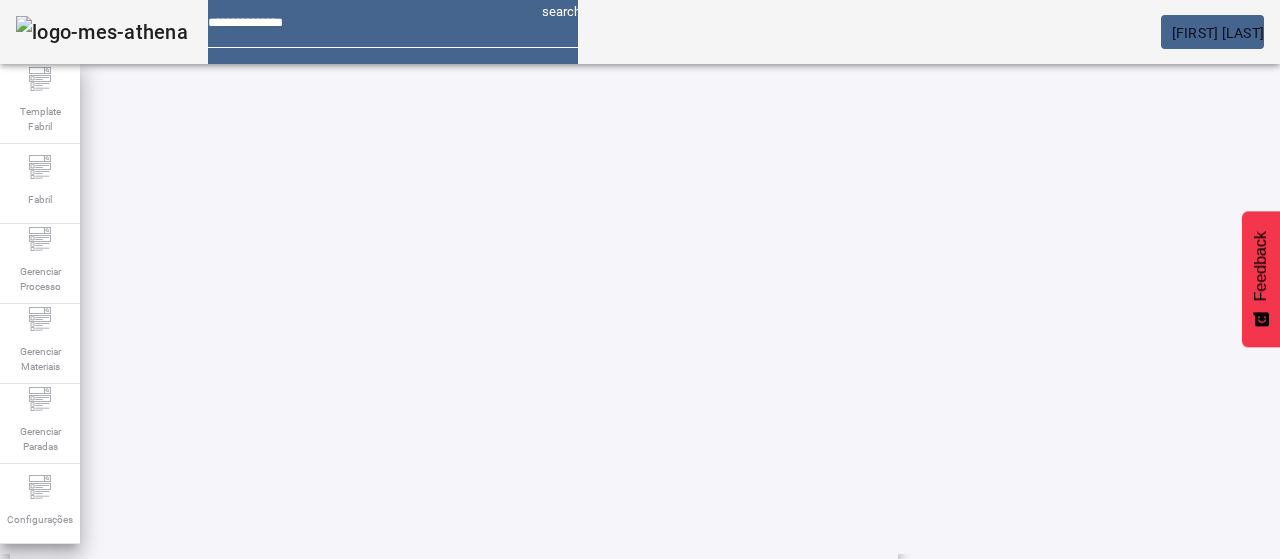 scroll, scrollTop: 696, scrollLeft: 0, axis: vertical 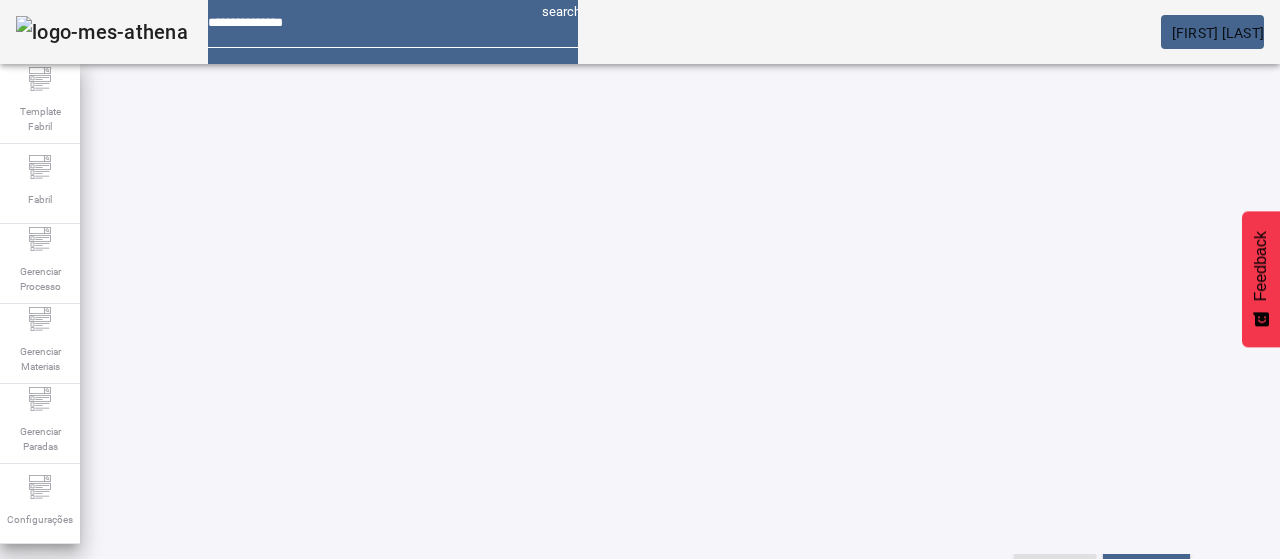 click on "Pesquise por marca" at bounding box center (1388, 478) 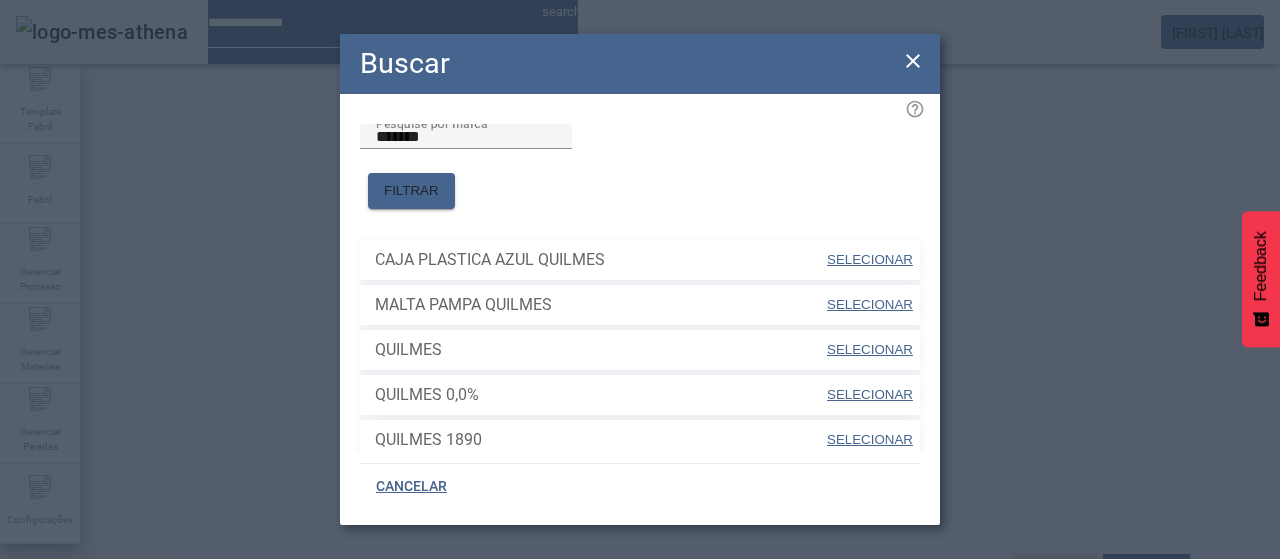 drag, startPoint x: 863, startPoint y: 317, endPoint x: 898, endPoint y: 319, distance: 35.057095 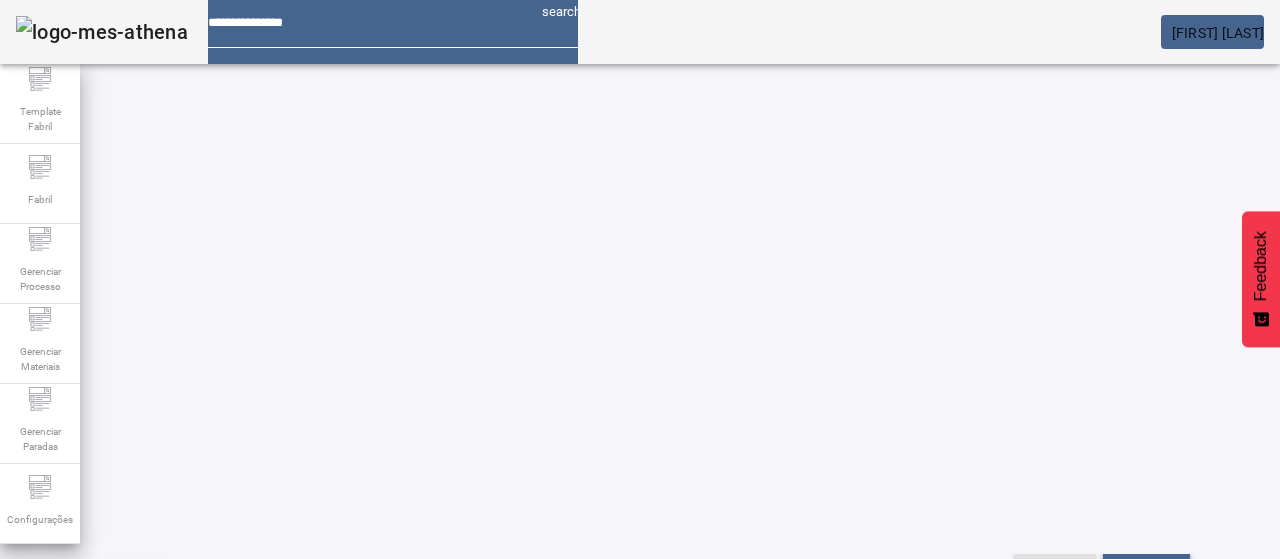 click on "FILTRAR" 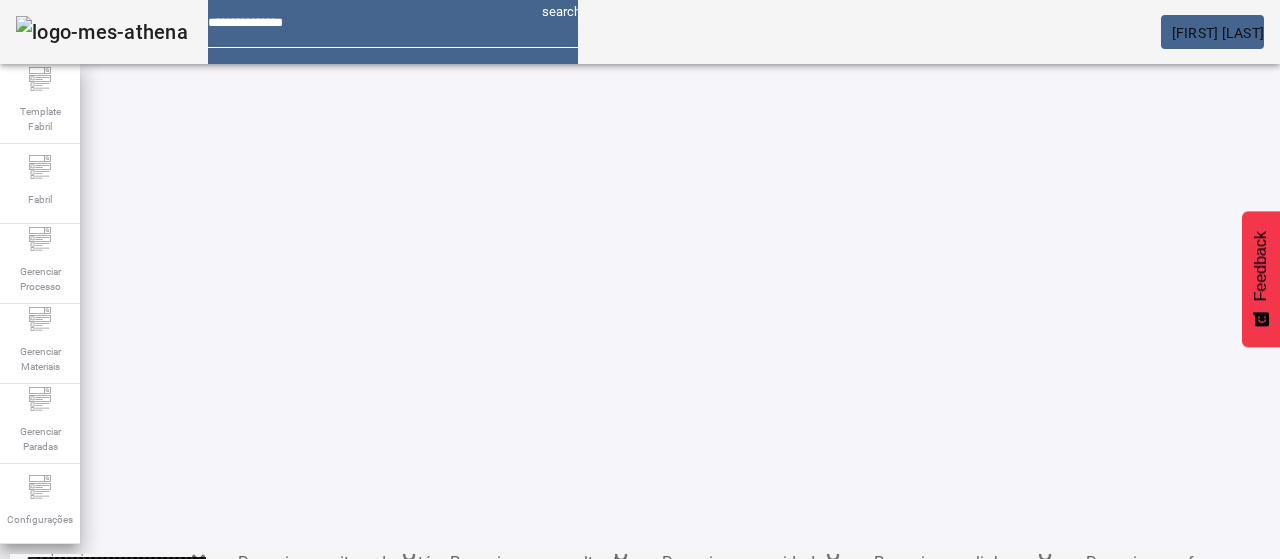 scroll, scrollTop: 340, scrollLeft: 0, axis: vertical 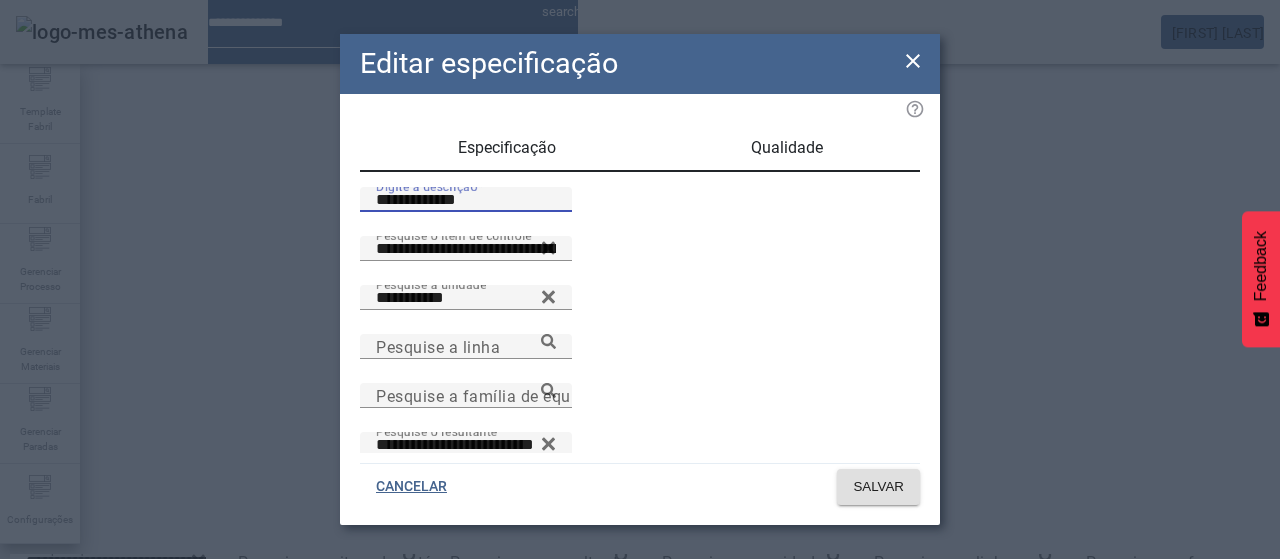 drag, startPoint x: 387, startPoint y: 231, endPoint x: 398, endPoint y: 233, distance: 11.18034 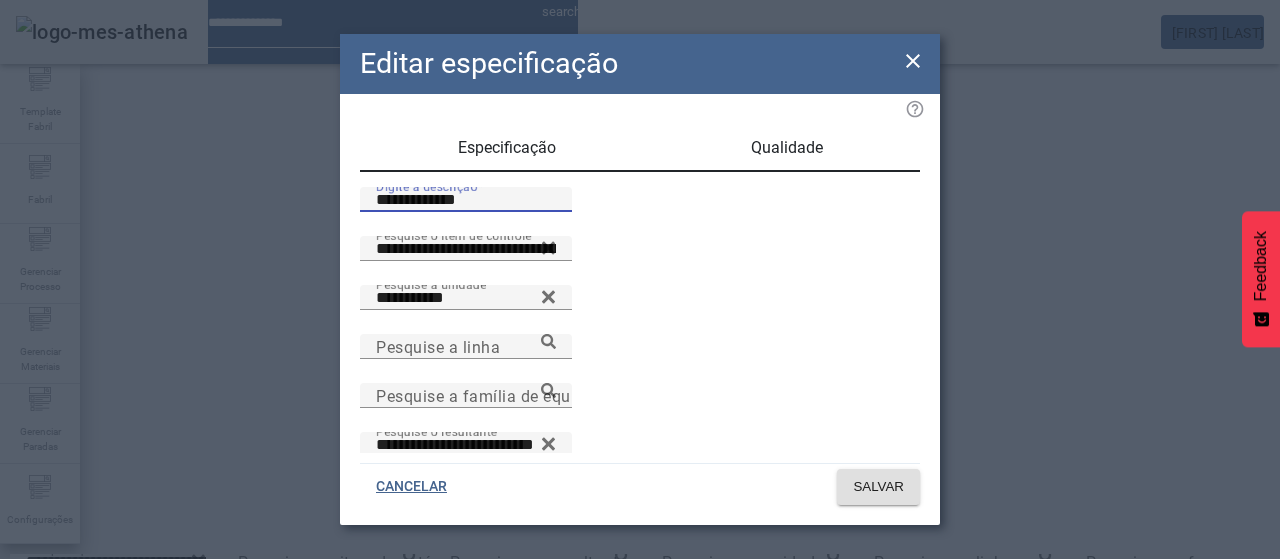 click on "**********" at bounding box center [466, 200] 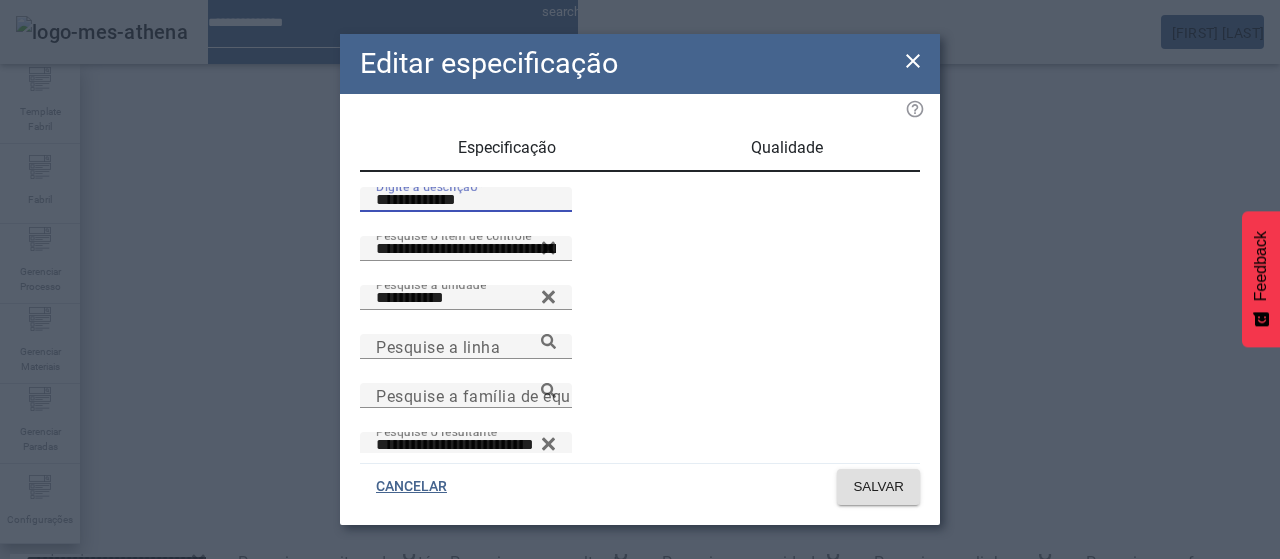 drag, startPoint x: 443, startPoint y: 220, endPoint x: 459, endPoint y: 222, distance: 16.124516 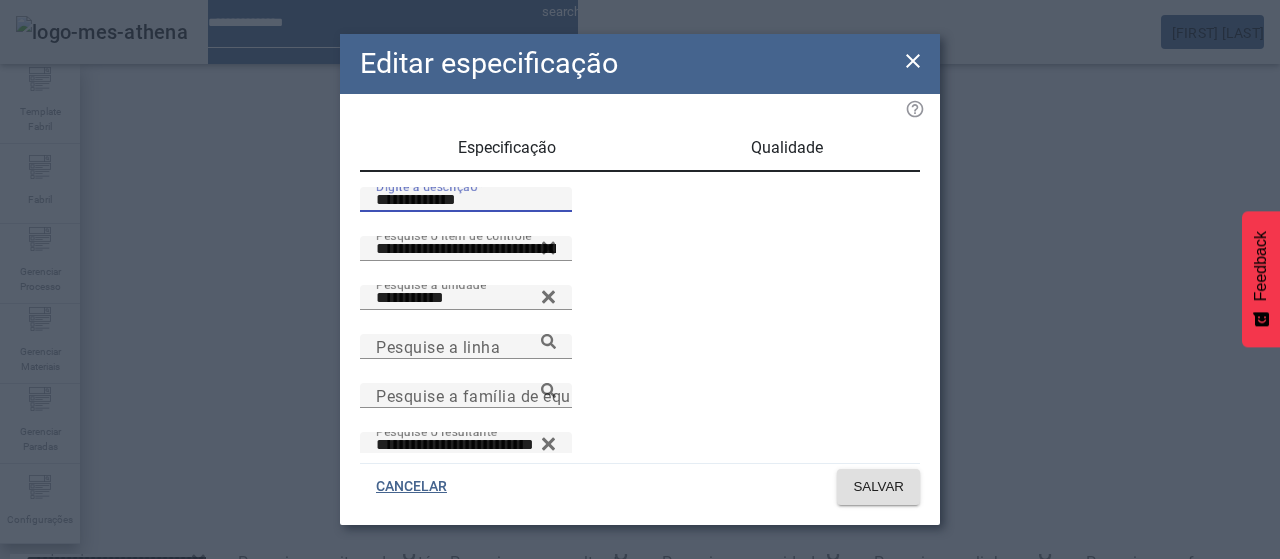 click on "**********" at bounding box center (466, 200) 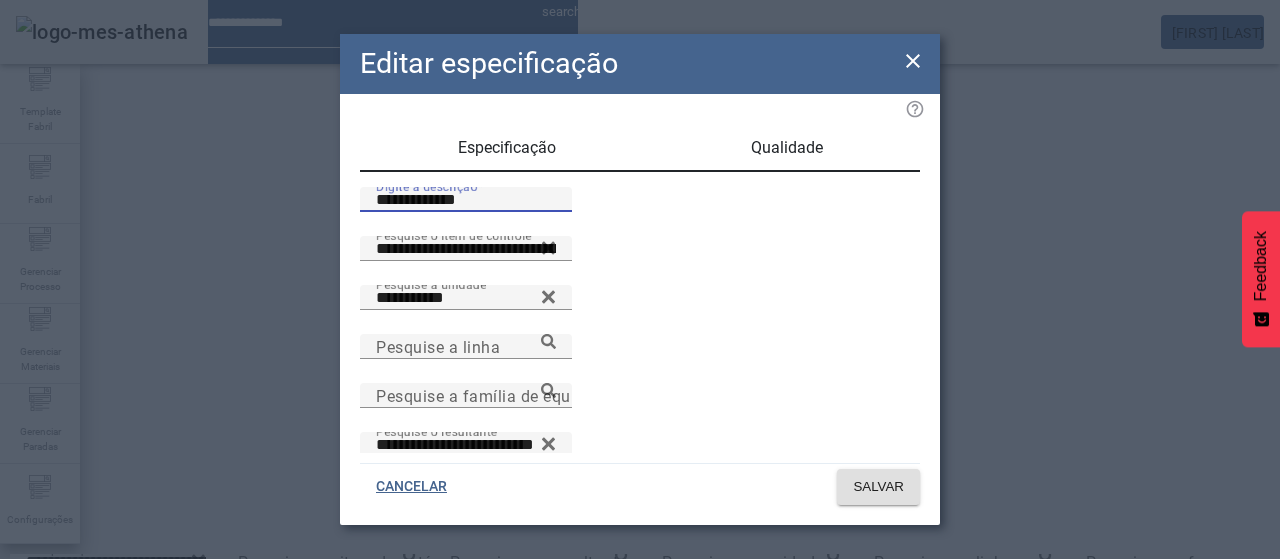 type on "**********" 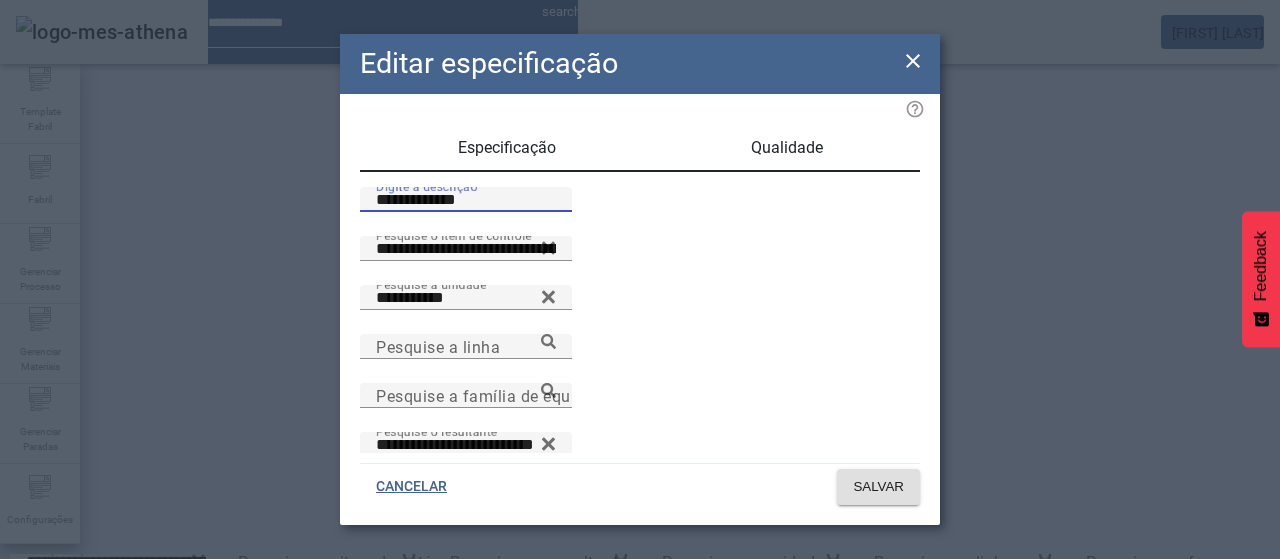 click on "Qualidade" at bounding box center [787, 148] 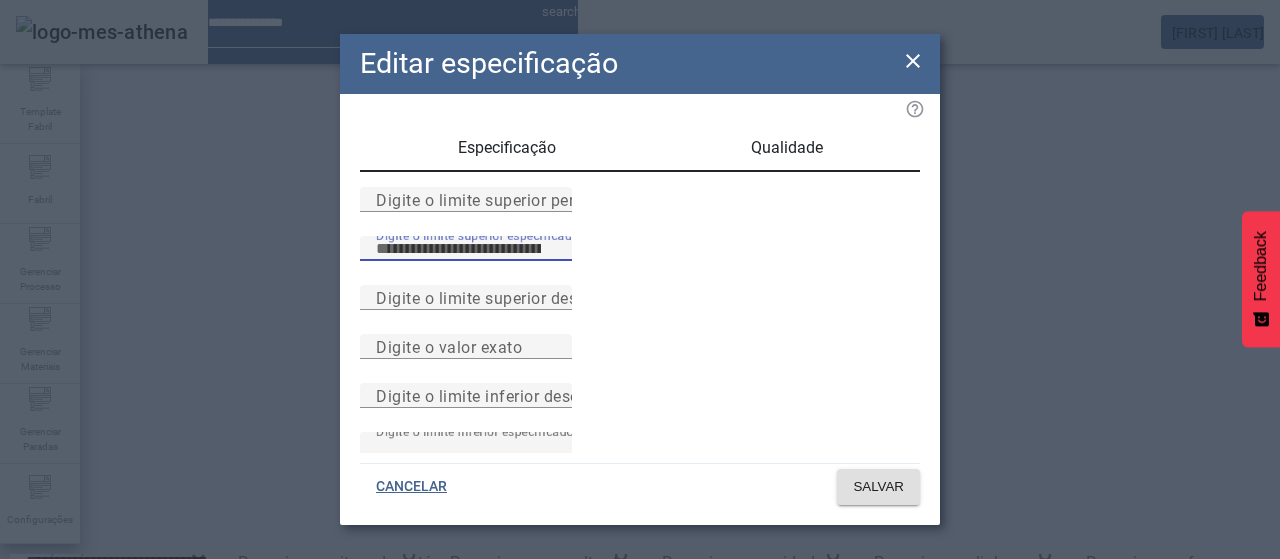 click on "****" at bounding box center [466, 249] 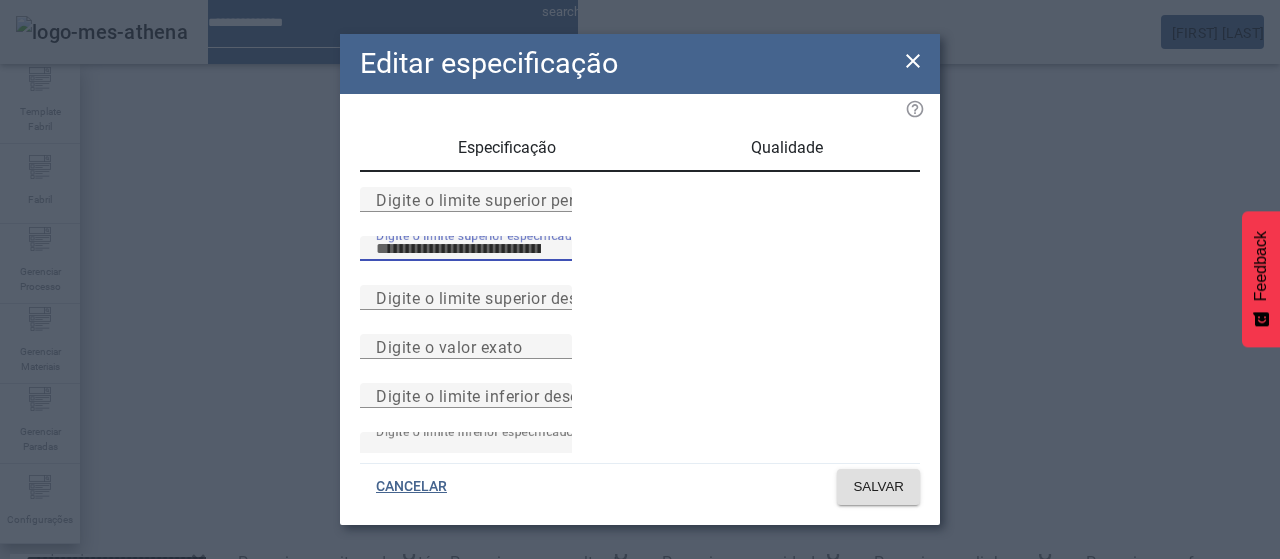 type on "*****" 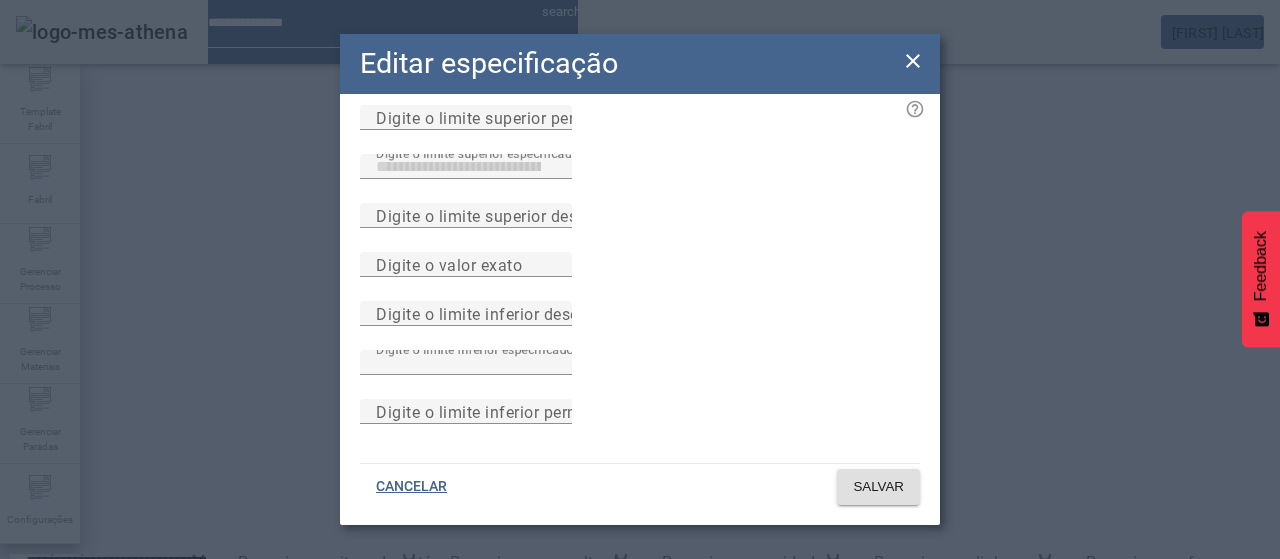 scroll, scrollTop: 284, scrollLeft: 0, axis: vertical 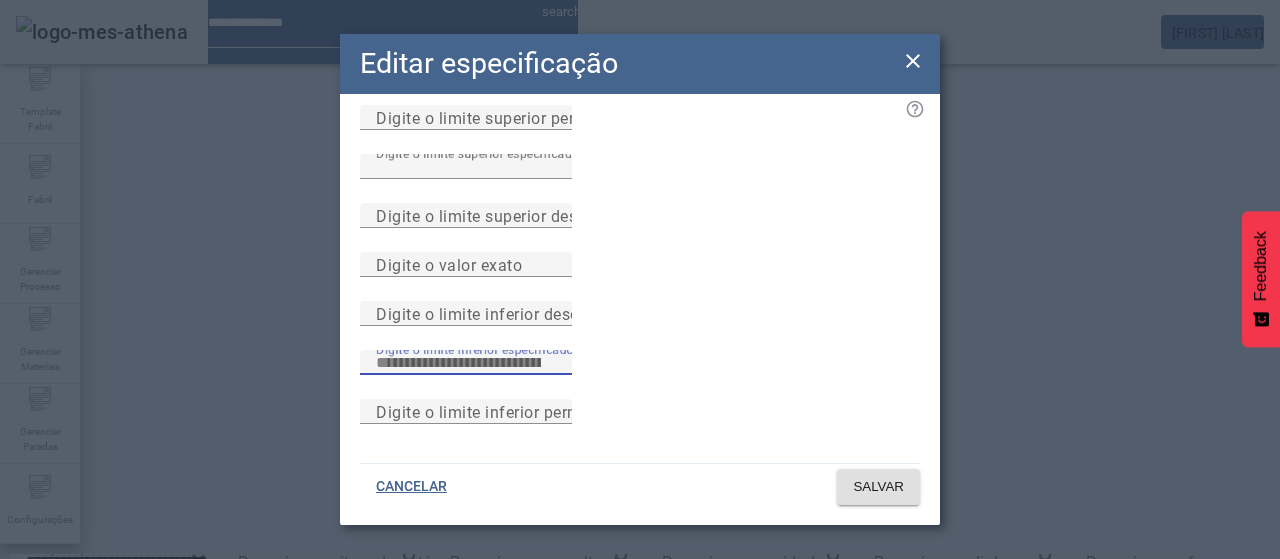 click on "****" at bounding box center (466, 363) 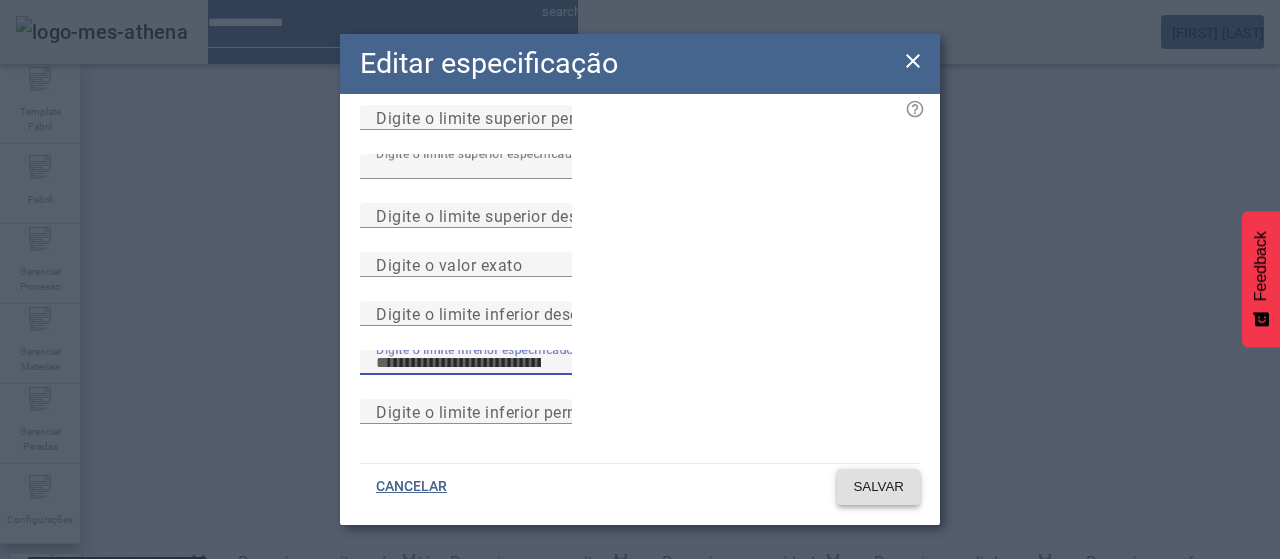type on "*****" 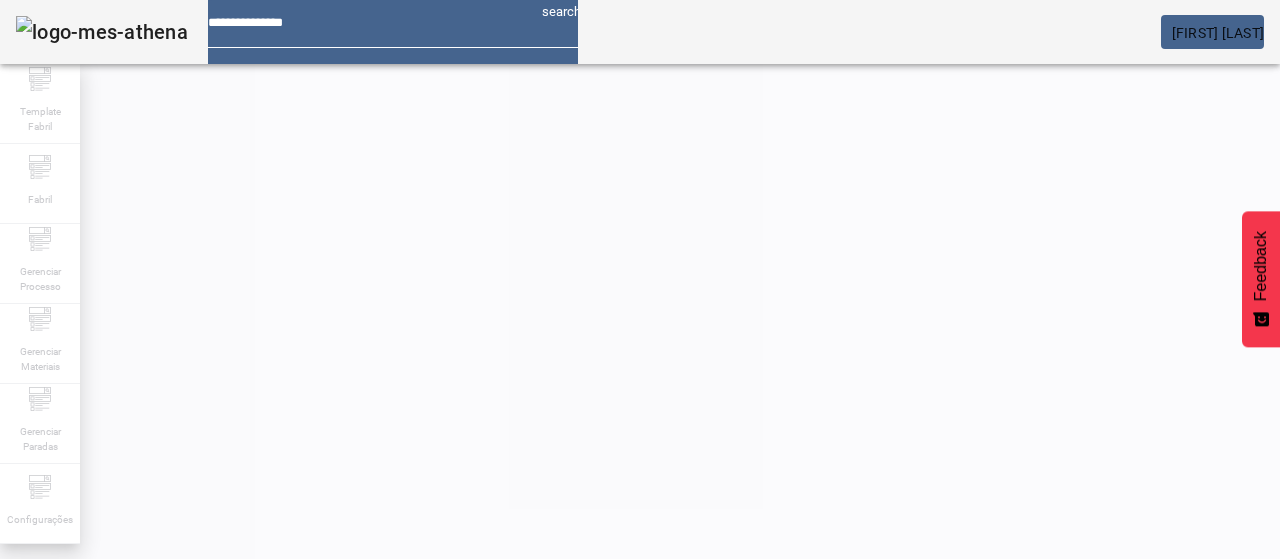 scroll, scrollTop: 340, scrollLeft: 0, axis: vertical 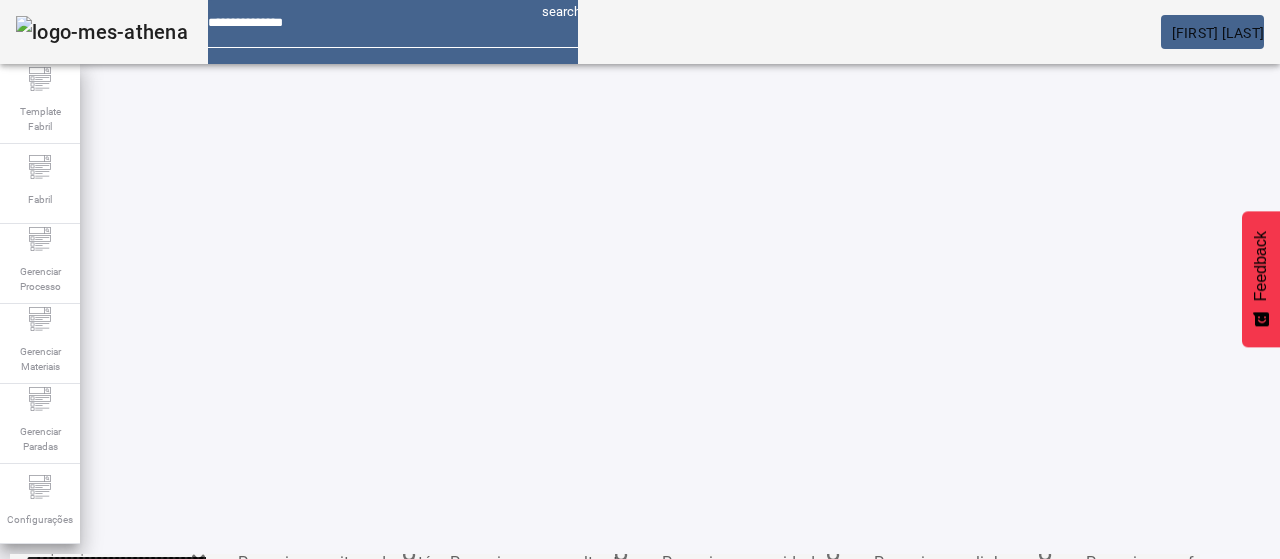 click 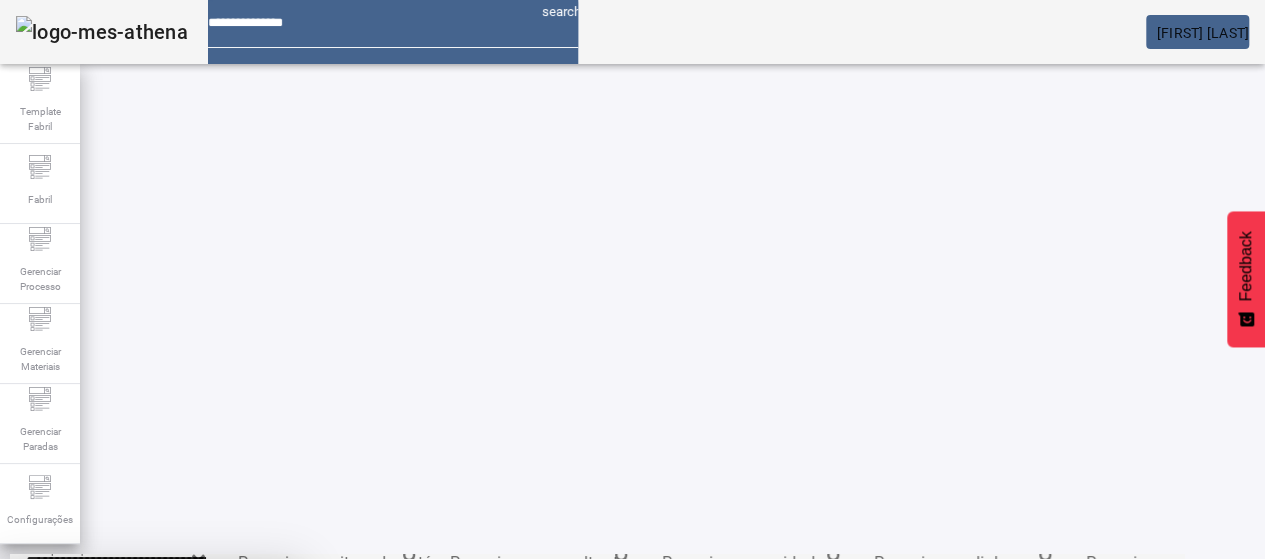 click at bounding box center [248, 707] 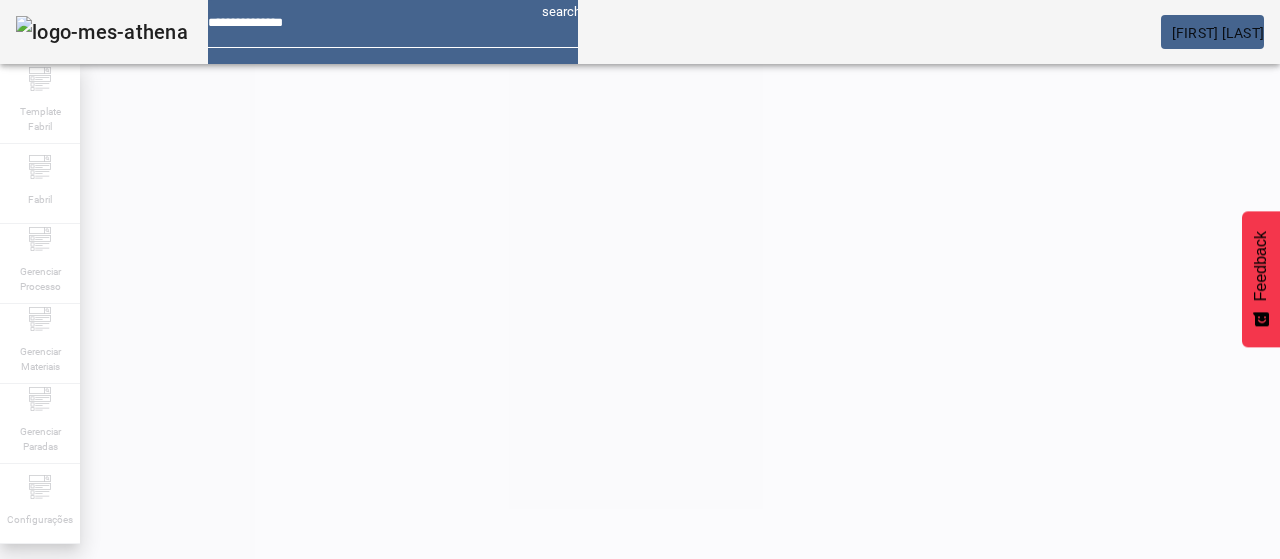 scroll, scrollTop: 290, scrollLeft: 0, axis: vertical 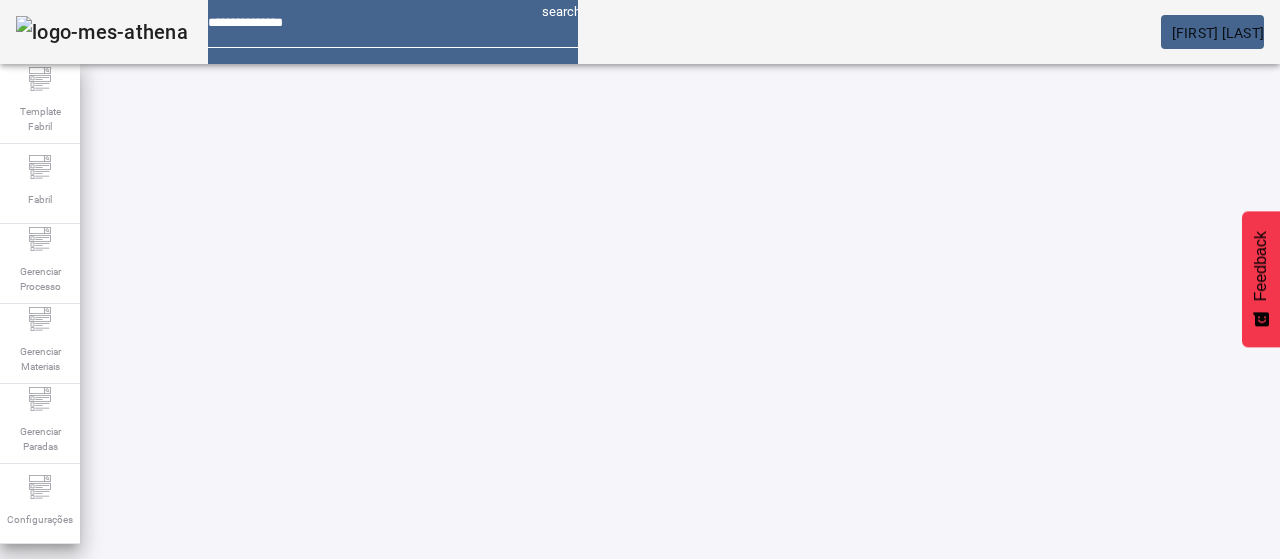click 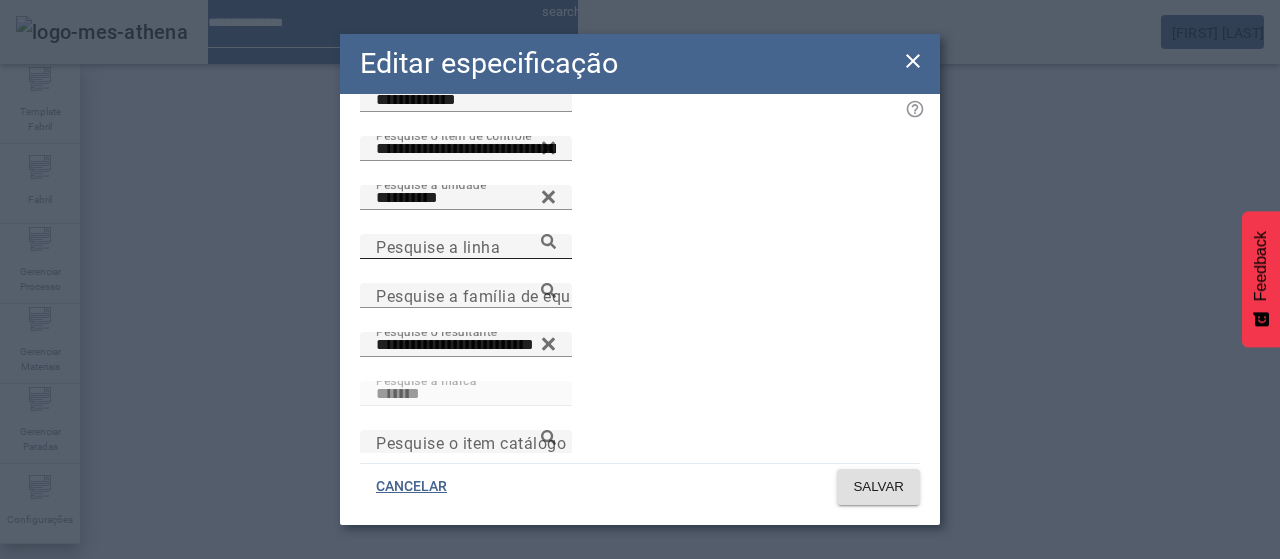 scroll, scrollTop: 0, scrollLeft: 0, axis: both 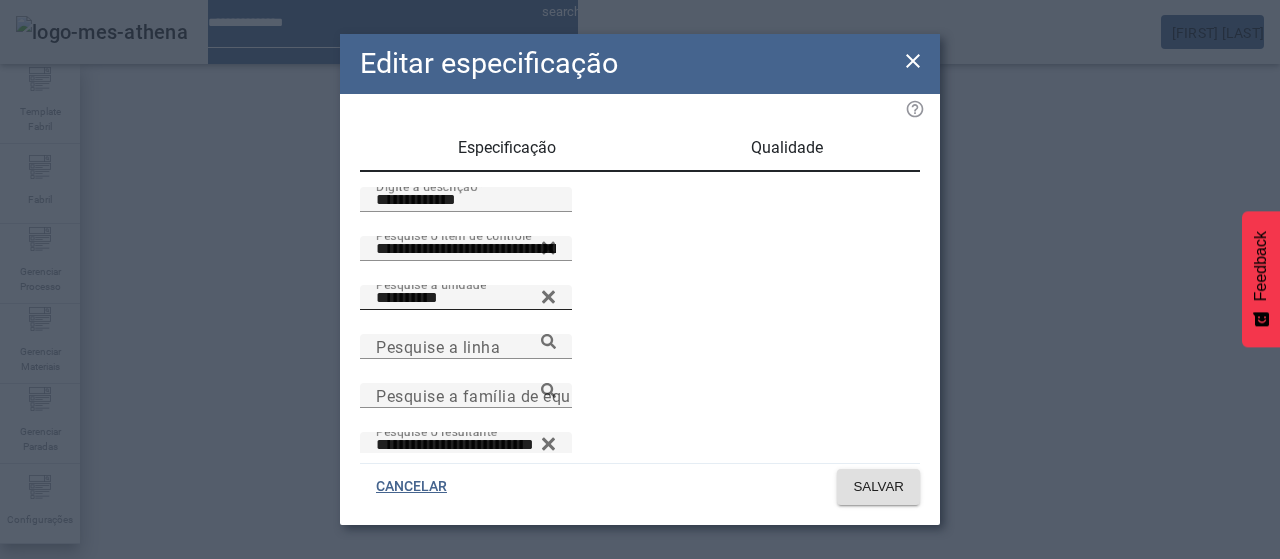 click 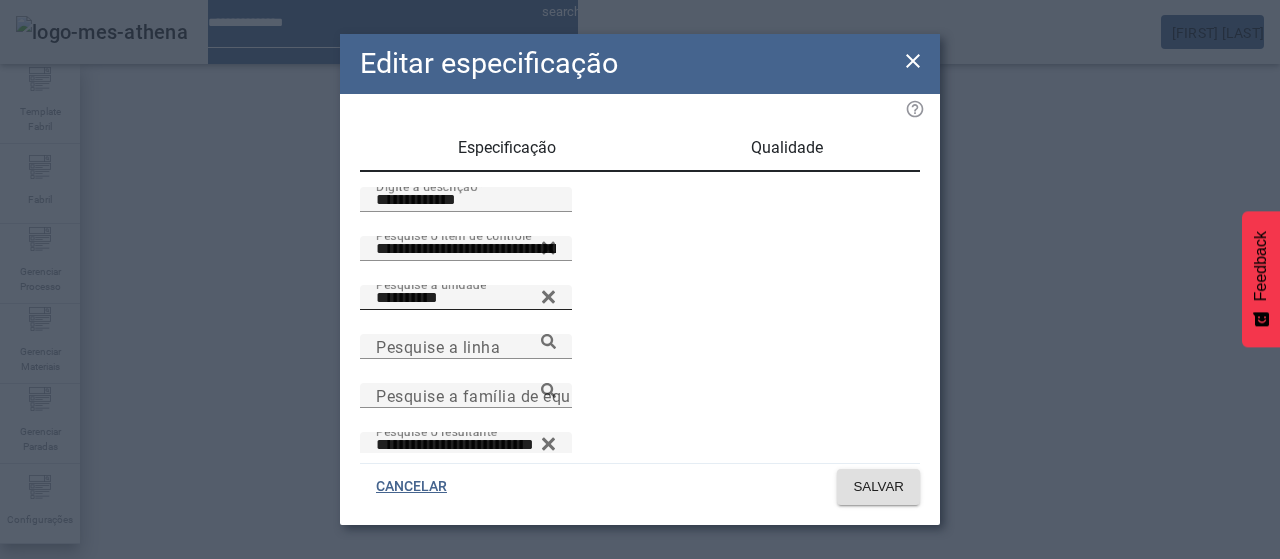 type 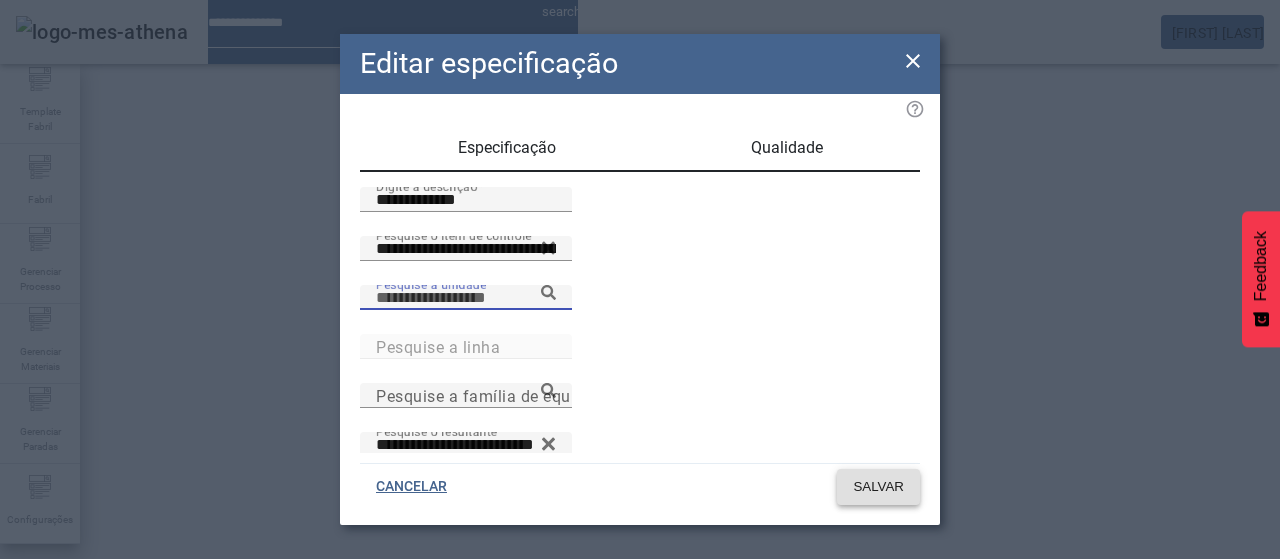 click on "SALVAR" 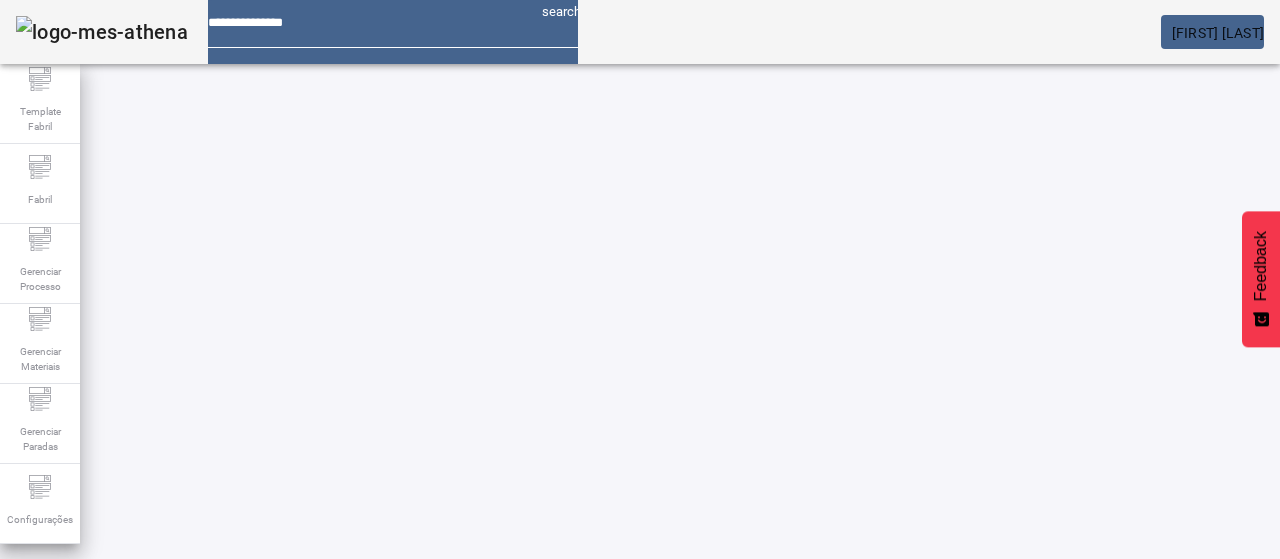 scroll, scrollTop: 0, scrollLeft: 0, axis: both 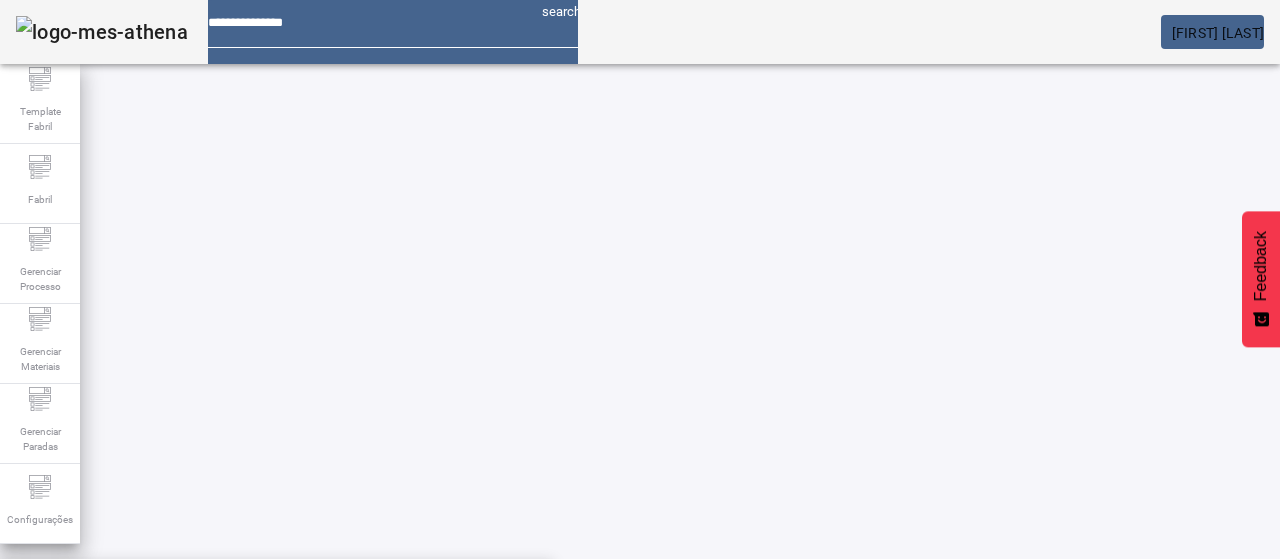 paste on "**********" 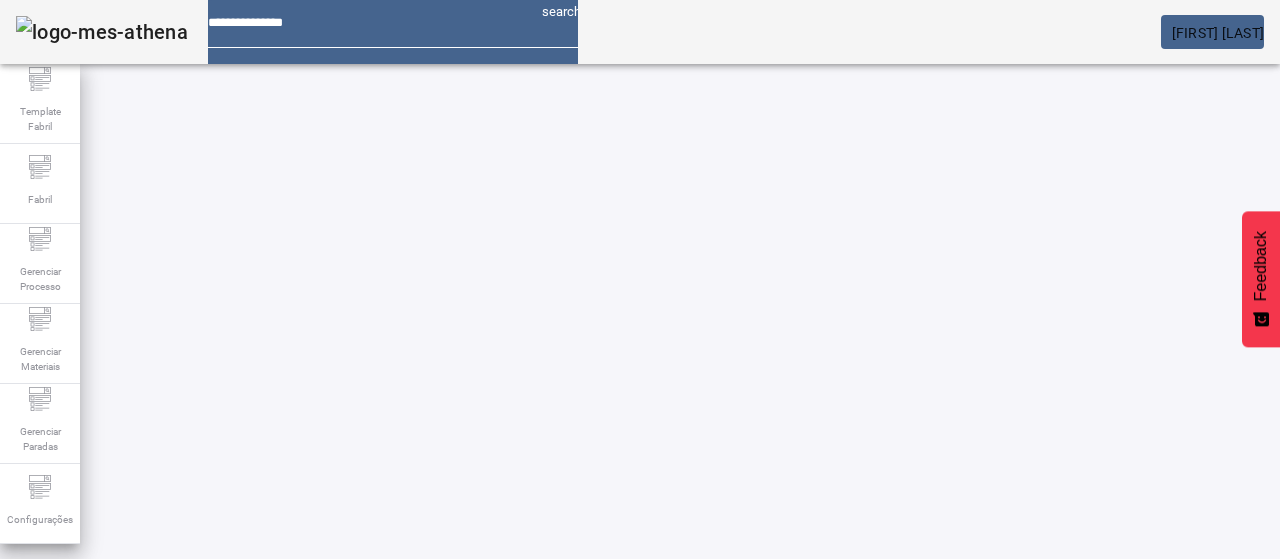 click on "FILTRAR" 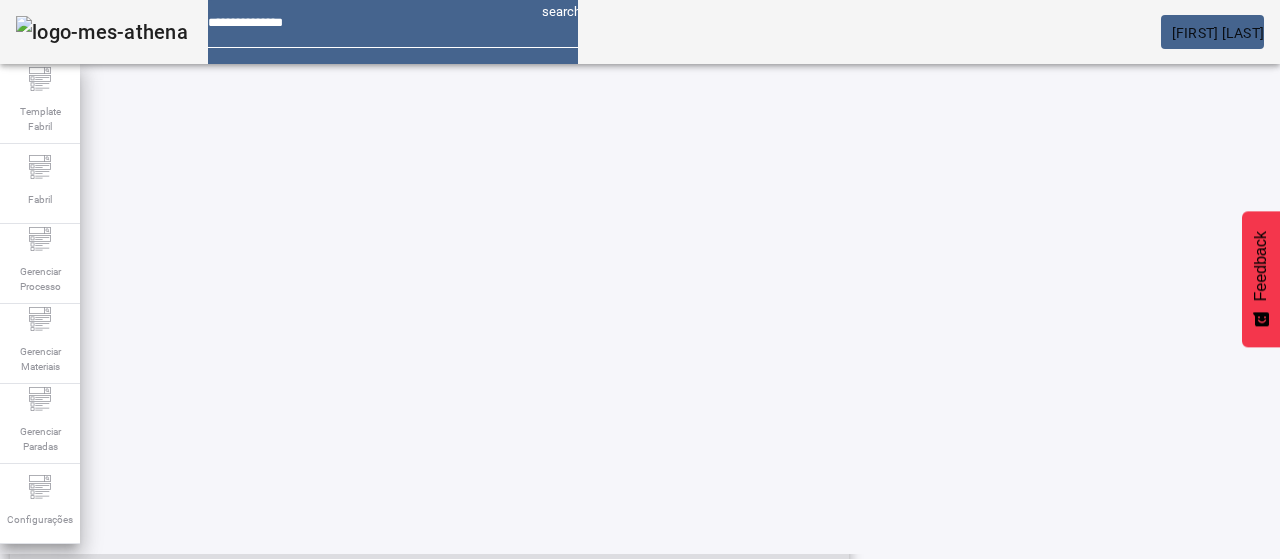 scroll, scrollTop: 523, scrollLeft: 0, axis: vertical 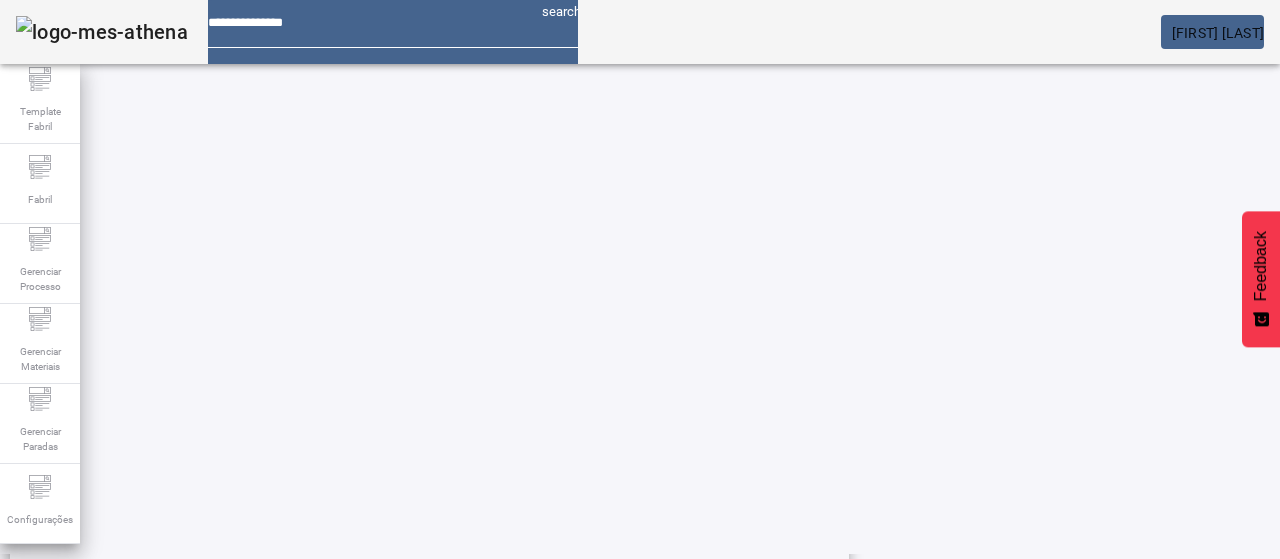 click on "Mosto Quilmes Clasica 17,5" at bounding box center [404, 639] 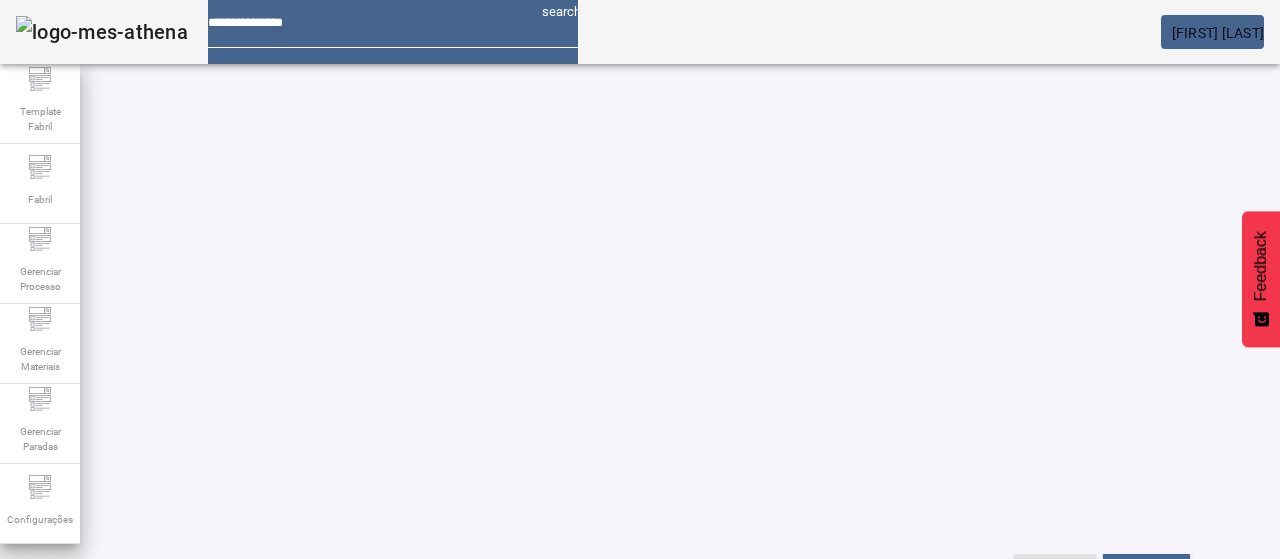 click on "Pesquise por resultante" at bounding box center [540, 478] 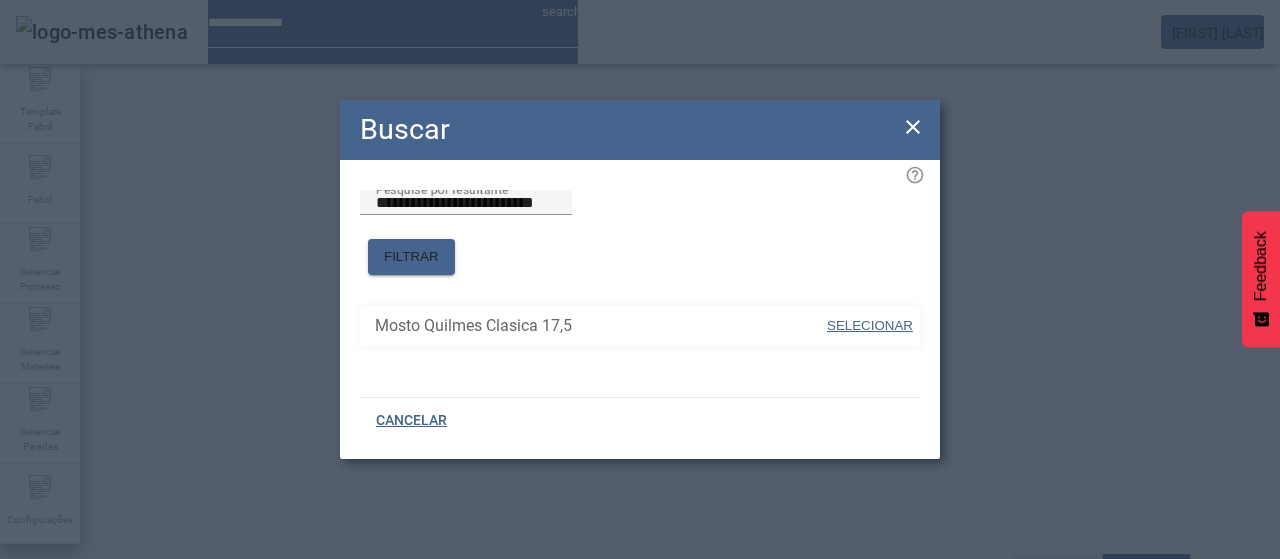 click on "SELECIONAR" at bounding box center (870, 325) 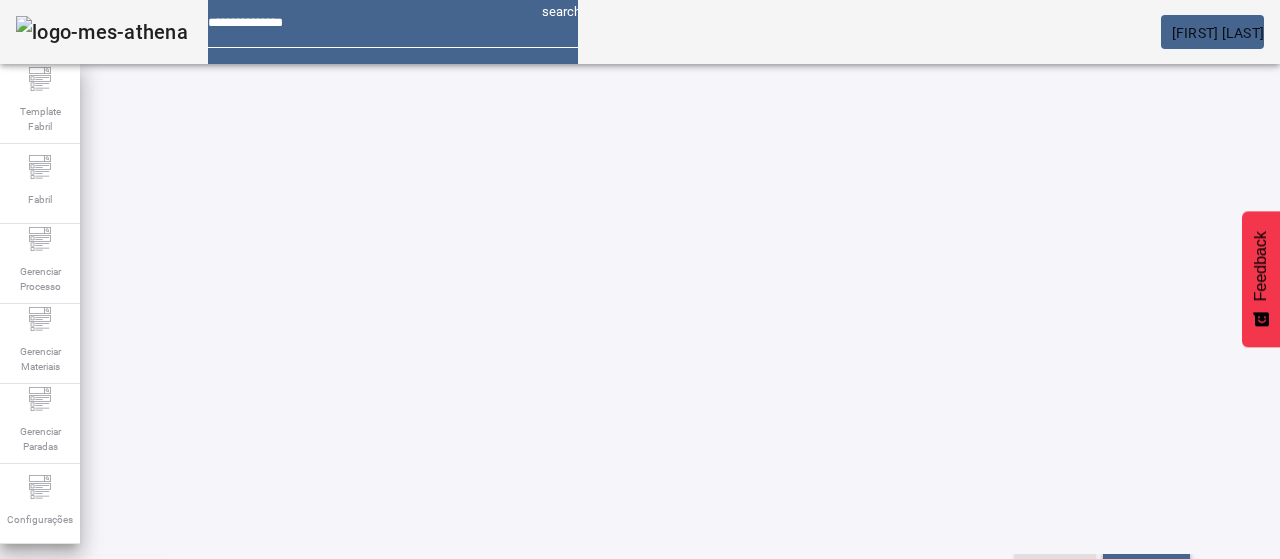 click on "FILTRAR" 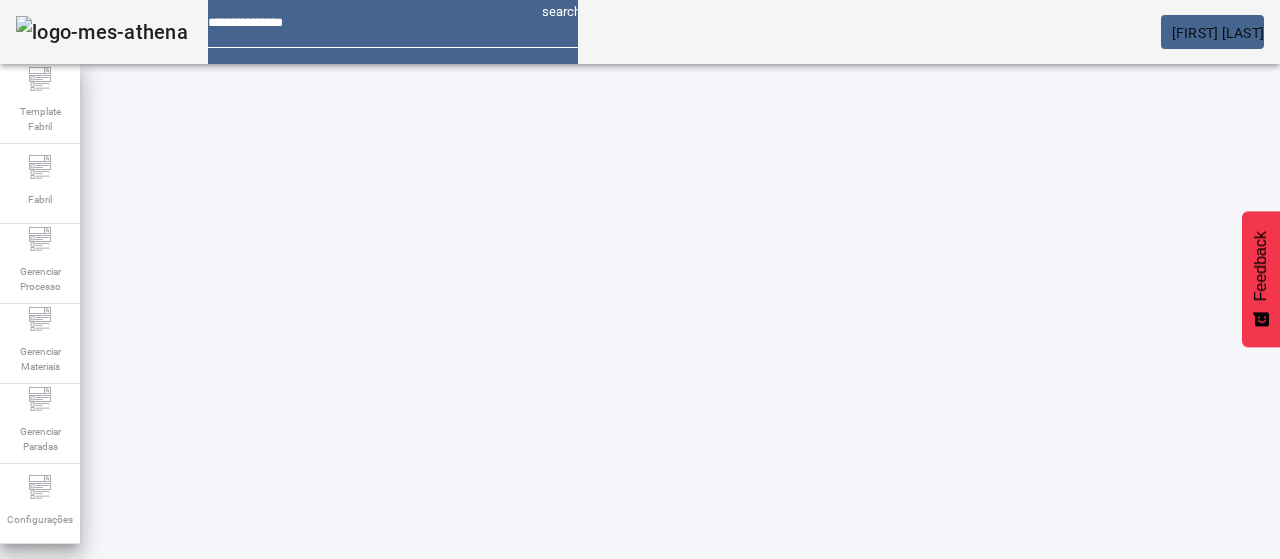 scroll, scrollTop: 290, scrollLeft: 0, axis: vertical 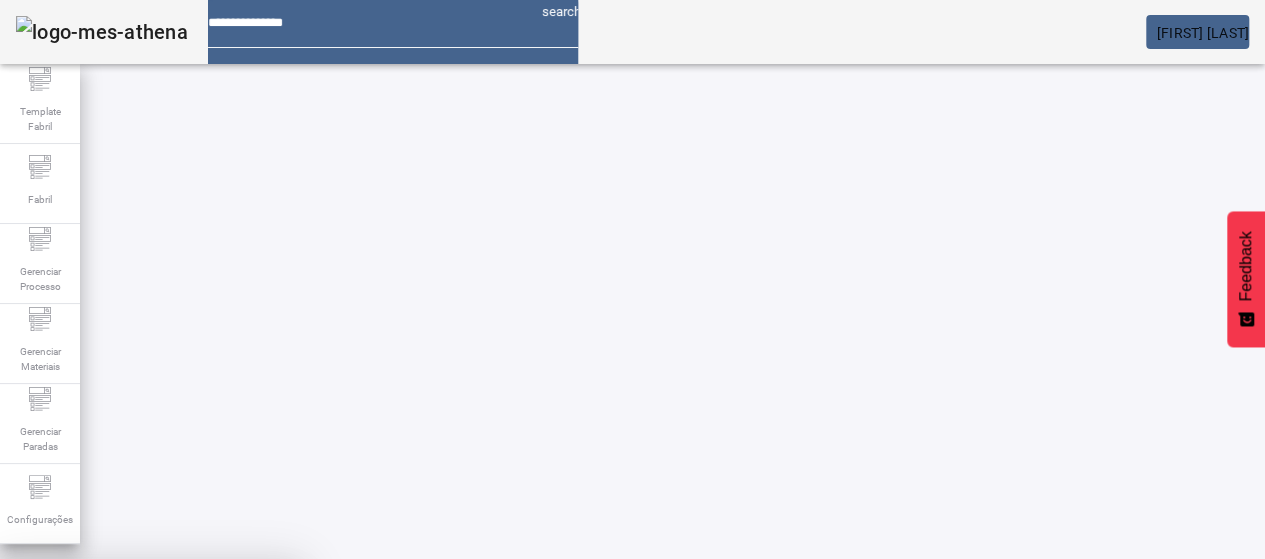 click at bounding box center (248, 707) 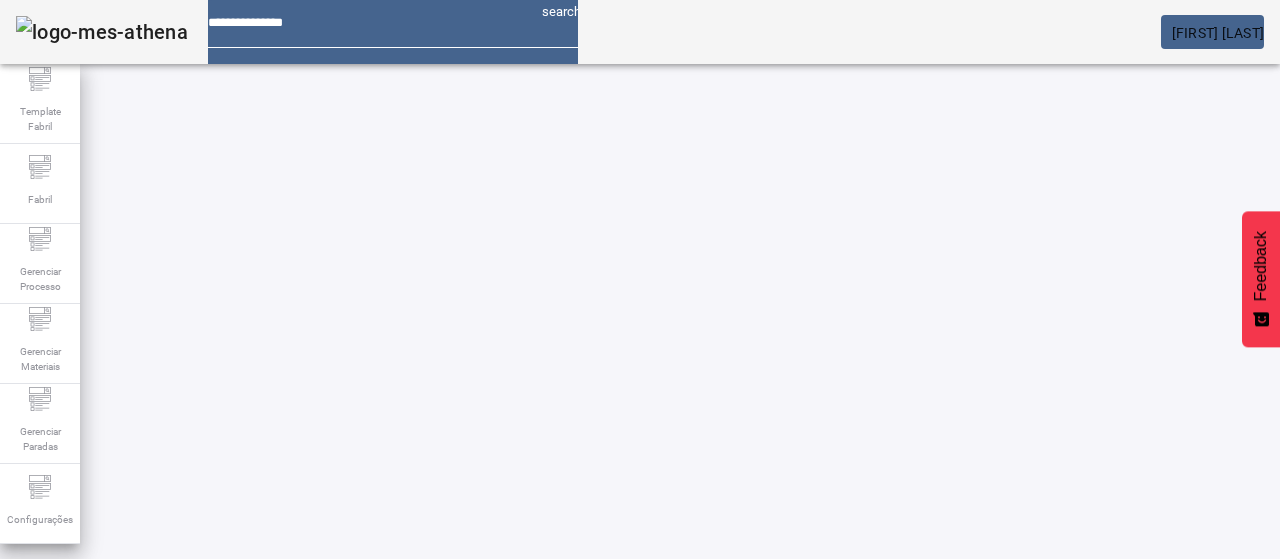 scroll, scrollTop: 240, scrollLeft: 0, axis: vertical 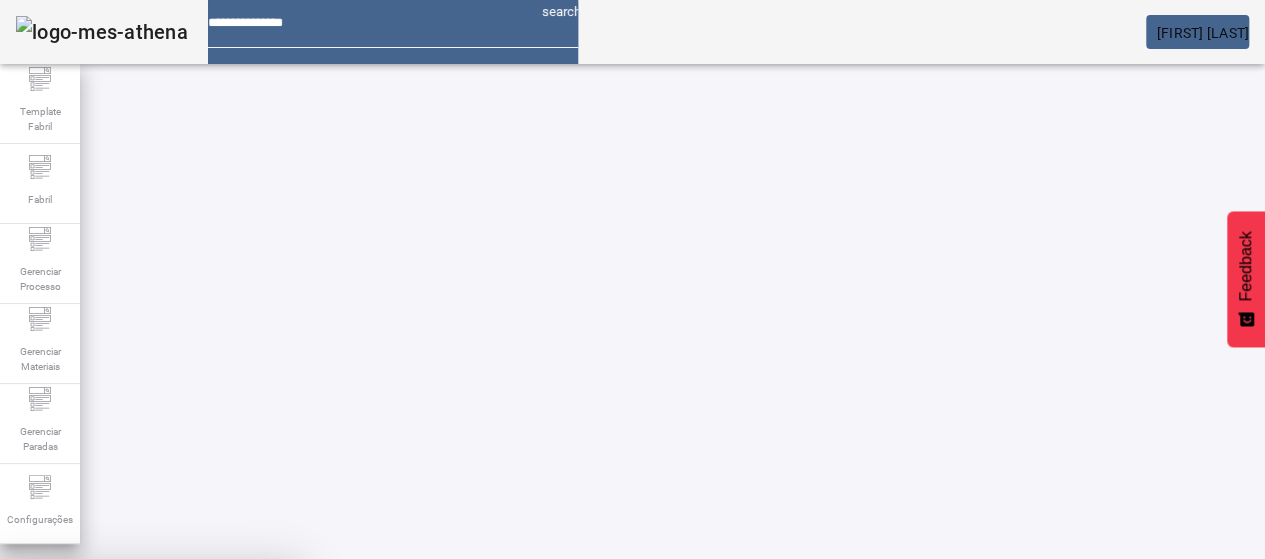 click on "SIM" at bounding box center (249, 707) 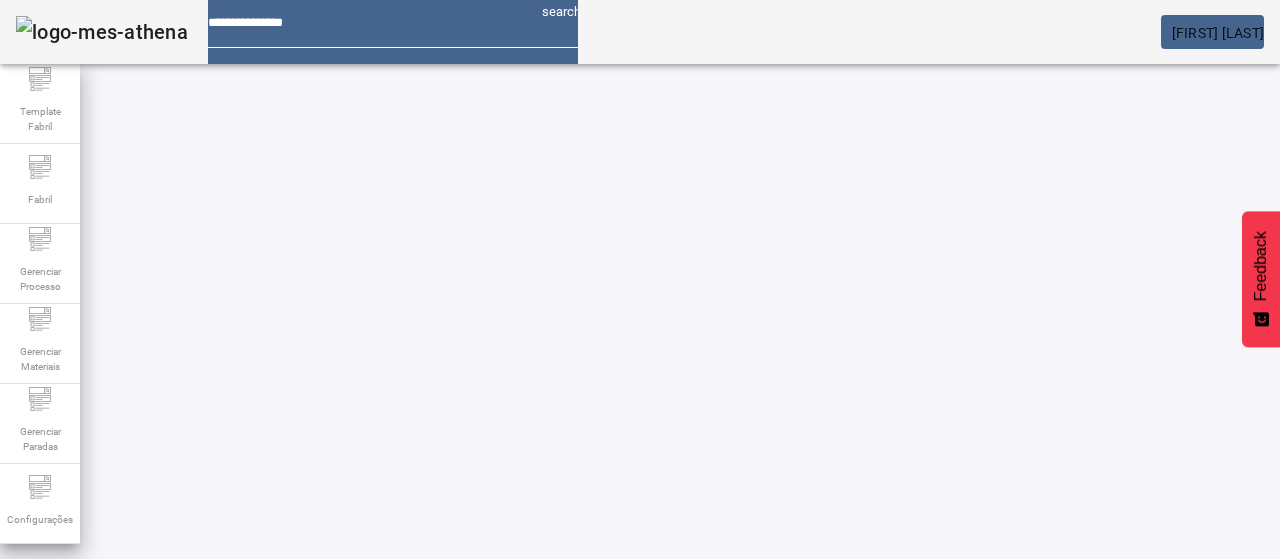 scroll, scrollTop: 0, scrollLeft: 0, axis: both 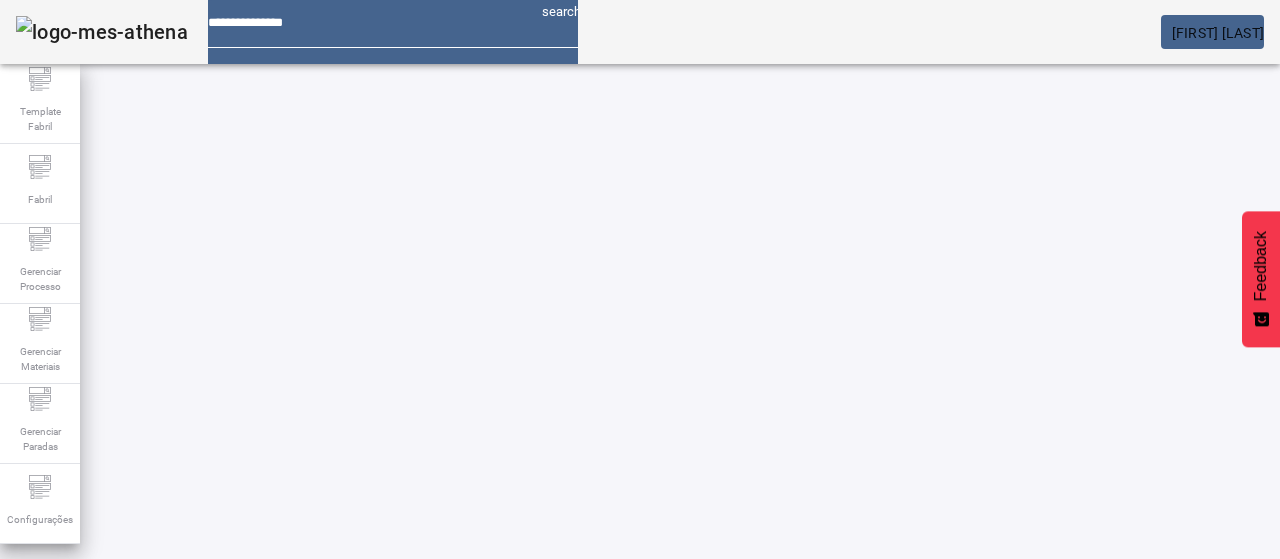 click 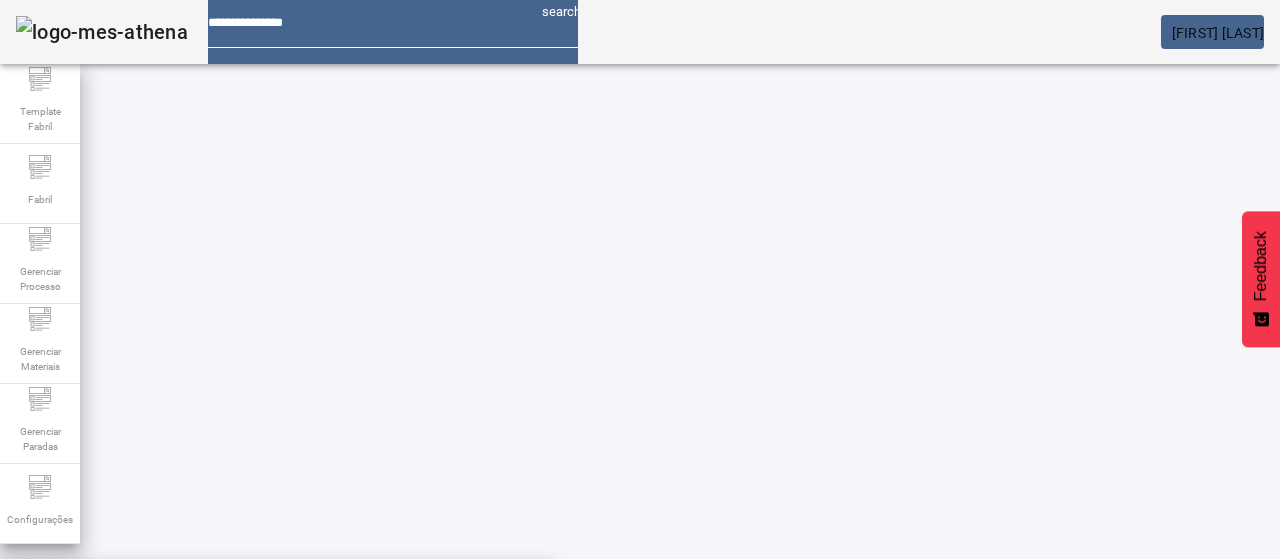 click on "Pesquise por marca *******" 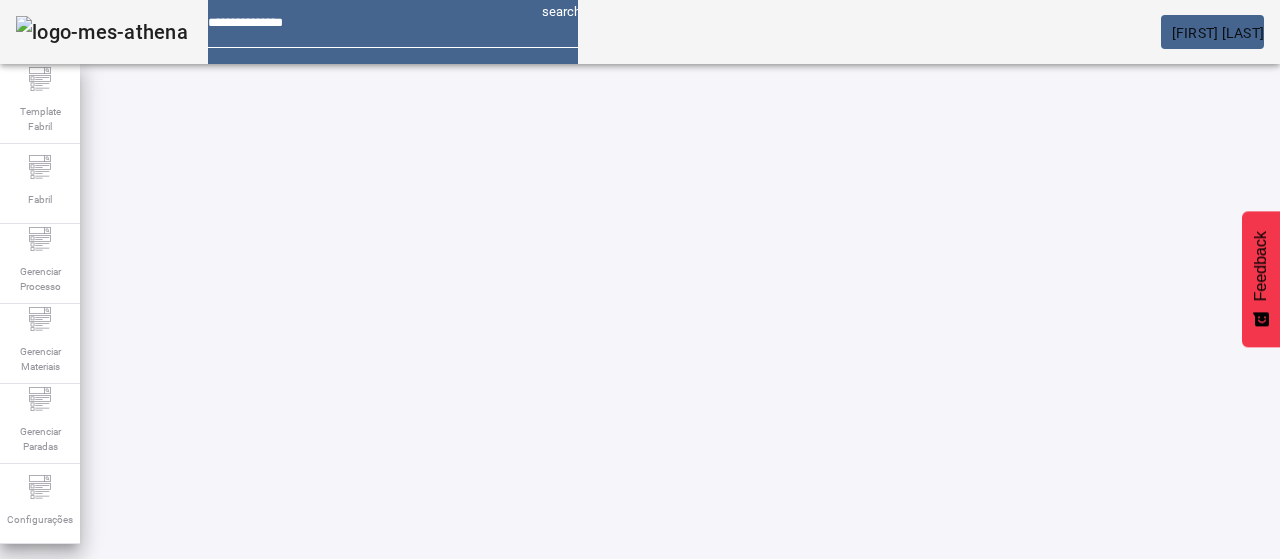 click 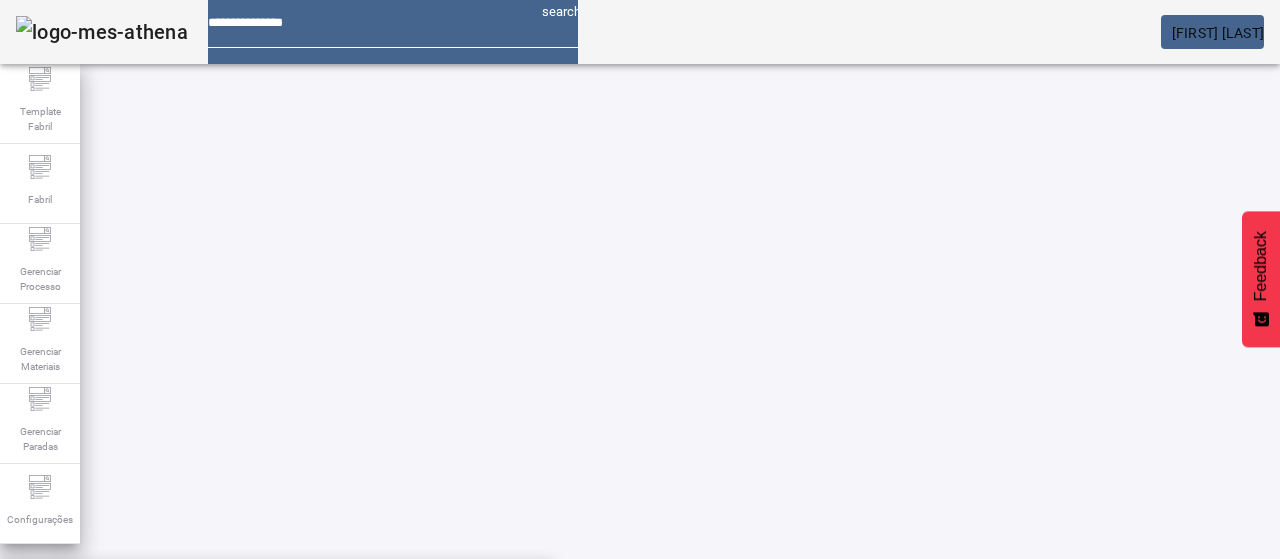 click 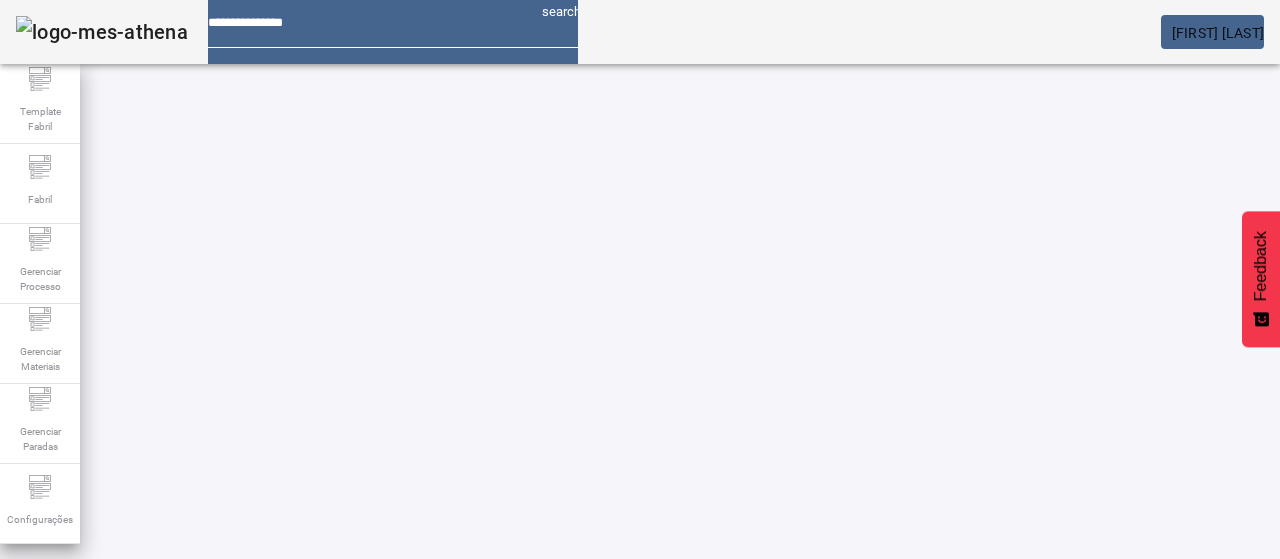 click on "FILTRAR" 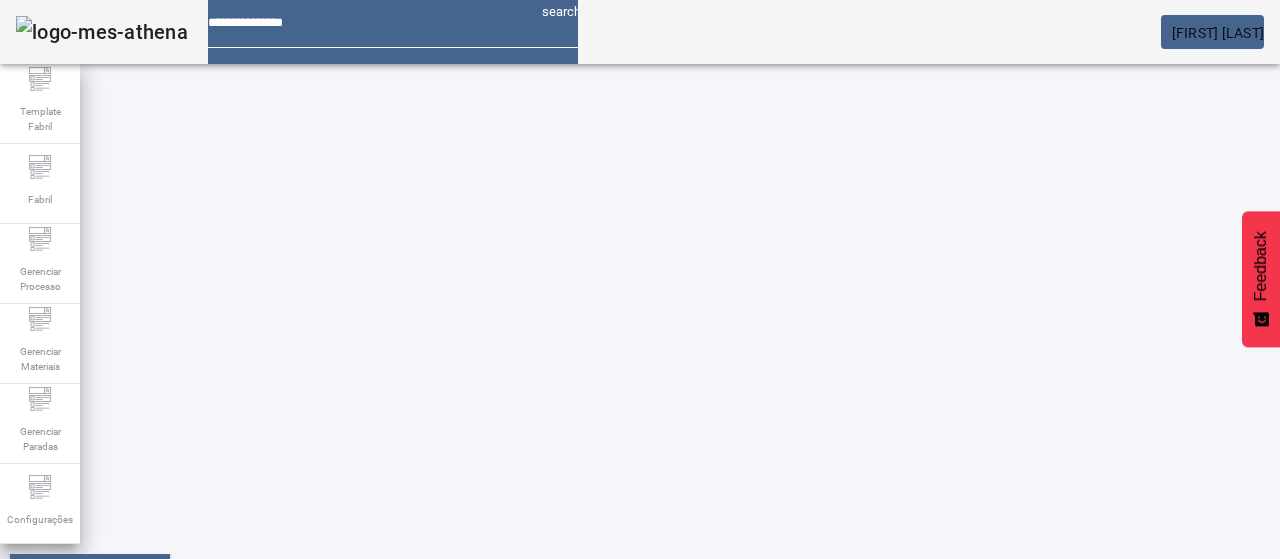 scroll, scrollTop: 390, scrollLeft: 0, axis: vertical 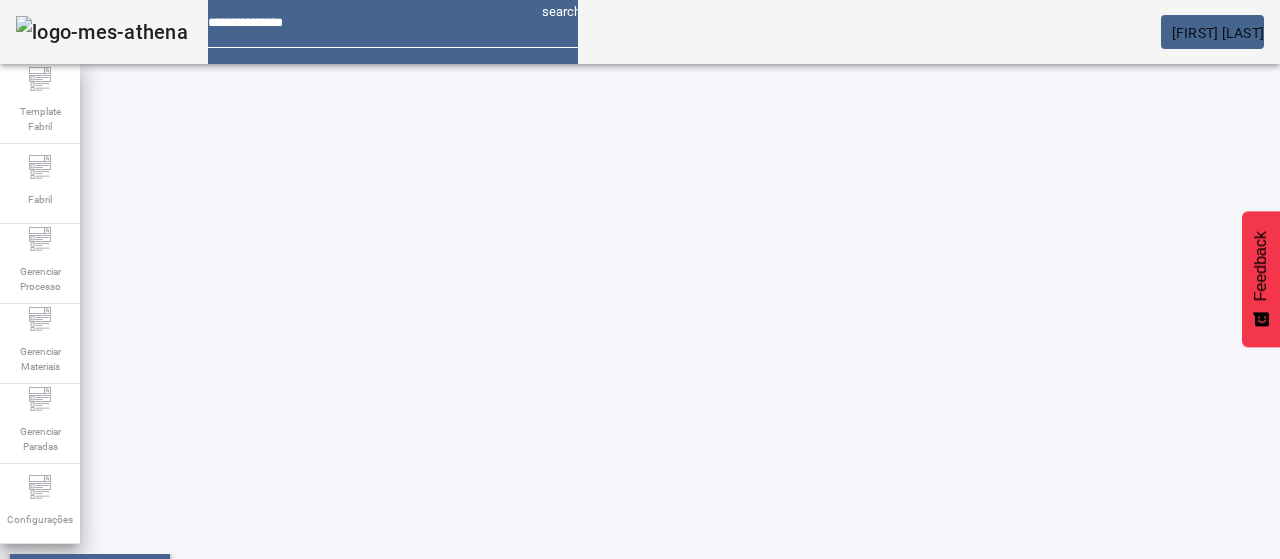 click on "ESPECIFICAÇÃO" 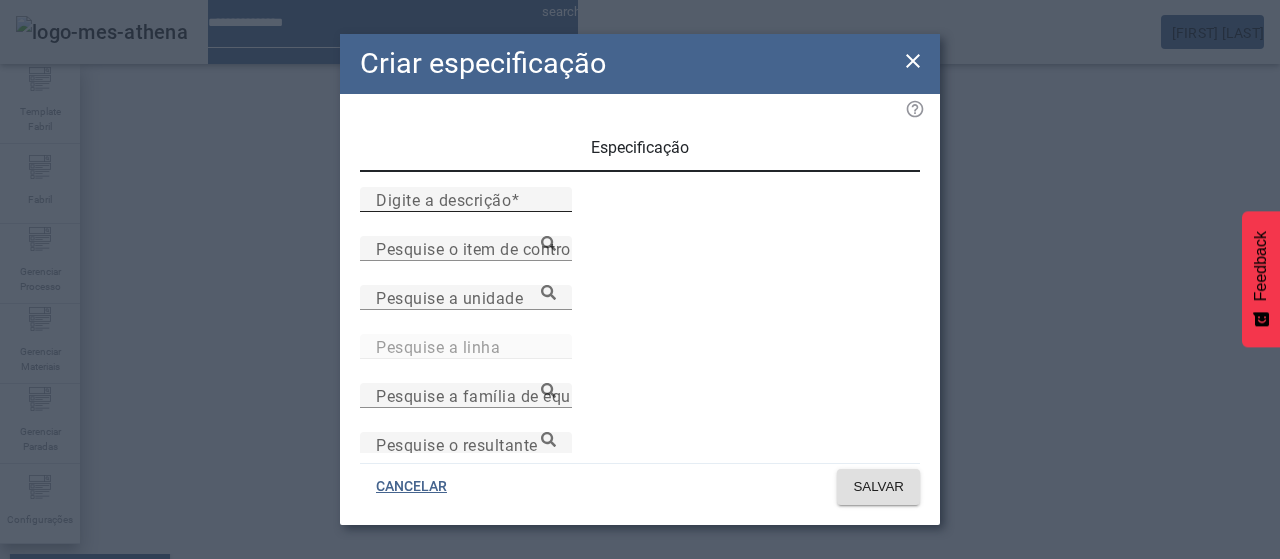 click on "Digite a descrição" at bounding box center [443, 199] 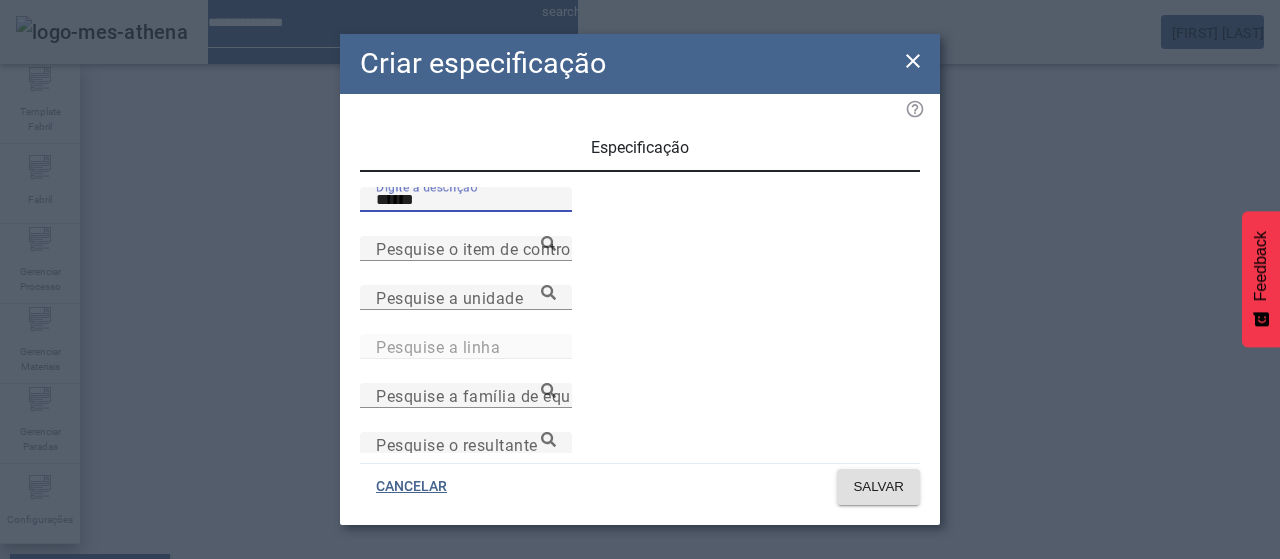 type on "******" 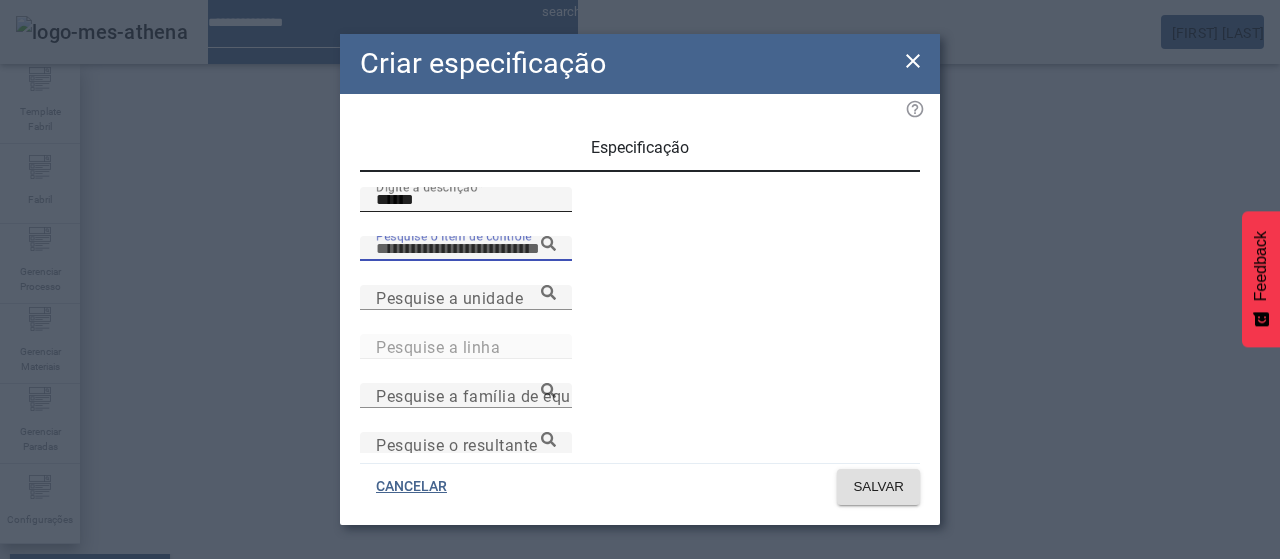 paste on "**********" 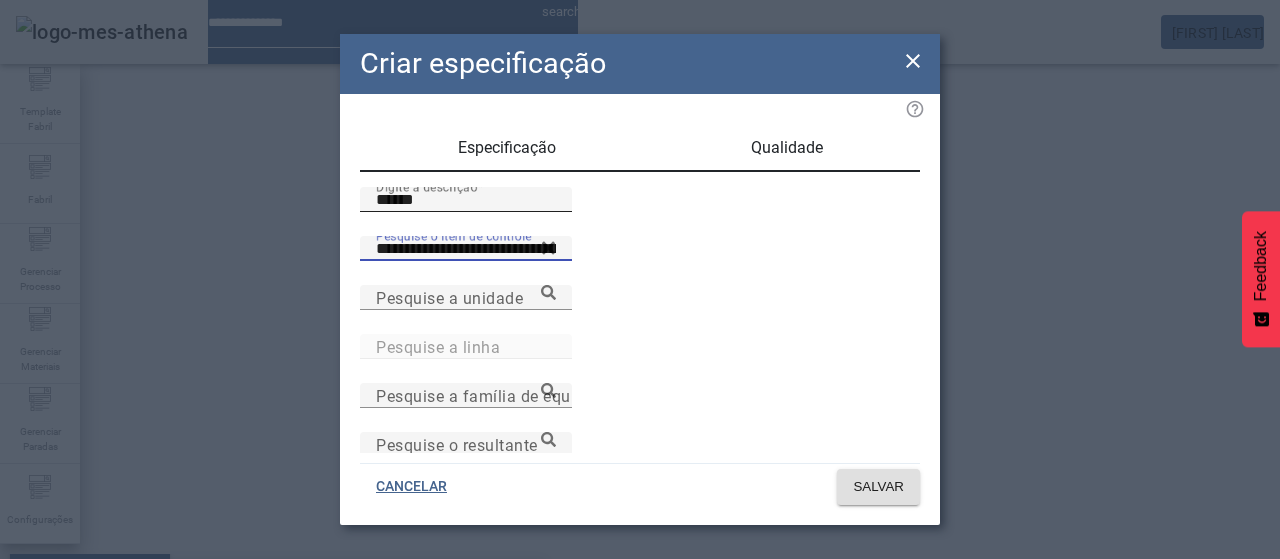 type on "**********" 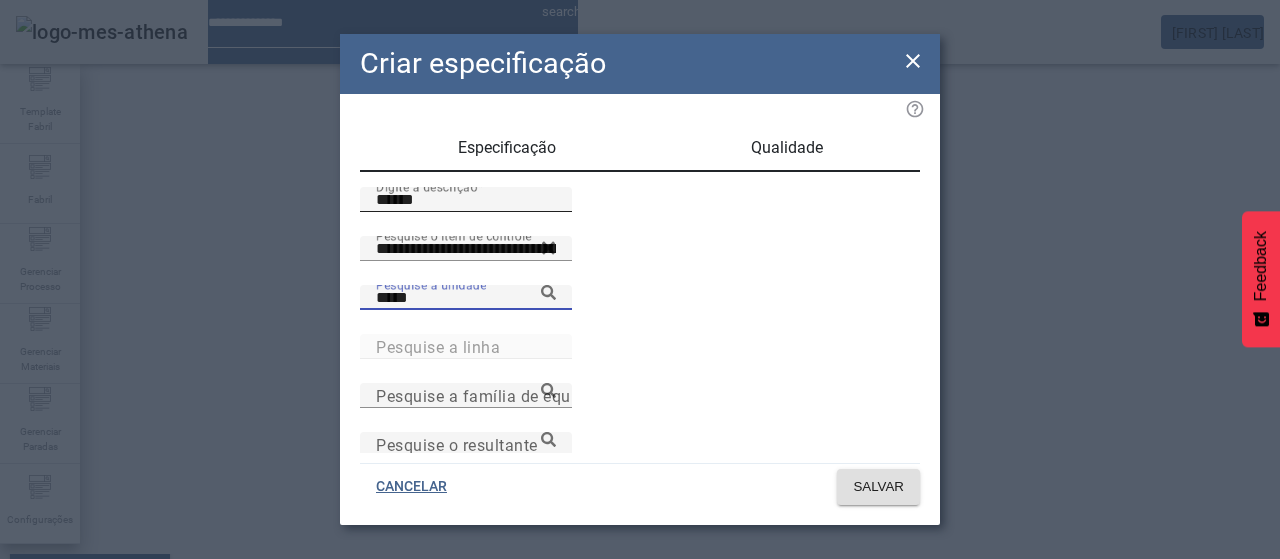 type on "*****" 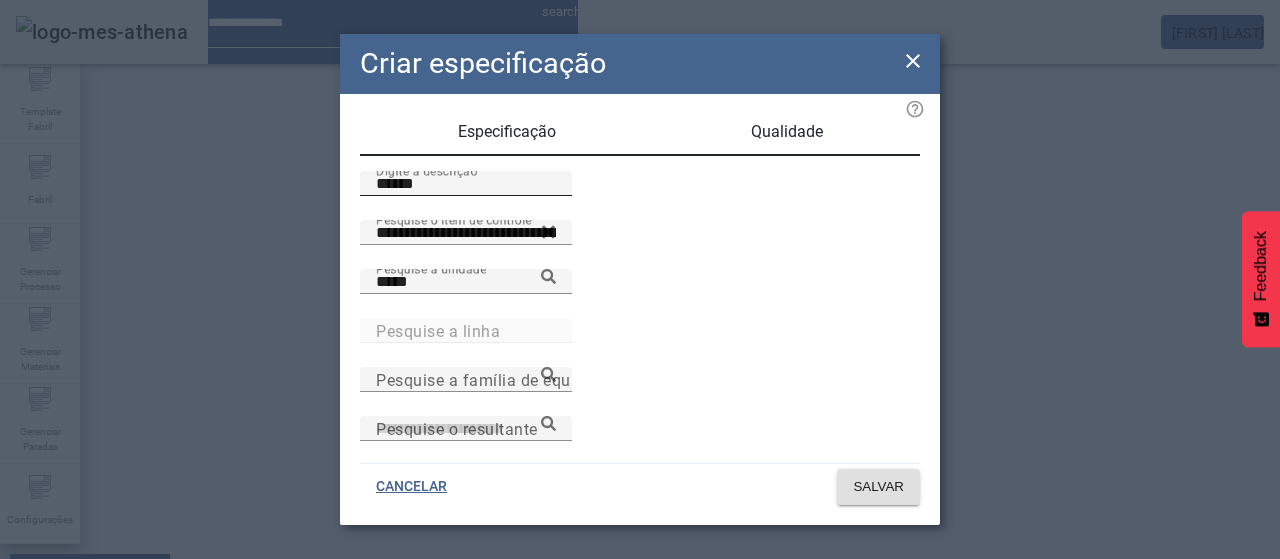 scroll, scrollTop: 206, scrollLeft: 0, axis: vertical 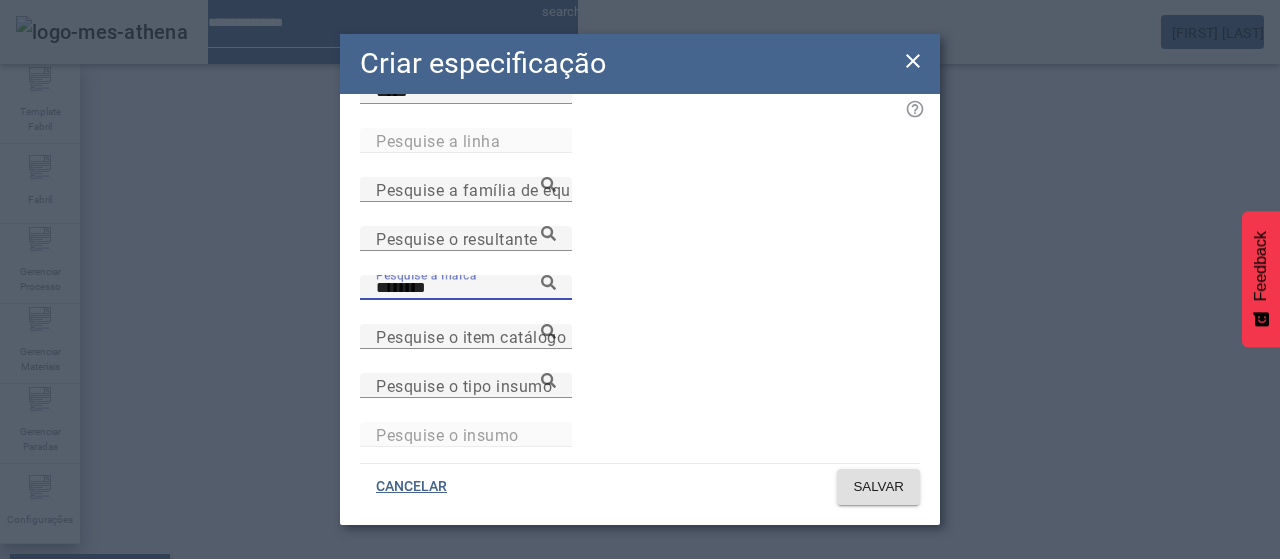 type on "********" 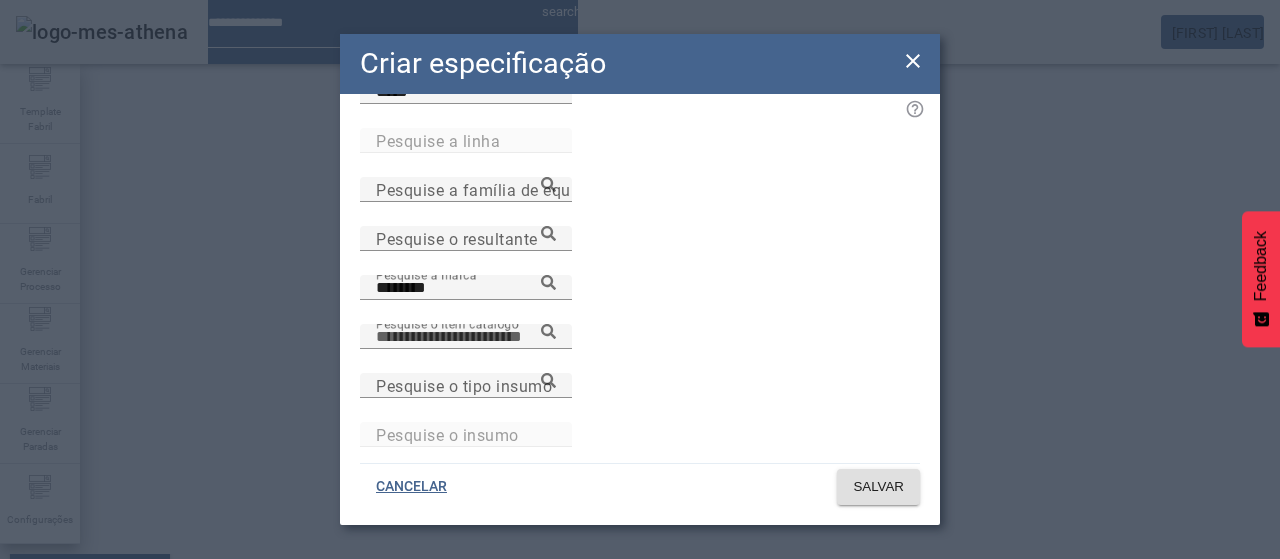 paste on "**********" 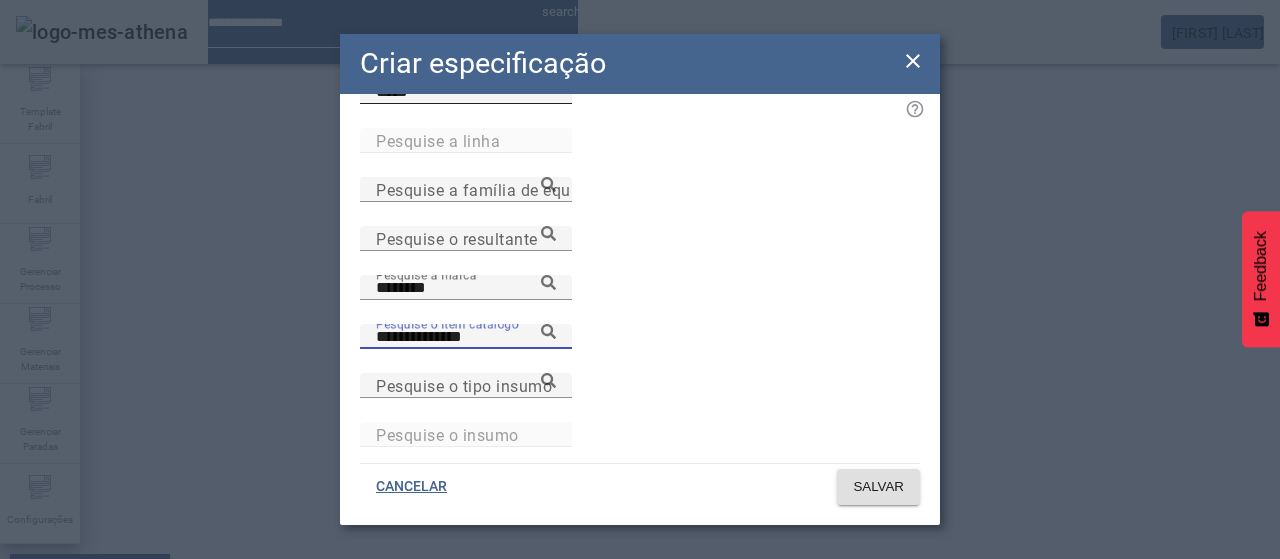 type on "**********" 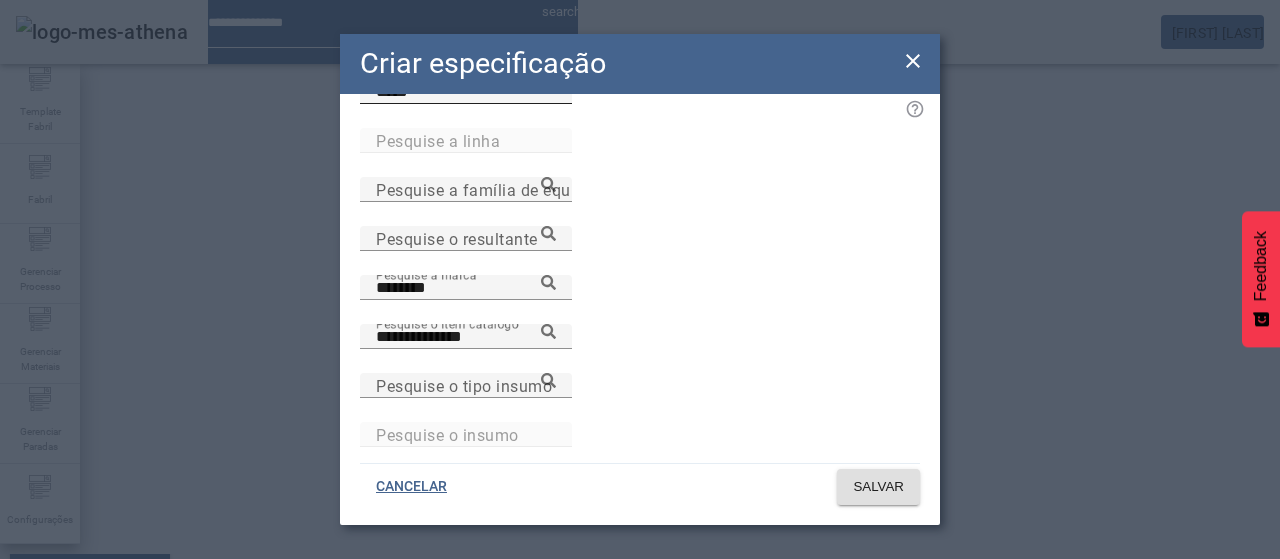 click 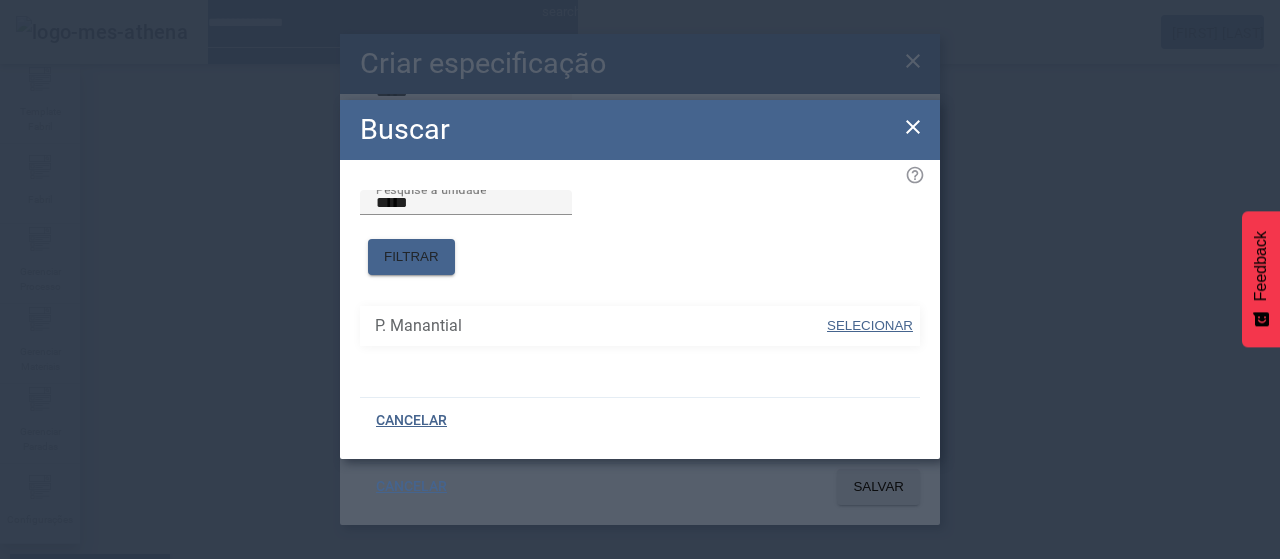 drag, startPoint x: 860, startPoint y: 312, endPoint x: 886, endPoint y: 329, distance: 31.06445 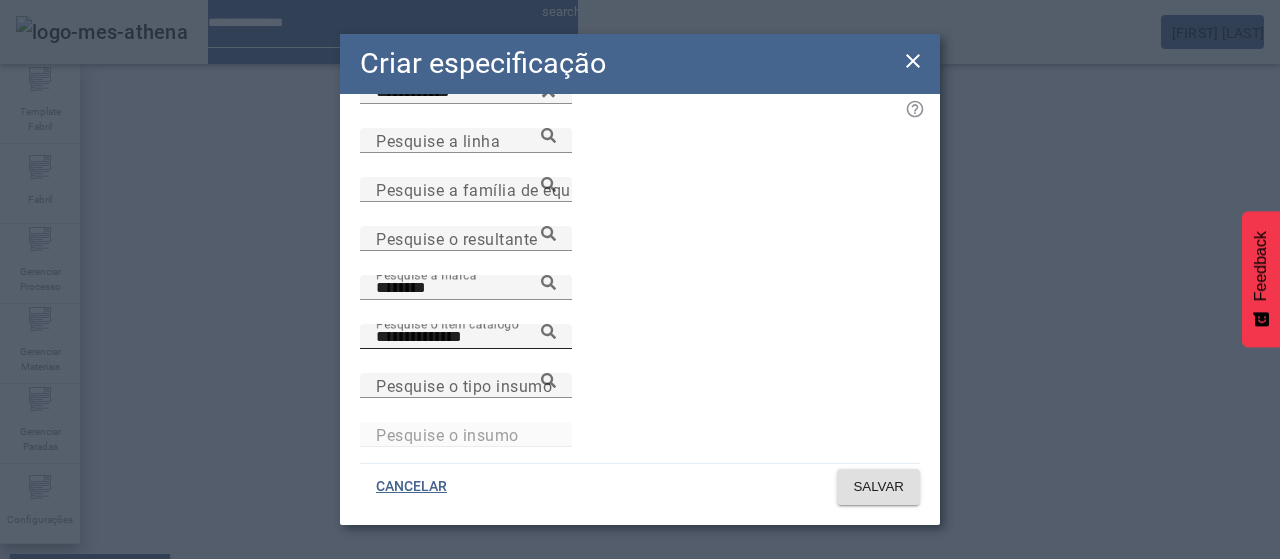 click 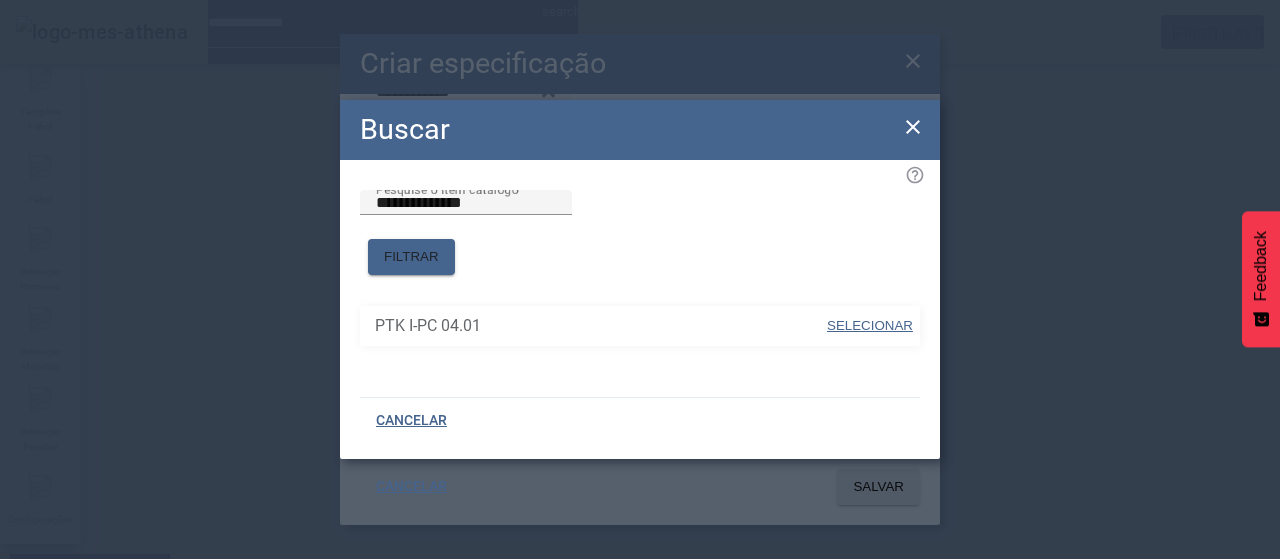 drag, startPoint x: 885, startPoint y: 309, endPoint x: 867, endPoint y: 313, distance: 18.439089 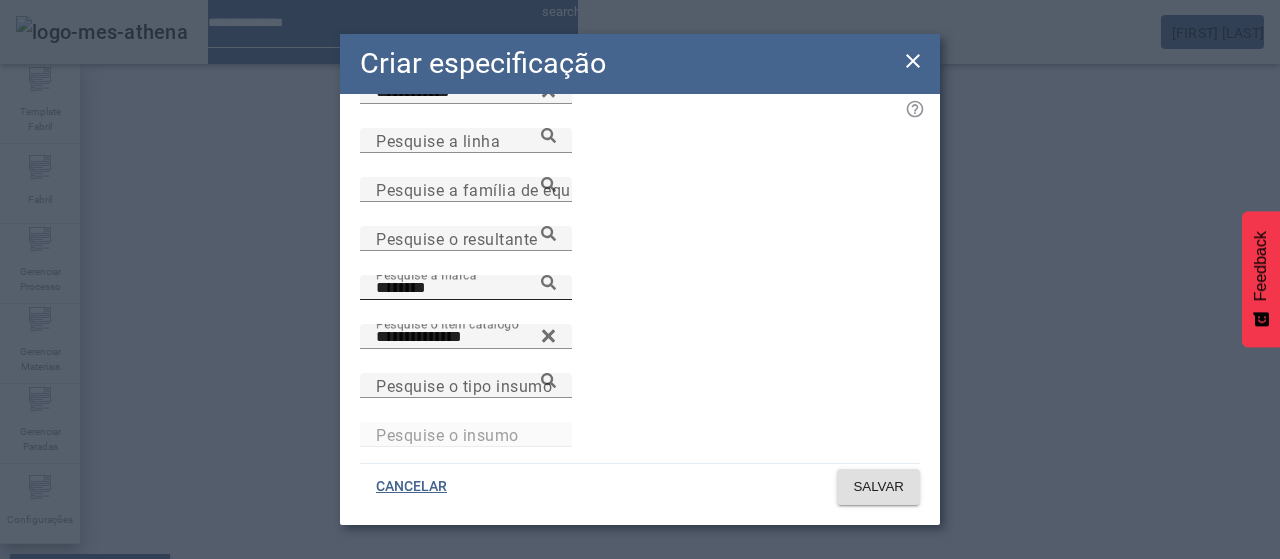 click 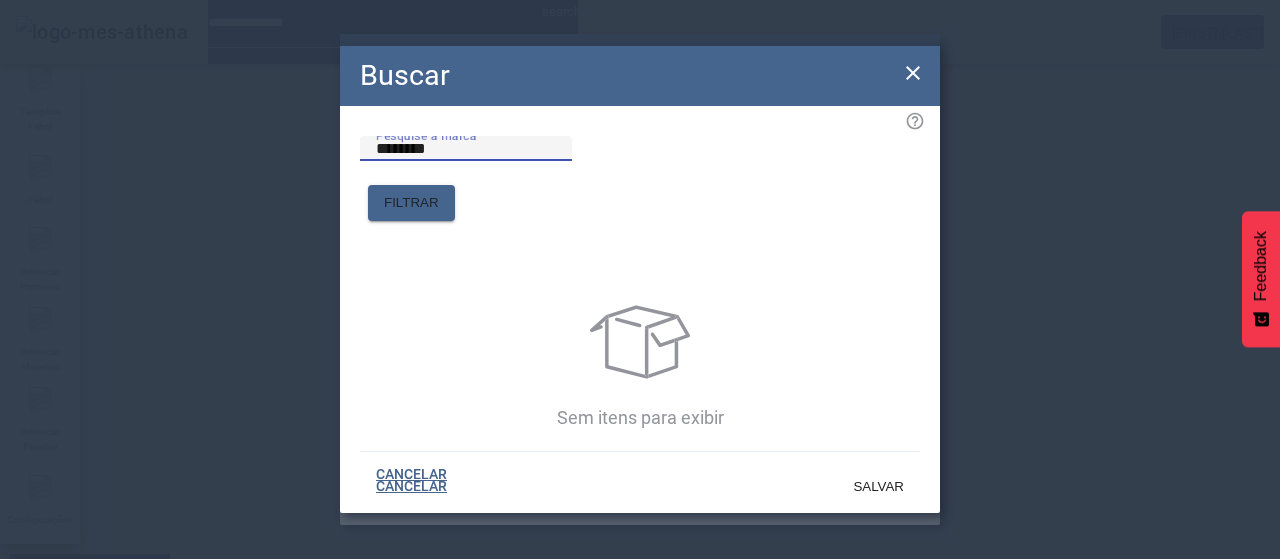 click on "********" at bounding box center (466, 149) 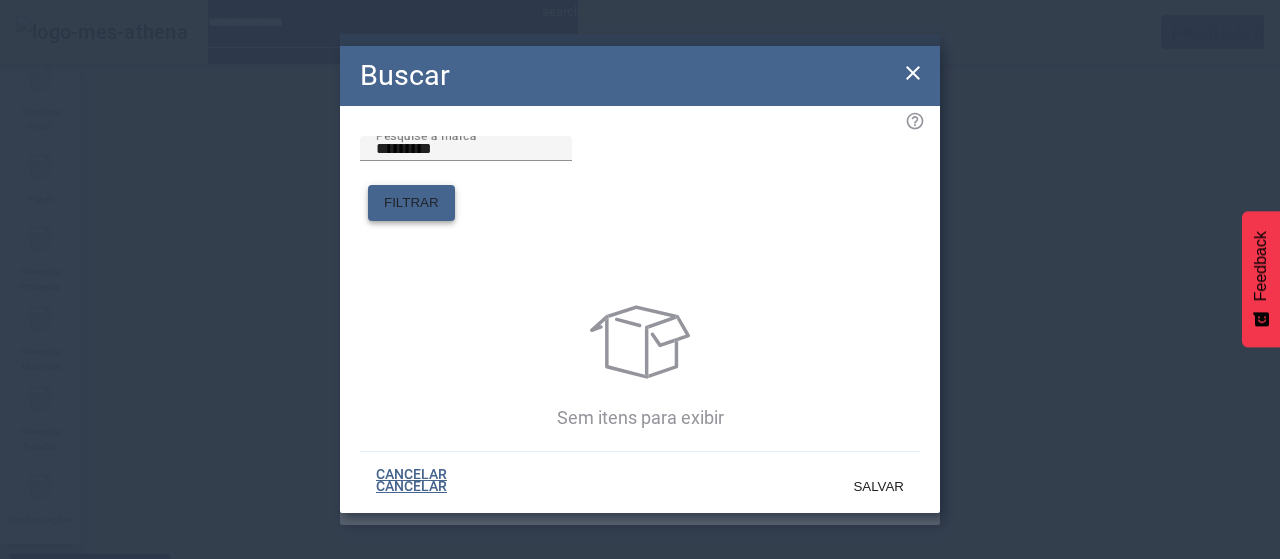 drag, startPoint x: 862, startPoint y: 165, endPoint x: 835, endPoint y: 183, distance: 32.449963 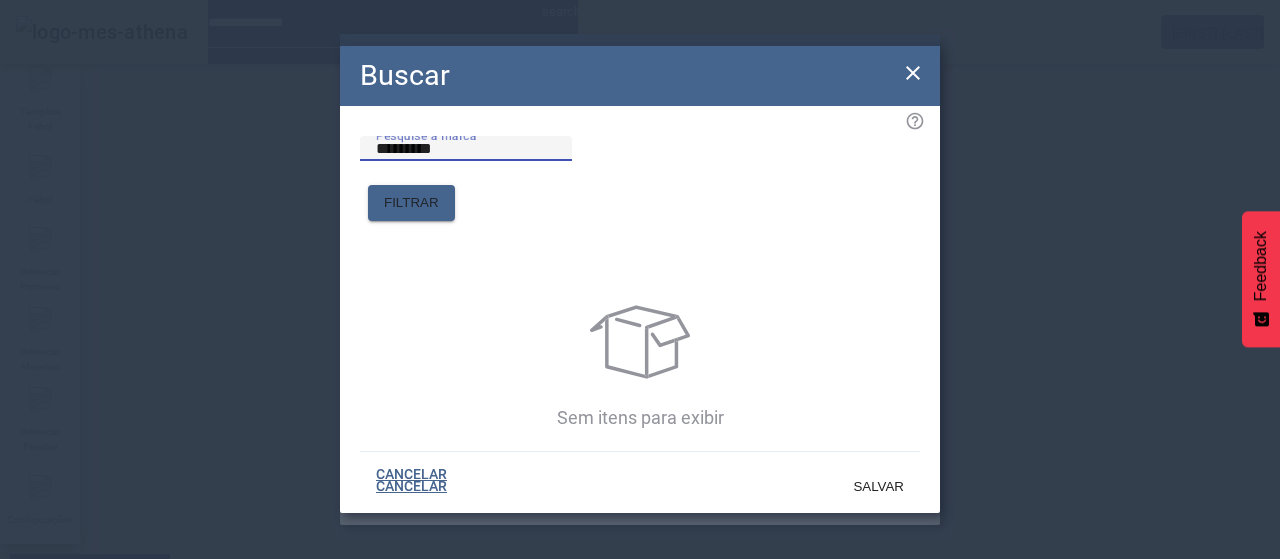 click on "*********" at bounding box center [466, 149] 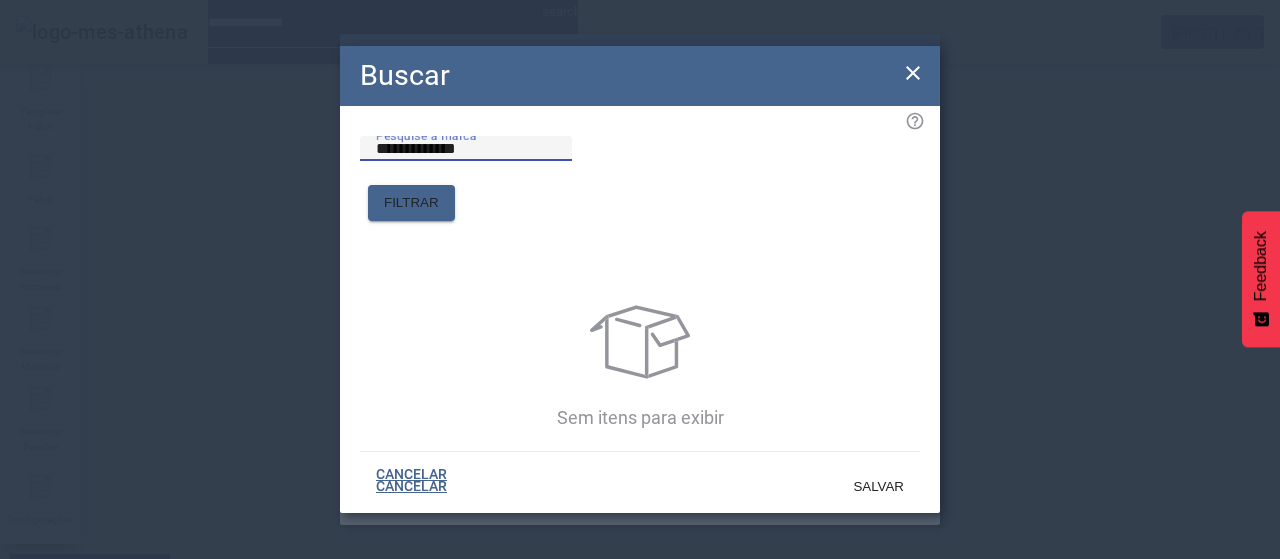 type on "**********" 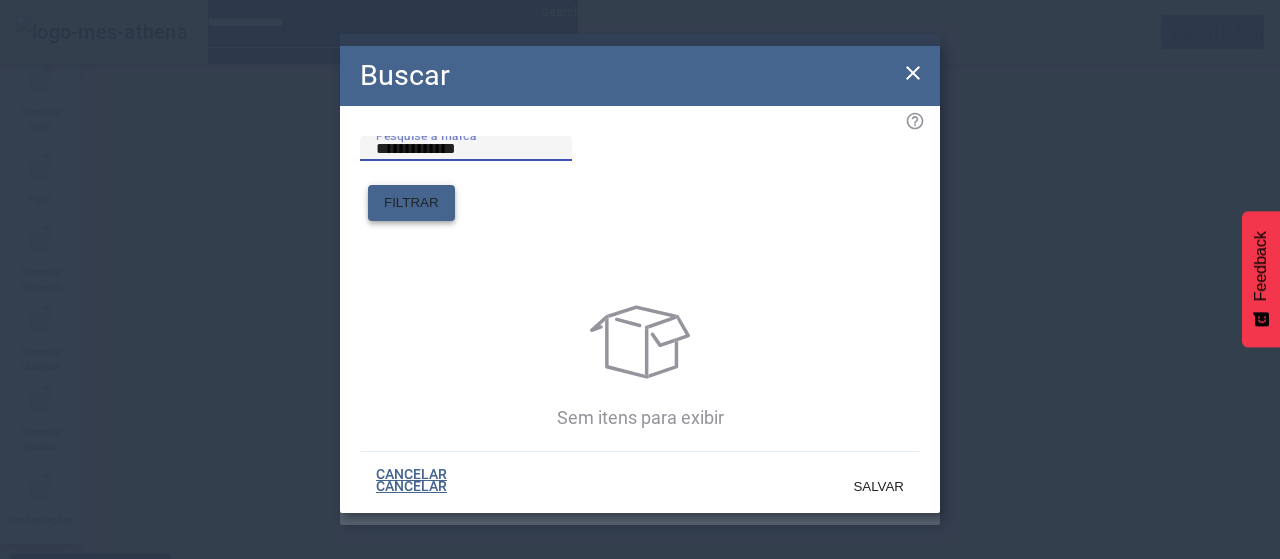 click 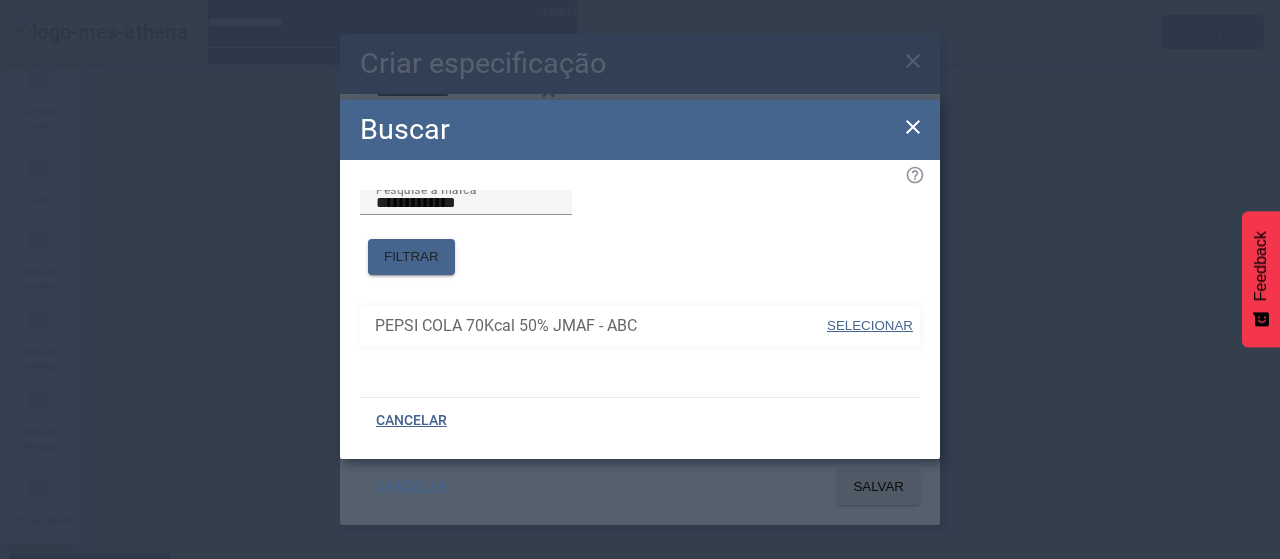 drag, startPoint x: 869, startPoint y: 314, endPoint x: 862, endPoint y: 322, distance: 10.630146 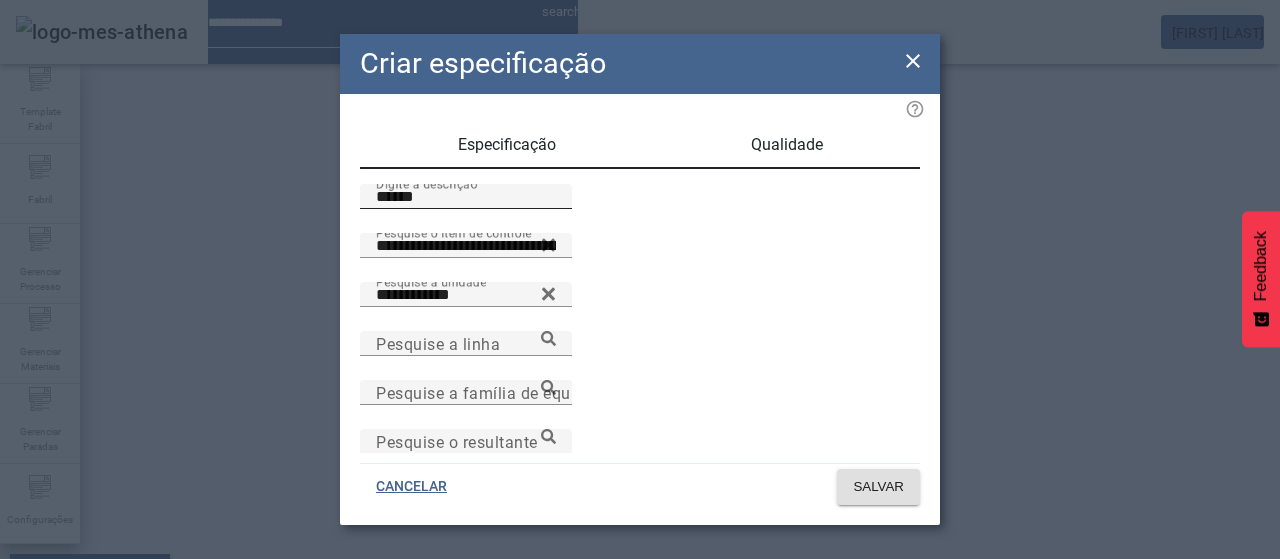 scroll, scrollTop: 0, scrollLeft: 0, axis: both 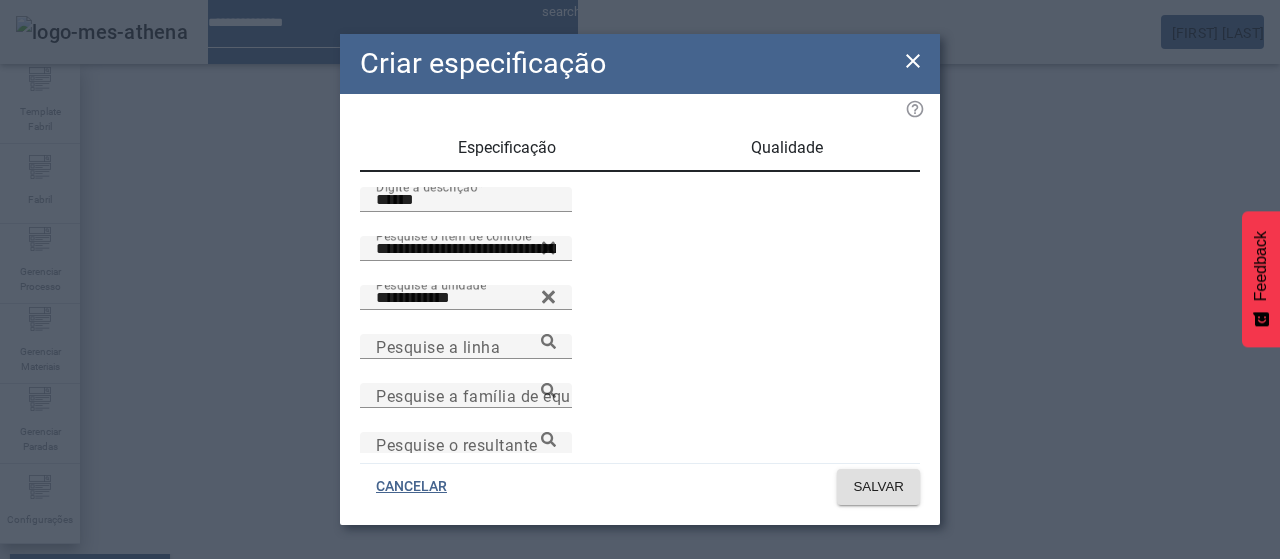 click on "Qualidade" at bounding box center [787, 148] 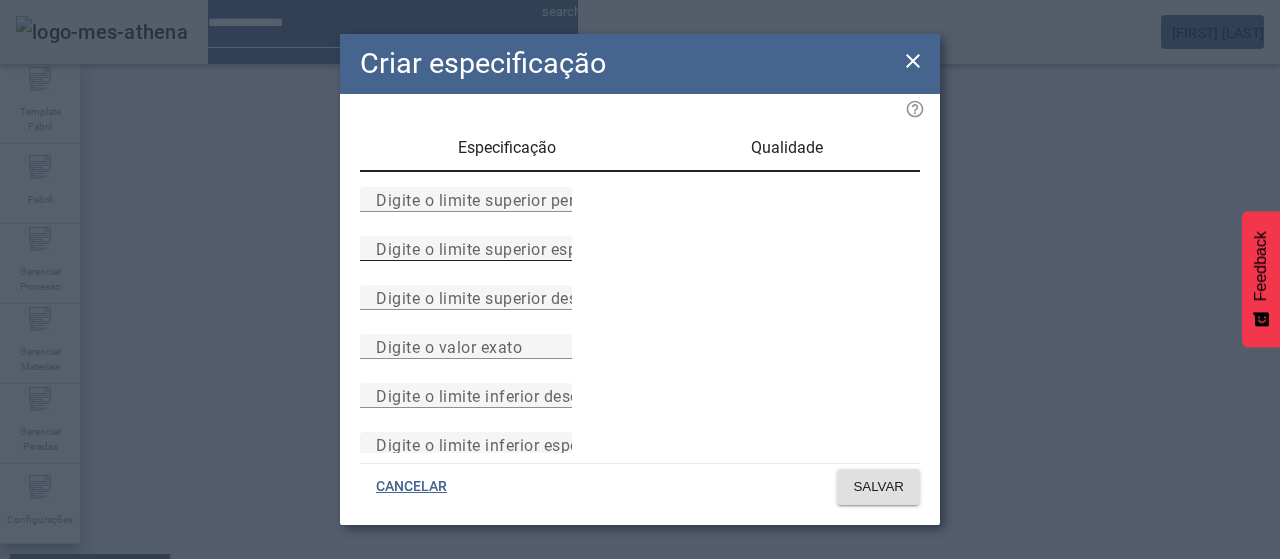 click on "Digite o limite superior especificado" at bounding box center [511, 248] 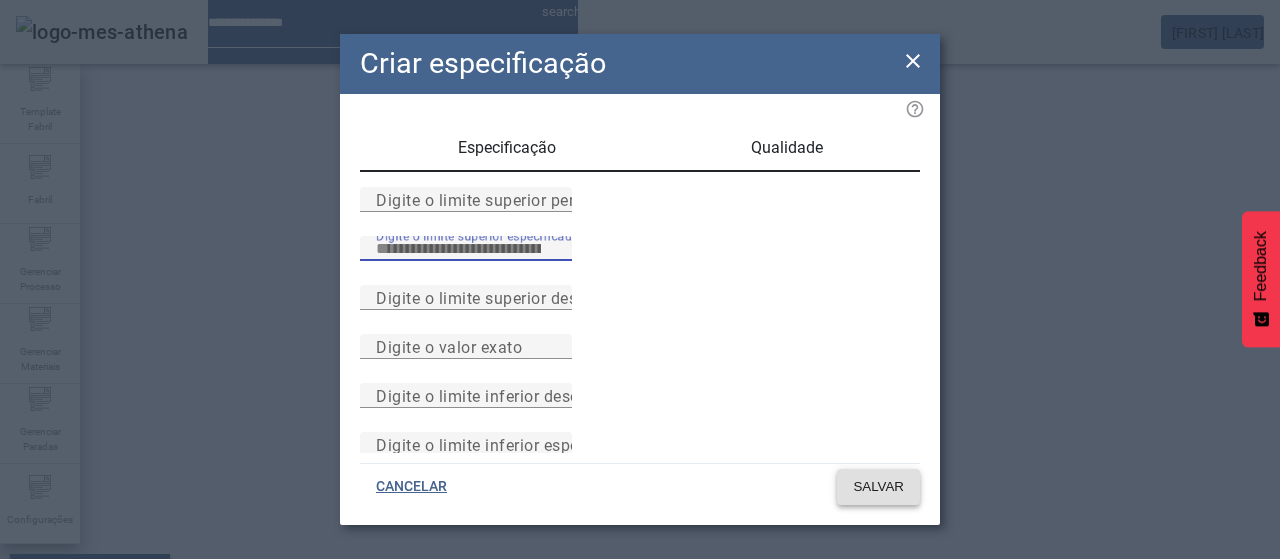 type on "*" 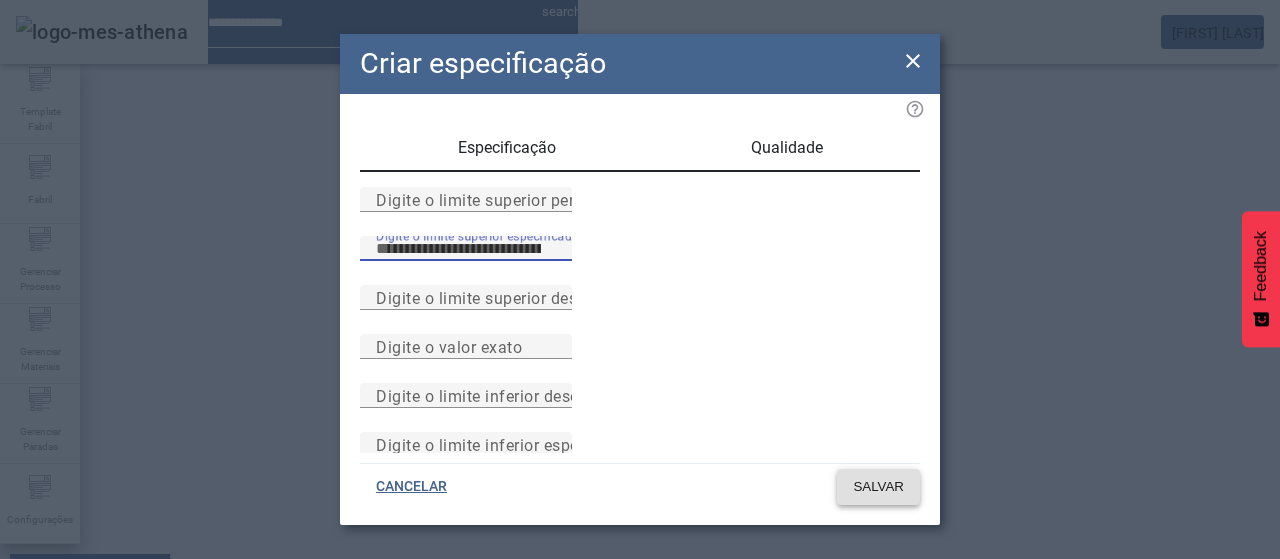click on "SALVAR" 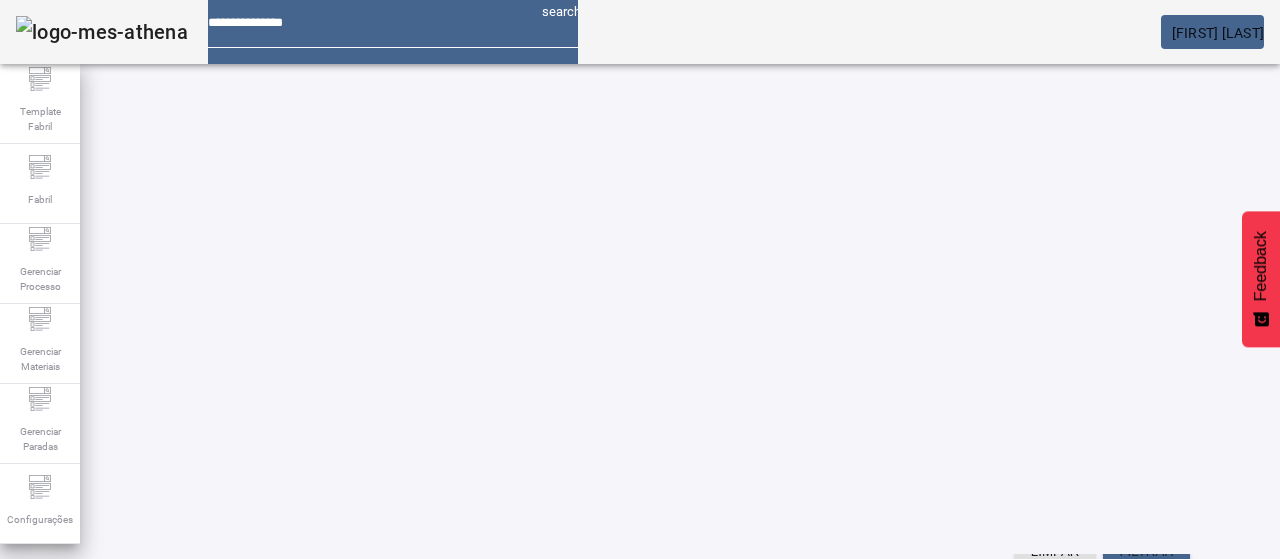 scroll, scrollTop: 223, scrollLeft: 0, axis: vertical 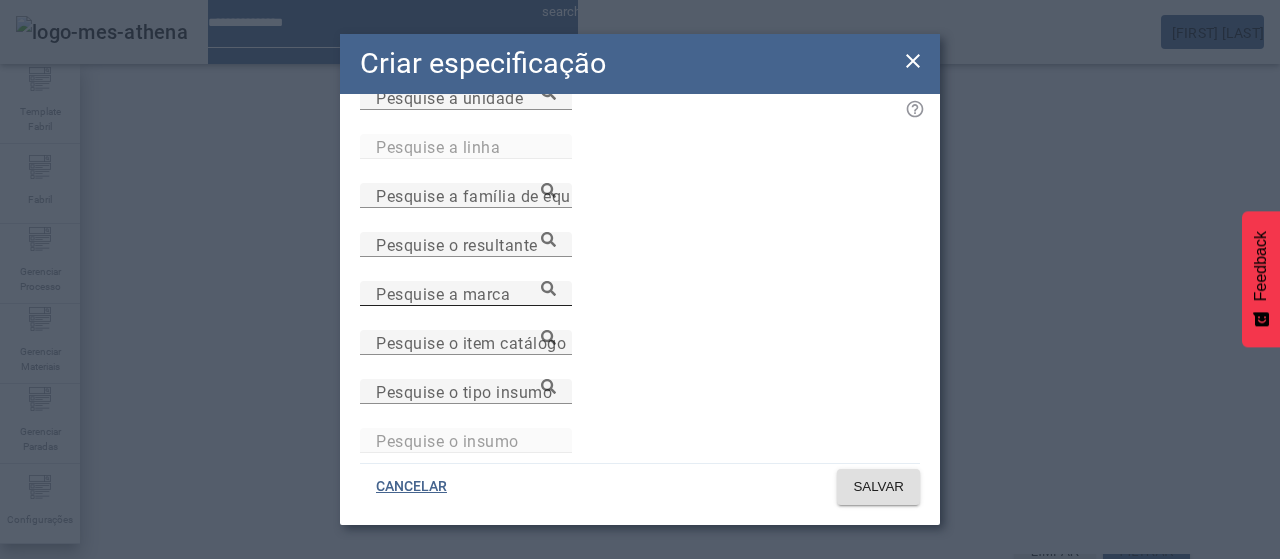 click on "Pesquise a marca" at bounding box center (466, 294) 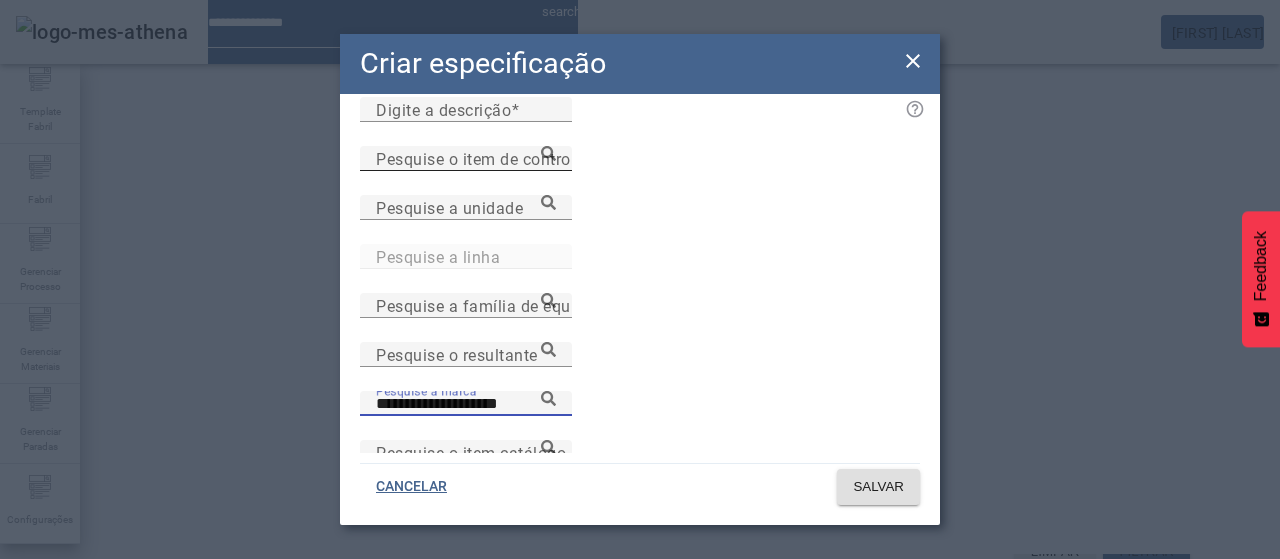 scroll, scrollTop: 0, scrollLeft: 0, axis: both 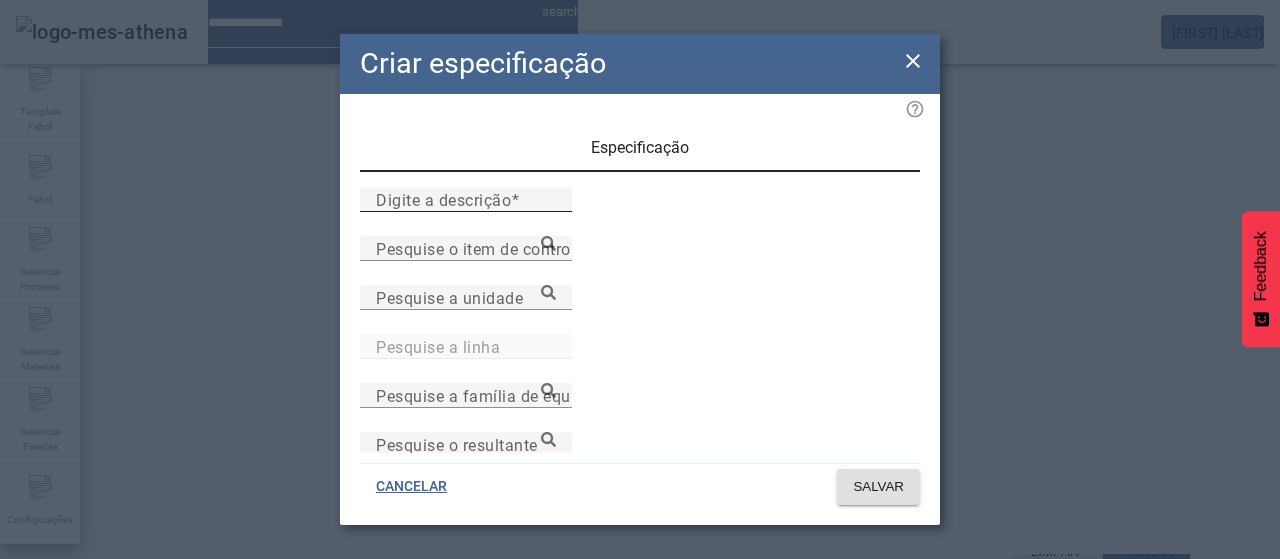 type on "**********" 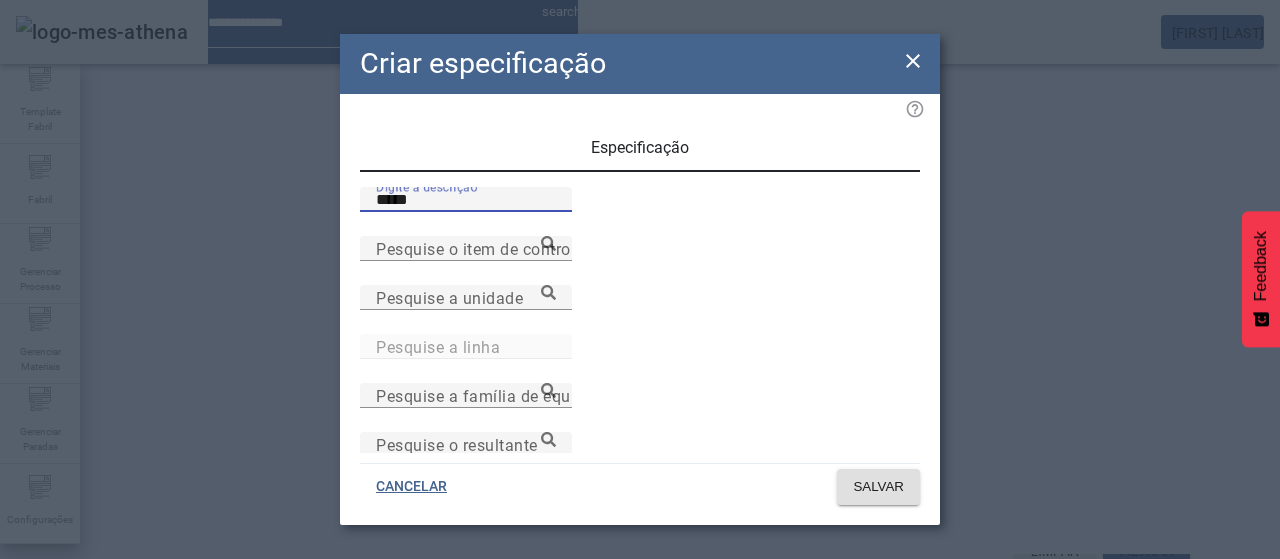type on "*****" 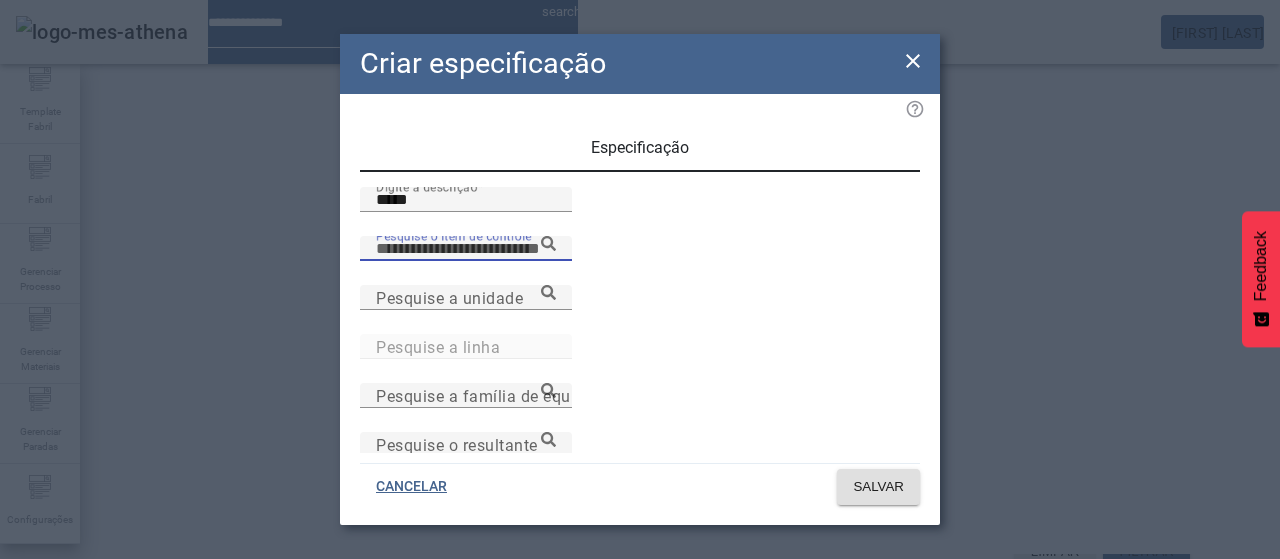 click 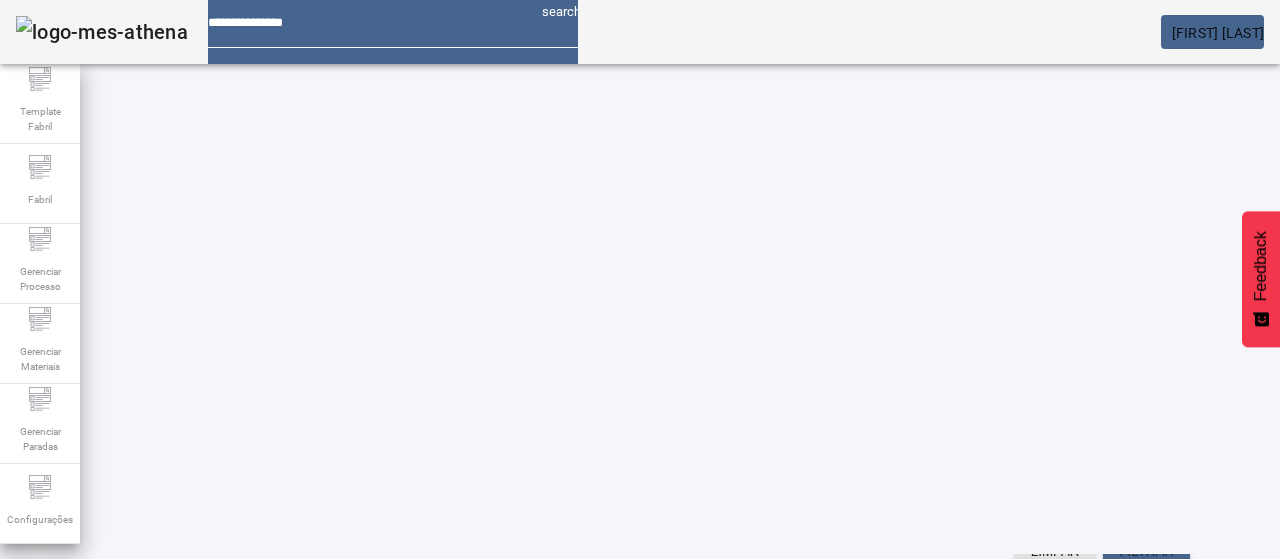 scroll, scrollTop: 440, scrollLeft: 0, axis: vertical 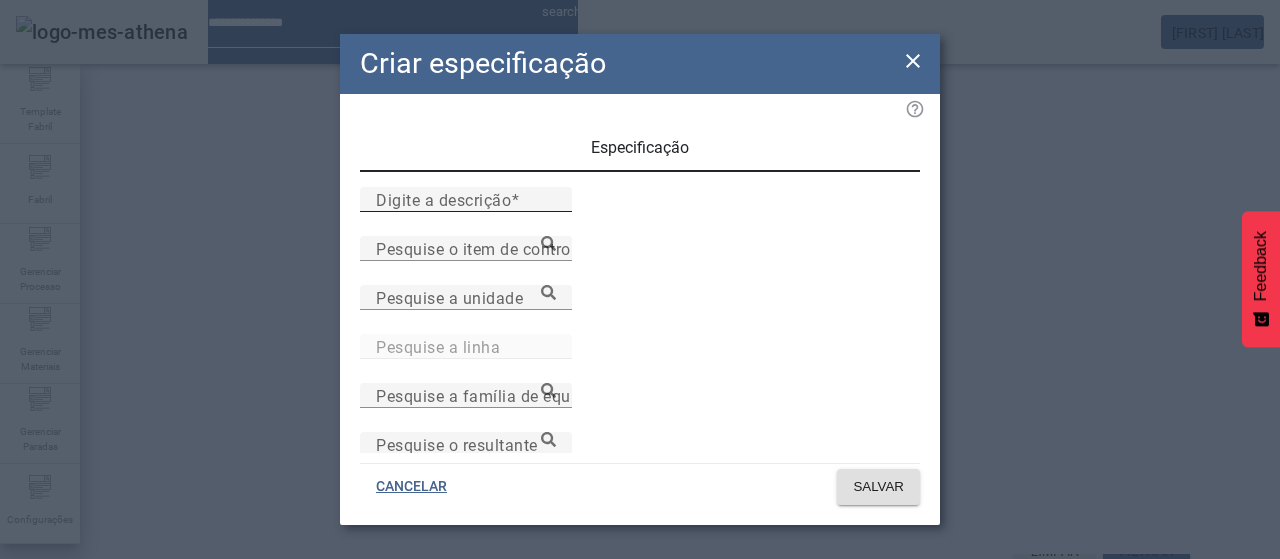 click on "Digite a descrição" at bounding box center [466, 200] 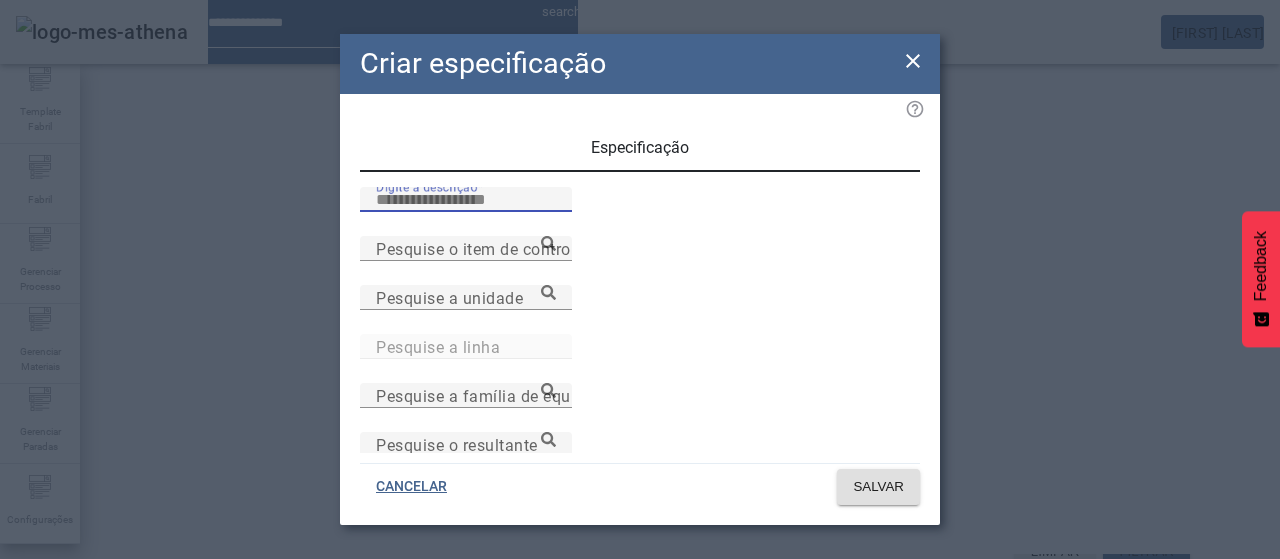 paste on "******" 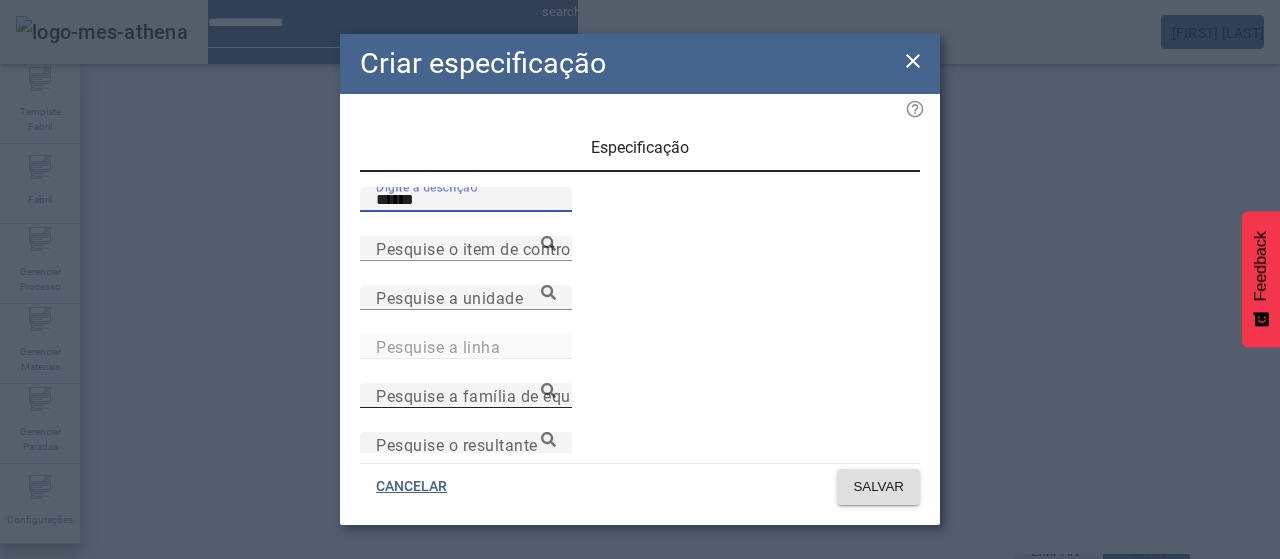 scroll, scrollTop: 100, scrollLeft: 0, axis: vertical 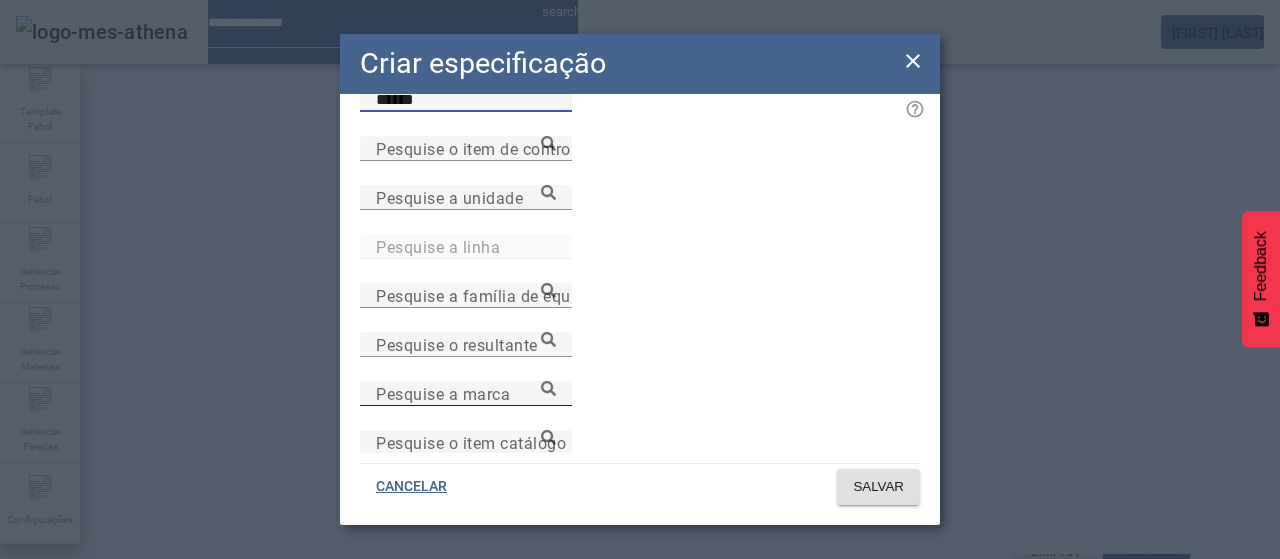 type on "******" 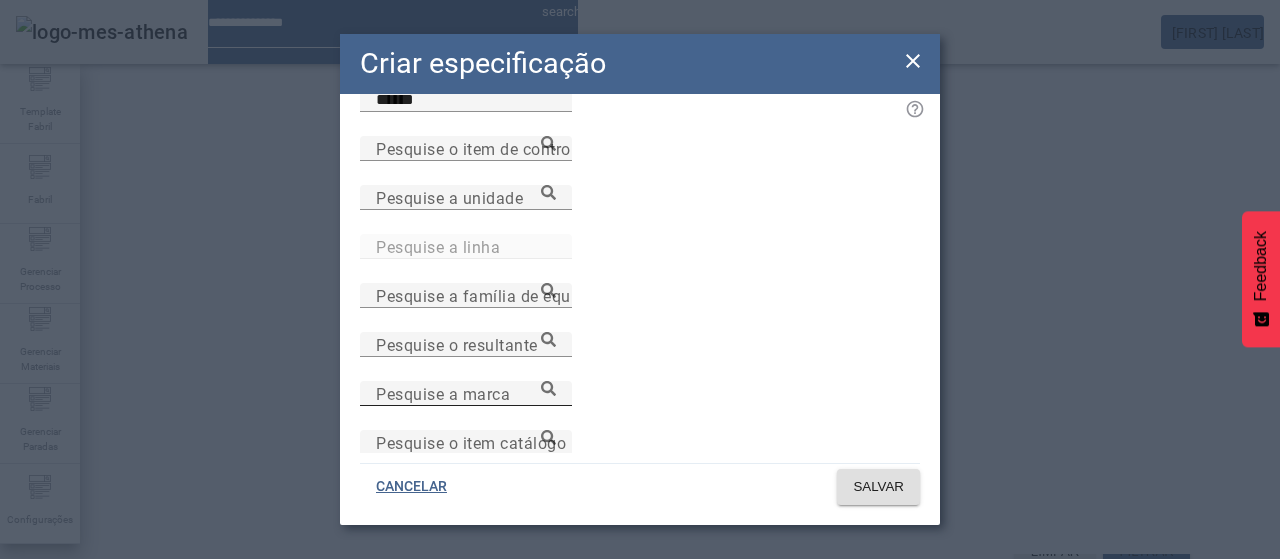 click on "Pesquise a marca" at bounding box center [443, 393] 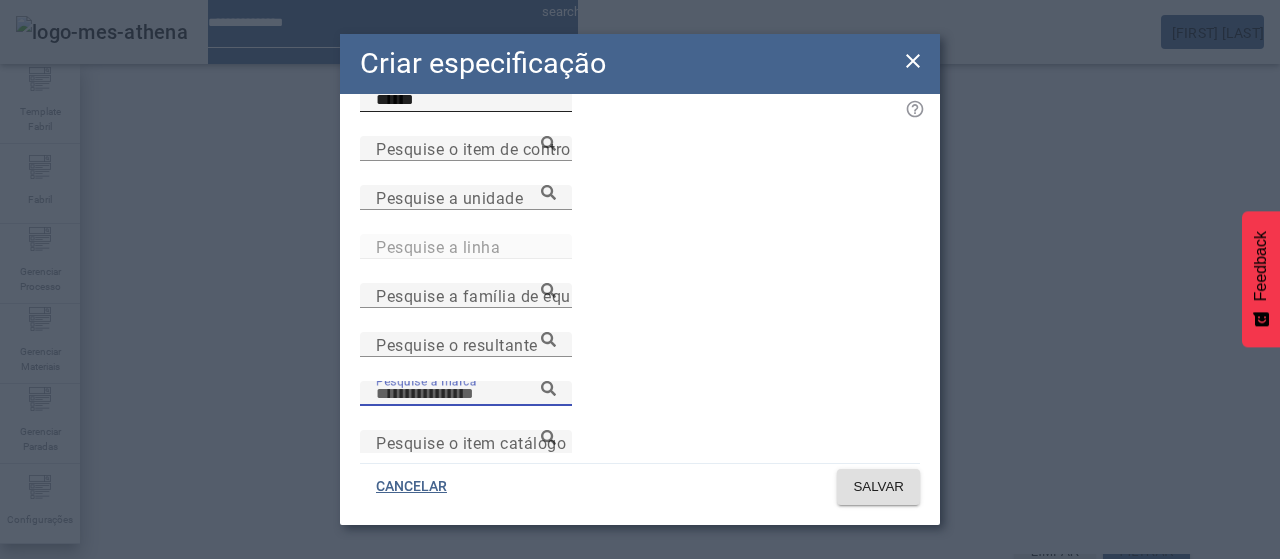 paste on "**********" 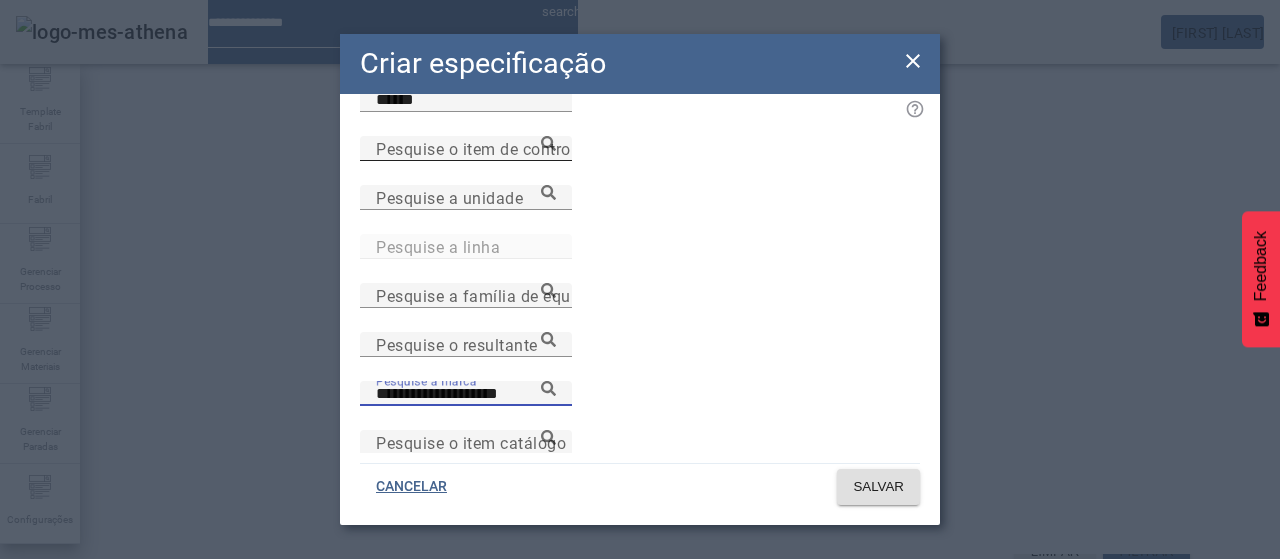 type on "**********" 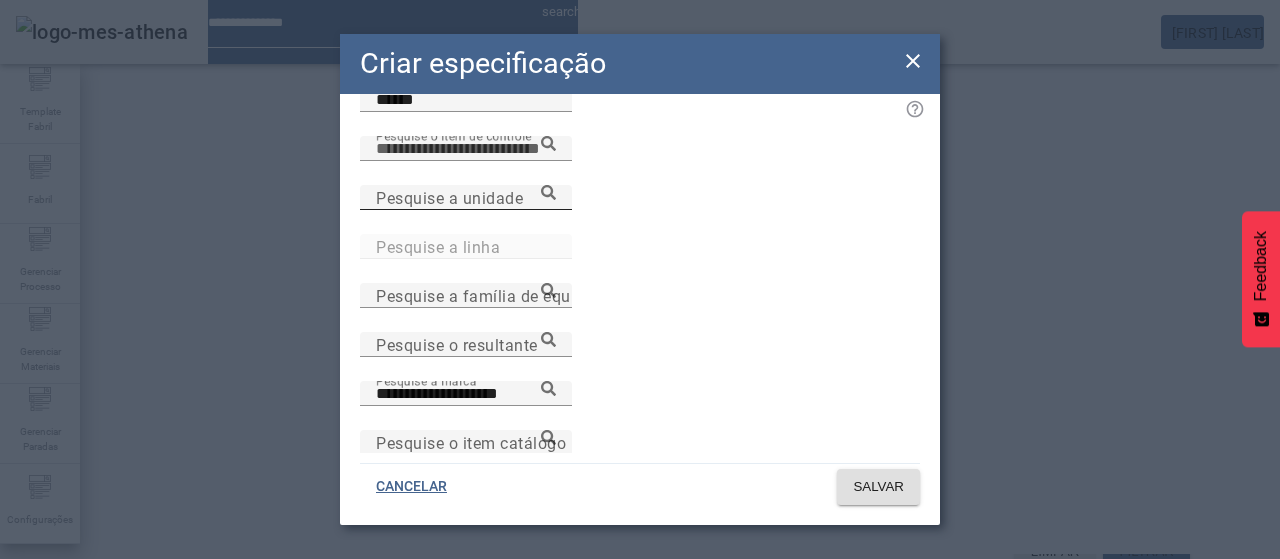 paste on "**********" 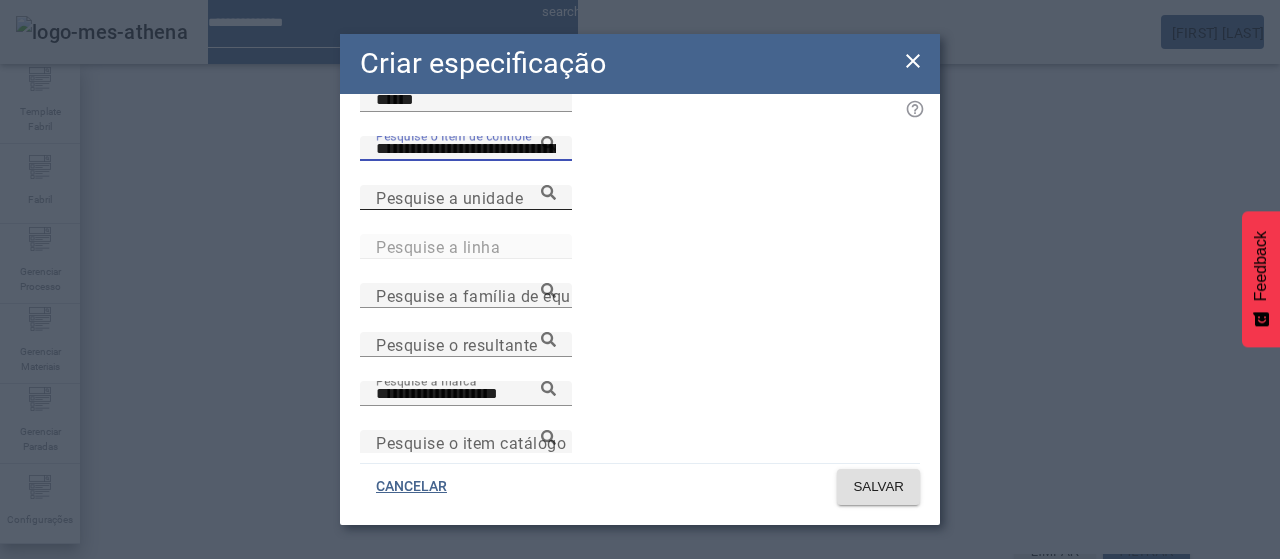 type on "**********" 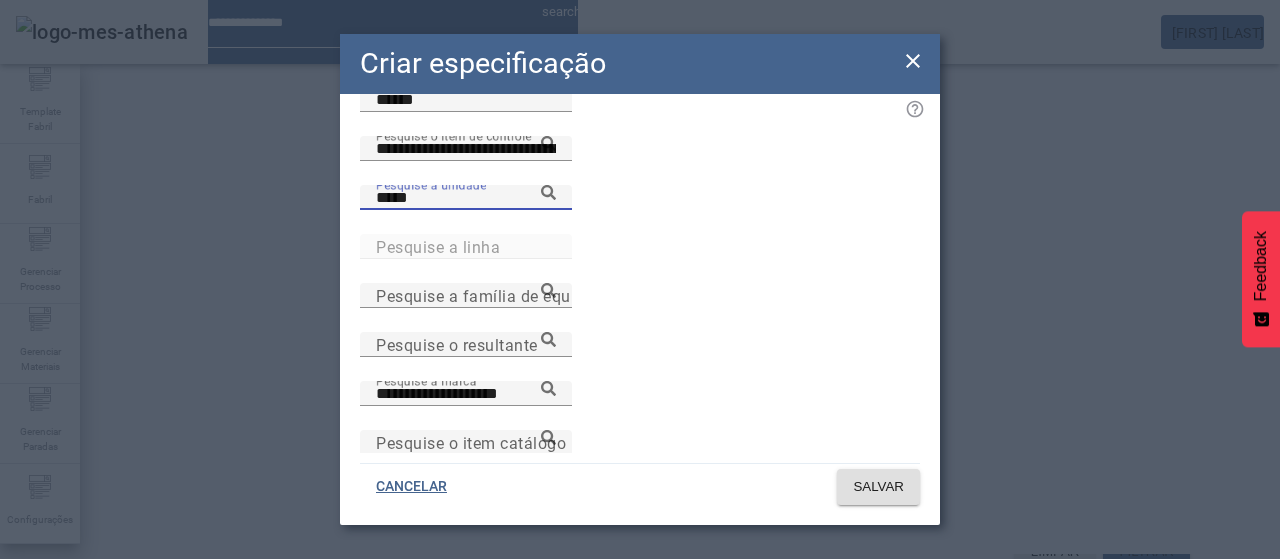 type on "*****" 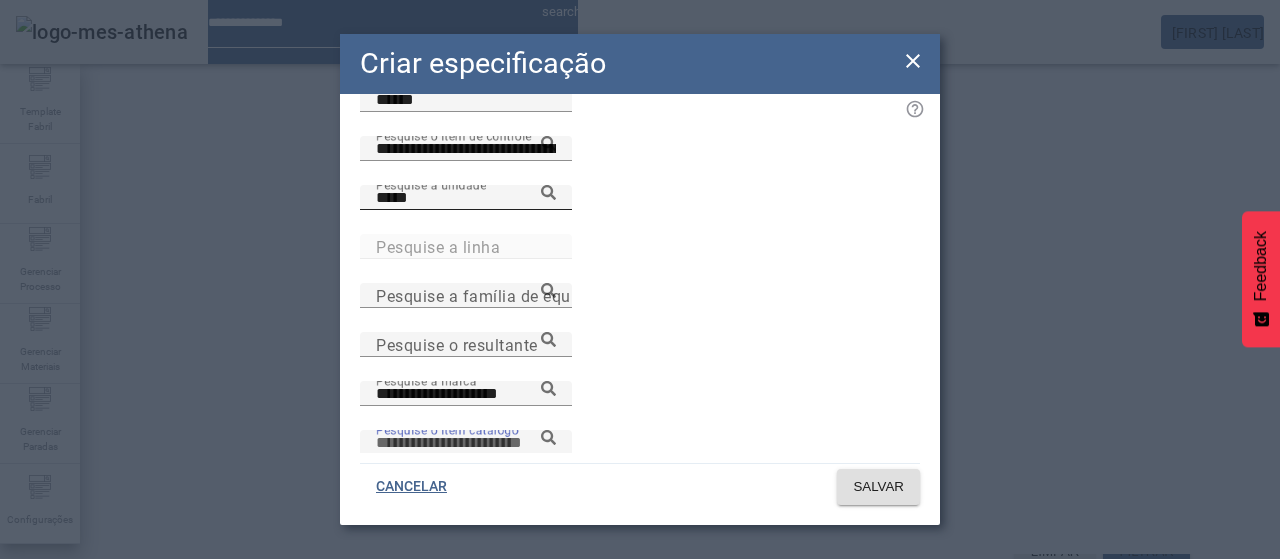 paste on "**********" 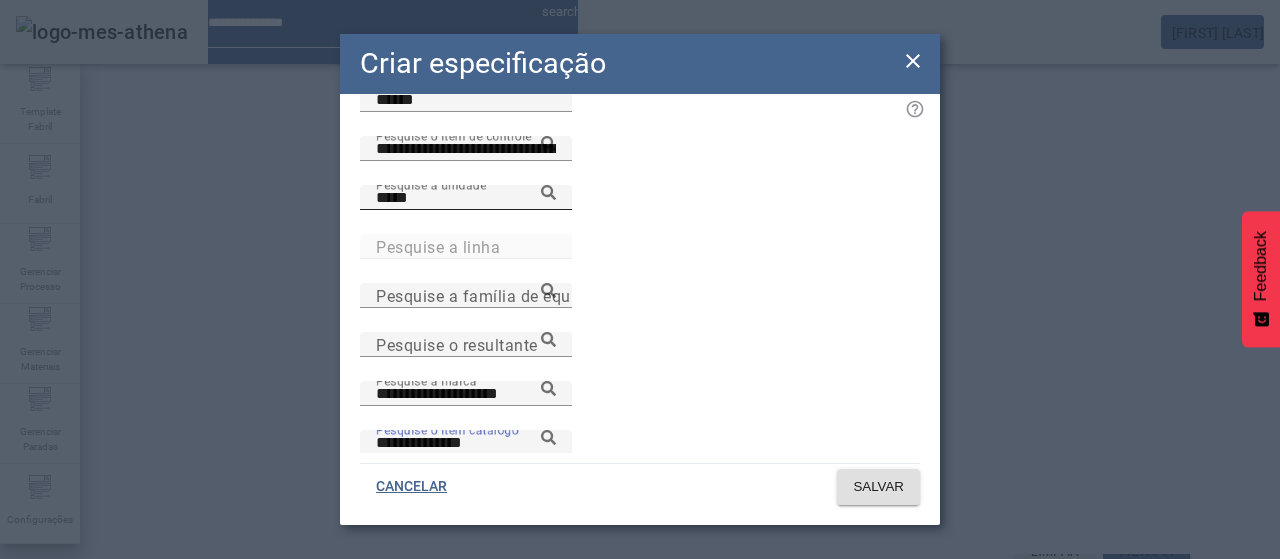 type on "**********" 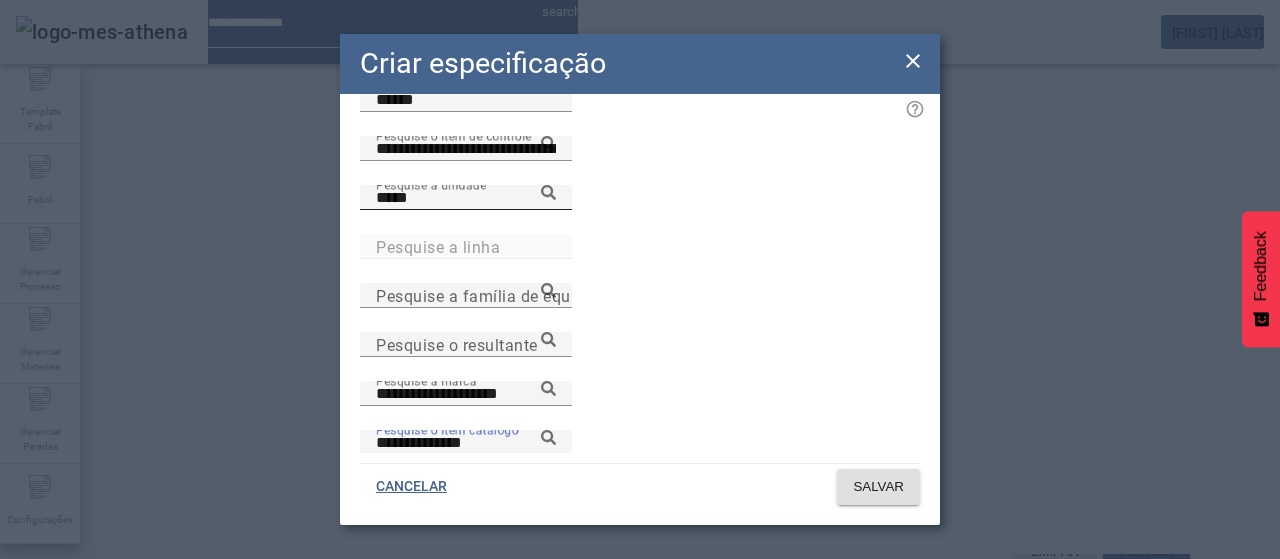 click 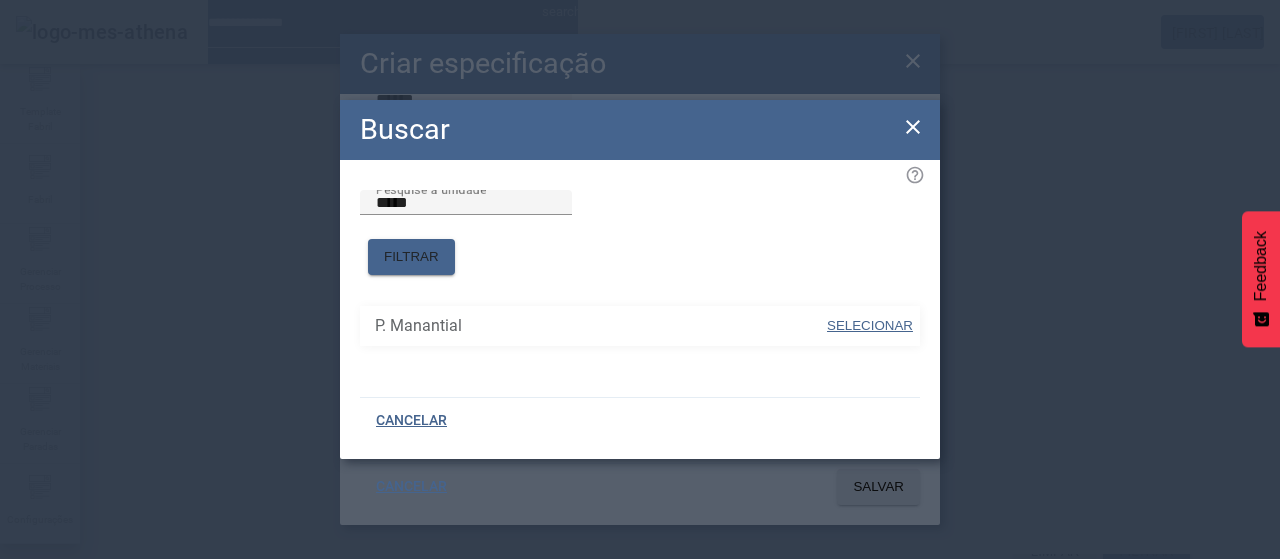 drag, startPoint x: 836, startPoint y: 317, endPoint x: 722, endPoint y: 405, distance: 144.01389 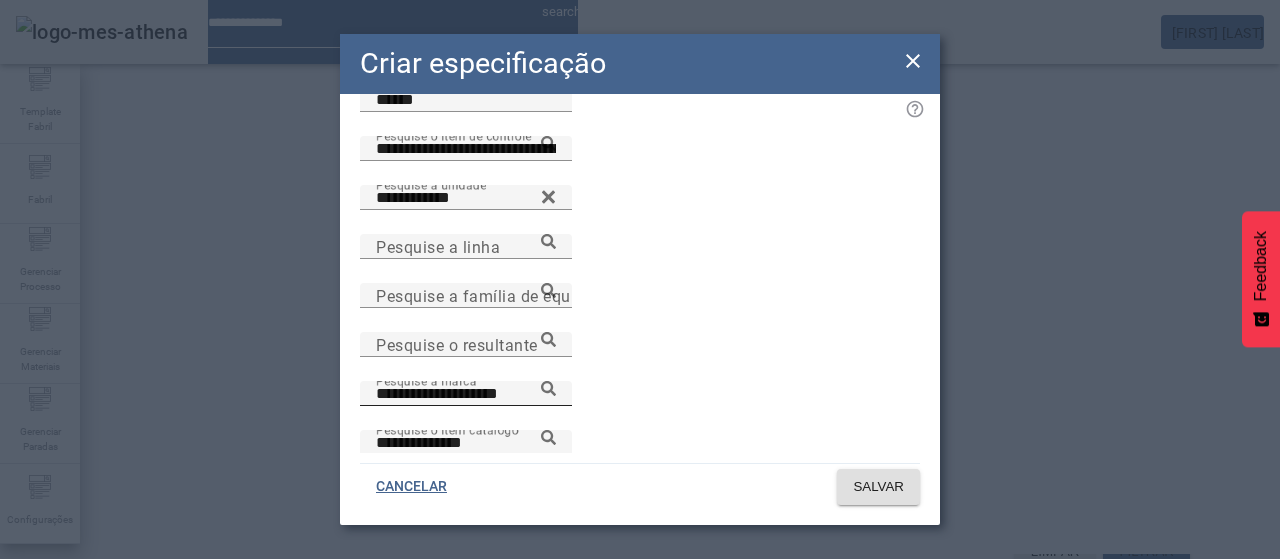 click 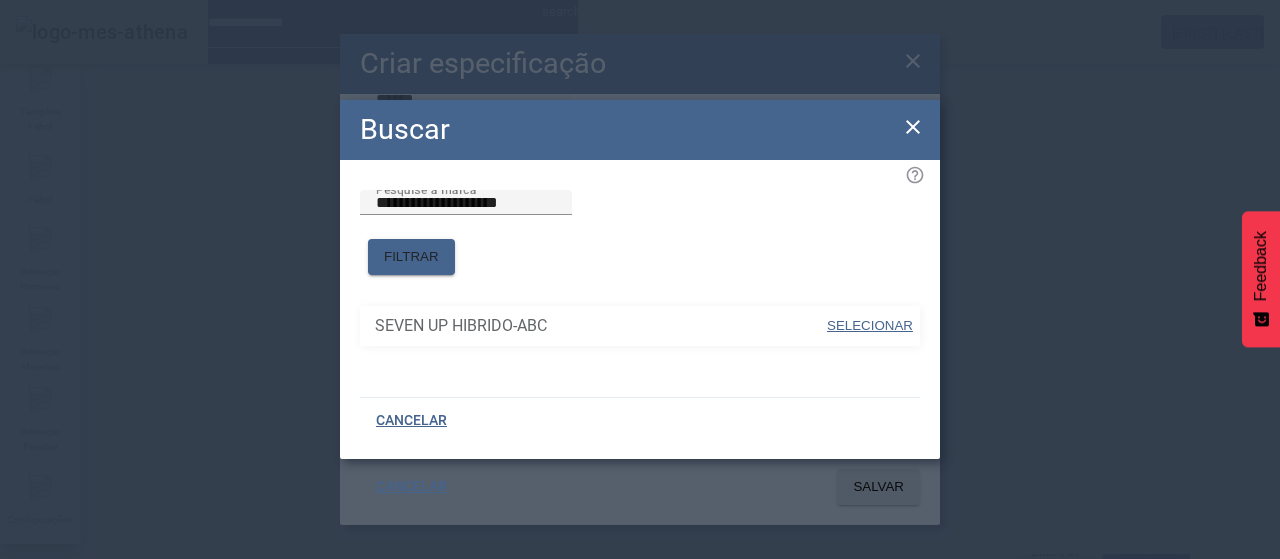 click on "SELECIONAR" at bounding box center (870, 325) 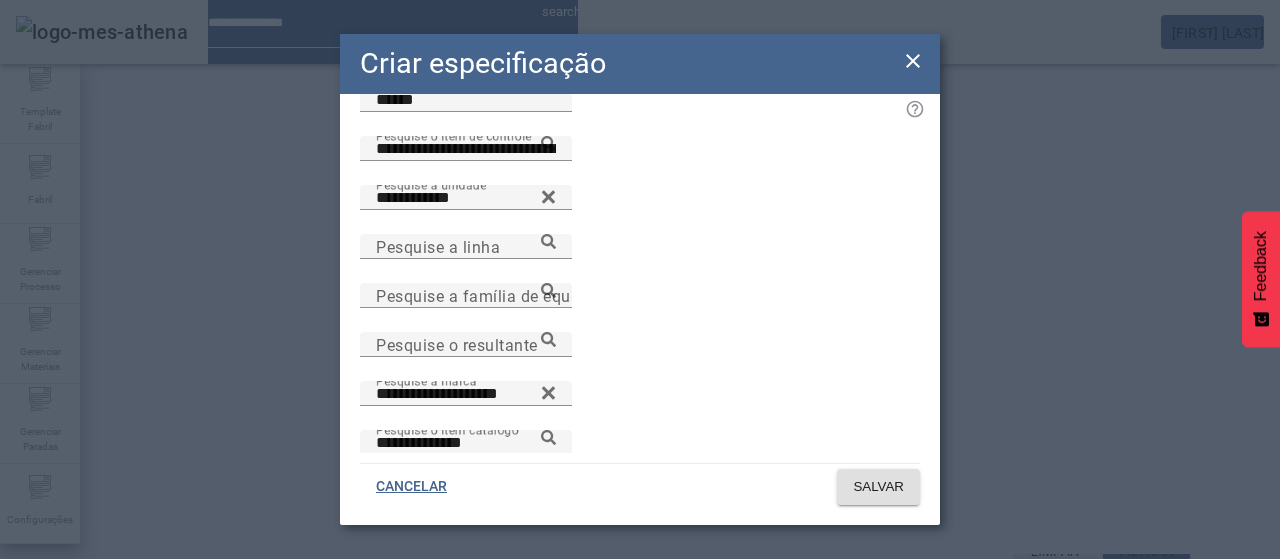 click on "**********" at bounding box center (466, 442) 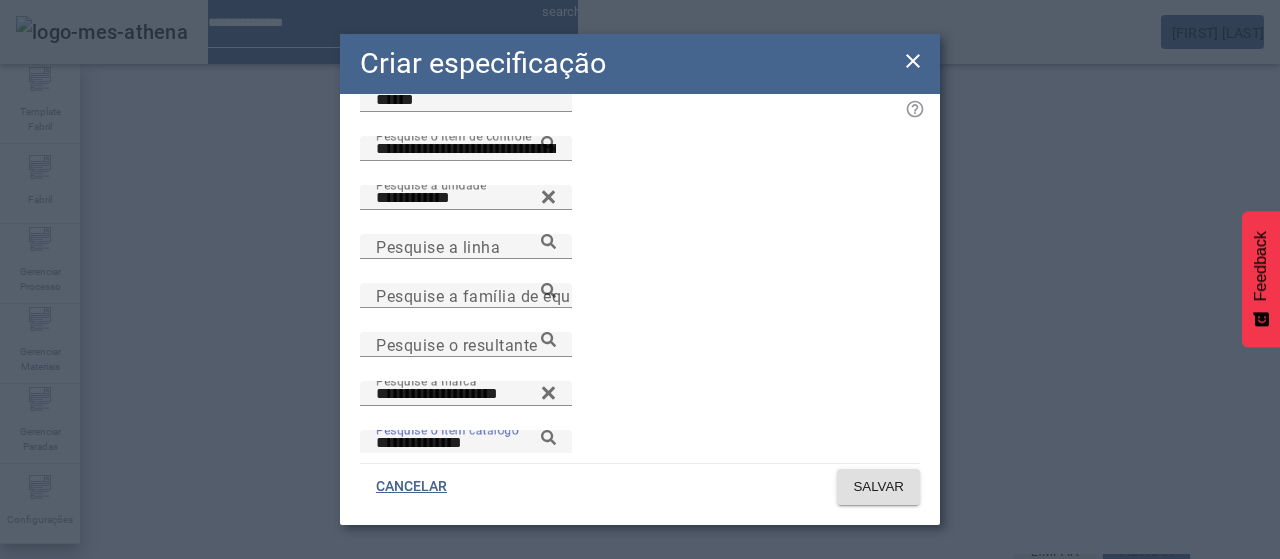 click 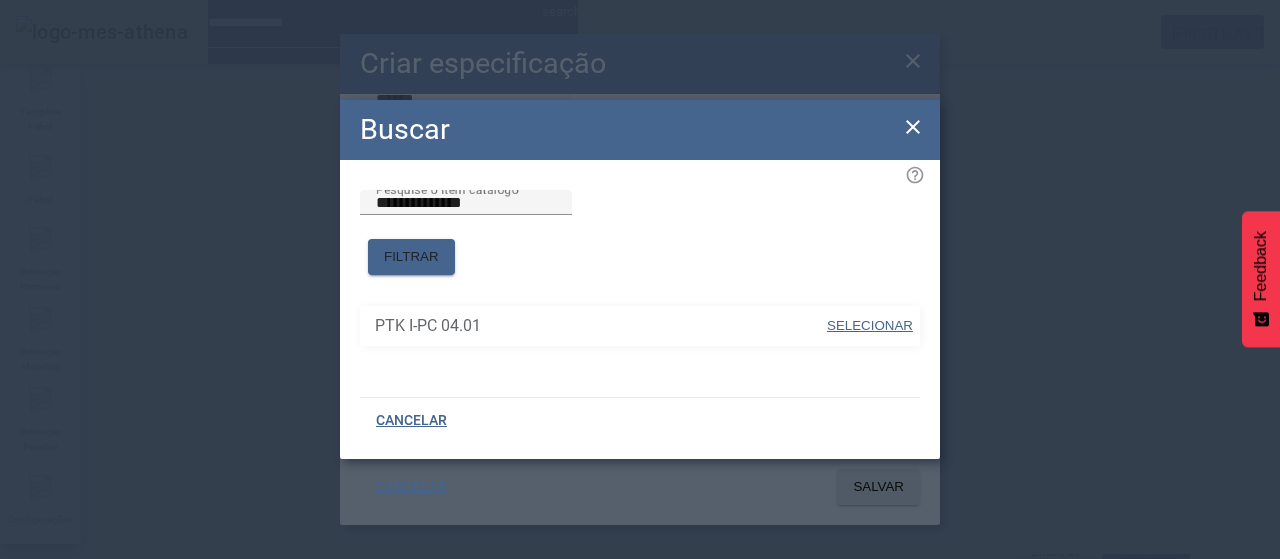 drag, startPoint x: 888, startPoint y: 321, endPoint x: 858, endPoint y: 267, distance: 61.77378 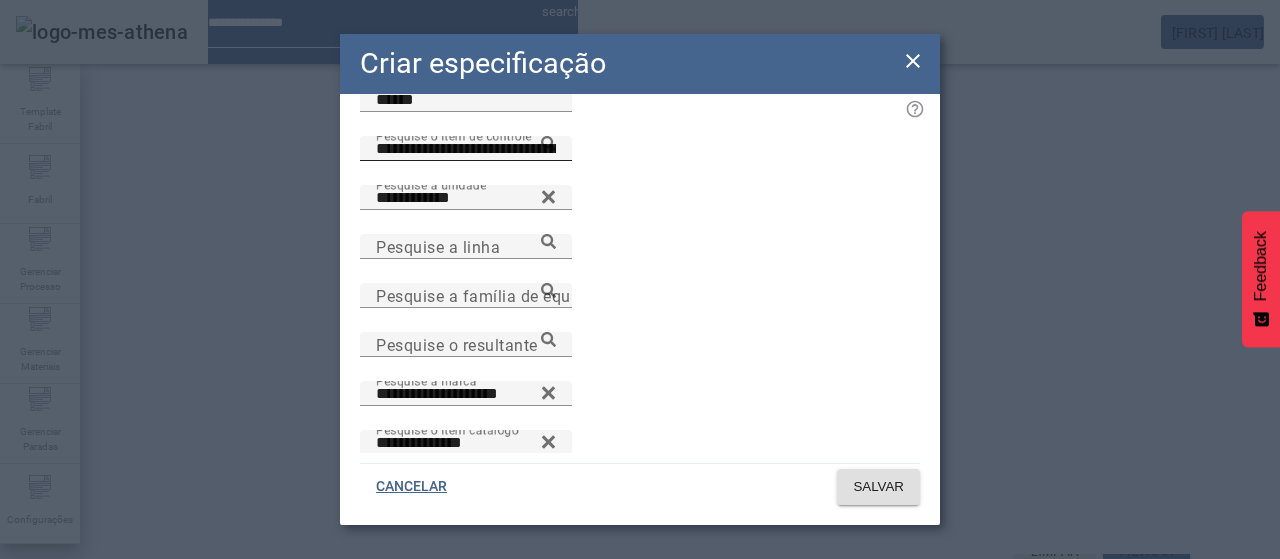 click on "**********" at bounding box center (466, 149) 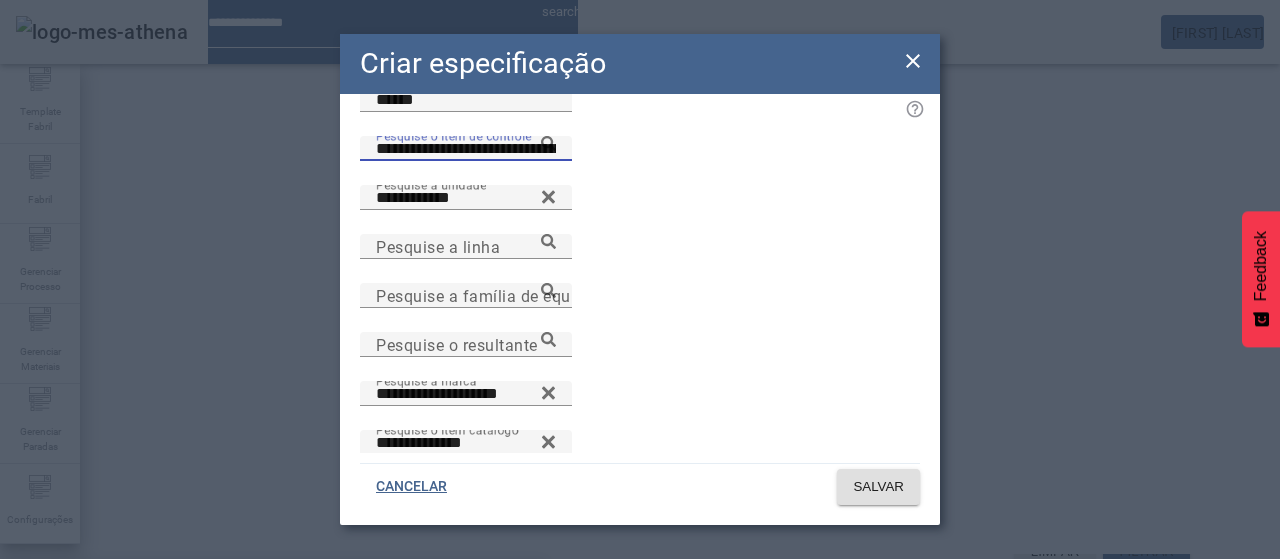 click on "Temperatura do produto ne entrada da enchedora - PET" at bounding box center [272, 591] 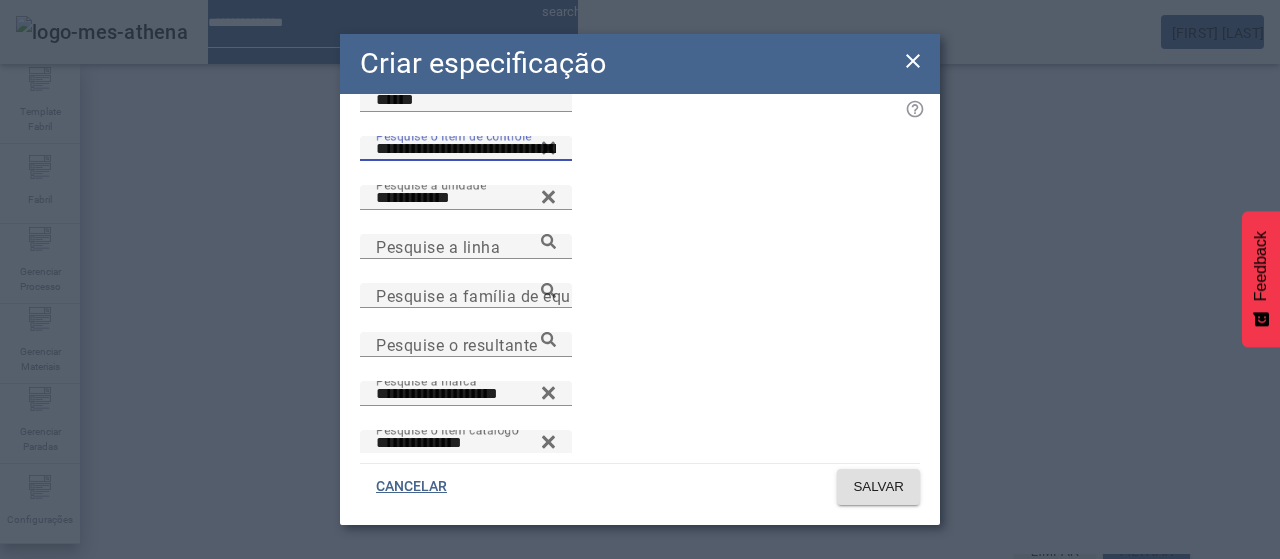 scroll, scrollTop: 0, scrollLeft: 0, axis: both 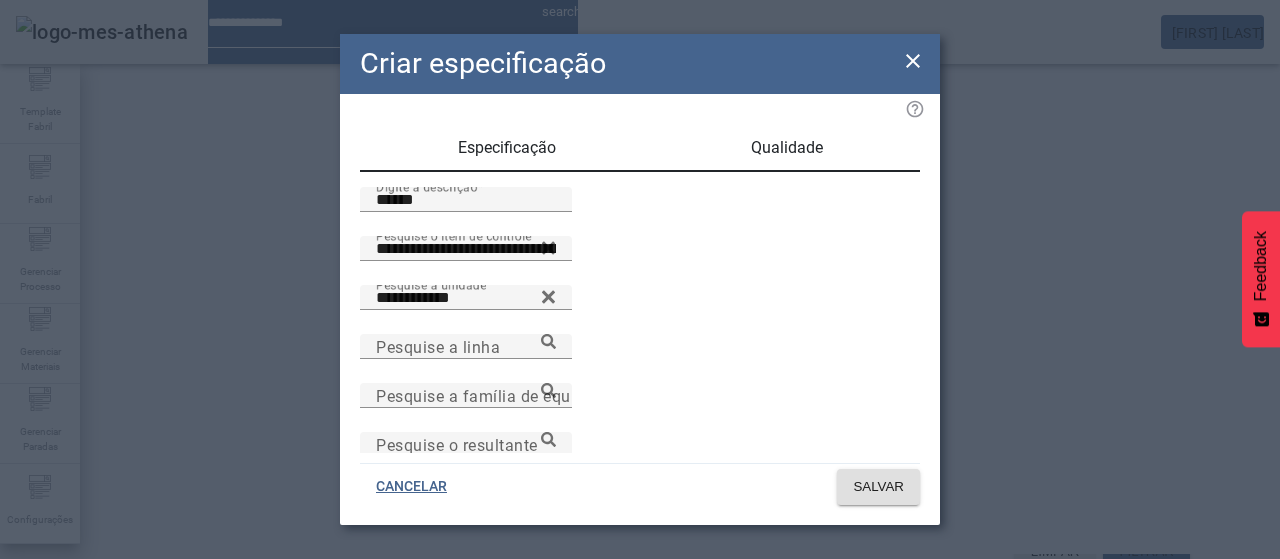 drag, startPoint x: 746, startPoint y: 157, endPoint x: 728, endPoint y: 185, distance: 33.286633 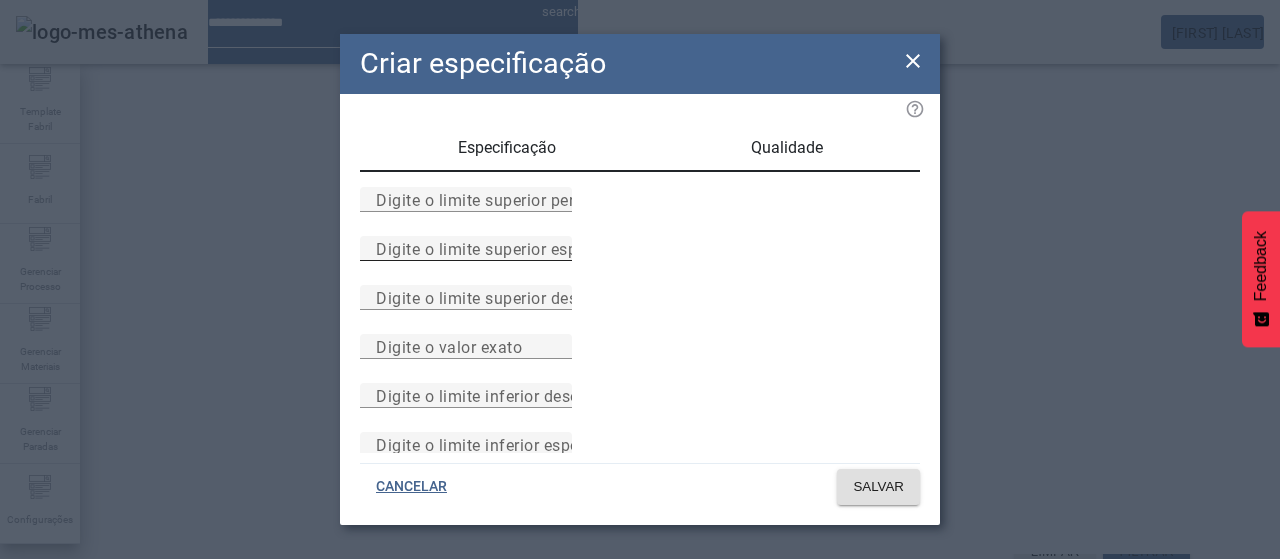 click on "Digite o limite superior especificado" at bounding box center (511, 248) 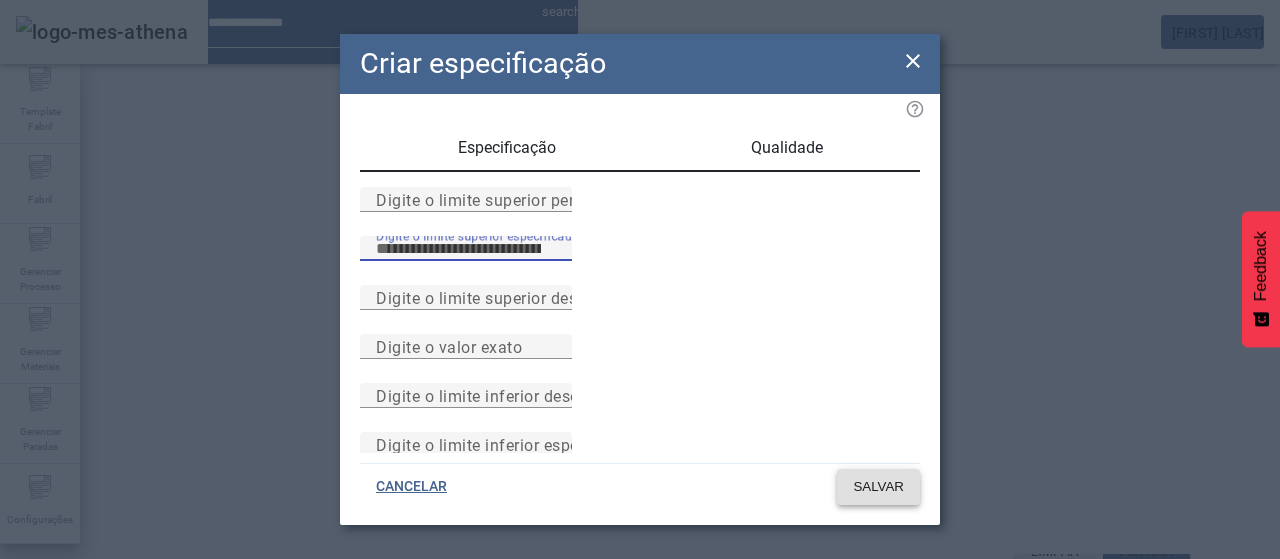 type on "*" 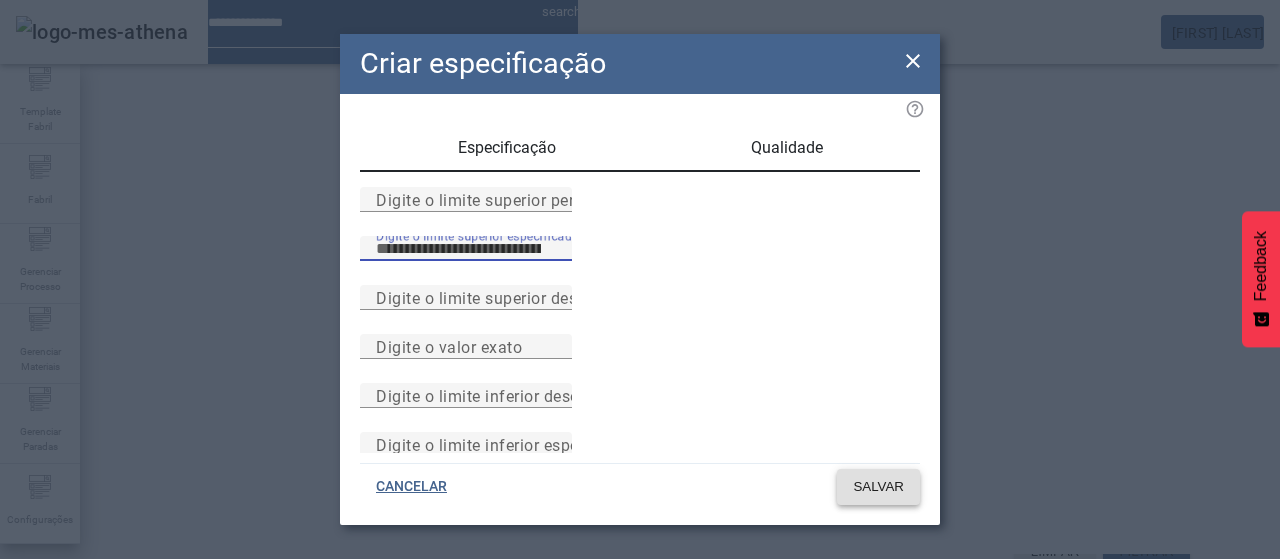 click on "SALVAR" 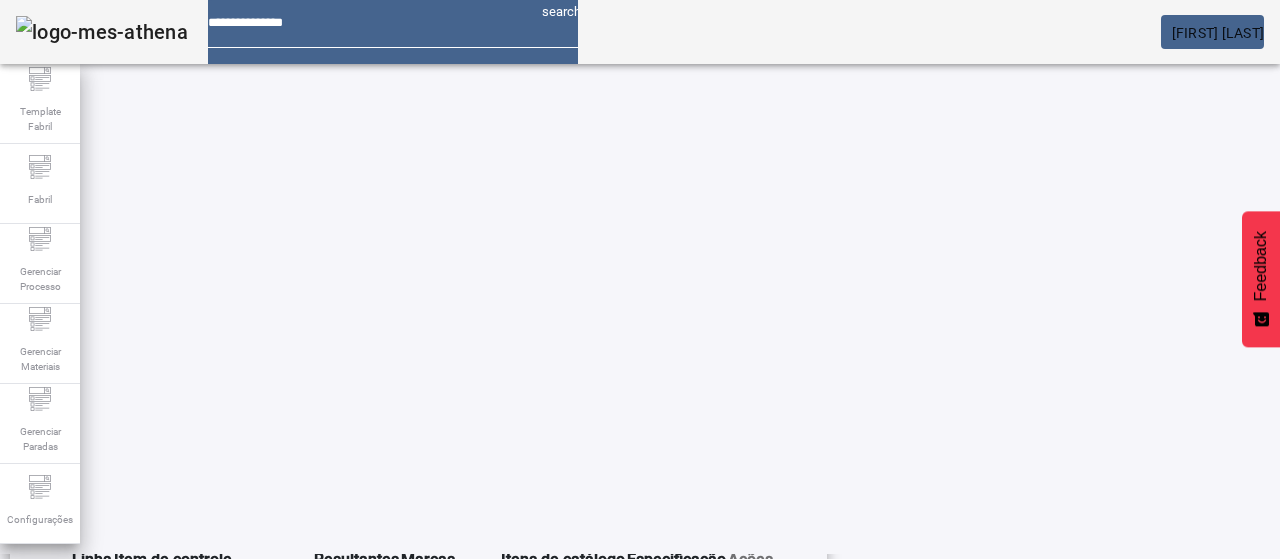 scroll, scrollTop: 223, scrollLeft: 0, axis: vertical 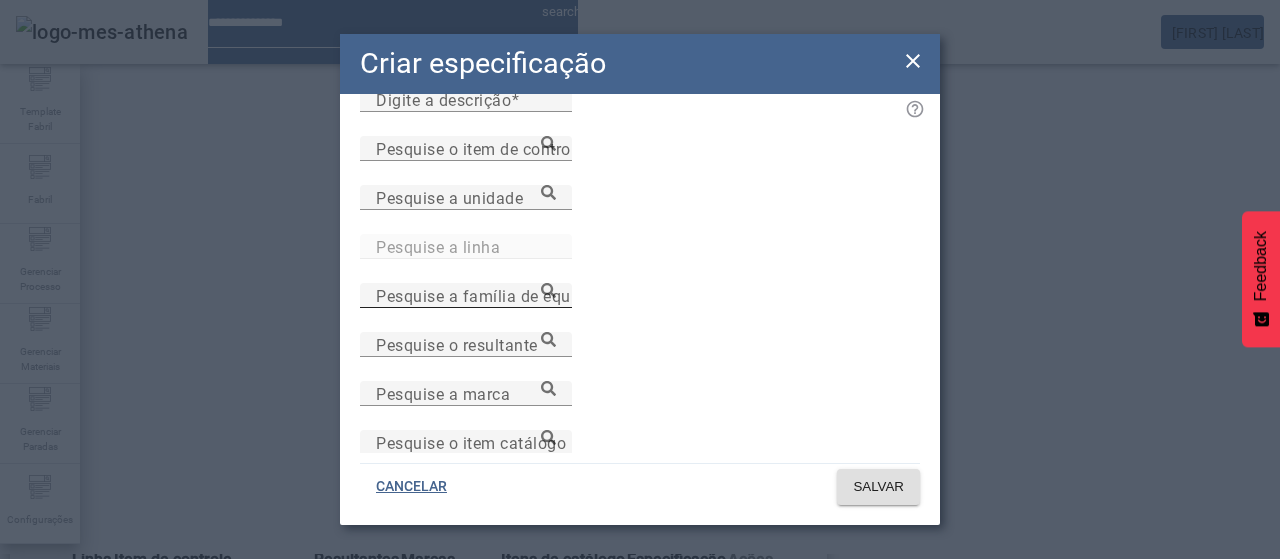 click on "Pesquise a família de equipamento" at bounding box center (466, 296) 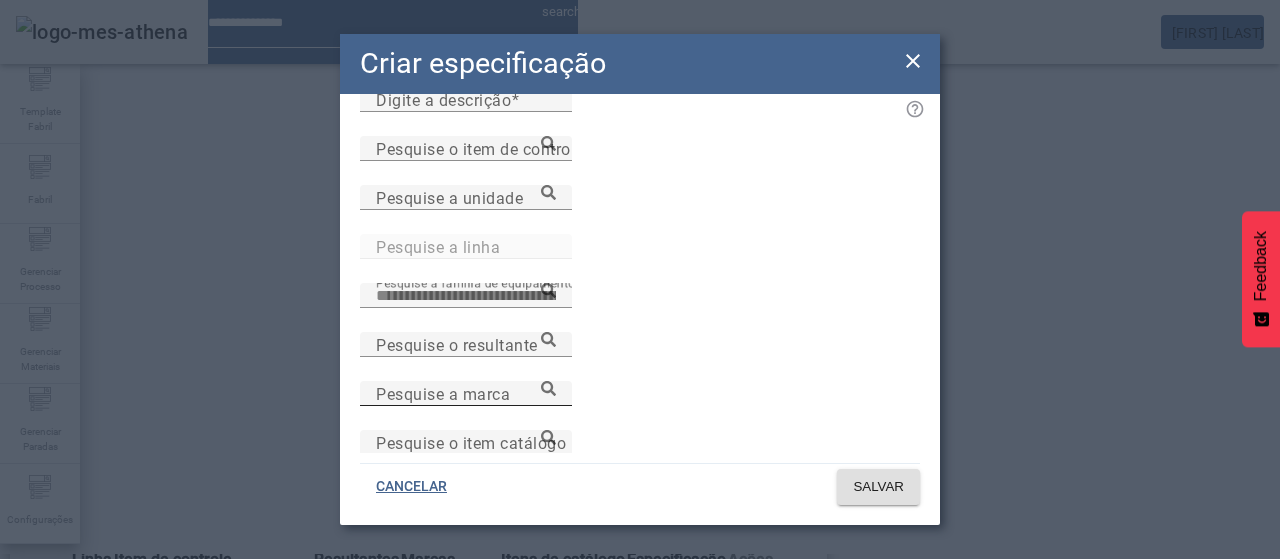 click on "Pesquise a marca" at bounding box center (443, 393) 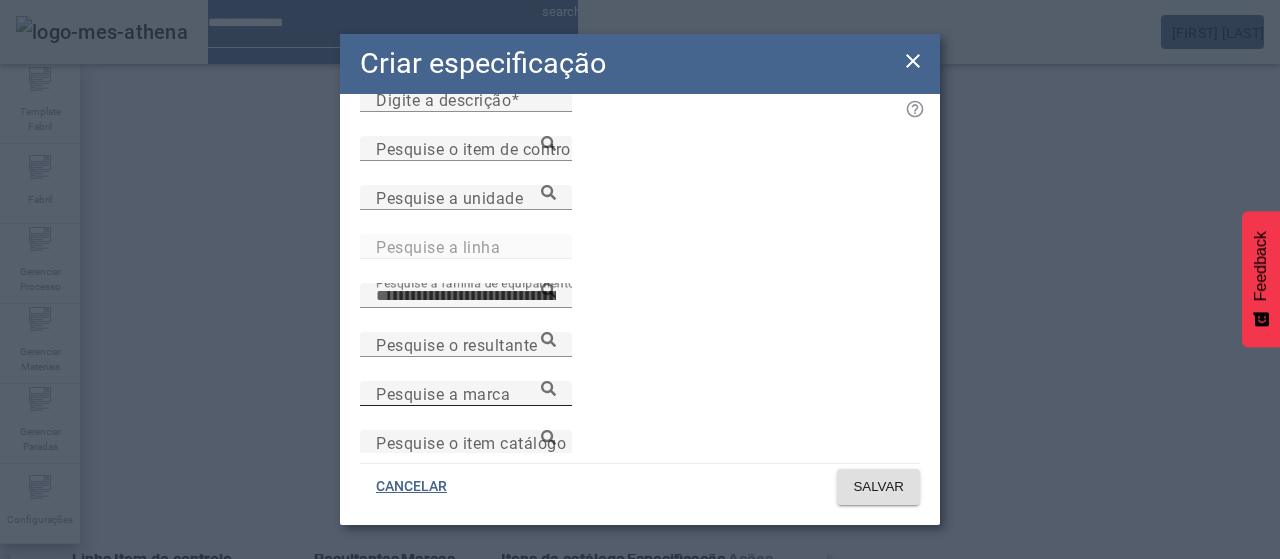 click on "Pesquise a marca" at bounding box center (466, 394) 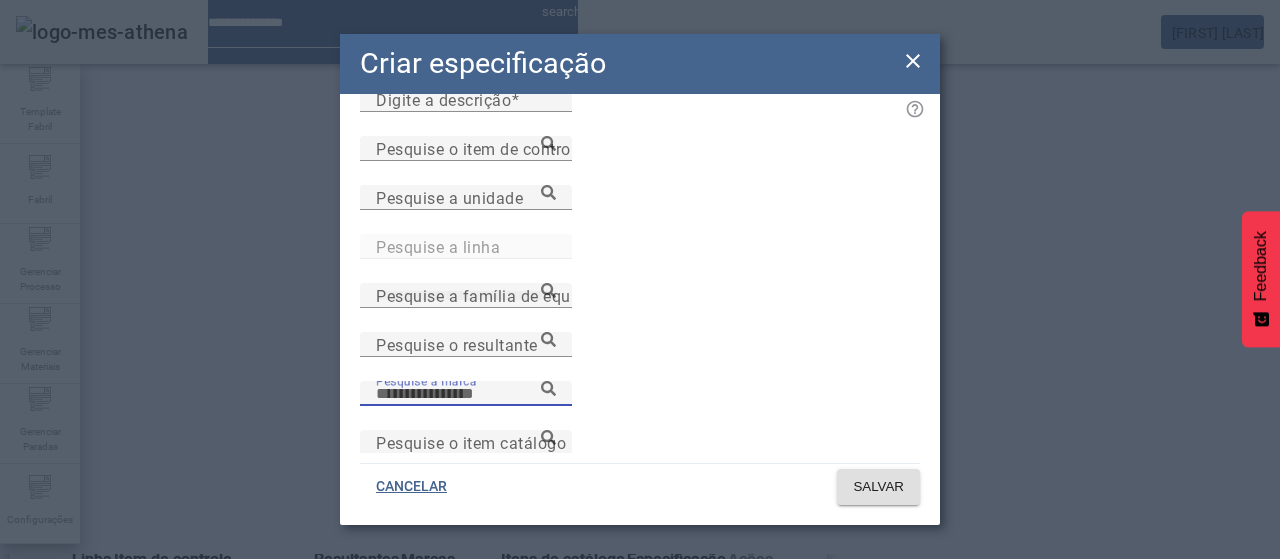 paste on "**********" 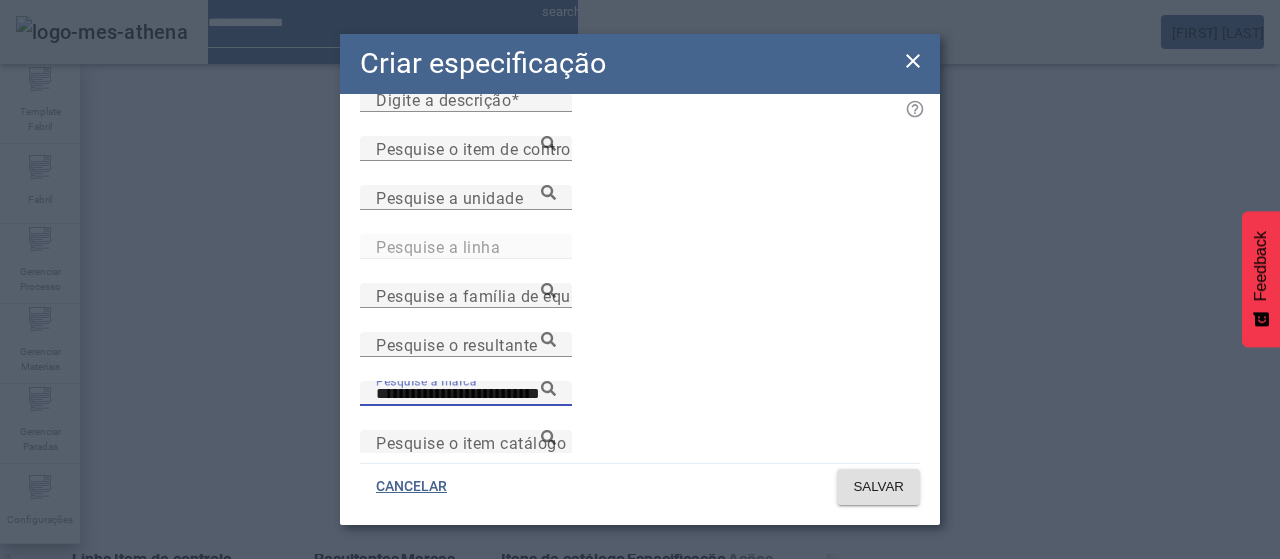 scroll, scrollTop: 0, scrollLeft: 11, axis: horizontal 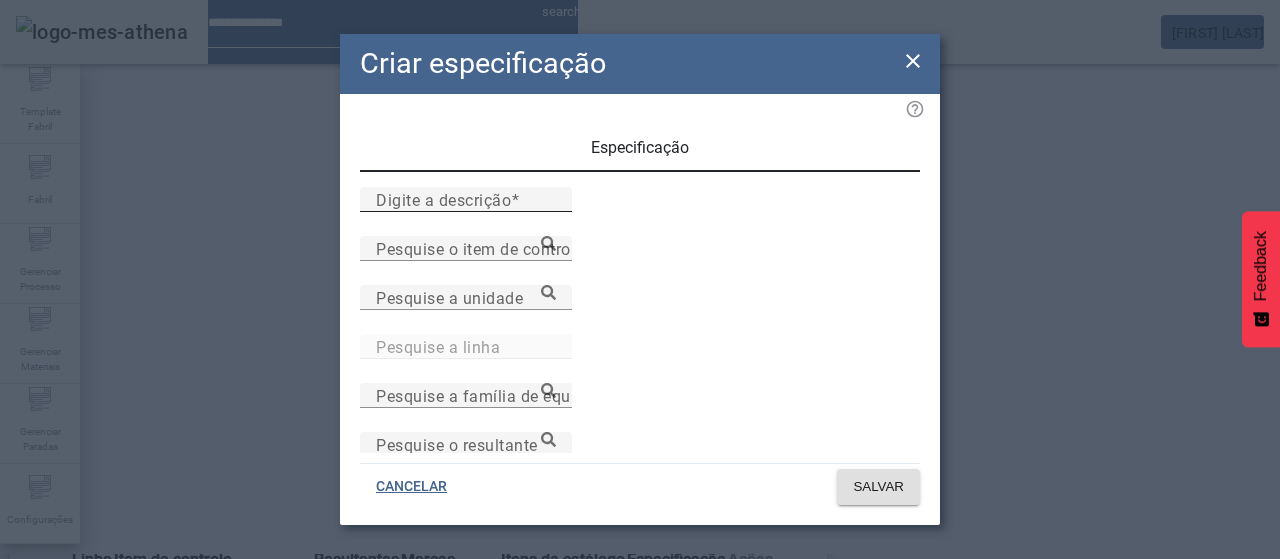 type on "**********" 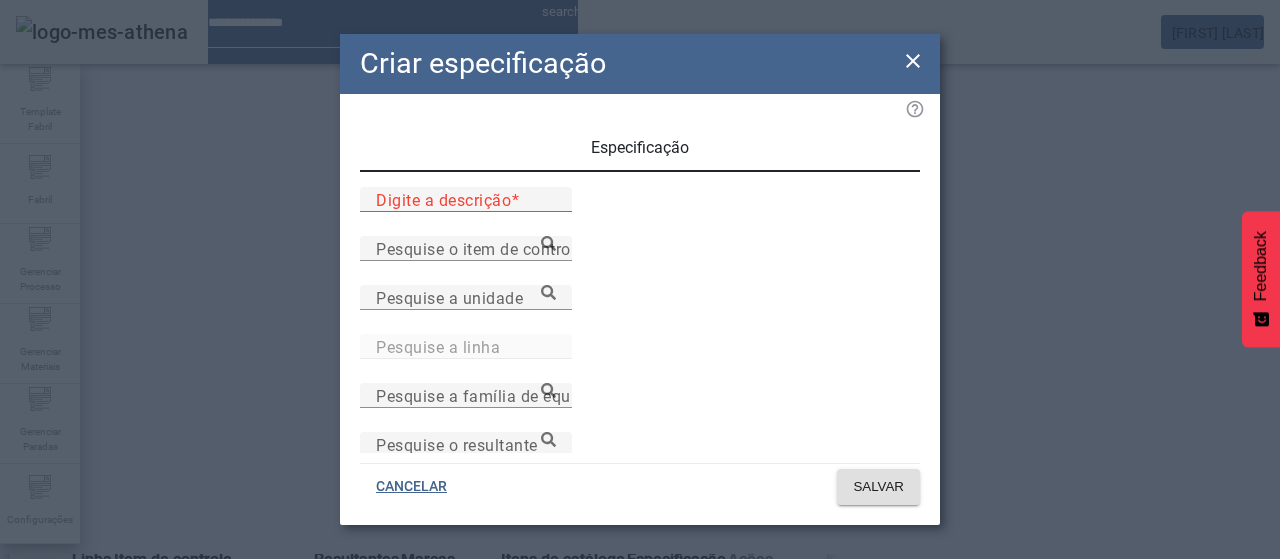 paste on "******" 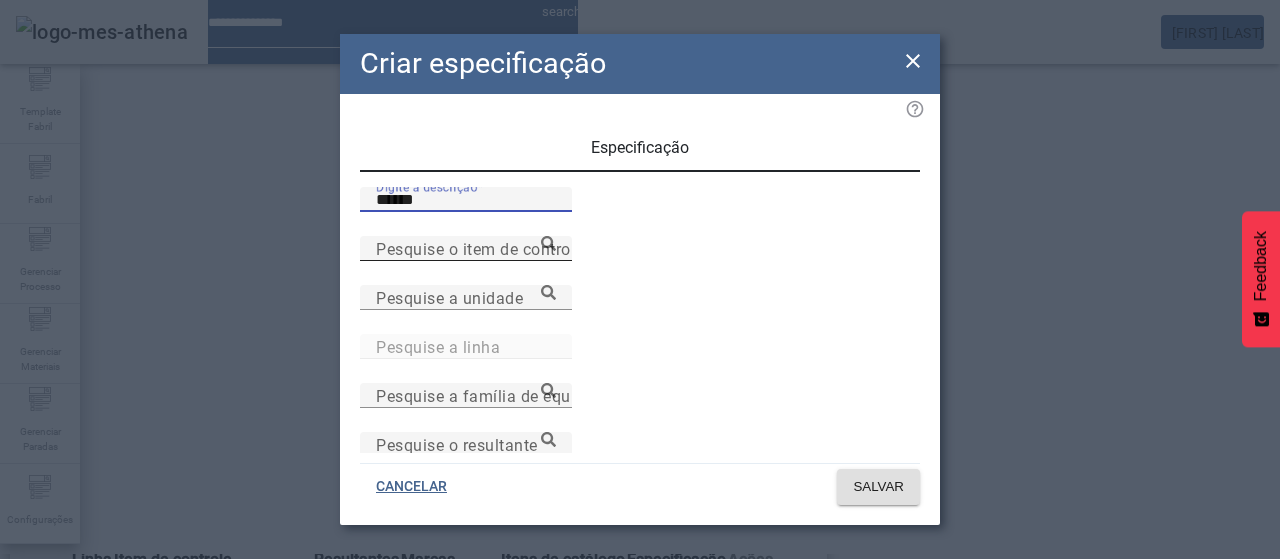 type on "******" 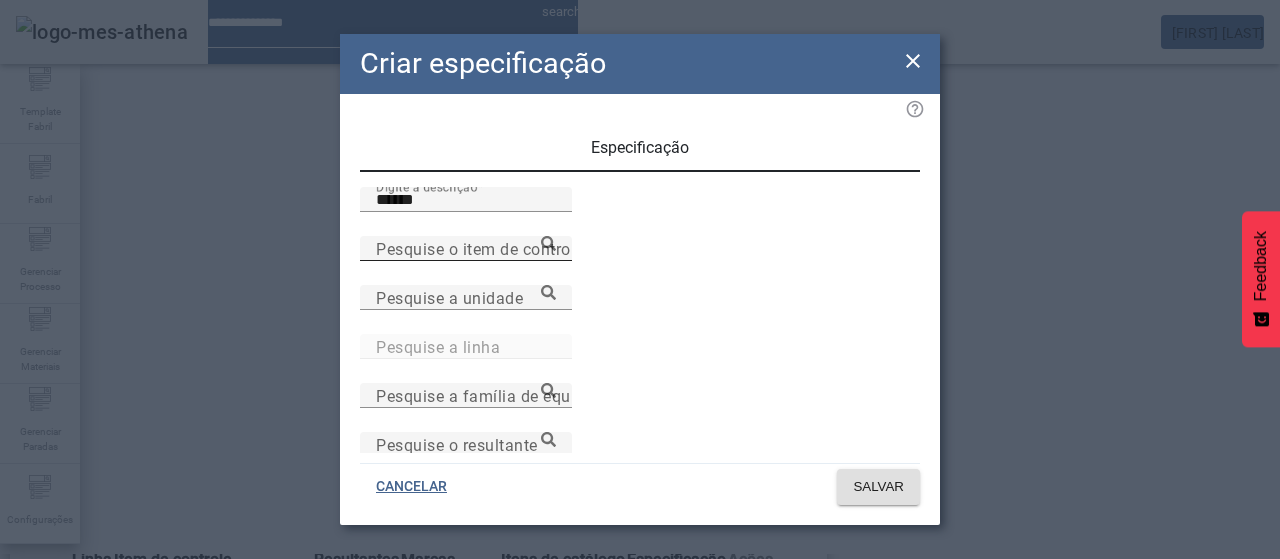 click on "Pesquise o item de controle" at bounding box center (480, 248) 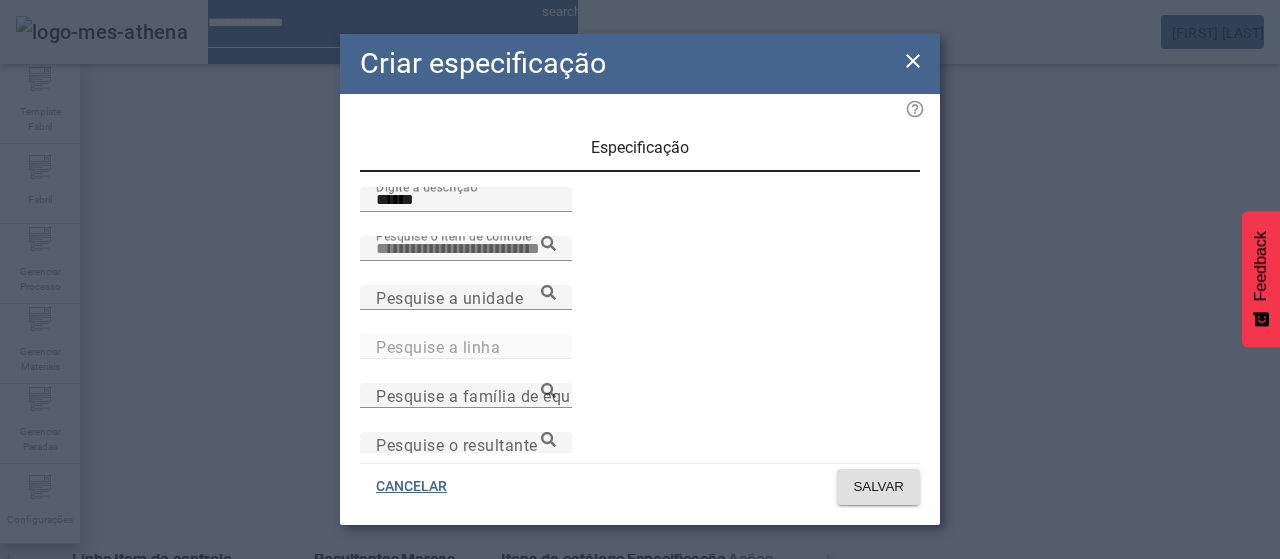 paste on "**********" 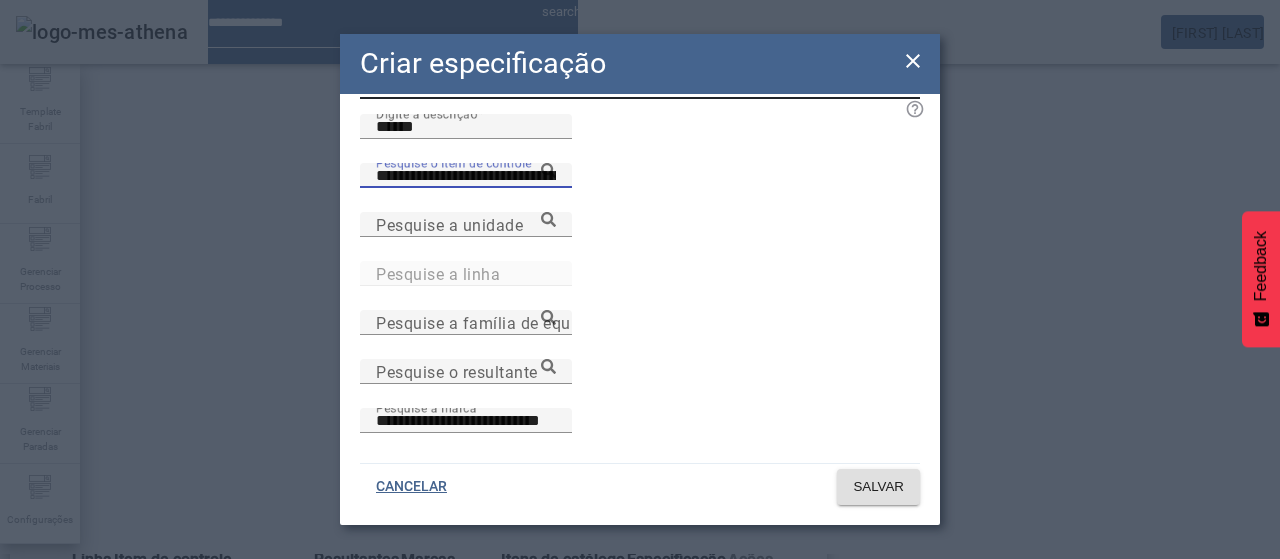 scroll, scrollTop: 100, scrollLeft: 0, axis: vertical 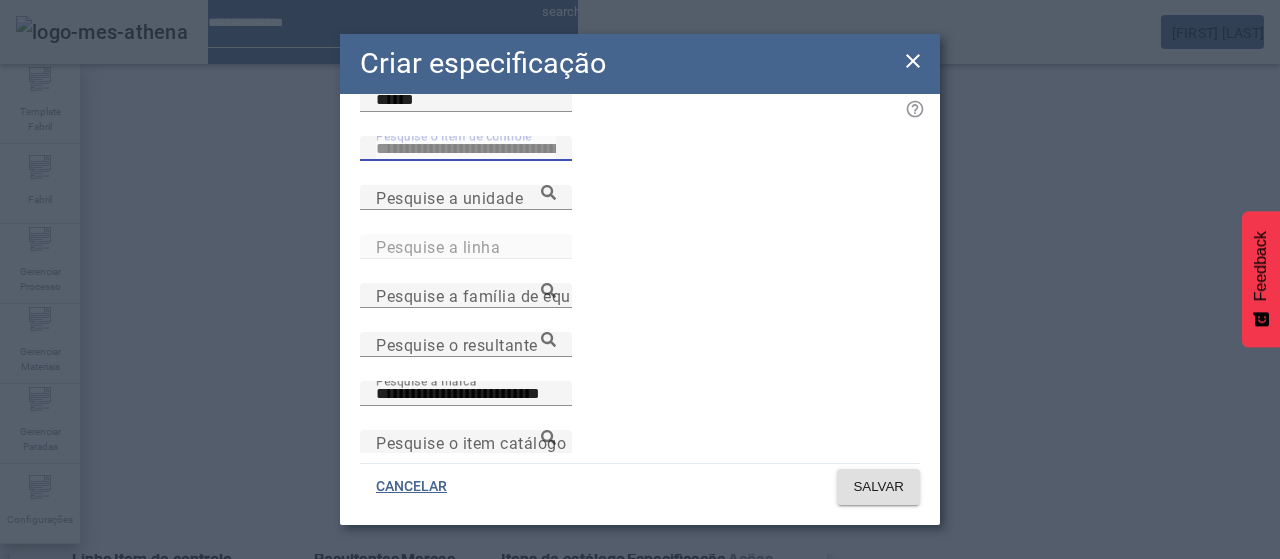 type on "**********" 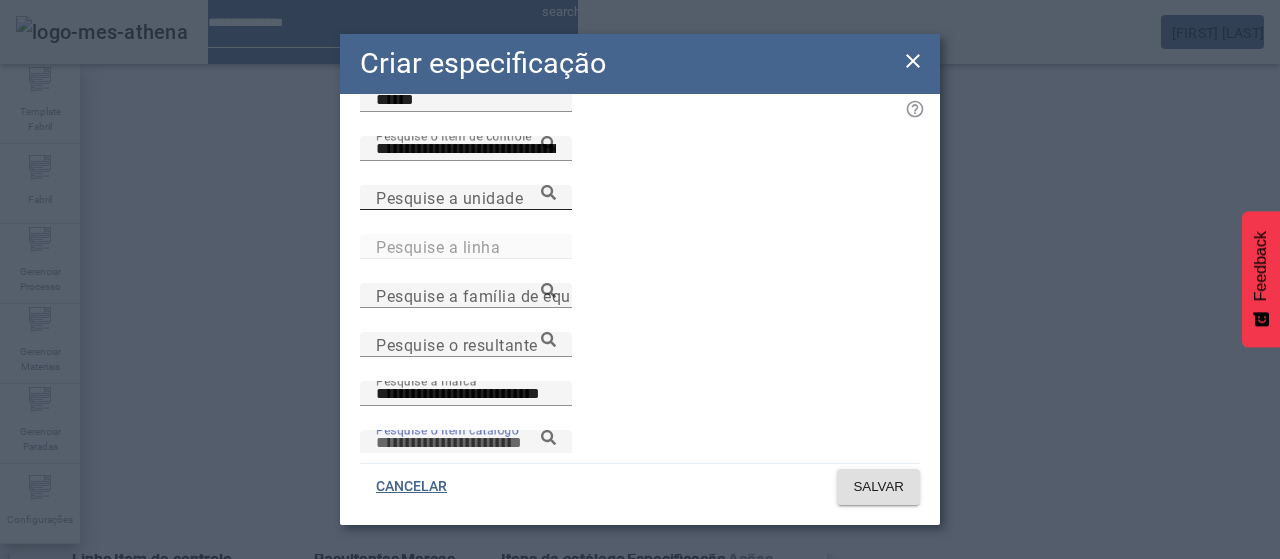 paste on "**********" 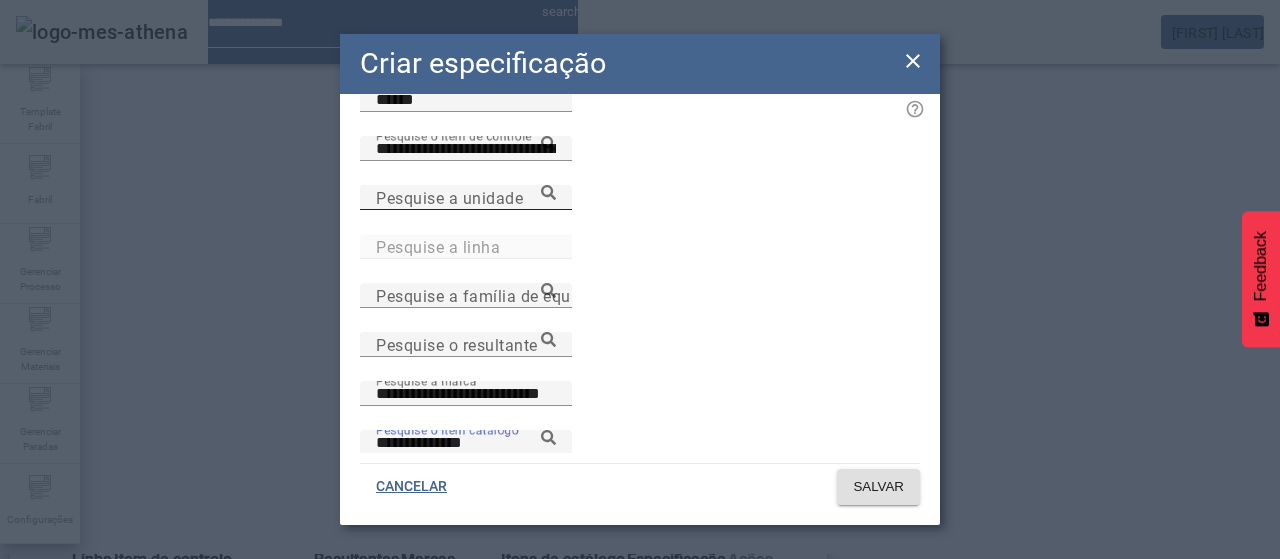 type on "**********" 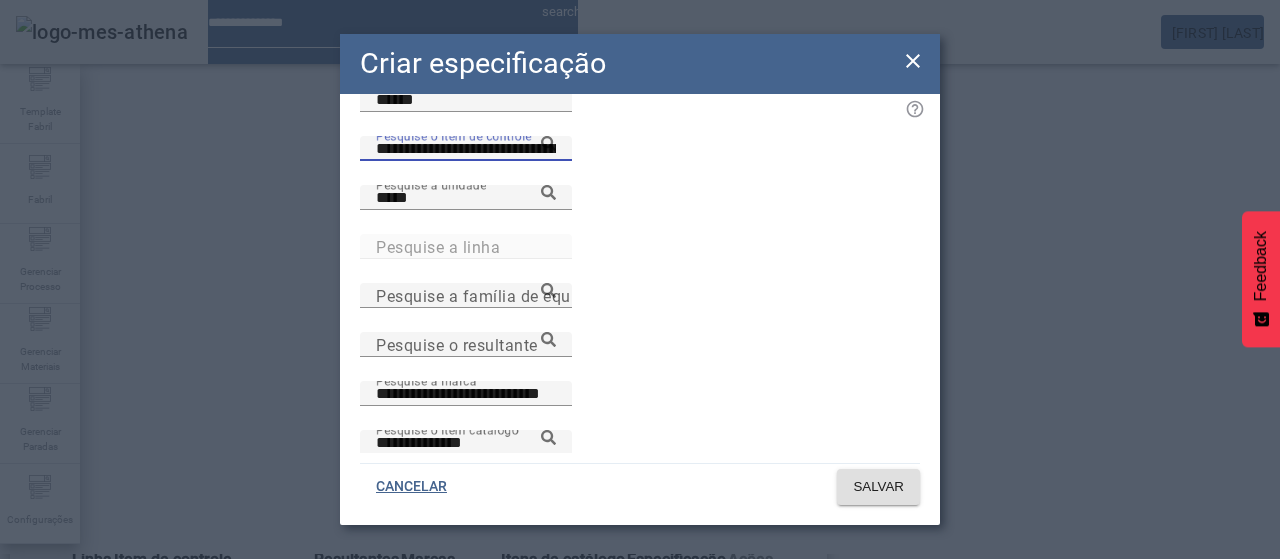 click on "**********" at bounding box center [466, 149] 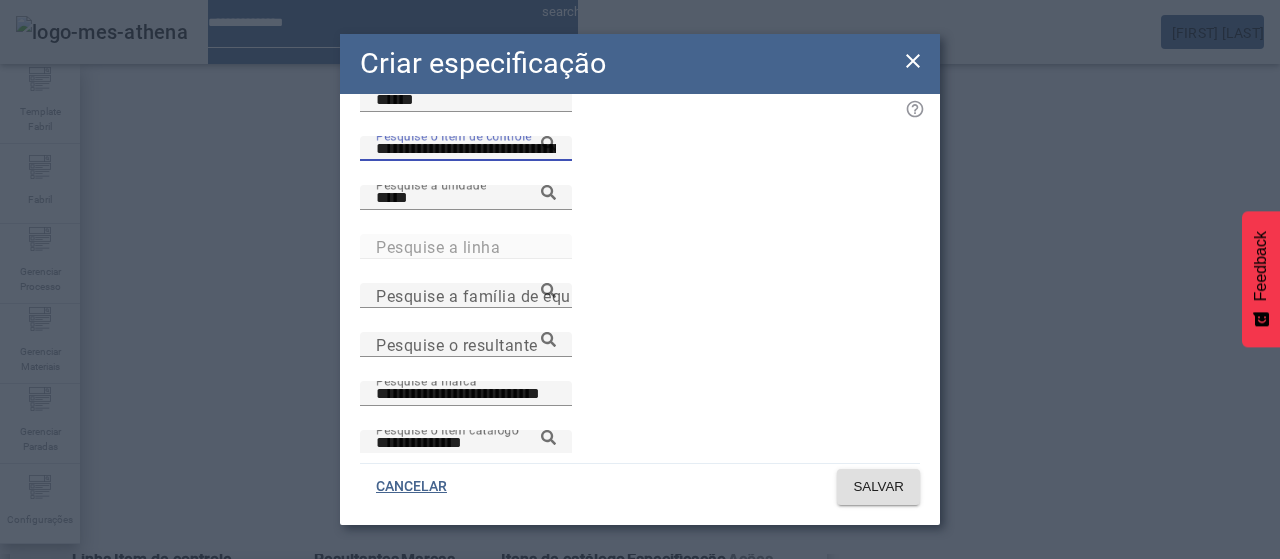 click on "Temperatura do produto ne entrada da enchedora - PET" at bounding box center (272, 591) 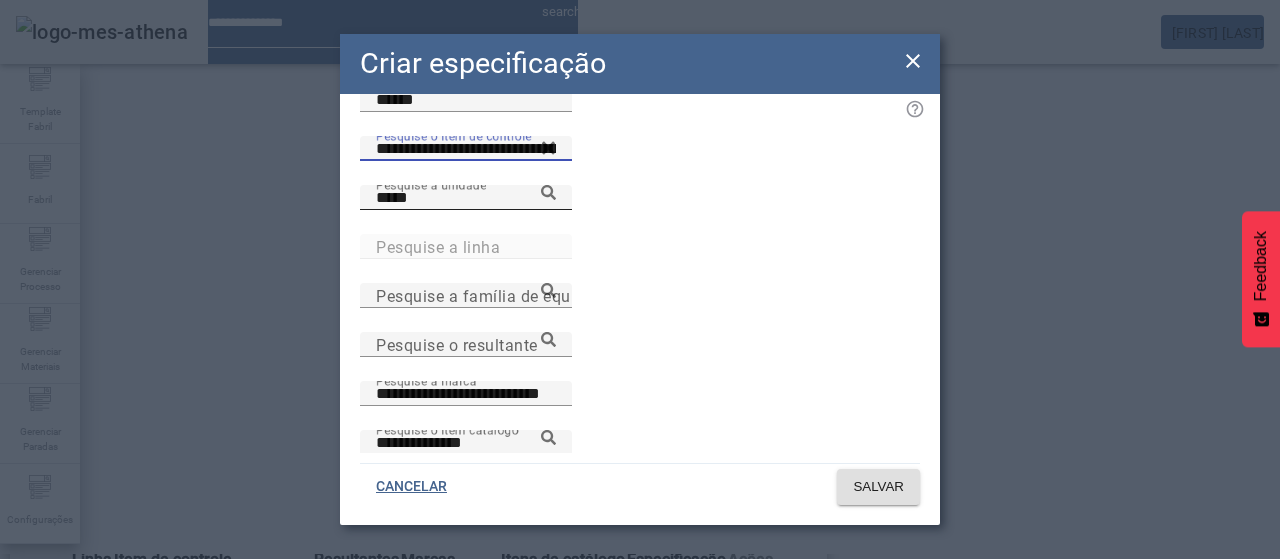 click 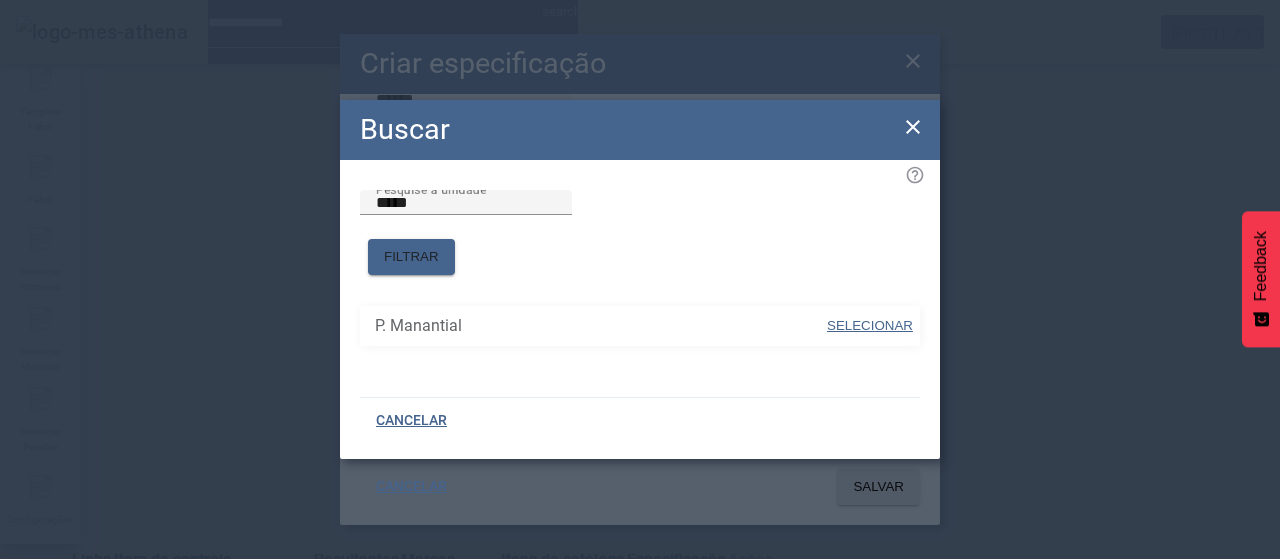 click on "SELECIONAR" at bounding box center (870, 325) 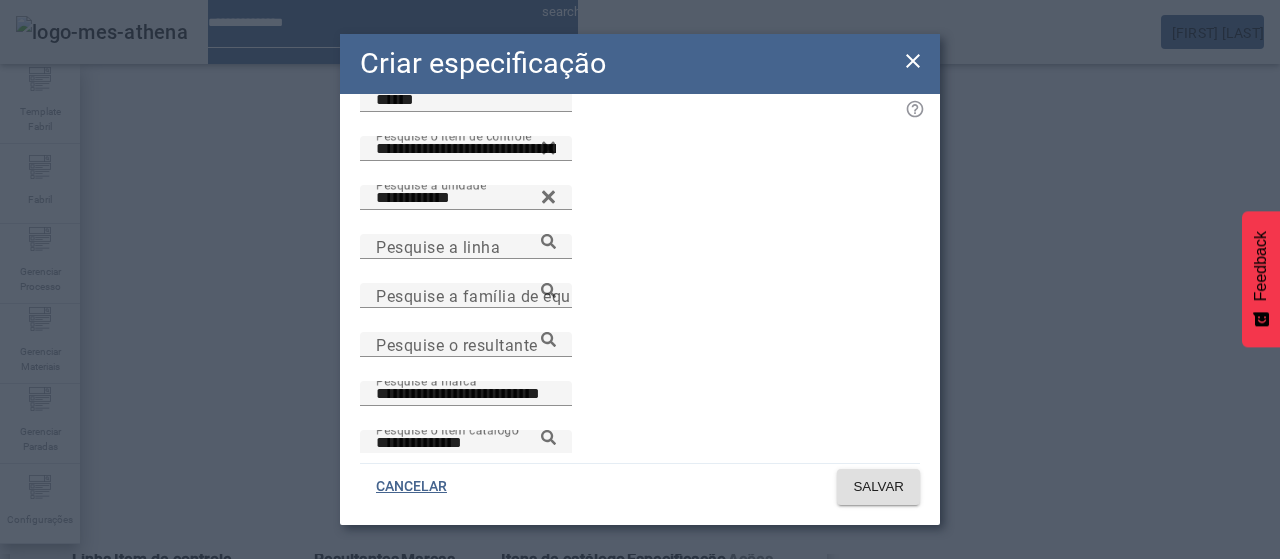 click 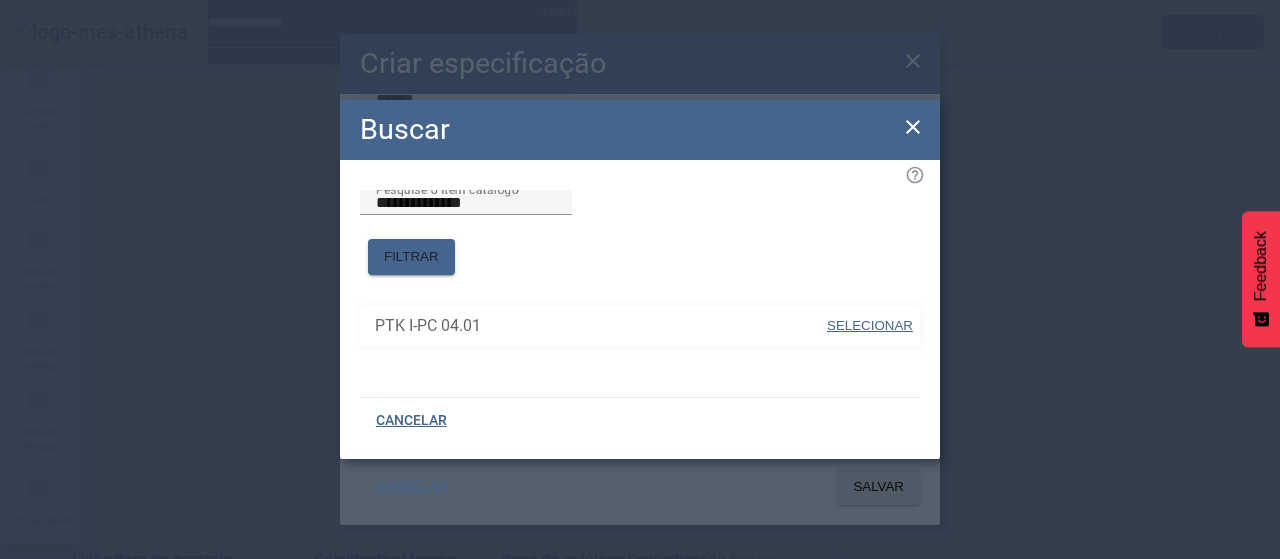 drag, startPoint x: 856, startPoint y: 306, endPoint x: 760, endPoint y: 359, distance: 109.65856 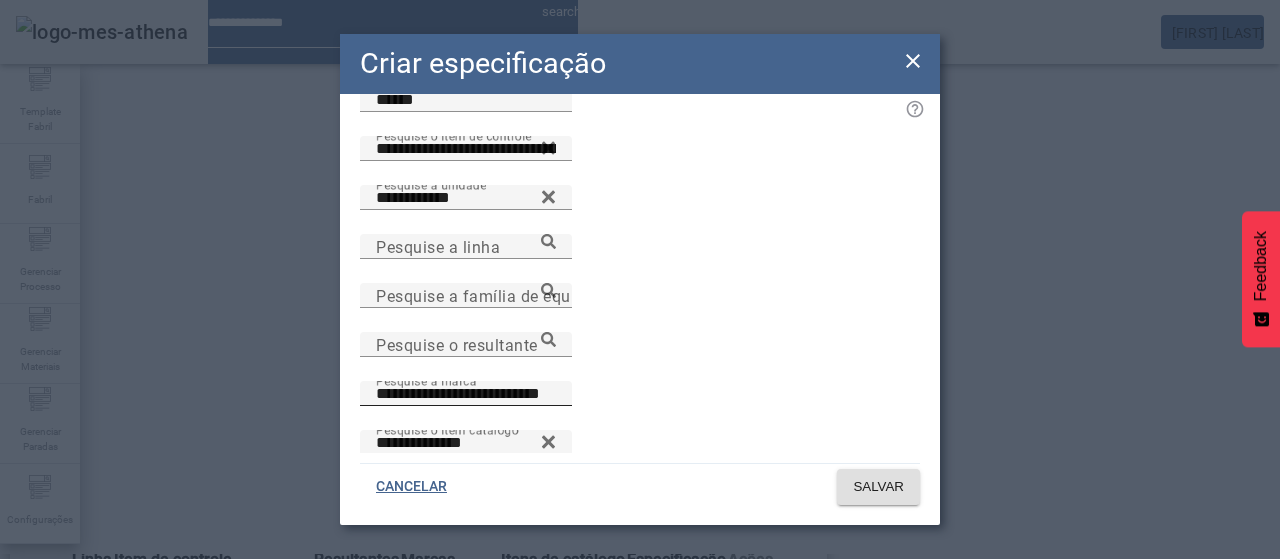 click on "**********" at bounding box center (504, 394) 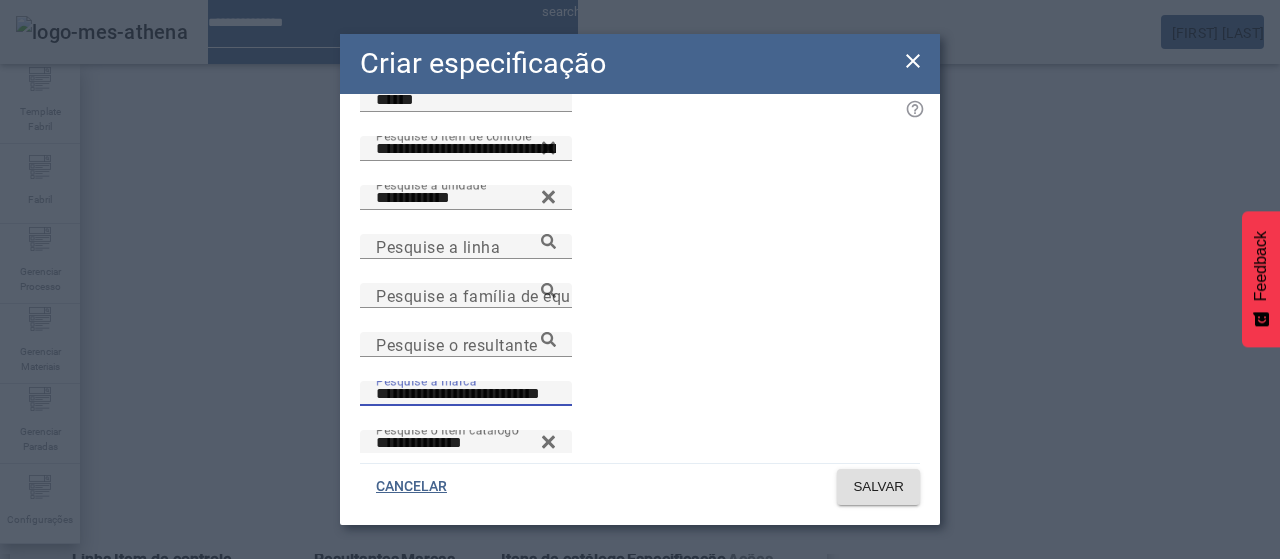 click 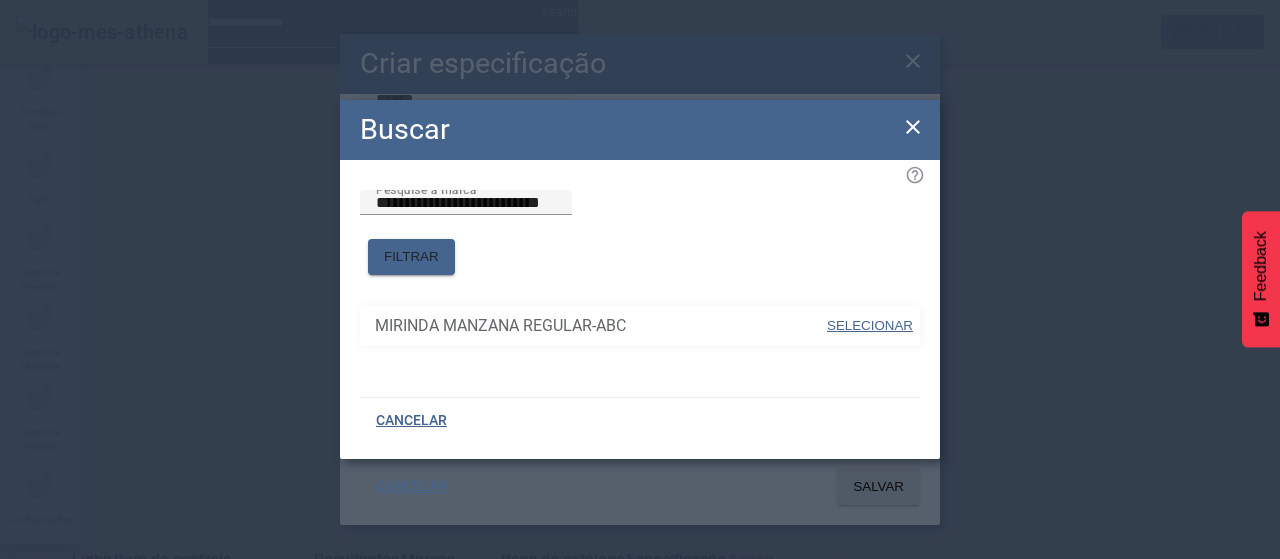 click on "SELECIONAR" at bounding box center (870, 325) 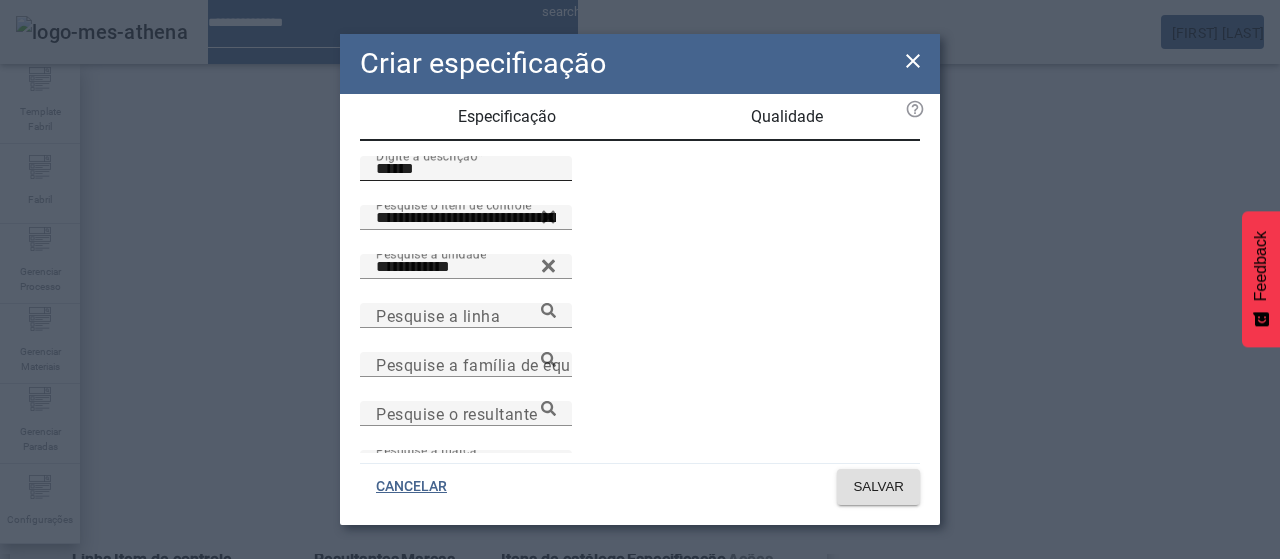 scroll, scrollTop: 0, scrollLeft: 0, axis: both 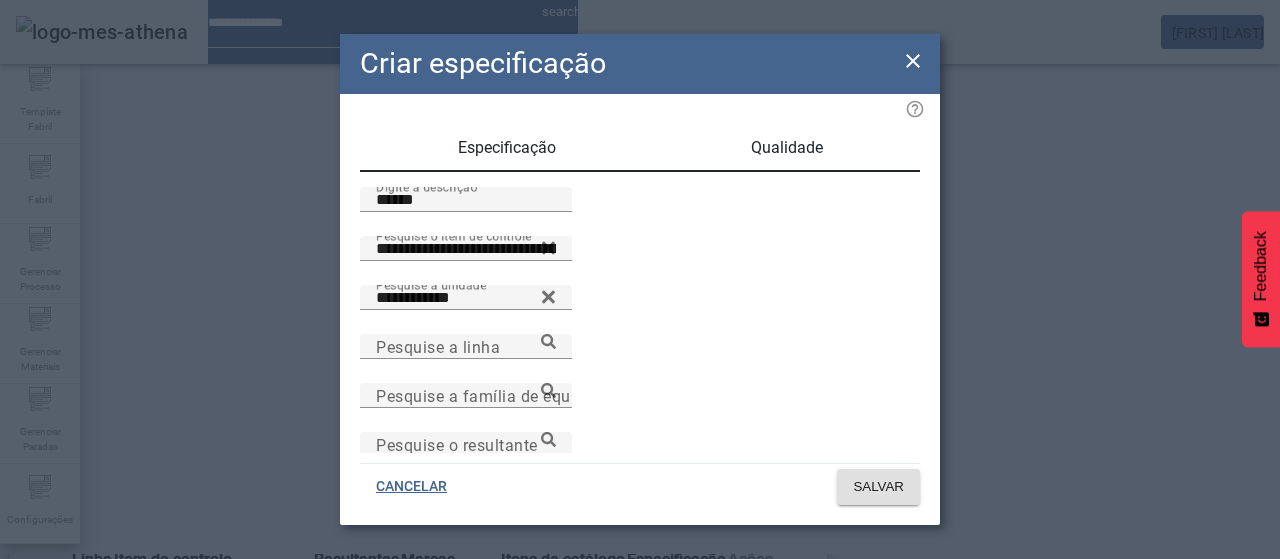 click on "Qualidade" at bounding box center [787, 148] 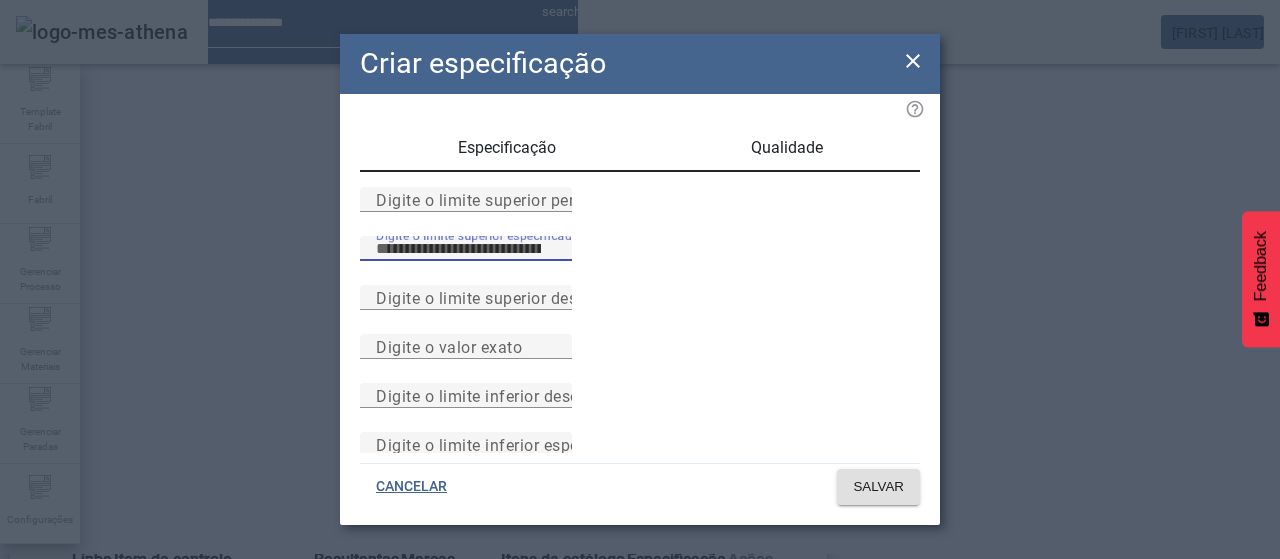 click on "Digite o limite superior especificado" at bounding box center (466, 249) 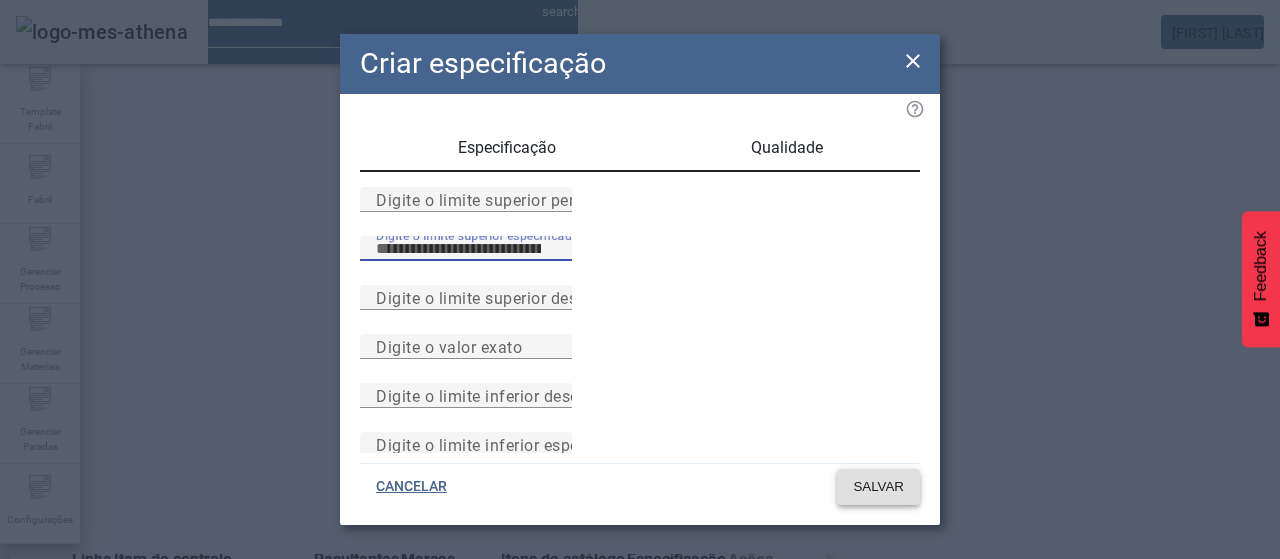 type on "*" 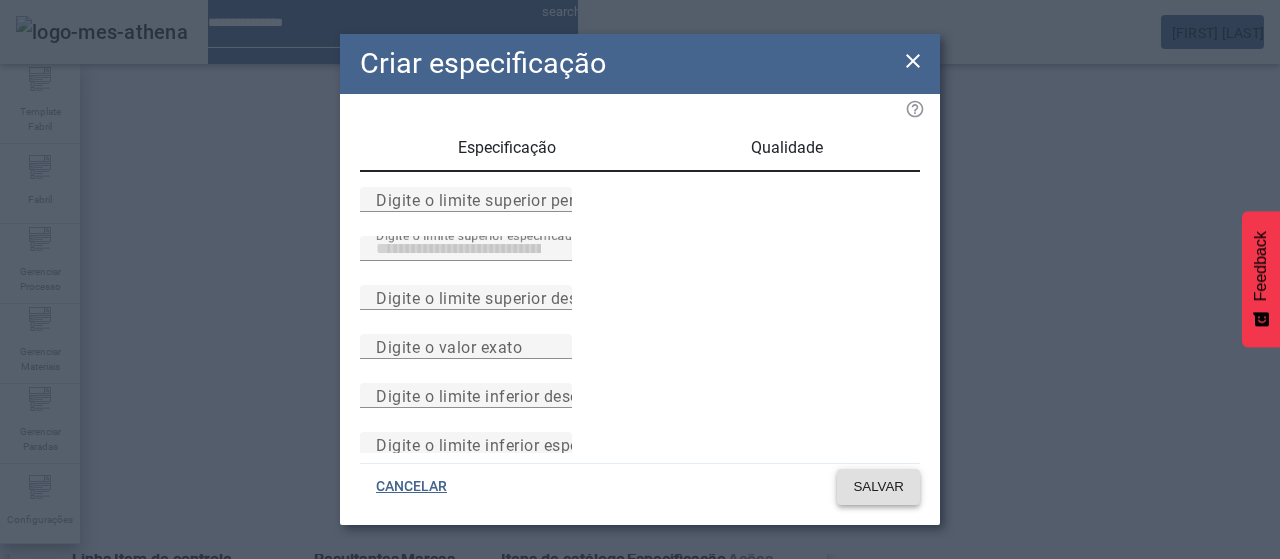click 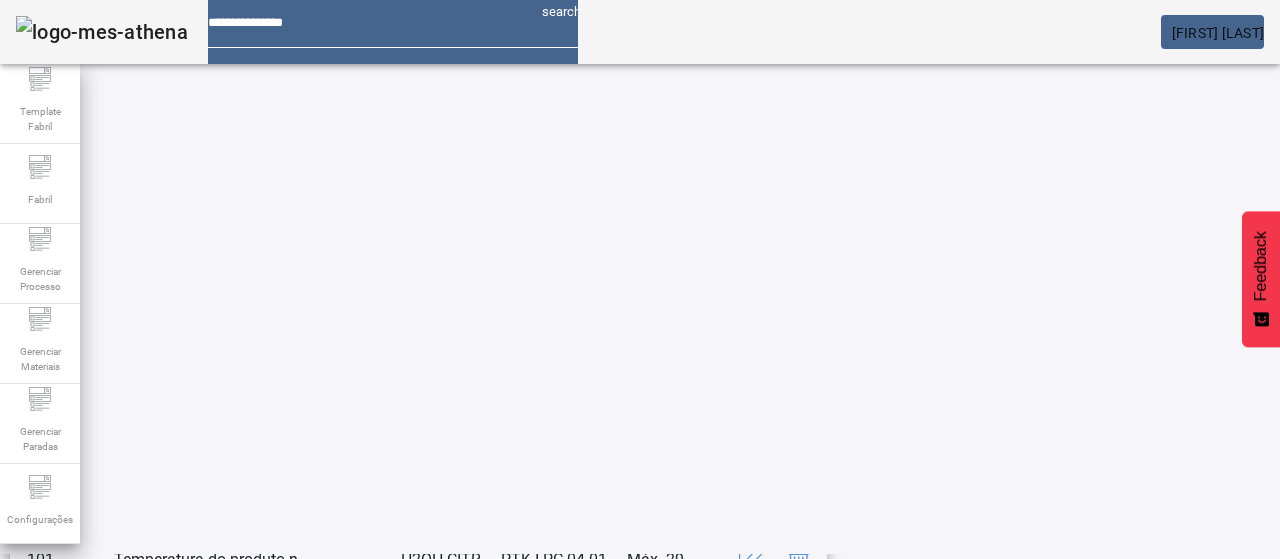 scroll, scrollTop: 323, scrollLeft: 0, axis: vertical 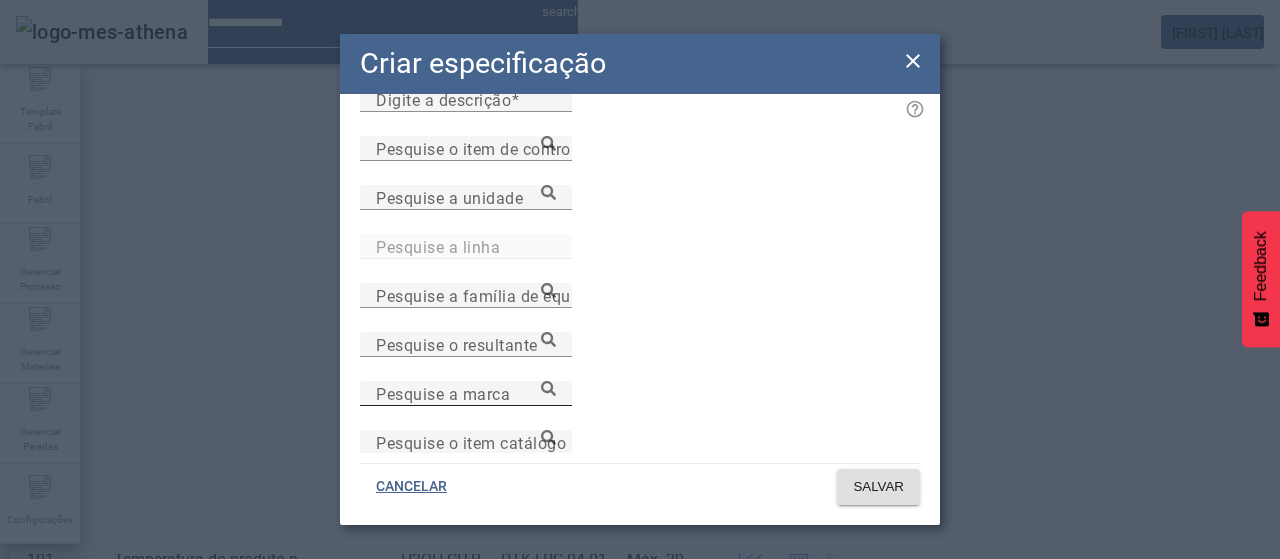 click on "Pesquise a marca" at bounding box center (466, 393) 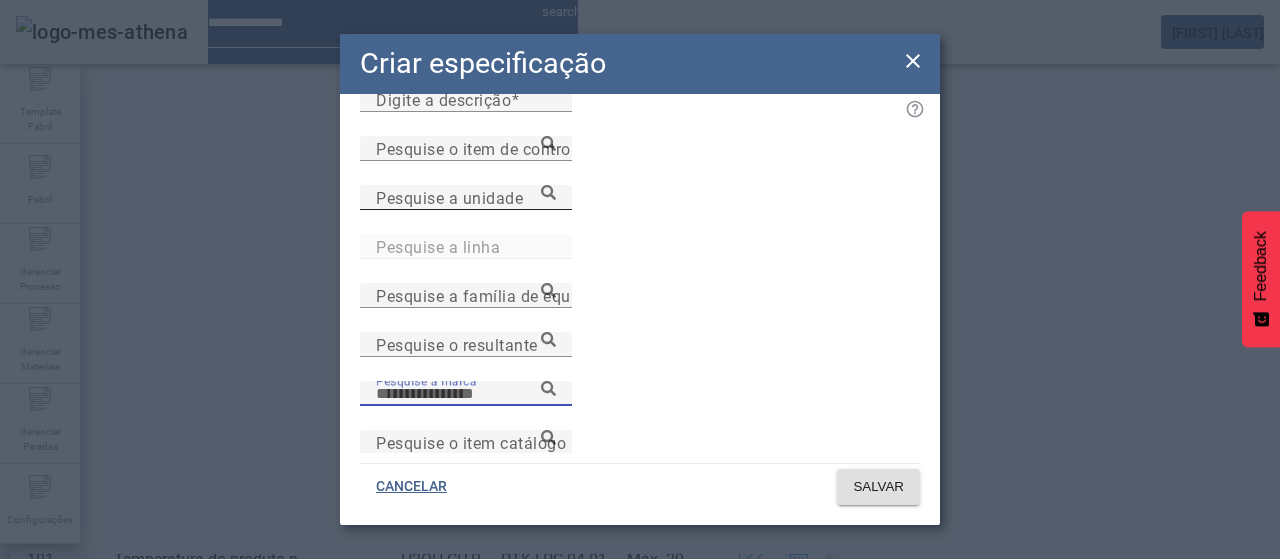 paste on "**********" 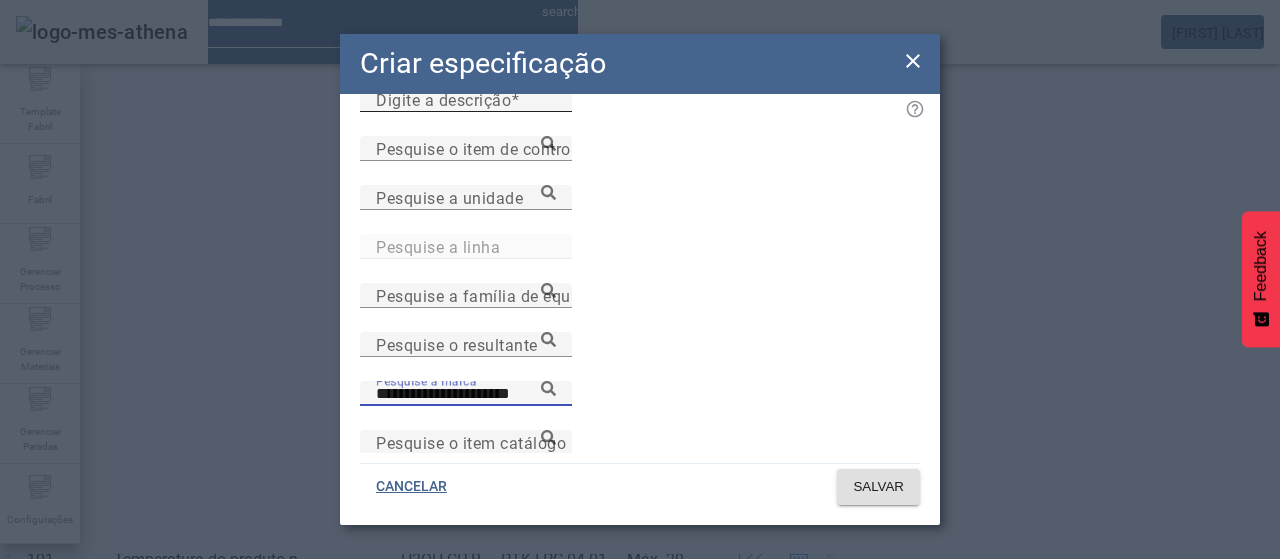 type on "**********" 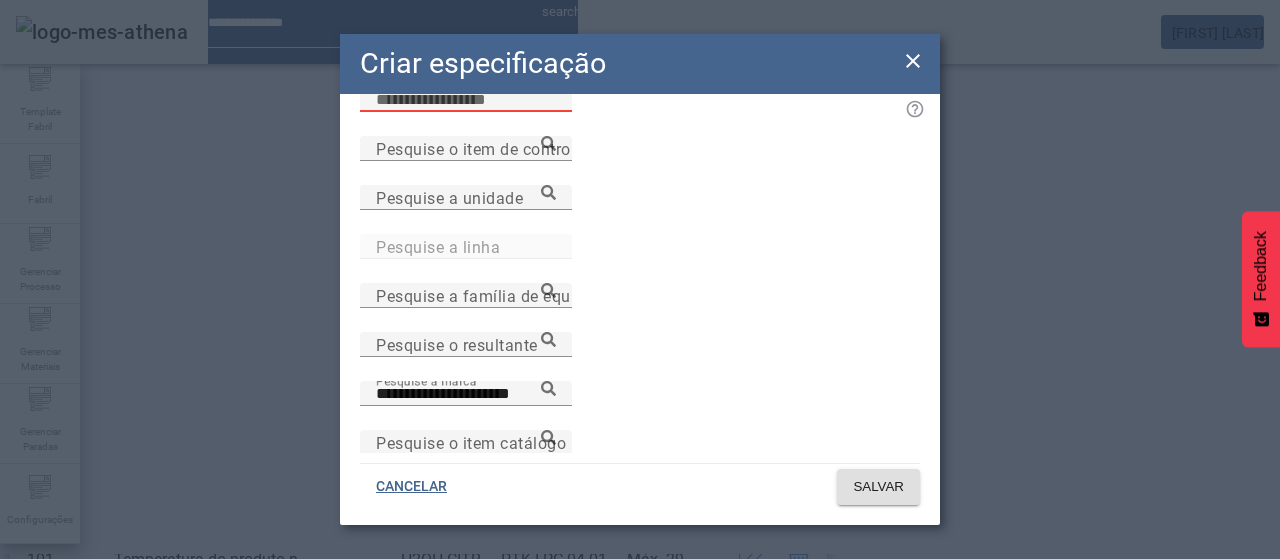 paste on "******" 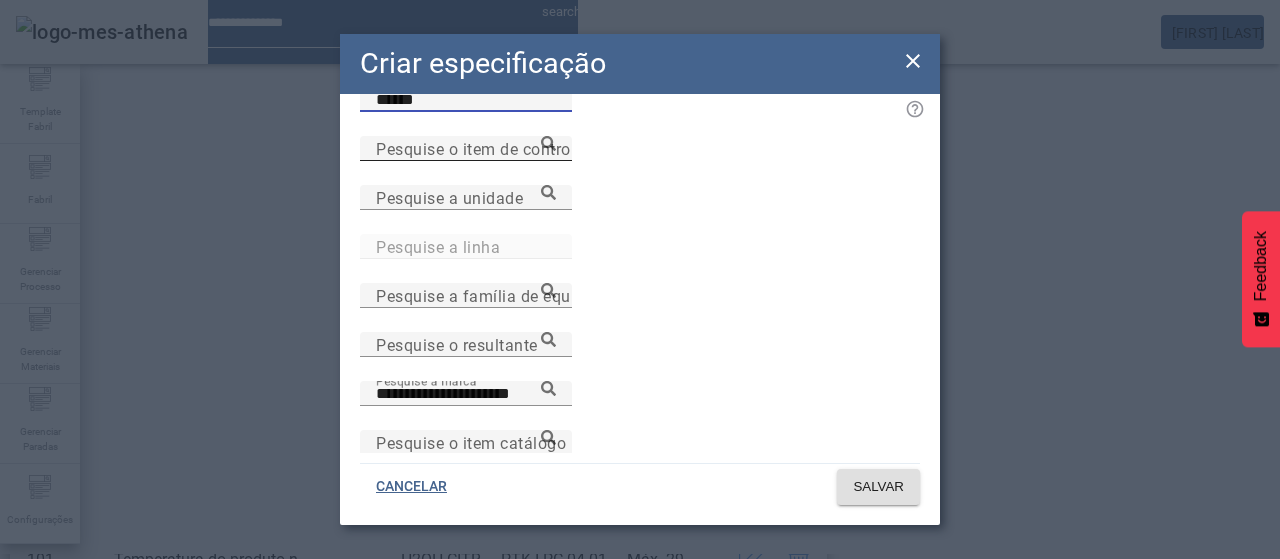 type on "******" 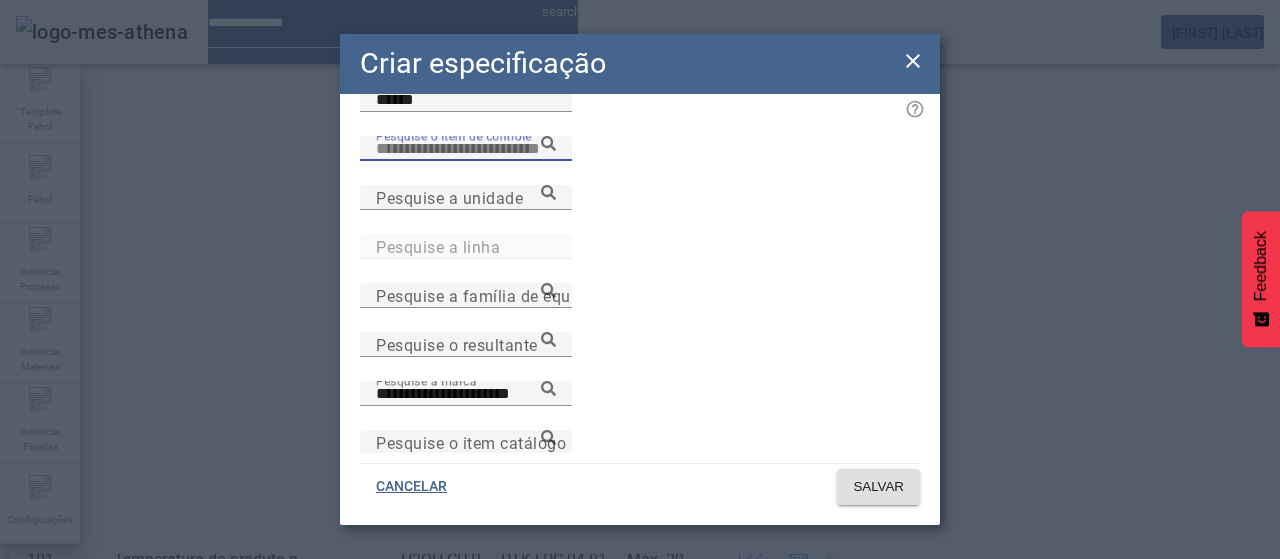 click on "Pesquise o item de controle" at bounding box center (466, 148) 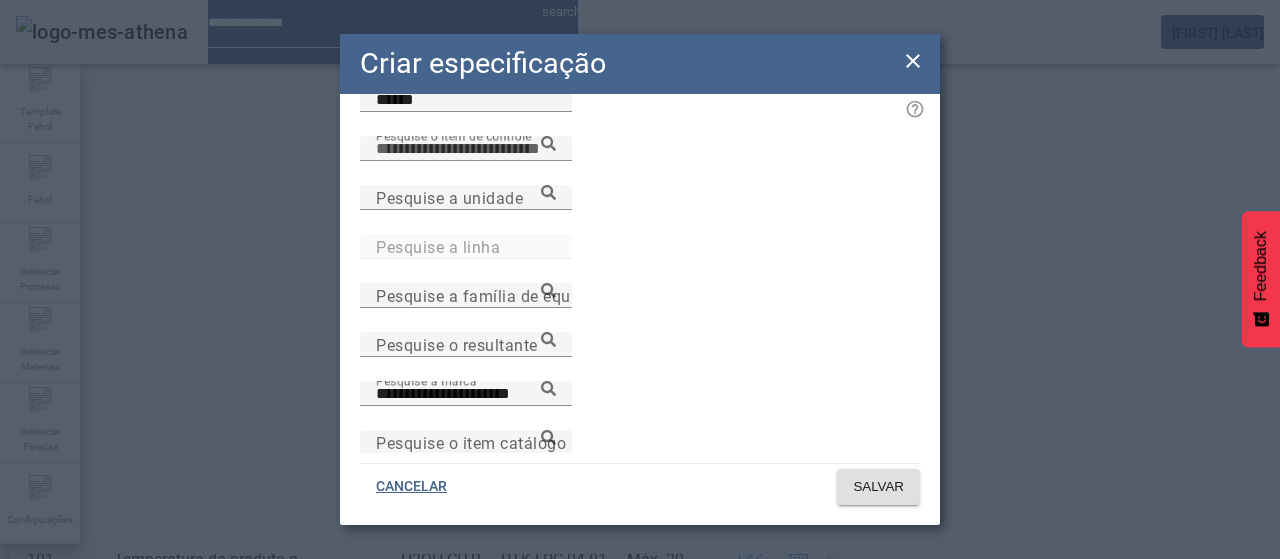 paste on "**********" 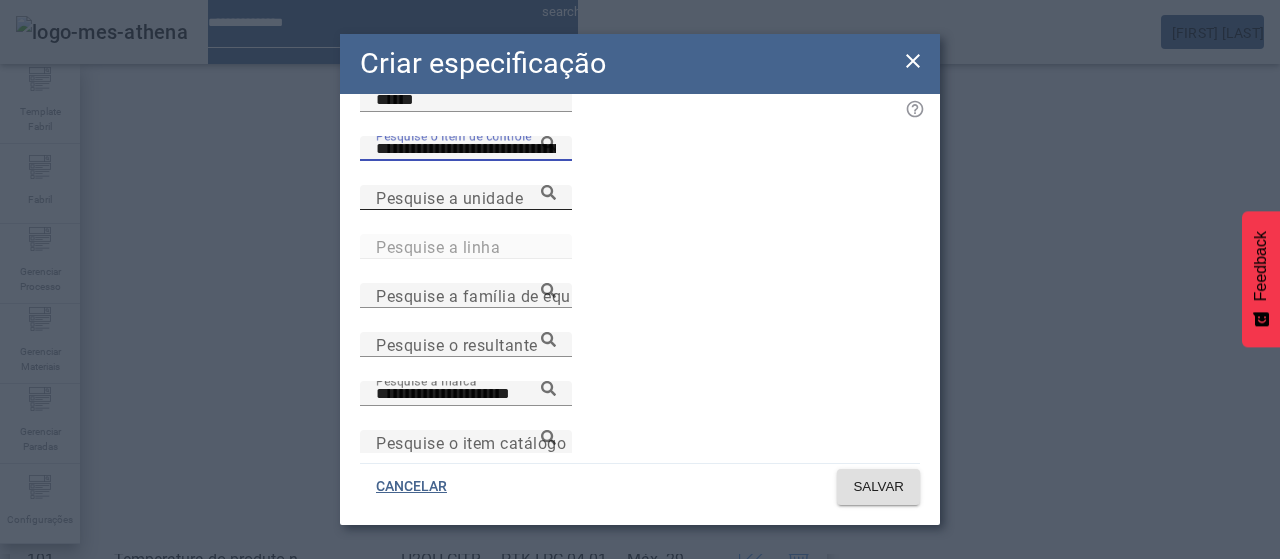 type on "**********" 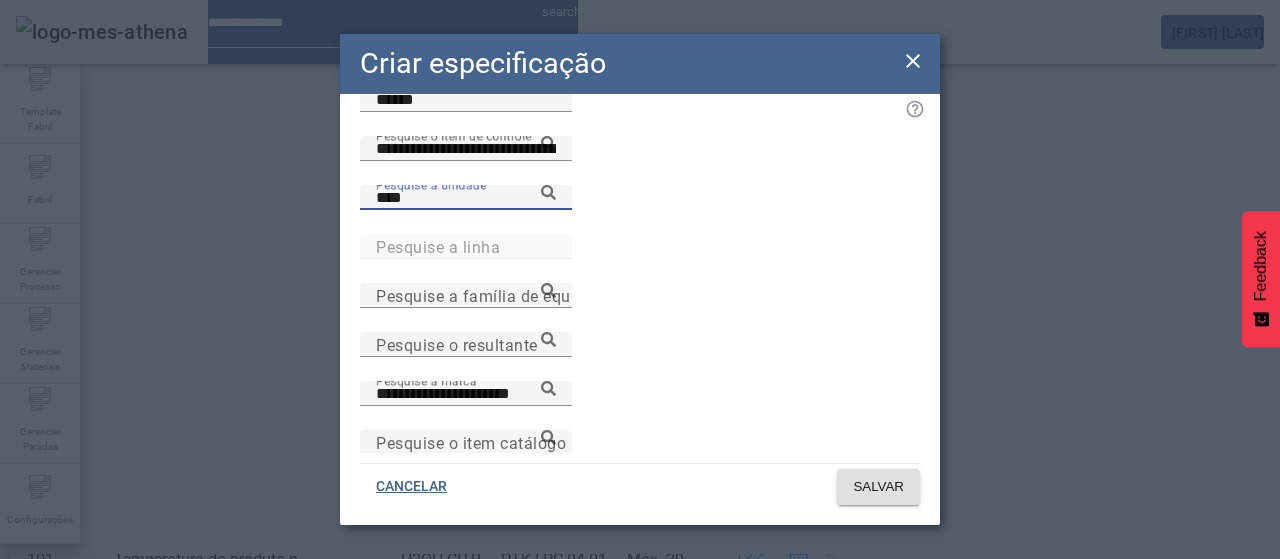 type on "****" 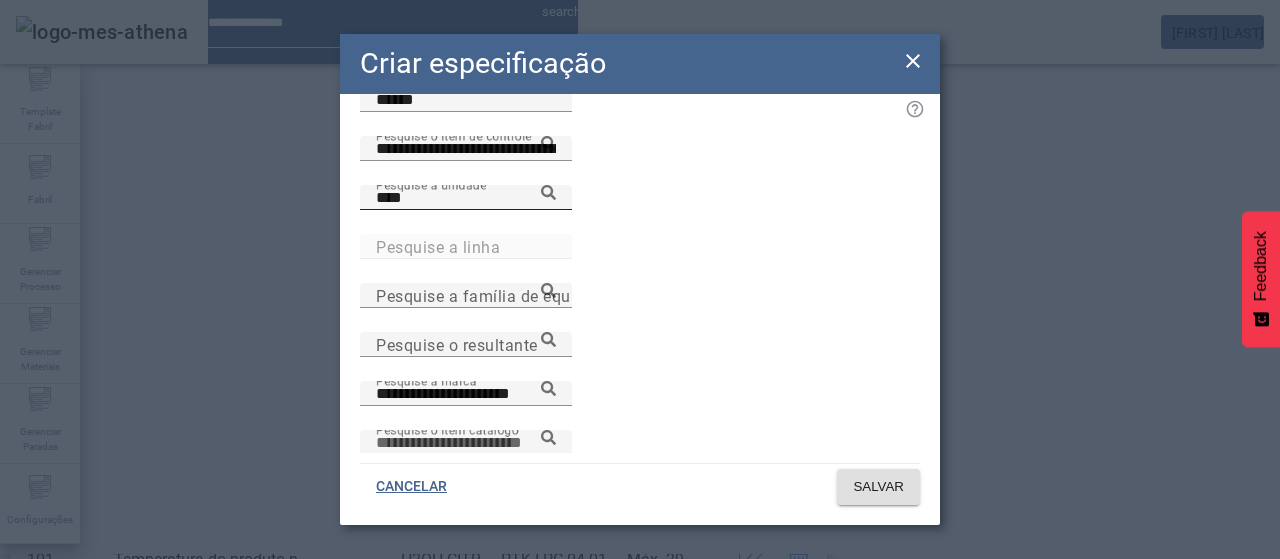paste on "**********" 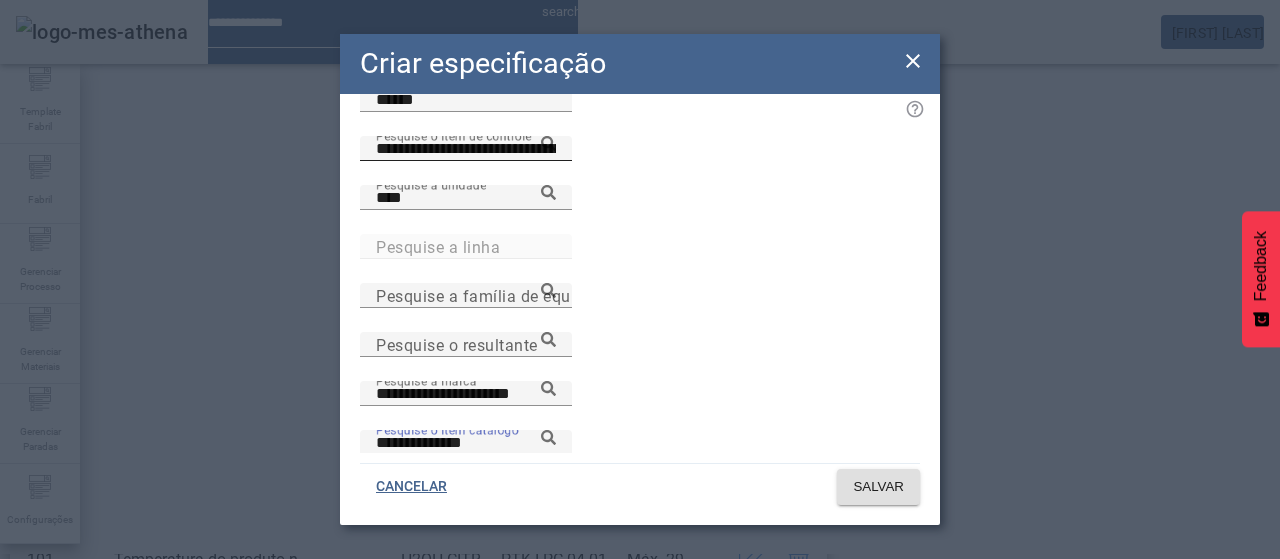 type on "**********" 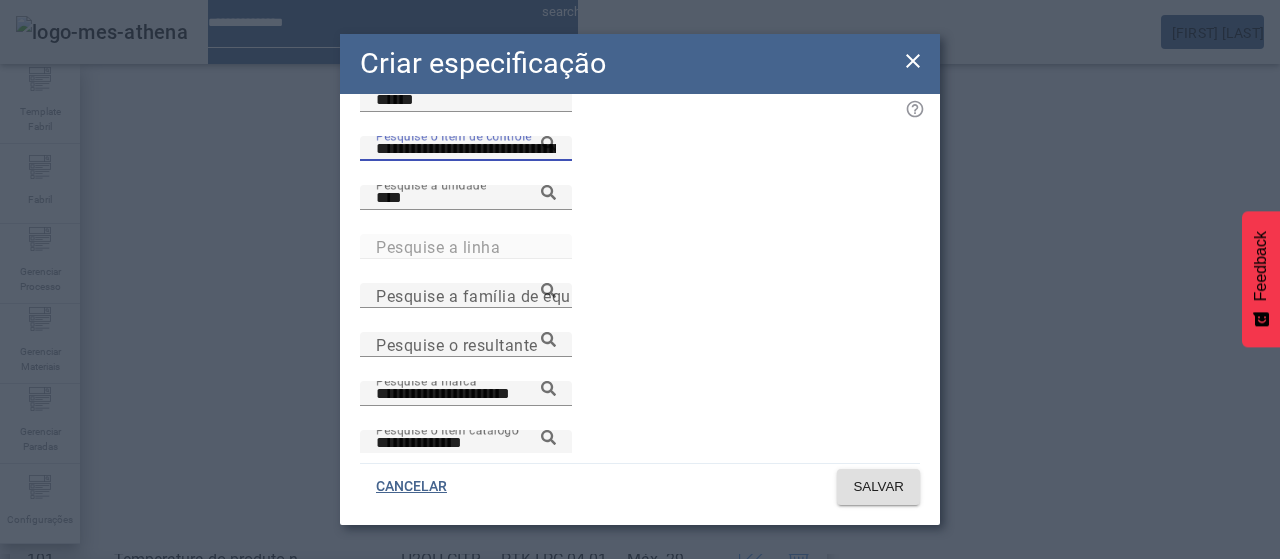 click on "Temperatura do produto ne entrada da enchedora - PET" at bounding box center [272, 591] 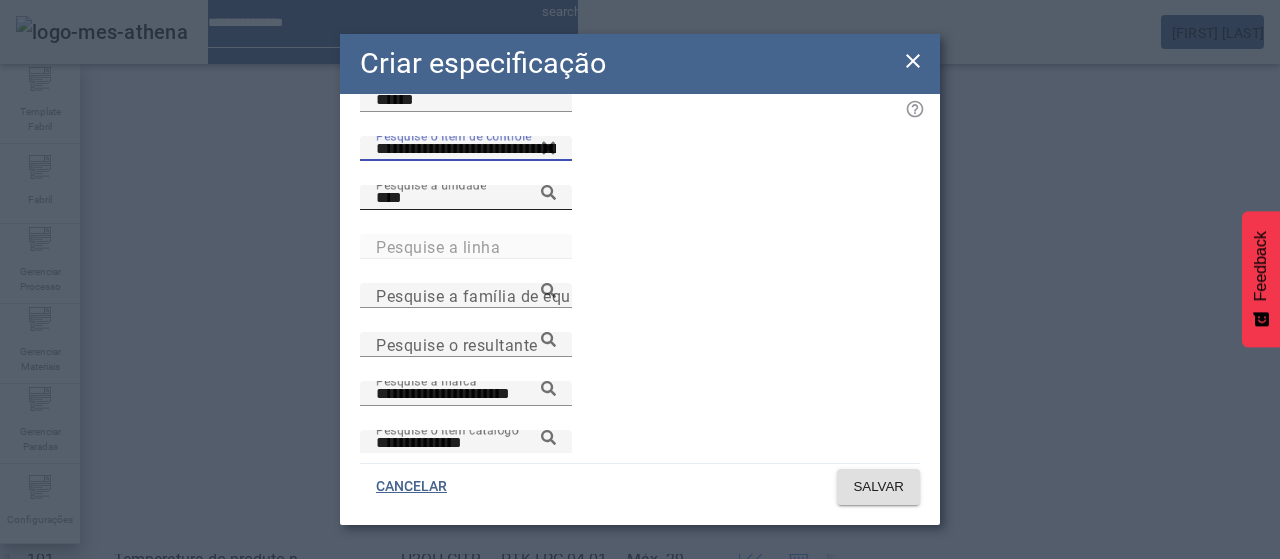 click on "****" at bounding box center [466, 198] 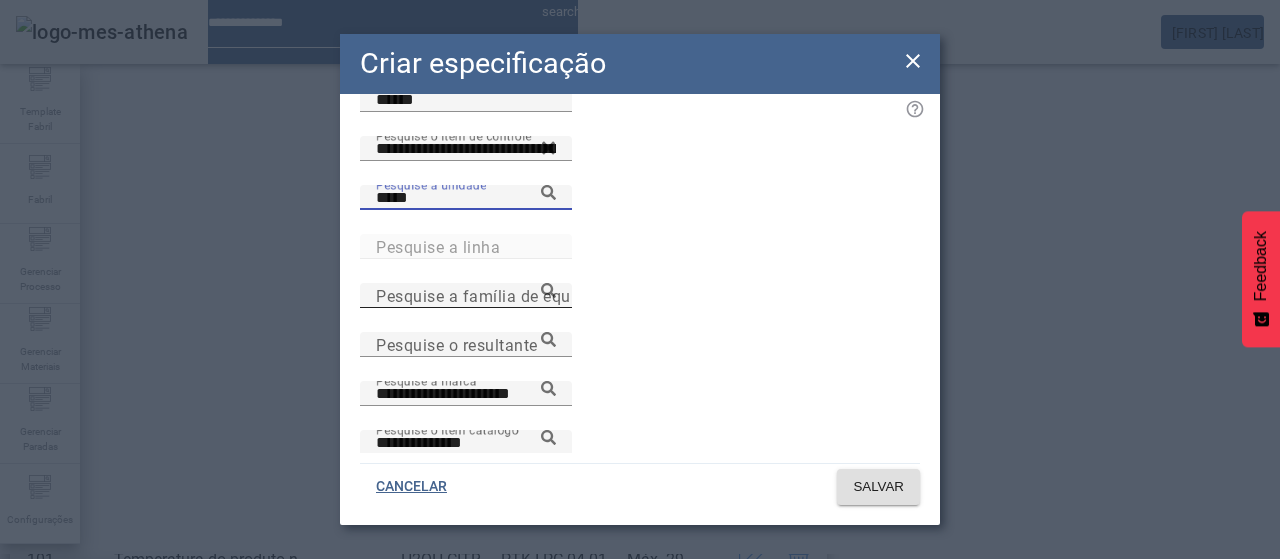 click on "P. Manantial" at bounding box center (128, 591) 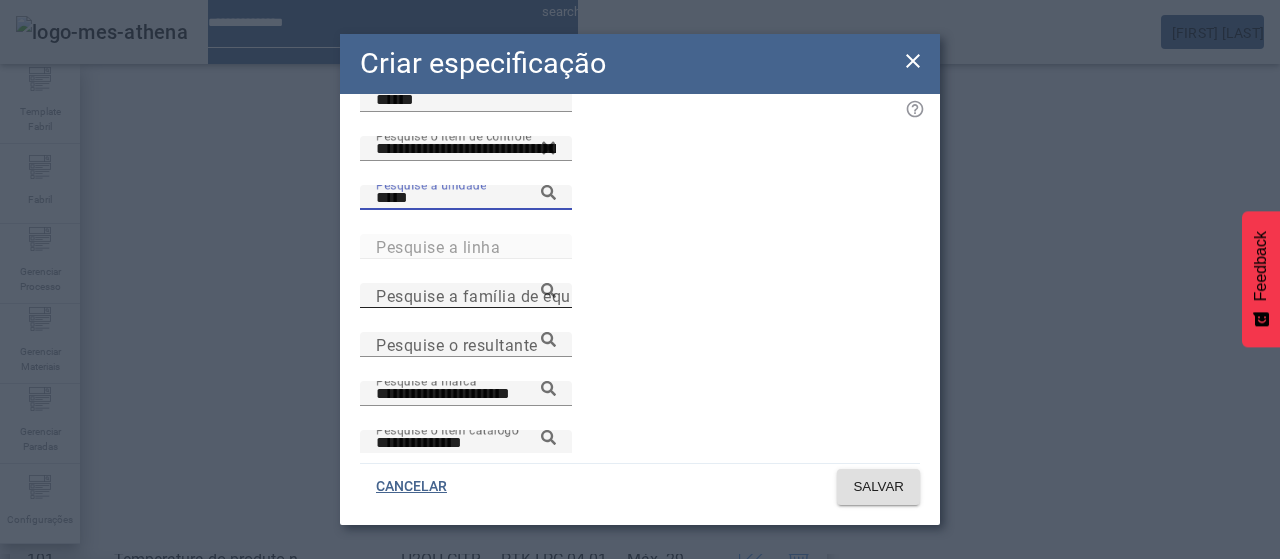 type on "**********" 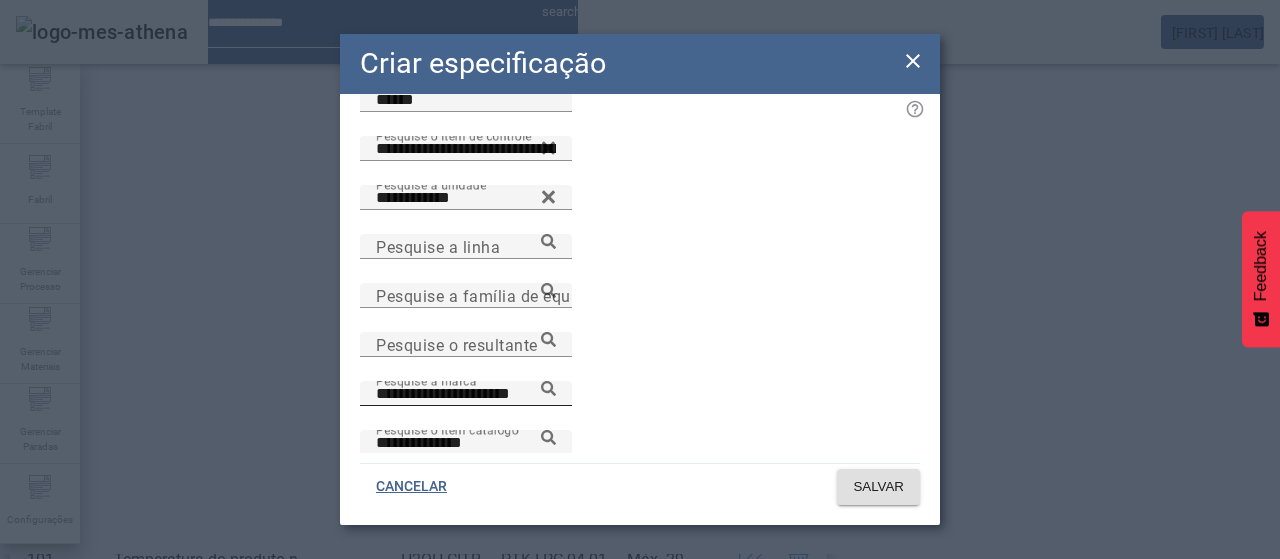 click 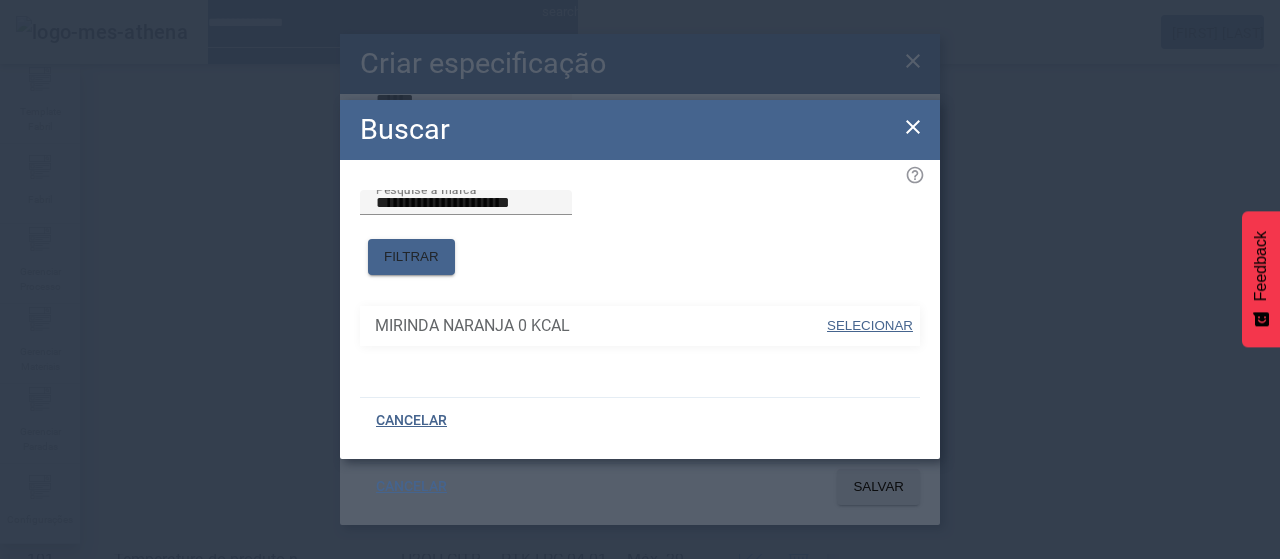 click at bounding box center [870, 326] 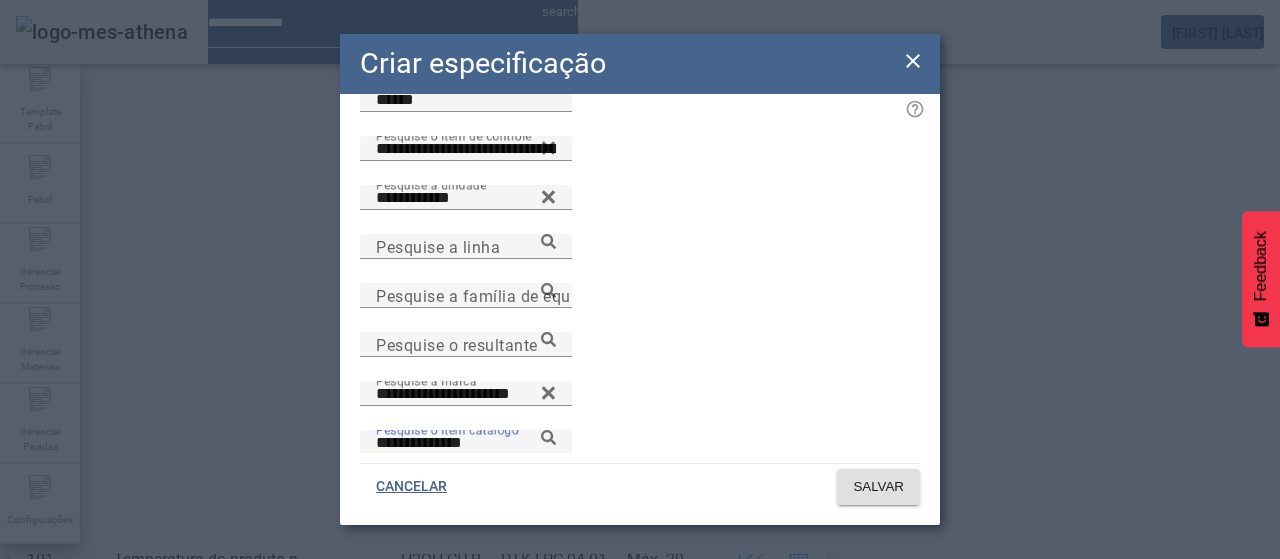 click on "**********" at bounding box center [466, 443] 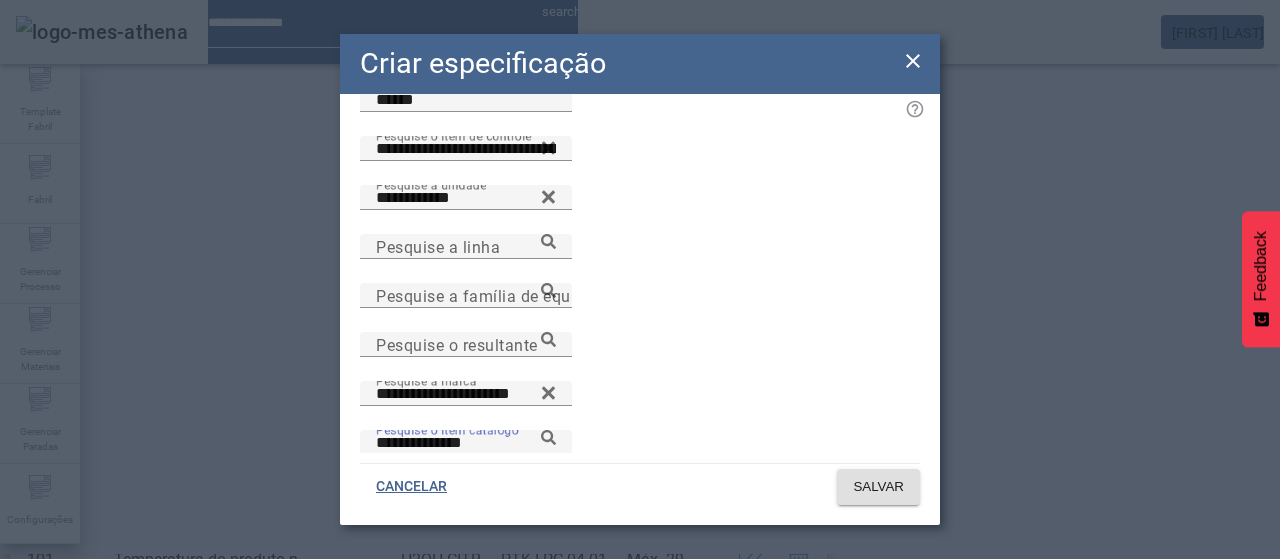 click 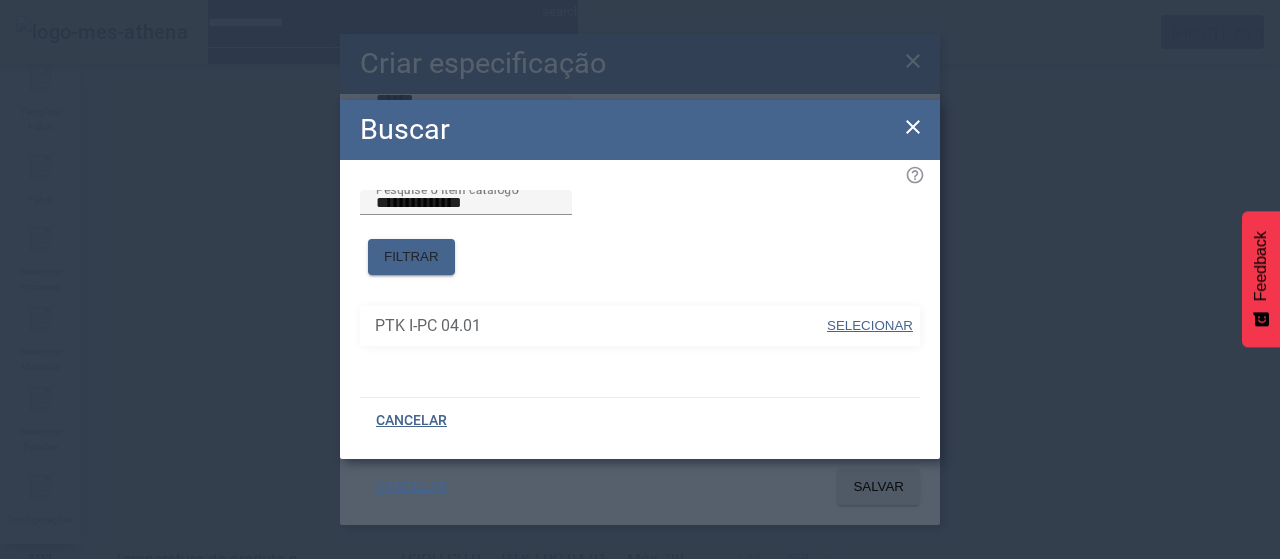 drag, startPoint x: 884, startPoint y: 318, endPoint x: 694, endPoint y: 303, distance: 190.59119 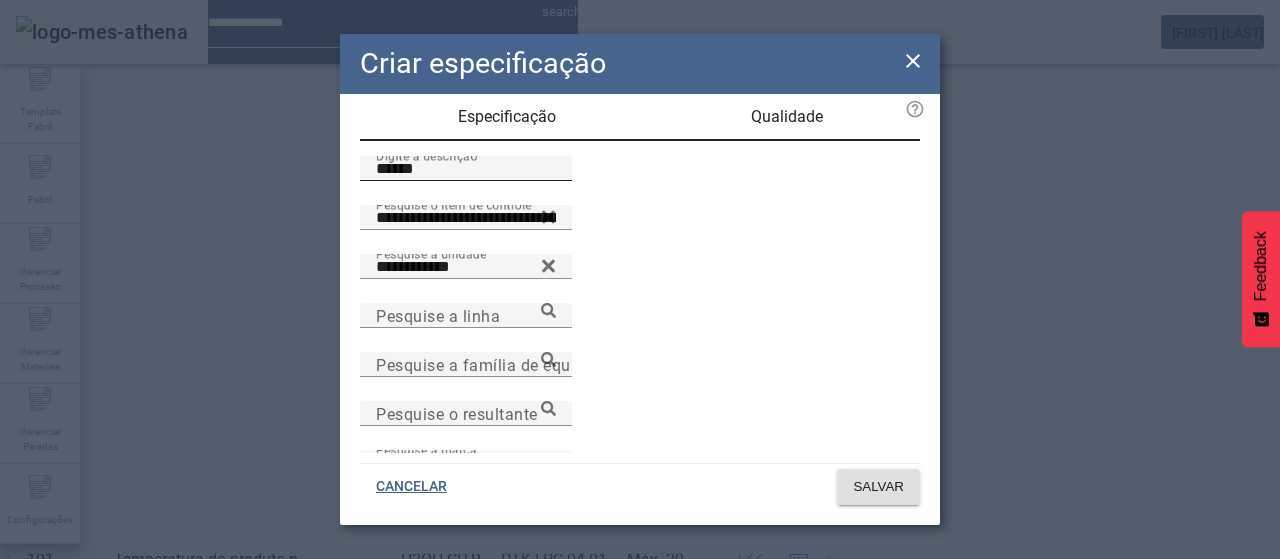scroll, scrollTop: 0, scrollLeft: 0, axis: both 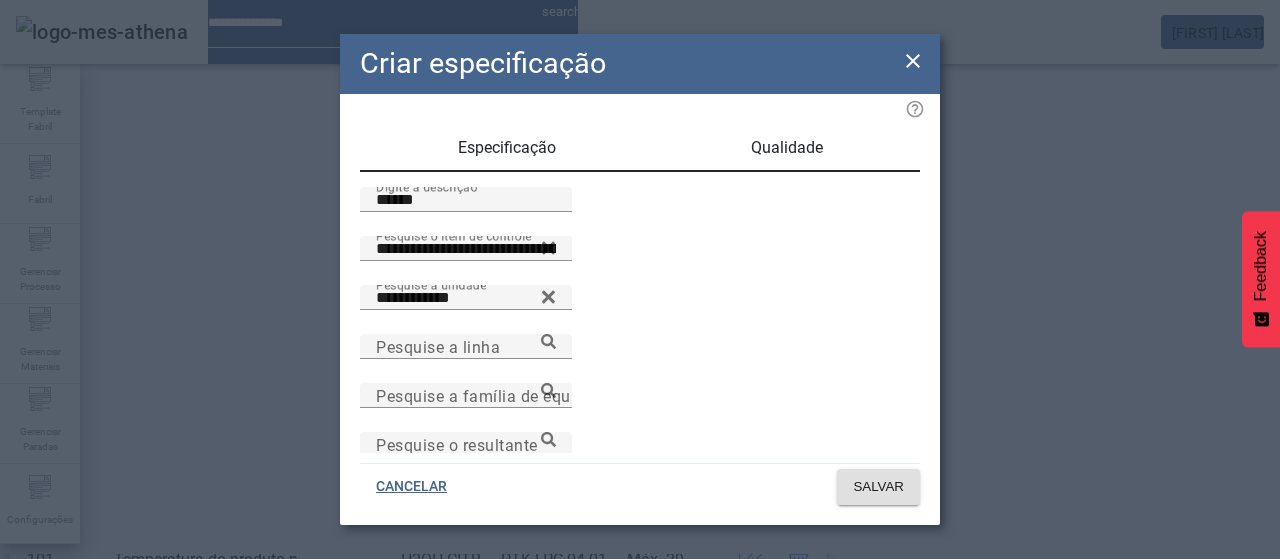 click on "Qualidade" at bounding box center [786, 148] 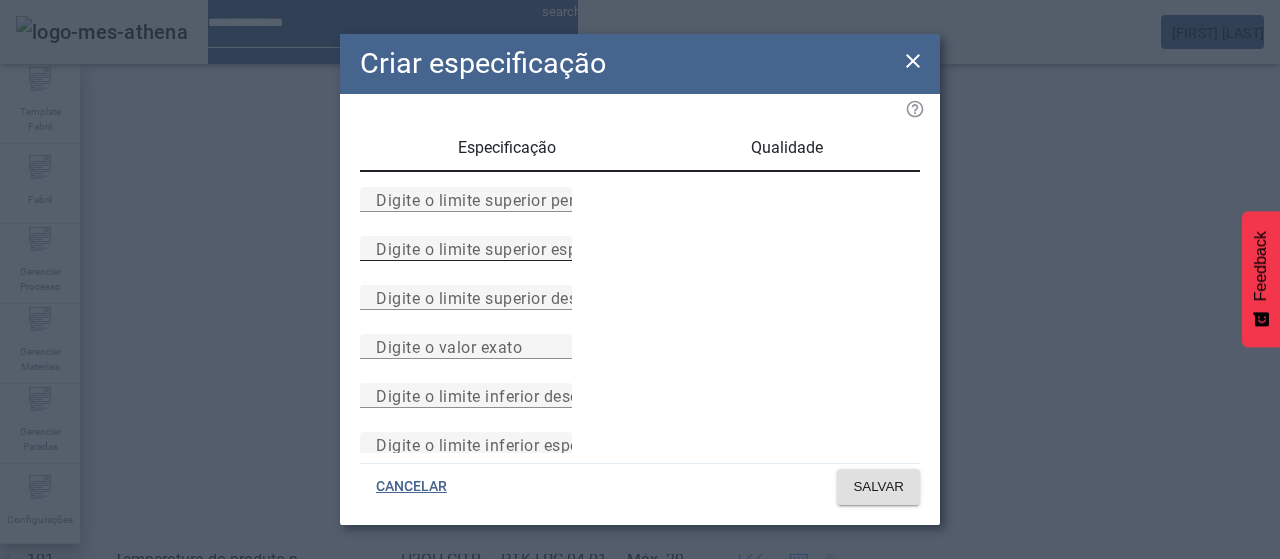 click on "Digite o limite superior especificado" at bounding box center [511, 248] 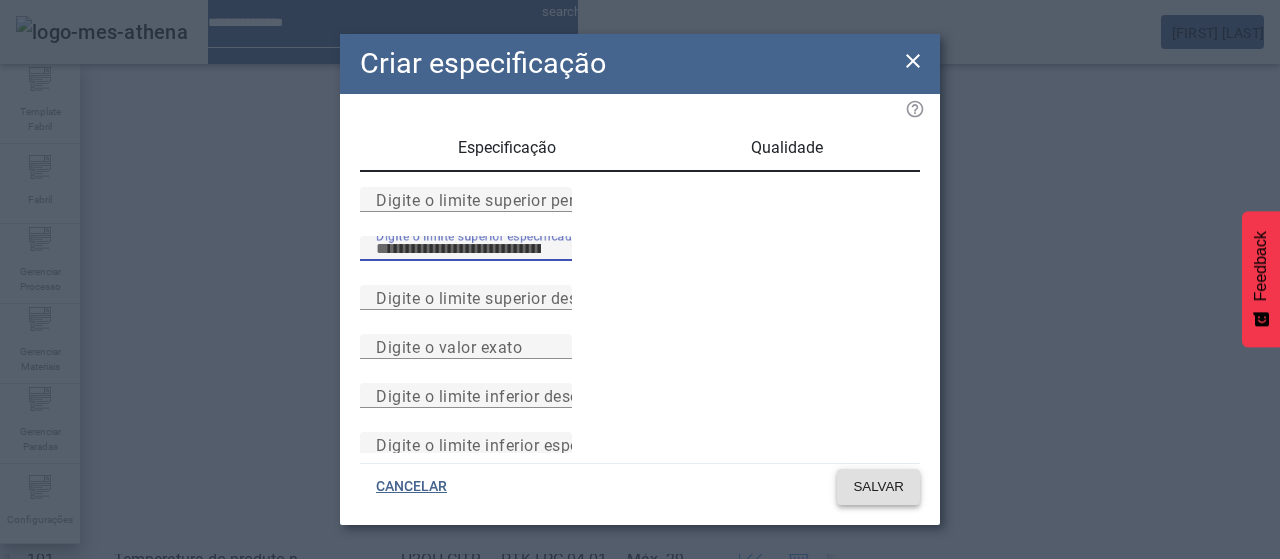 type on "*" 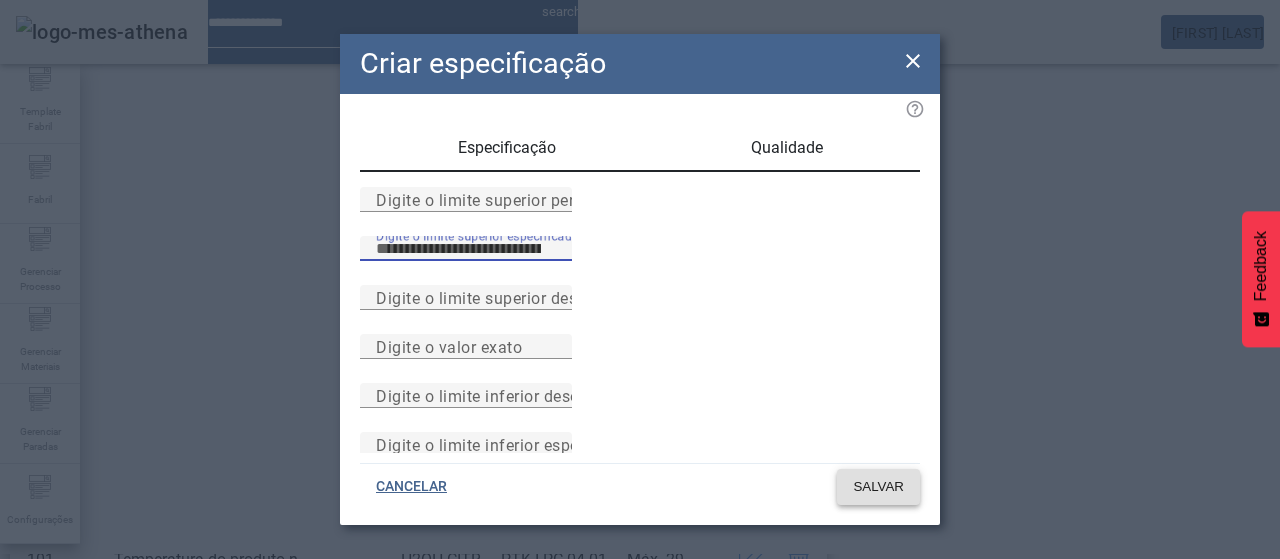 click on "SALVAR" 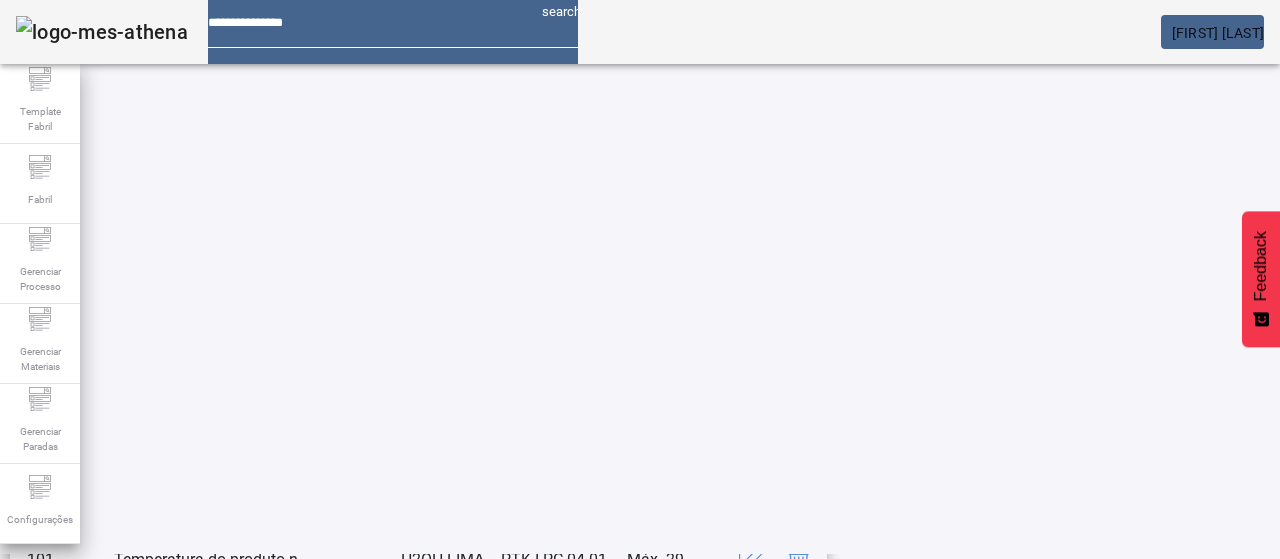 scroll, scrollTop: 223, scrollLeft: 0, axis: vertical 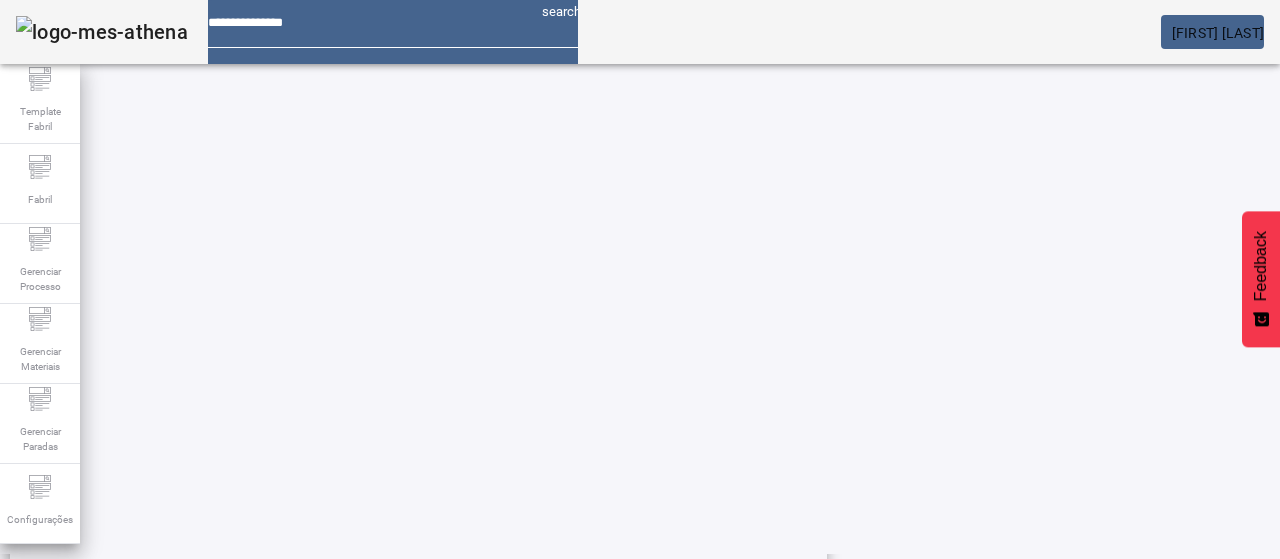 click on "ESPECIFICAÇÃO" 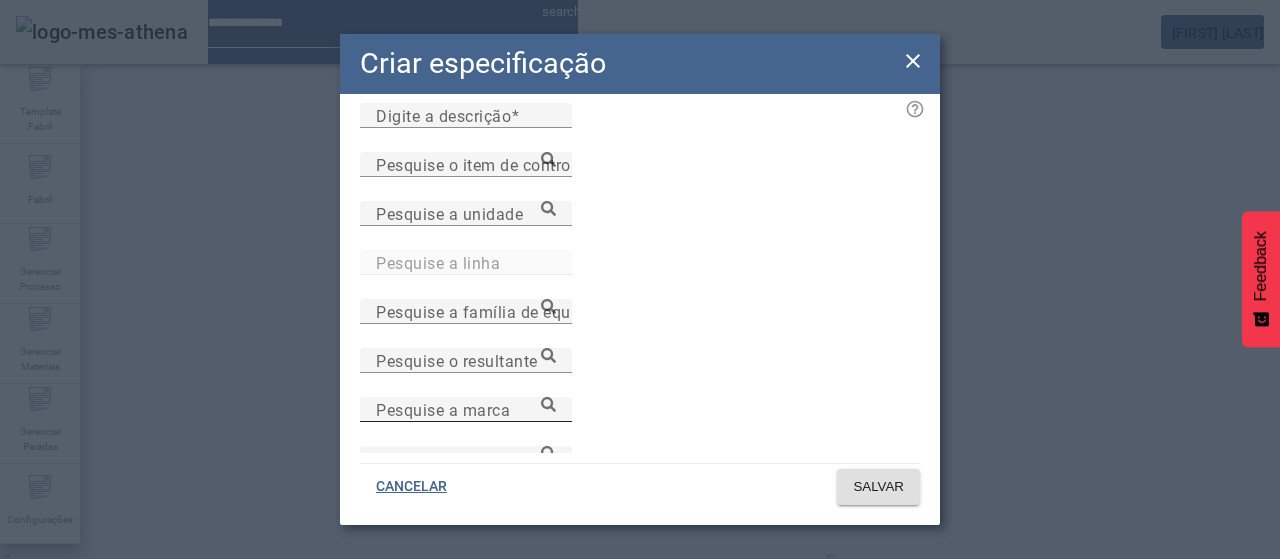 scroll, scrollTop: 200, scrollLeft: 0, axis: vertical 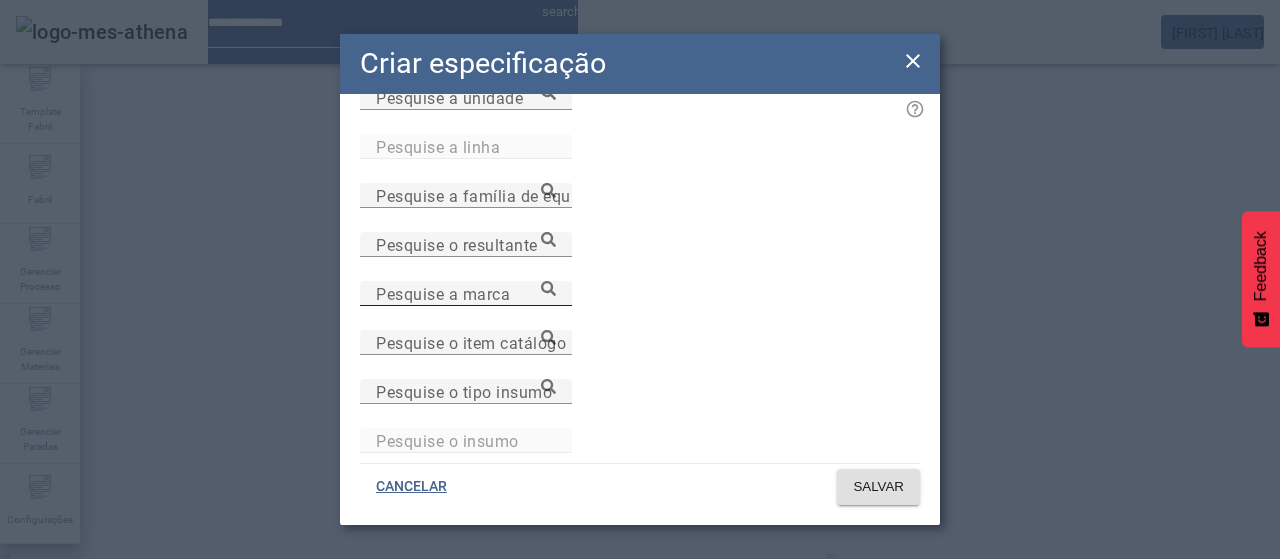 click on "Pesquise a marca" at bounding box center [466, 294] 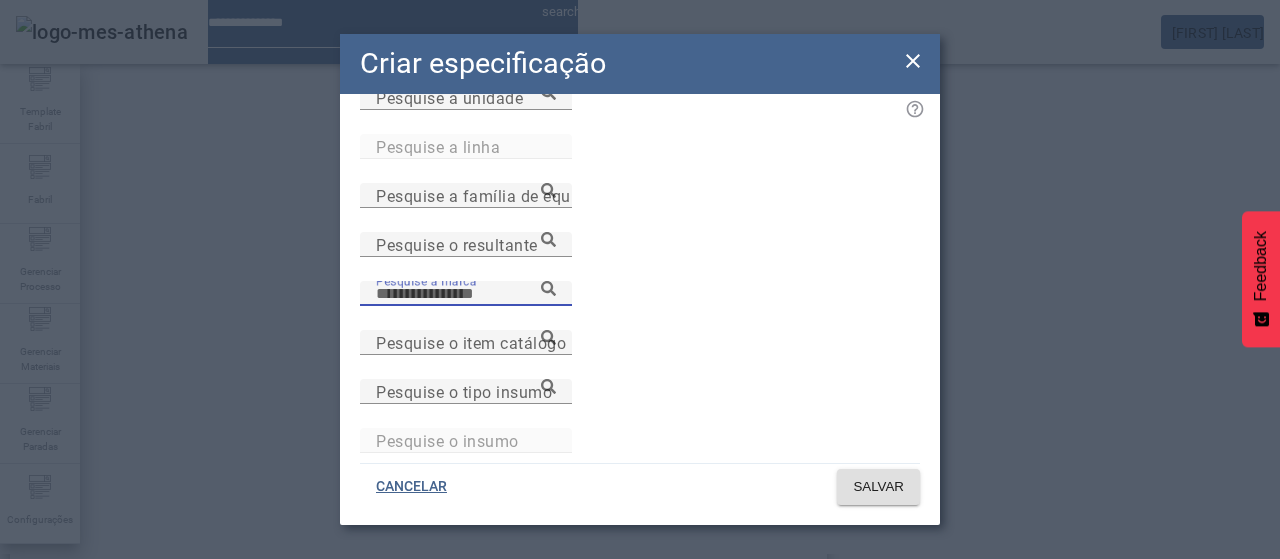 paste on "**********" 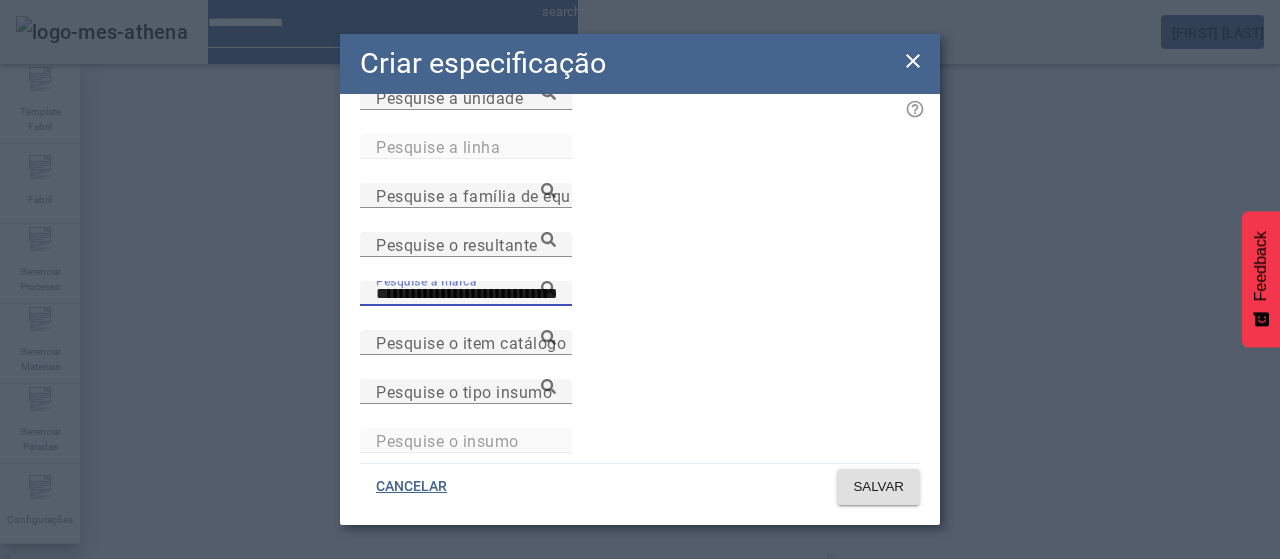 scroll, scrollTop: 0, scrollLeft: 26, axis: horizontal 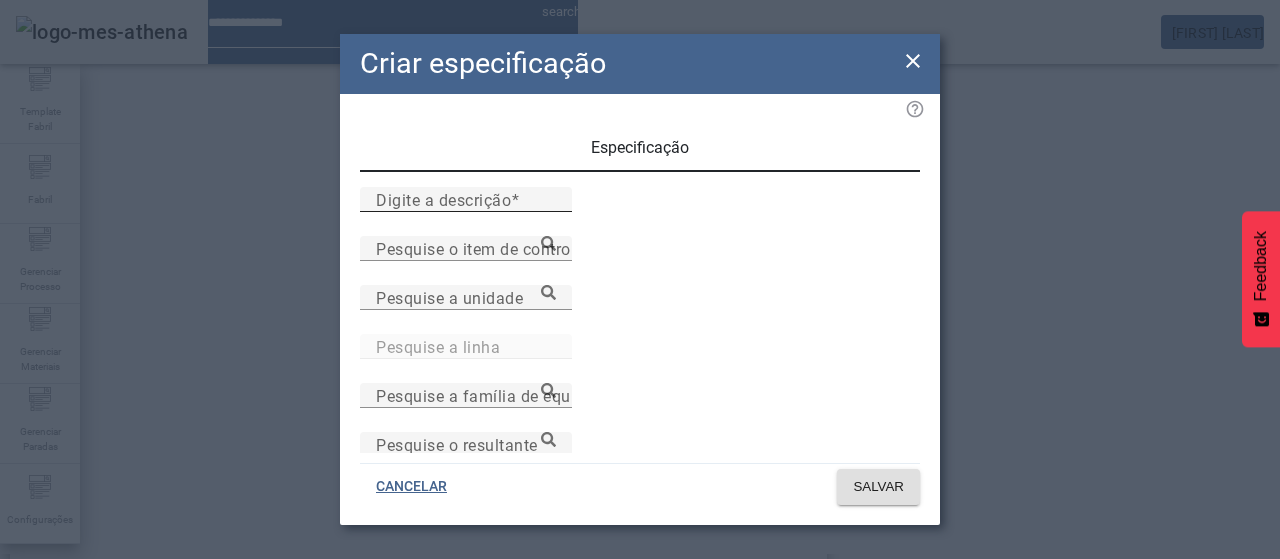 type on "**********" 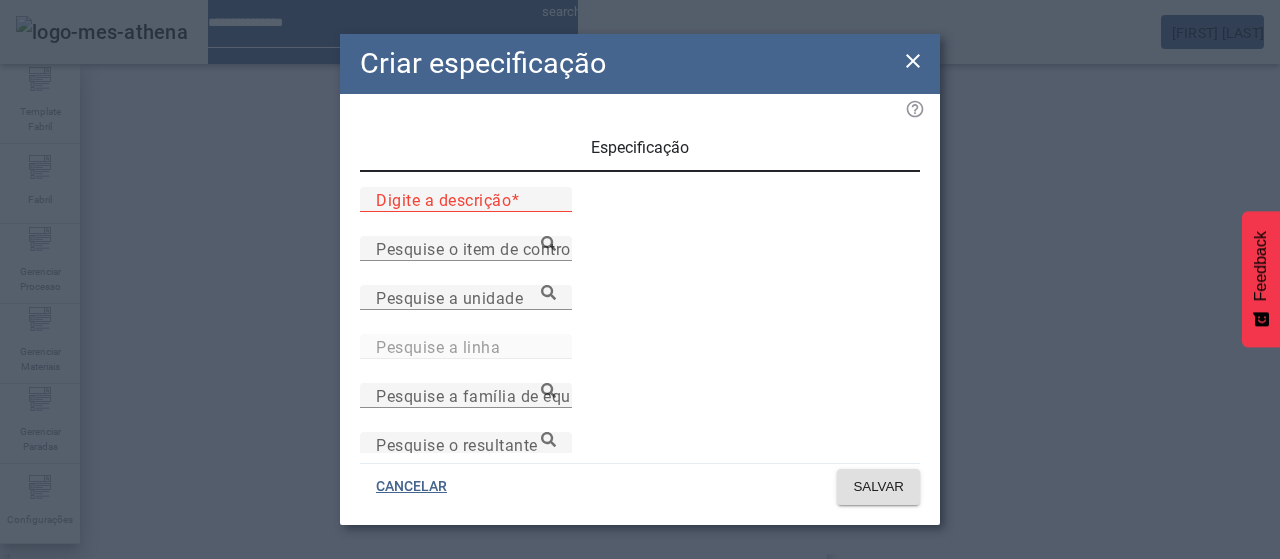 paste on "**********" 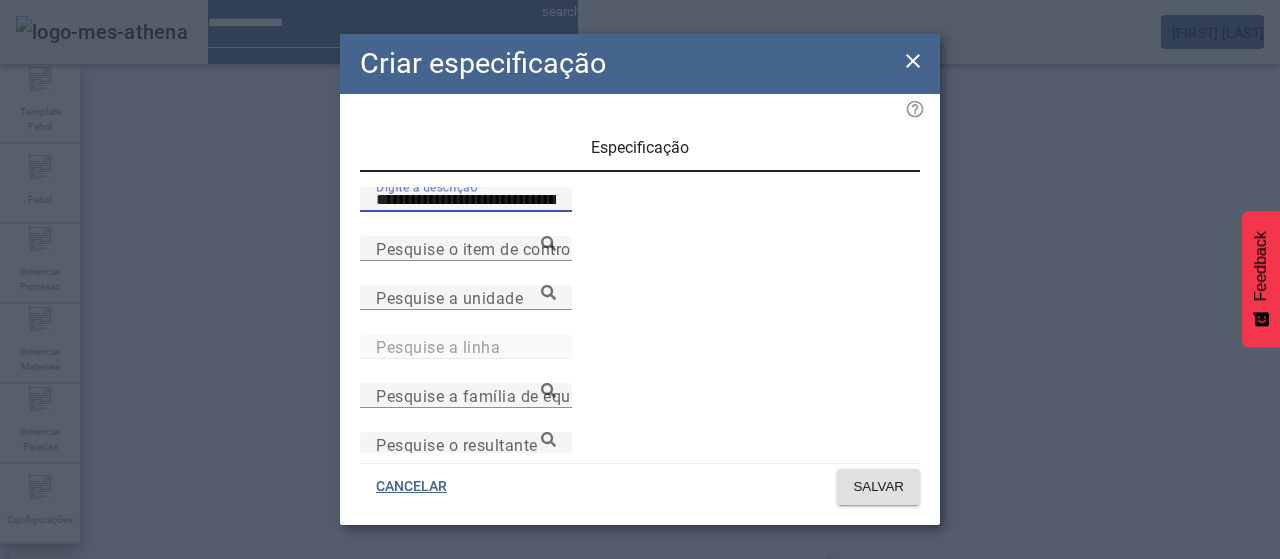 type 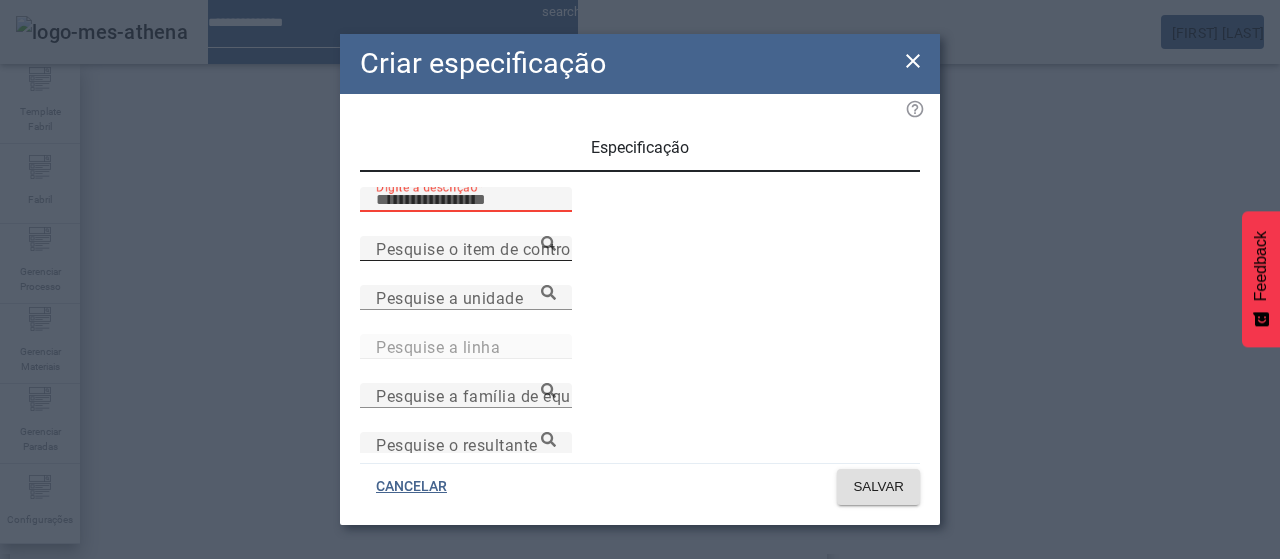 click on "Pesquise o item de controle" at bounding box center [480, 248] 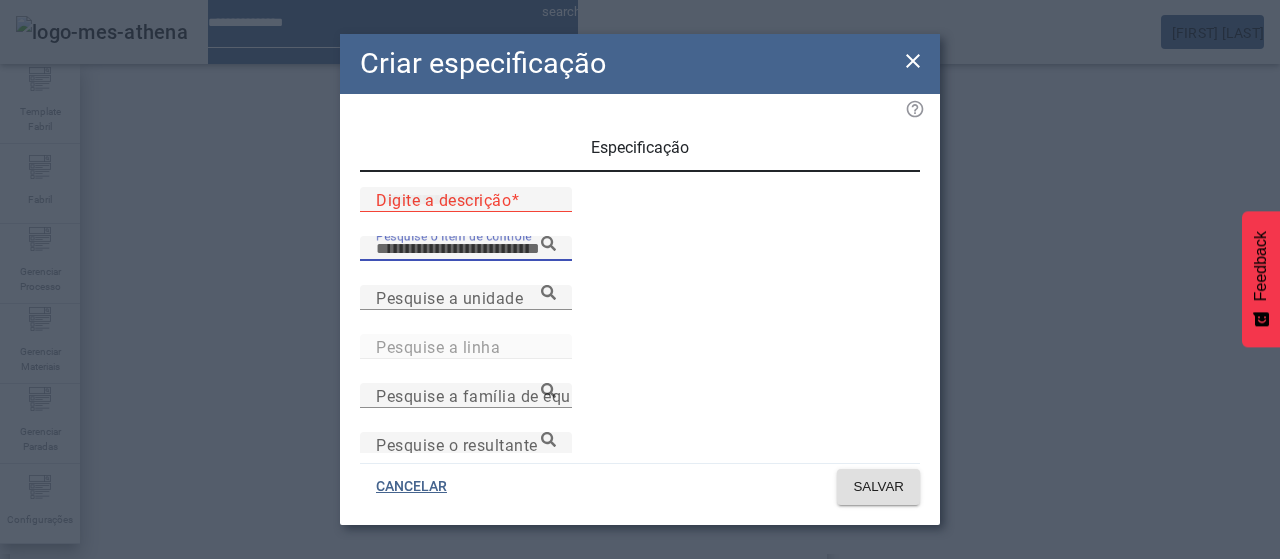 paste on "**********" 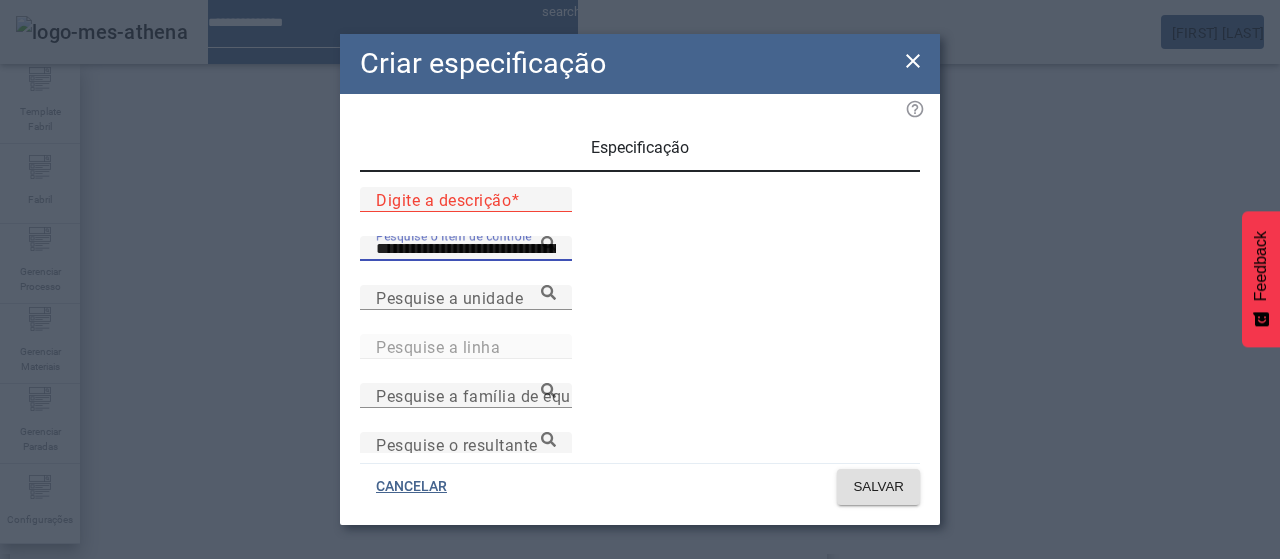 type on "**********" 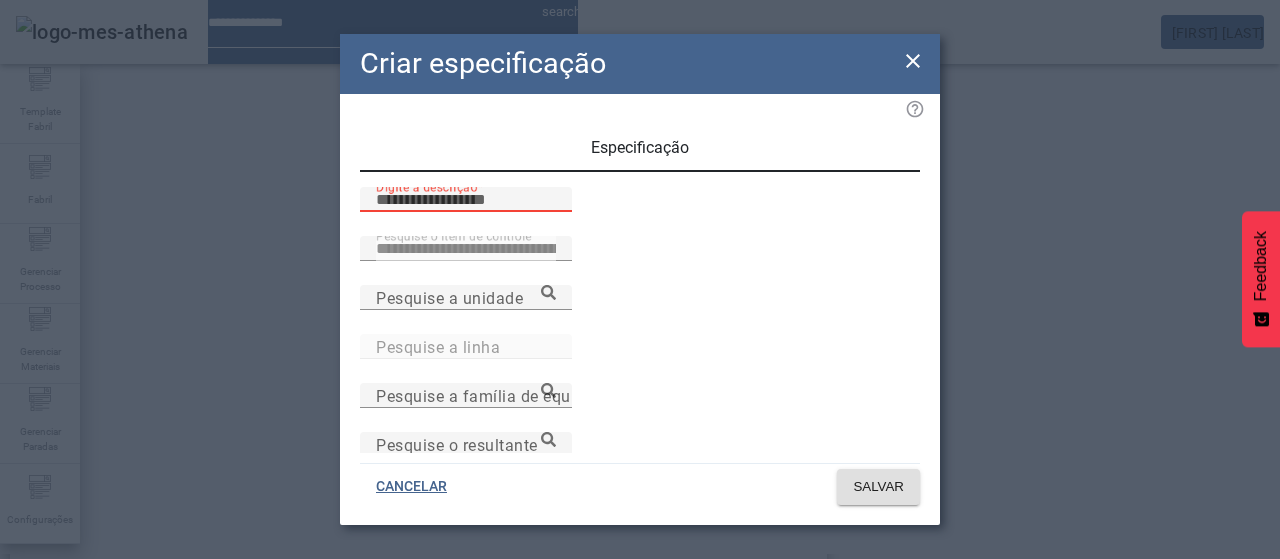 paste on "******" 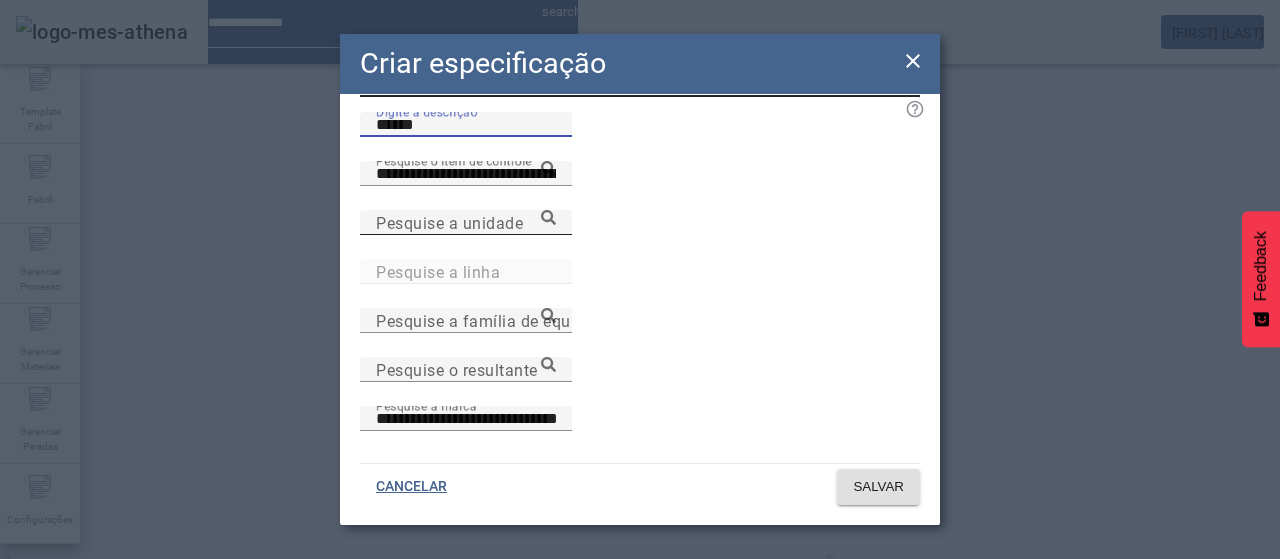 scroll, scrollTop: 100, scrollLeft: 0, axis: vertical 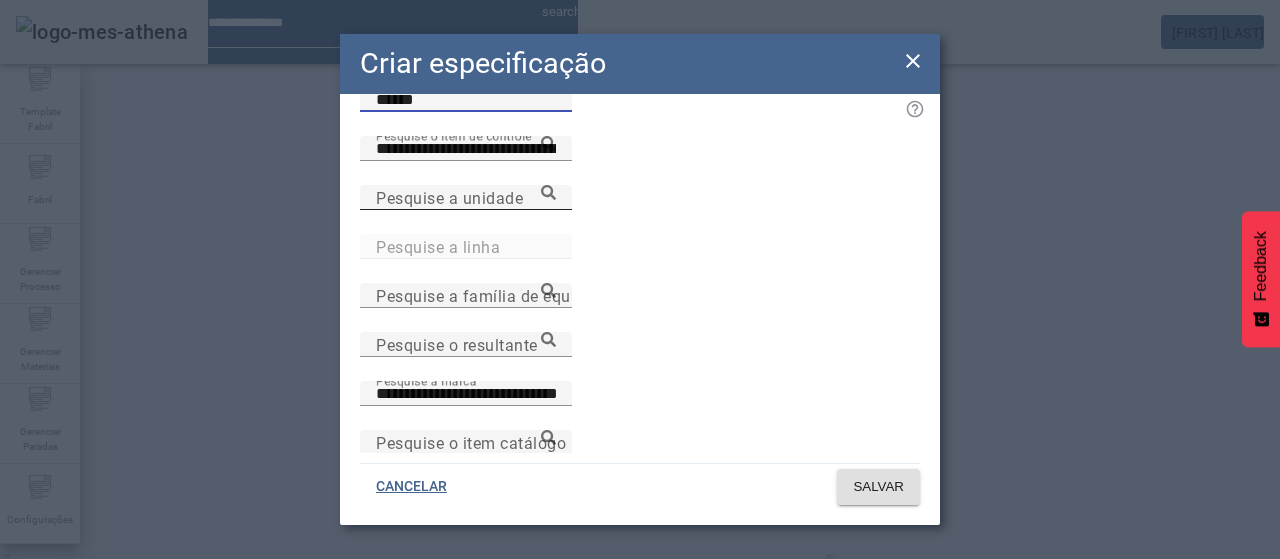 type on "******" 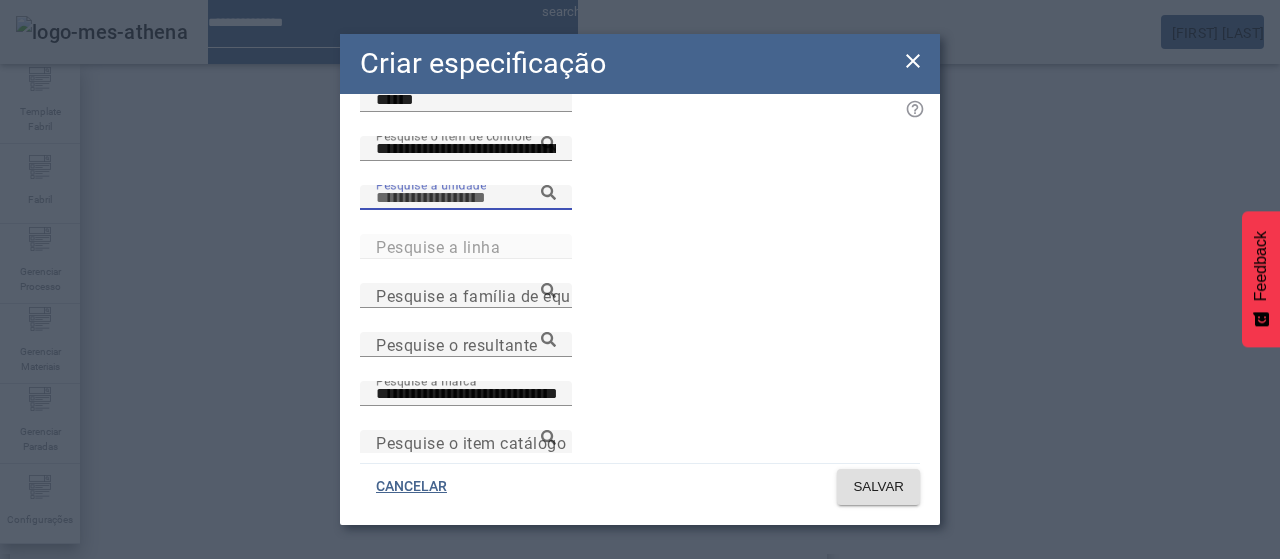 click on "Pesquise a unidade" at bounding box center [466, 198] 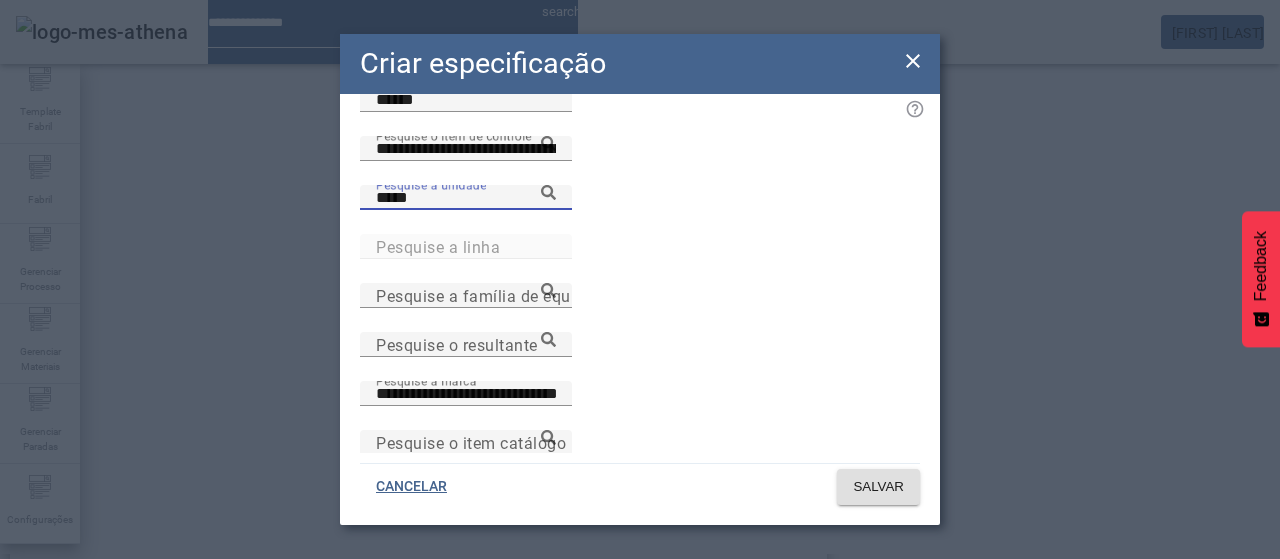 type on "*****" 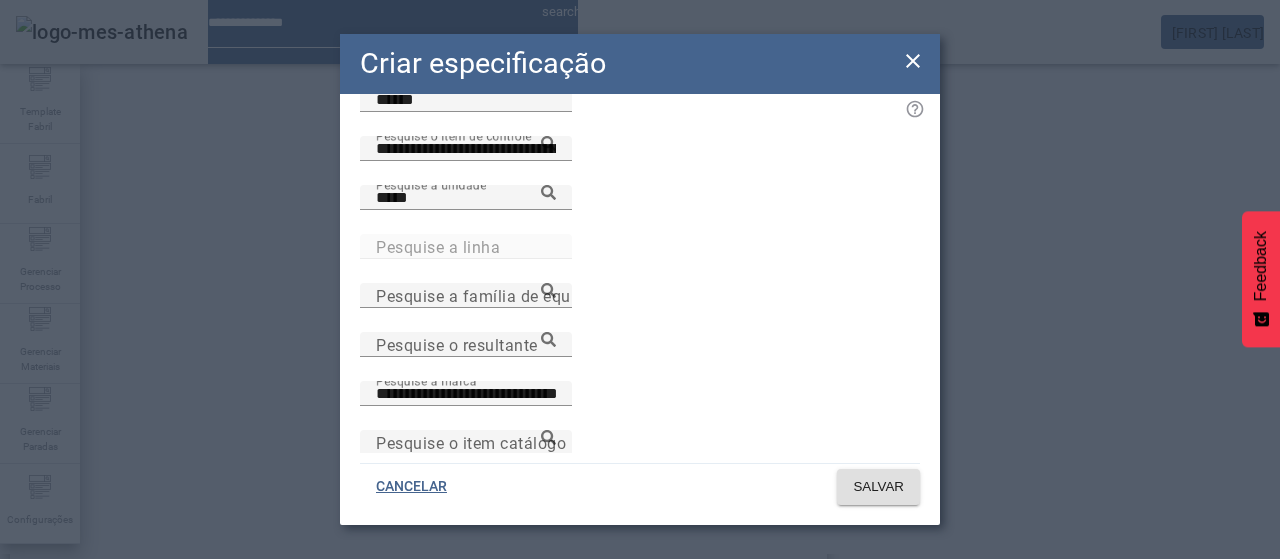 drag, startPoint x: 742, startPoint y: 431, endPoint x: 730, endPoint y: 415, distance: 20 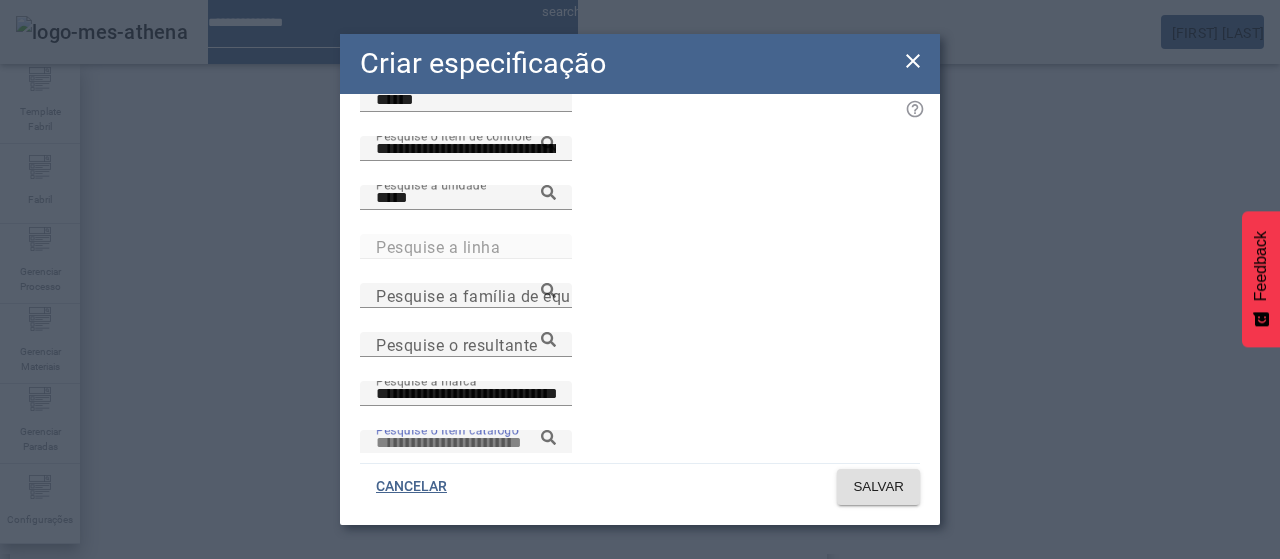 paste on "**********" 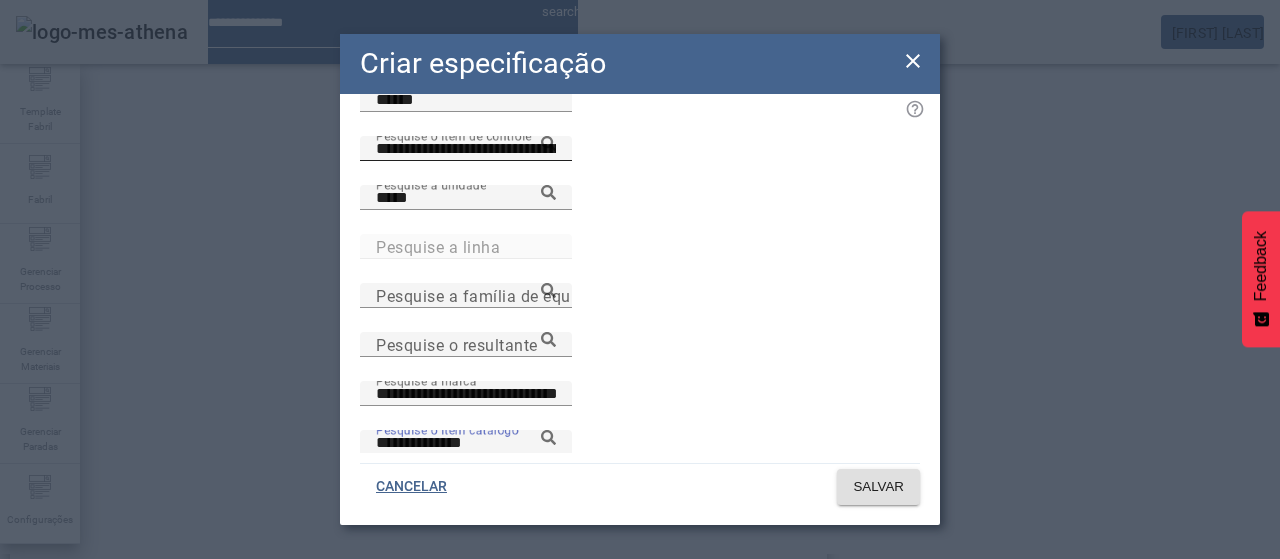 type on "**********" 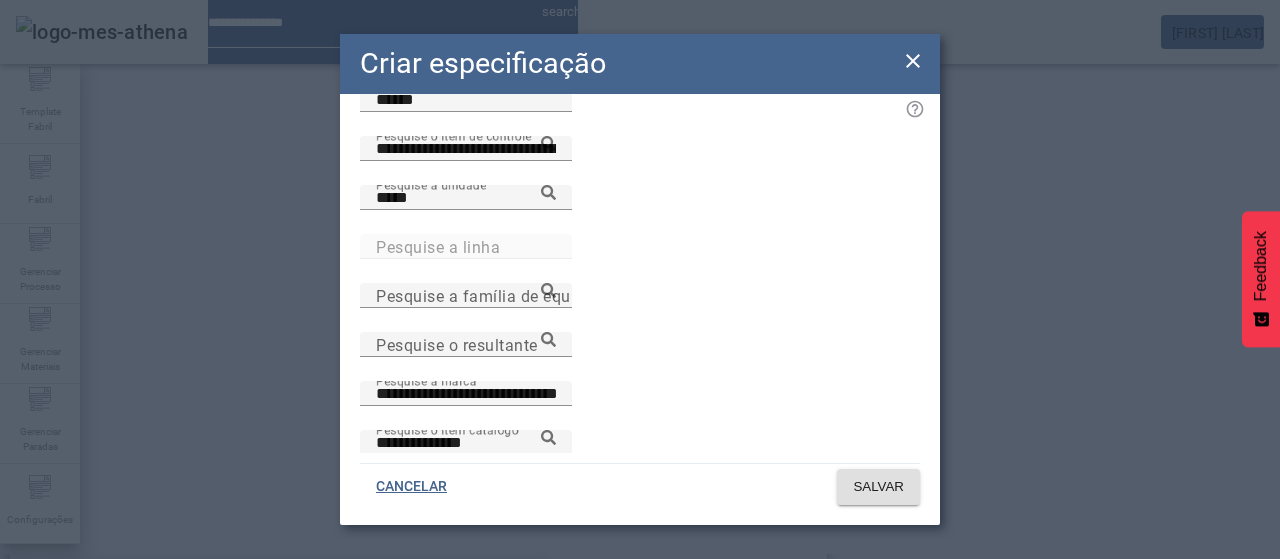 click on "Temperatura do produto ne entrada da enchedora - PET" at bounding box center (224, 591) 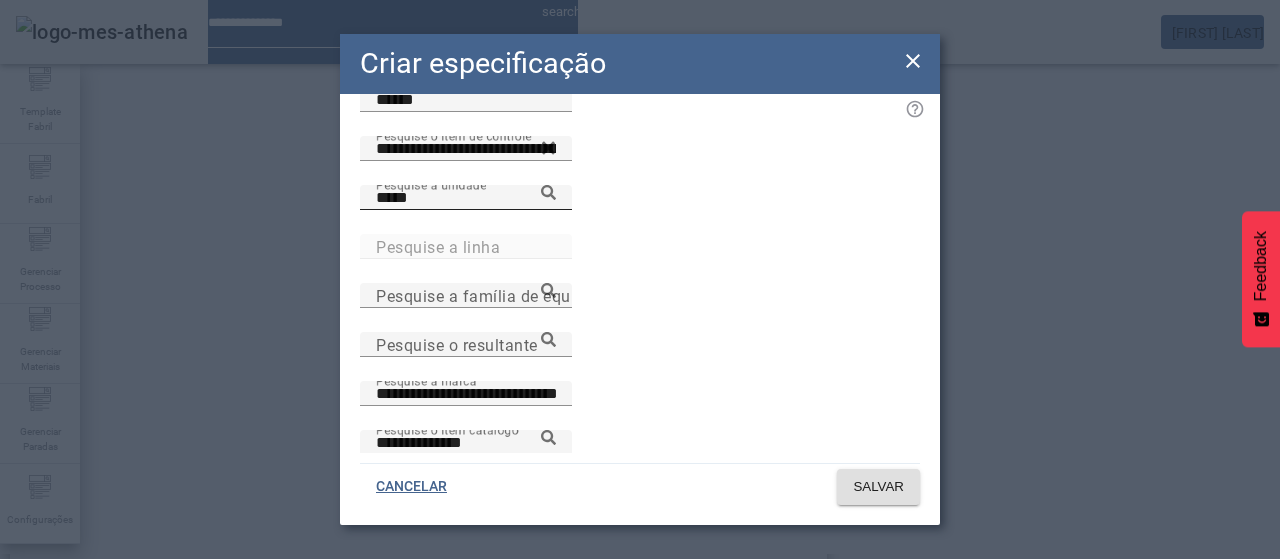 click 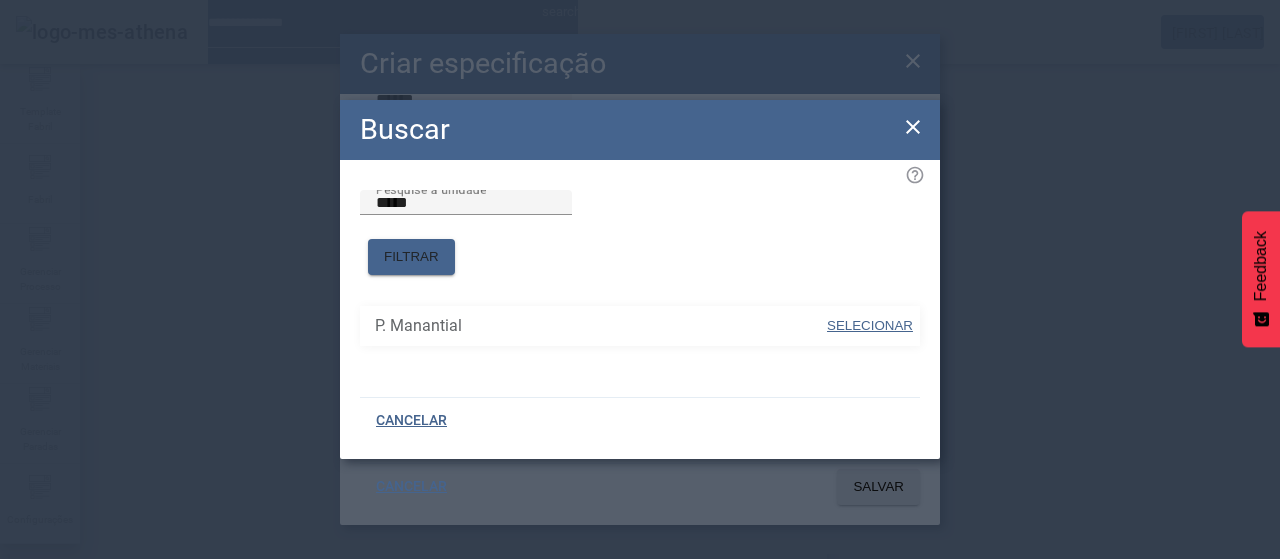 click on "SELECIONAR" at bounding box center (870, 325) 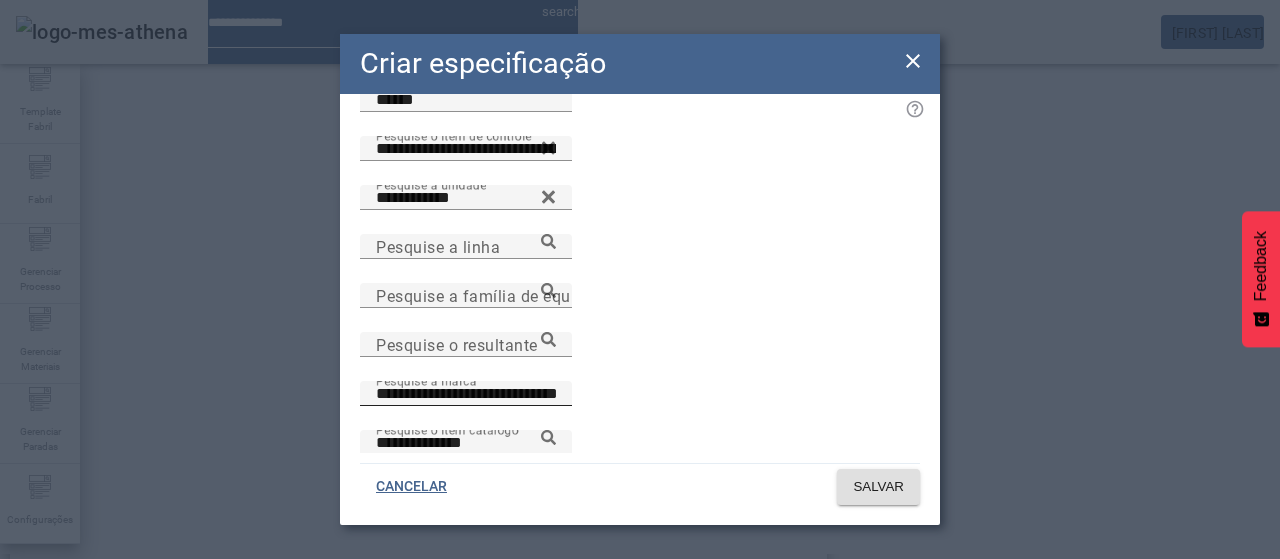 click 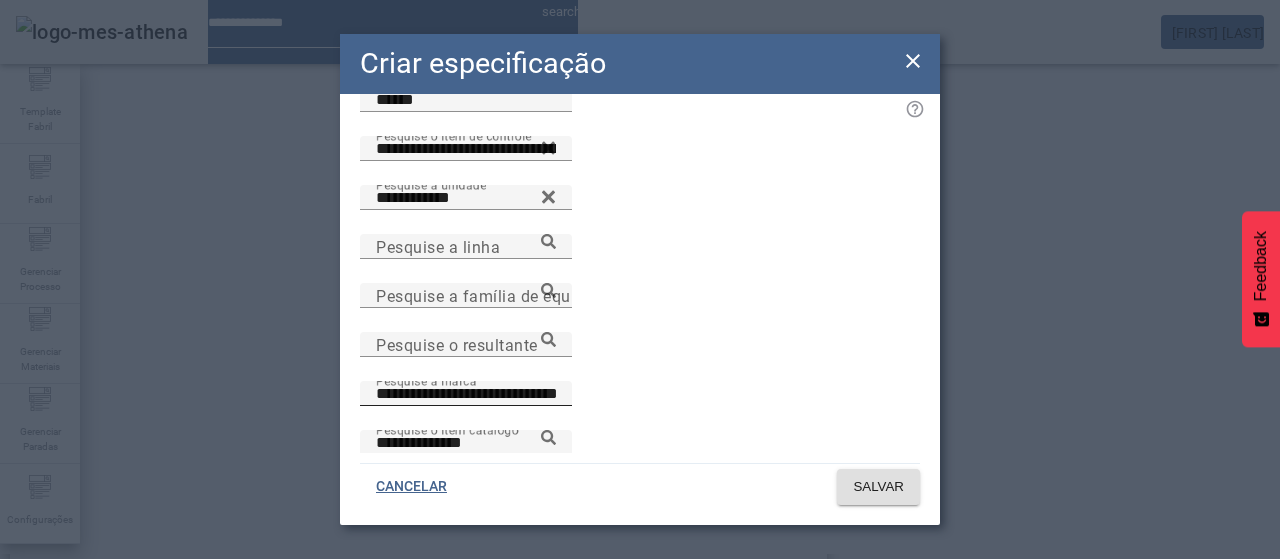 scroll, scrollTop: 0, scrollLeft: 26, axis: horizontal 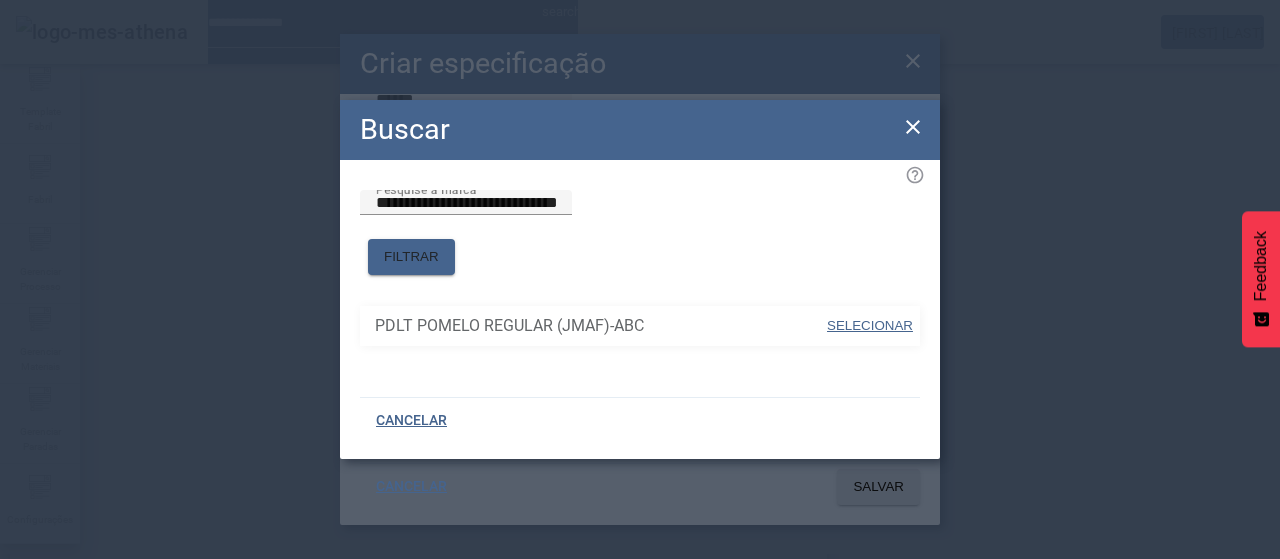 click on "SELECIONAR" at bounding box center (870, 325) 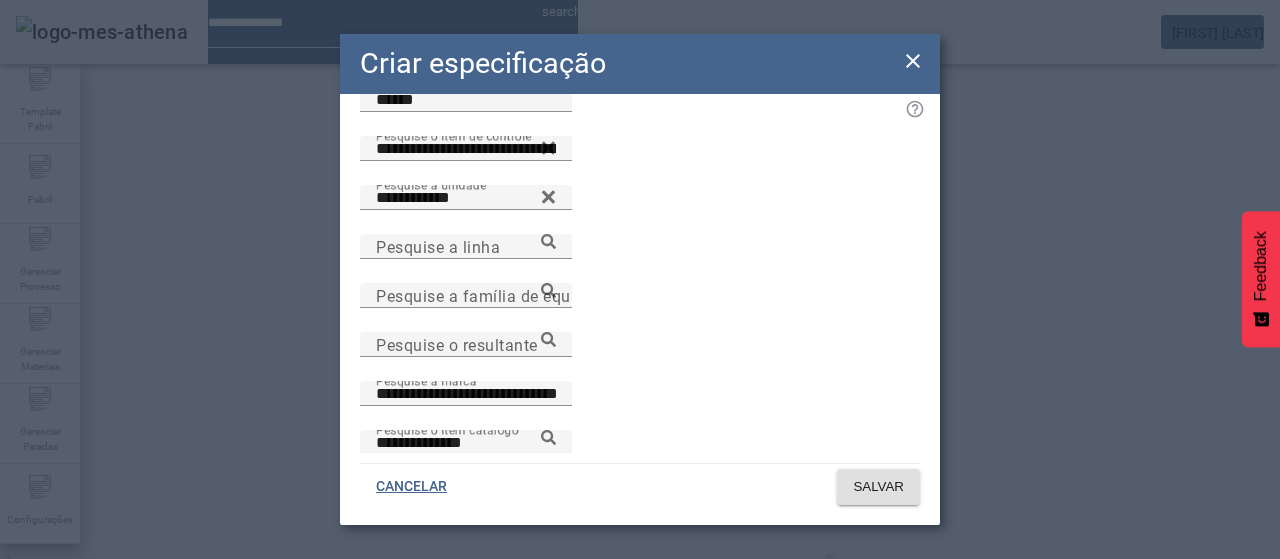 click 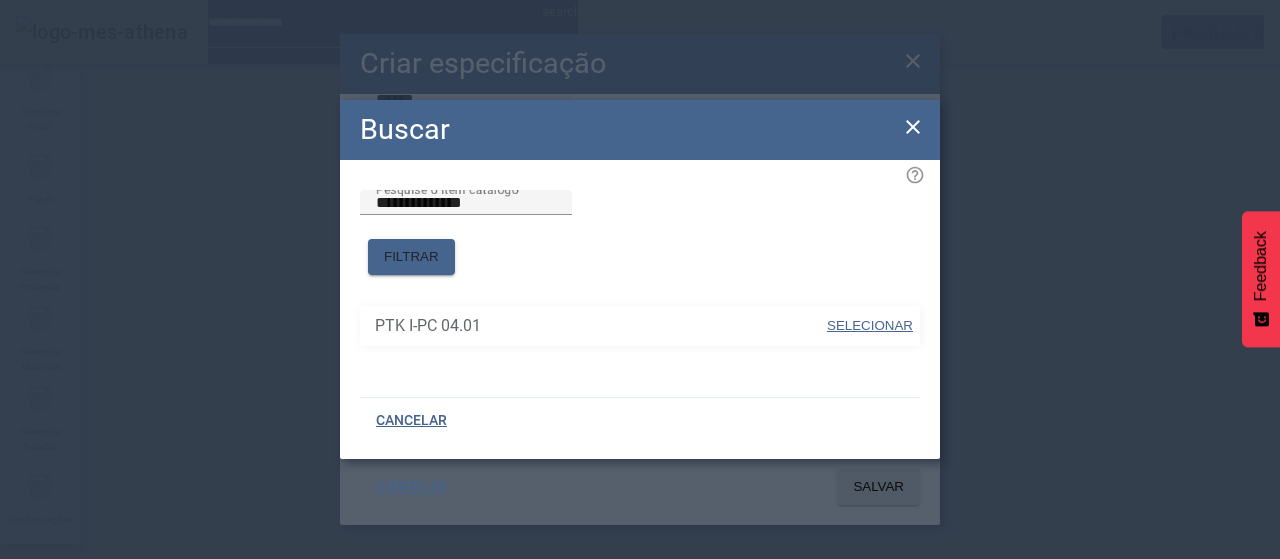 click on "SELECIONAR" at bounding box center [870, 325] 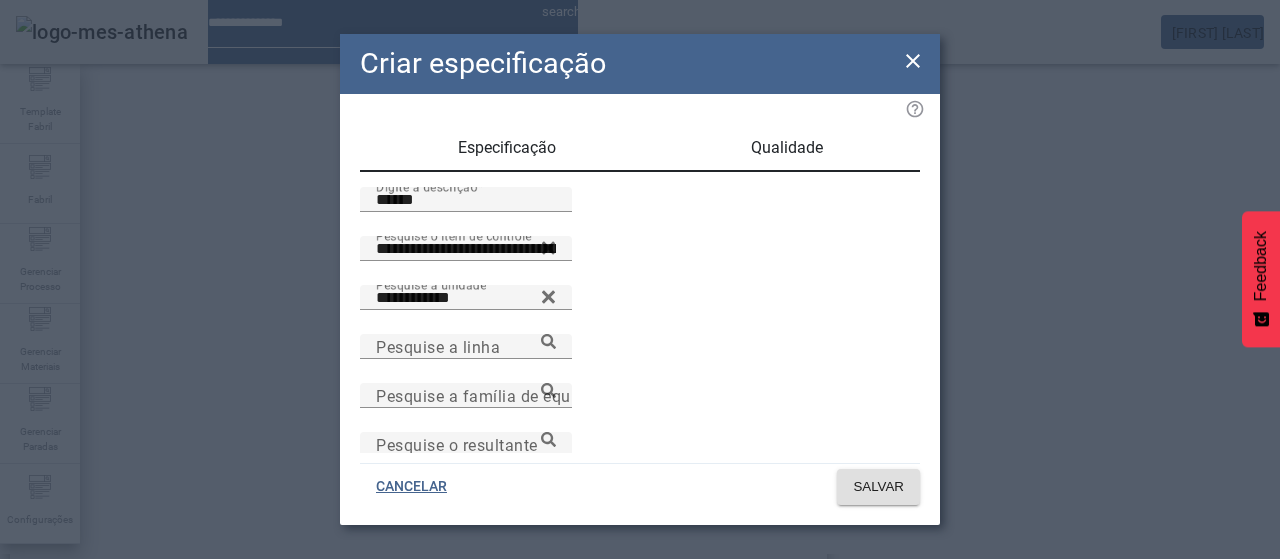 scroll, scrollTop: 0, scrollLeft: 0, axis: both 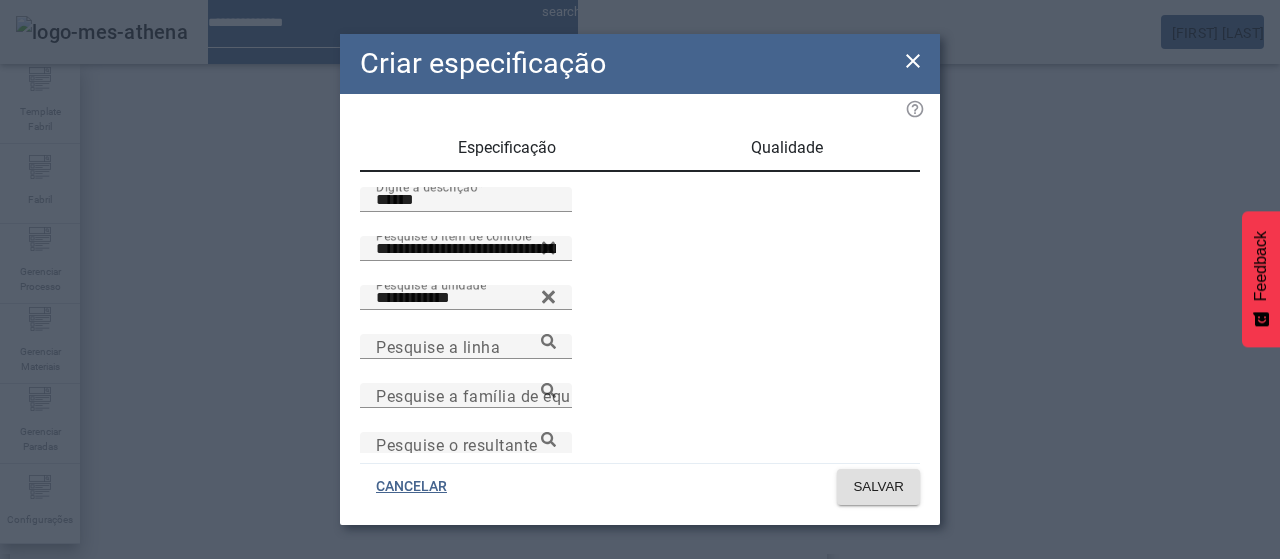 click on "Qualidade" at bounding box center [787, 148] 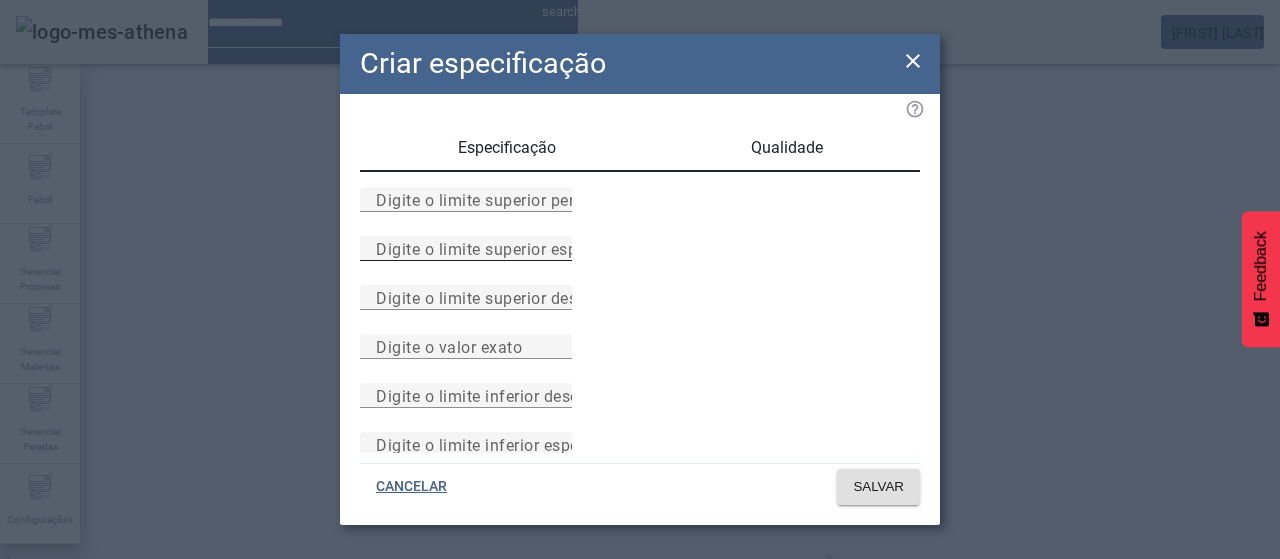 click on "Digite o limite superior especificado" at bounding box center (511, 248) 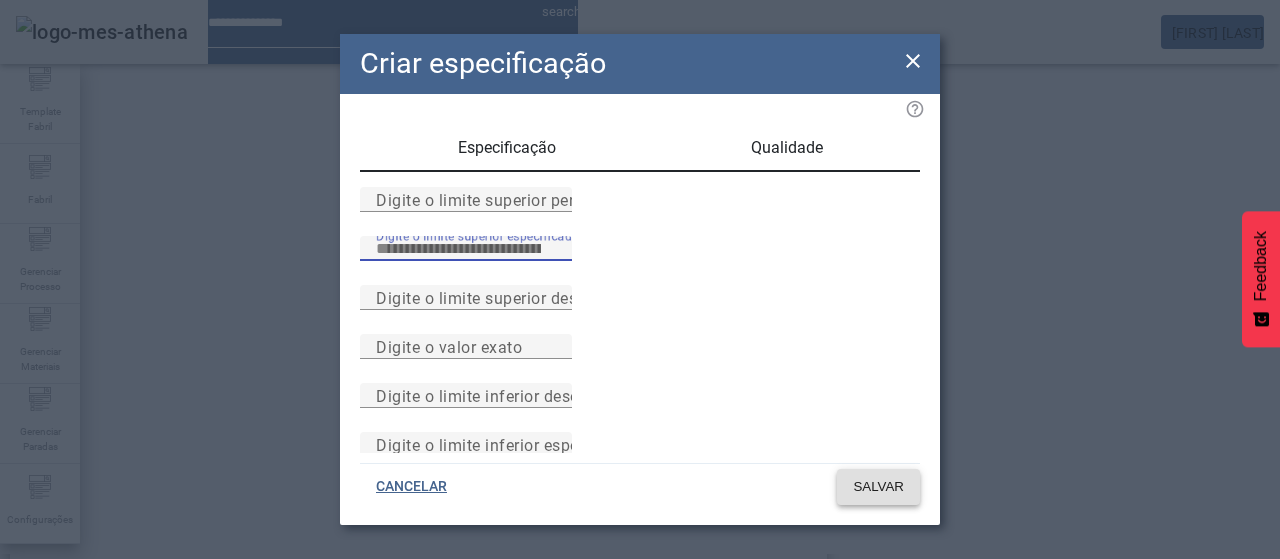 type on "*" 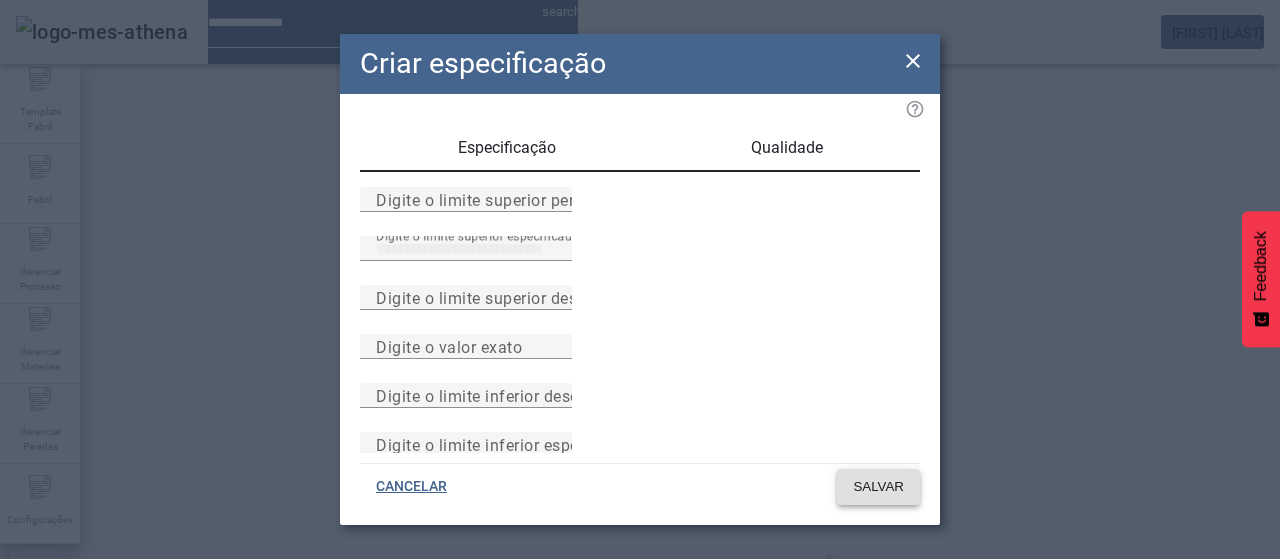 click on "SALVAR" 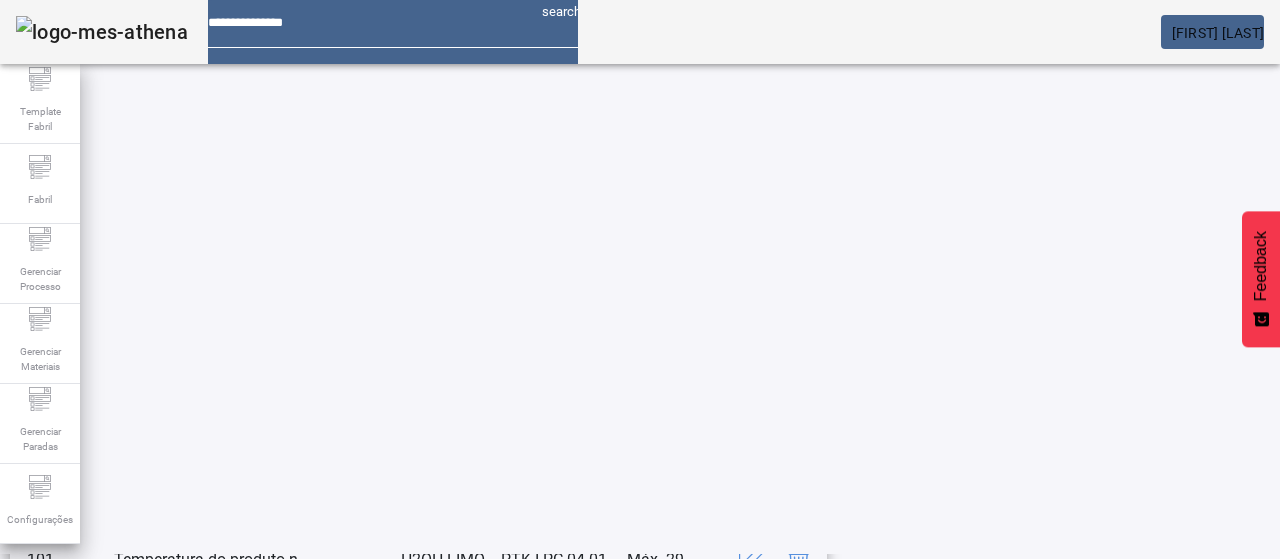 scroll, scrollTop: 323, scrollLeft: 0, axis: vertical 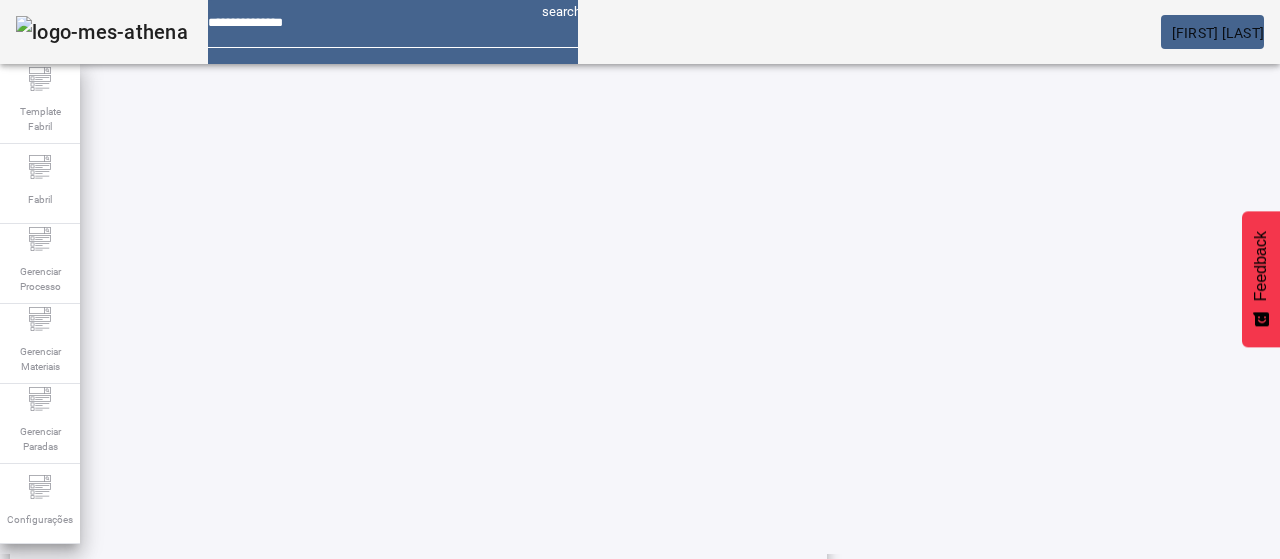click on "ESPECIFICAÇÃO" 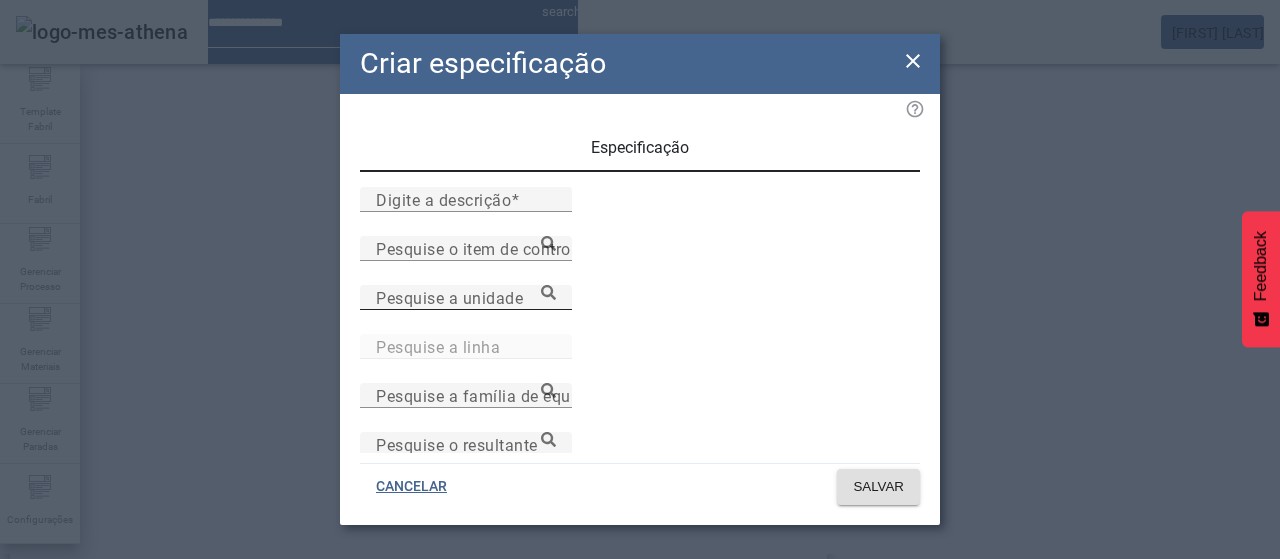 scroll, scrollTop: 200, scrollLeft: 0, axis: vertical 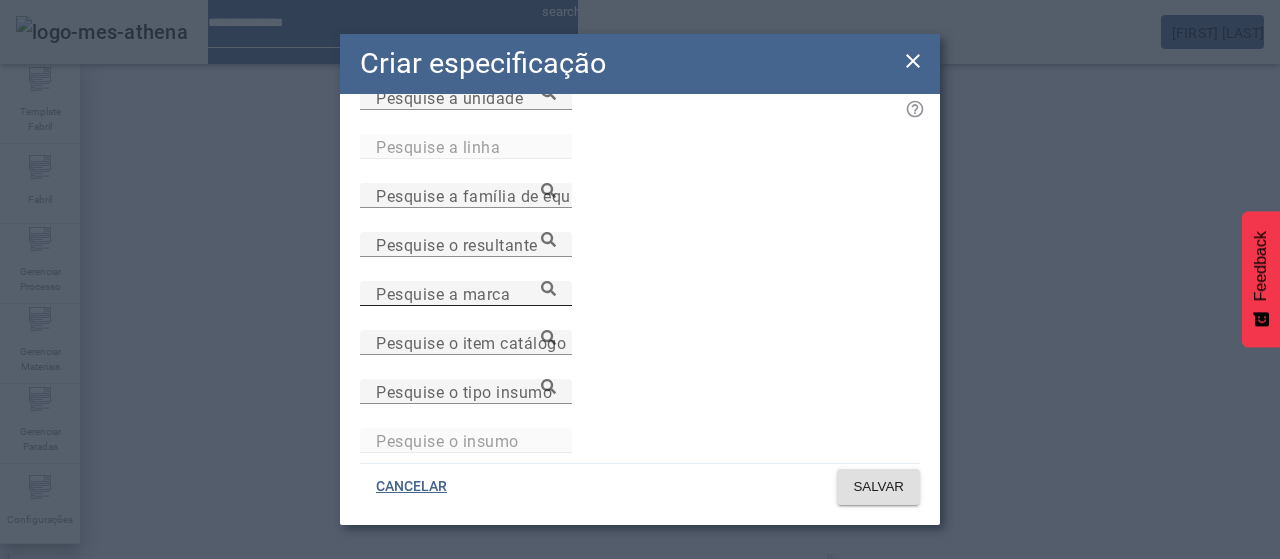 click on "Pesquise a marca" at bounding box center (466, 294) 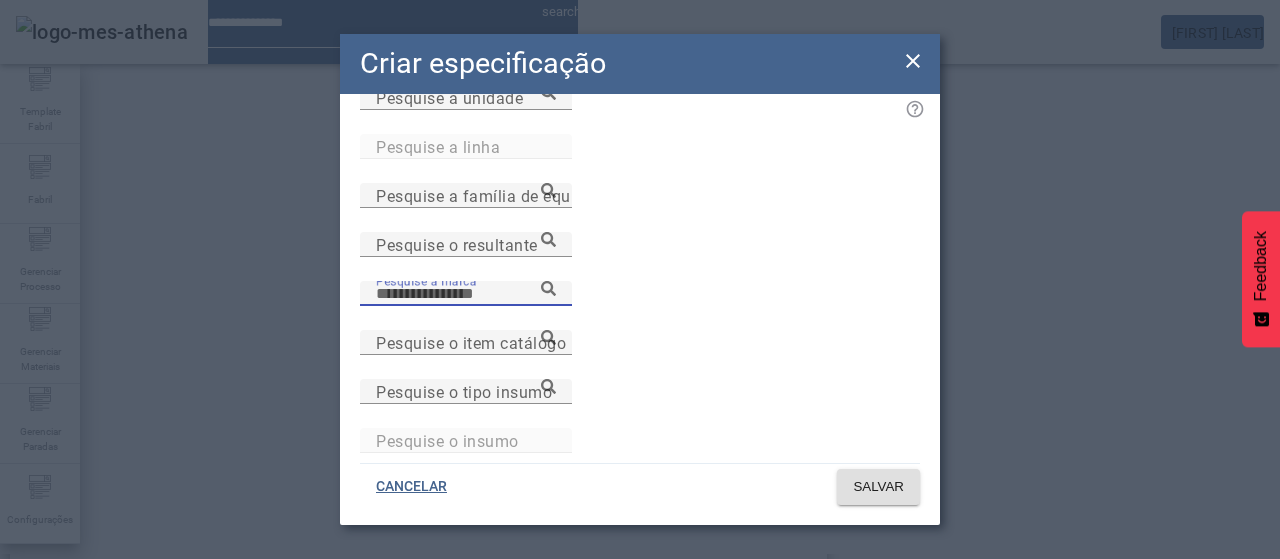 paste on "**********" 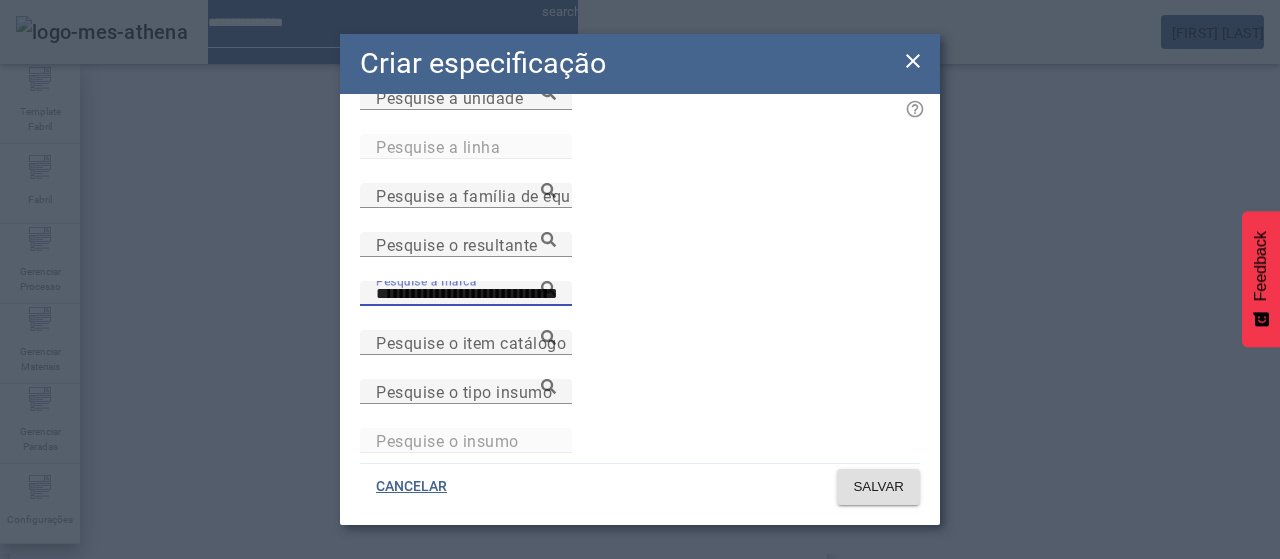 scroll, scrollTop: 0, scrollLeft: 20, axis: horizontal 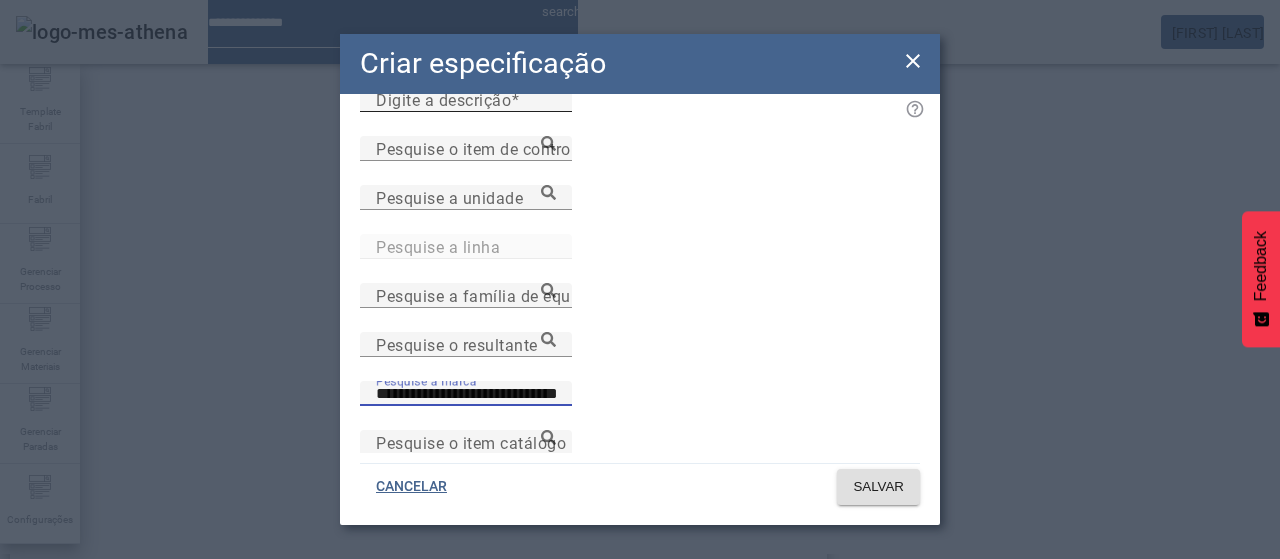 type on "**********" 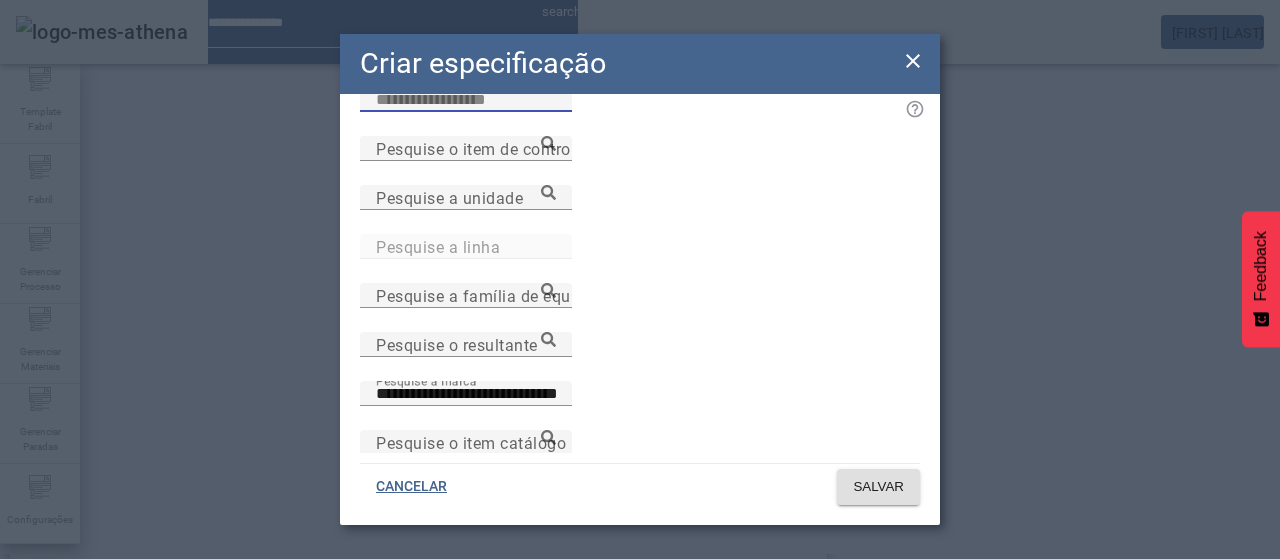 click on "Digite a descrição" at bounding box center [466, 100] 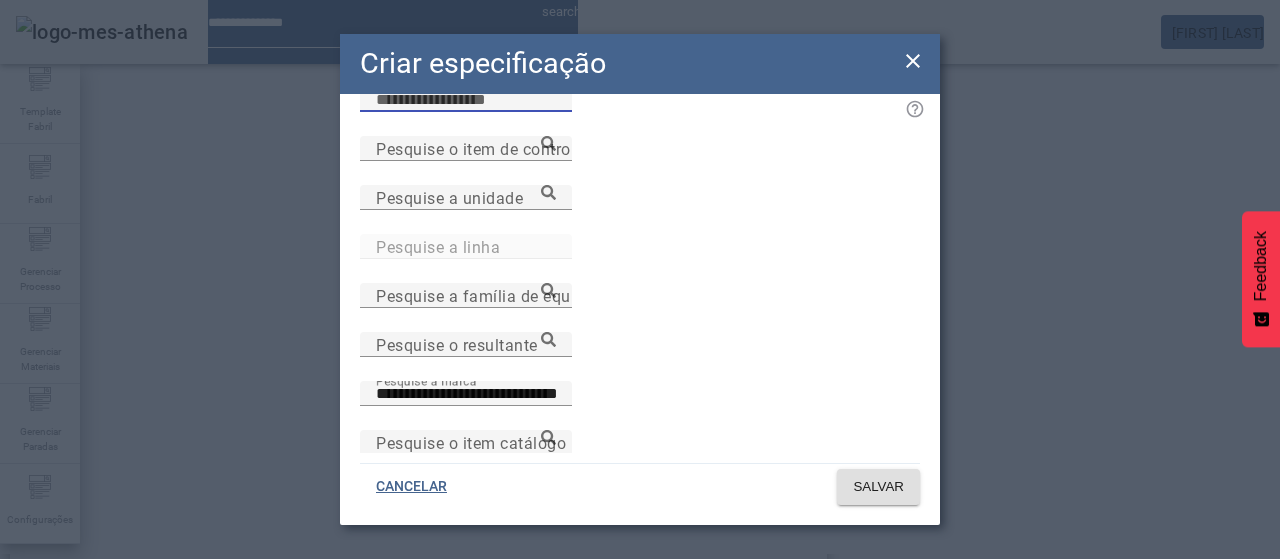scroll, scrollTop: 0, scrollLeft: 0, axis: both 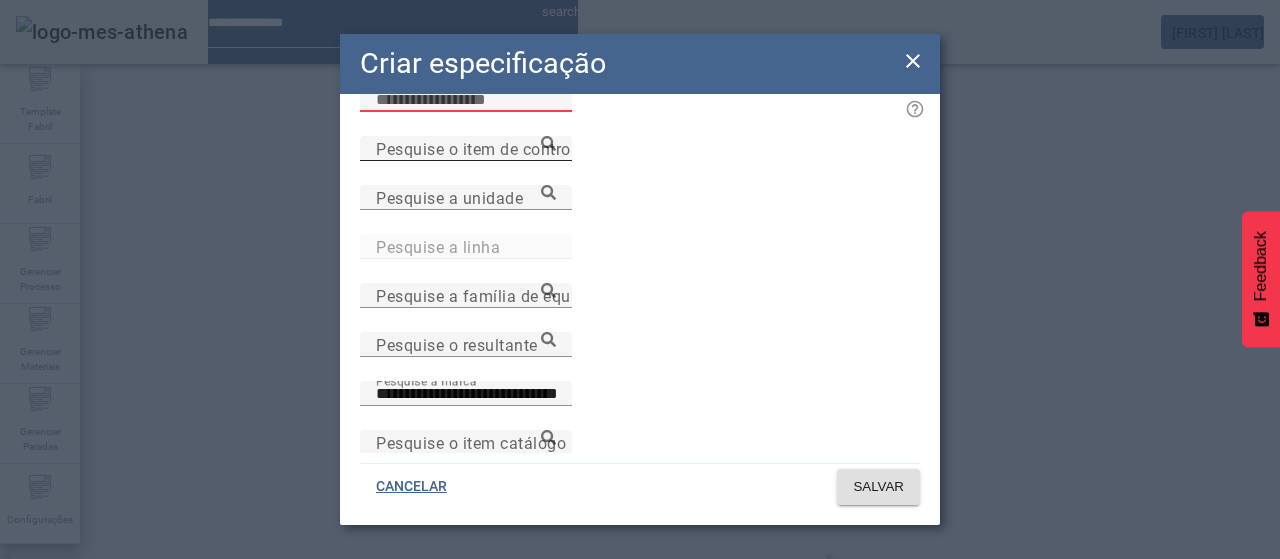 paste on "******" 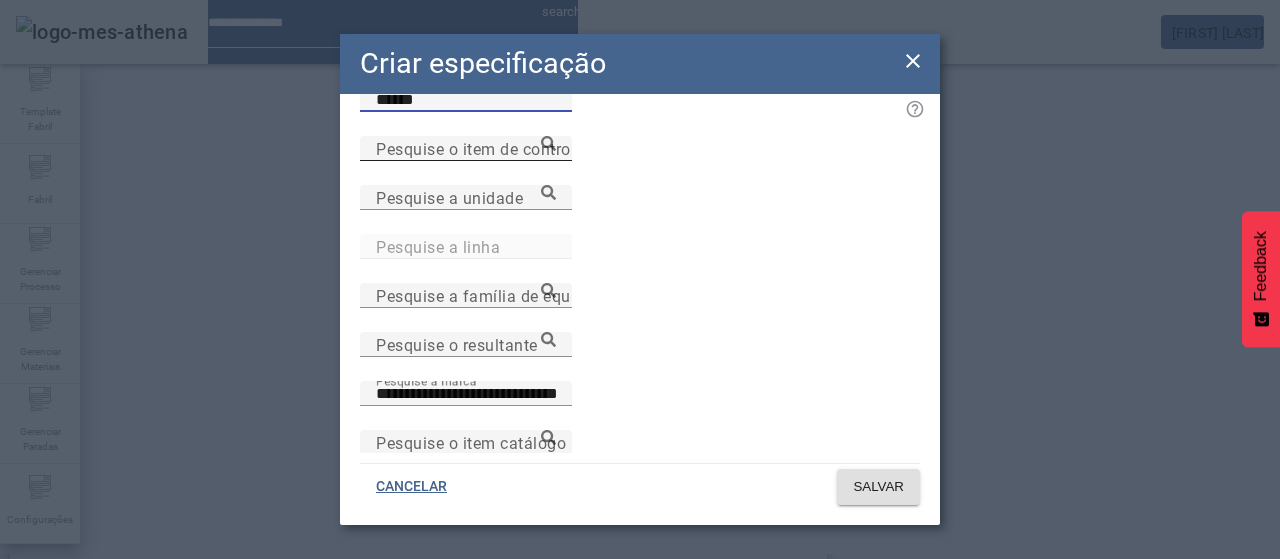 type on "******" 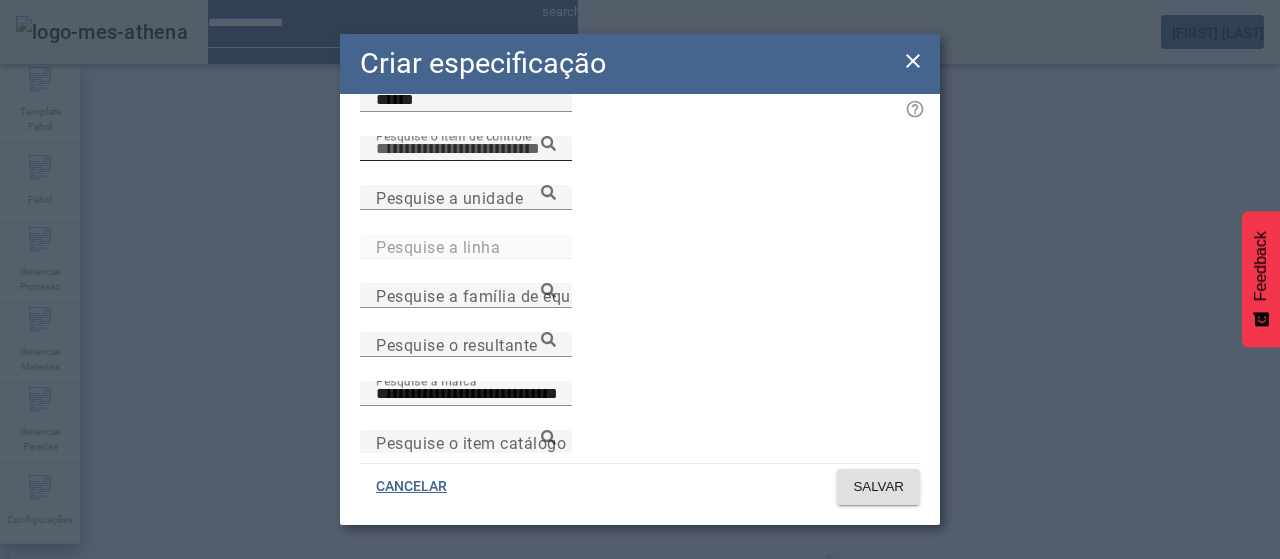 paste on "**********" 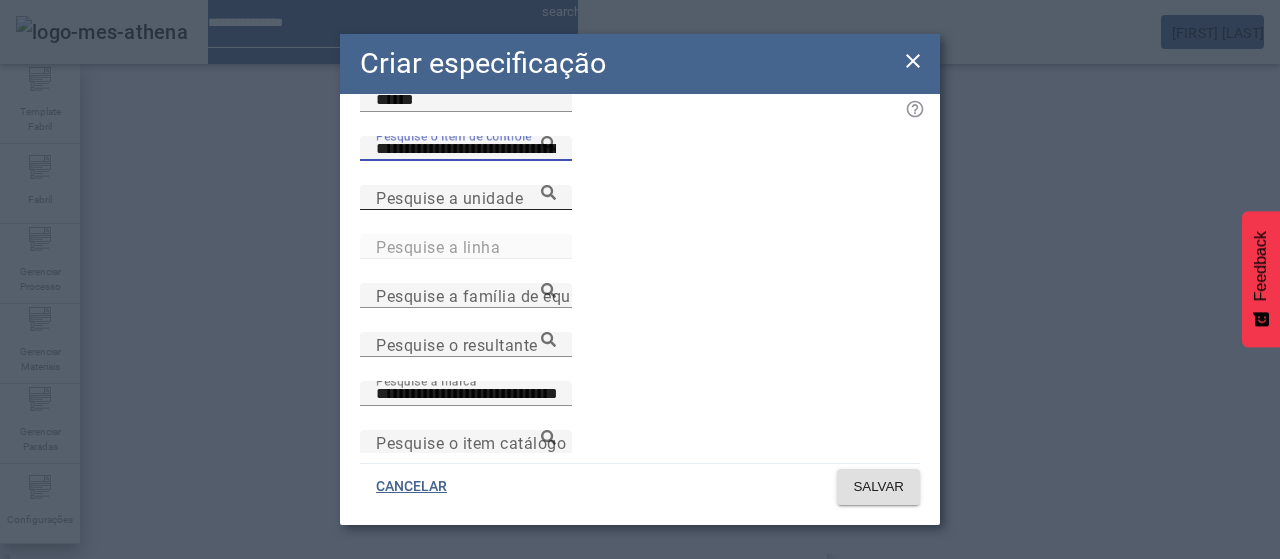 type on "**********" 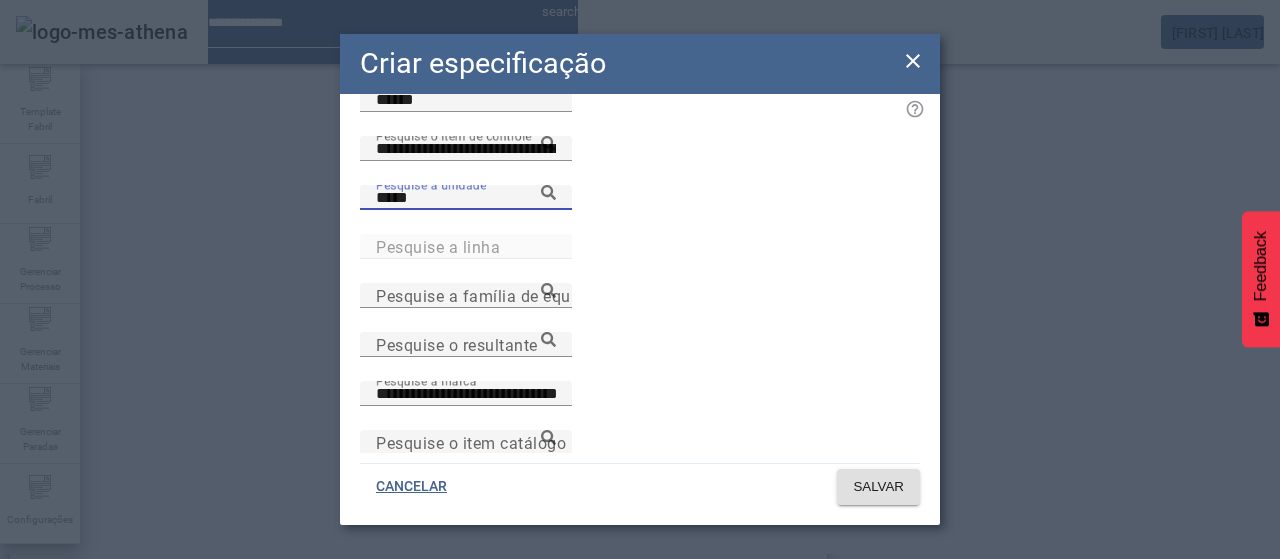 type on "*****" 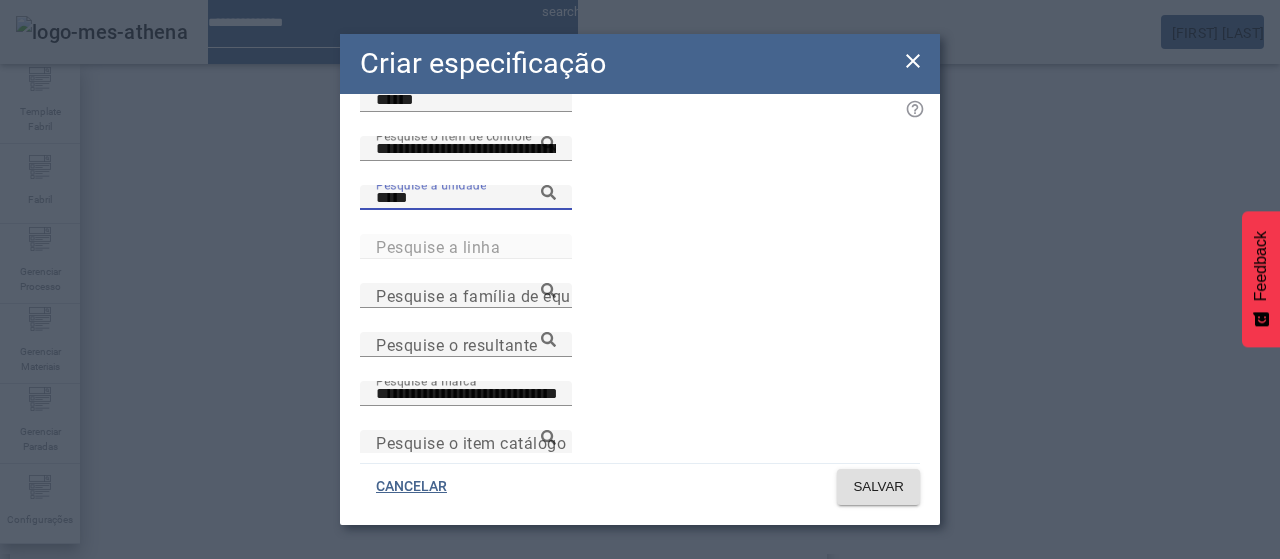 click on "Pesquise o item catálogo" at bounding box center [471, 442] 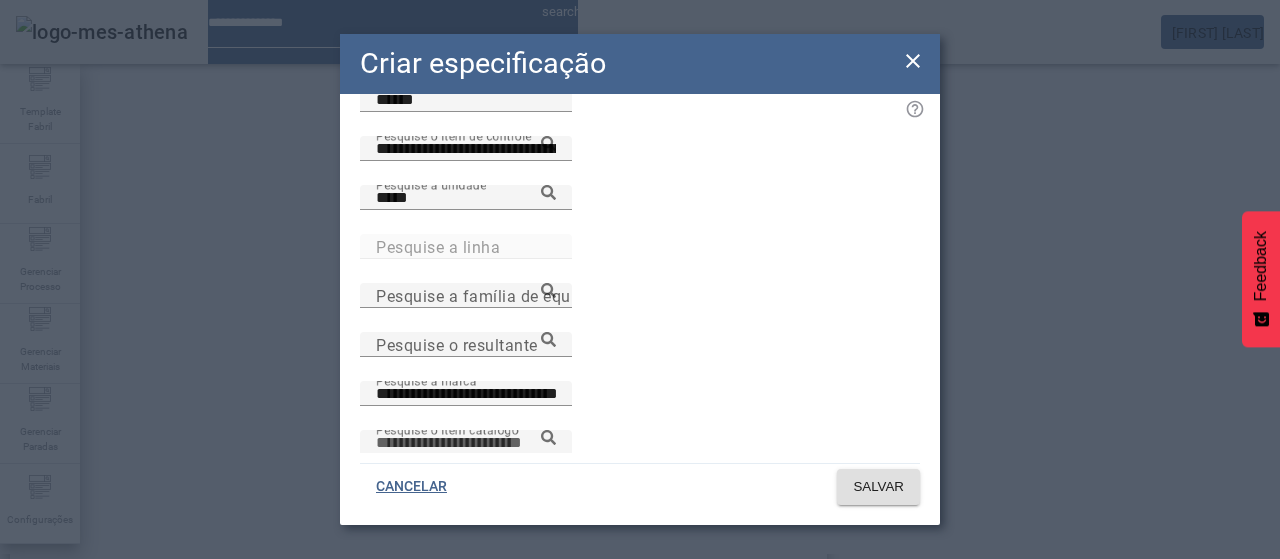 paste on "**********" 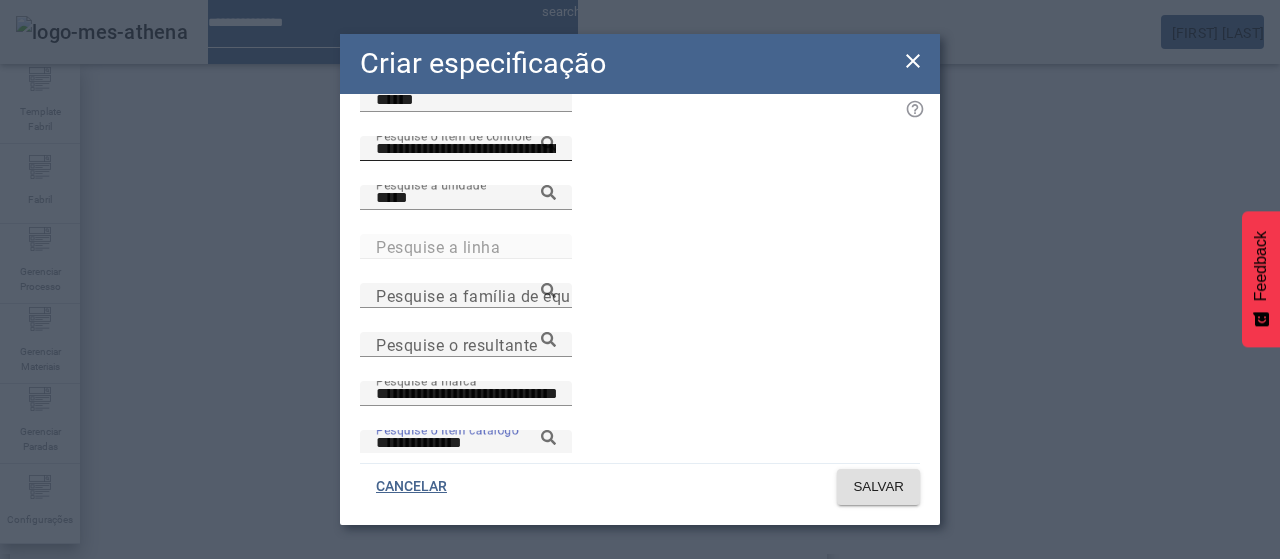 type on "**********" 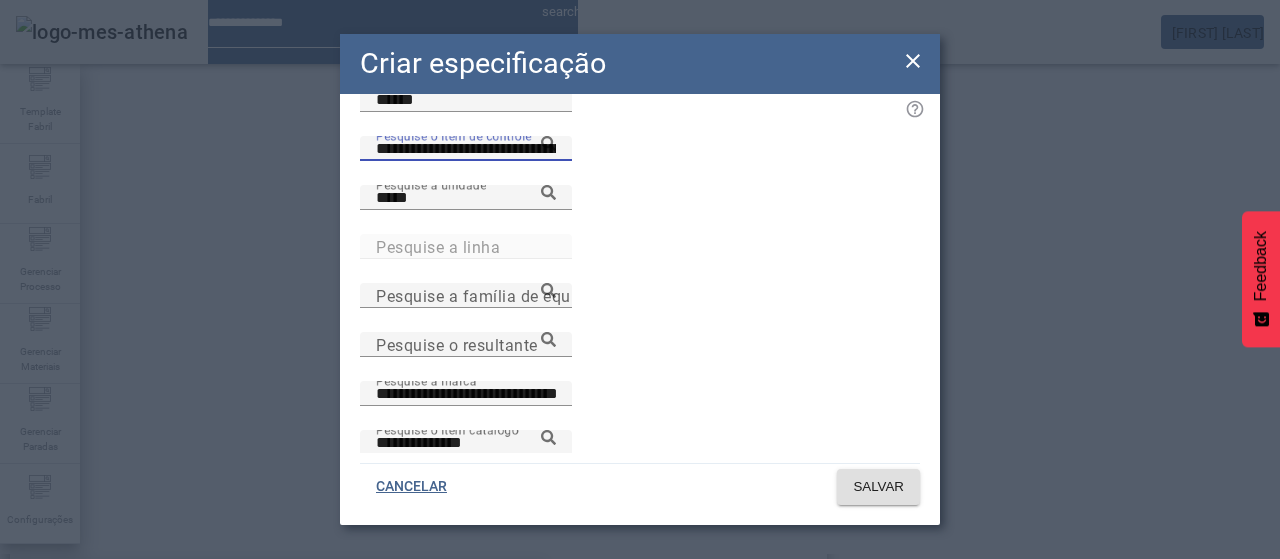 click on "Temperatura do produto ne entrada da enchedora - PET" at bounding box center (224, 591) 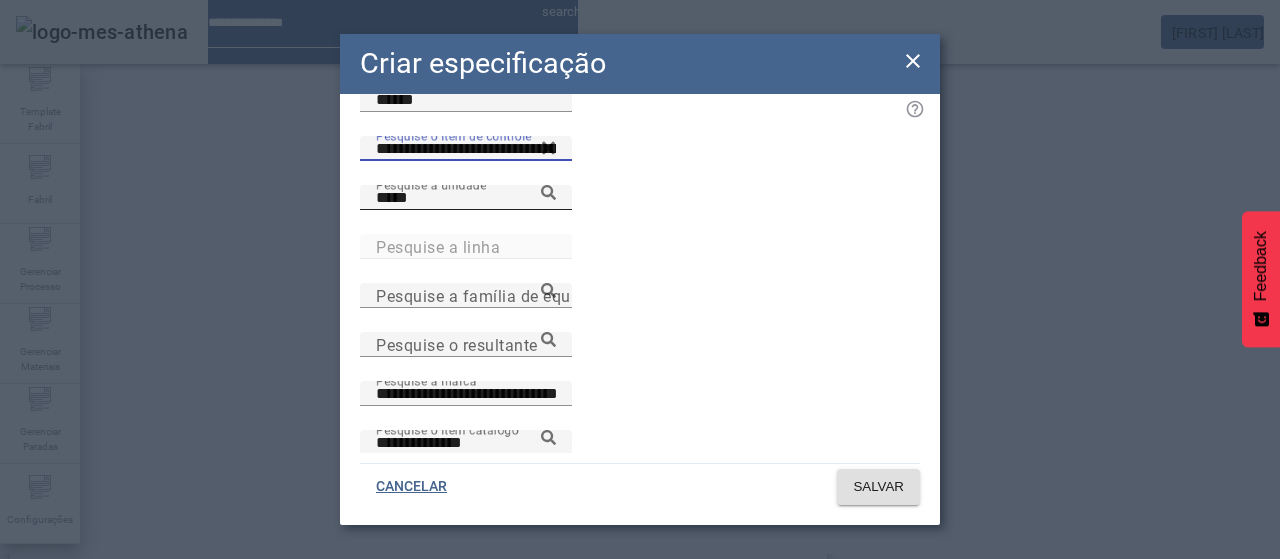 click 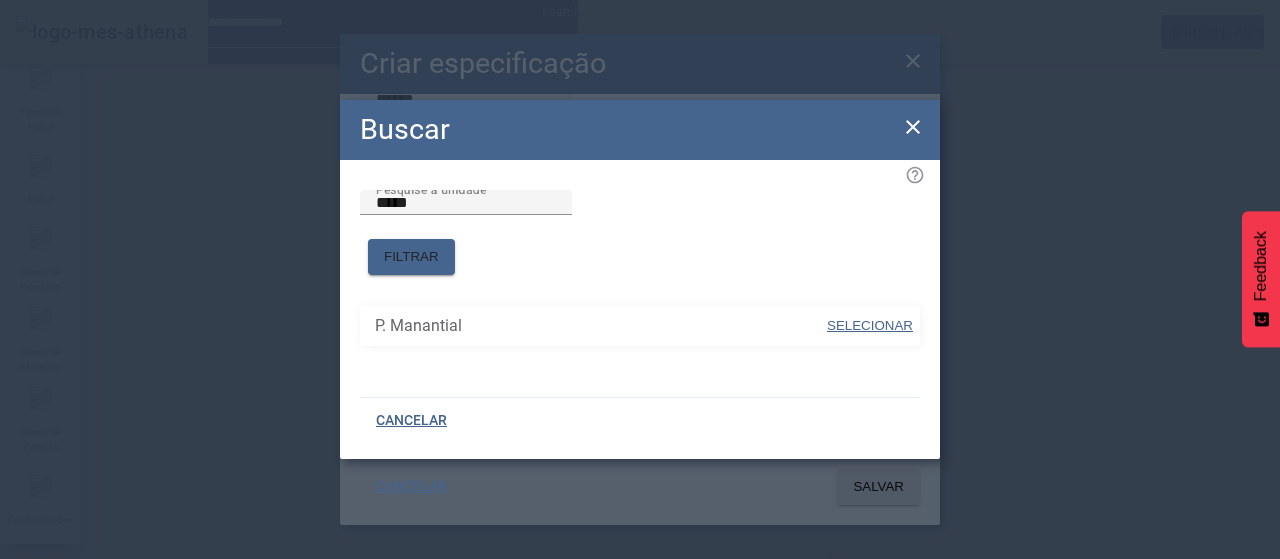 click on "SELECIONAR" at bounding box center (870, 326) 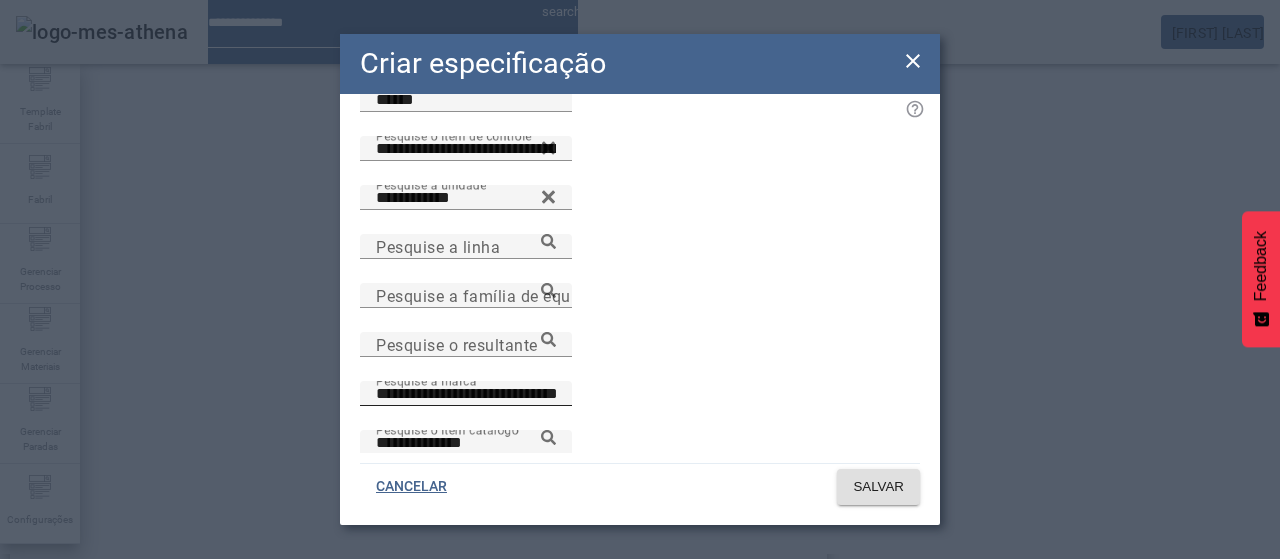 click 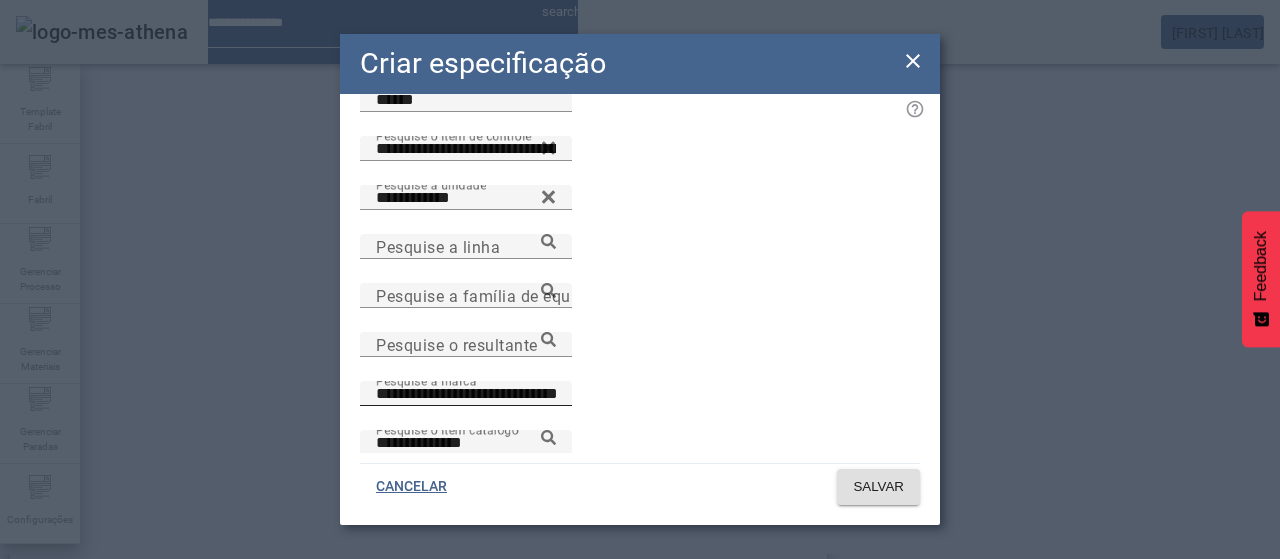 scroll, scrollTop: 0, scrollLeft: 20, axis: horizontal 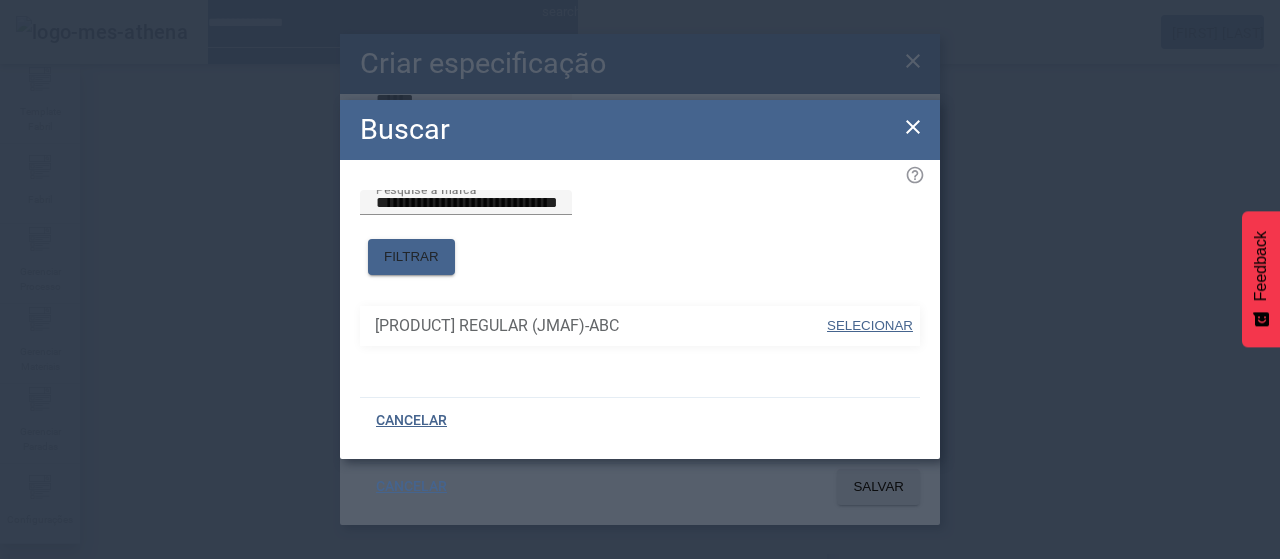 click on "SELECIONAR" at bounding box center [870, 325] 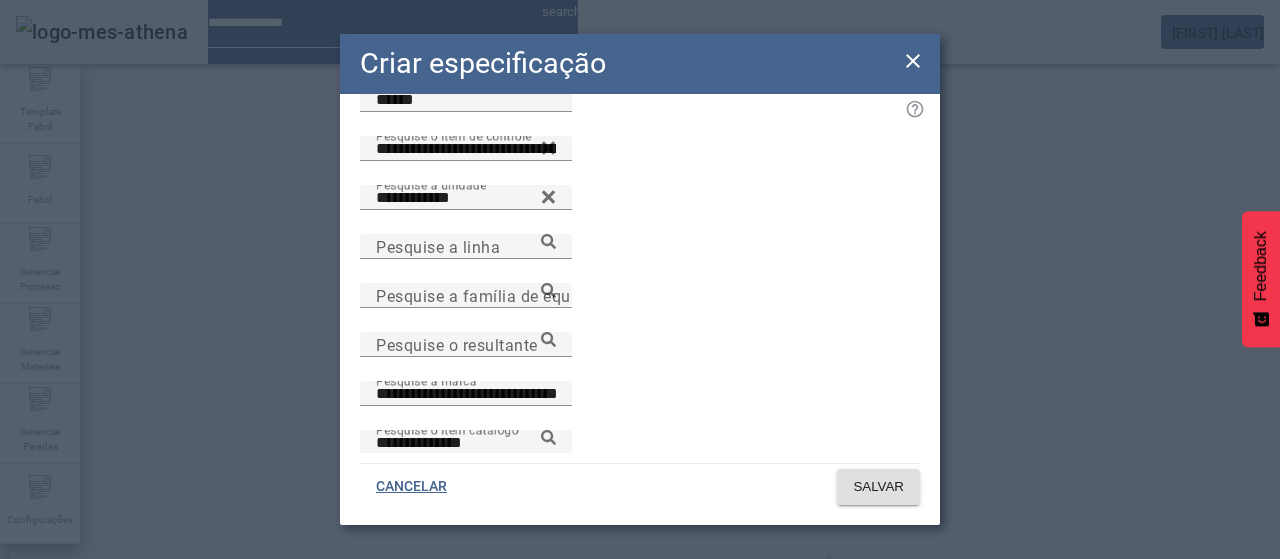 click 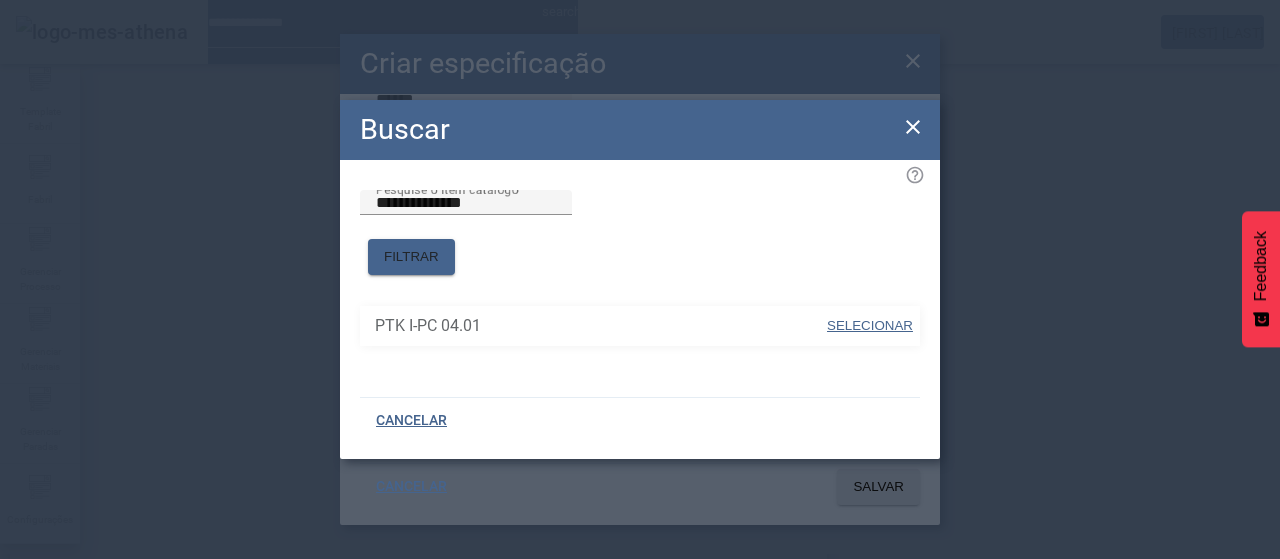 click on "SELECIONAR" at bounding box center (870, 325) 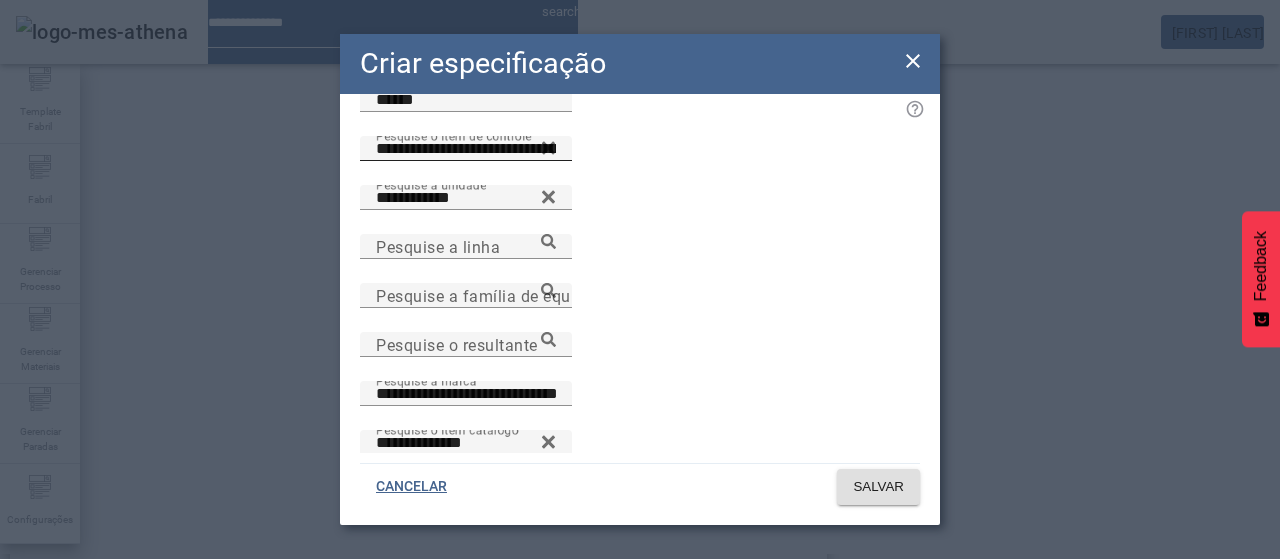 scroll, scrollTop: 0, scrollLeft: 0, axis: both 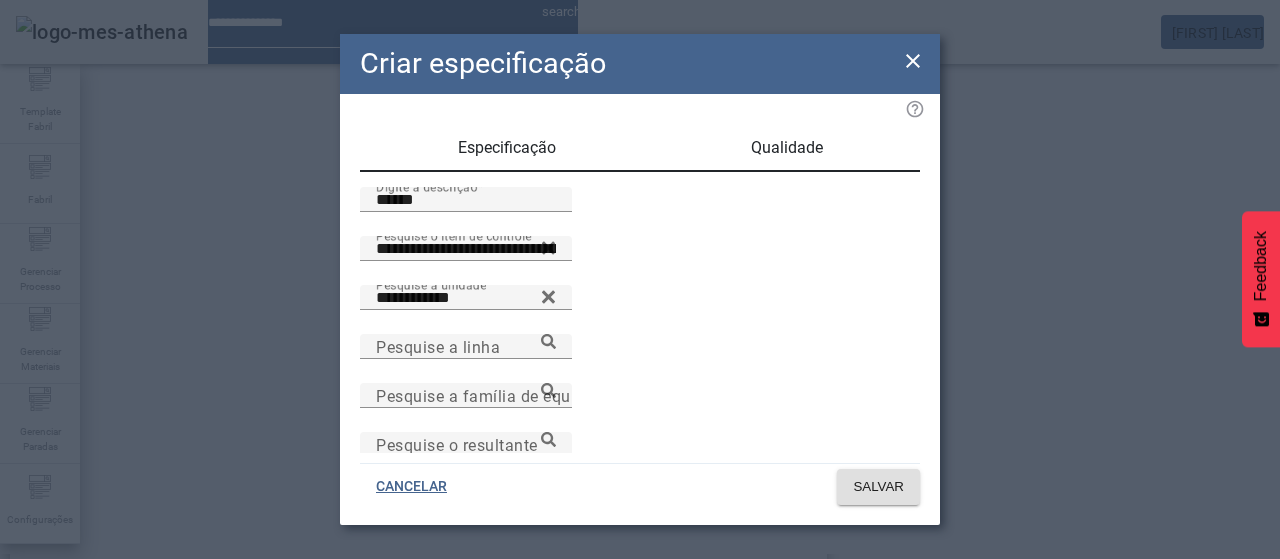 click on "Qualidade" at bounding box center (786, 148) 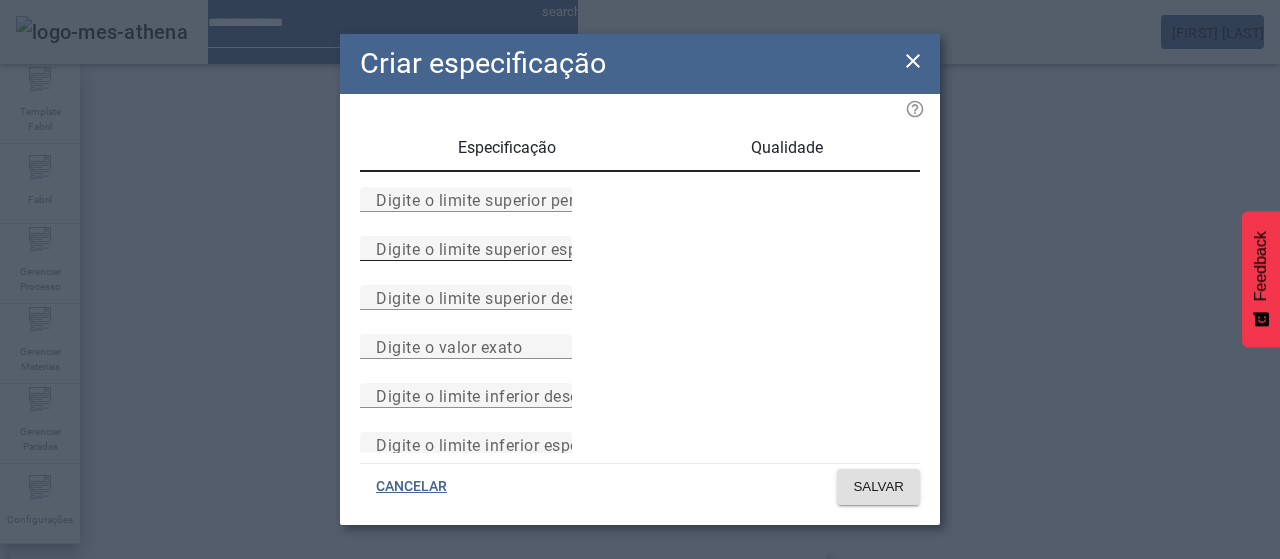 click on "Digite o limite superior especificado" at bounding box center (511, 248) 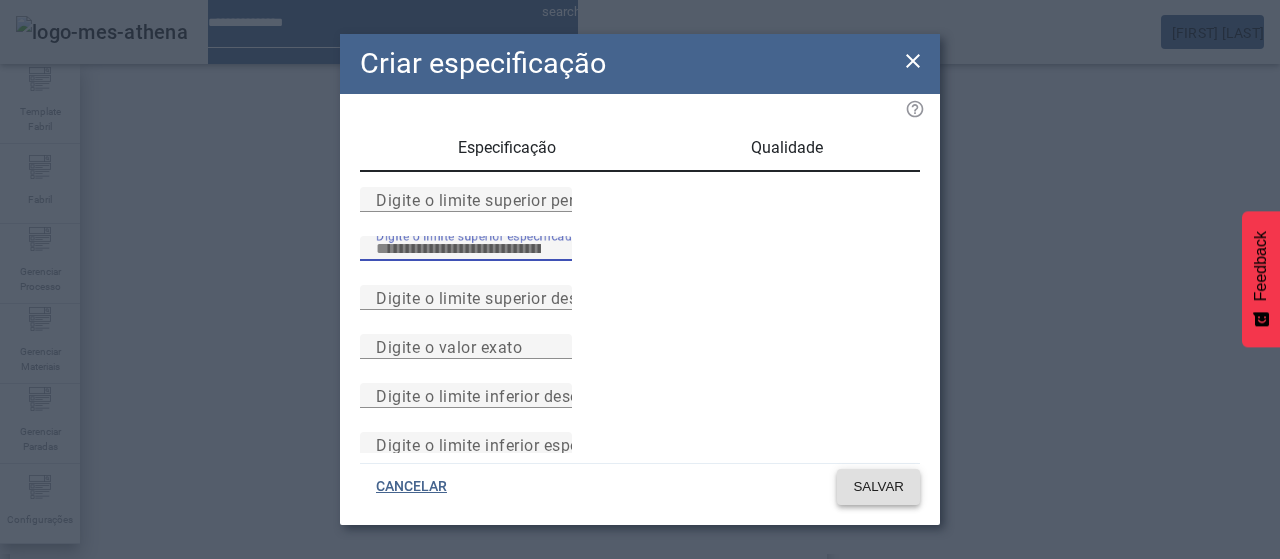 type on "*" 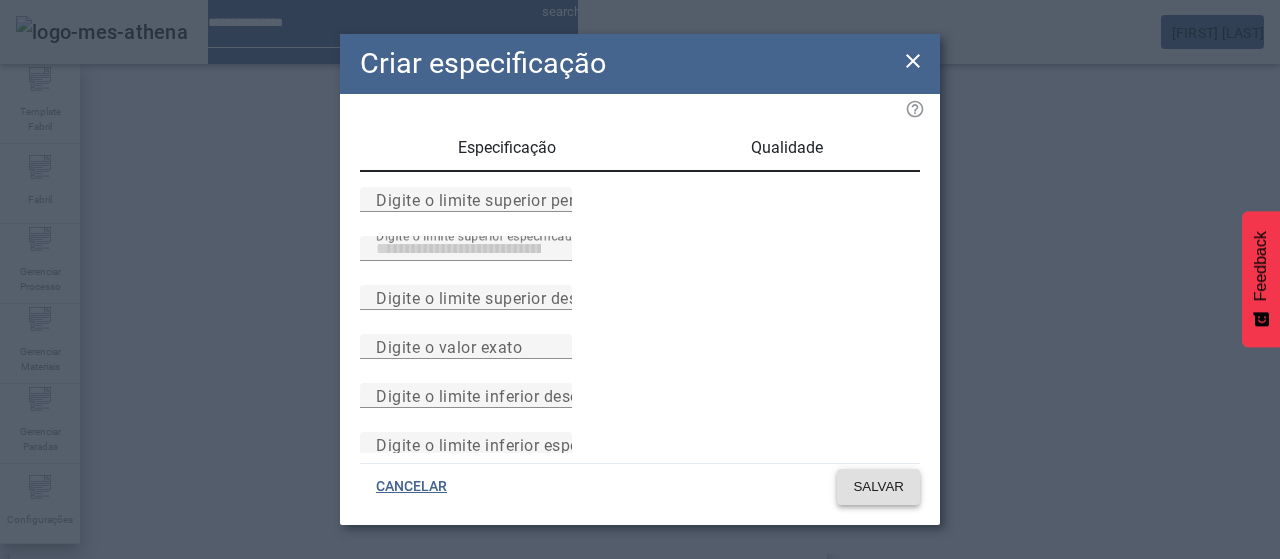 click on "SALVAR" 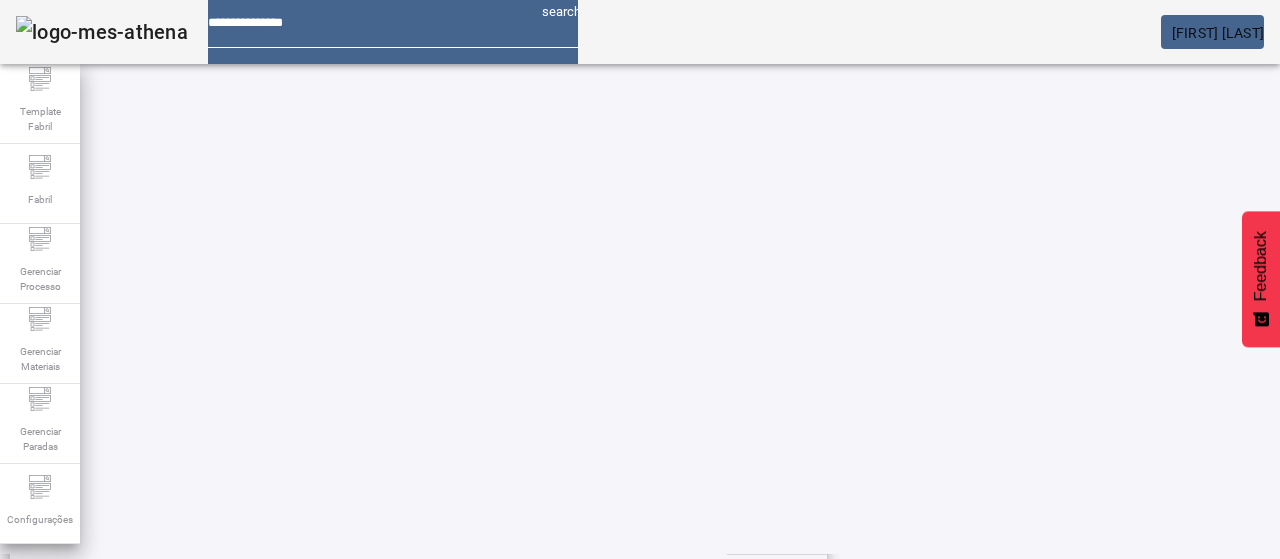 scroll, scrollTop: 223, scrollLeft: 0, axis: vertical 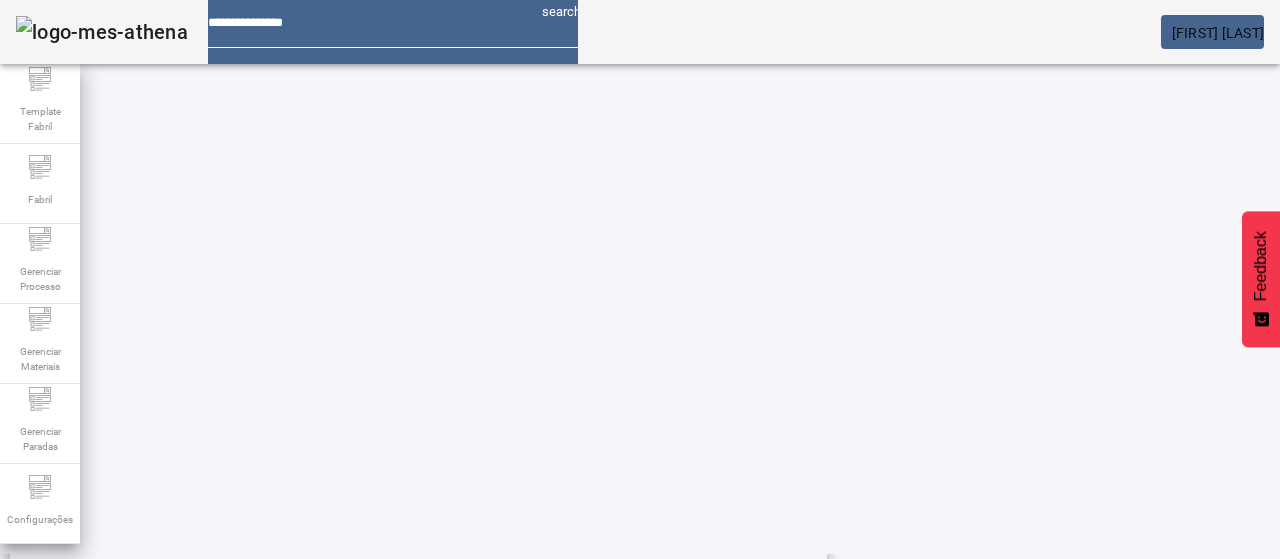 click 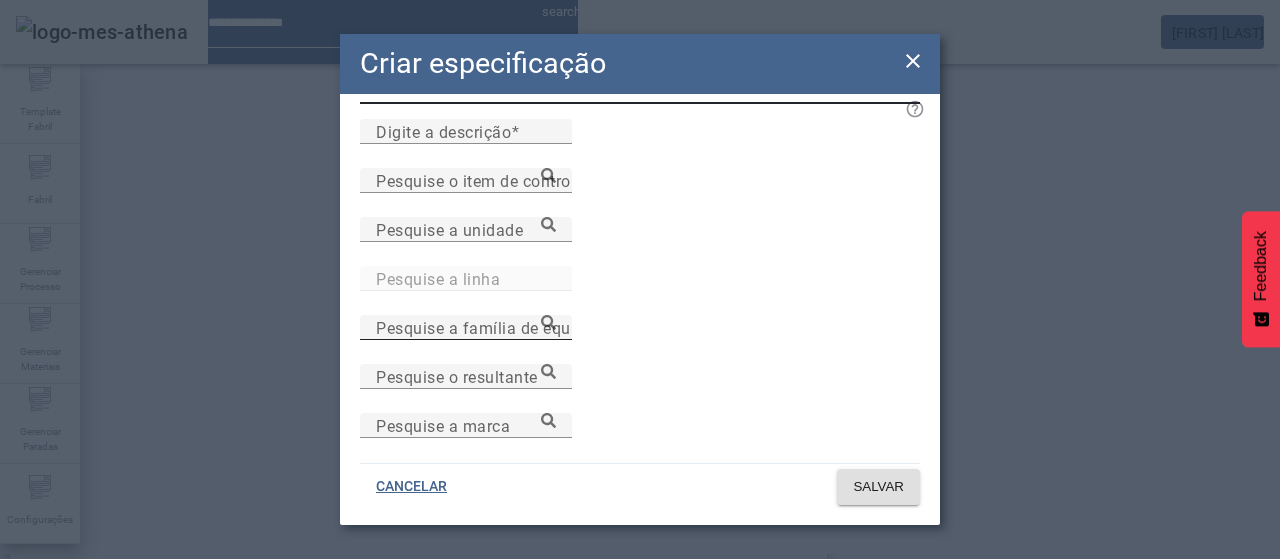 scroll, scrollTop: 100, scrollLeft: 0, axis: vertical 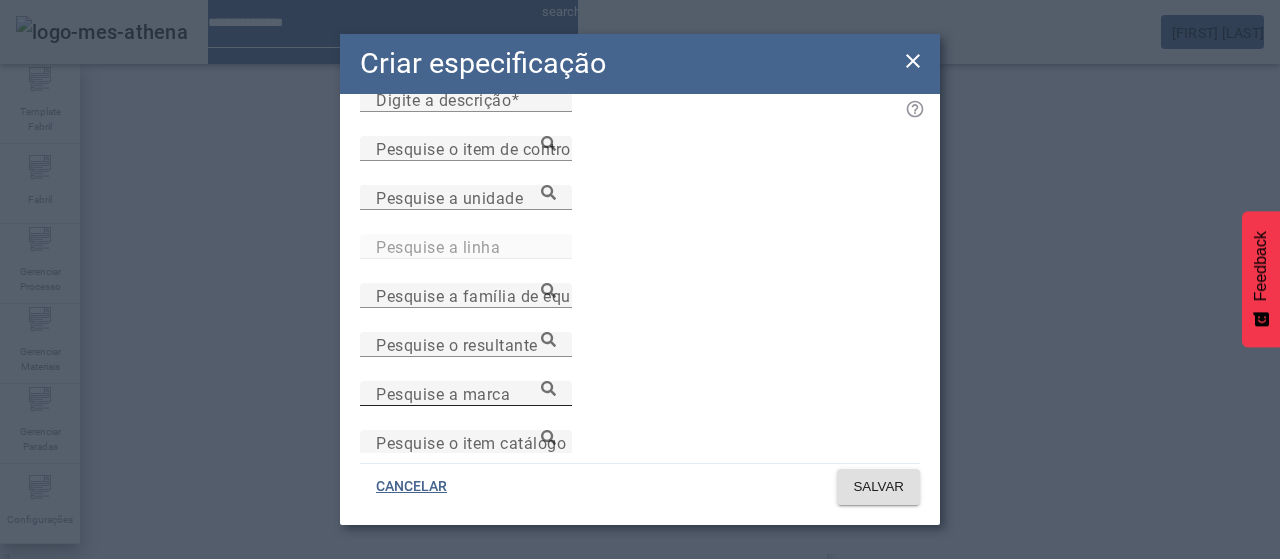 click on "Pesquise a marca" at bounding box center (466, 393) 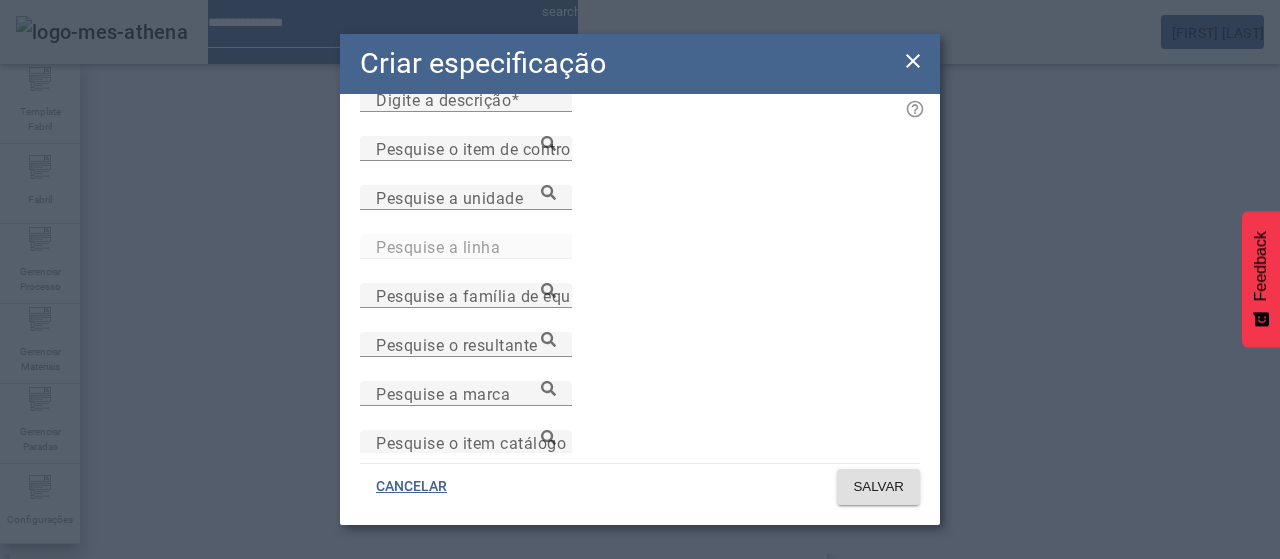 paste on "**********" 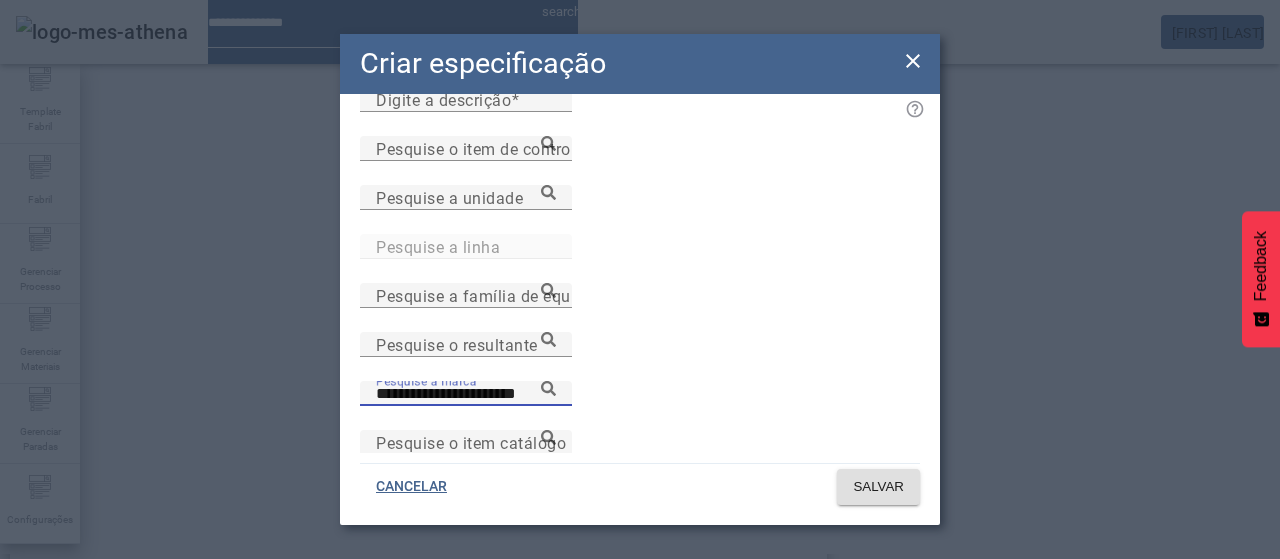 scroll, scrollTop: 0, scrollLeft: 0, axis: both 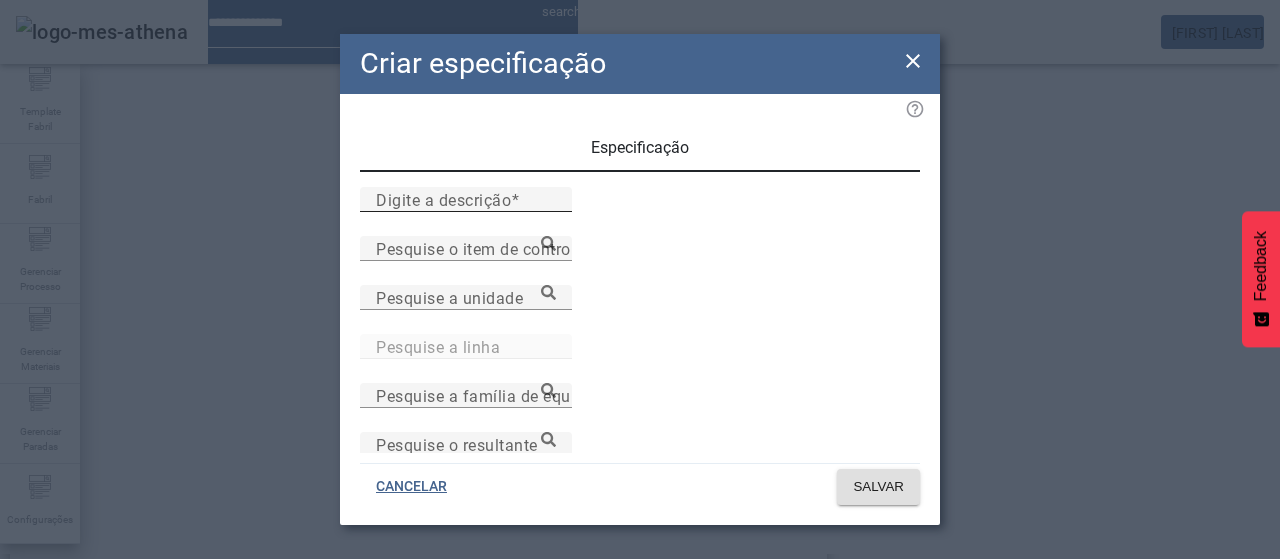 type on "**********" 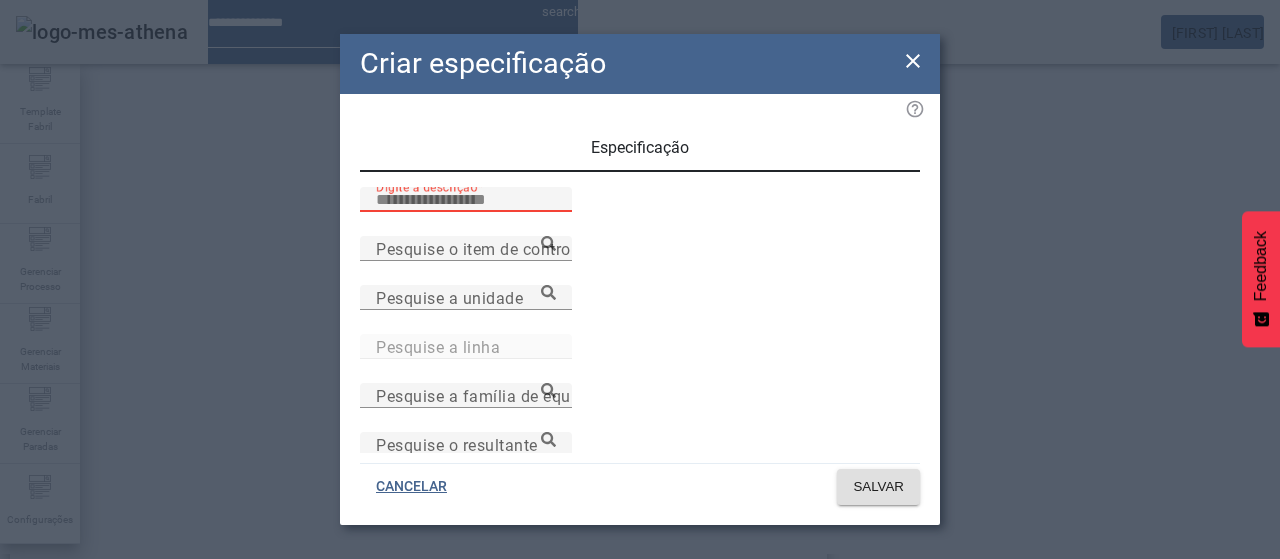 paste on "**********" 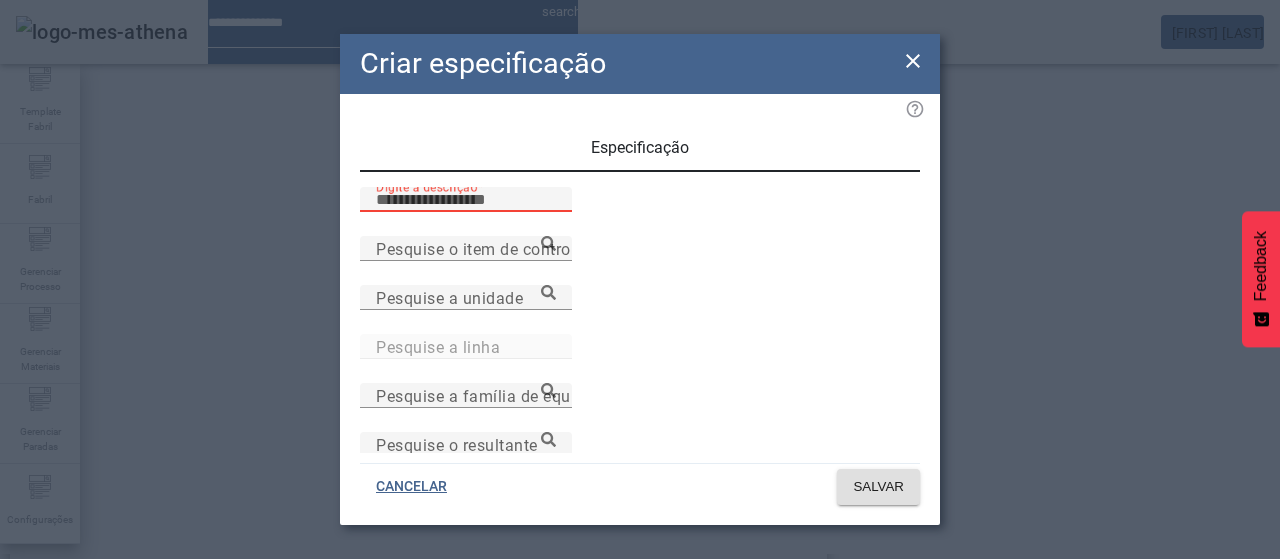type on "**********" 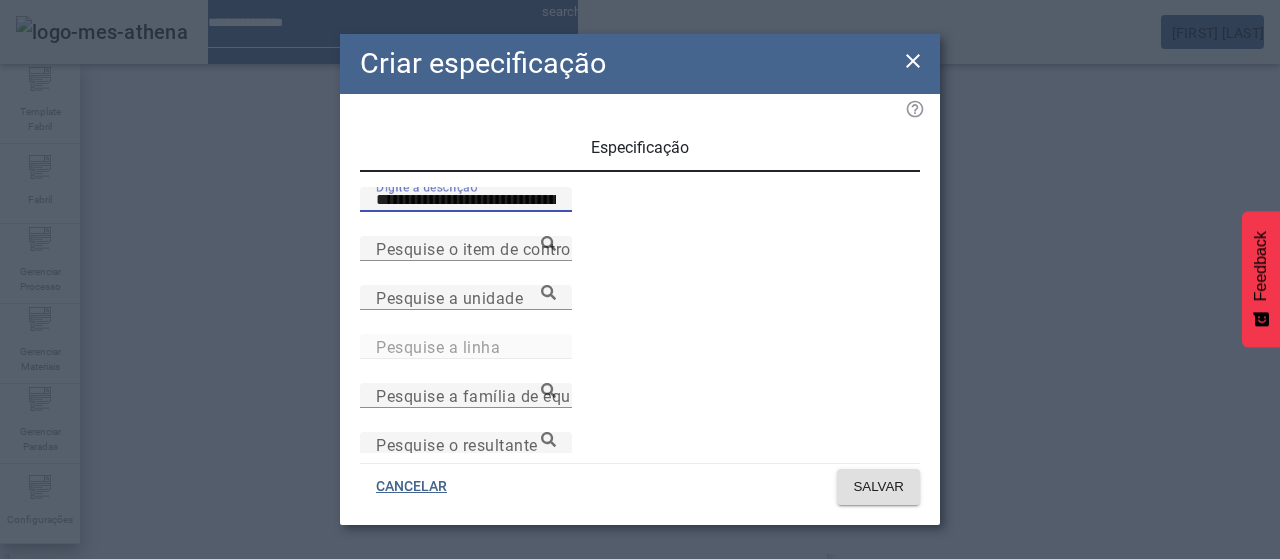 type 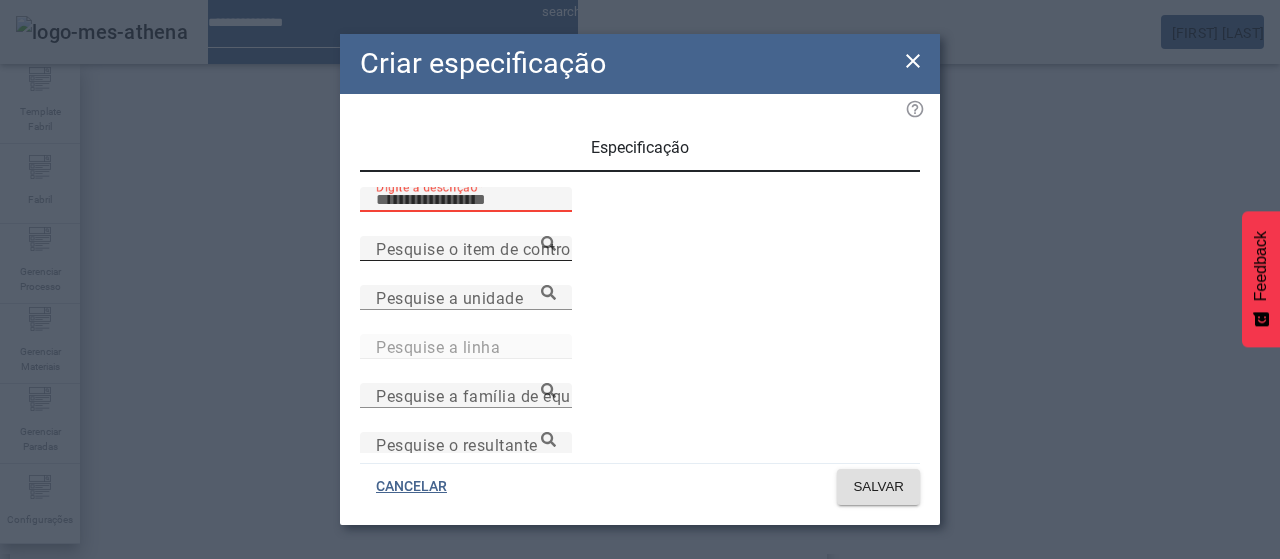 click on "Pesquise o item de controle" at bounding box center (480, 248) 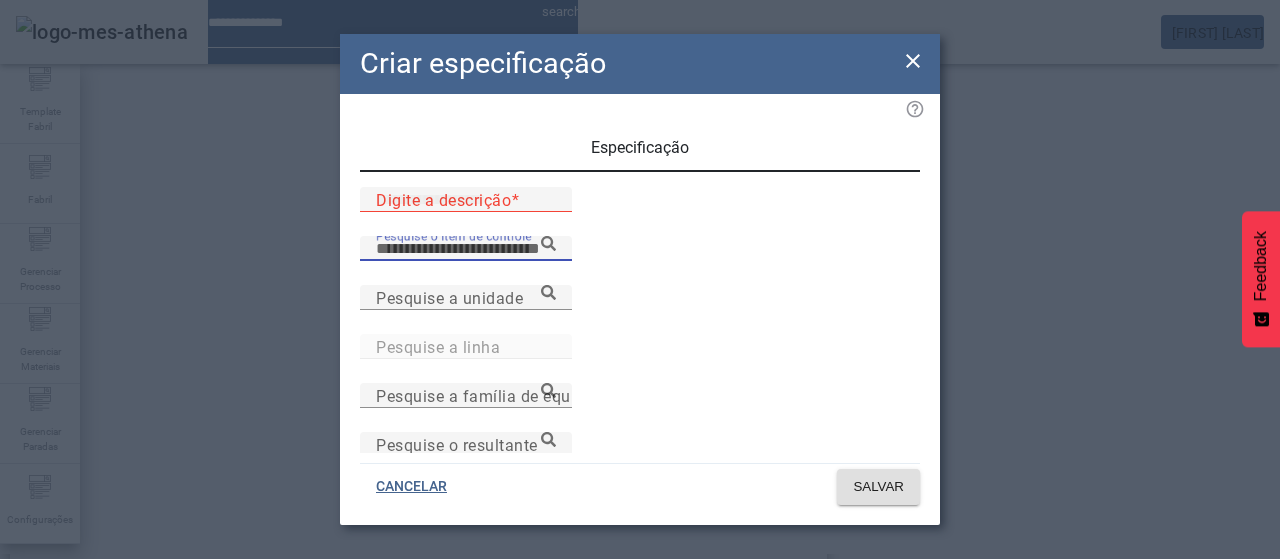 paste on "**********" 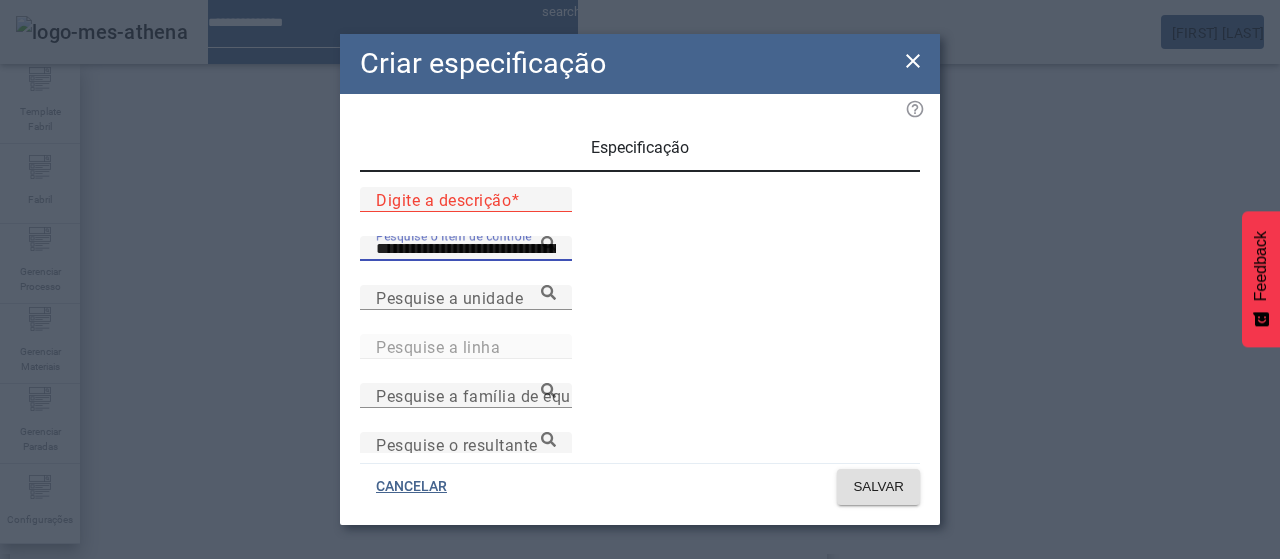 type on "**********" 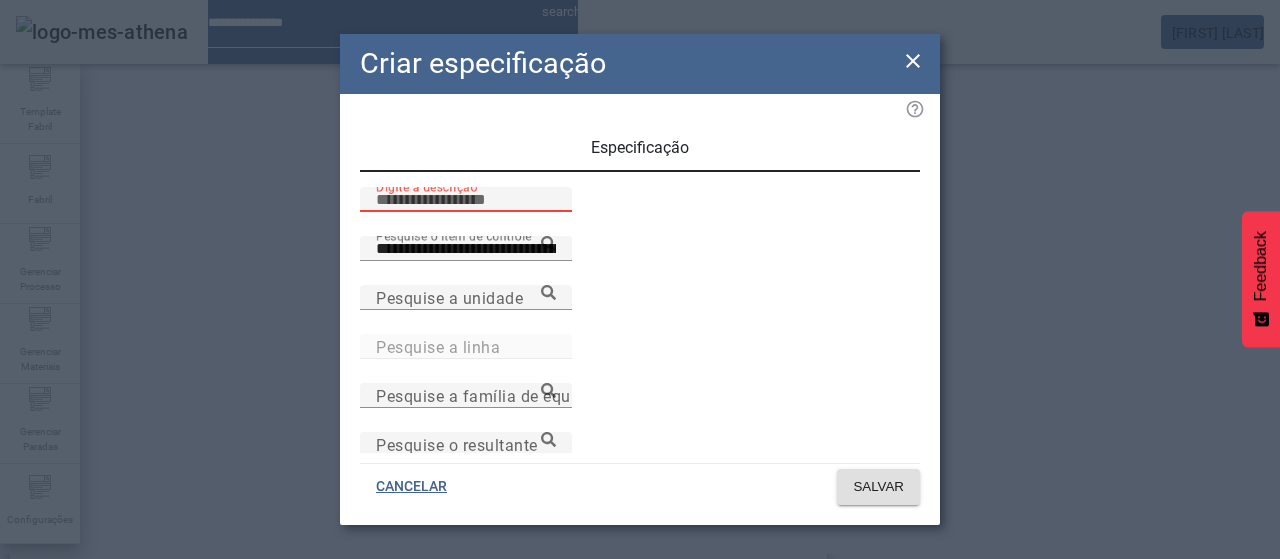 click on "Digite a descrição" at bounding box center (466, 200) 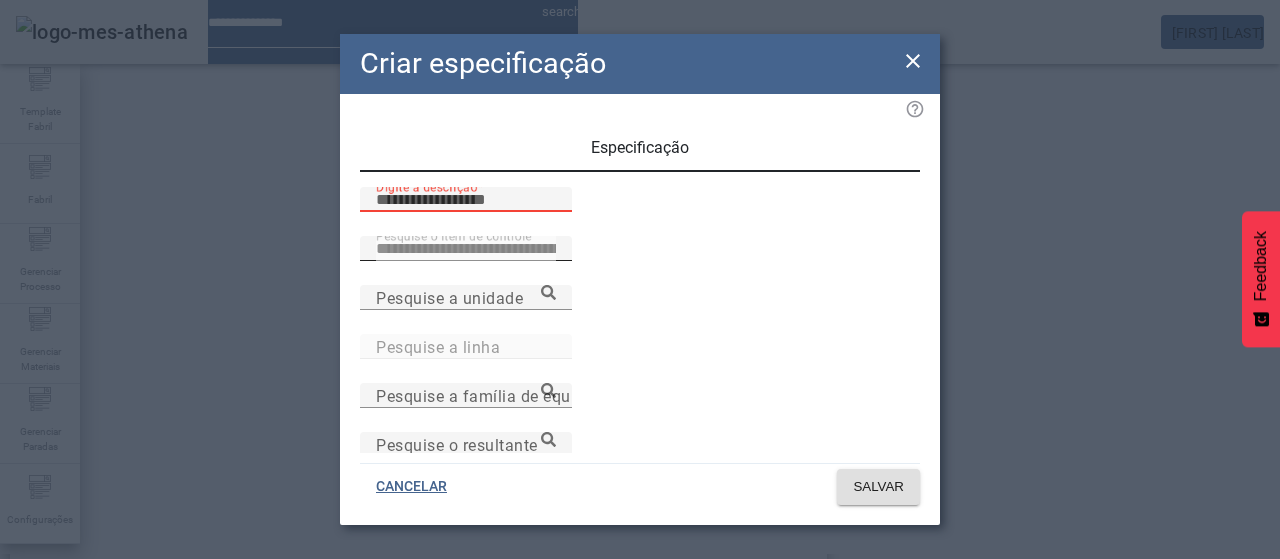paste on "******" 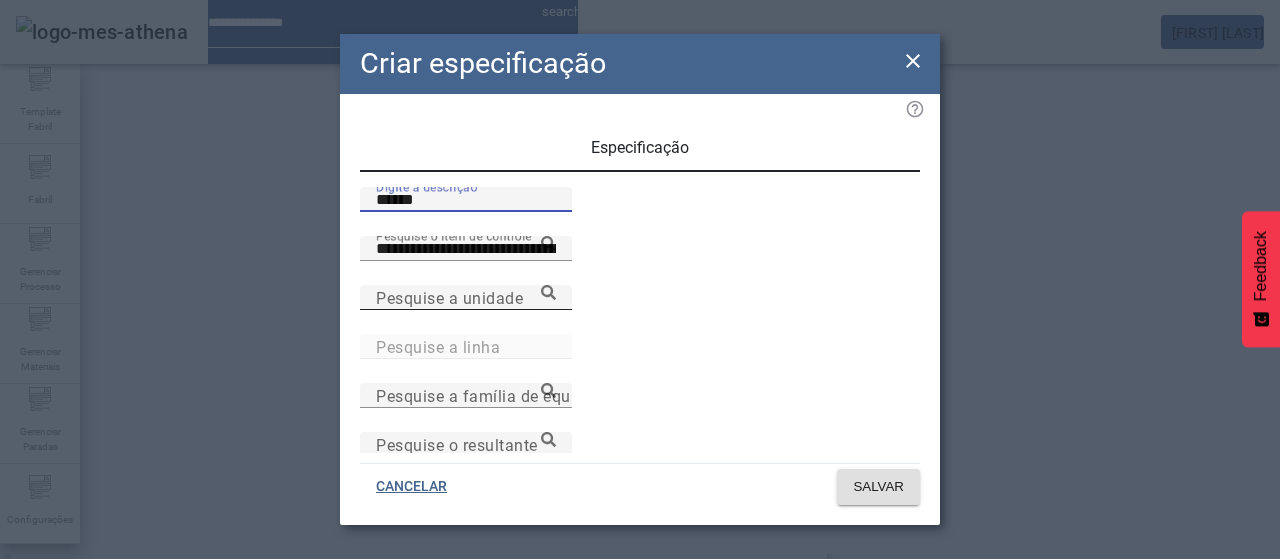 type on "******" 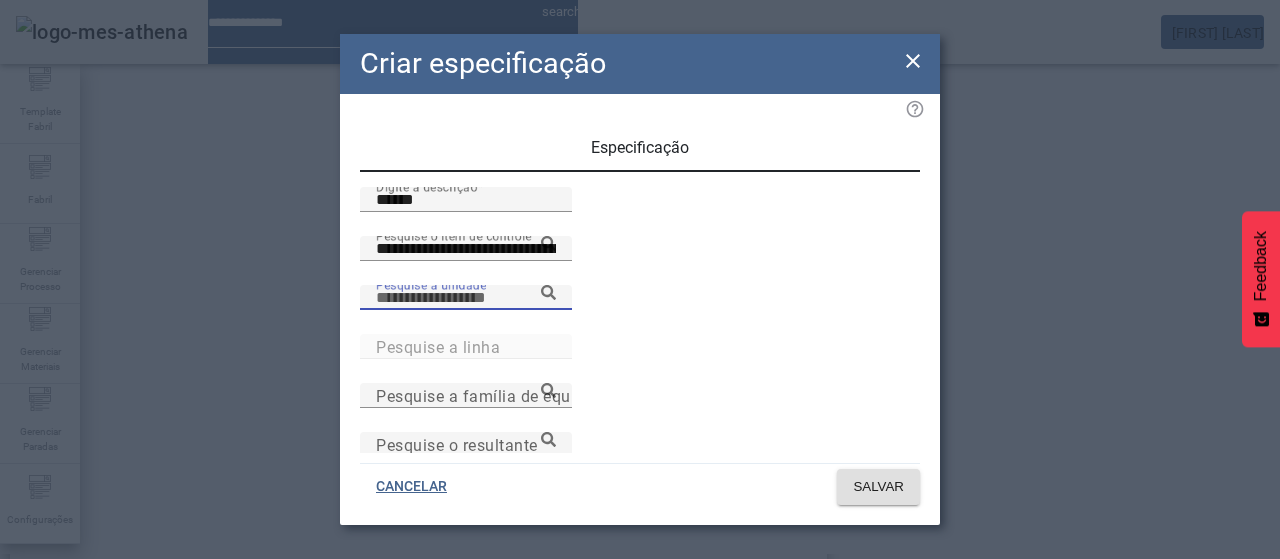 click on "Pesquise a unidade" at bounding box center (466, 298) 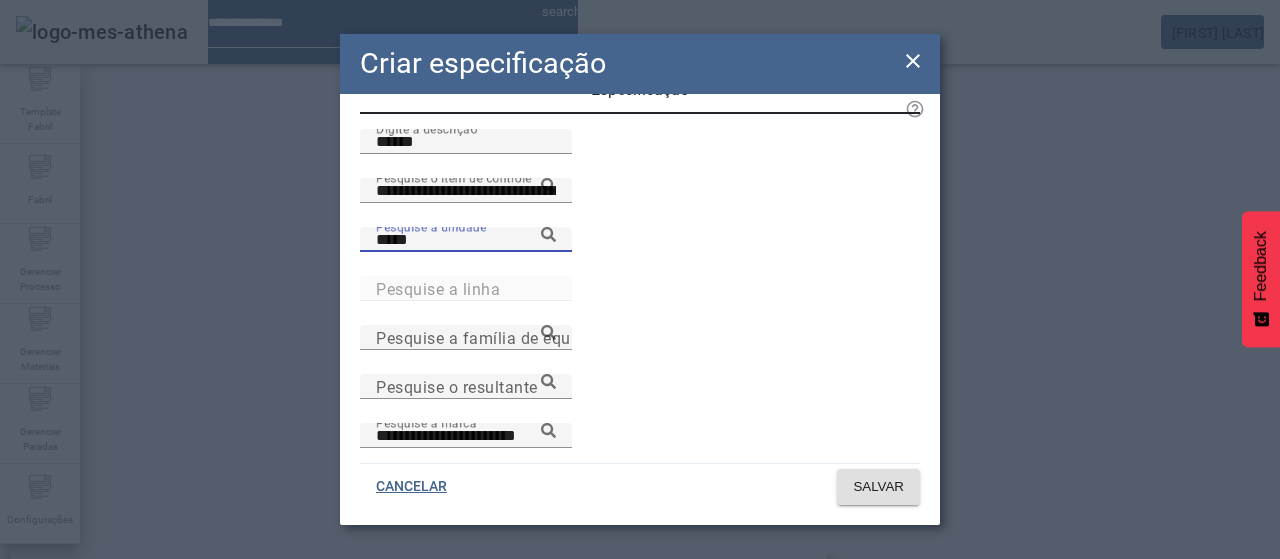 scroll, scrollTop: 100, scrollLeft: 0, axis: vertical 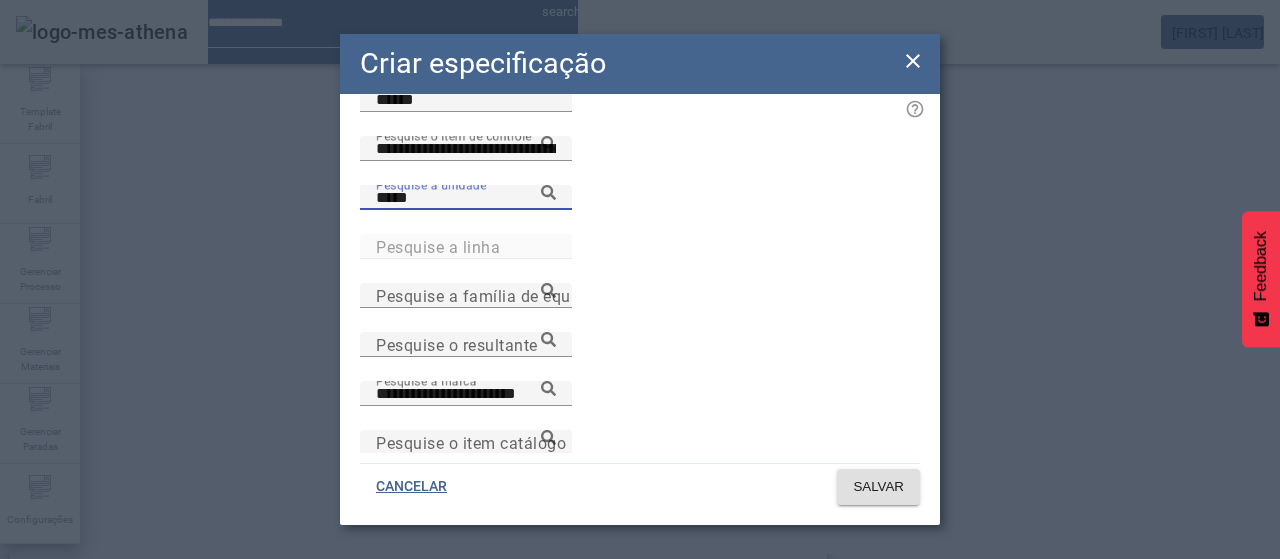 type on "*****" 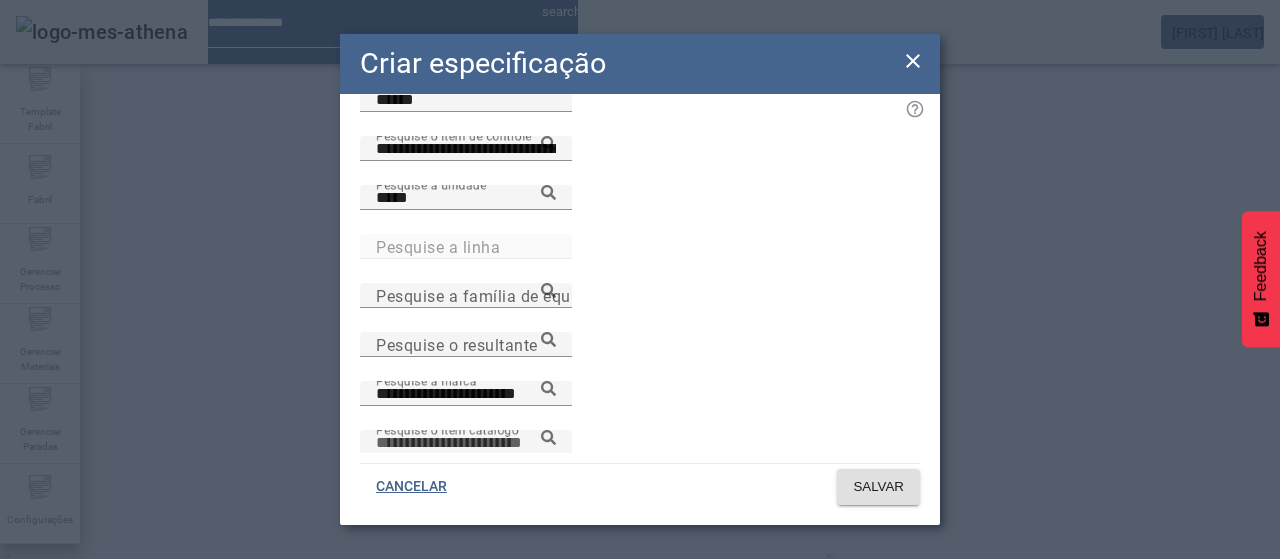 paste on "**********" 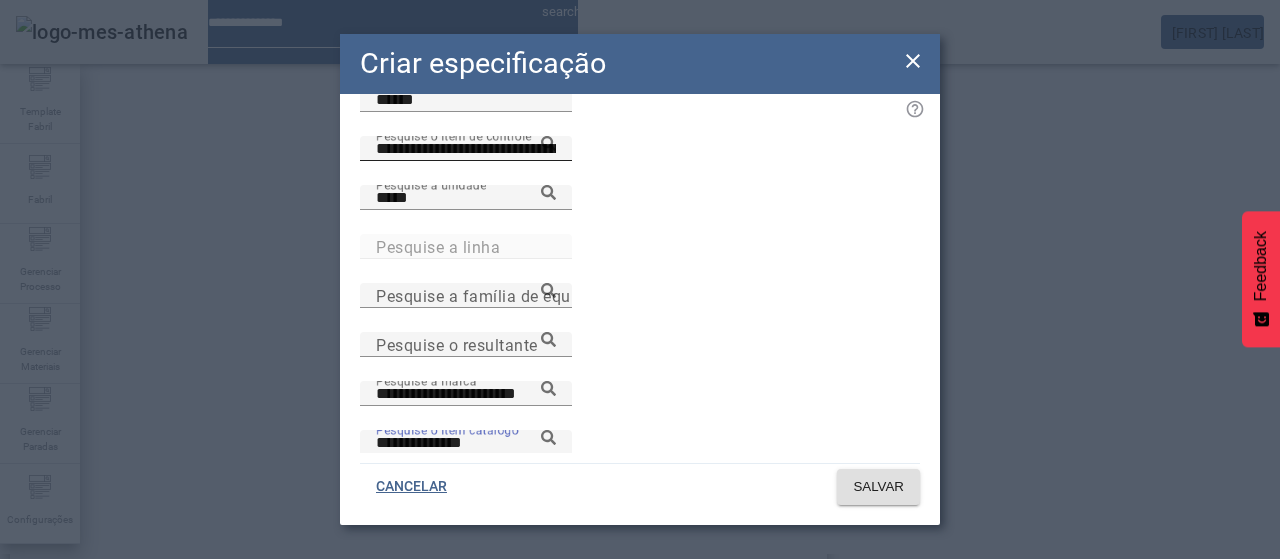 type on "**********" 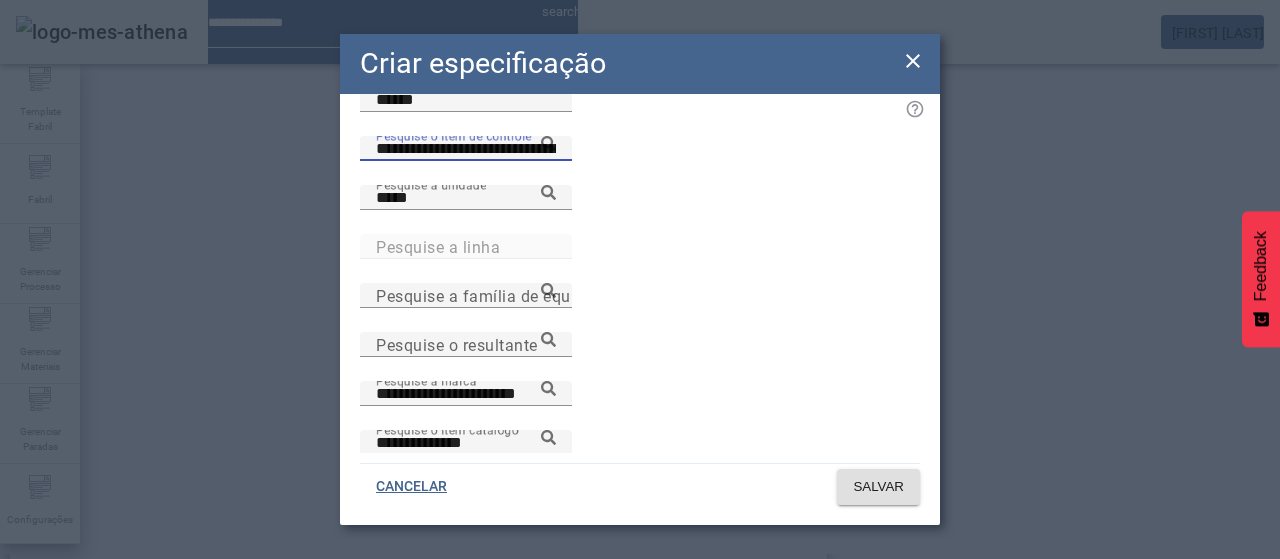 click on "**********" at bounding box center [466, 149] 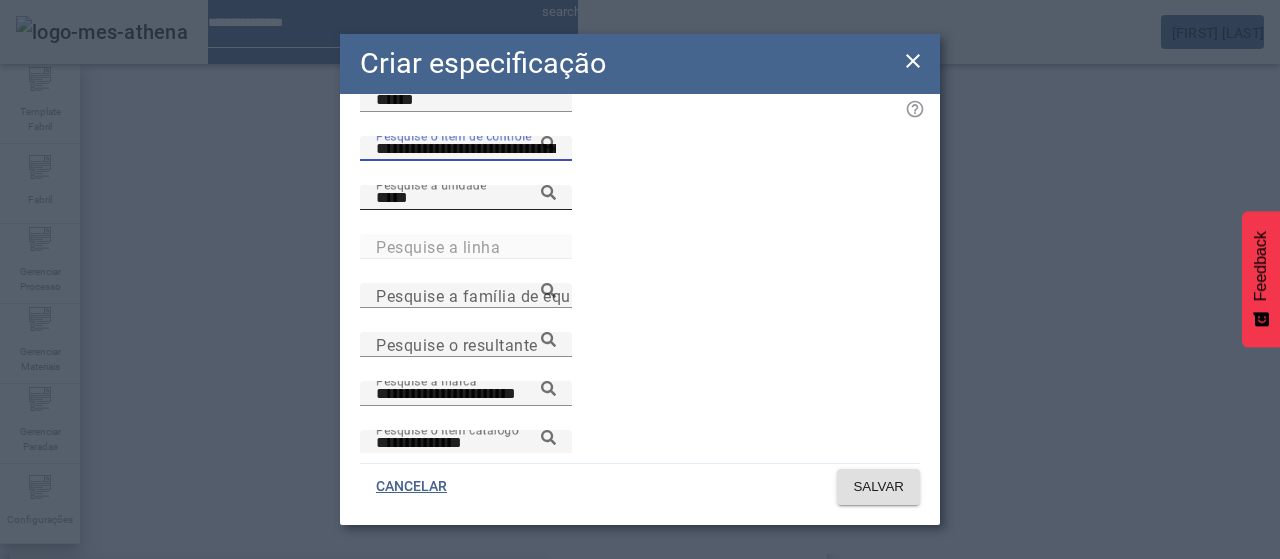 click on "Temperatura do produto ne entrada da enchedora - PET" at bounding box center (224, 591) 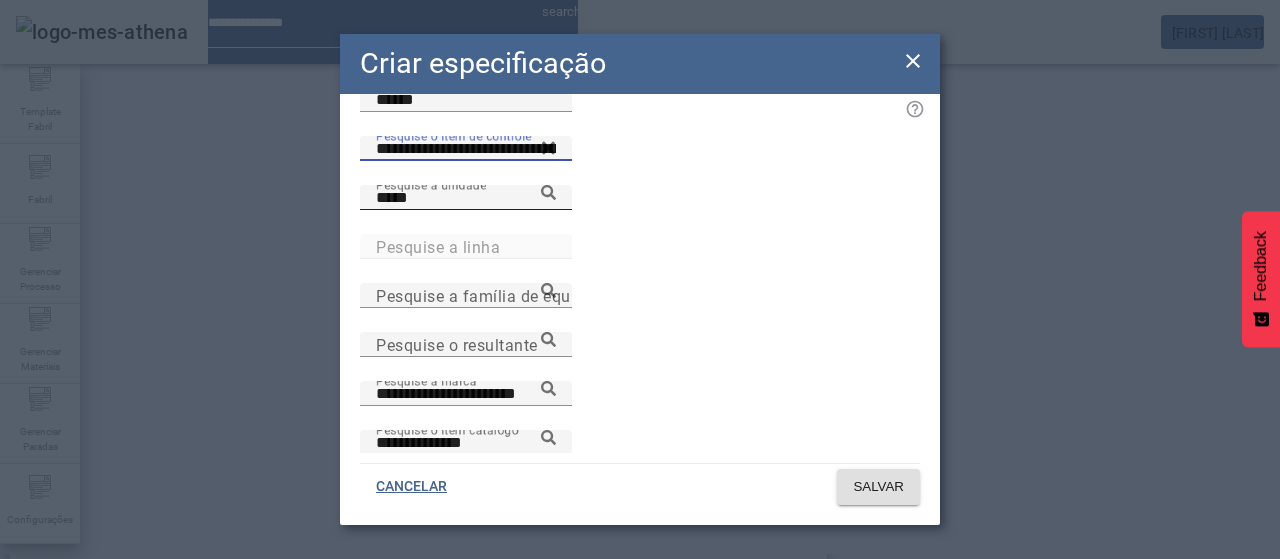 click 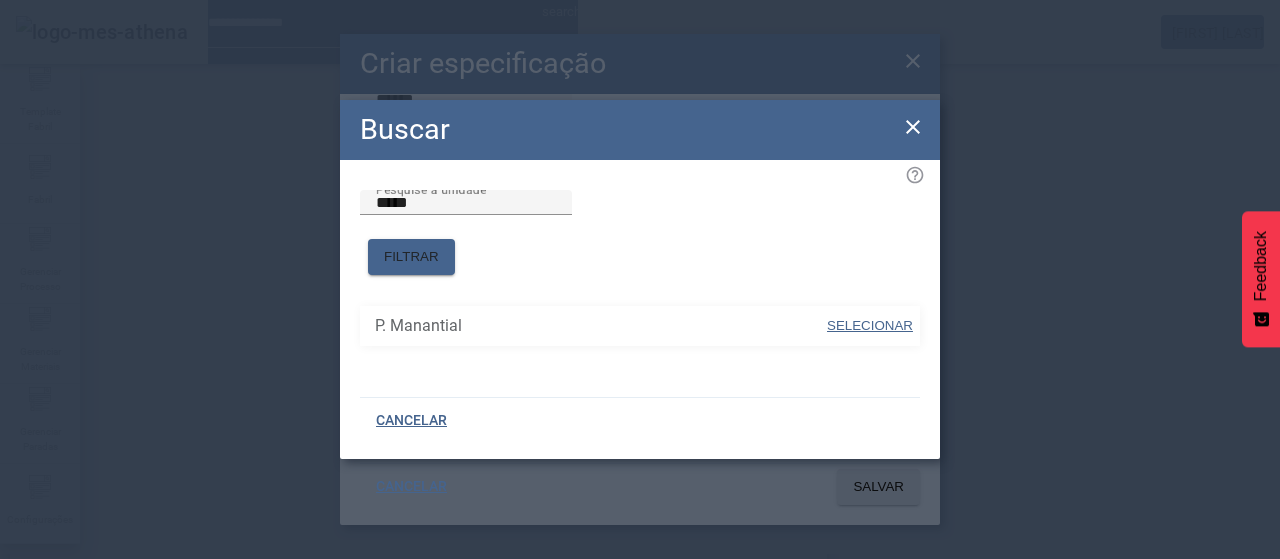 click on "SELECIONAR" at bounding box center (870, 325) 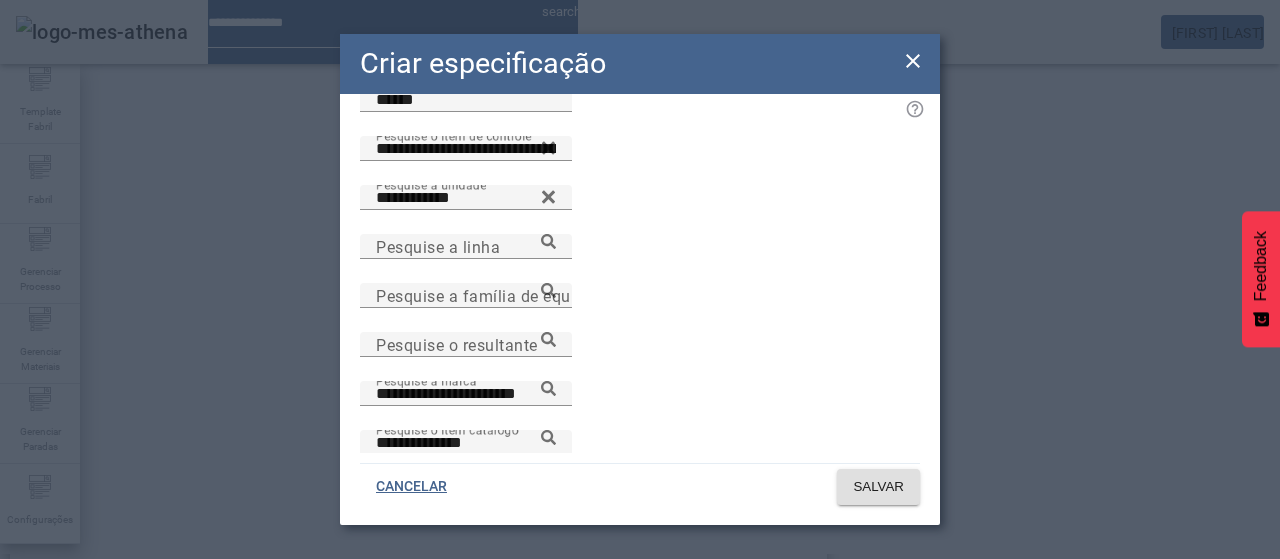 click 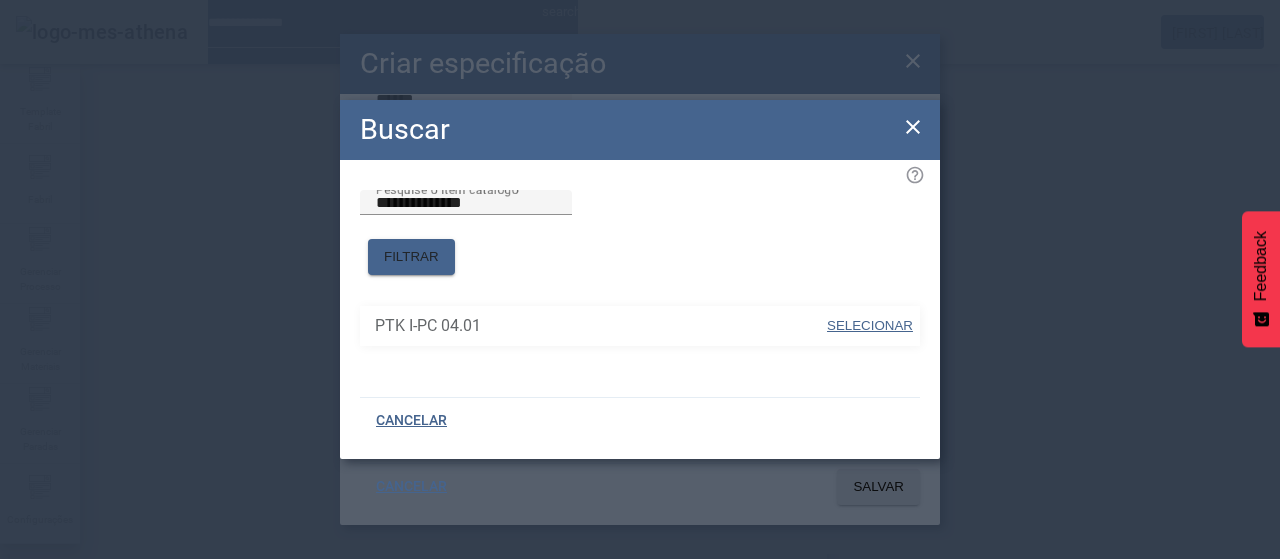 click at bounding box center [870, 326] 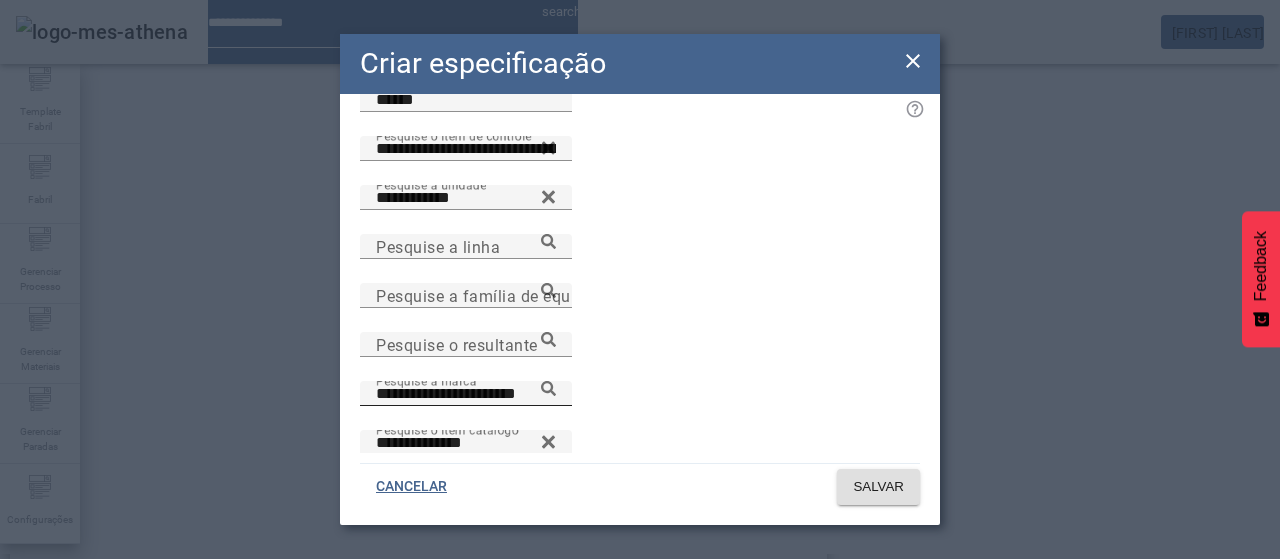 click 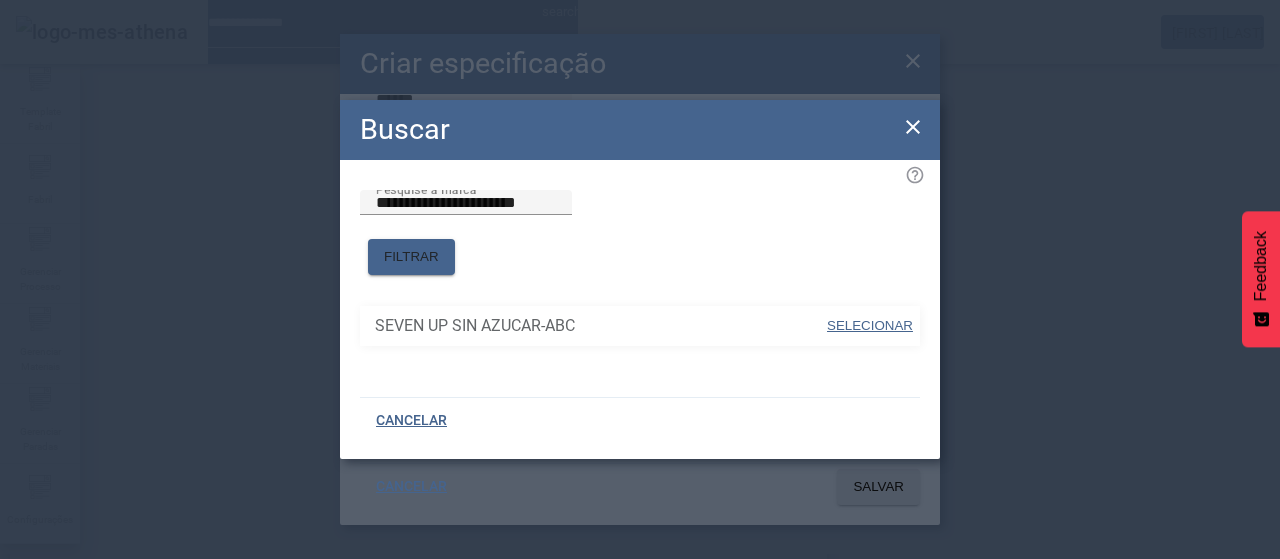 click on "SELECIONAR" at bounding box center (870, 325) 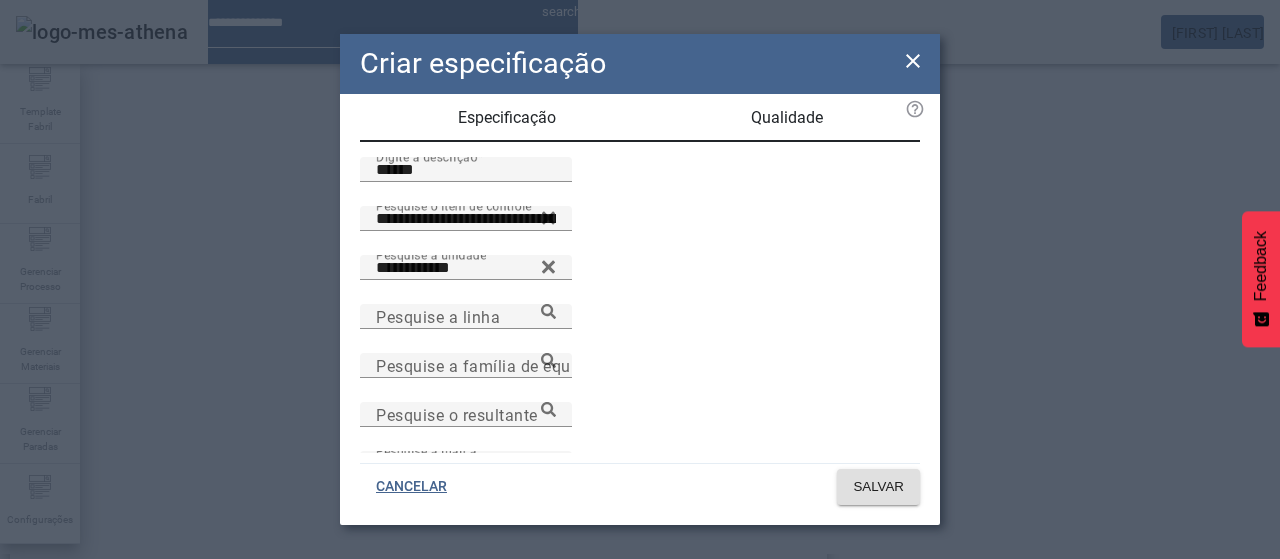 scroll, scrollTop: 0, scrollLeft: 0, axis: both 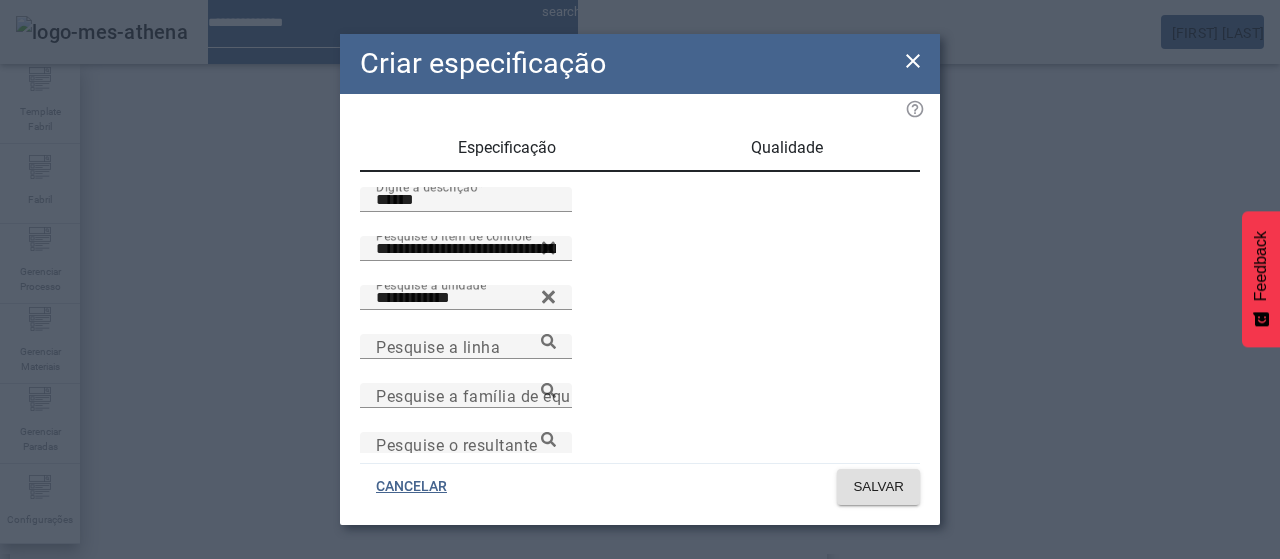 click on "Qualidade" at bounding box center (787, 148) 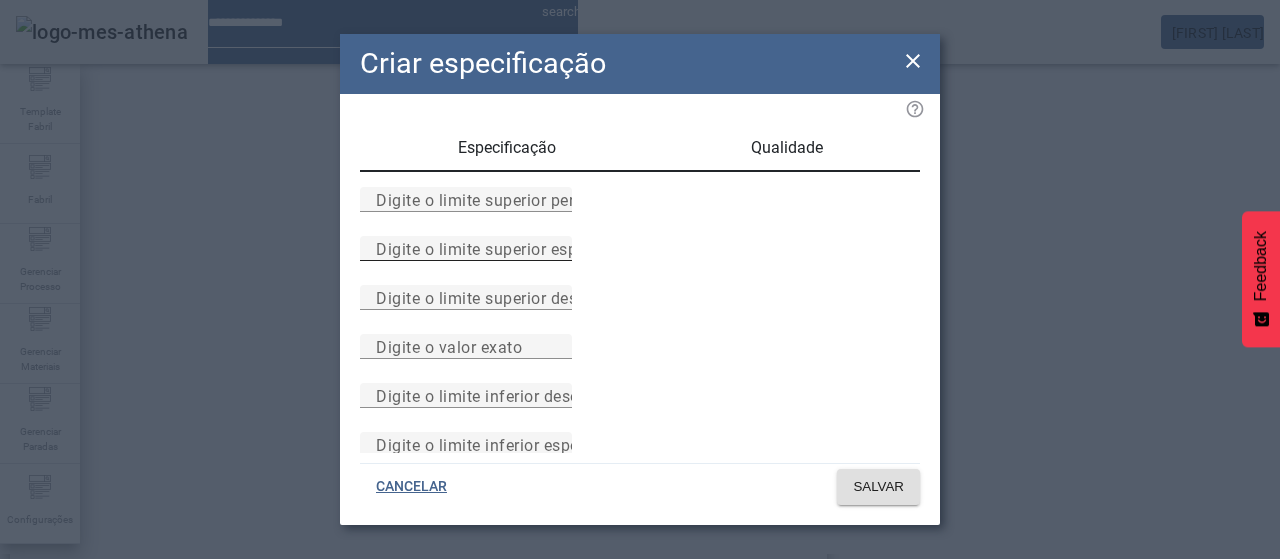 click on "Digite o limite superior especificado" at bounding box center (466, 249) 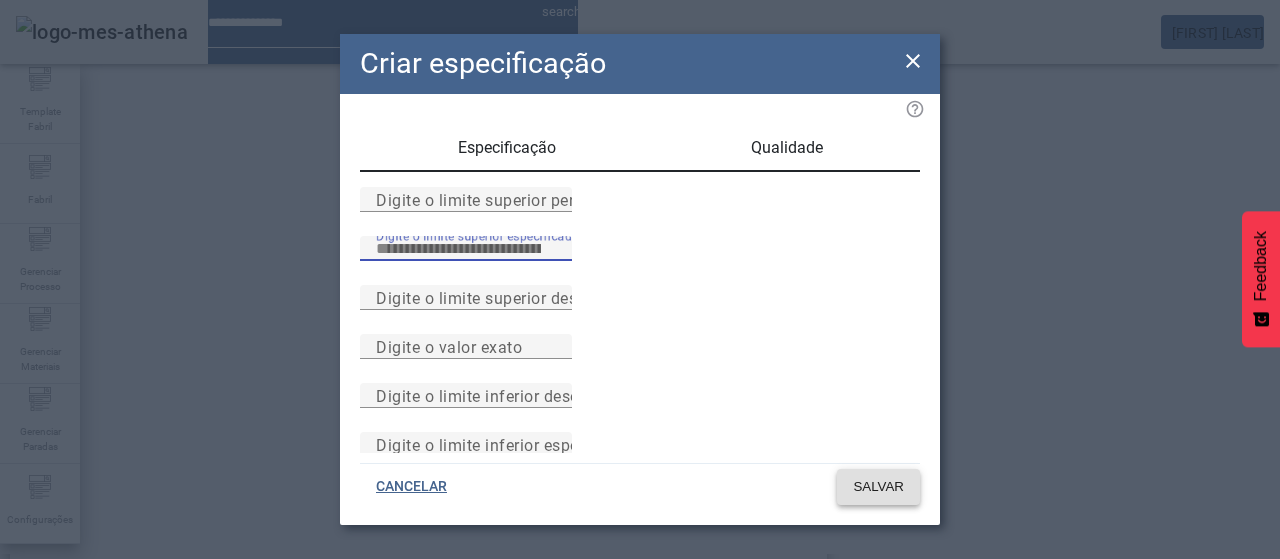 type on "*" 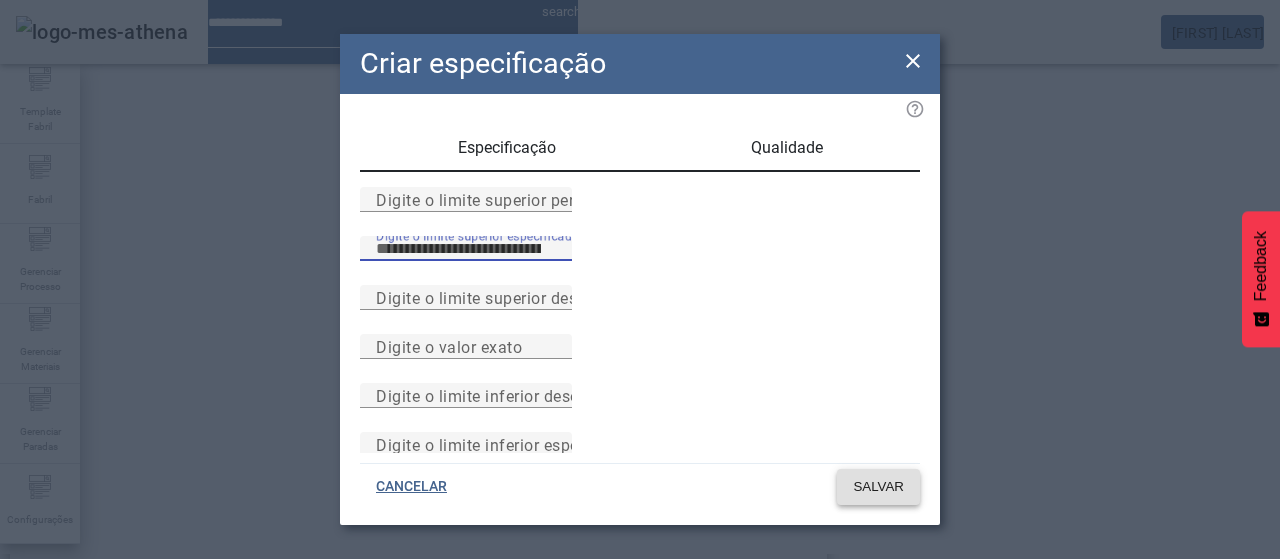 click 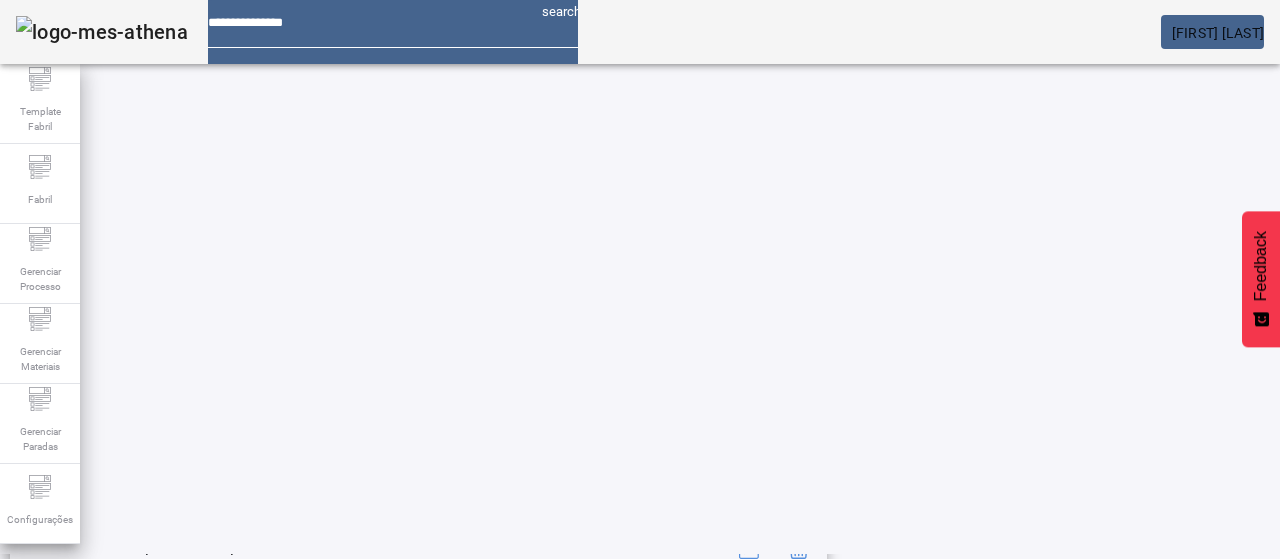 scroll, scrollTop: 323, scrollLeft: 0, axis: vertical 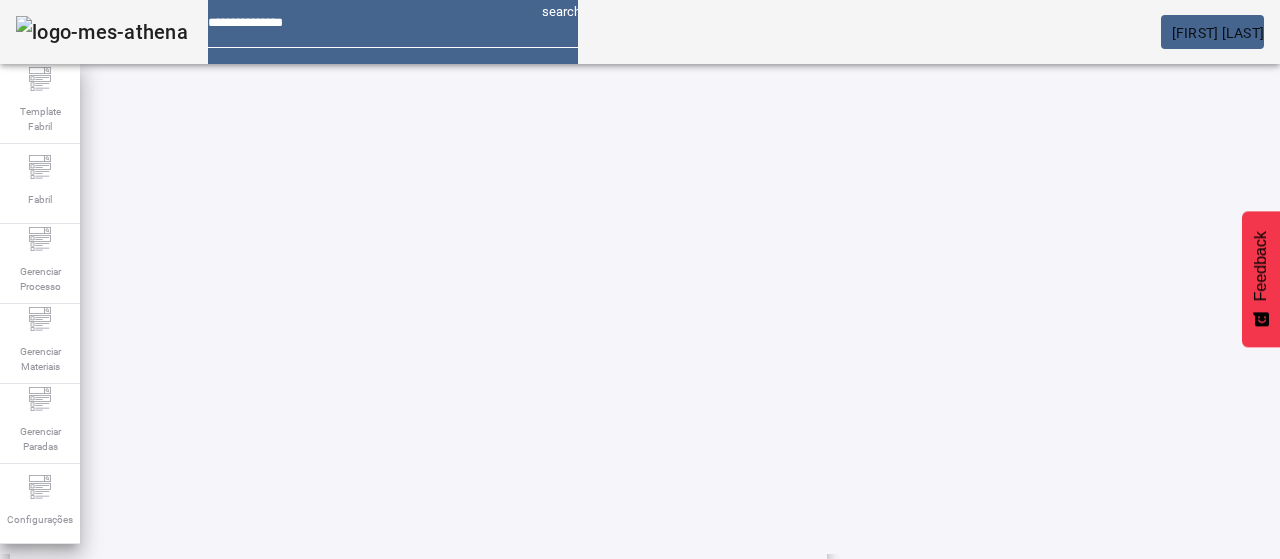 click on "ESPECIFICAÇÃO" 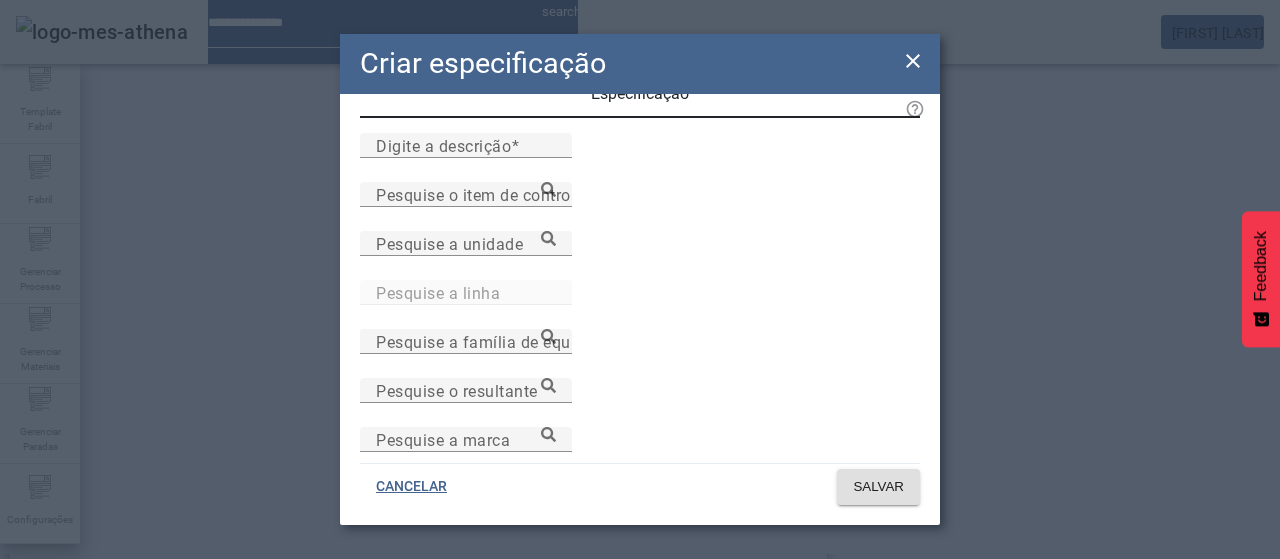 scroll, scrollTop: 100, scrollLeft: 0, axis: vertical 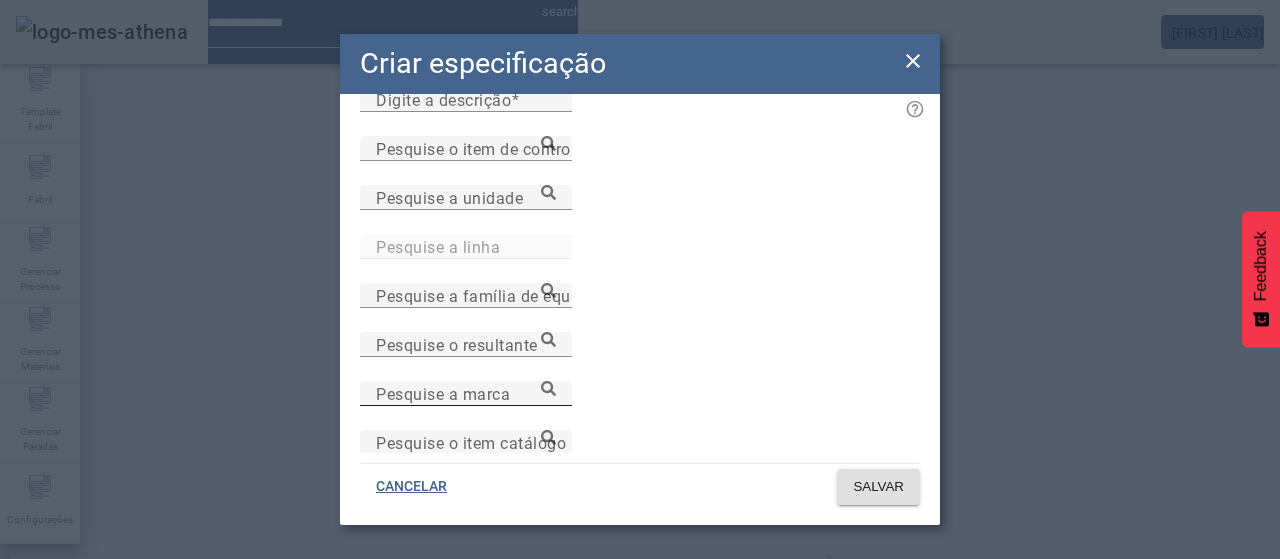 click on "Pesquise a marca" at bounding box center [466, 394] 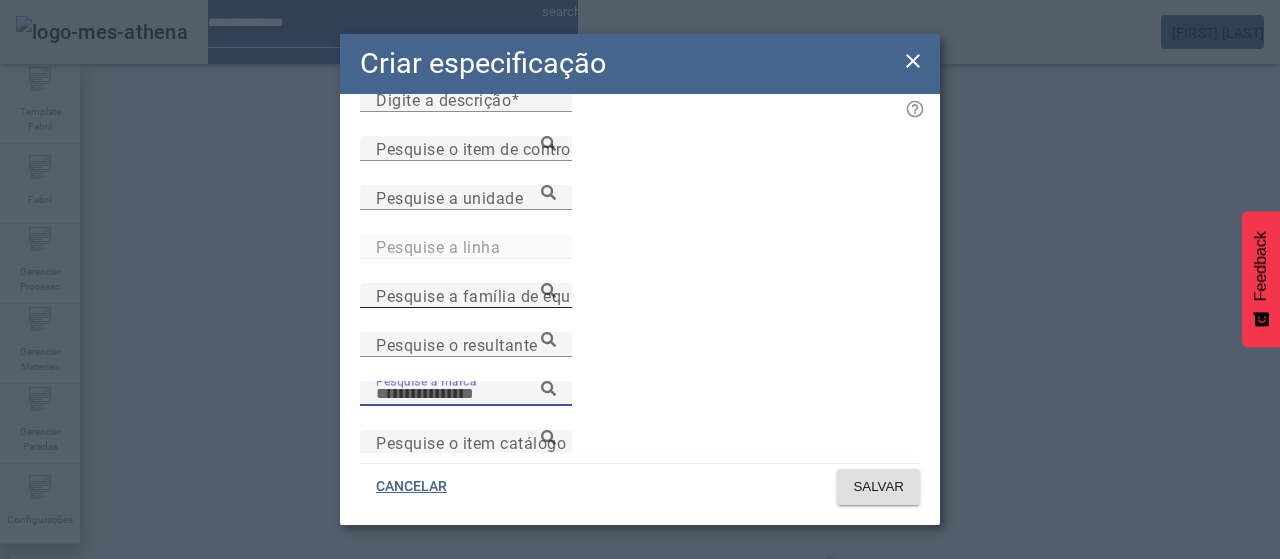 paste on "**********" 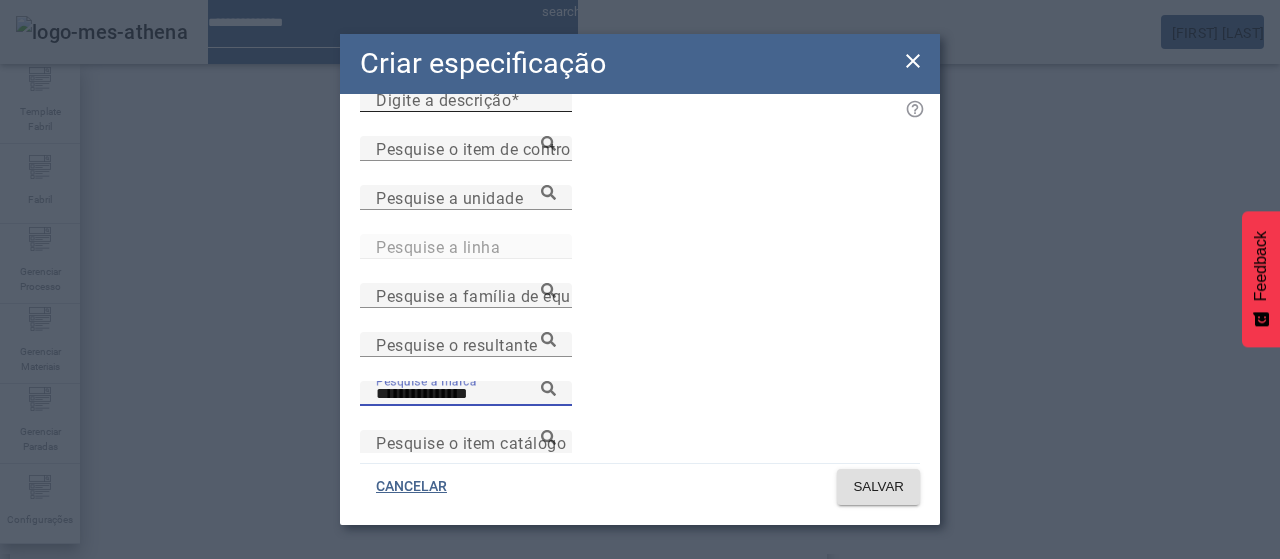 type on "**********" 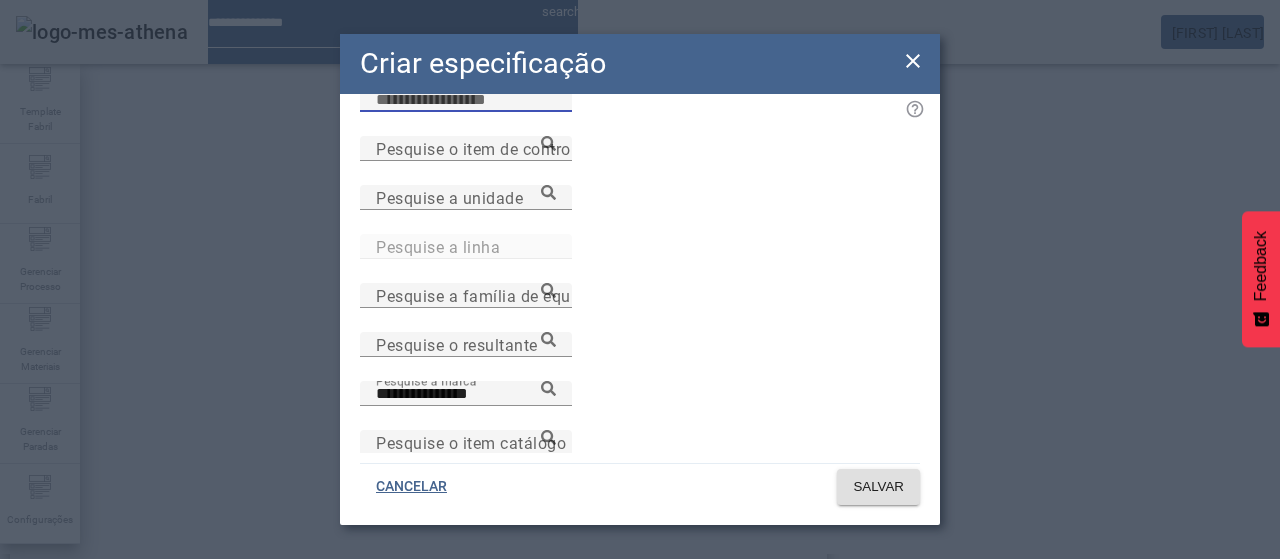 click on "Digite a descrição" at bounding box center (466, 100) 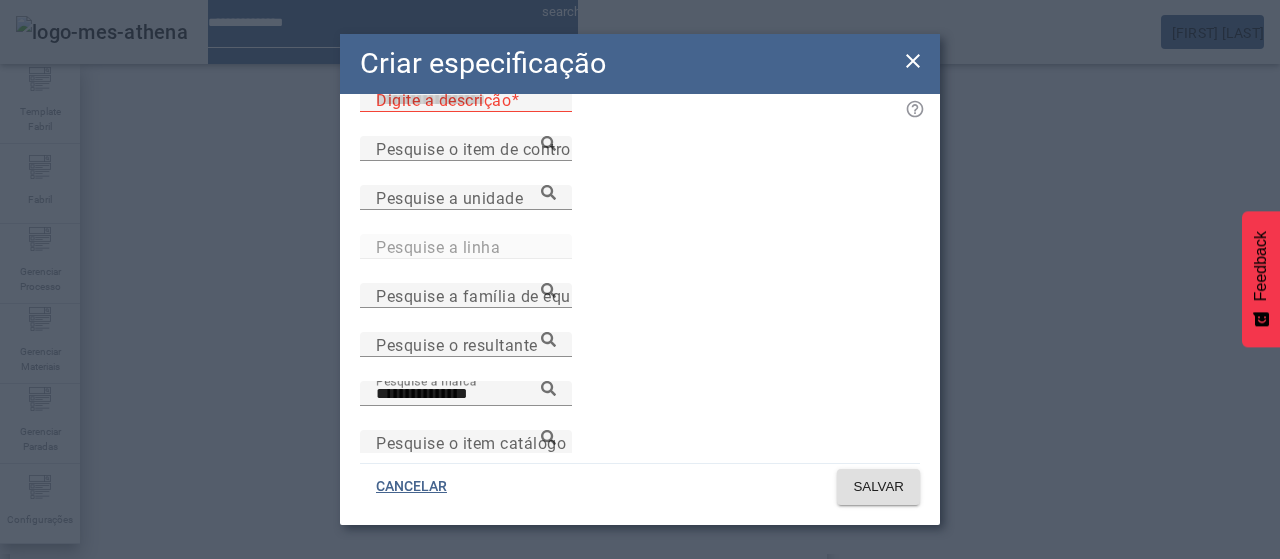 paste on "******" 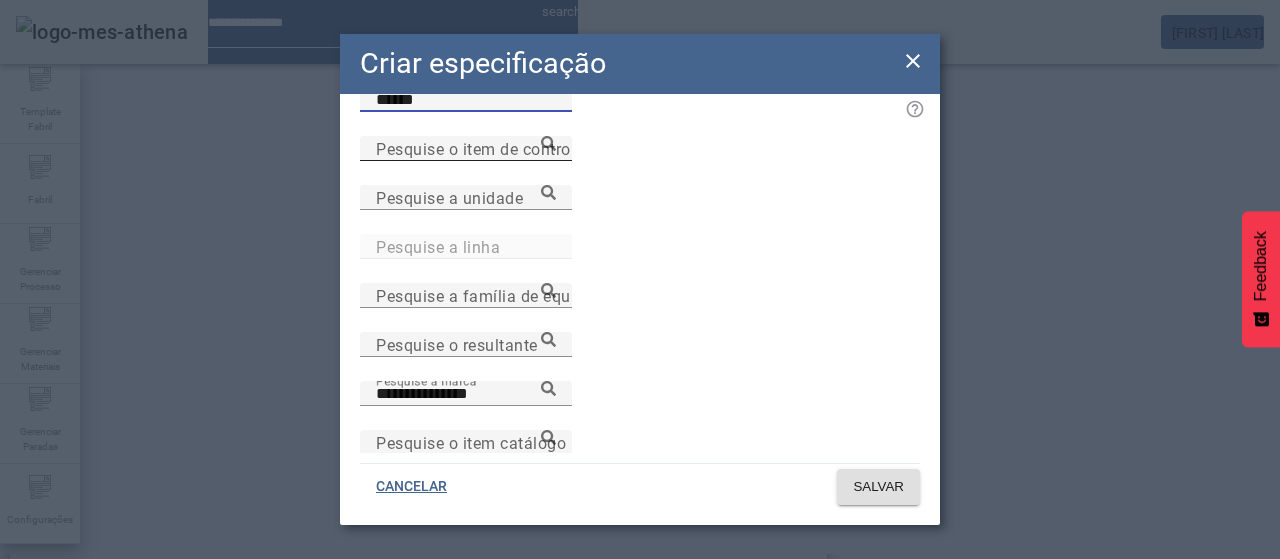 type on "******" 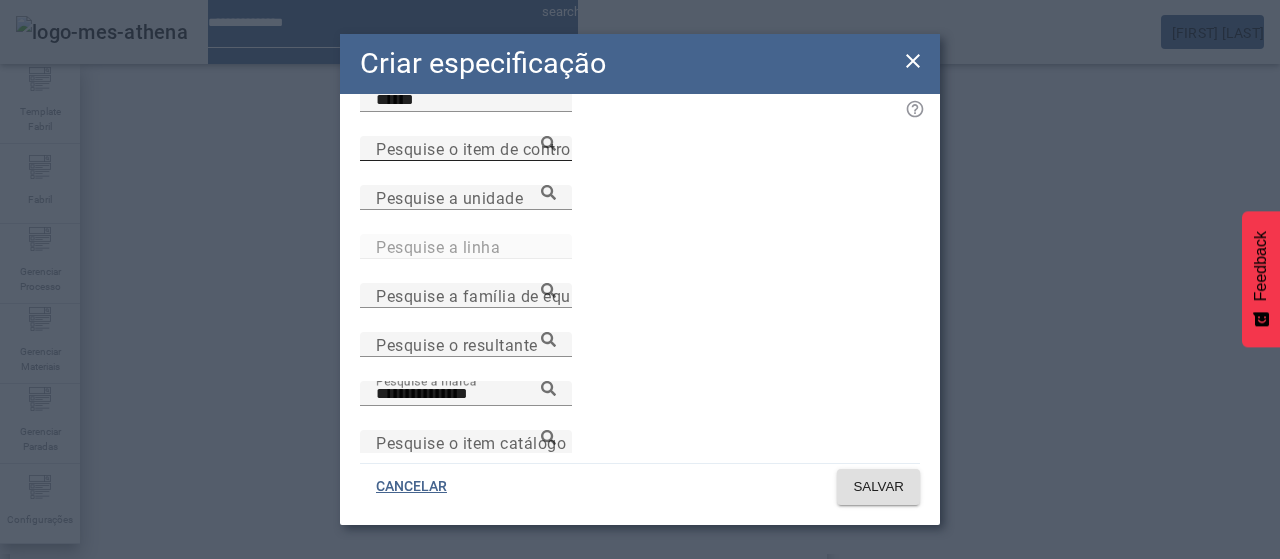 click on "Pesquise o item de controle" at bounding box center [480, 148] 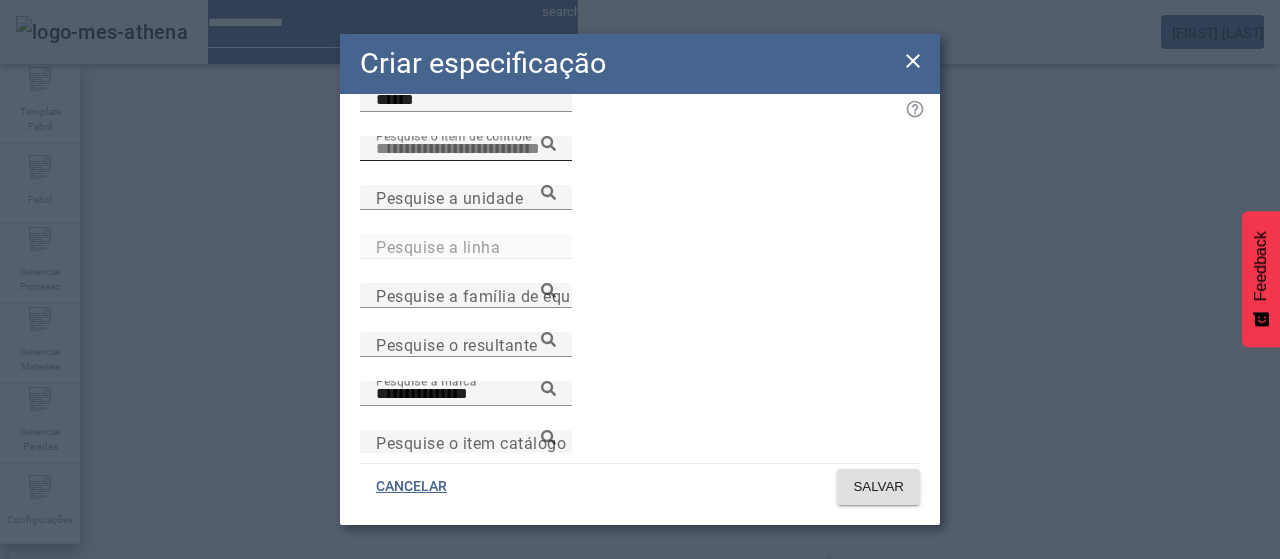 paste on "**********" 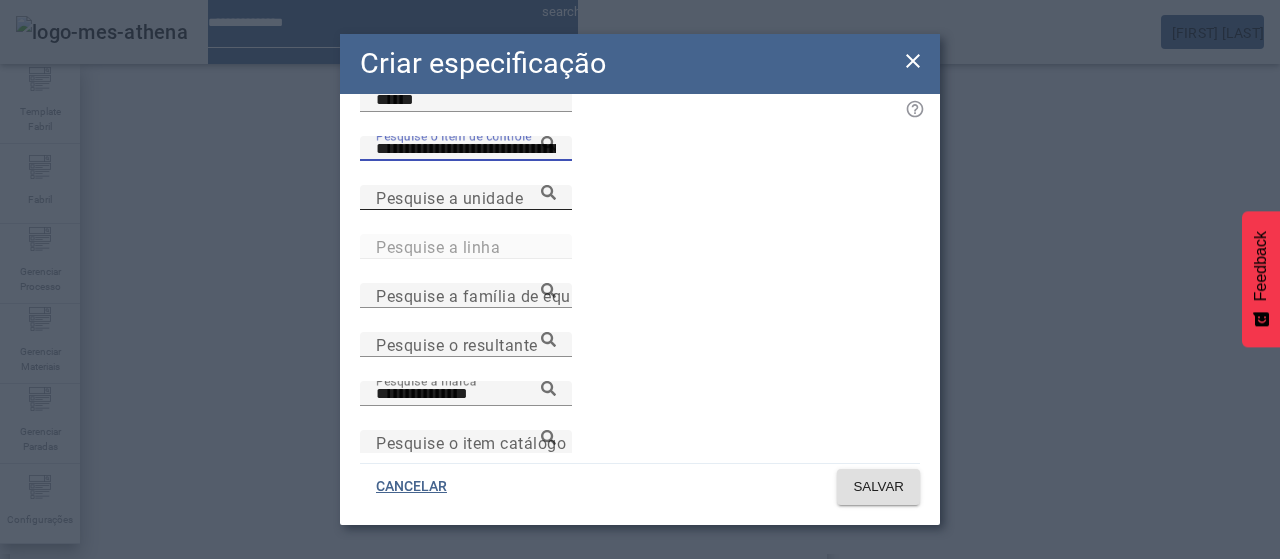 type on "**********" 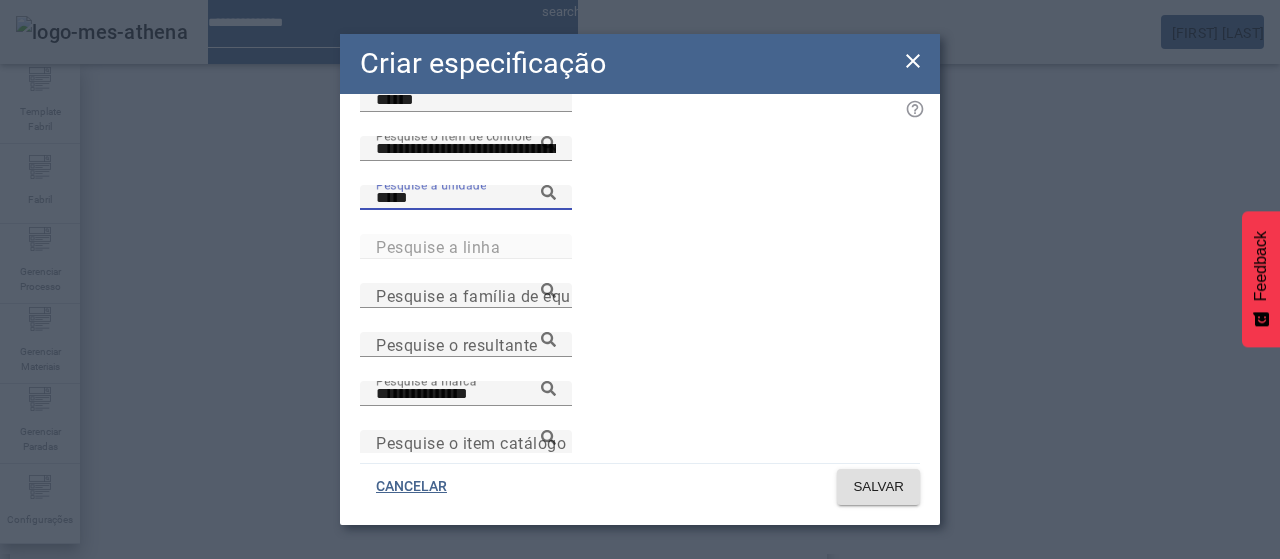 type on "*****" 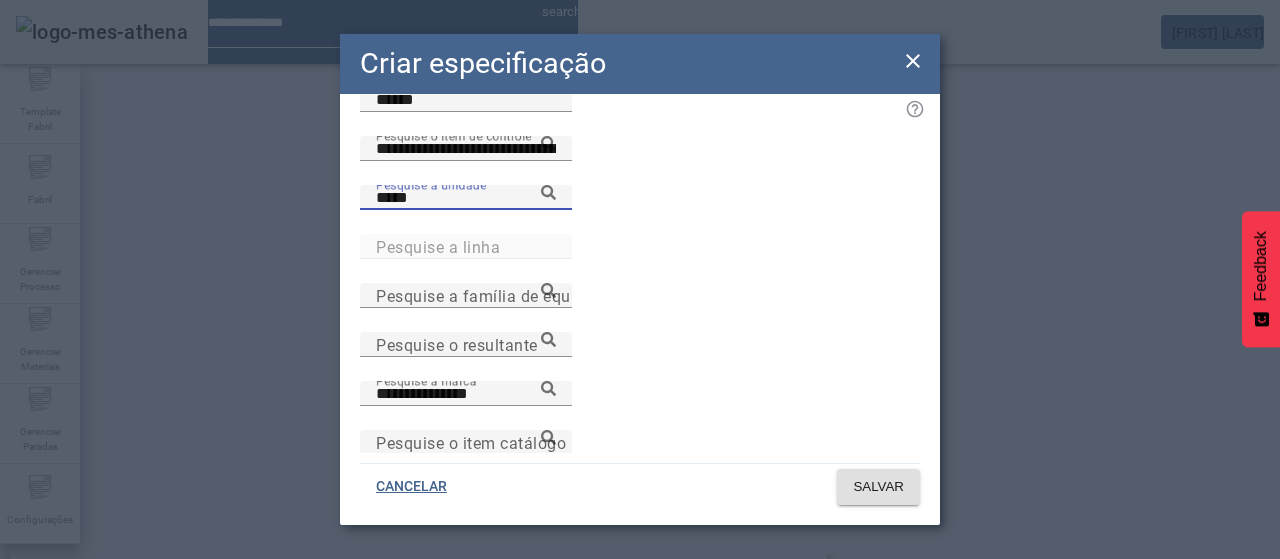 click on "Pesquise o item catálogo" at bounding box center (471, 442) 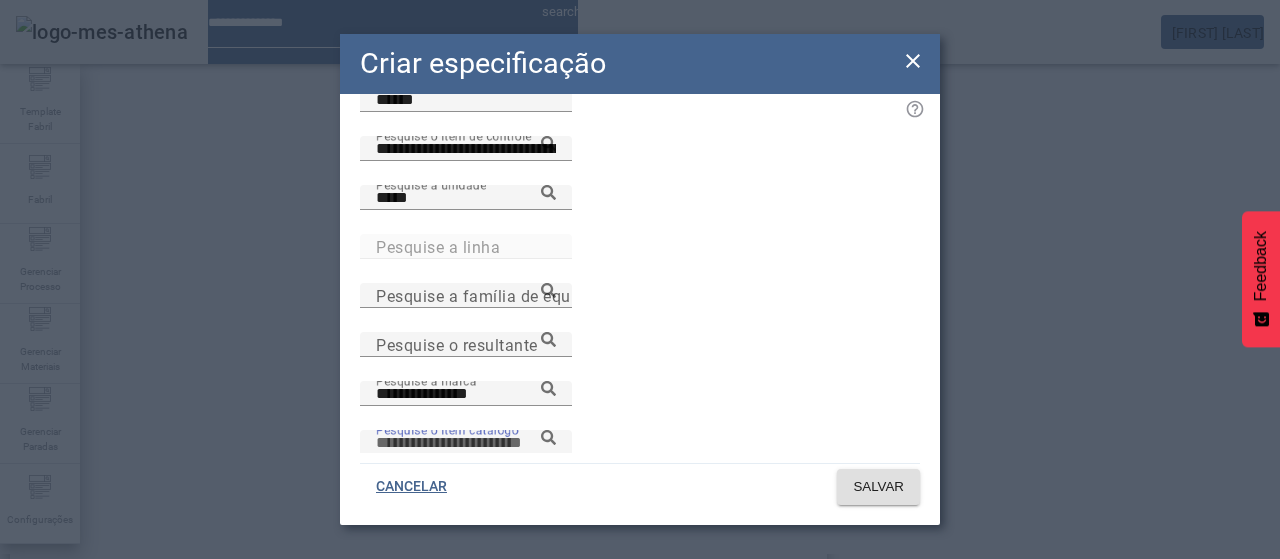 paste on "**********" 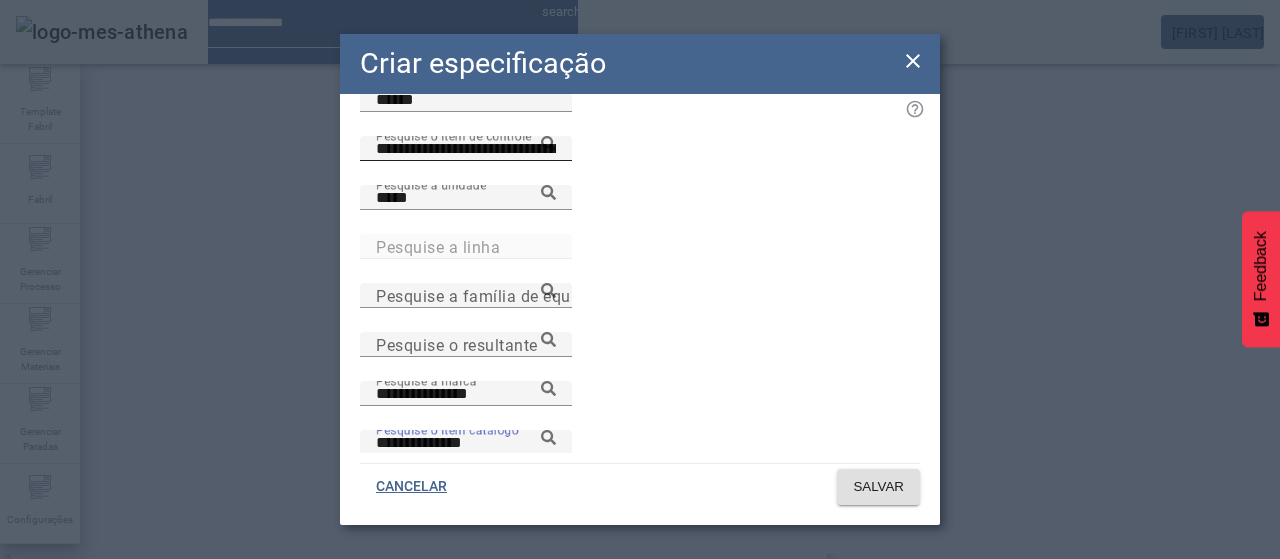 type on "**********" 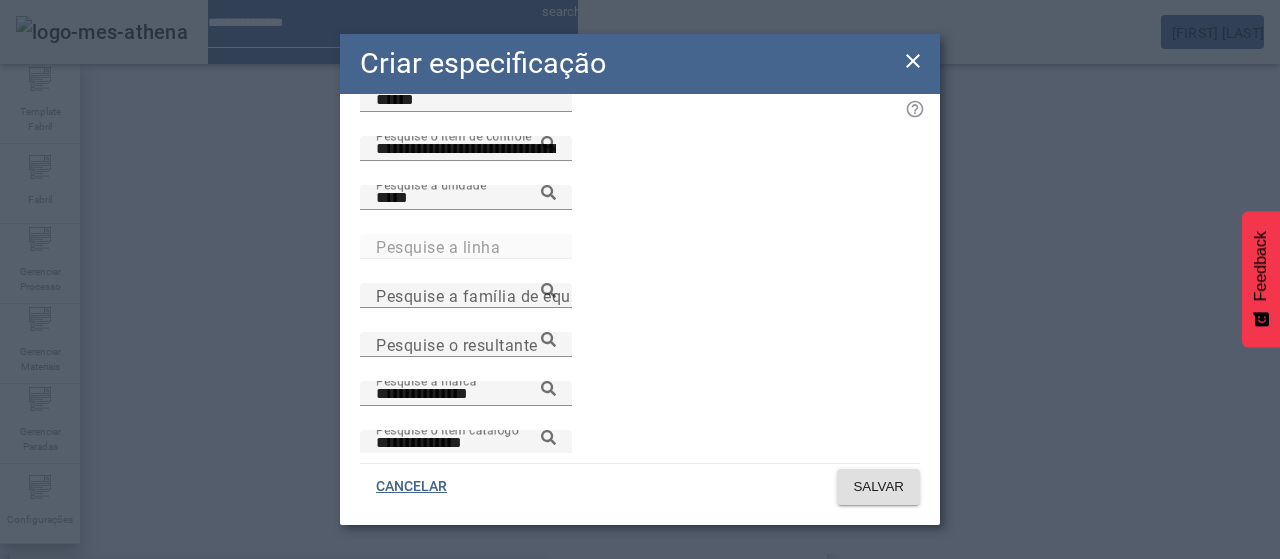 click on "Temperatura do produto ne entrada da enchedora - PET" at bounding box center (224, 591) 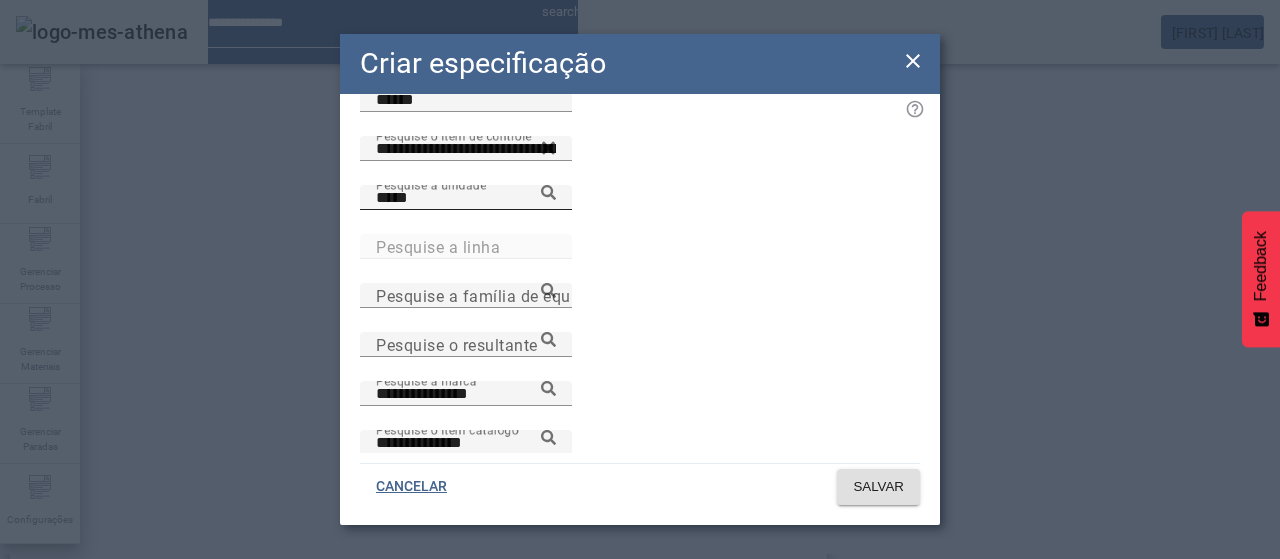 click 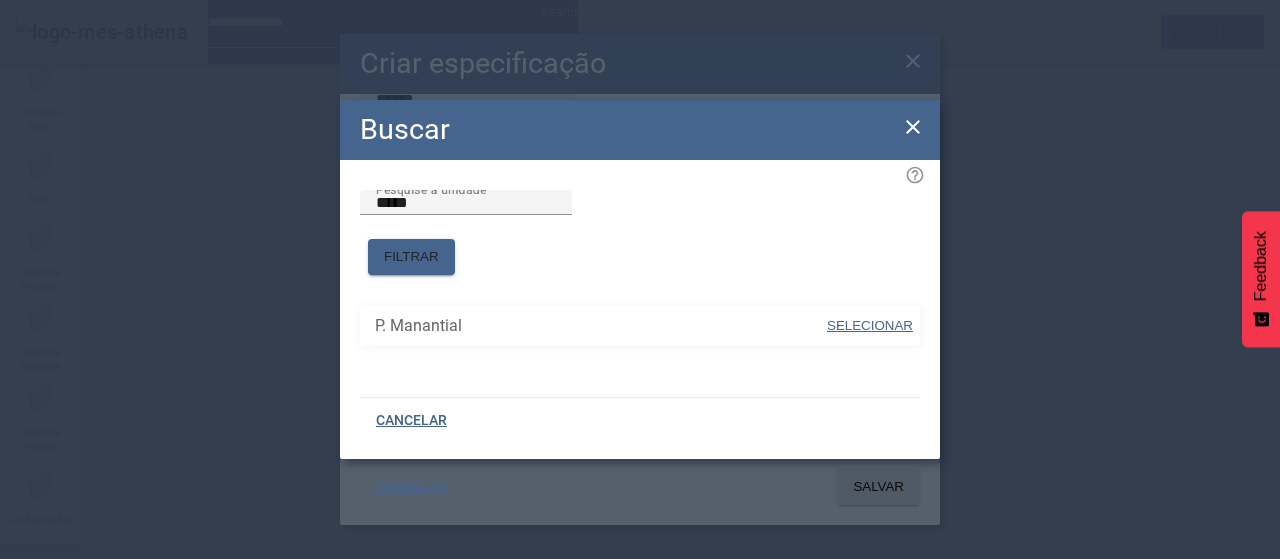 drag, startPoint x: 868, startPoint y: 320, endPoint x: 892, endPoint y: 370, distance: 55.461697 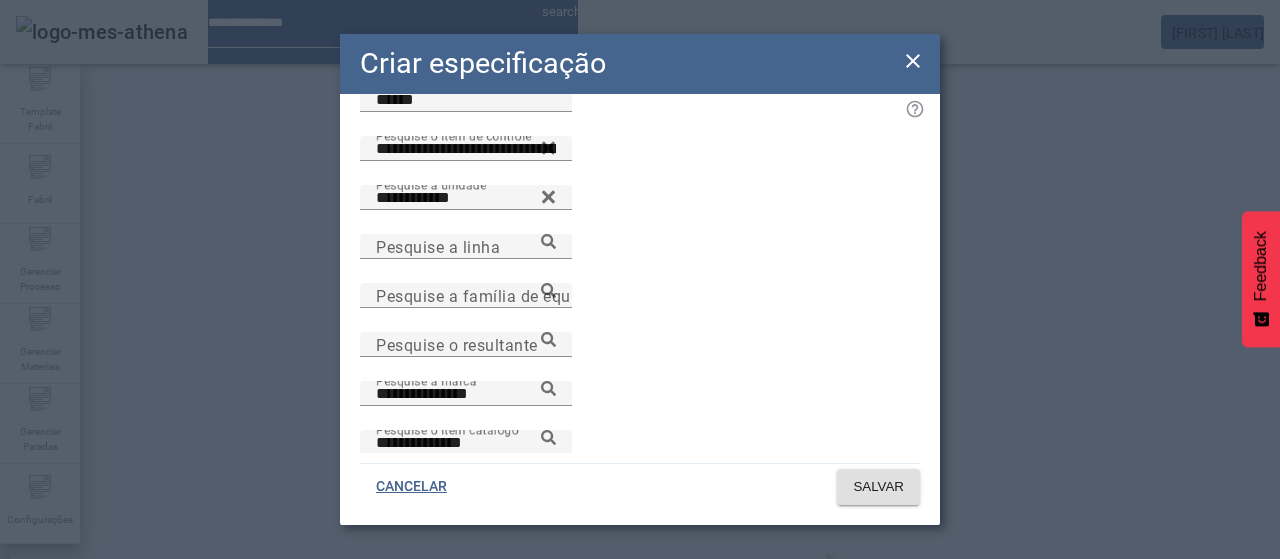 click on "**********" at bounding box center (466, 442) 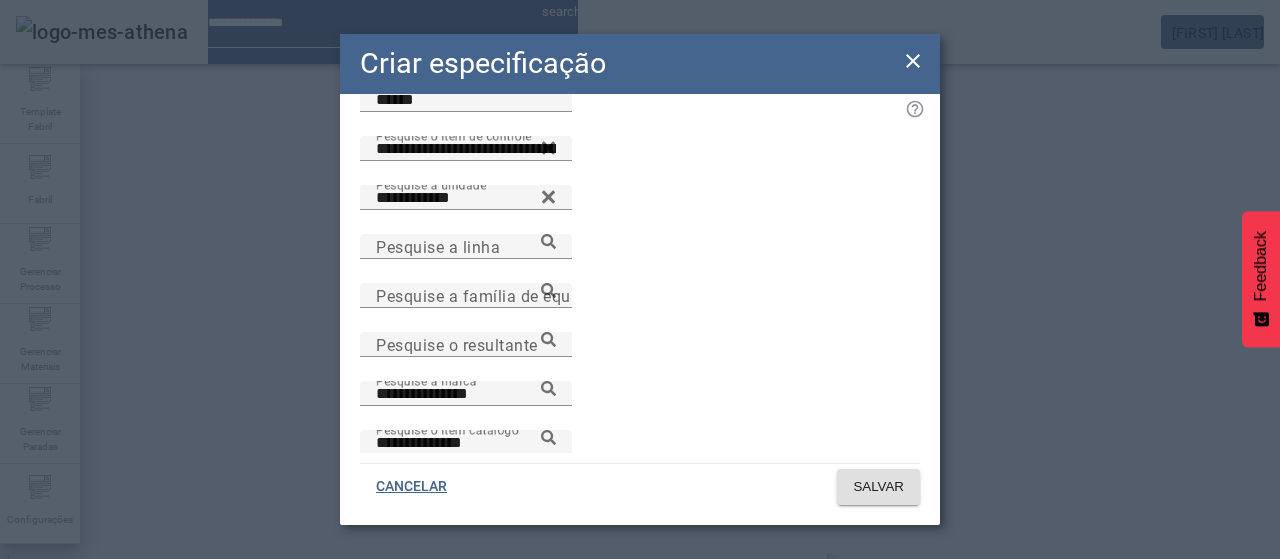 click 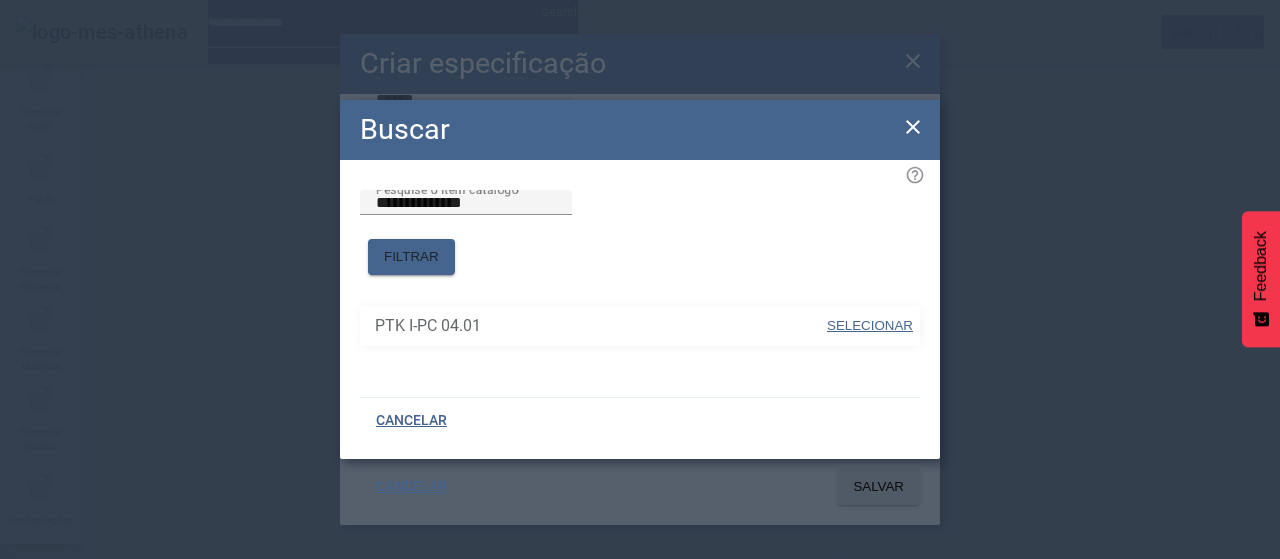 click on "PTK I-PC 04.01" at bounding box center [600, 326] 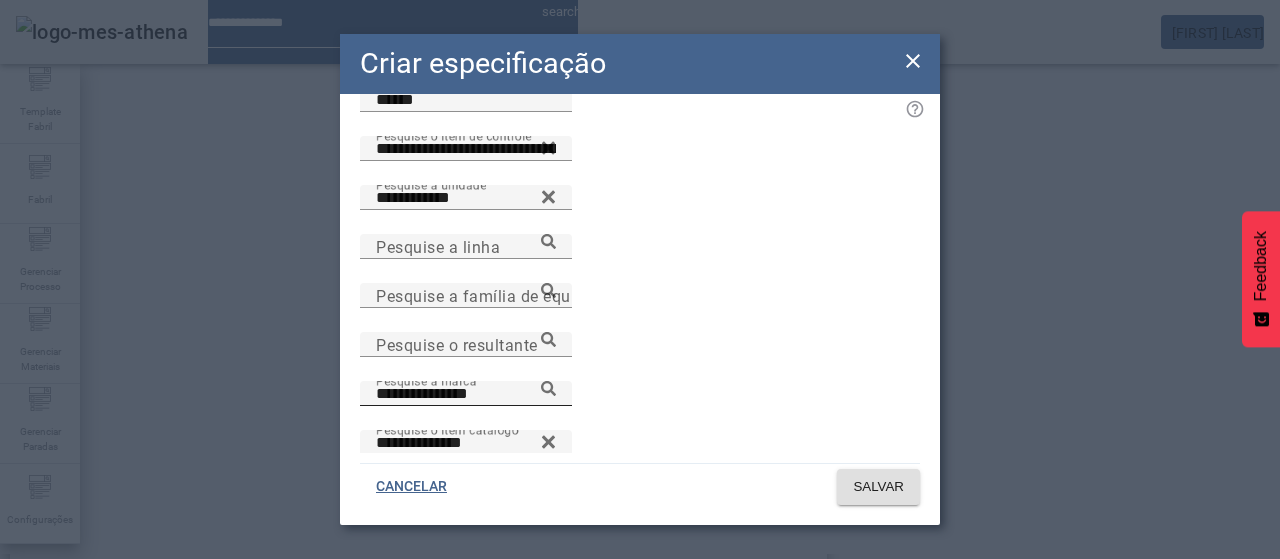 click 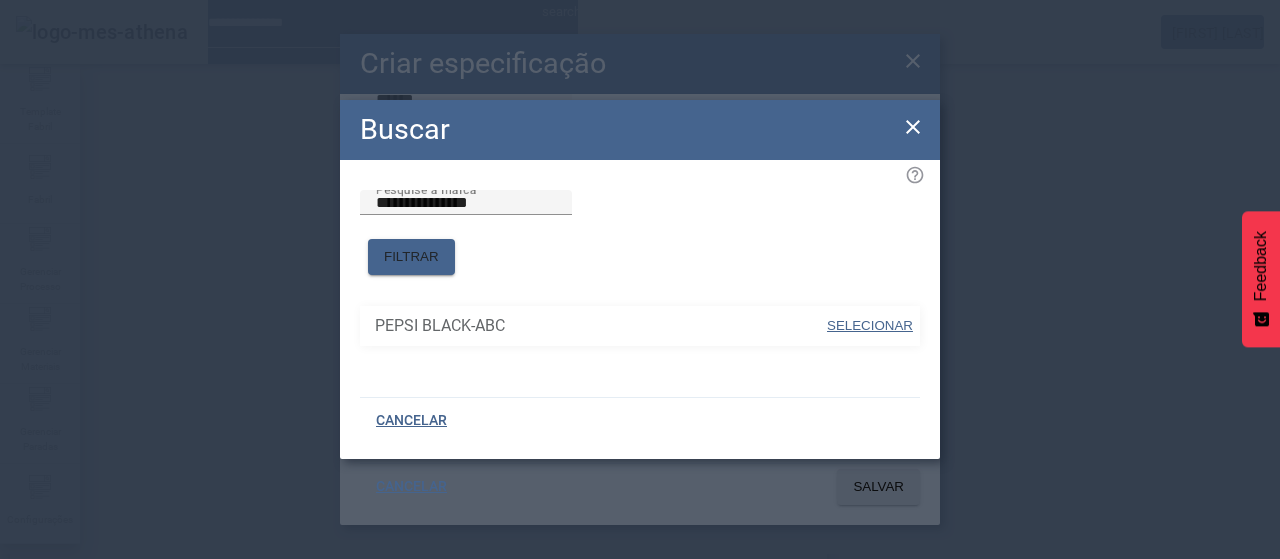 click on "SELECIONAR" at bounding box center [870, 325] 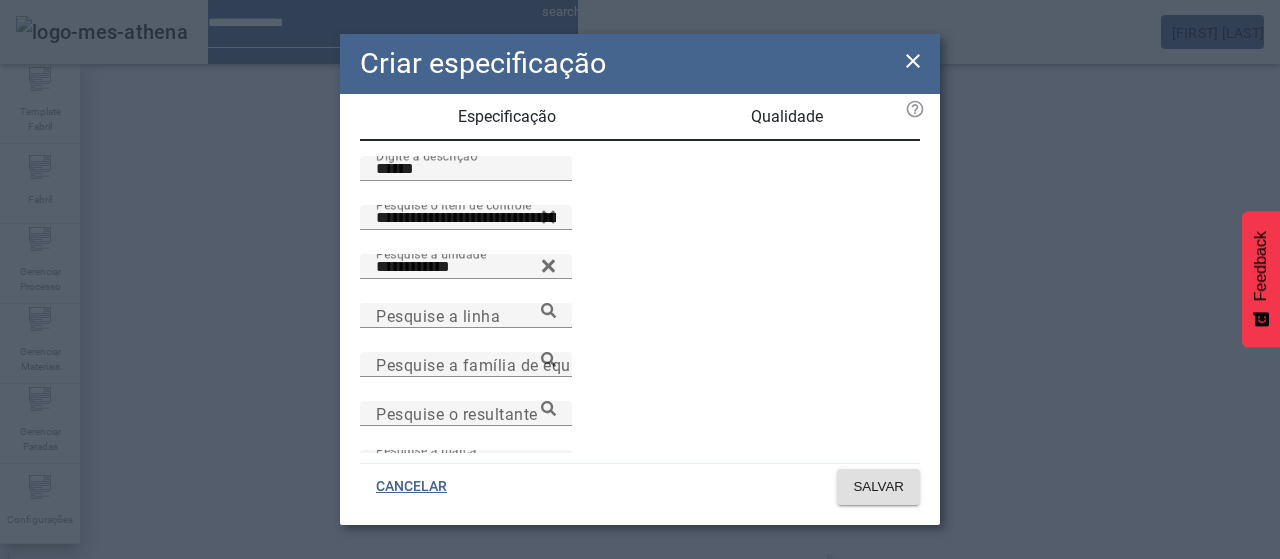 scroll, scrollTop: 0, scrollLeft: 0, axis: both 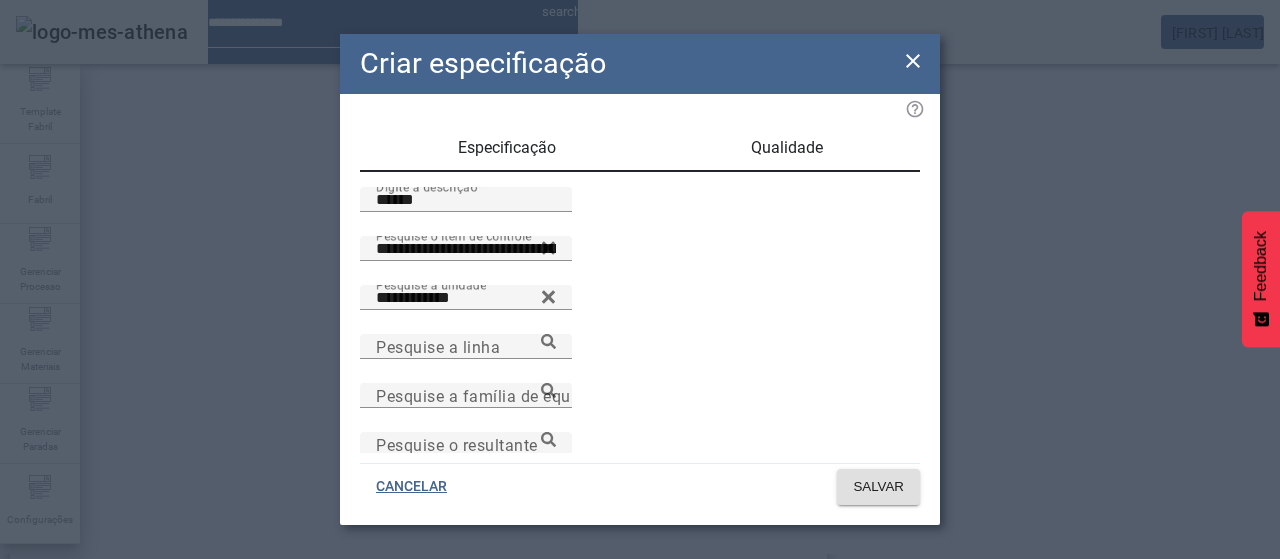 drag, startPoint x: 774, startPoint y: 147, endPoint x: 748, endPoint y: 185, distance: 46.043457 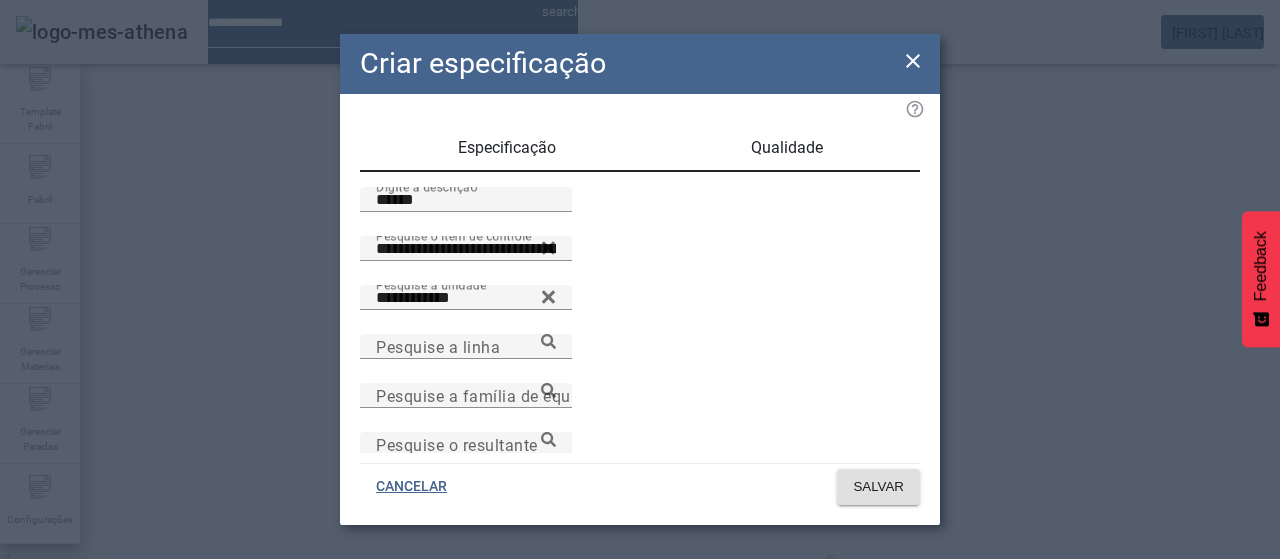 click on "Qualidade" at bounding box center (787, 148) 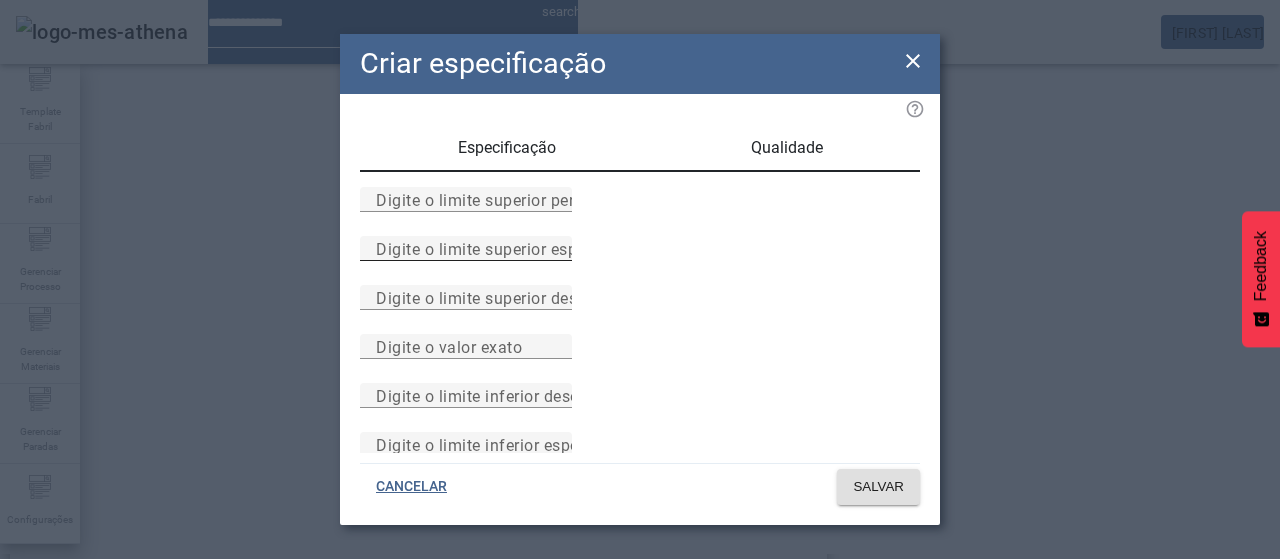 click on "Digite o limite superior especificado" at bounding box center [511, 248] 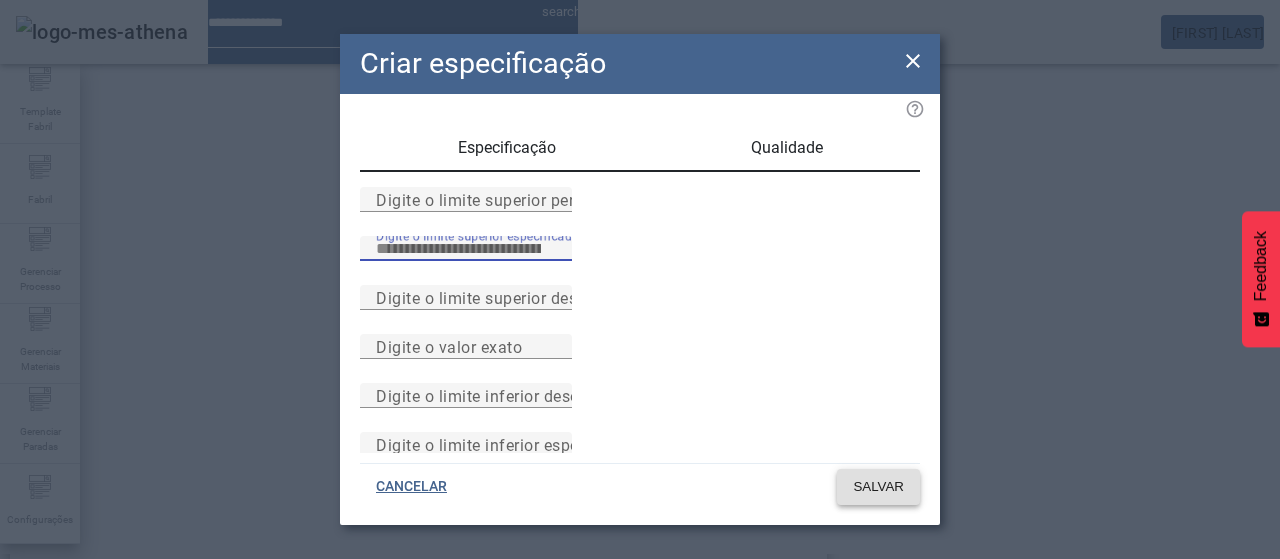type on "*" 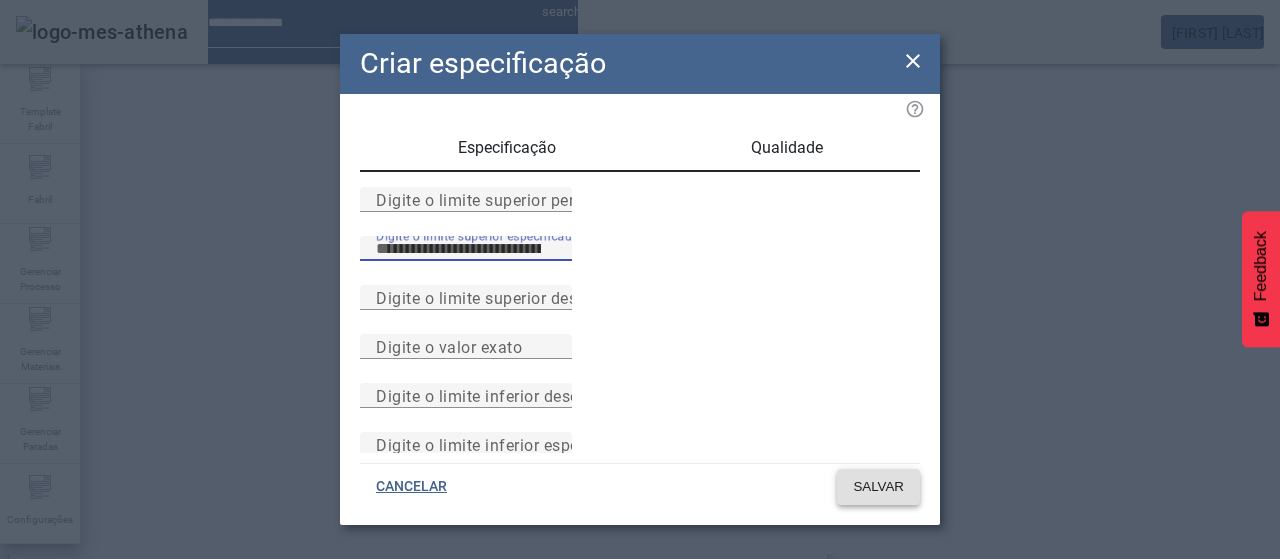 click 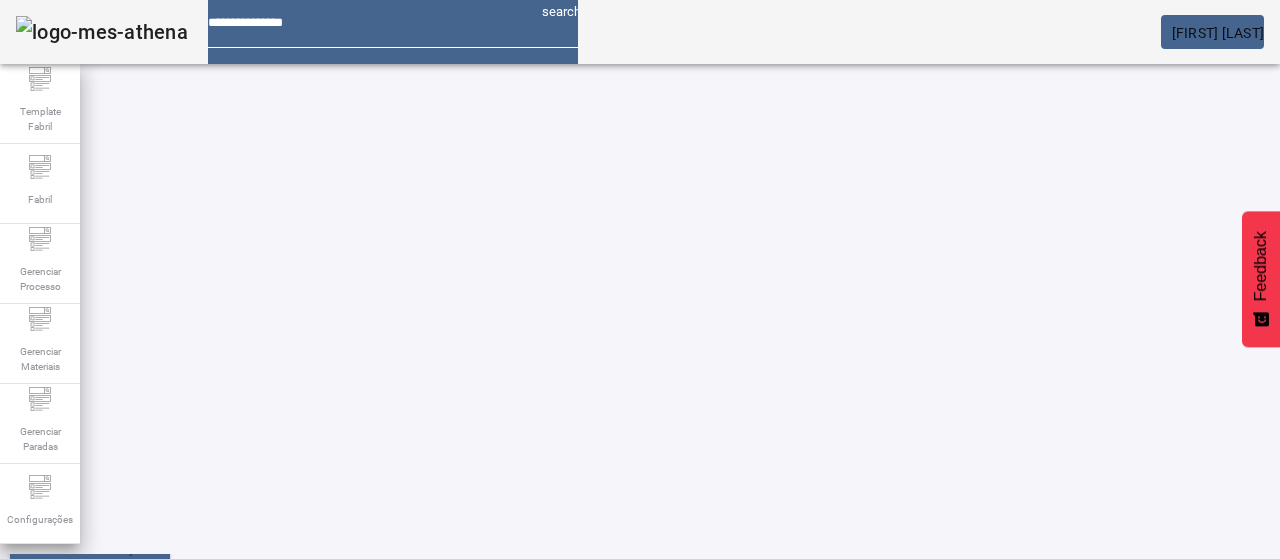 scroll, scrollTop: 0, scrollLeft: 0, axis: both 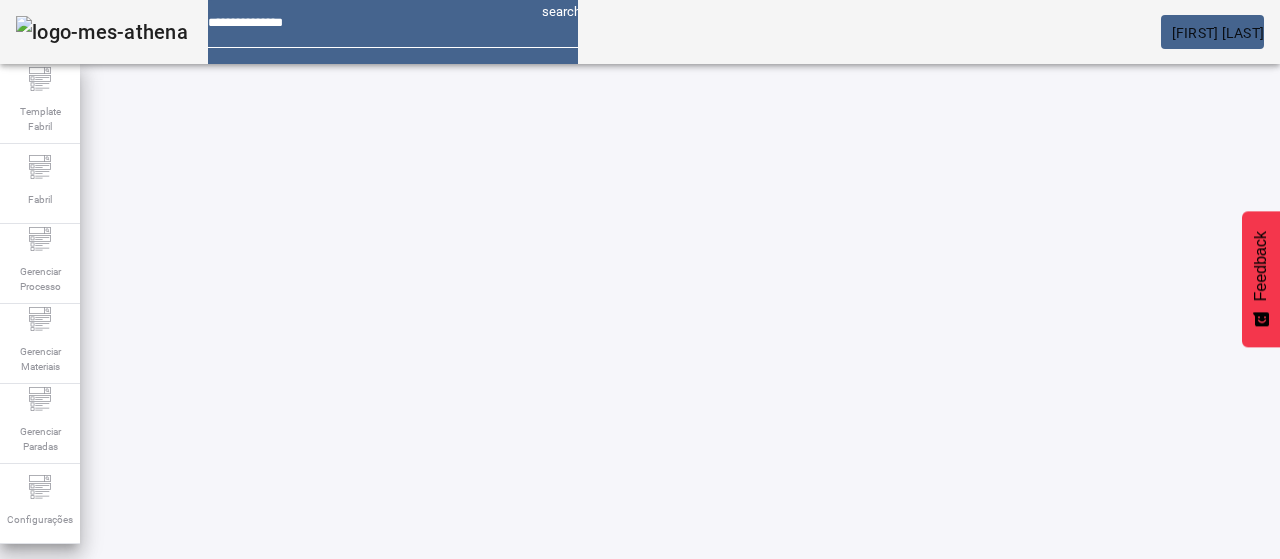 click 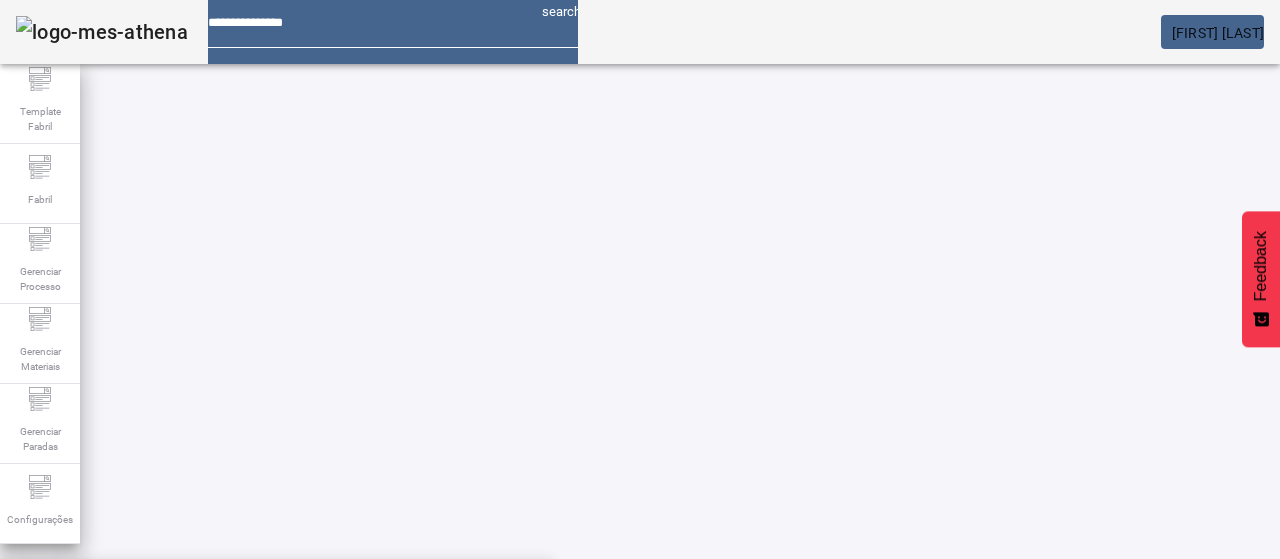 paste on "**********" 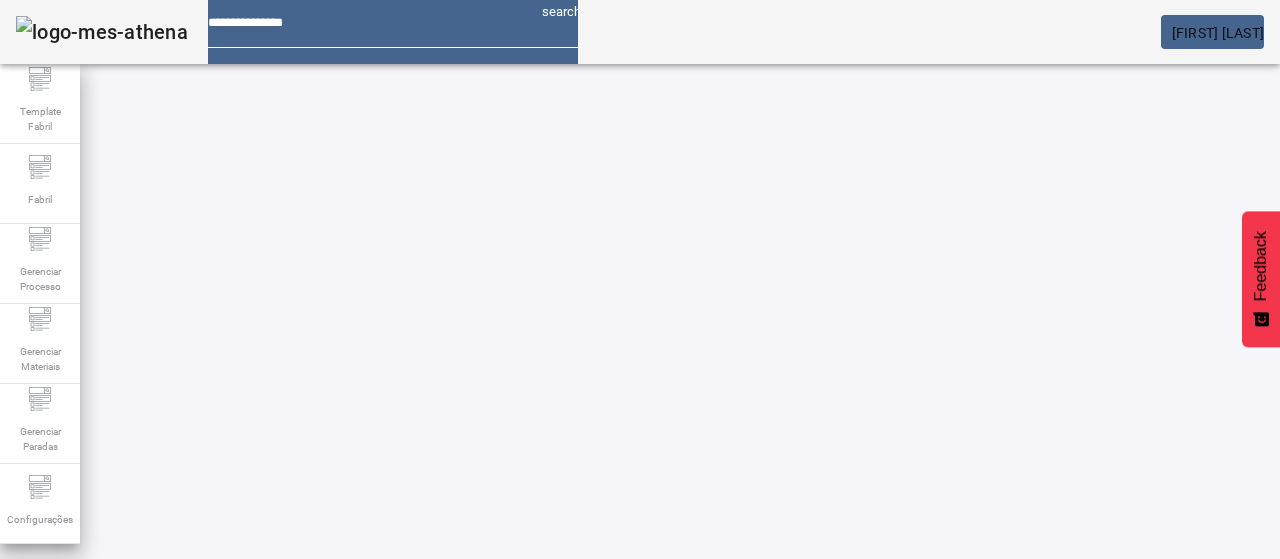 click on "FILTRAR" 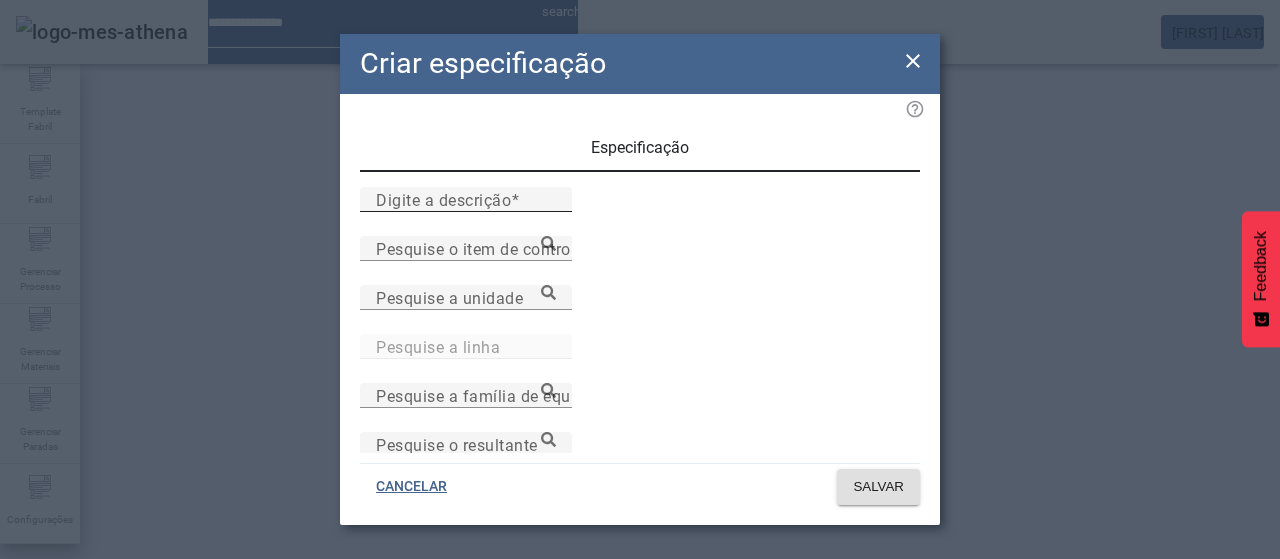 click on "Digite a descrição" at bounding box center (466, 200) 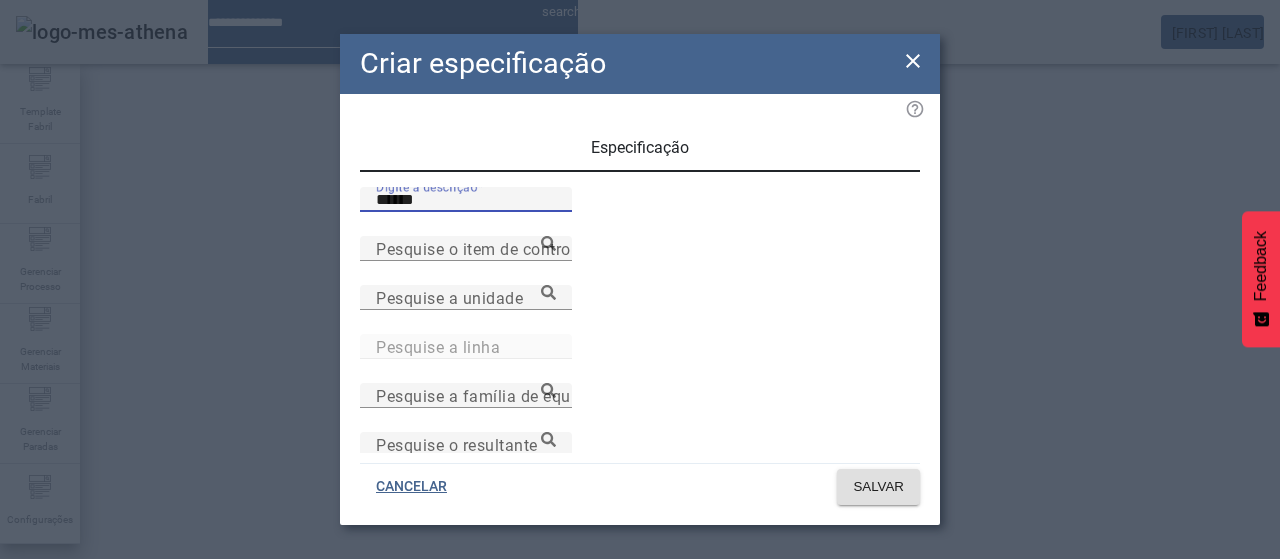 type on "******" 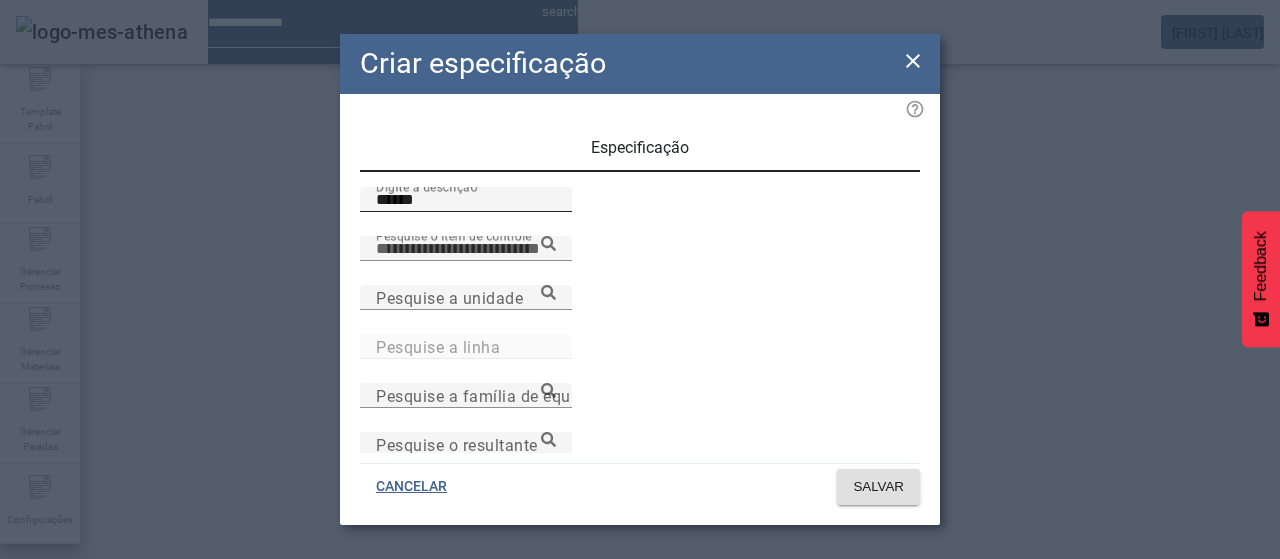 paste on "**********" 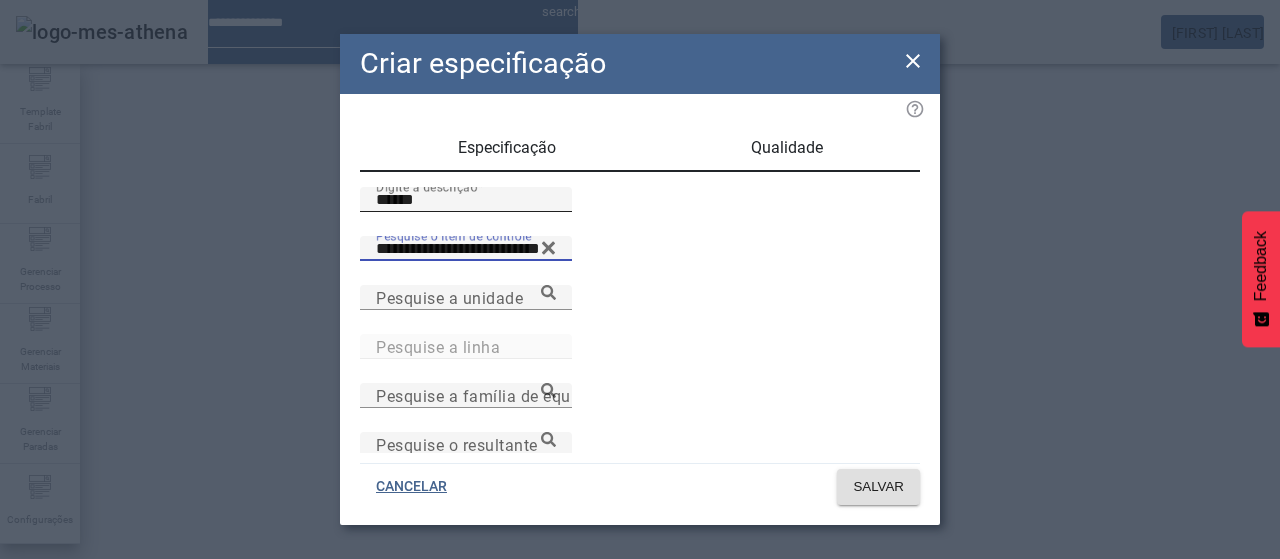 type on "**********" 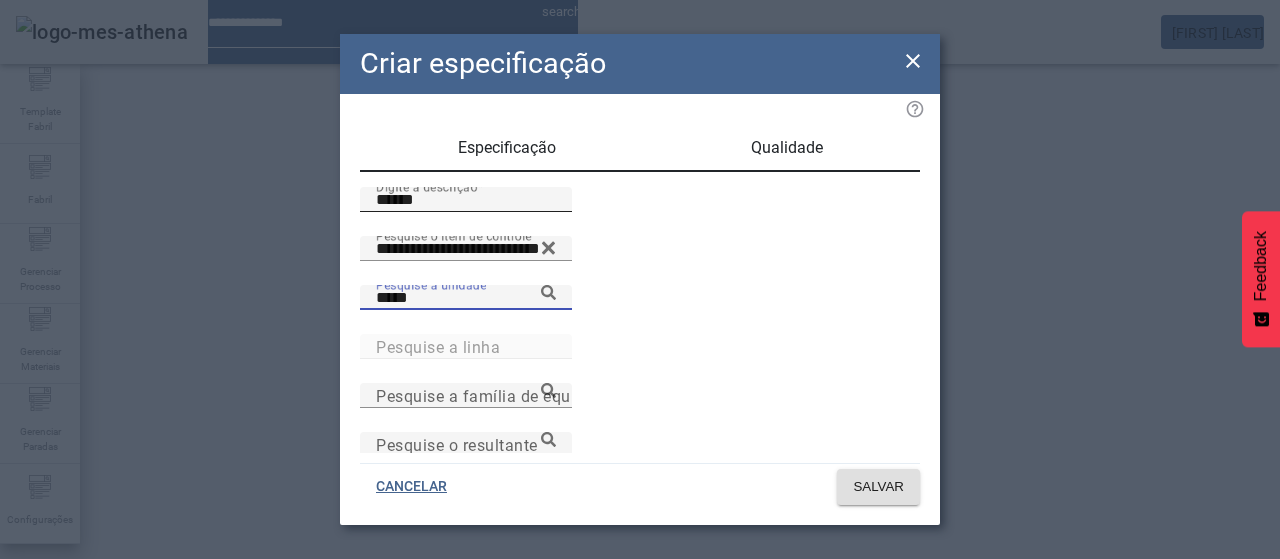 type on "*****" 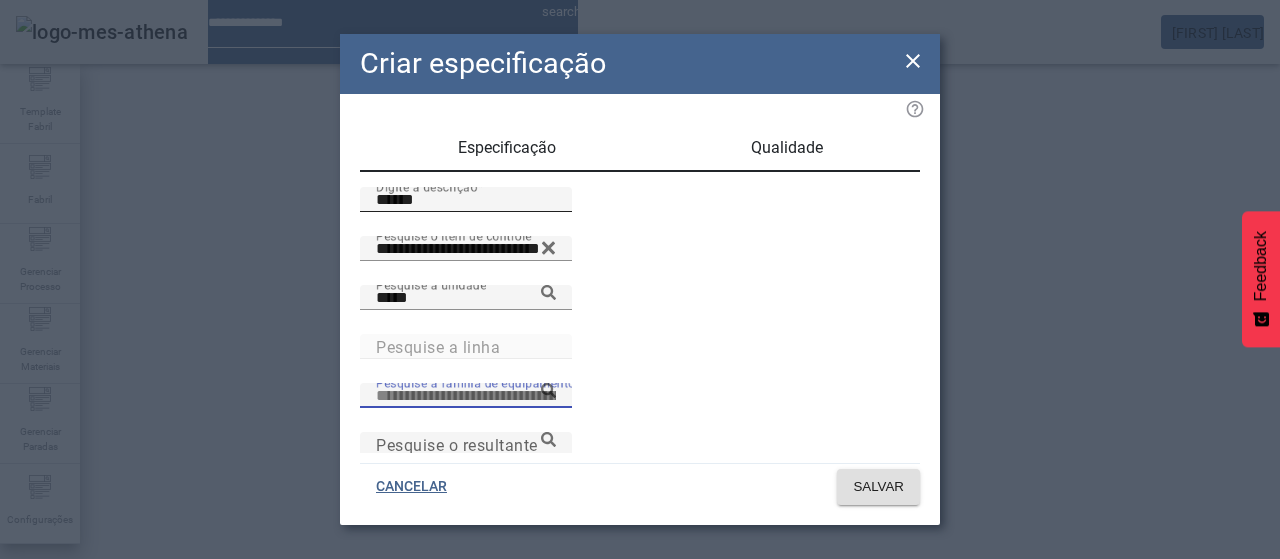 scroll, scrollTop: 16, scrollLeft: 0, axis: vertical 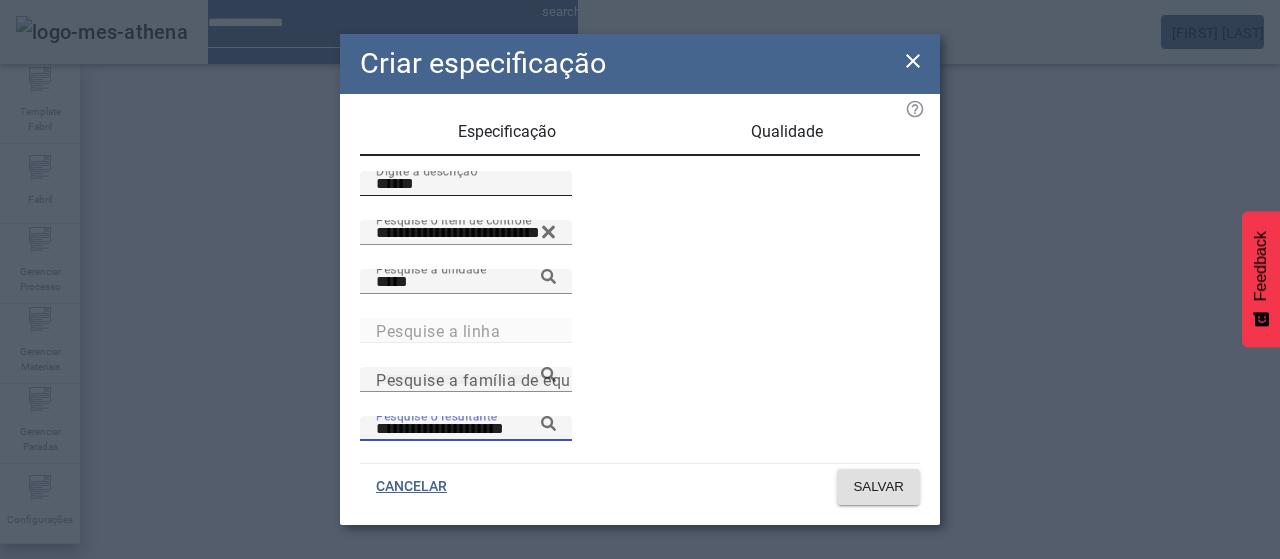 type on "**********" 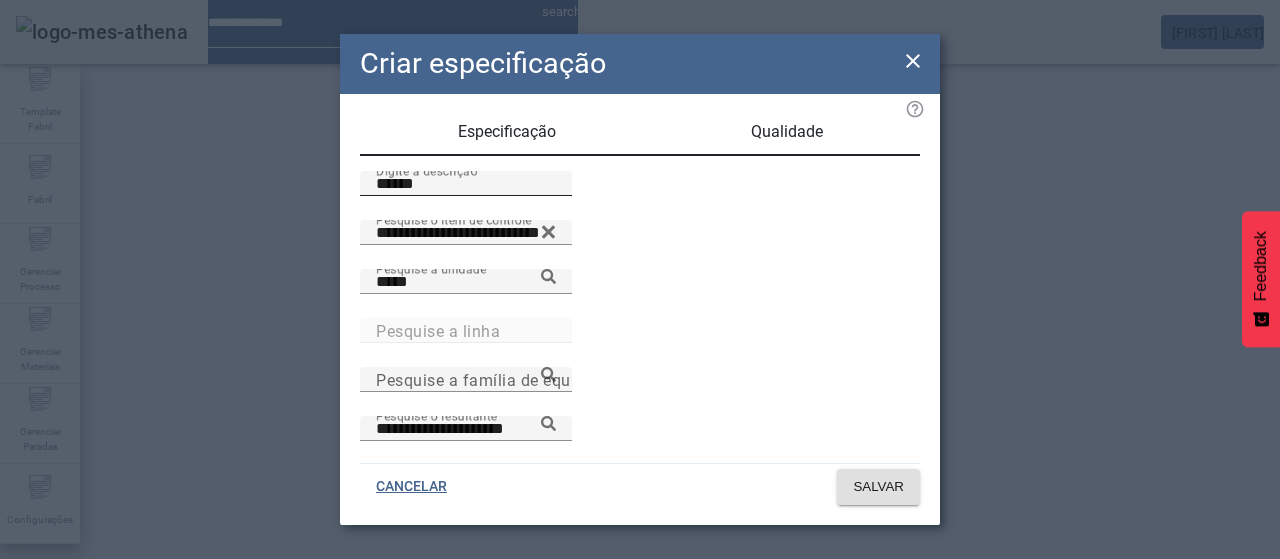 scroll, scrollTop: 206, scrollLeft: 0, axis: vertical 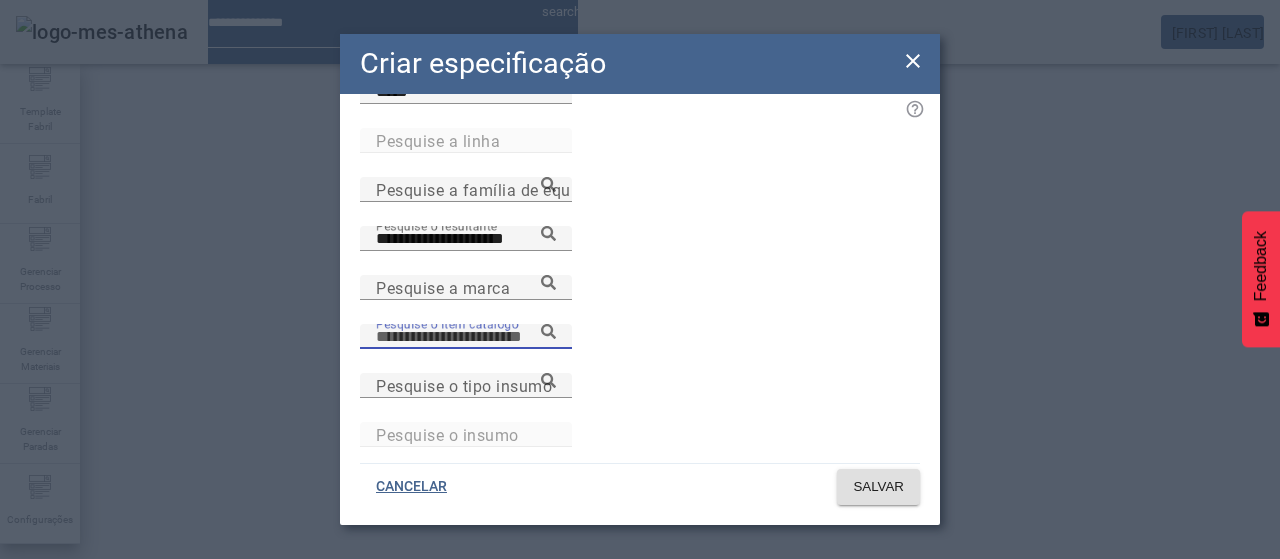 paste on "**********" 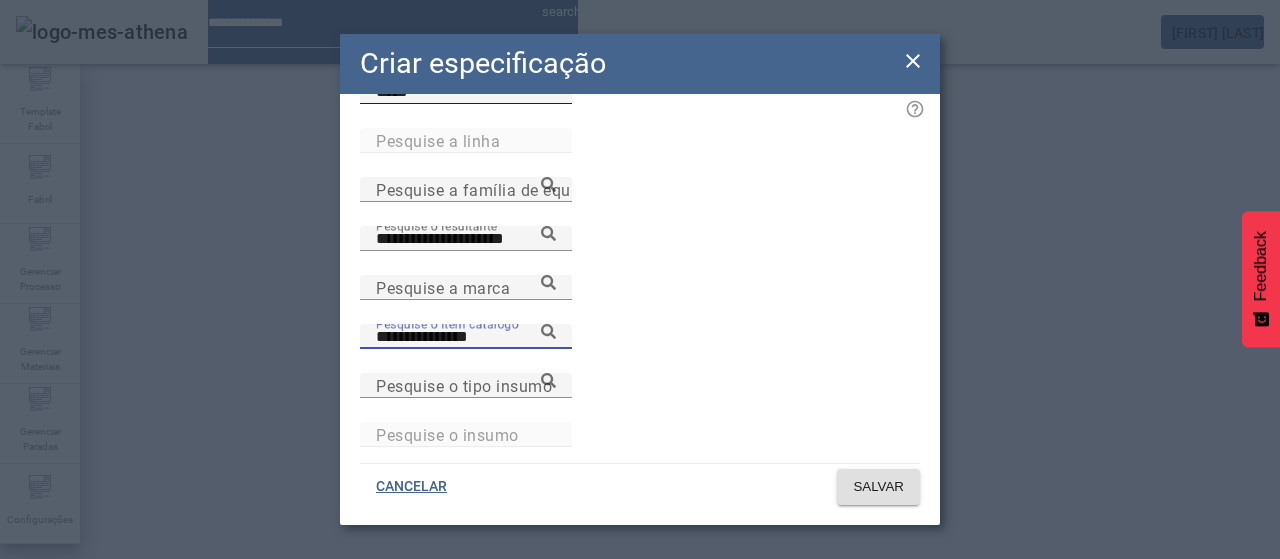 type on "**********" 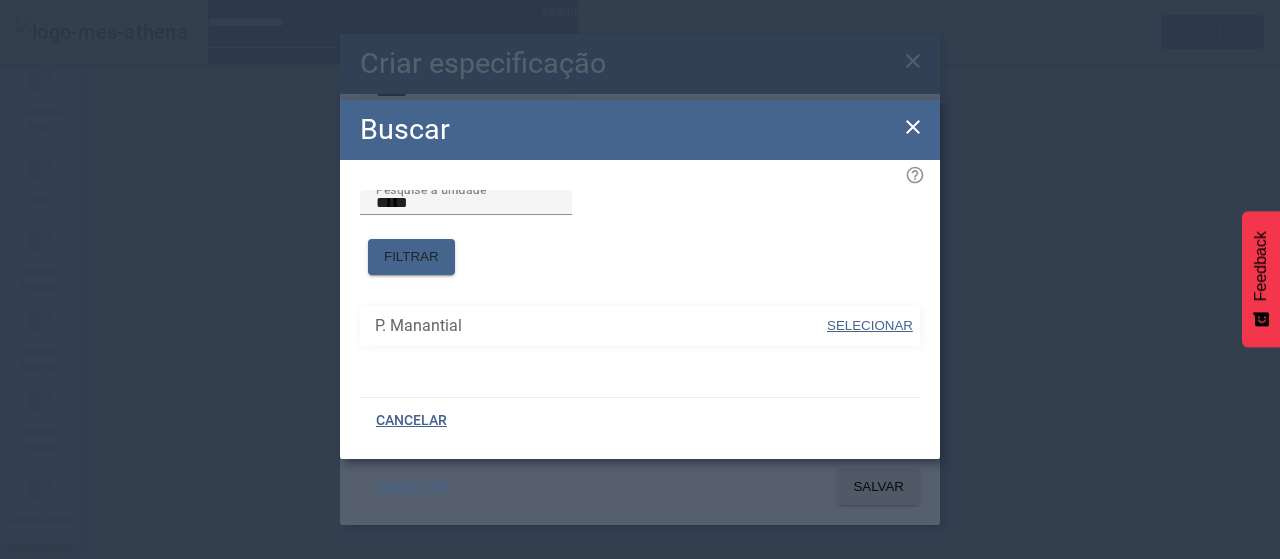 click on "SELECIONAR" at bounding box center [870, 325] 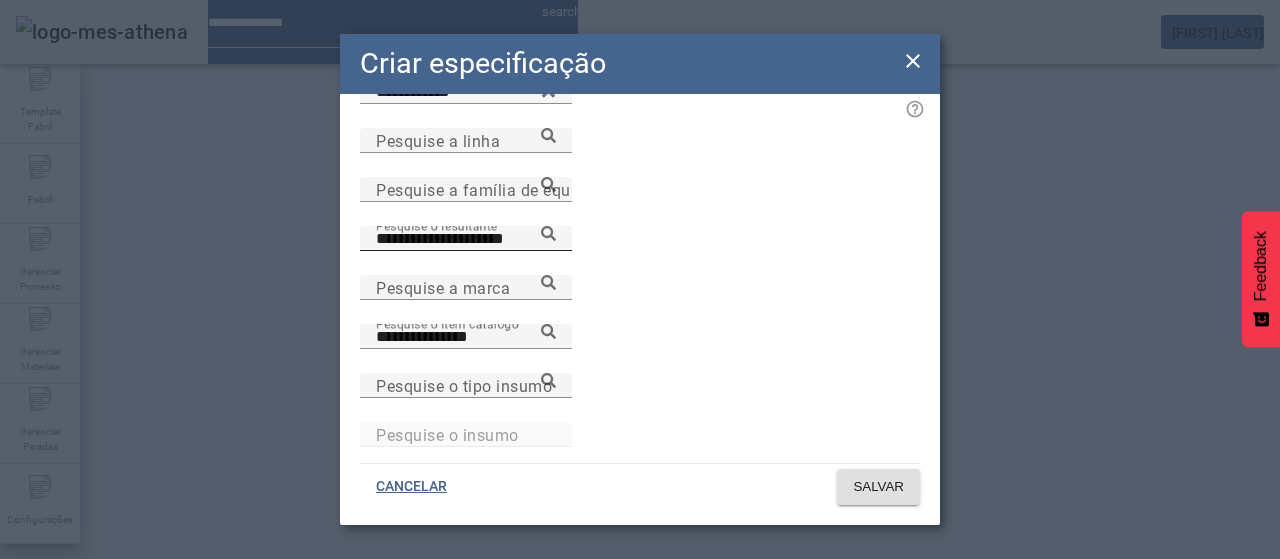 click 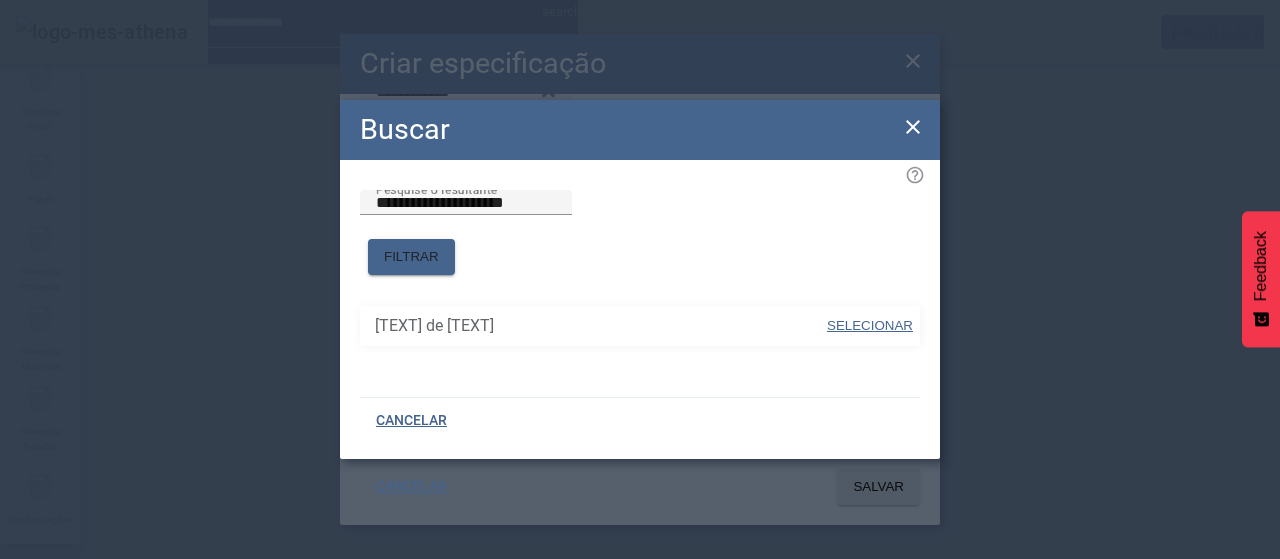 click on "SELECIONAR" at bounding box center [870, 326] 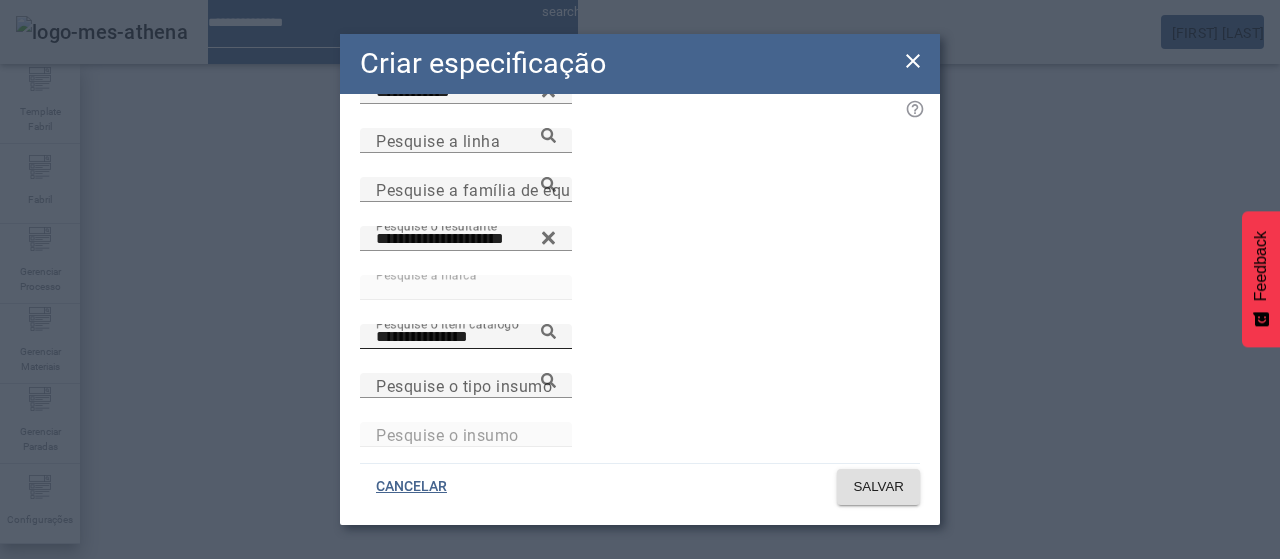 type on "**********" 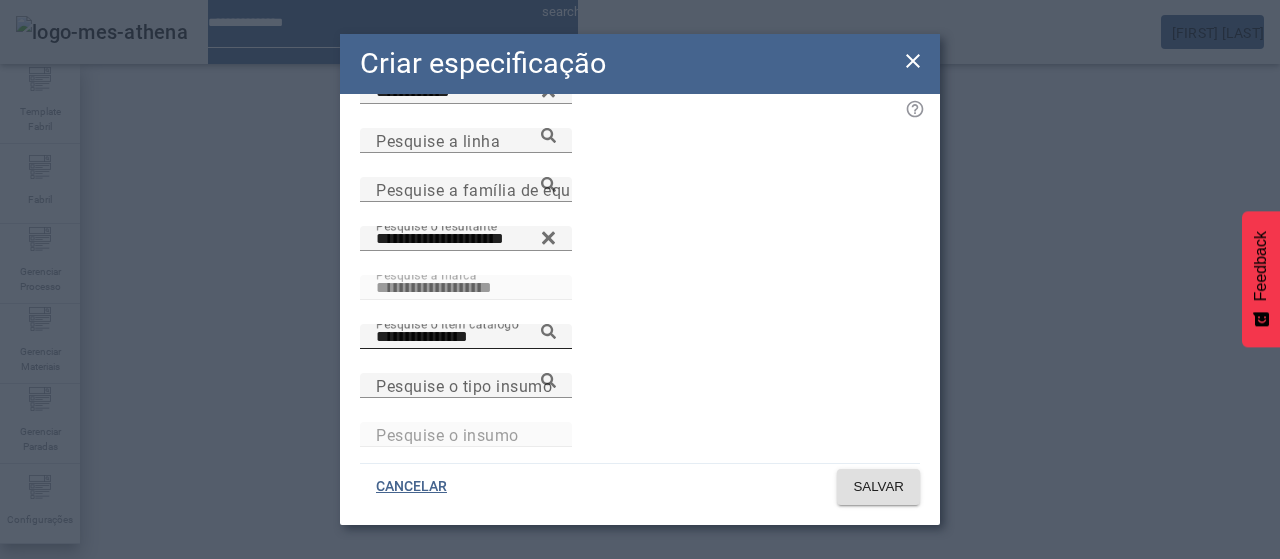 click 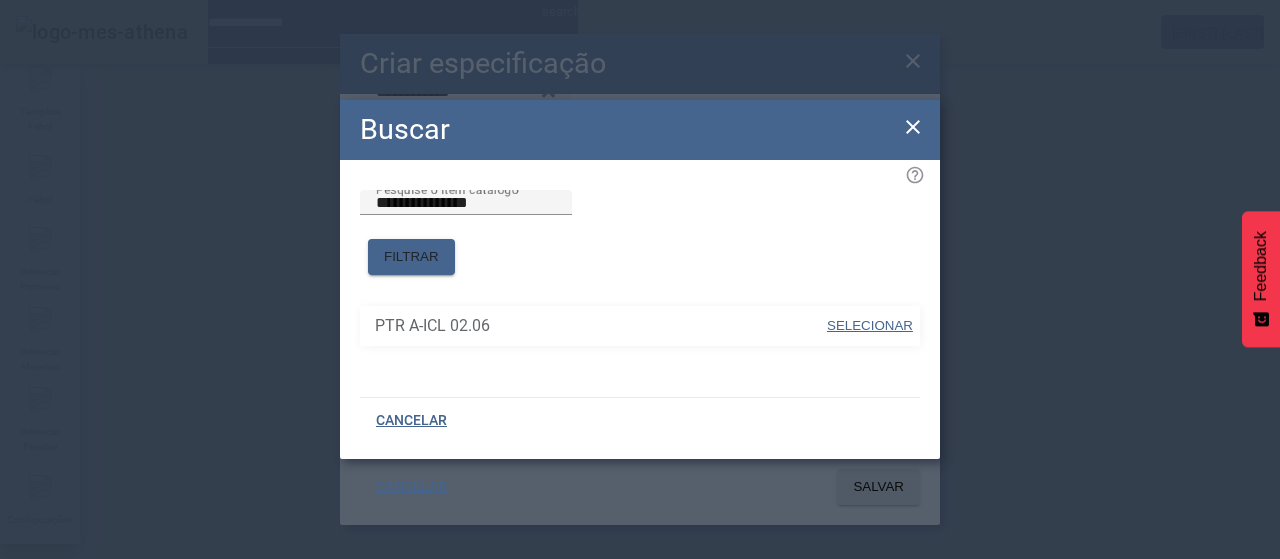 click on "SELECIONAR" at bounding box center (870, 325) 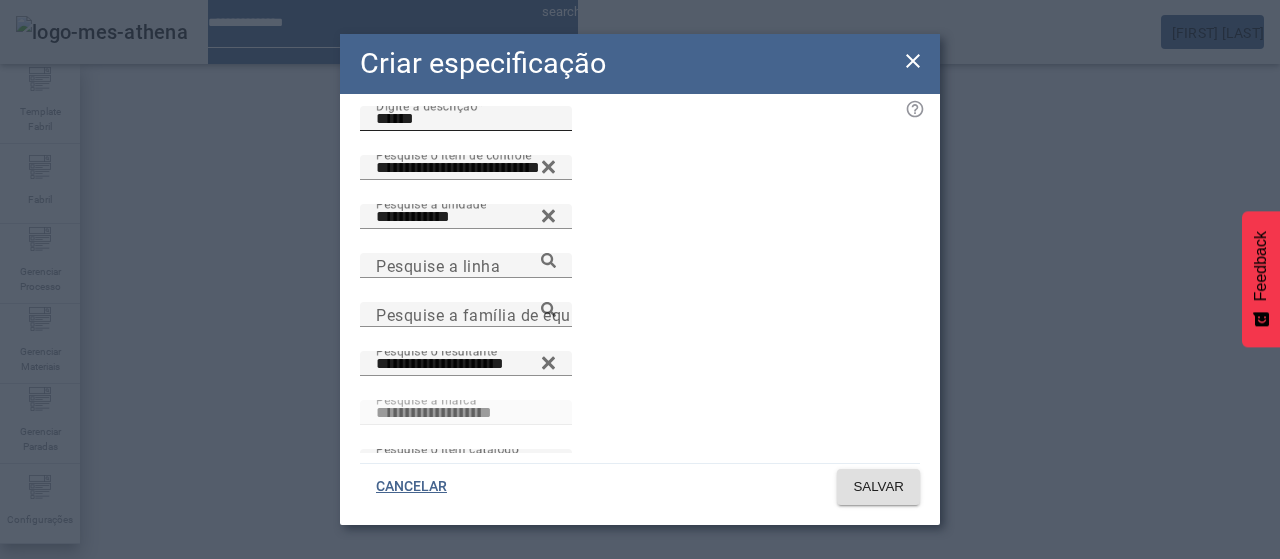scroll, scrollTop: 0, scrollLeft: 0, axis: both 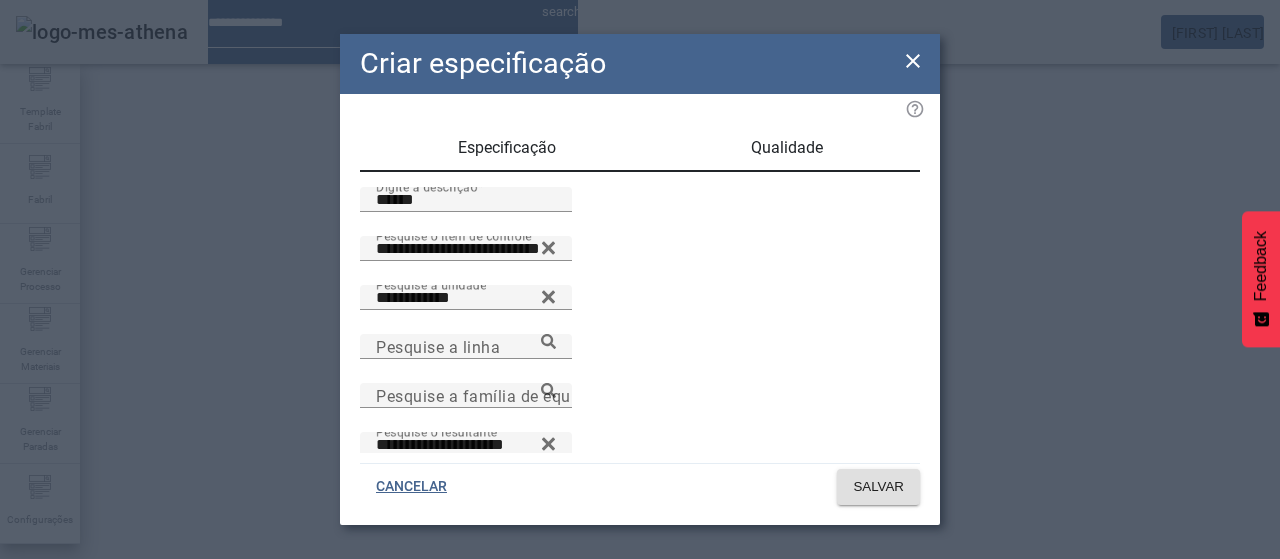 click on "Qualidade" at bounding box center [787, 148] 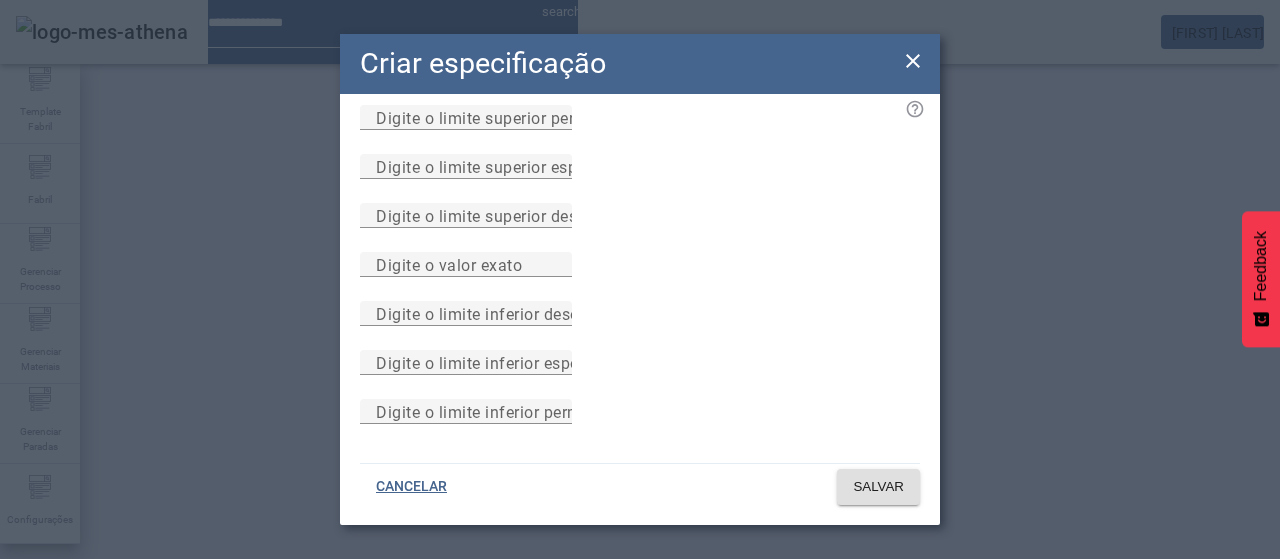 scroll, scrollTop: 284, scrollLeft: 0, axis: vertical 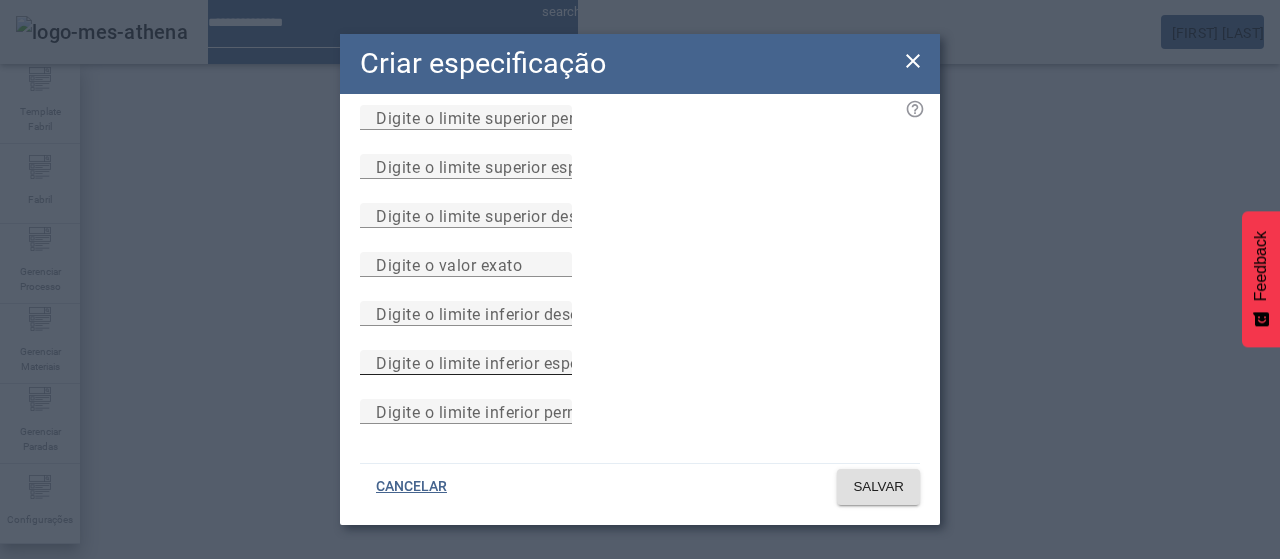 click on "Digite o limite inferior especificado" at bounding box center [466, 363] 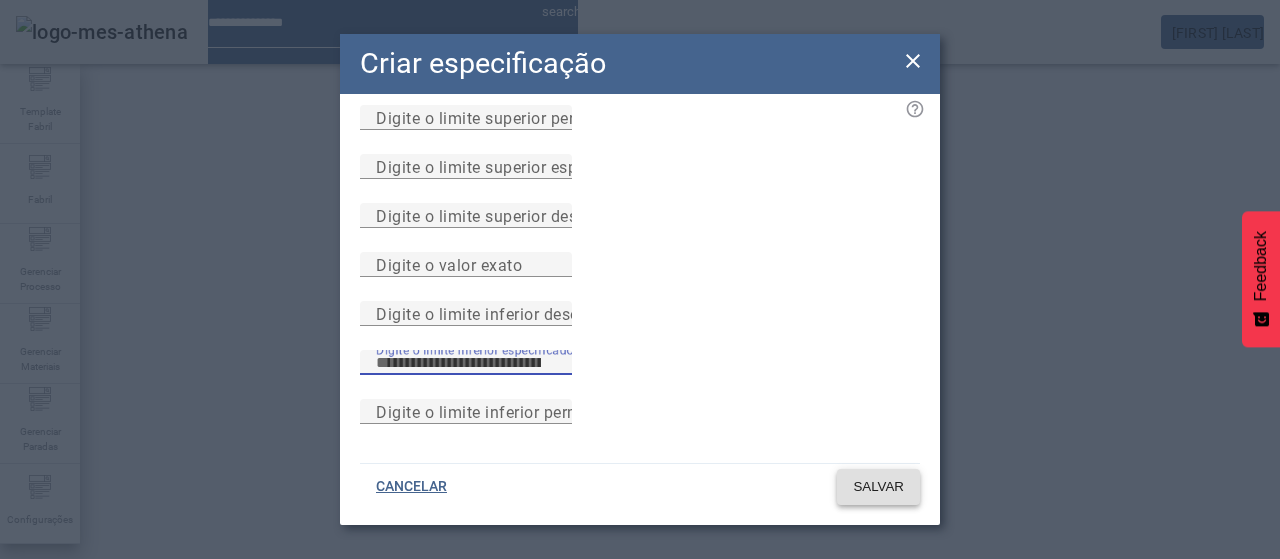 type on "**" 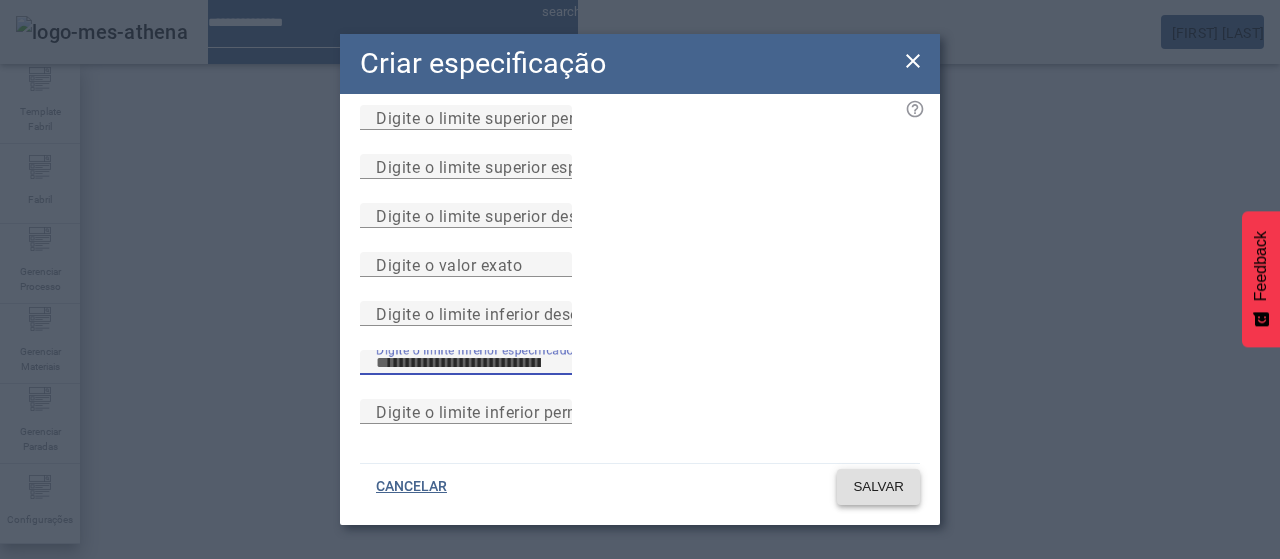 click on "SALVAR" 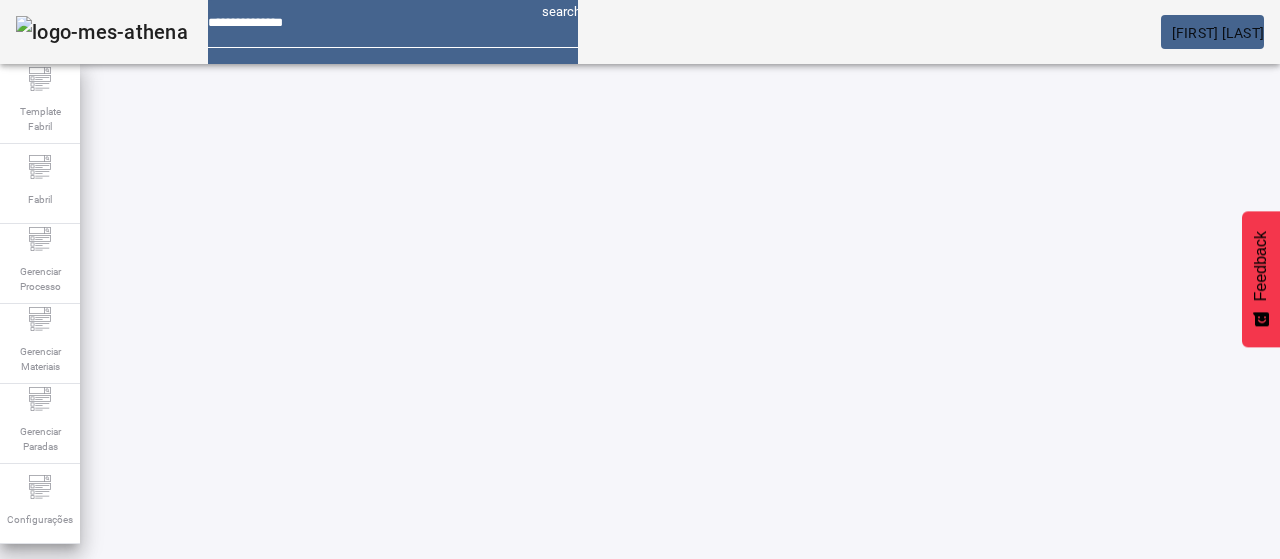 scroll, scrollTop: 0, scrollLeft: 0, axis: both 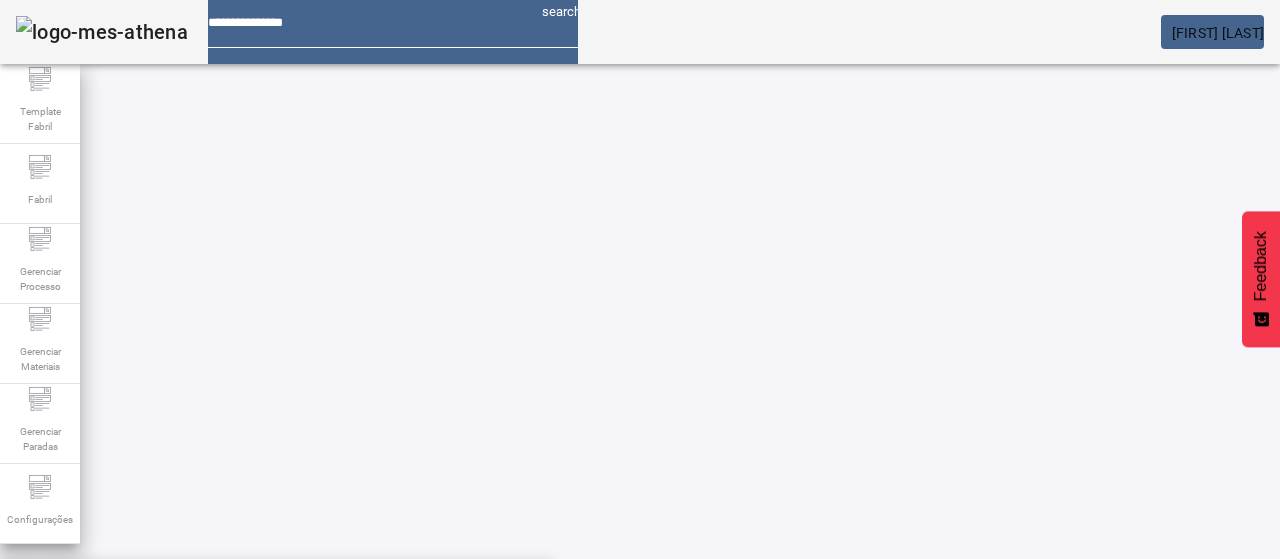 click on "add   ESPECIFICAÇÃO  LIMPAR FILTRAR" 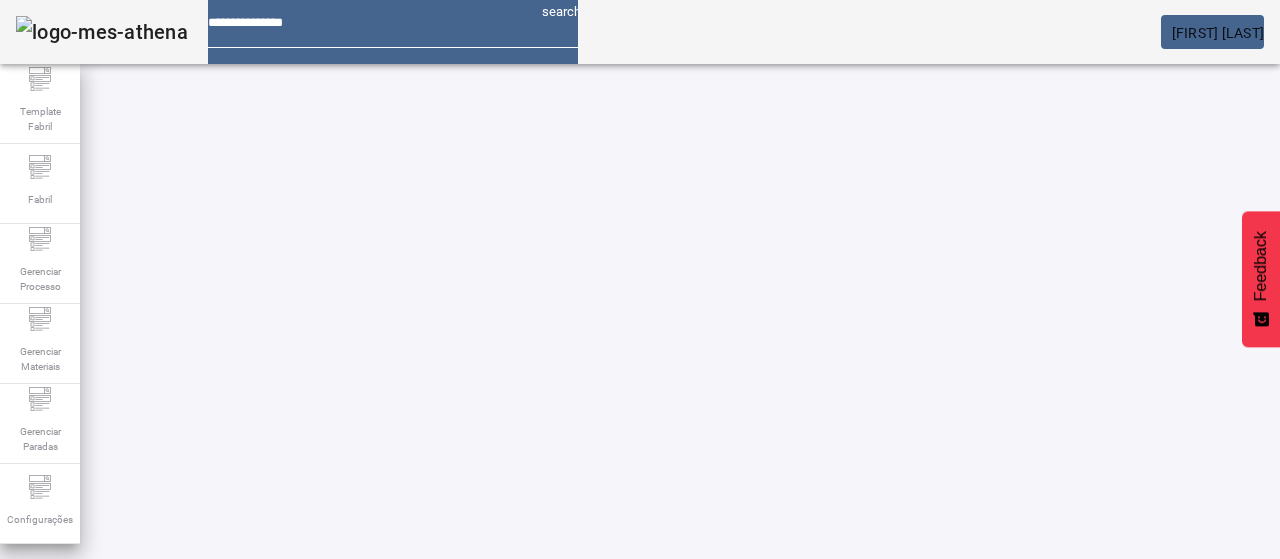 click on "Pesquise por resultante" at bounding box center [540, 601] 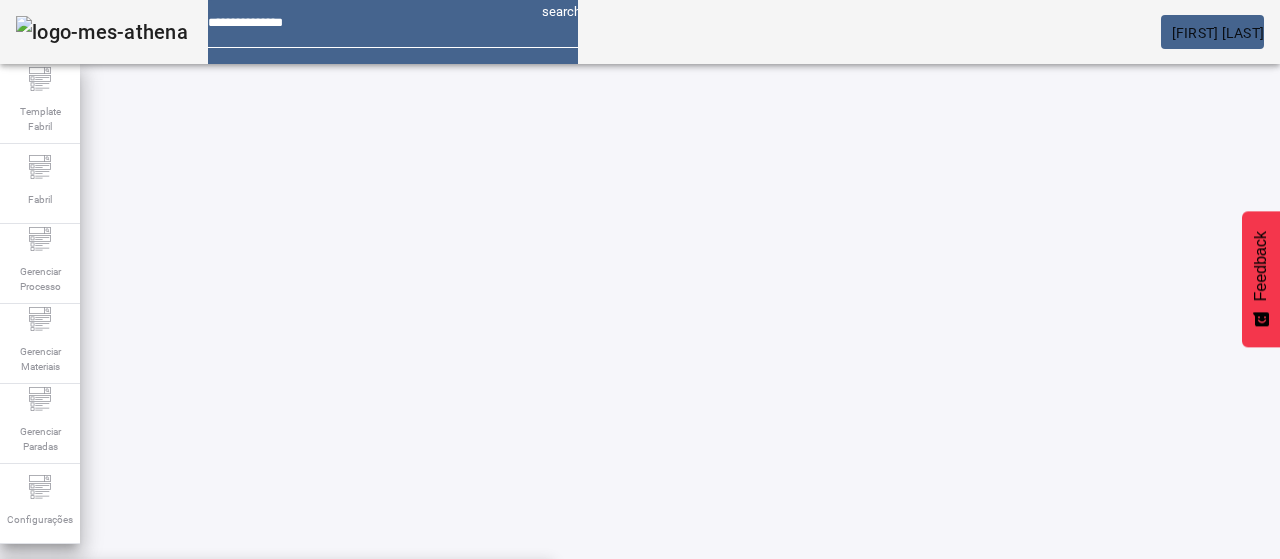 click on "RET - Skol Golden 620mL (ABC)" at bounding box center [276, 591] 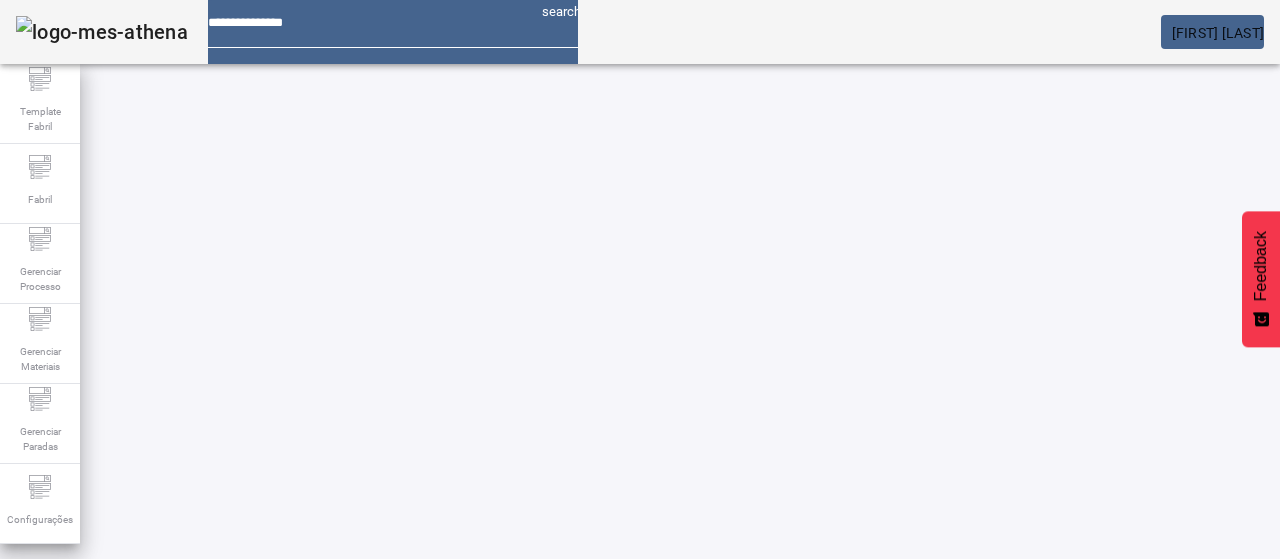 click on "FILTRAR" 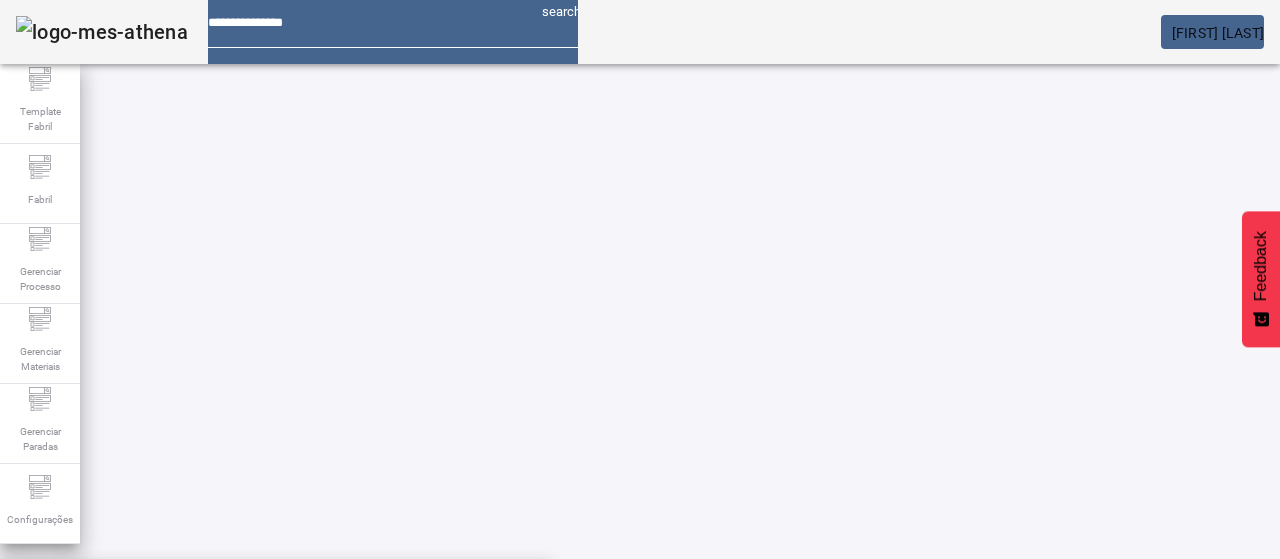 click on "Pesquise por item de controle" at bounding box center (116, 601) 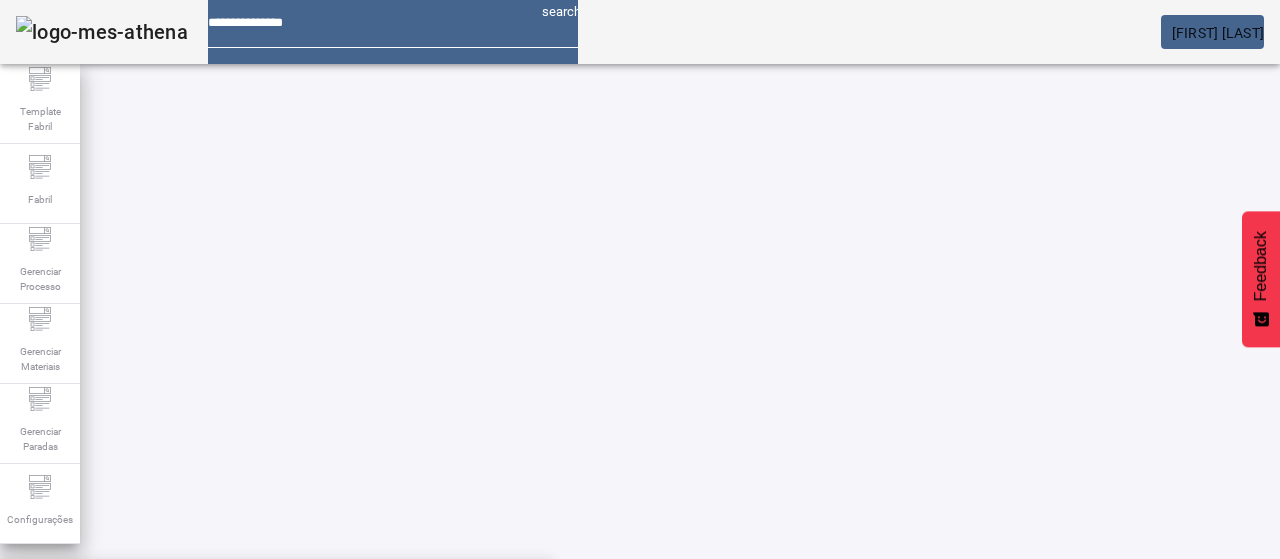 scroll, scrollTop: 100, scrollLeft: 0, axis: vertical 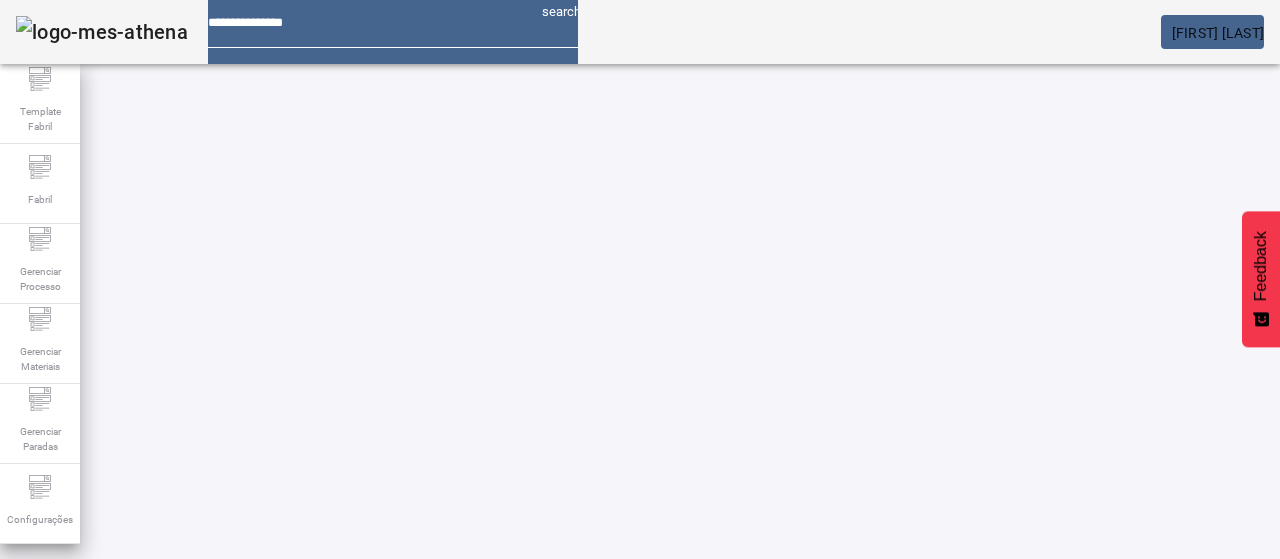 click on "FILTRAR" 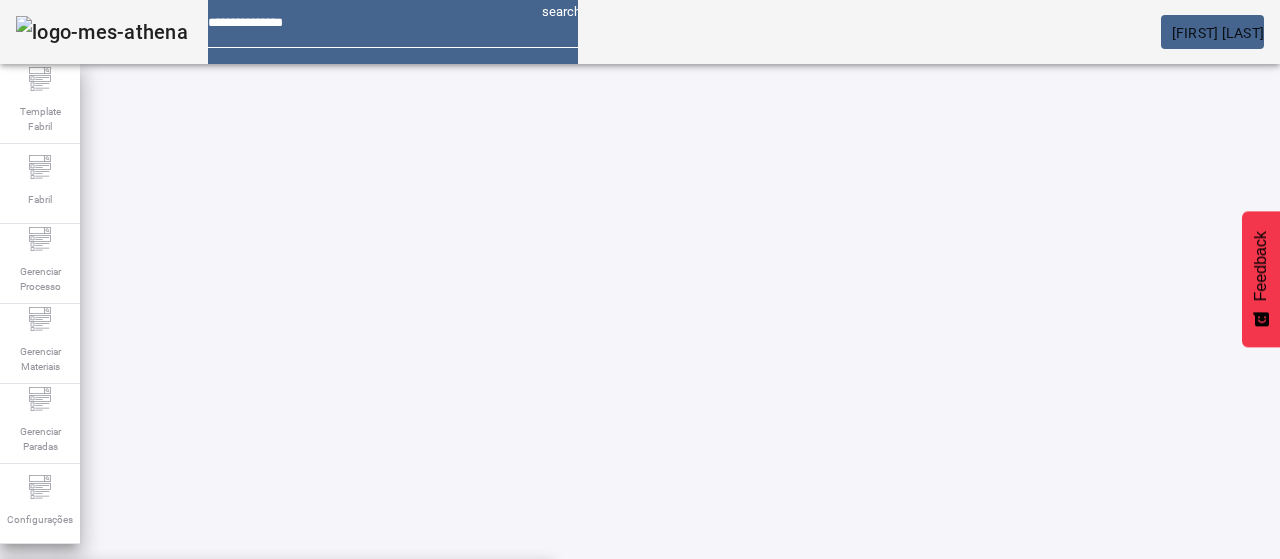 click 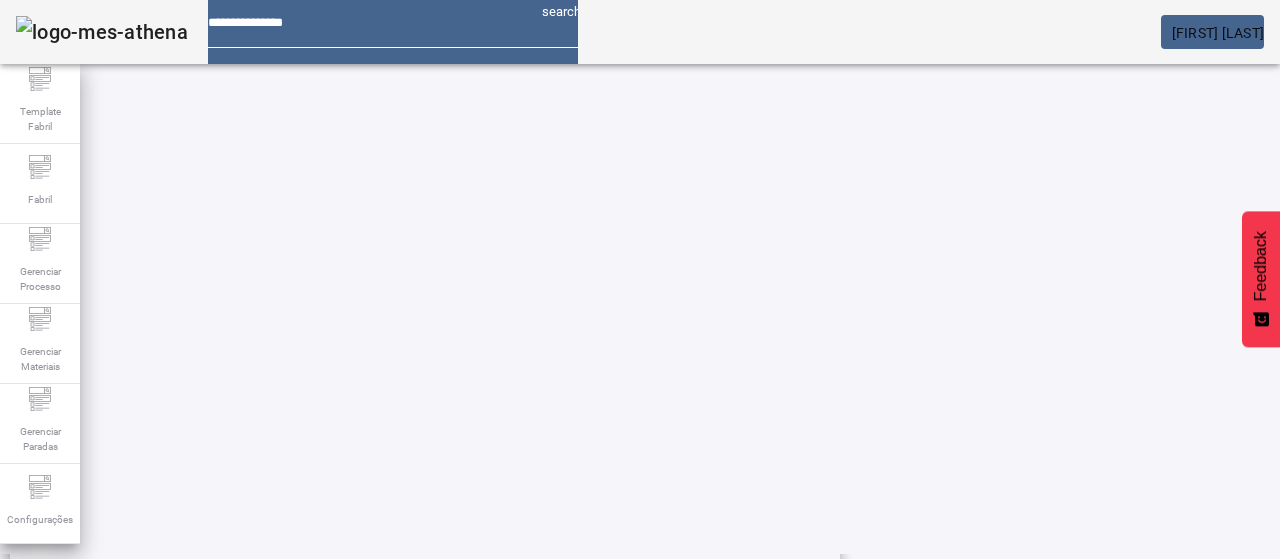 scroll, scrollTop: 423, scrollLeft: 0, axis: vertical 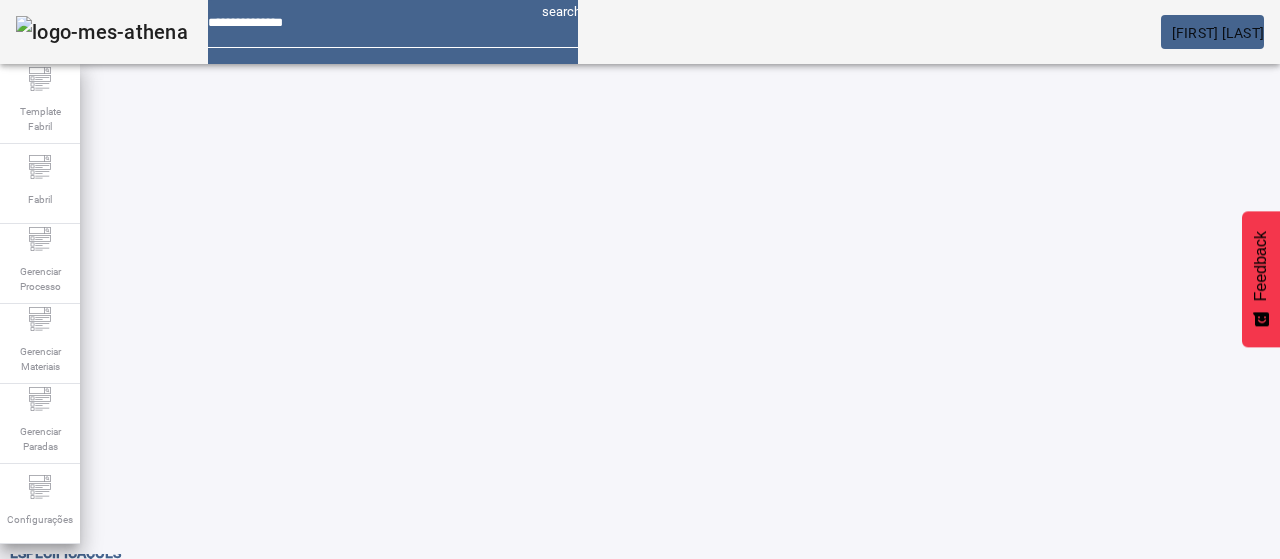 click on "ESPECIFICAÇÃO" 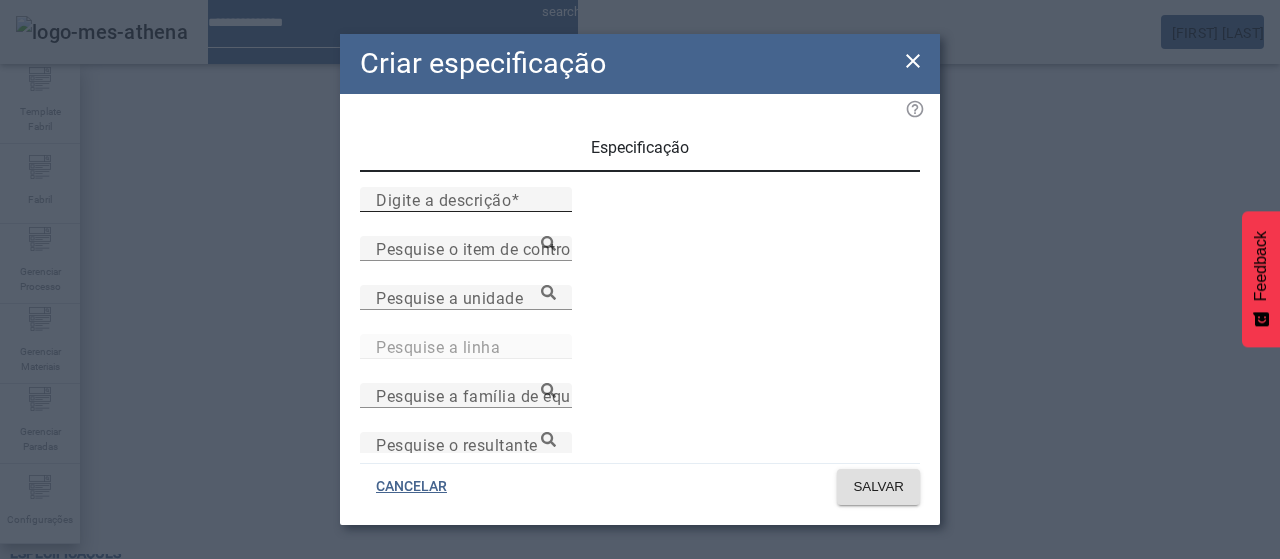 click on "Digite a descrição" at bounding box center (443, 199) 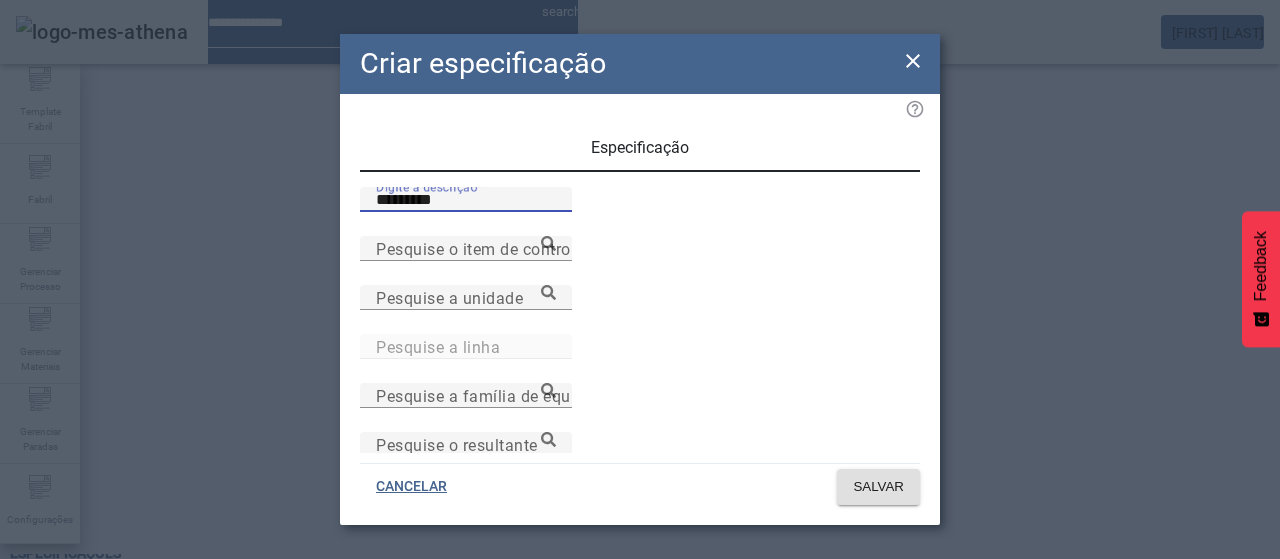 type on "*********" 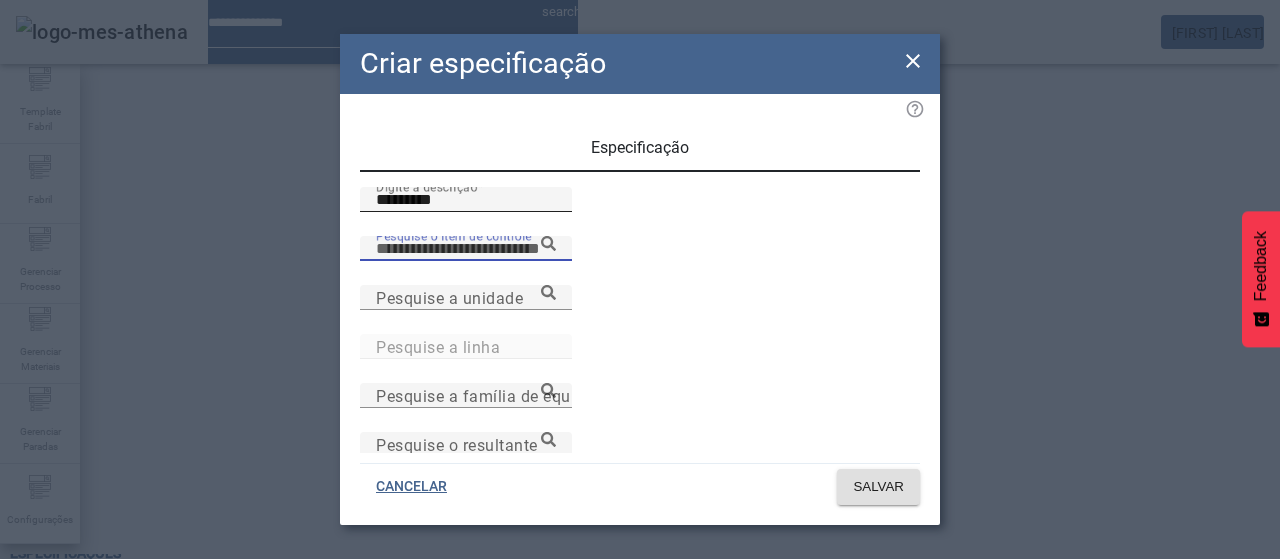 paste on "**********" 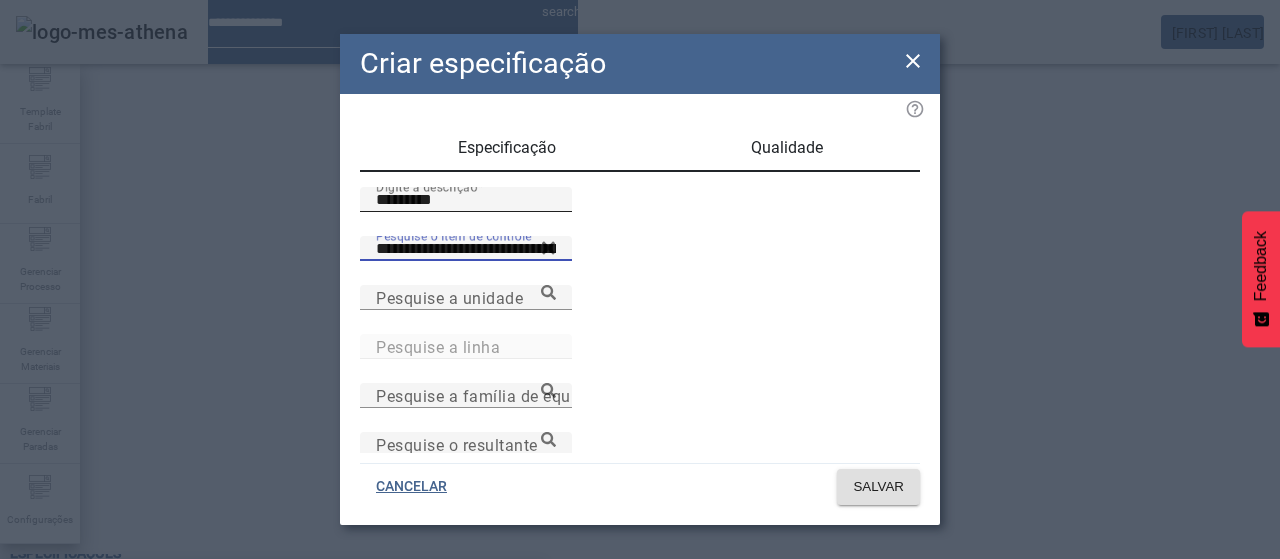 type on "**********" 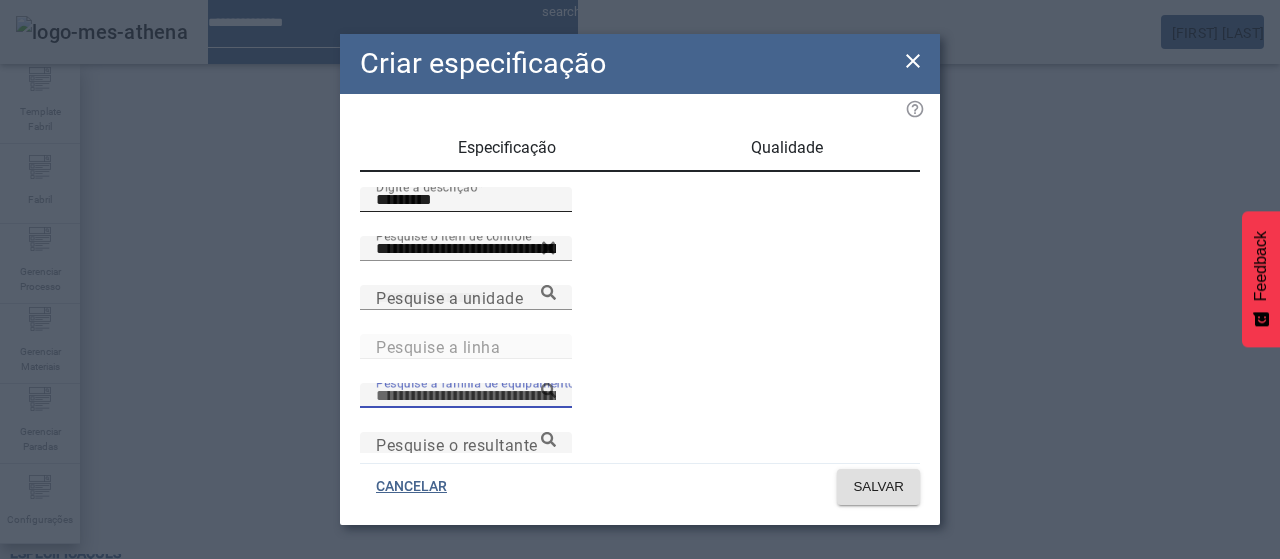 scroll, scrollTop: 16, scrollLeft: 0, axis: vertical 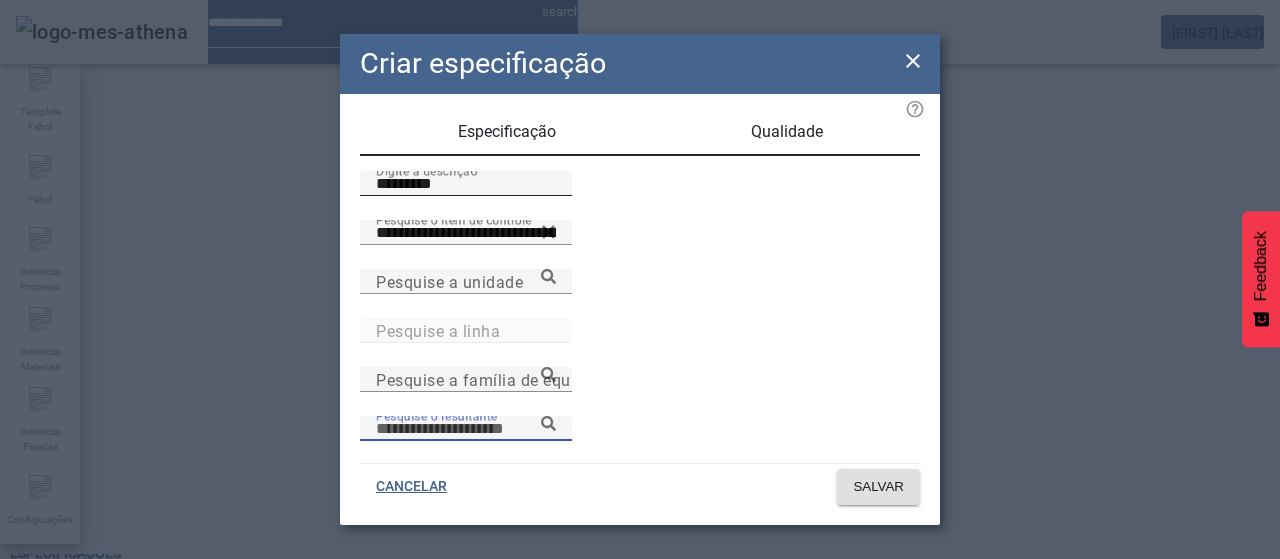paste on "**********" 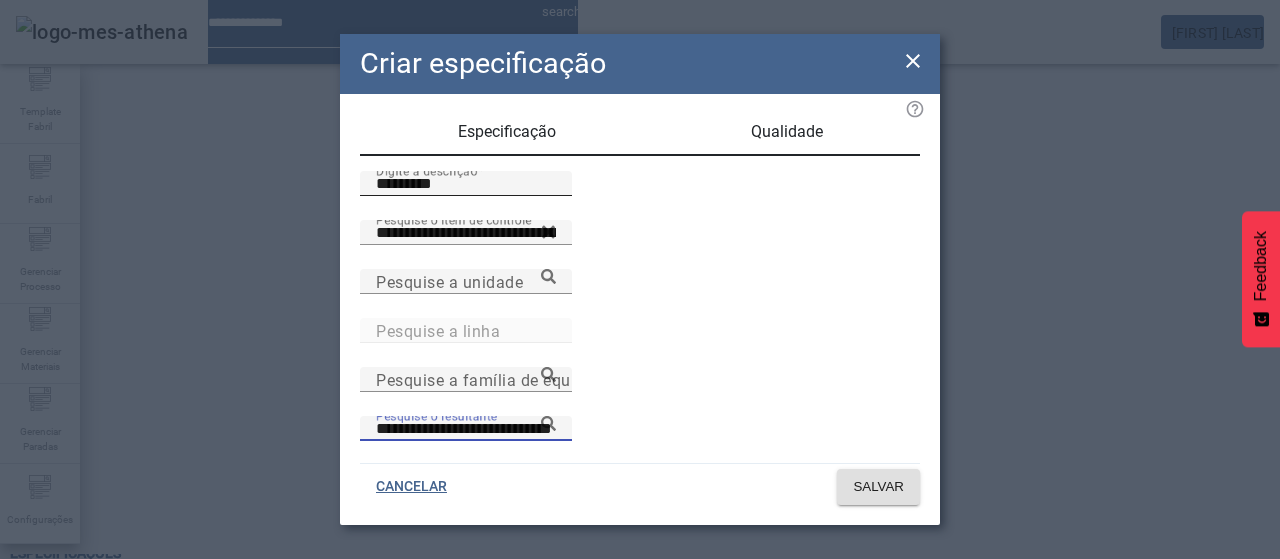type on "**********" 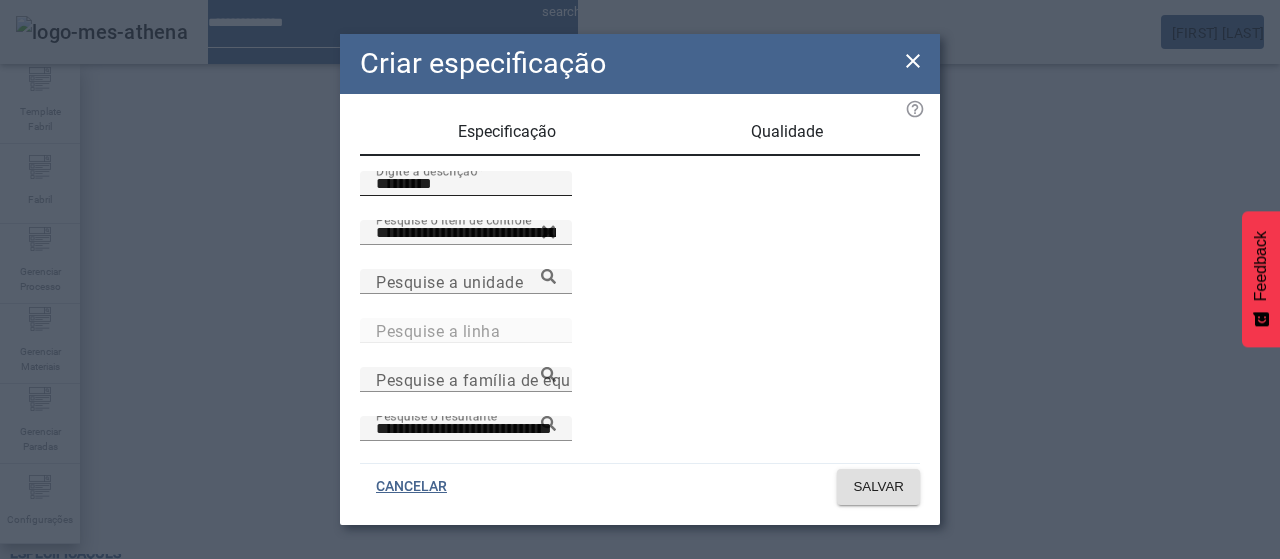 scroll, scrollTop: 206, scrollLeft: 0, axis: vertical 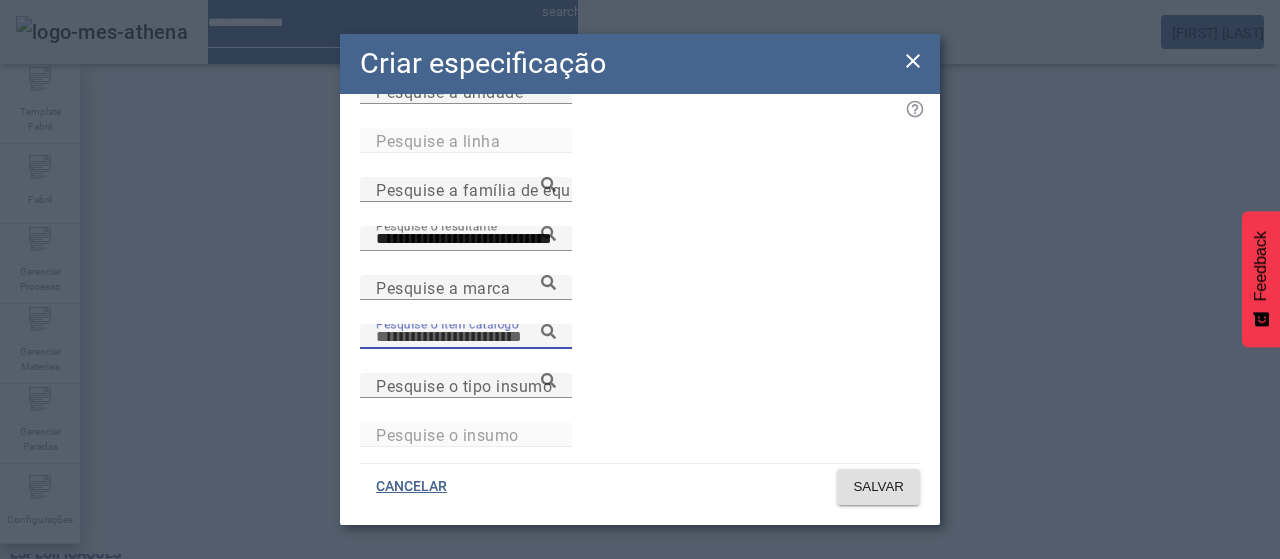 paste on "**********" 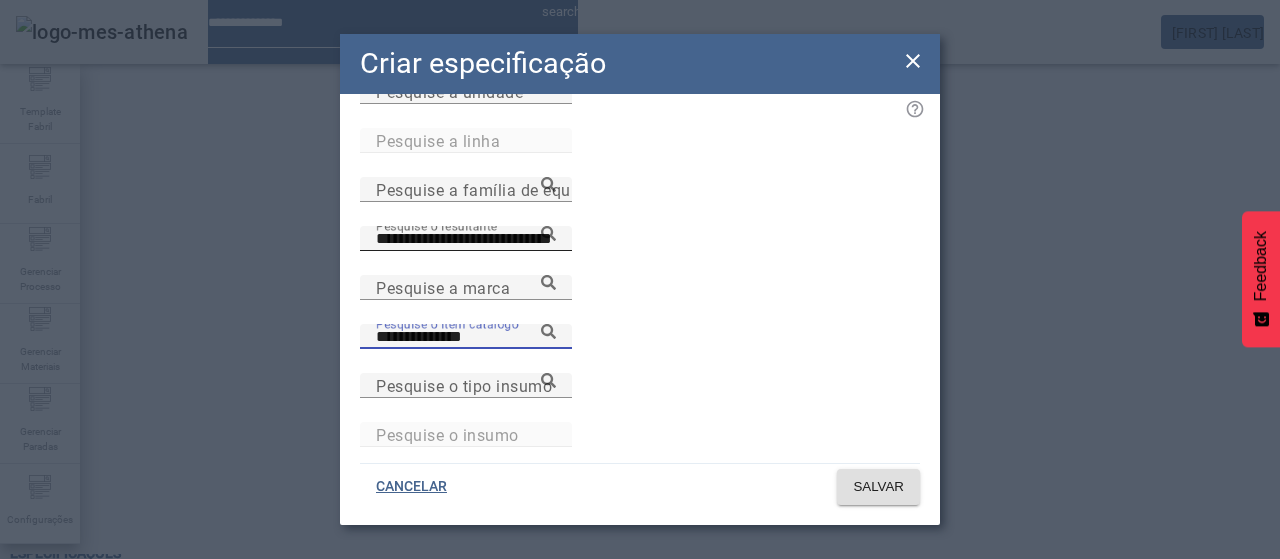 type on "**********" 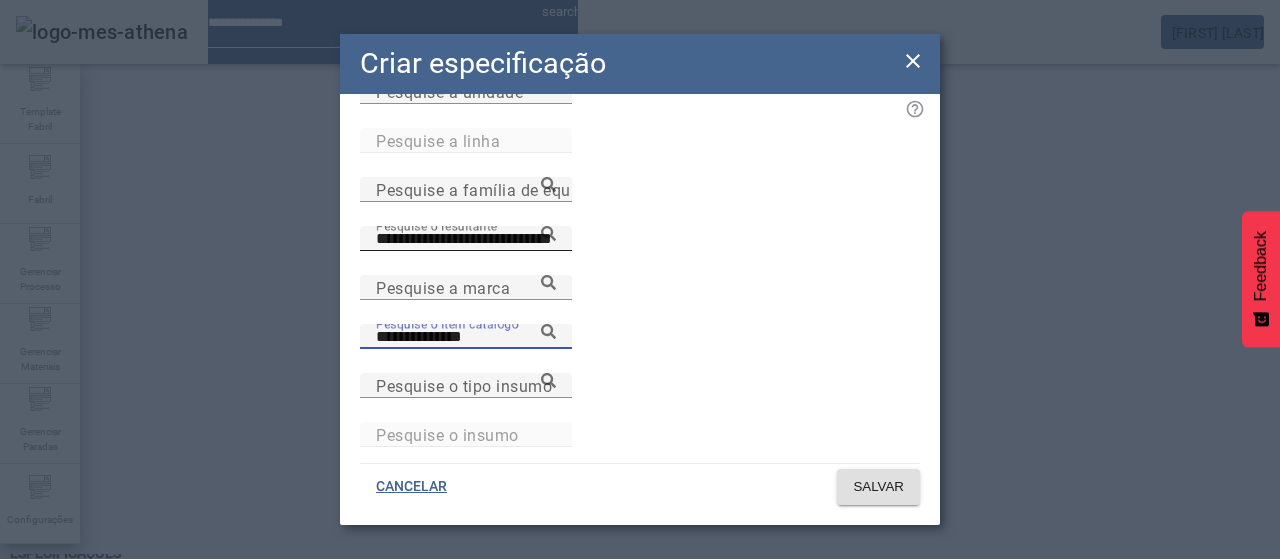 click 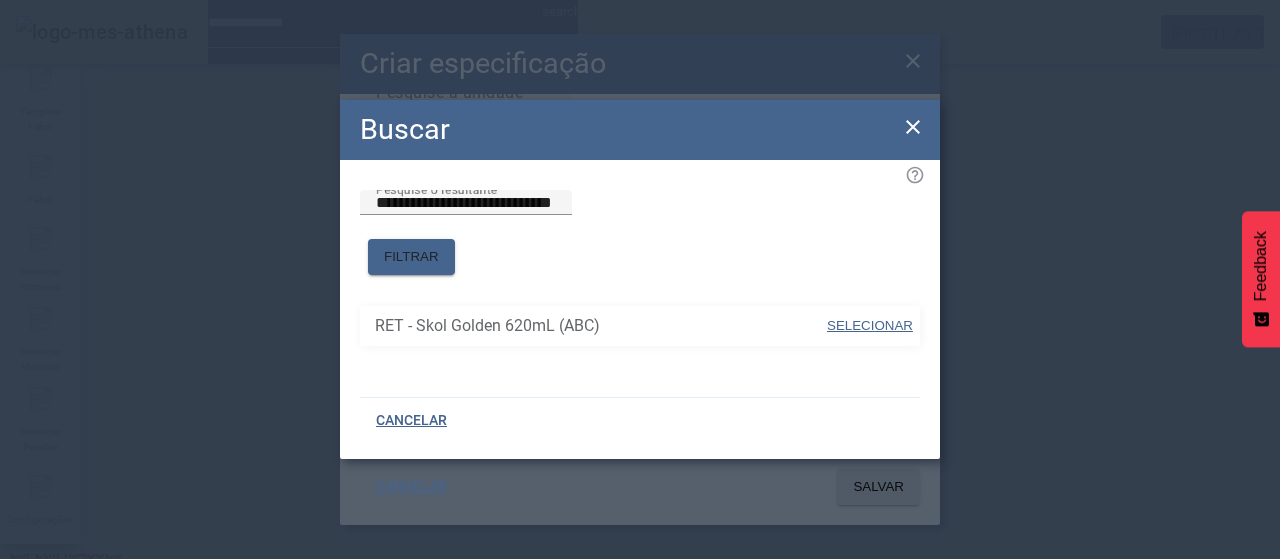 click on "SELECIONAR" at bounding box center (870, 325) 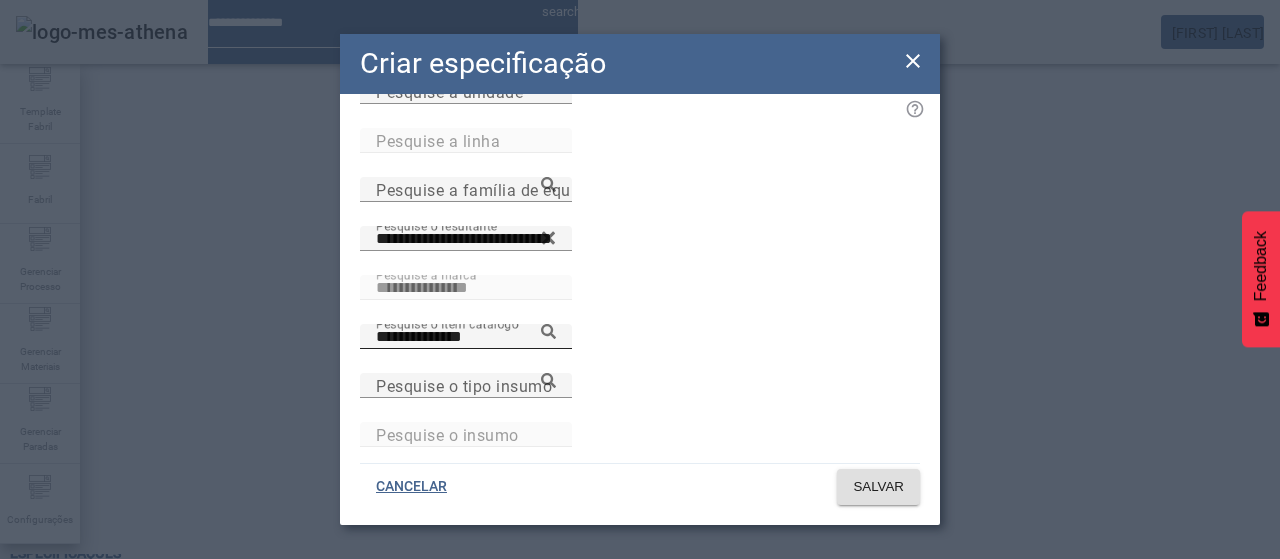 click 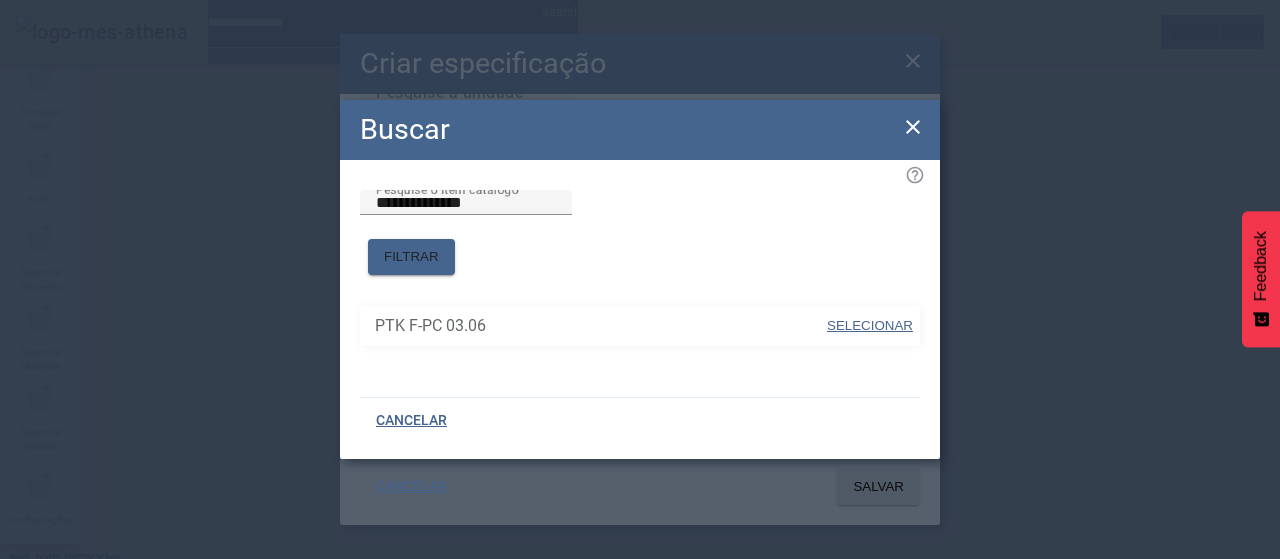 click on "SELECIONAR" at bounding box center [870, 325] 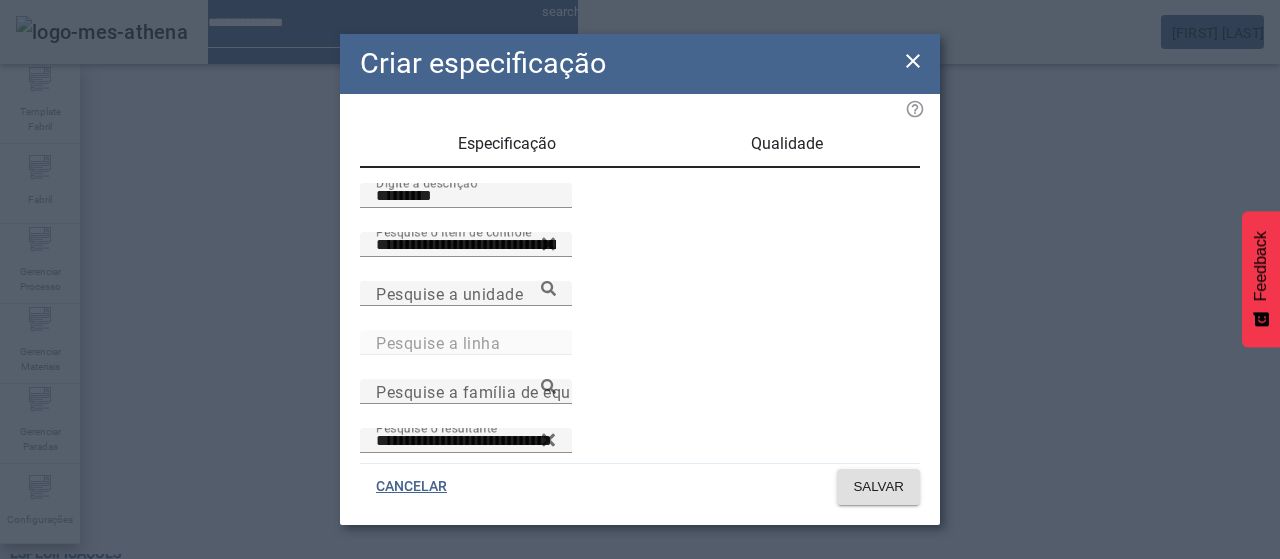 scroll, scrollTop: 0, scrollLeft: 0, axis: both 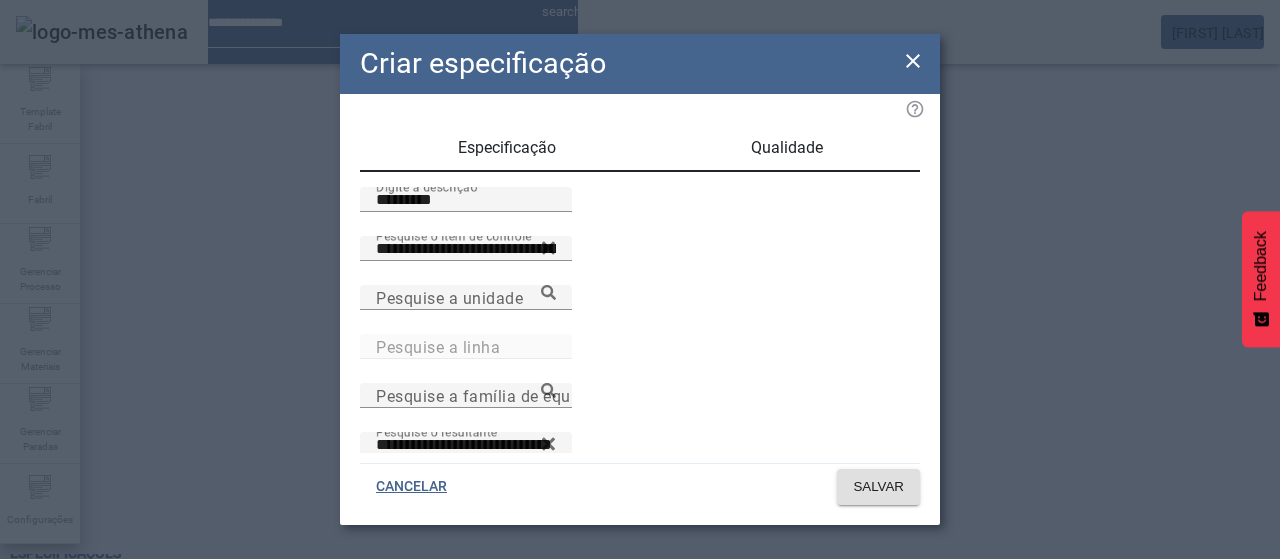 click on "Qualidade" at bounding box center (787, 148) 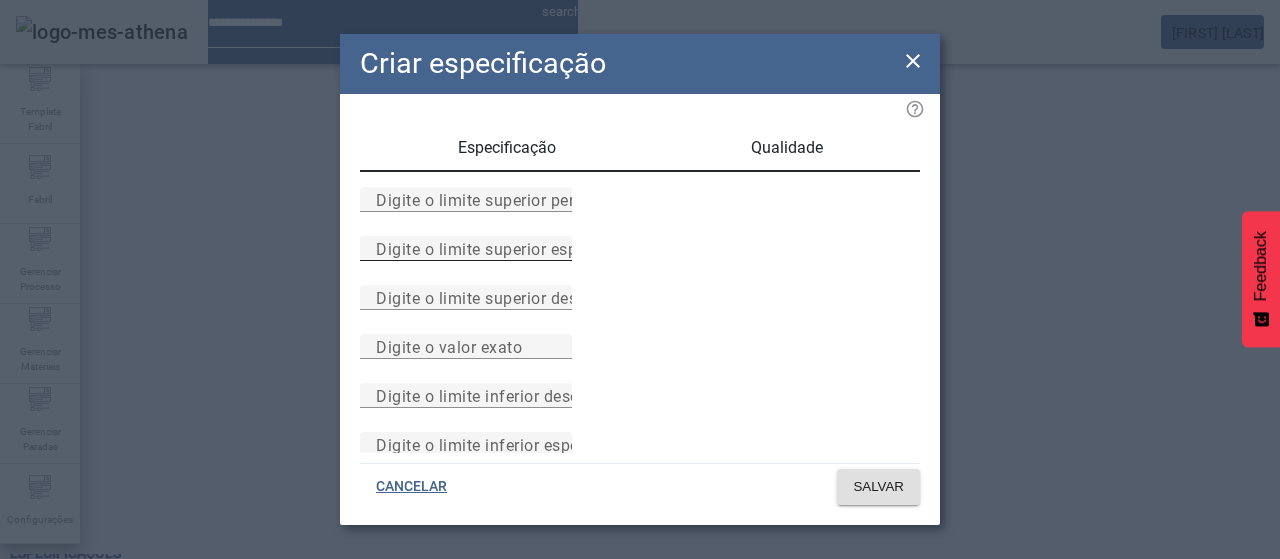 click on "Digite o limite superior especificado" at bounding box center [511, 248] 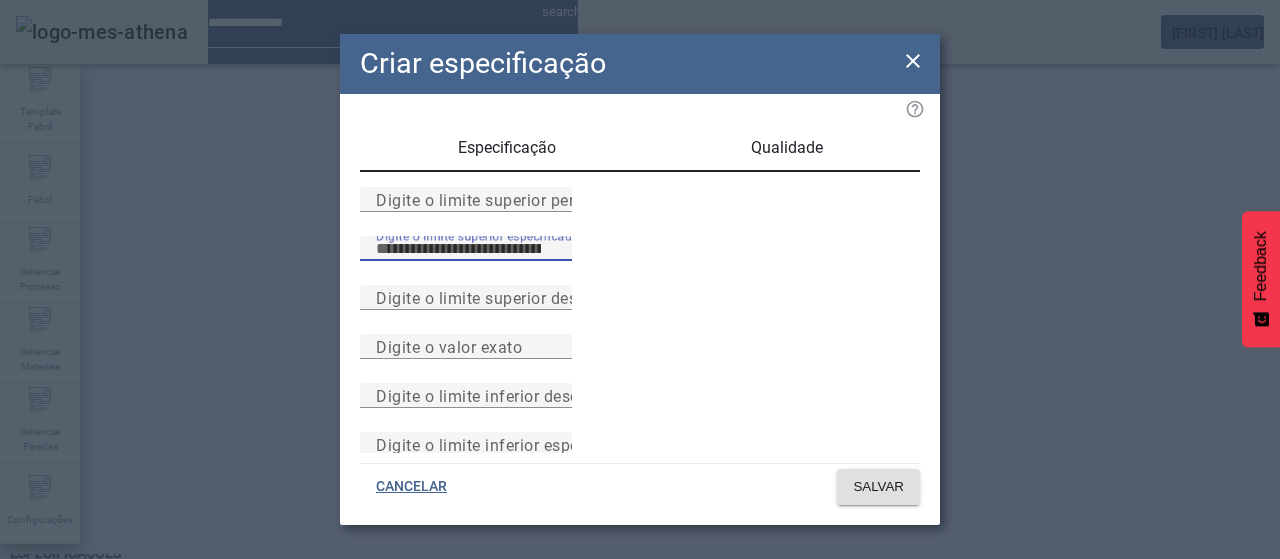 type on "***" 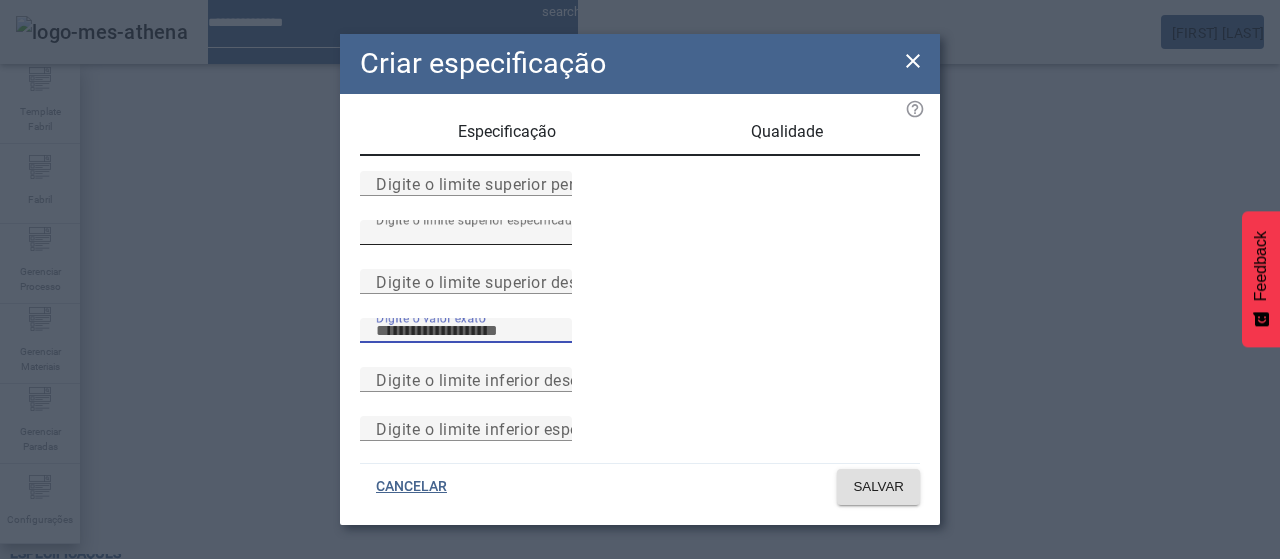 scroll, scrollTop: 261, scrollLeft: 0, axis: vertical 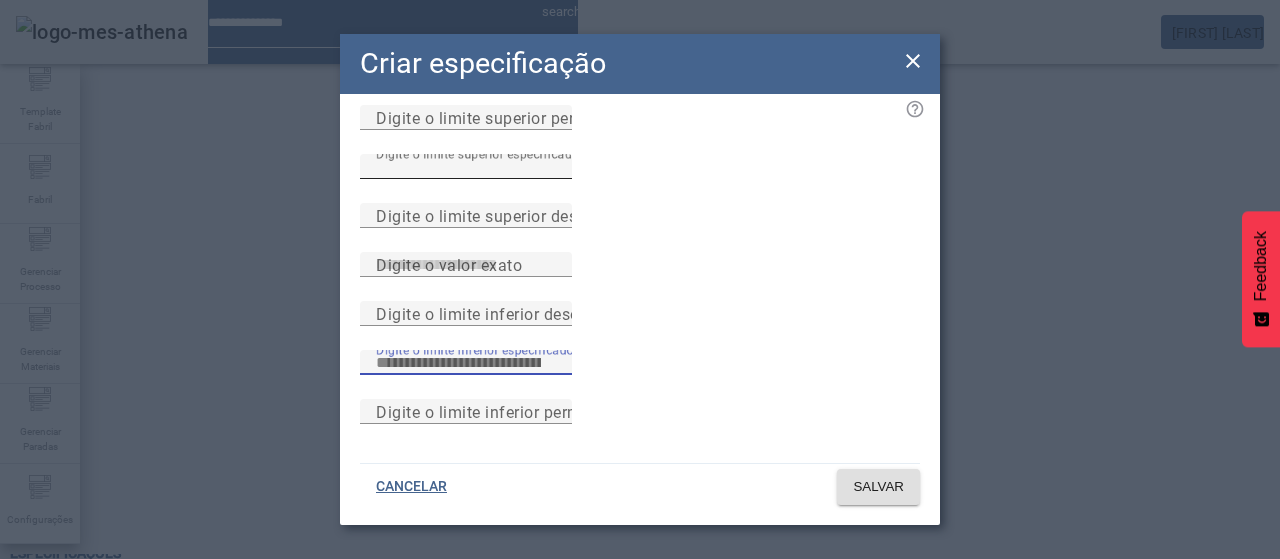 type on "****" 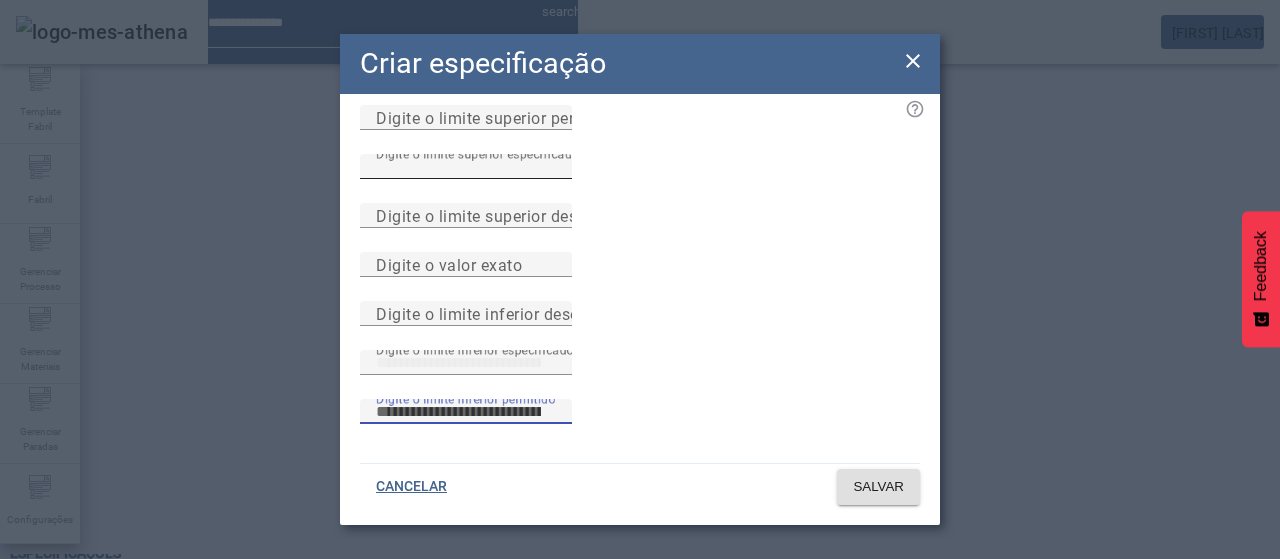 type 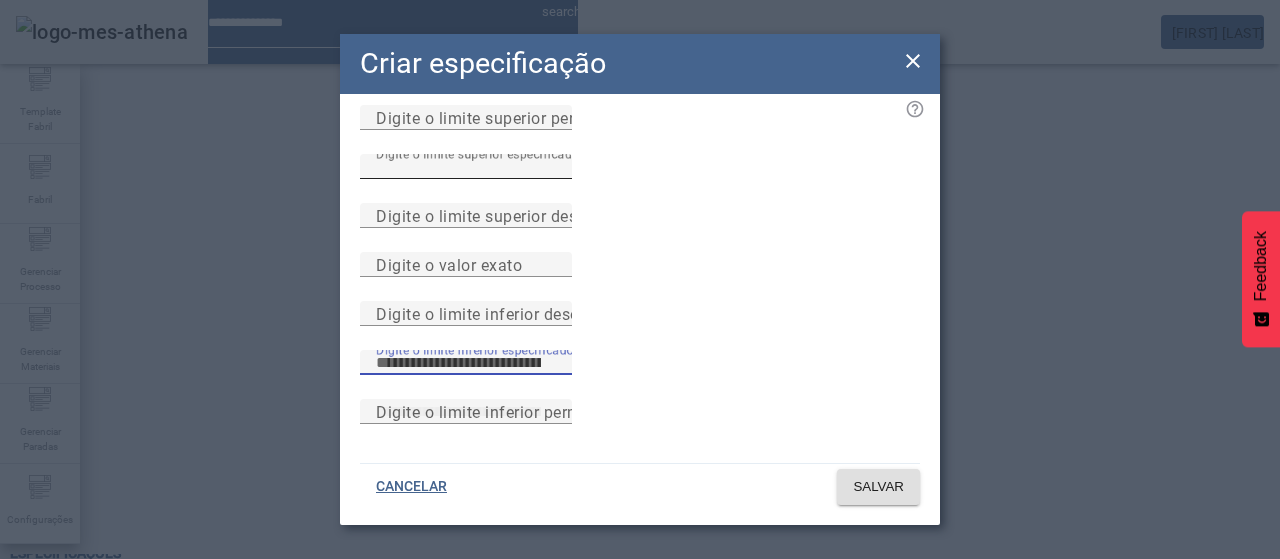 type on "***" 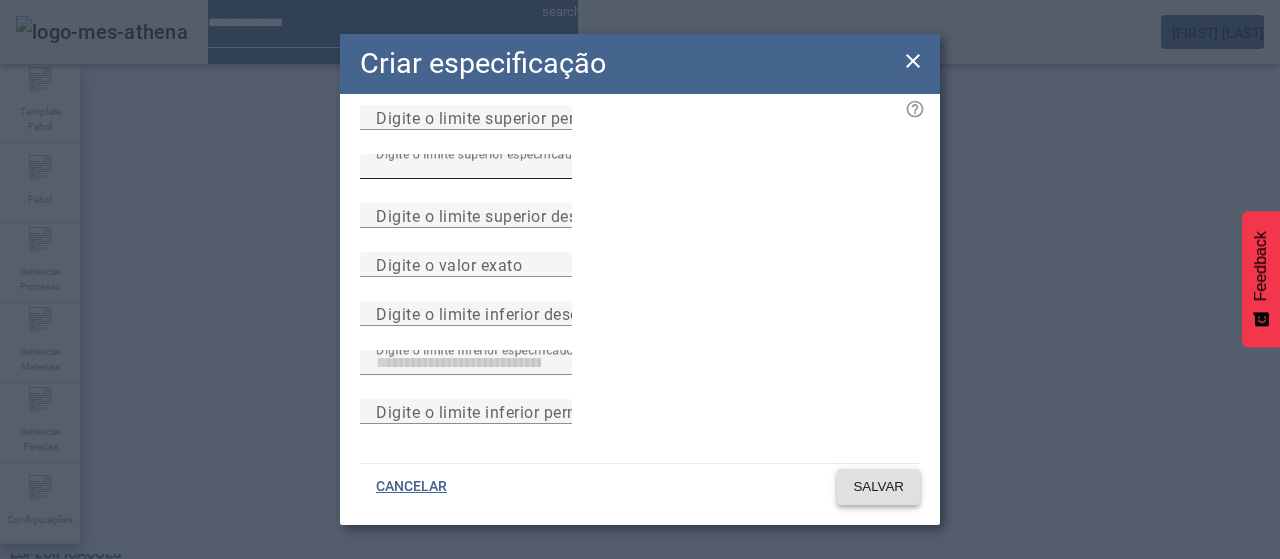 type 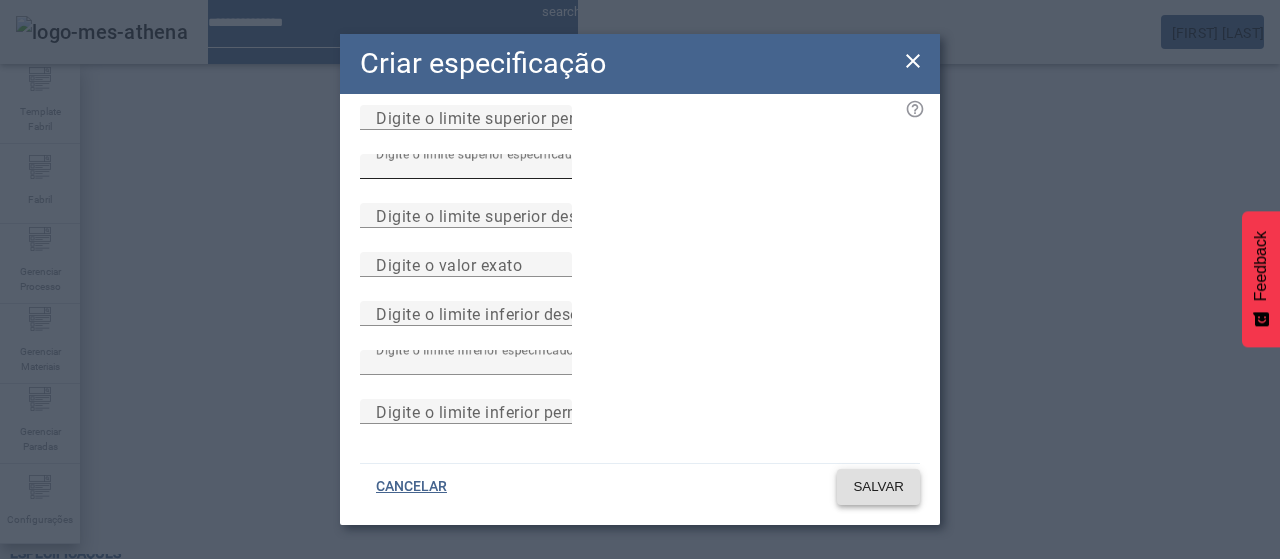 click on "SALVAR" 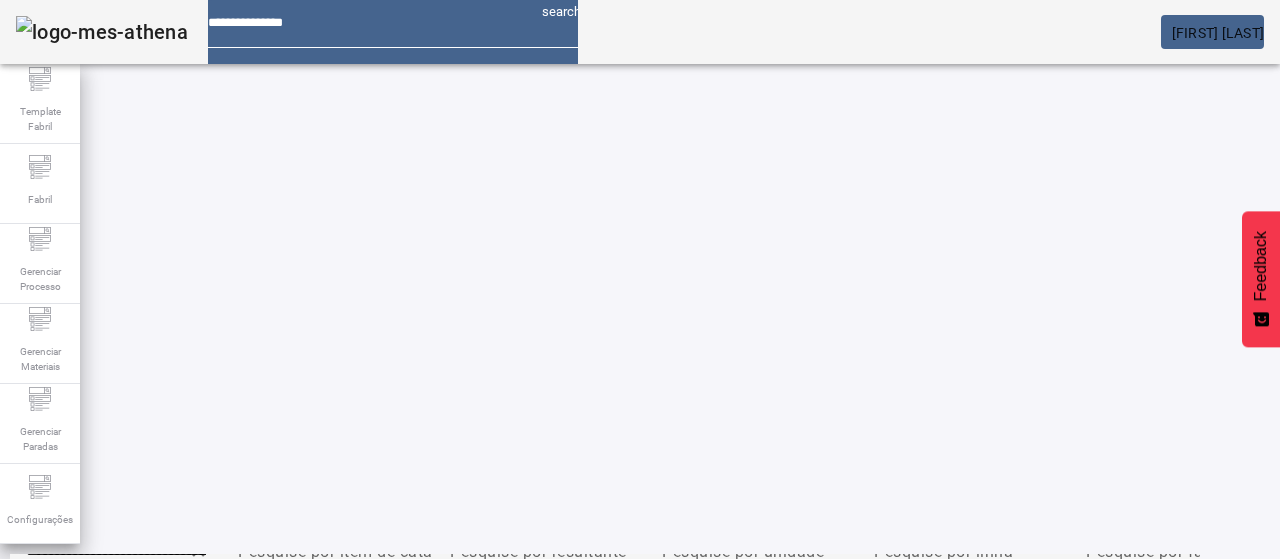 scroll, scrollTop: 23, scrollLeft: 0, axis: vertical 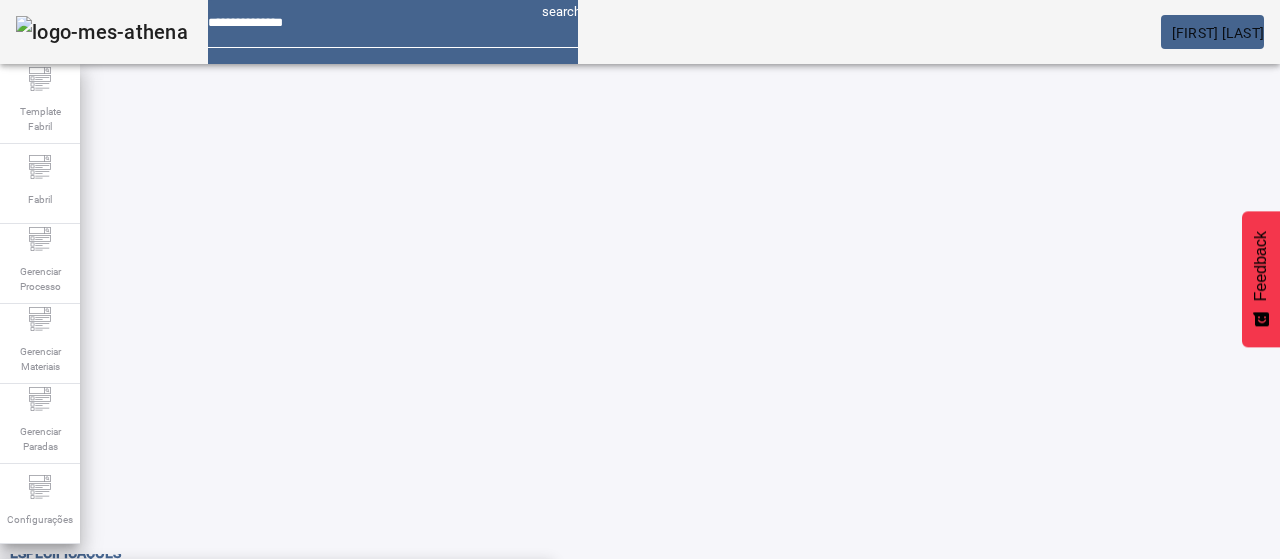 drag, startPoint x: 401, startPoint y: 118, endPoint x: 406, endPoint y: 162, distance: 44.28318 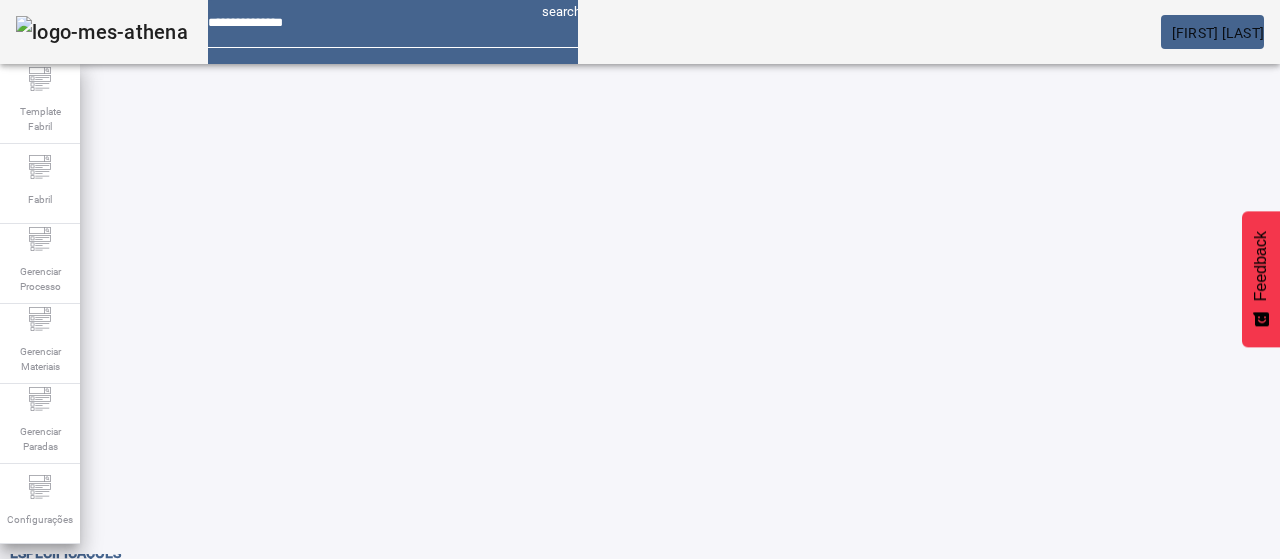 click on "FILTRAR" 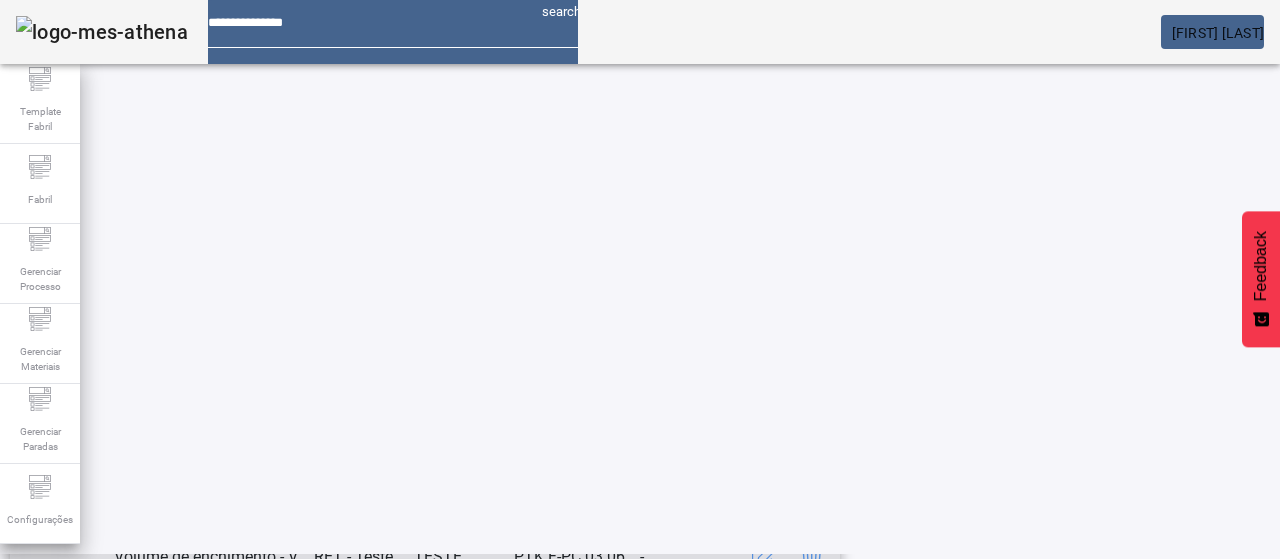 scroll, scrollTop: 223, scrollLeft: 0, axis: vertical 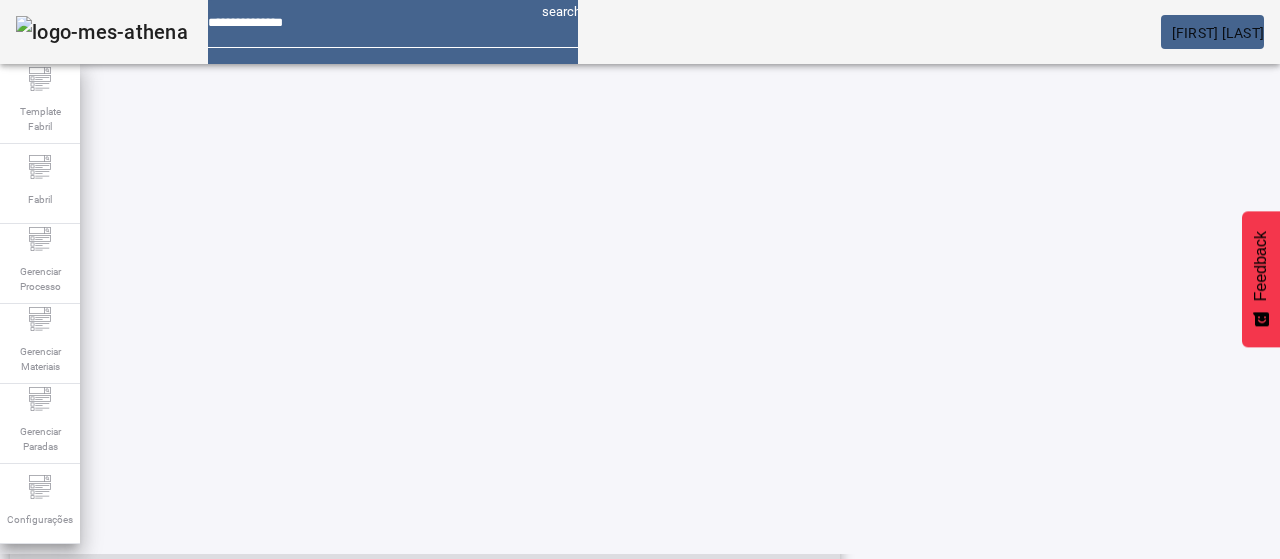 drag, startPoint x: 464, startPoint y: 381, endPoint x: 723, endPoint y: 396, distance: 259.434 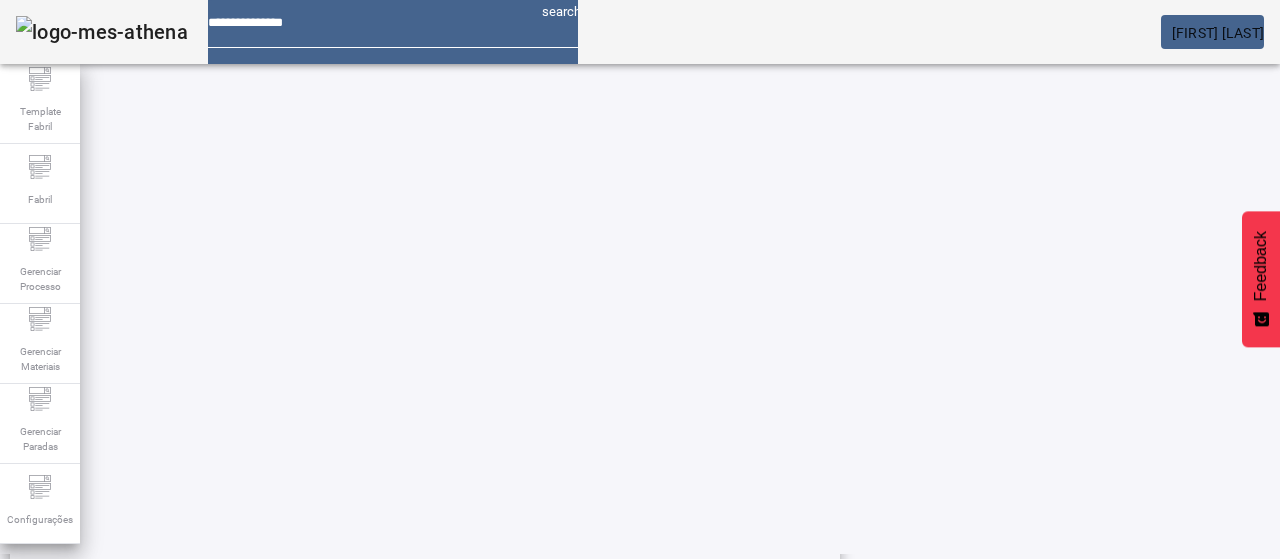 drag, startPoint x: 842, startPoint y: 384, endPoint x: 334, endPoint y: 299, distance: 515.06213 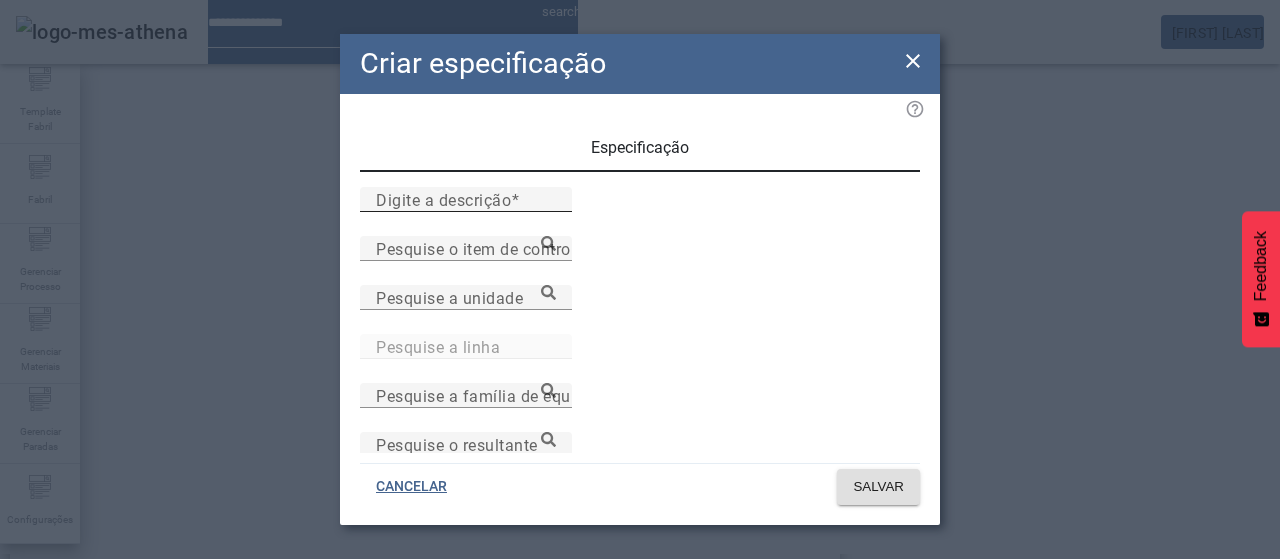 click on "Digite a descrição" at bounding box center [443, 199] 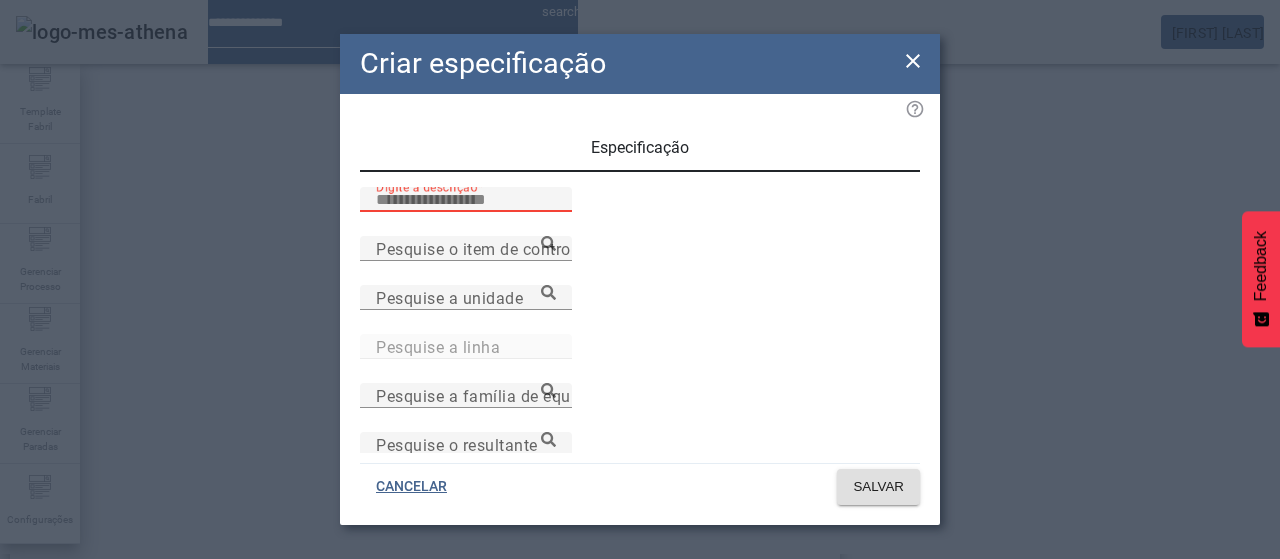 paste on "*********" 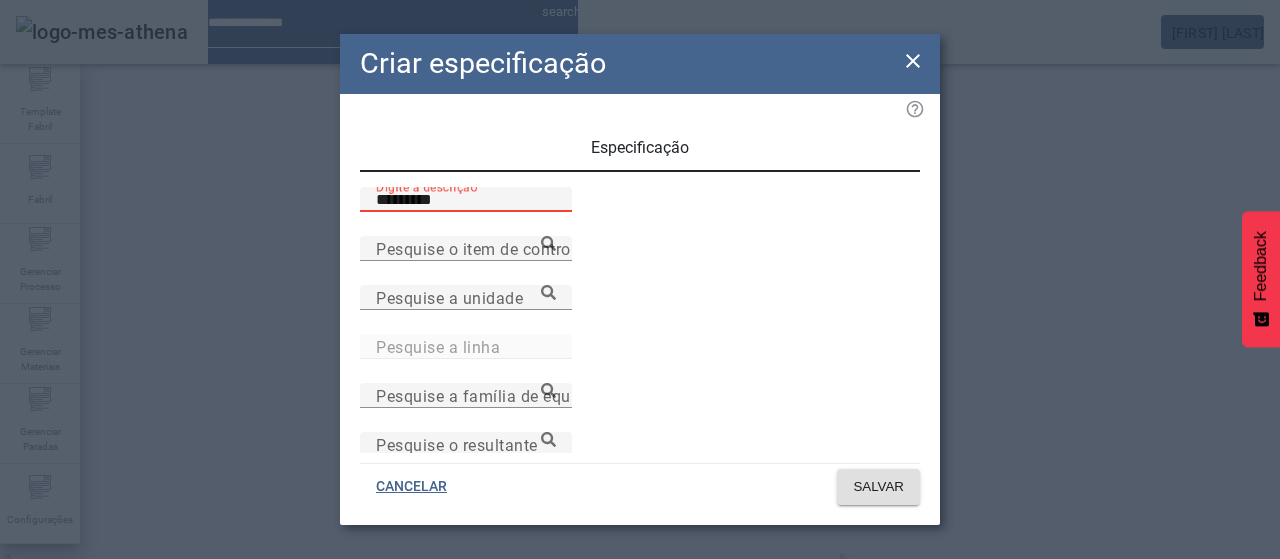 type on "*********" 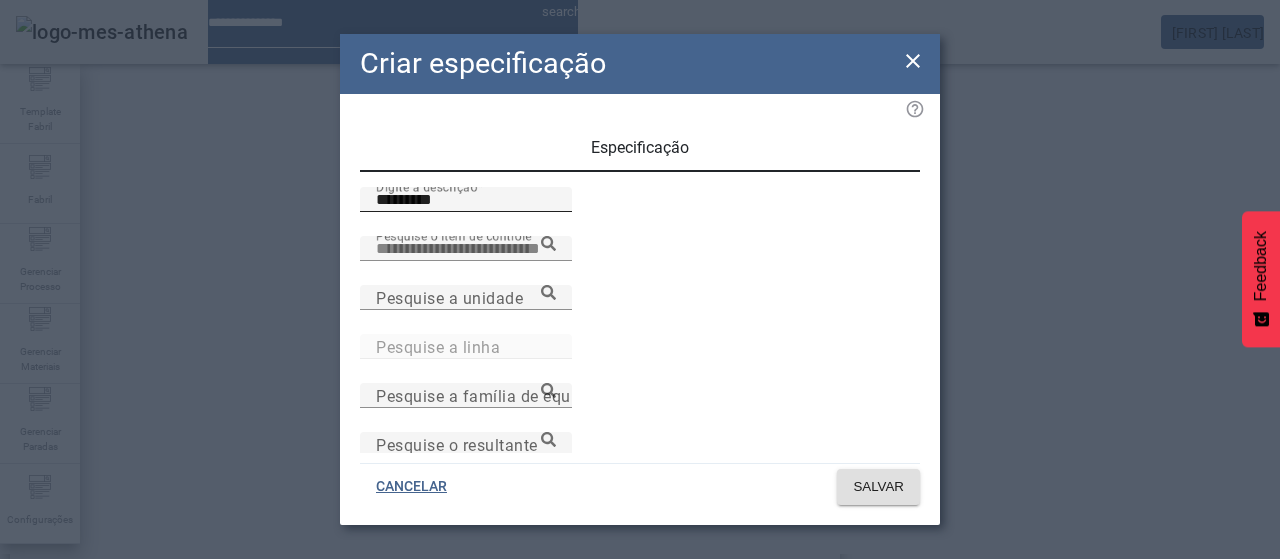 paste on "**********" 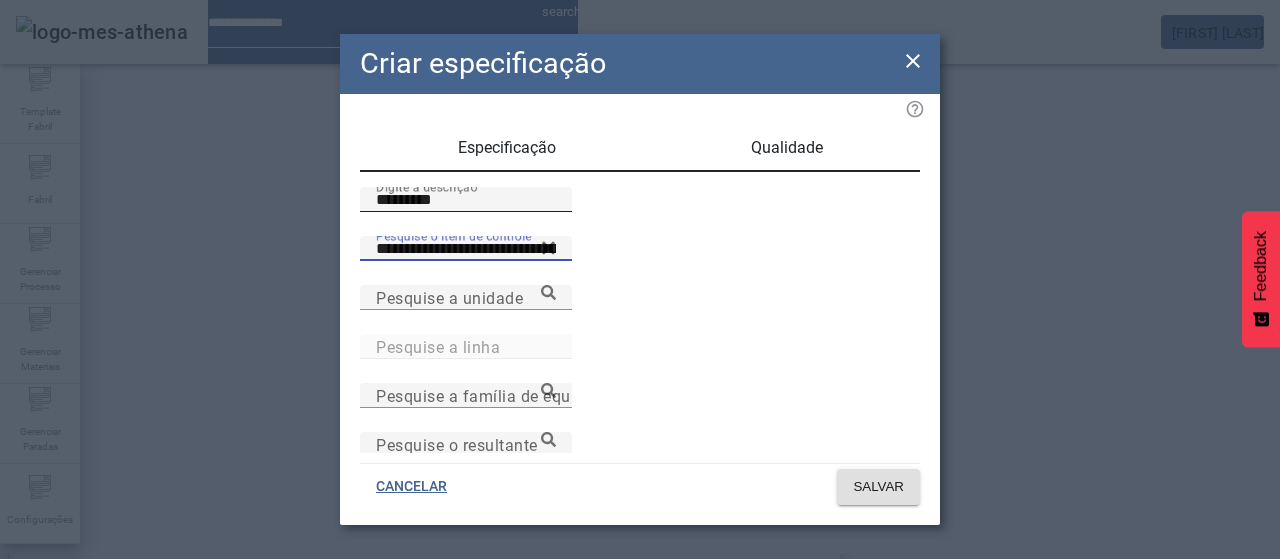 type on "**********" 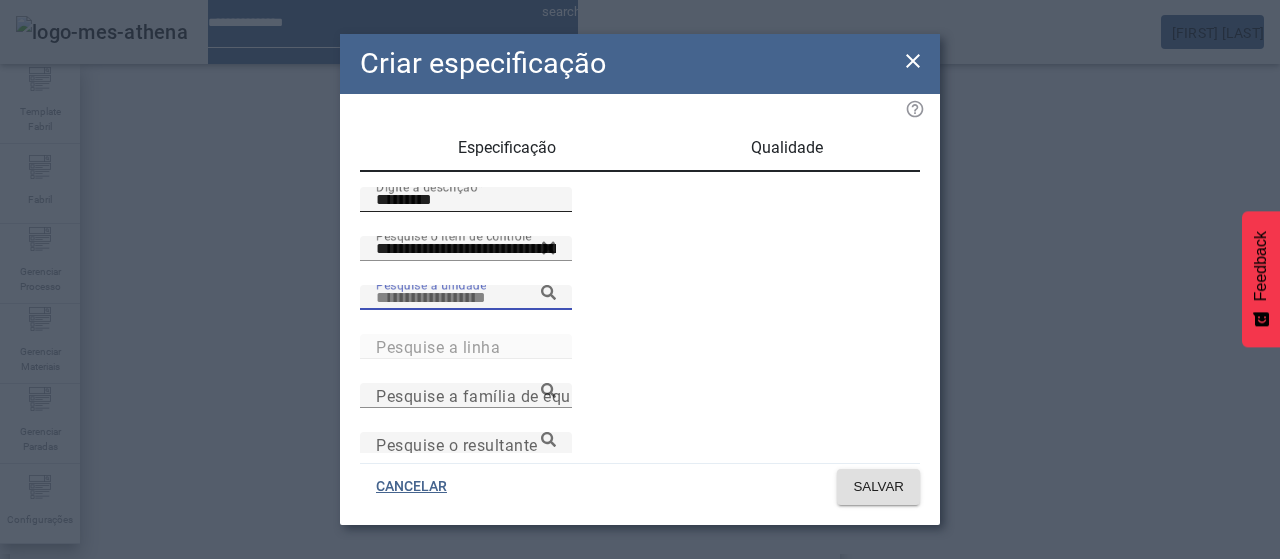 scroll, scrollTop: 16, scrollLeft: 0, axis: vertical 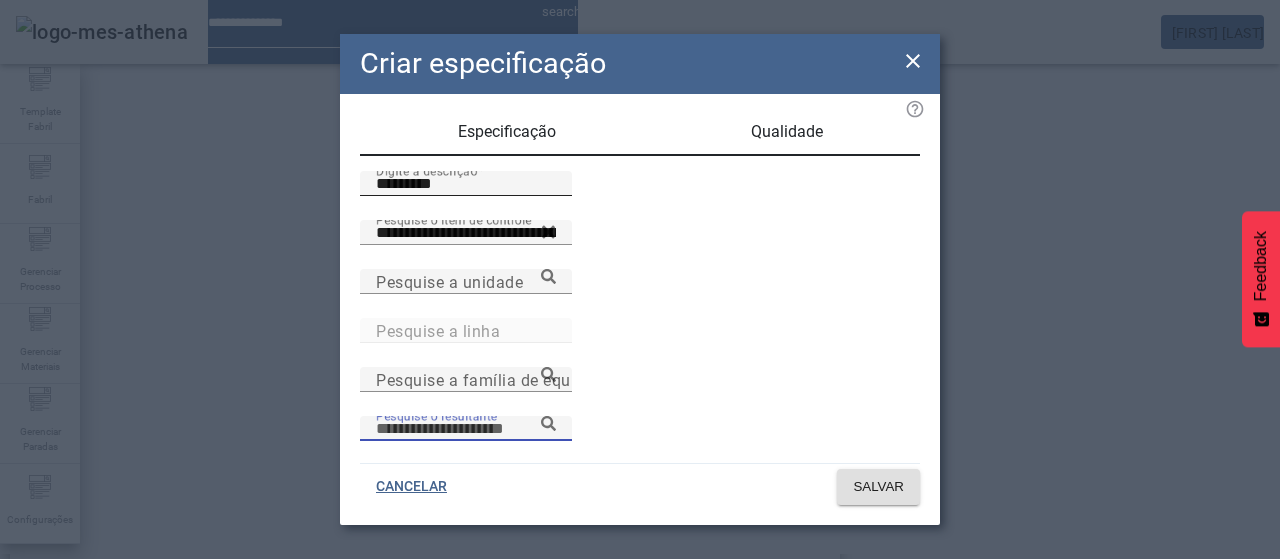 paste on "**********" 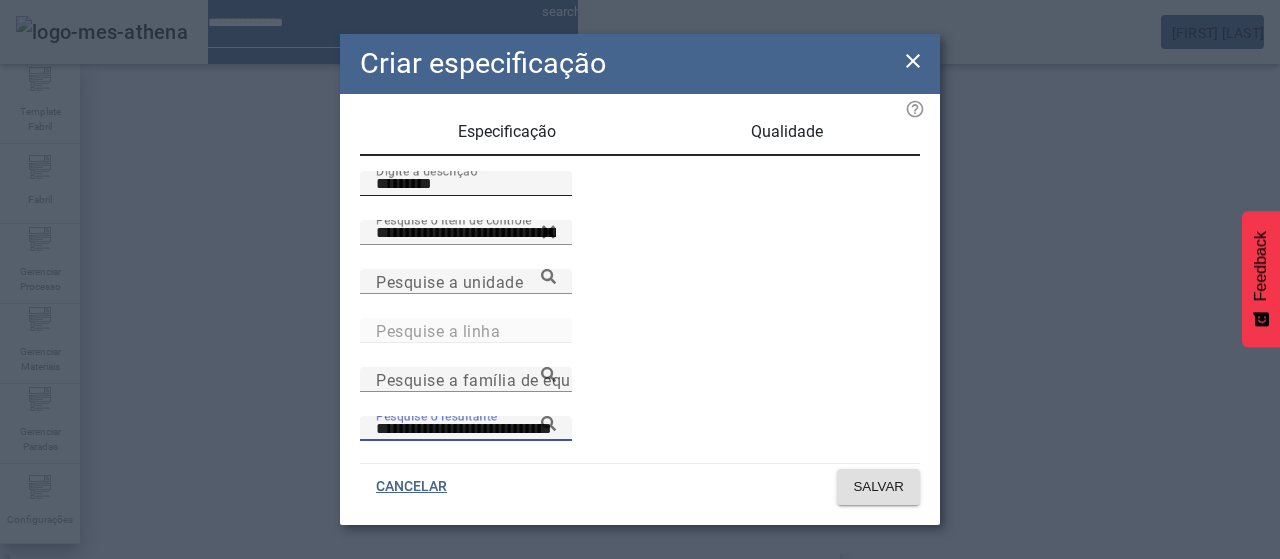 type on "**********" 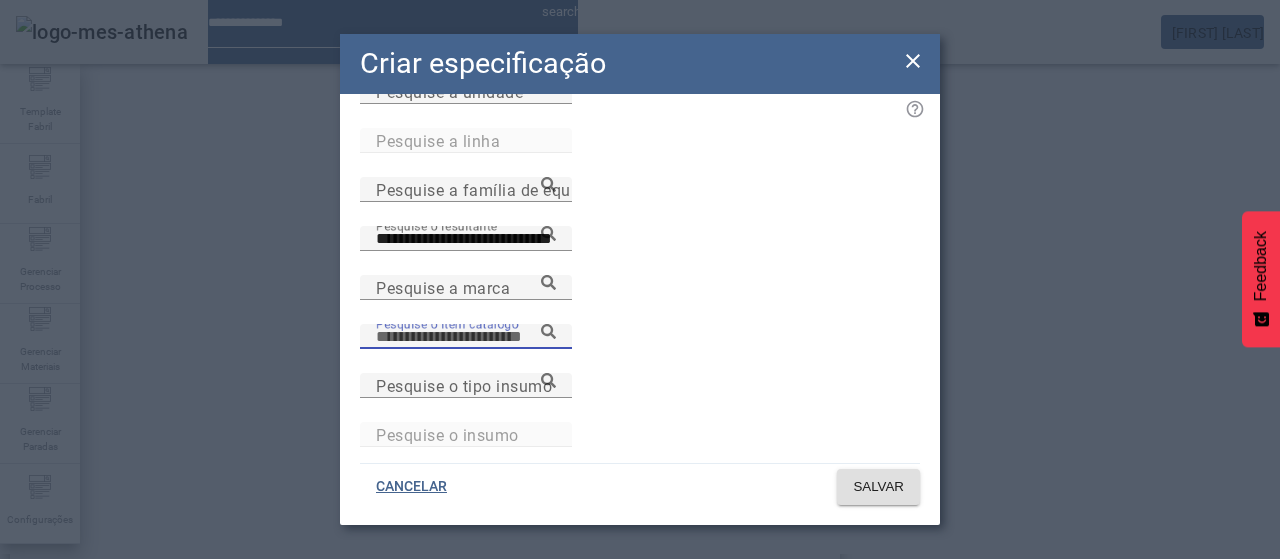 paste on "**********" 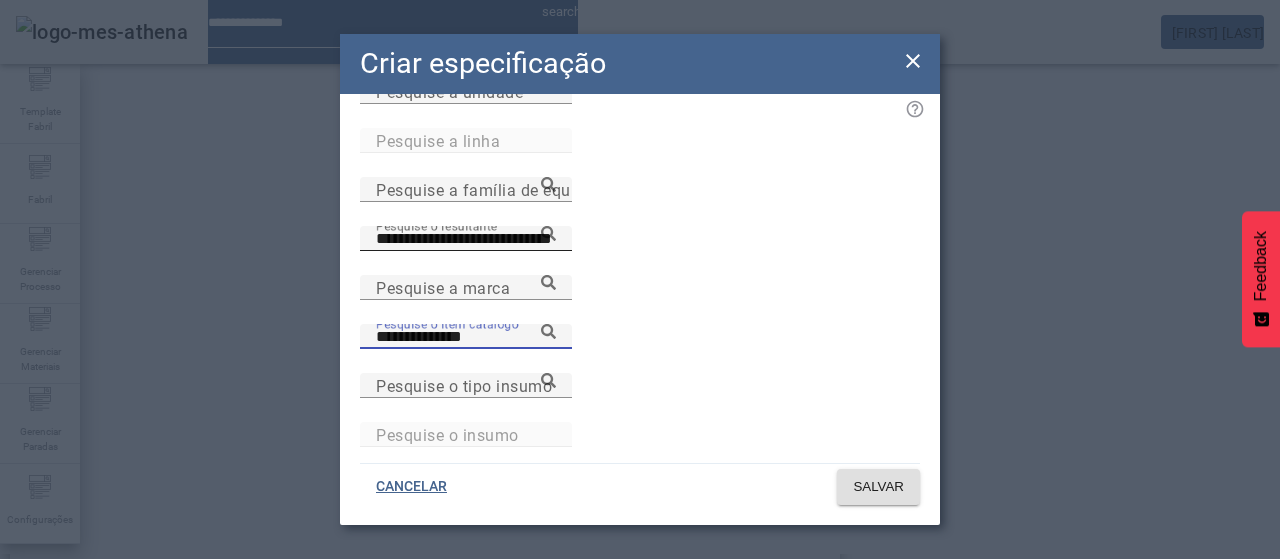type on "**********" 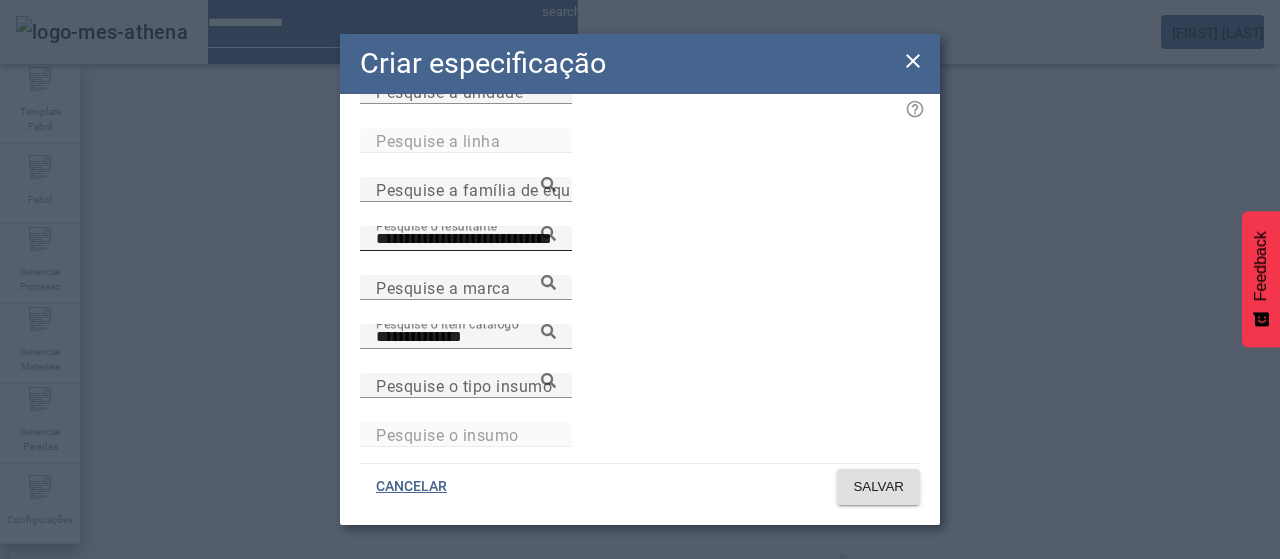 click 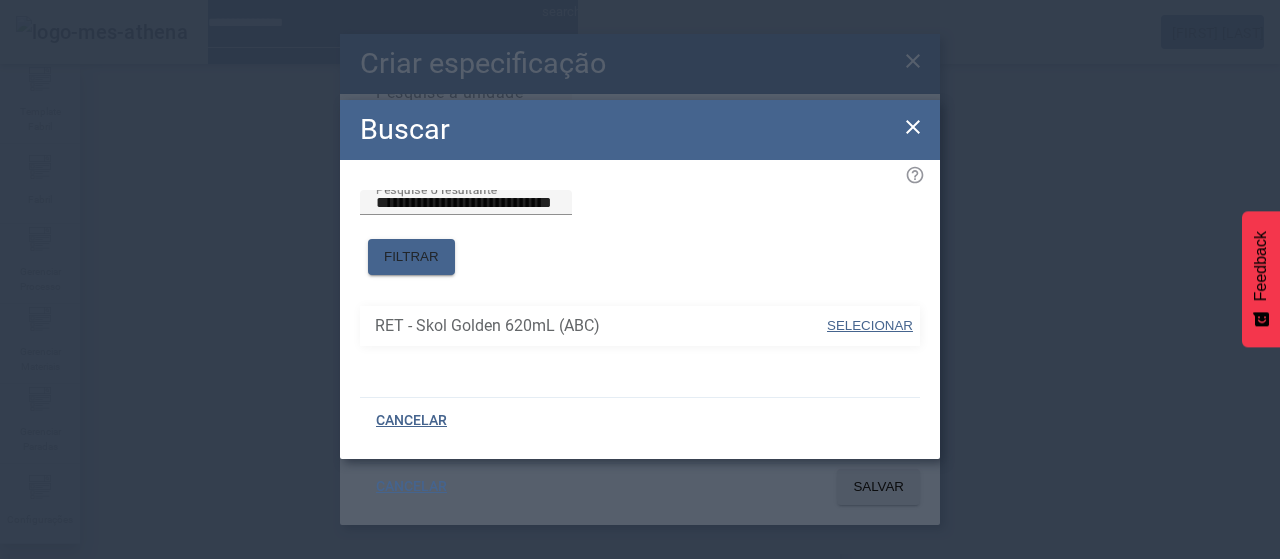click on "SELECIONAR" at bounding box center (870, 325) 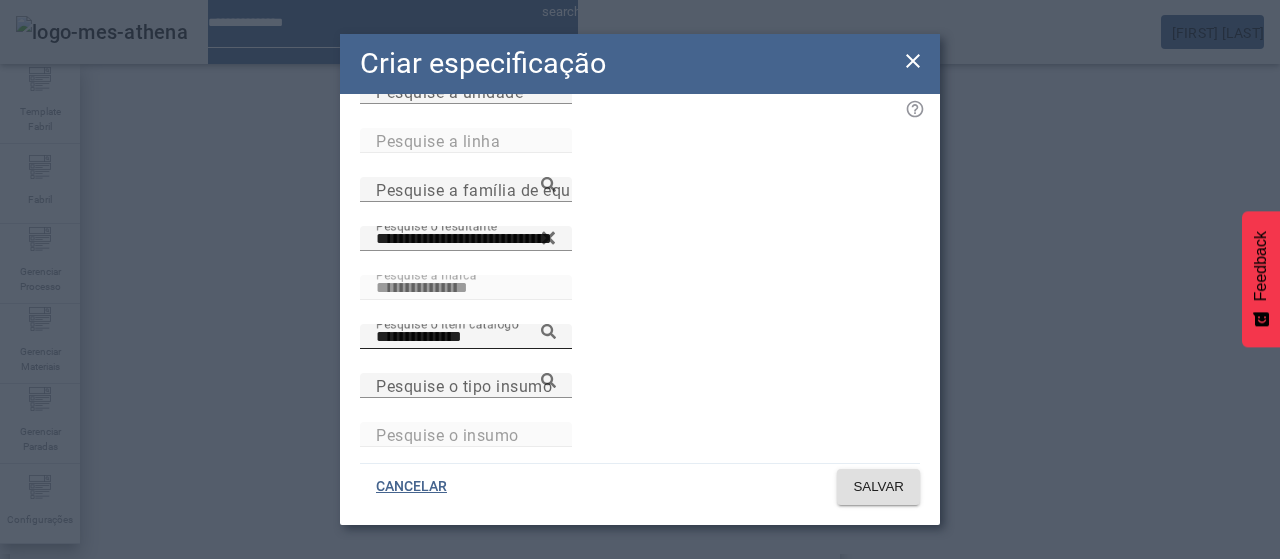 click 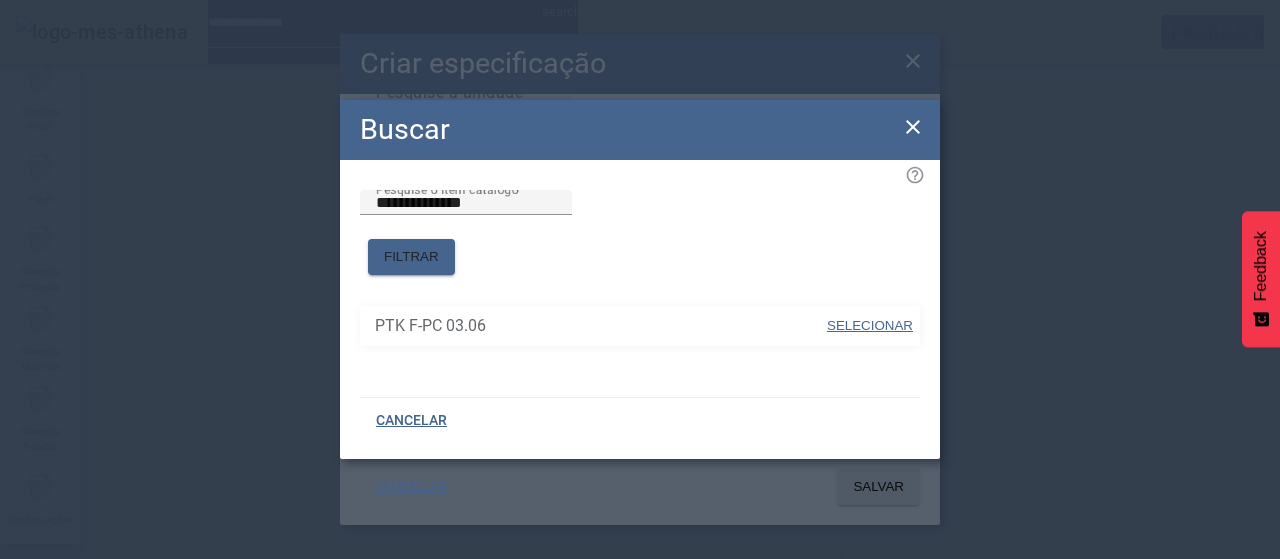 click on "SELECIONAR" at bounding box center [870, 325] 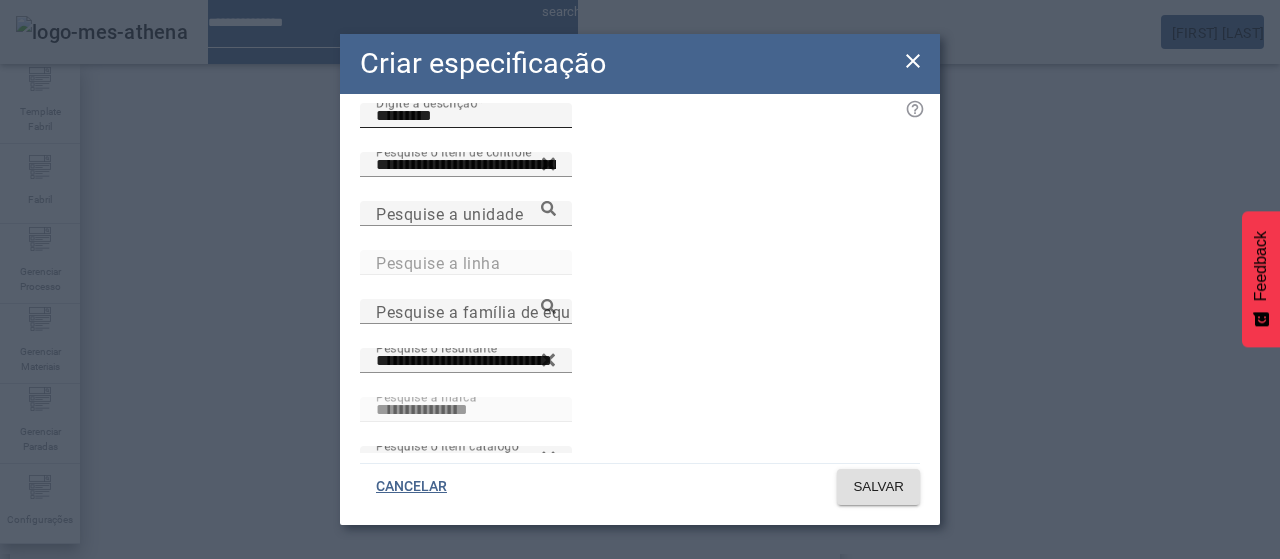 scroll, scrollTop: 0, scrollLeft: 0, axis: both 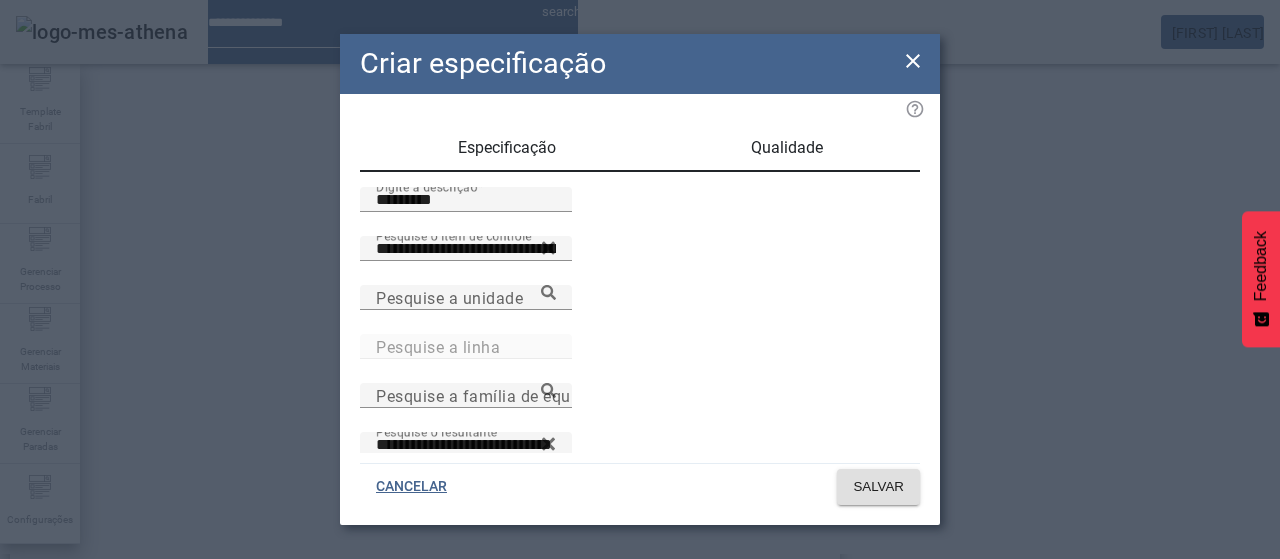 click on "Qualidade" at bounding box center (787, 148) 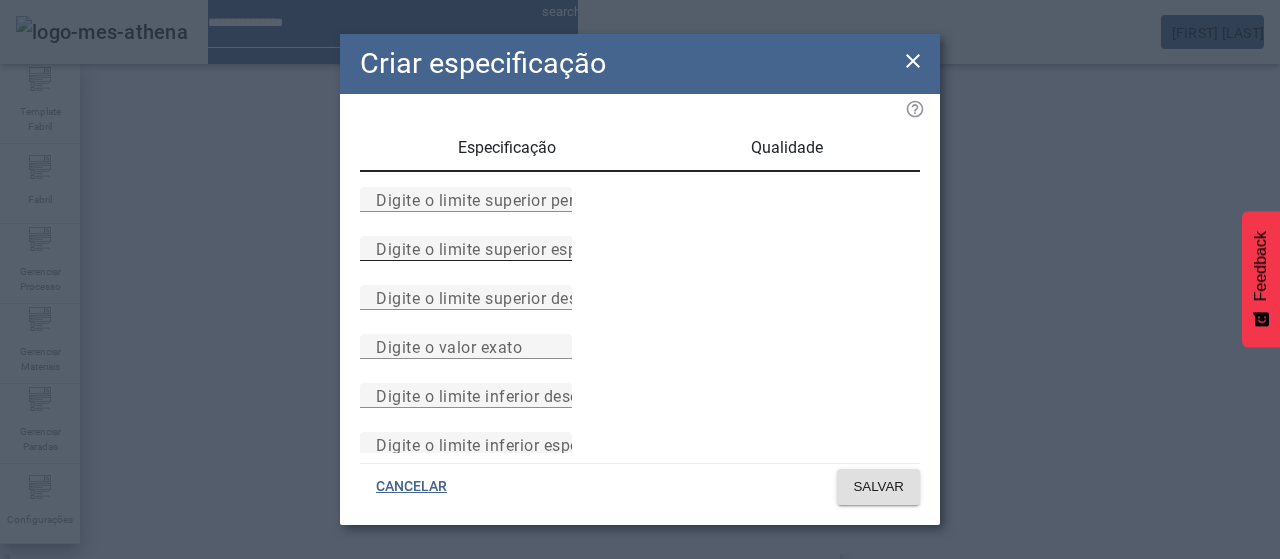 click on "Digite o limite superior especificado" at bounding box center (466, 248) 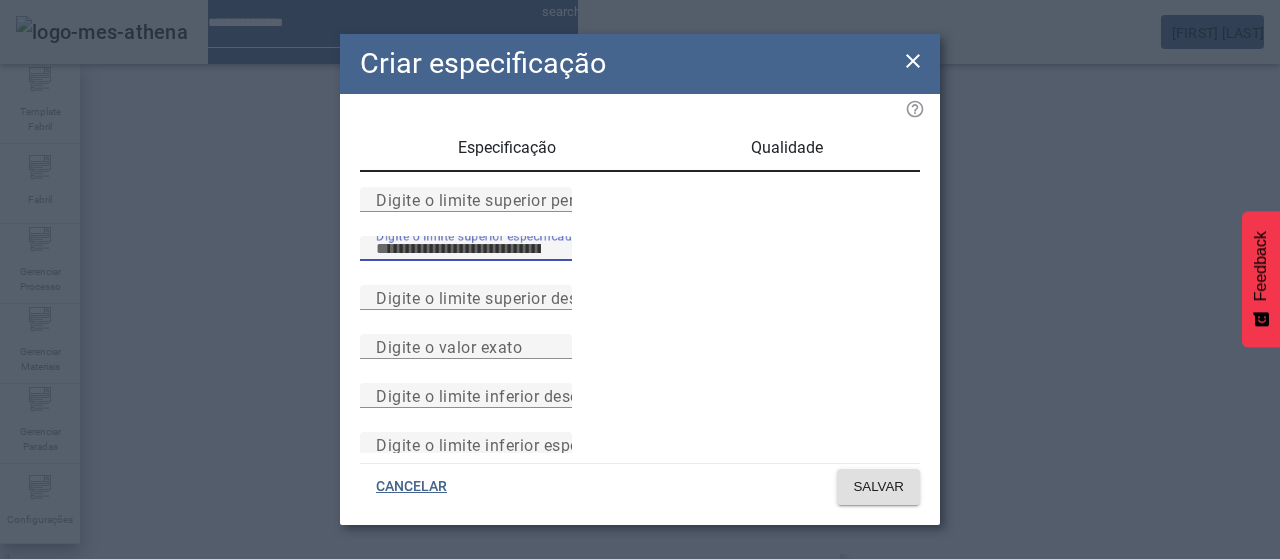 type on "***" 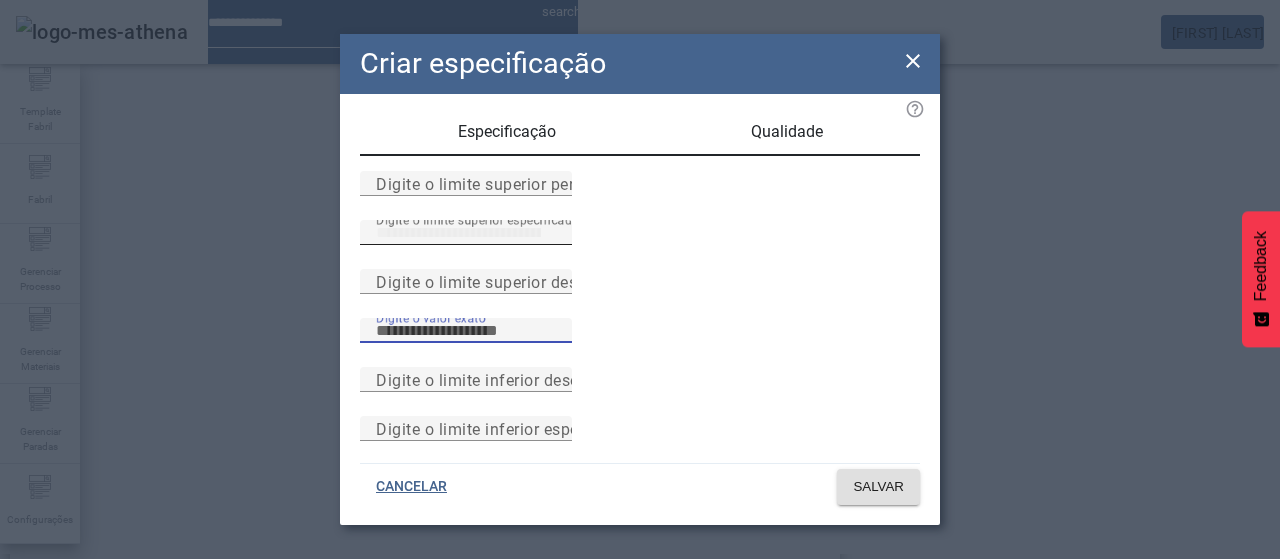 scroll, scrollTop: 261, scrollLeft: 0, axis: vertical 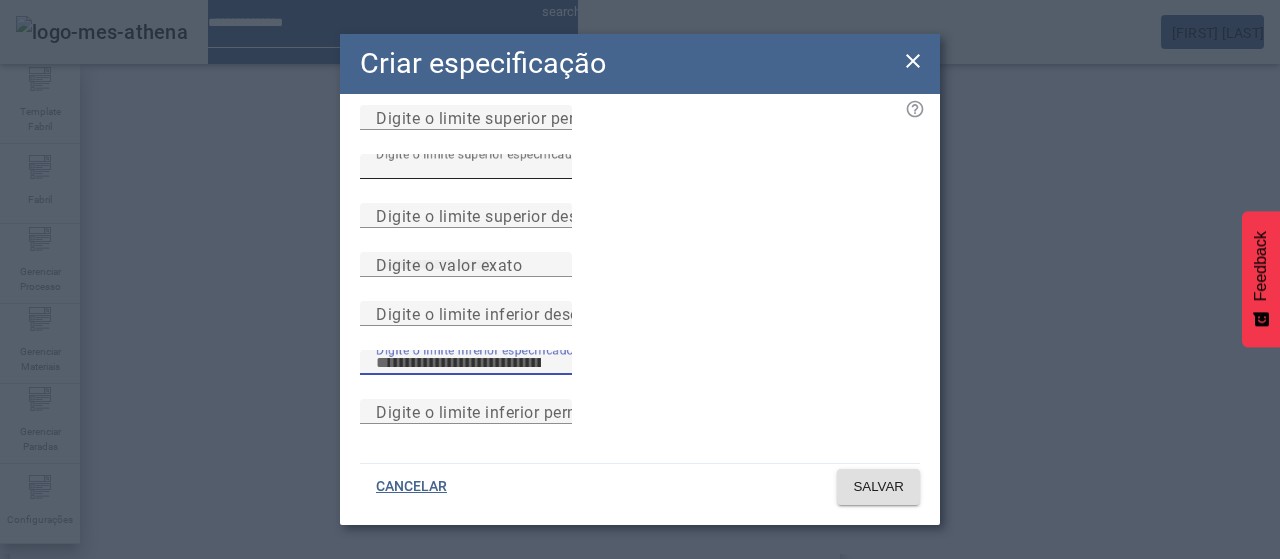 type on "***" 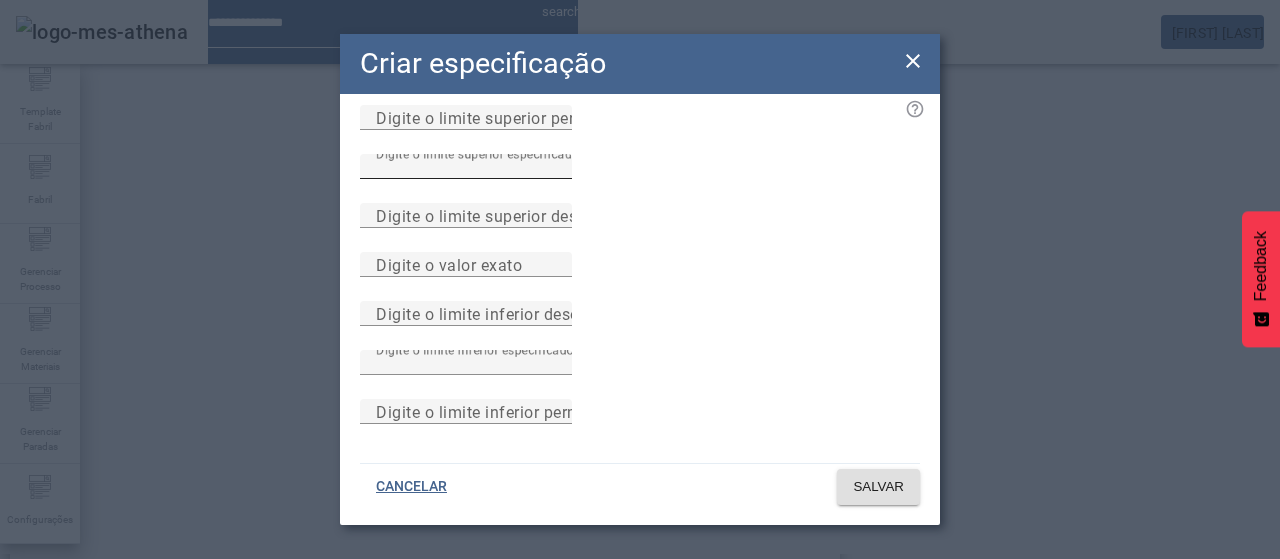 type 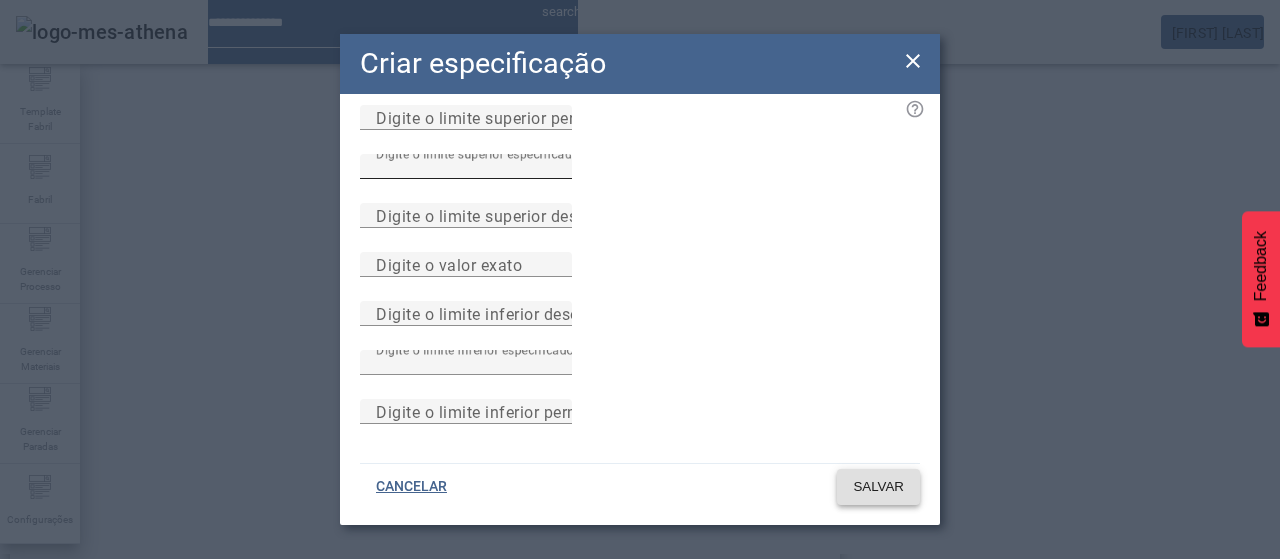 type 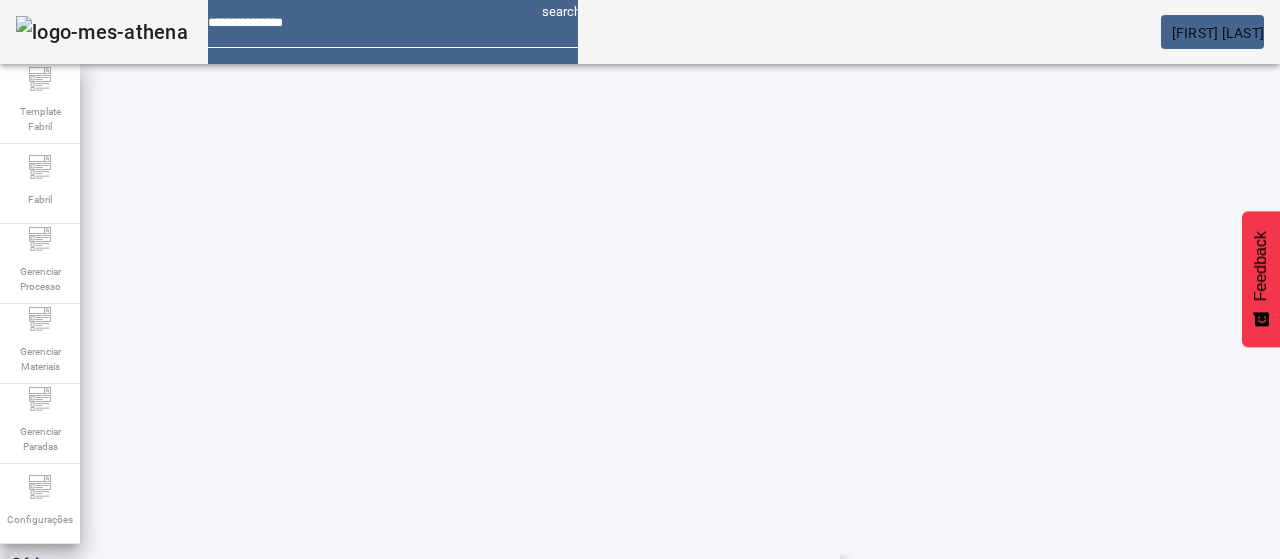scroll, scrollTop: 123, scrollLeft: 0, axis: vertical 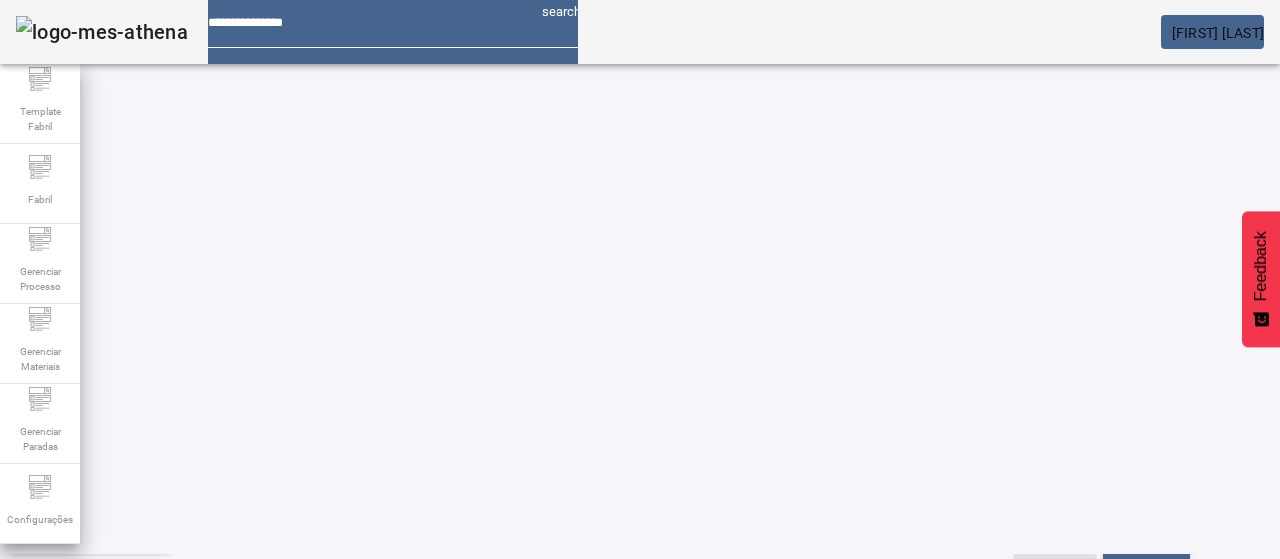click on "ESPECIFICAÇÃO" 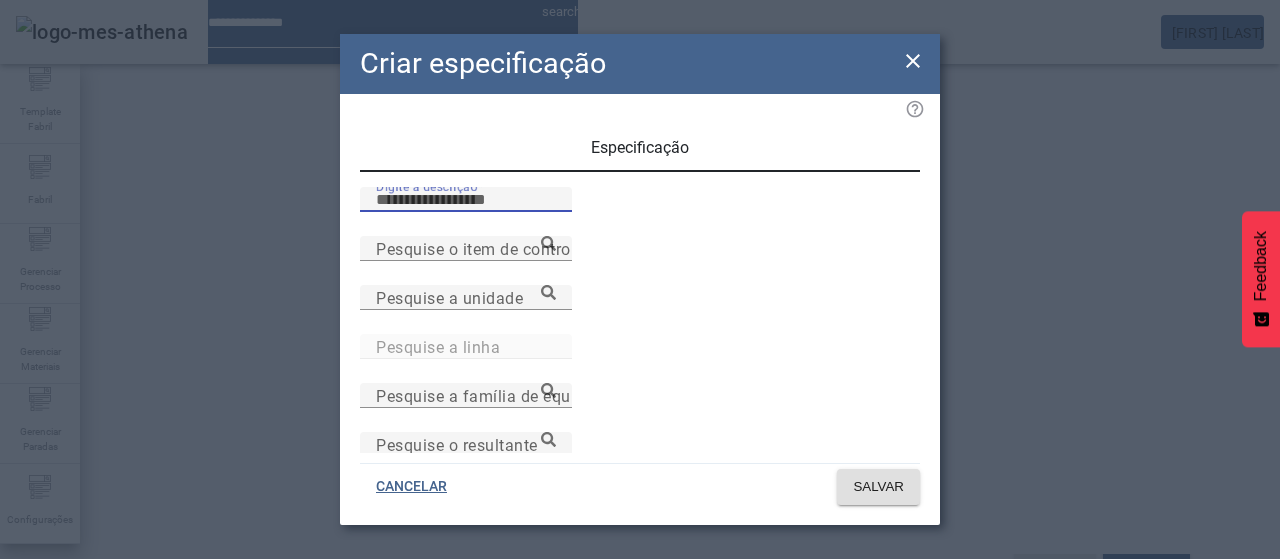 click on "Digite a descrição" at bounding box center [466, 200] 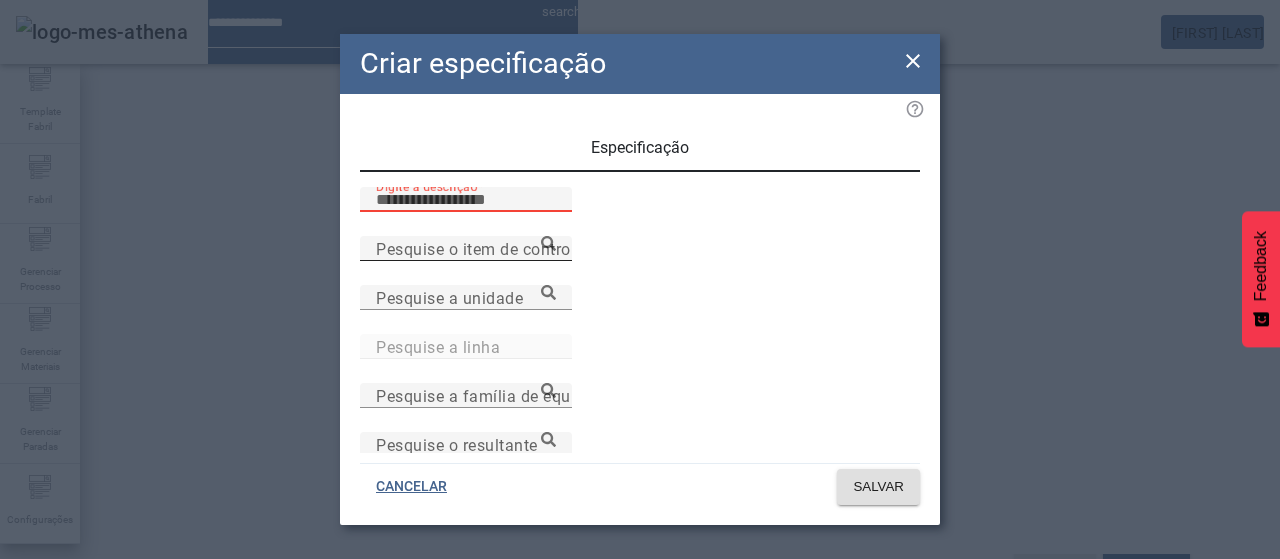 paste on "*********" 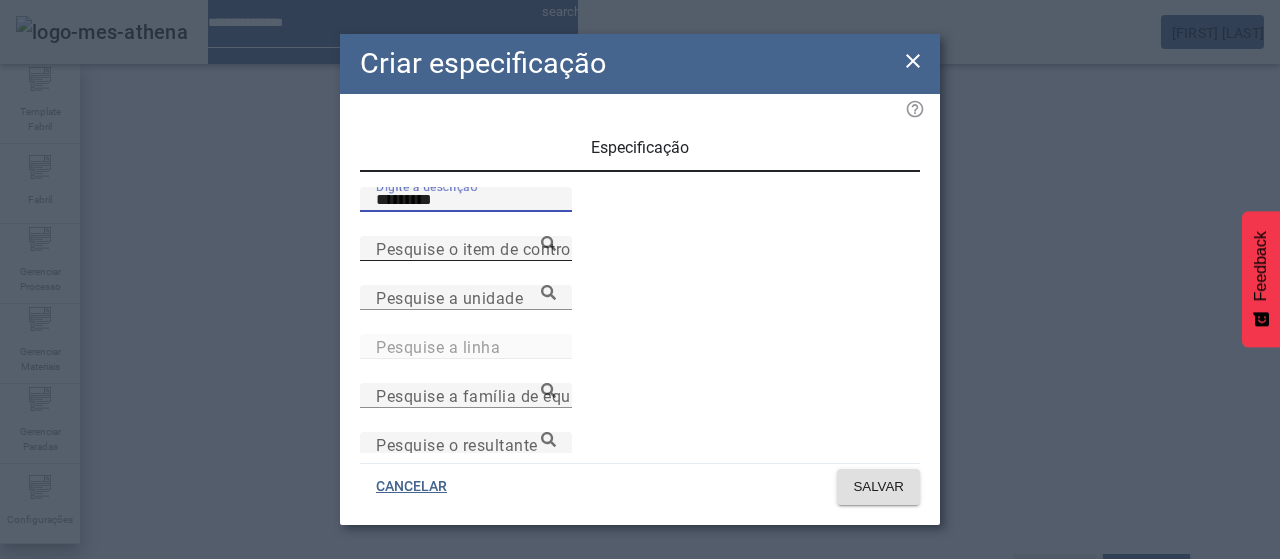 type on "*********" 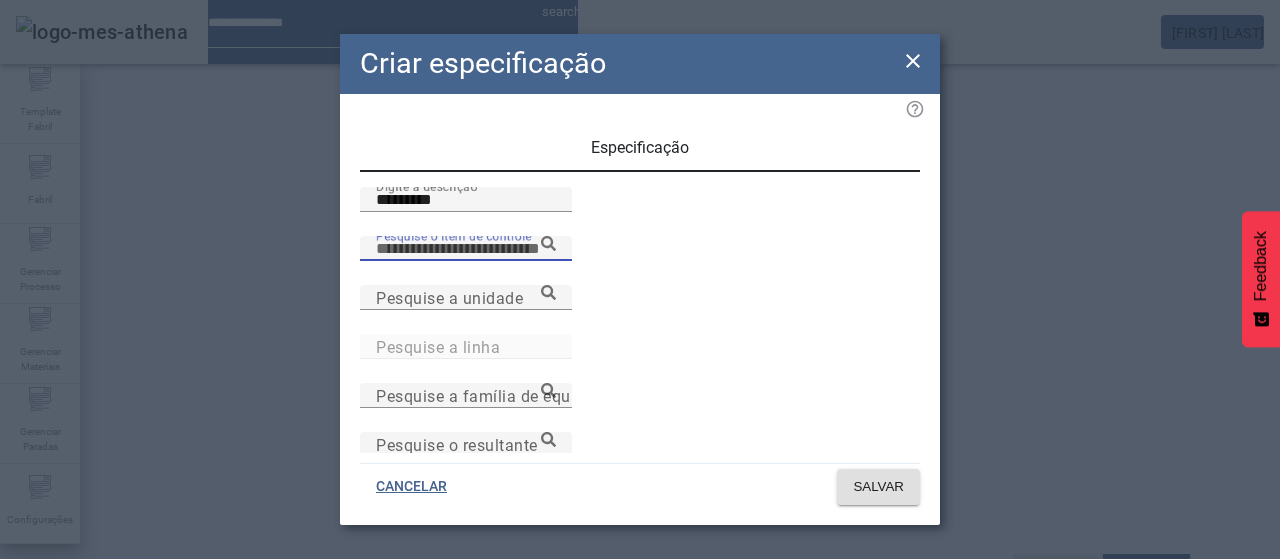 paste on "**********" 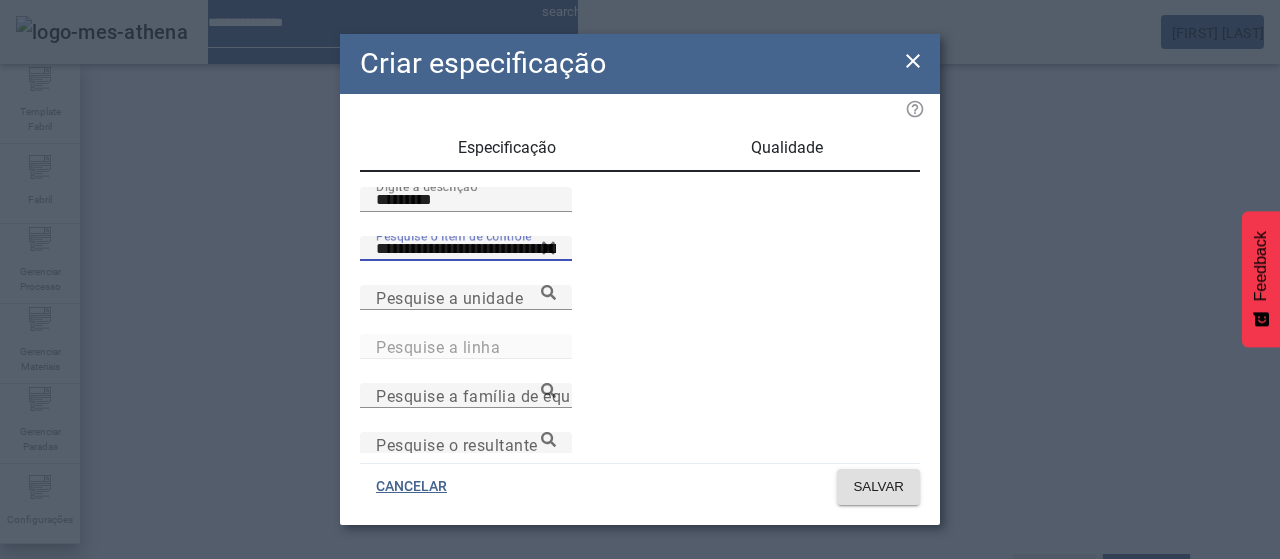 type on "**********" 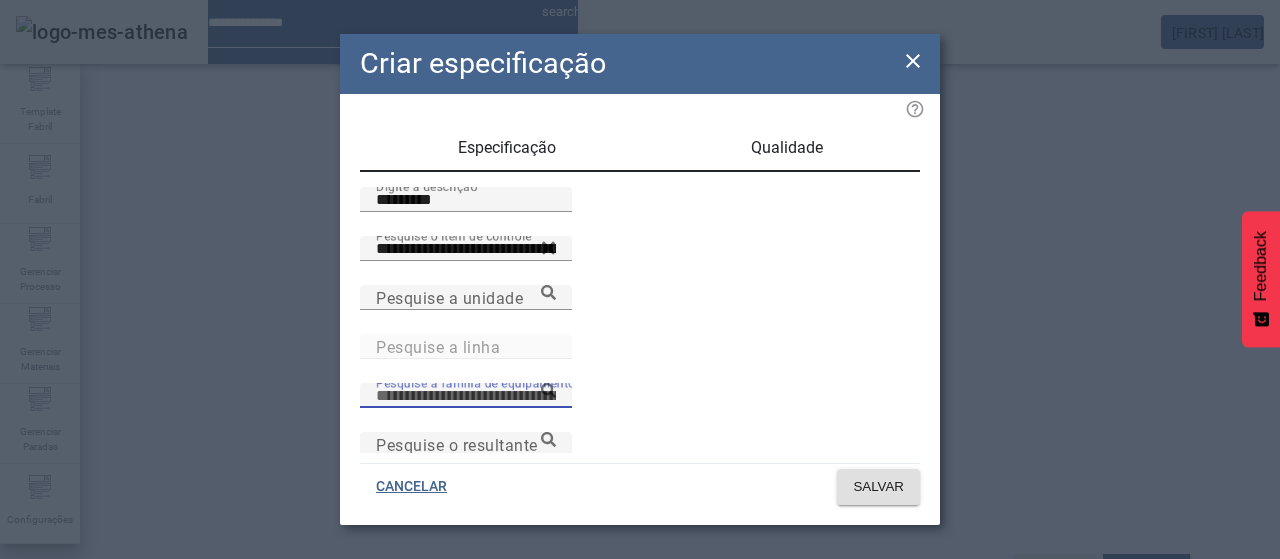 scroll, scrollTop: 16, scrollLeft: 0, axis: vertical 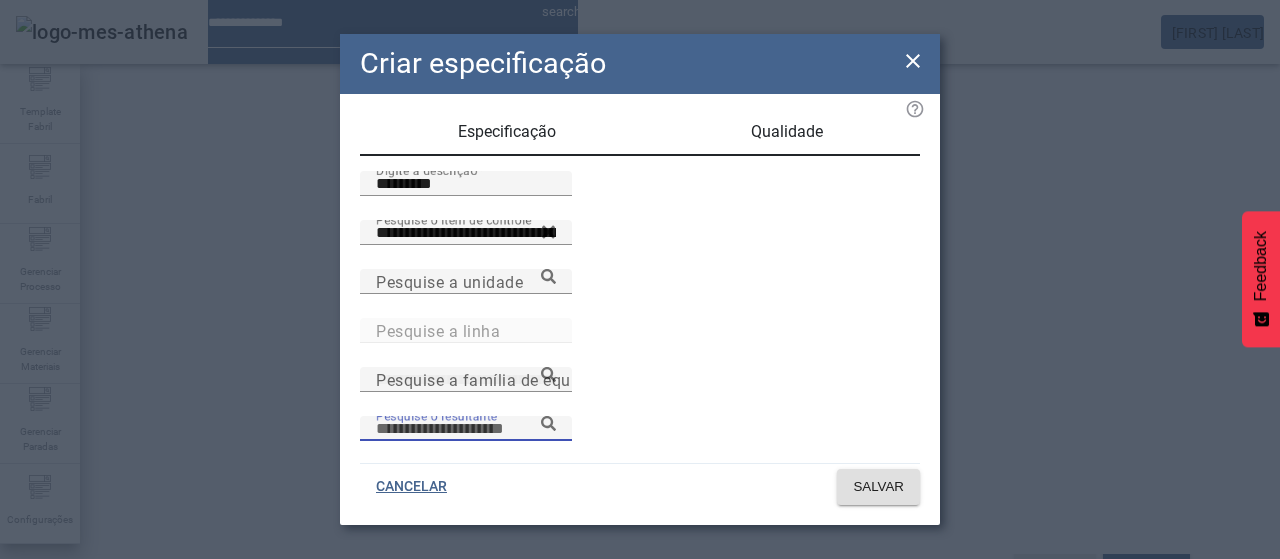paste on "**********" 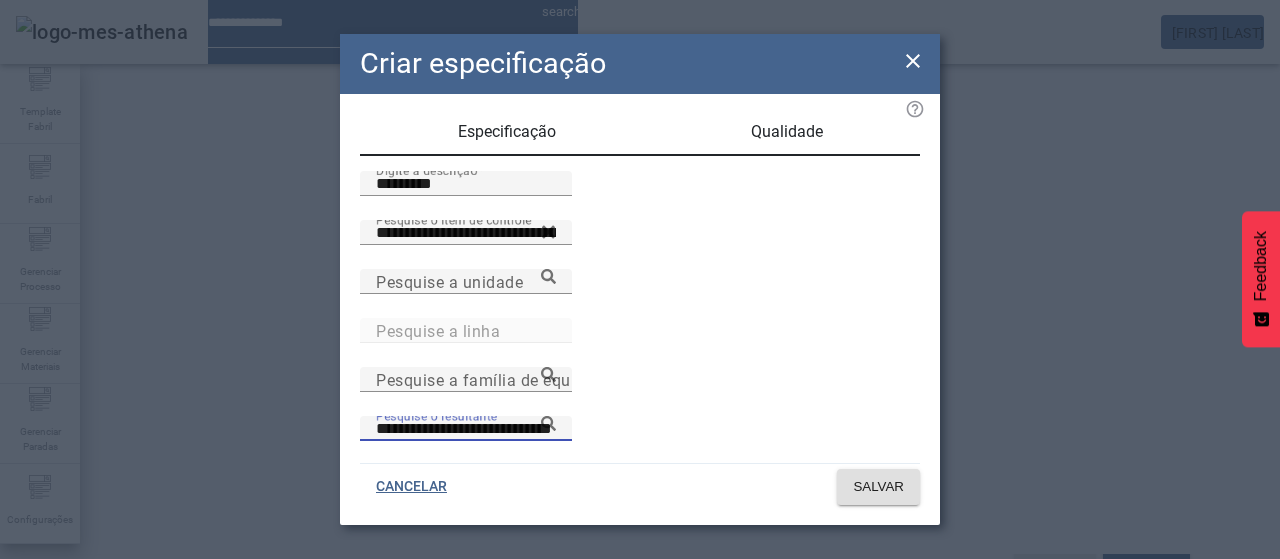 type on "**********" 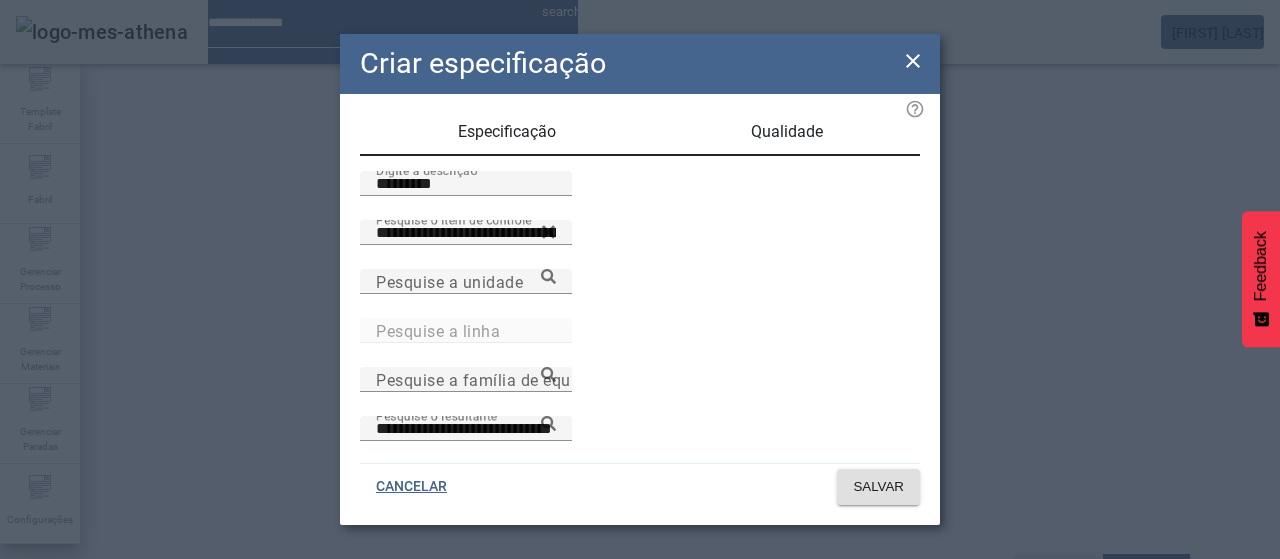 scroll, scrollTop: 206, scrollLeft: 0, axis: vertical 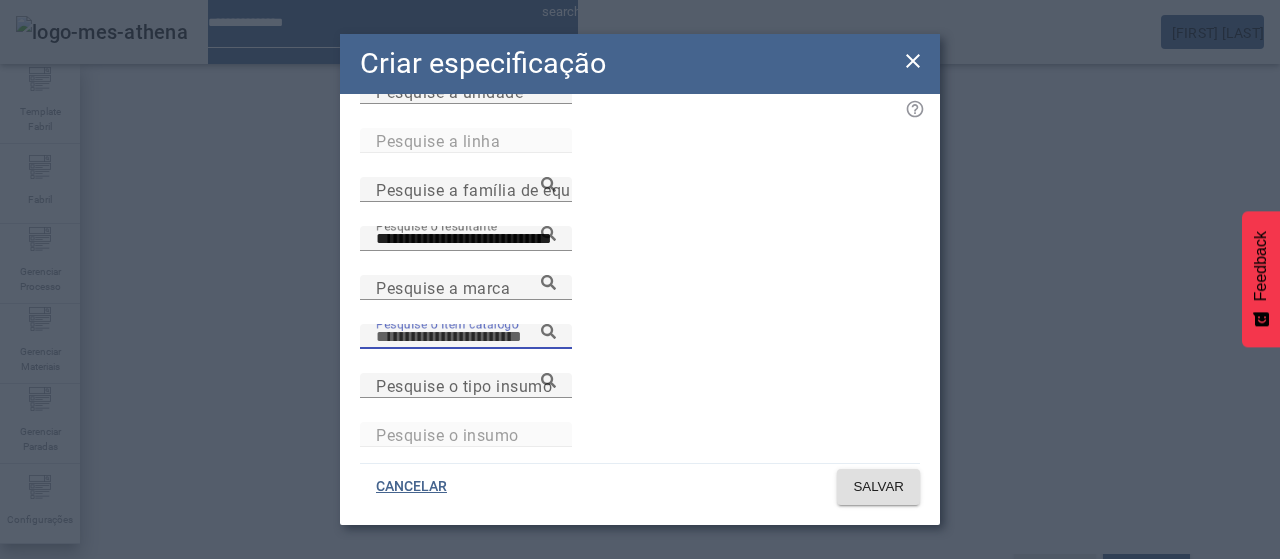 paste on "**********" 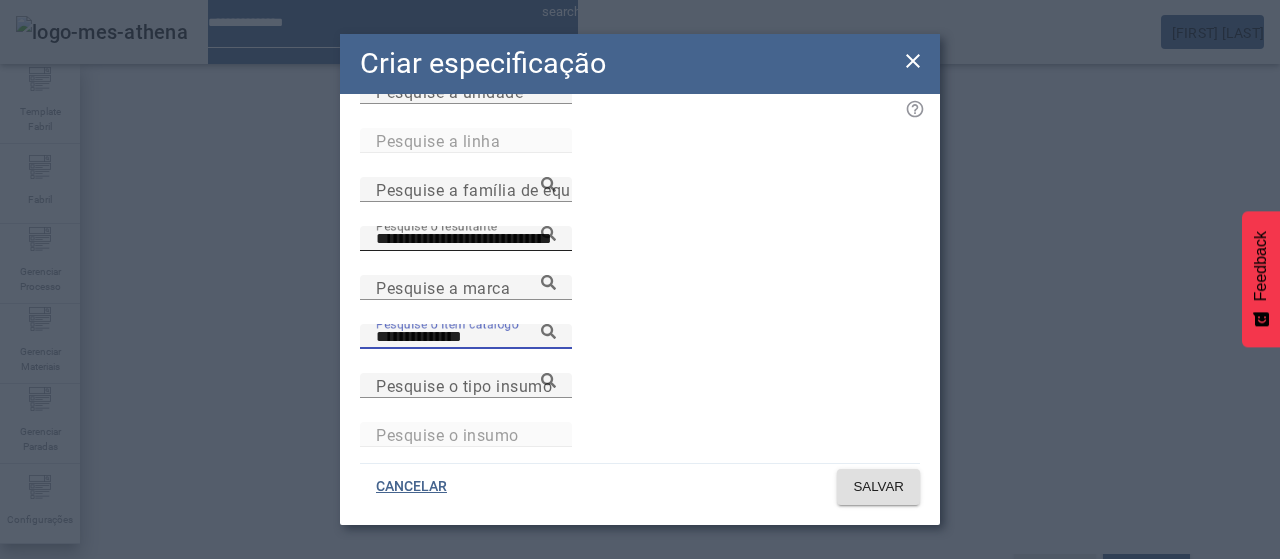 type on "**********" 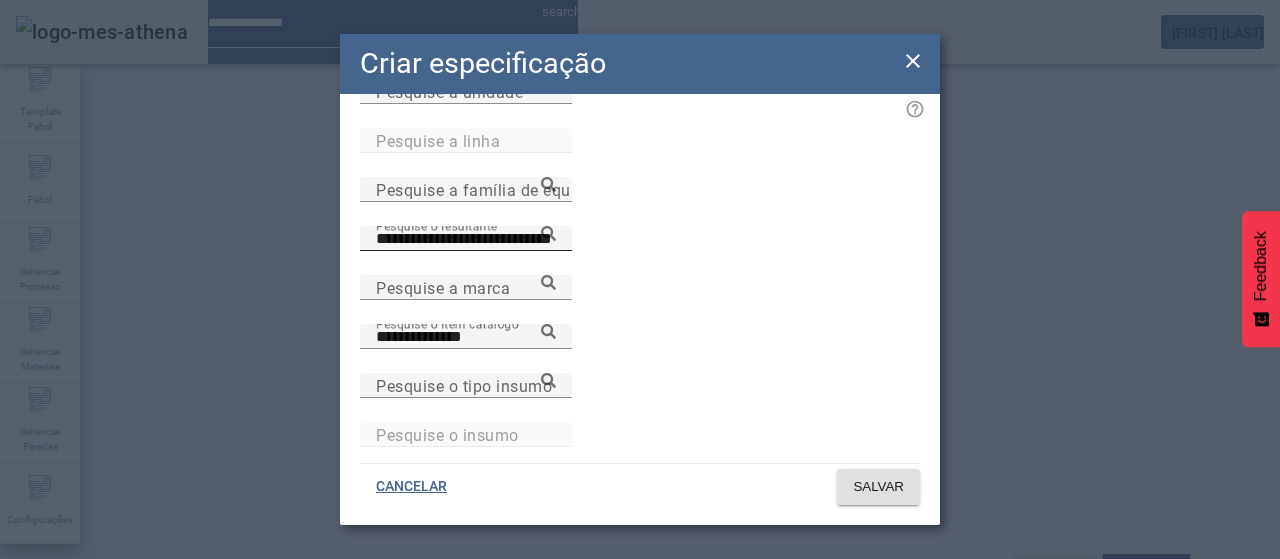 click 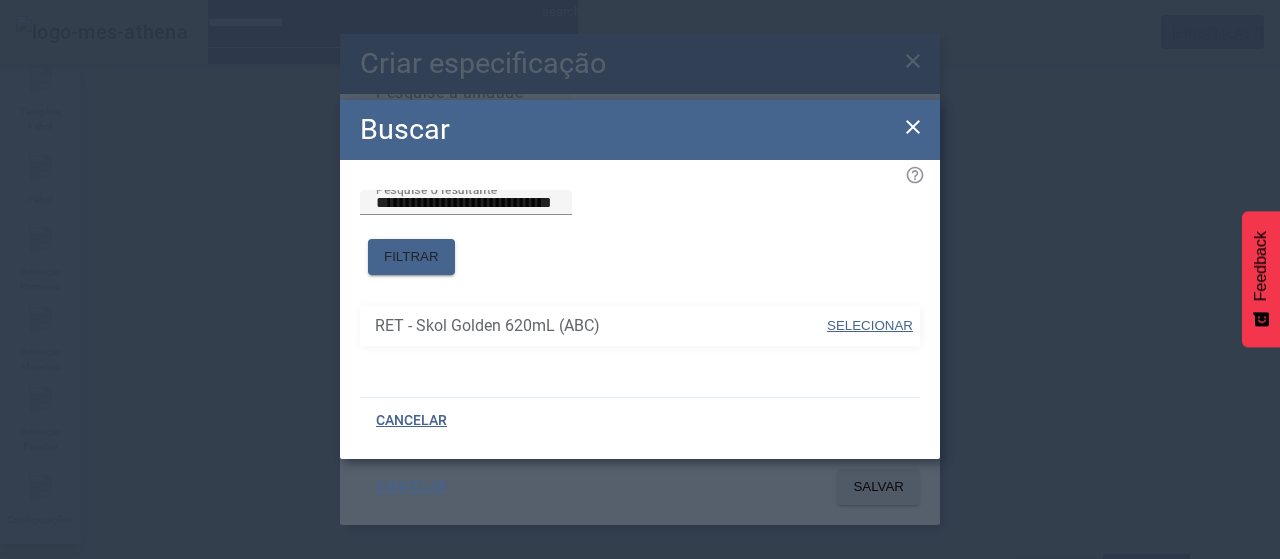 click on "SELECIONAR" at bounding box center (870, 325) 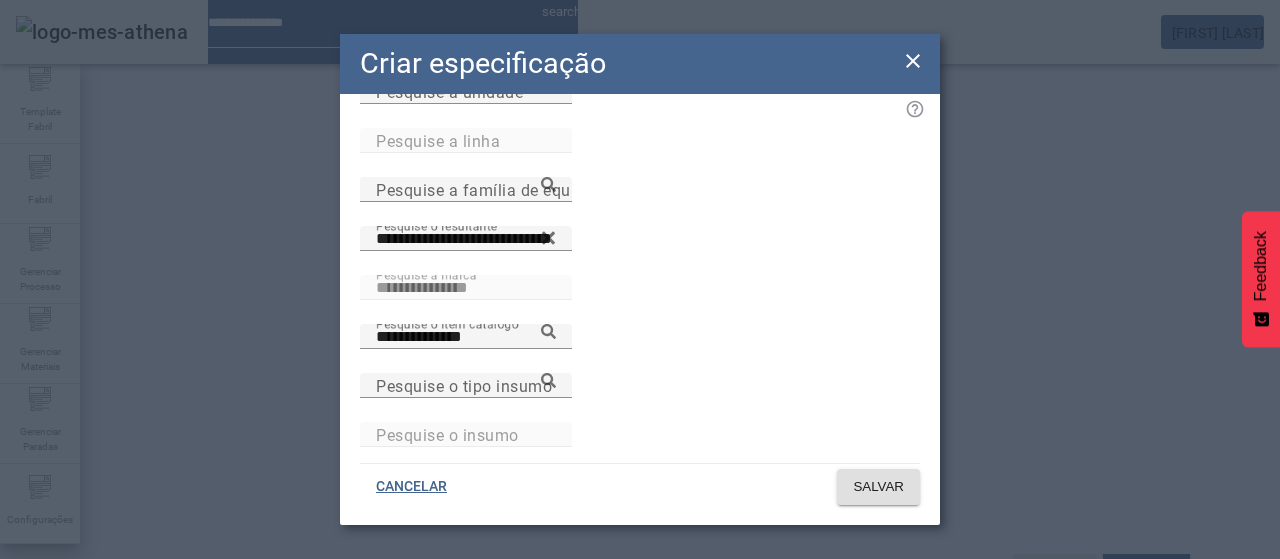 click on "**********" 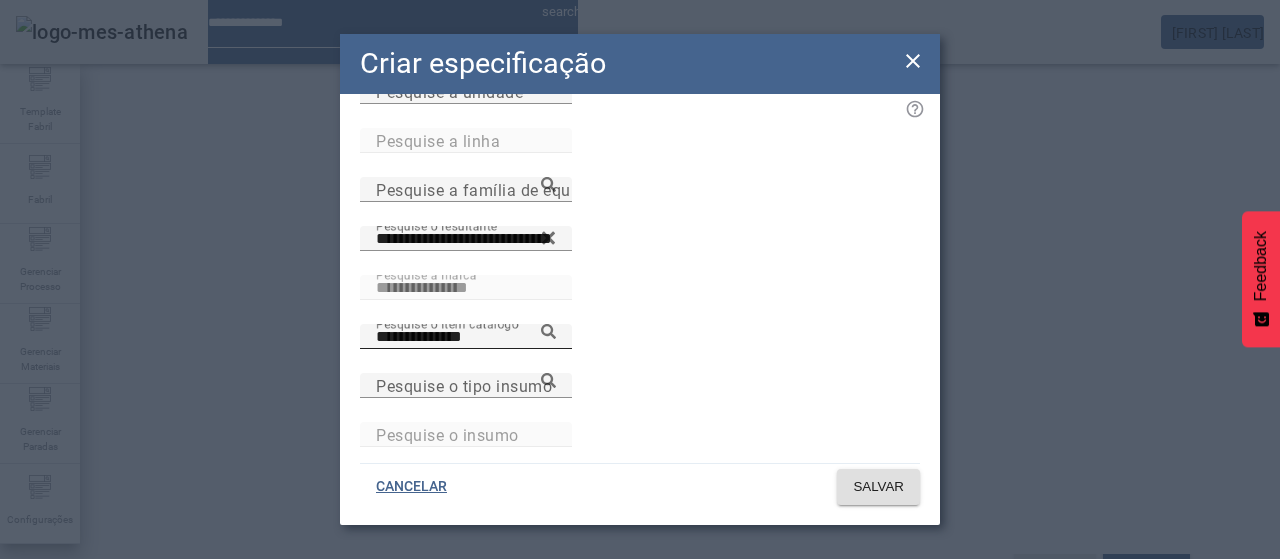 click 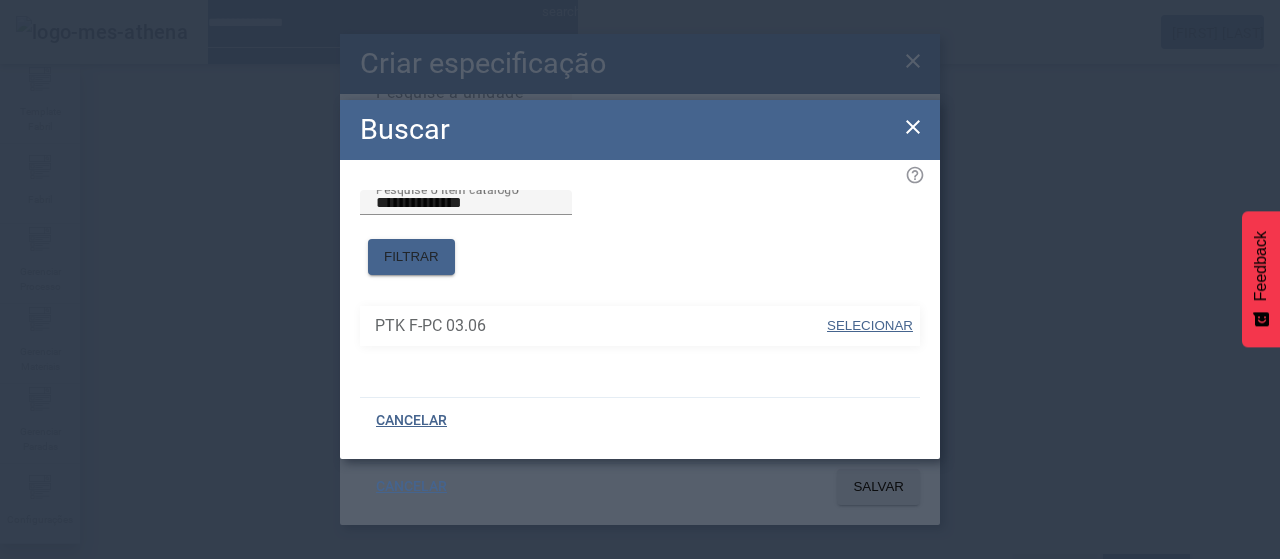 click on "SELECIONAR" at bounding box center [870, 325] 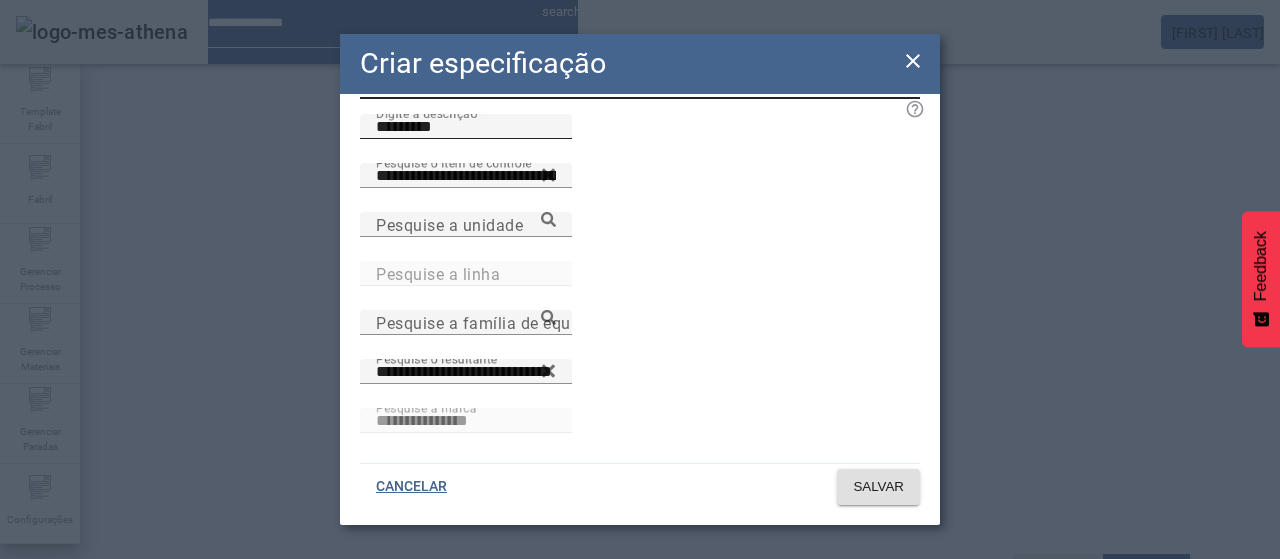 scroll, scrollTop: 0, scrollLeft: 0, axis: both 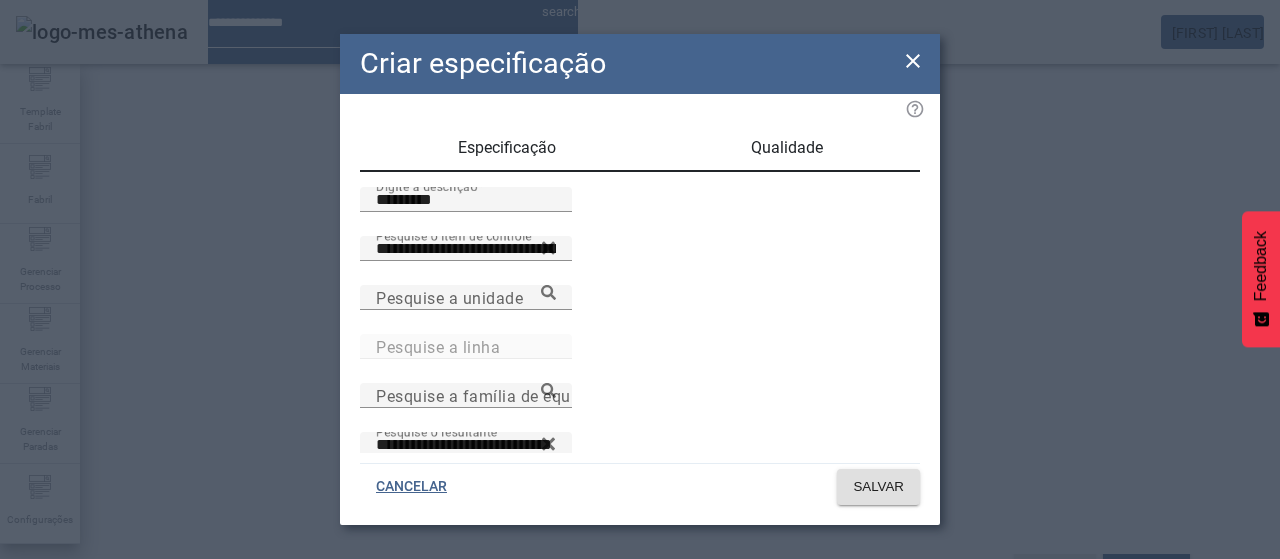 click on "Qualidade" at bounding box center [787, 148] 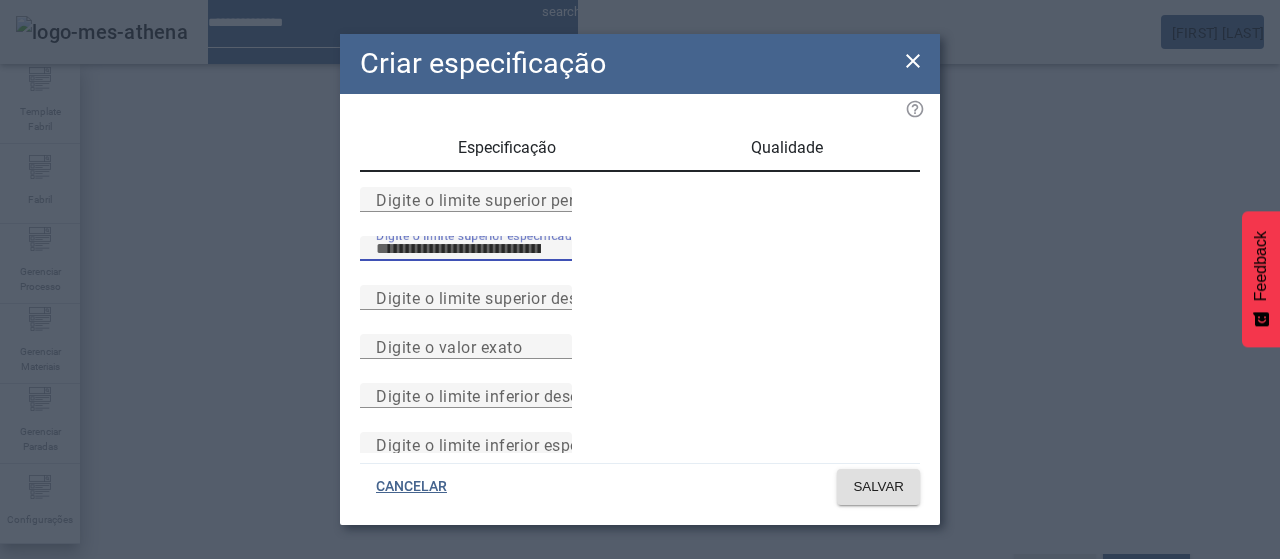 click on "Digite o limite superior especificado" at bounding box center [466, 249] 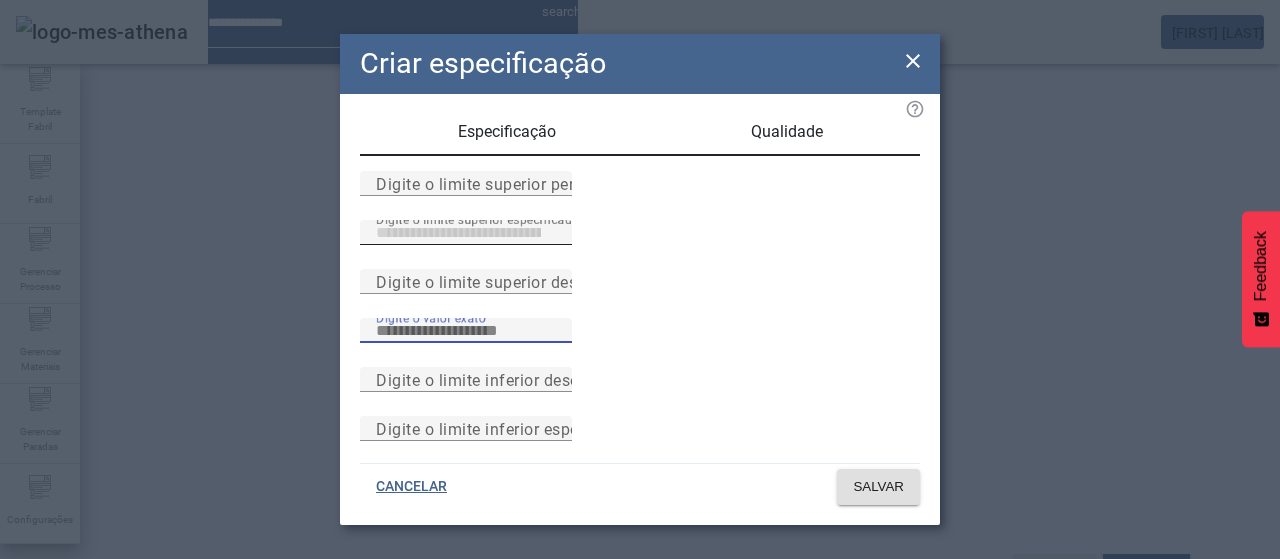 scroll, scrollTop: 261, scrollLeft: 0, axis: vertical 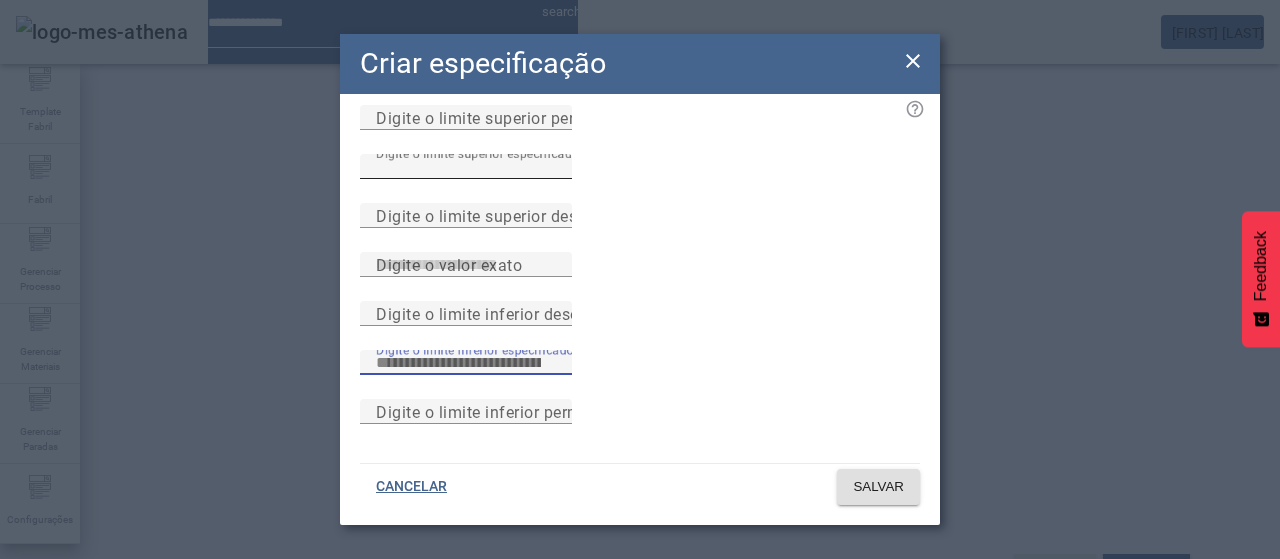 type on "***" 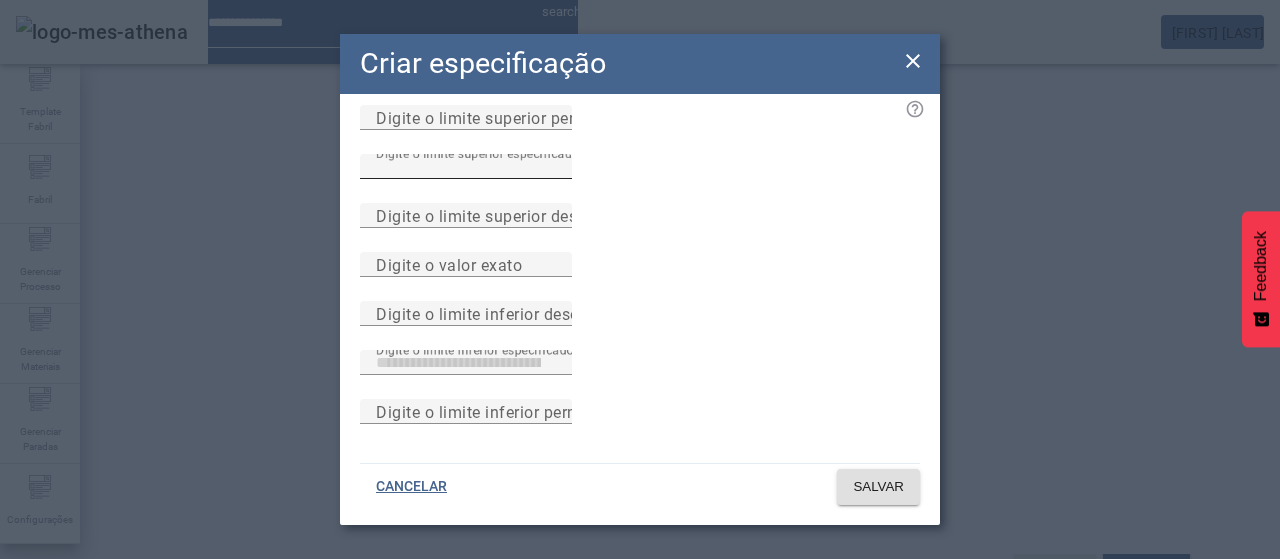 type 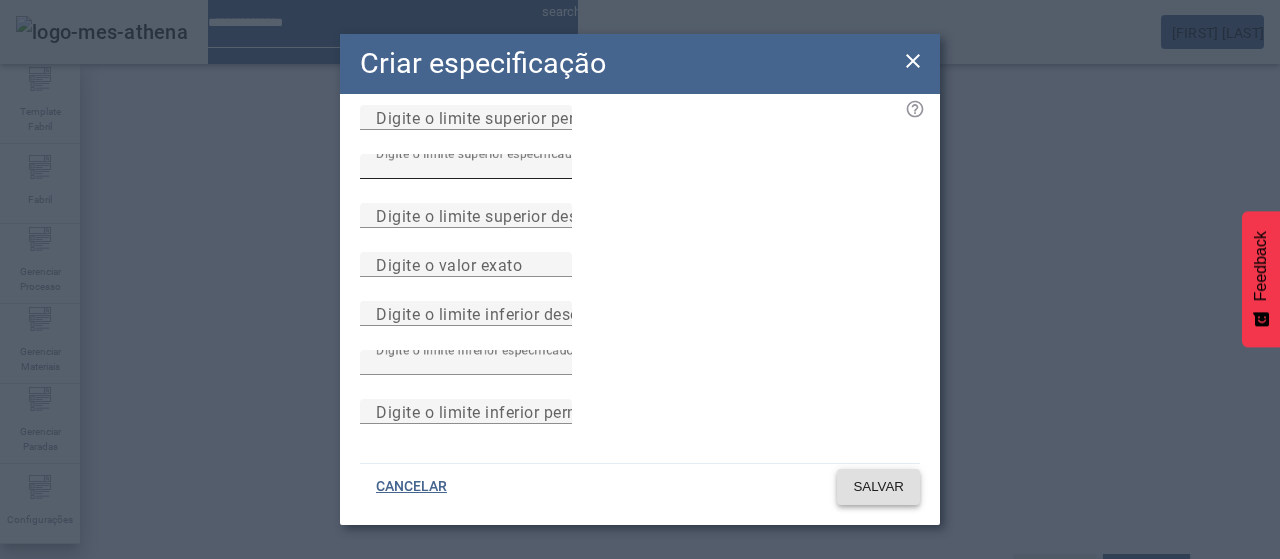 type 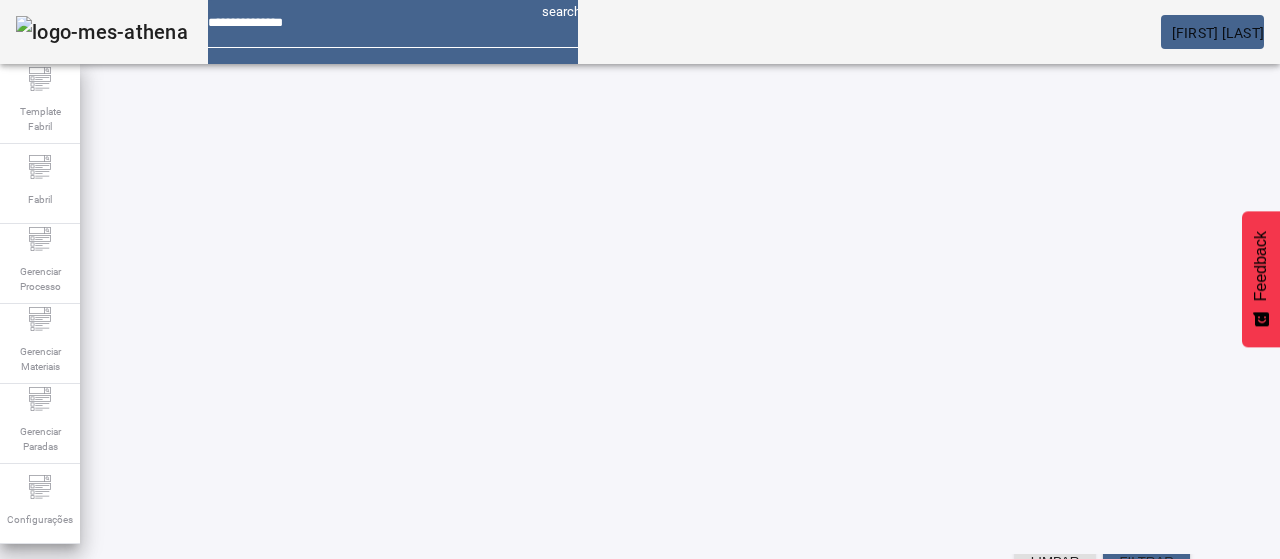 scroll, scrollTop: 123, scrollLeft: 0, axis: vertical 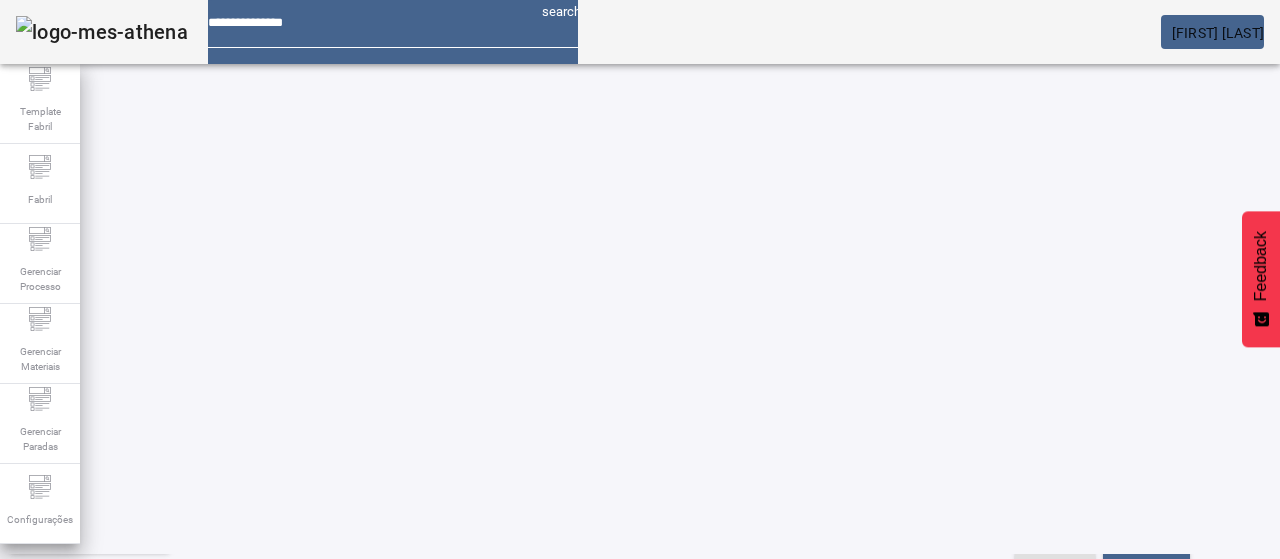 click 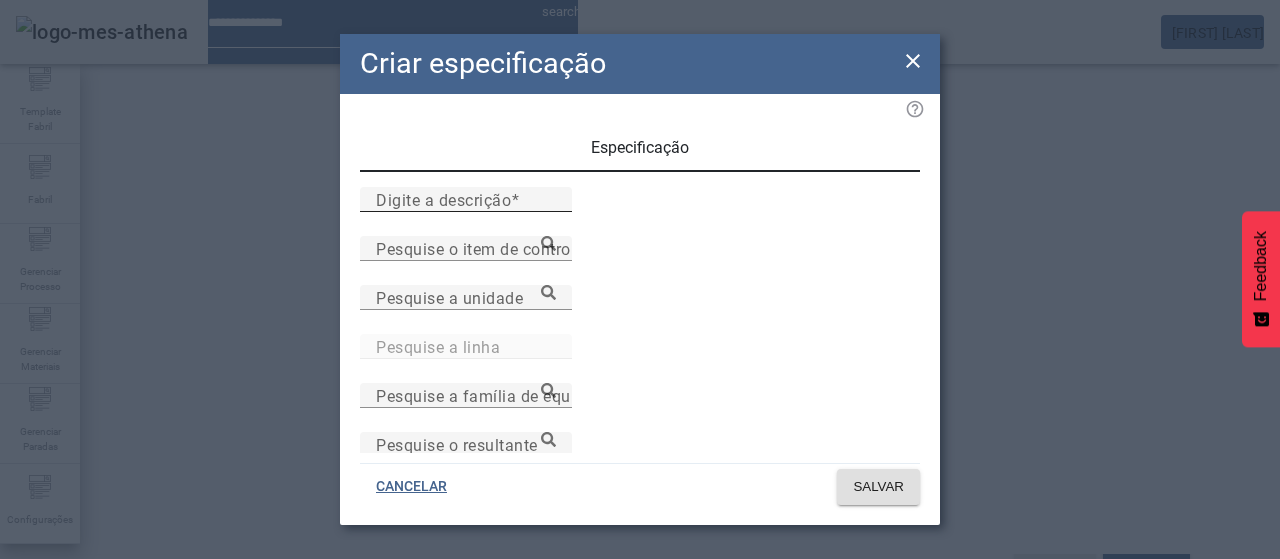 click on "Digite a descrição" at bounding box center (443, 199) 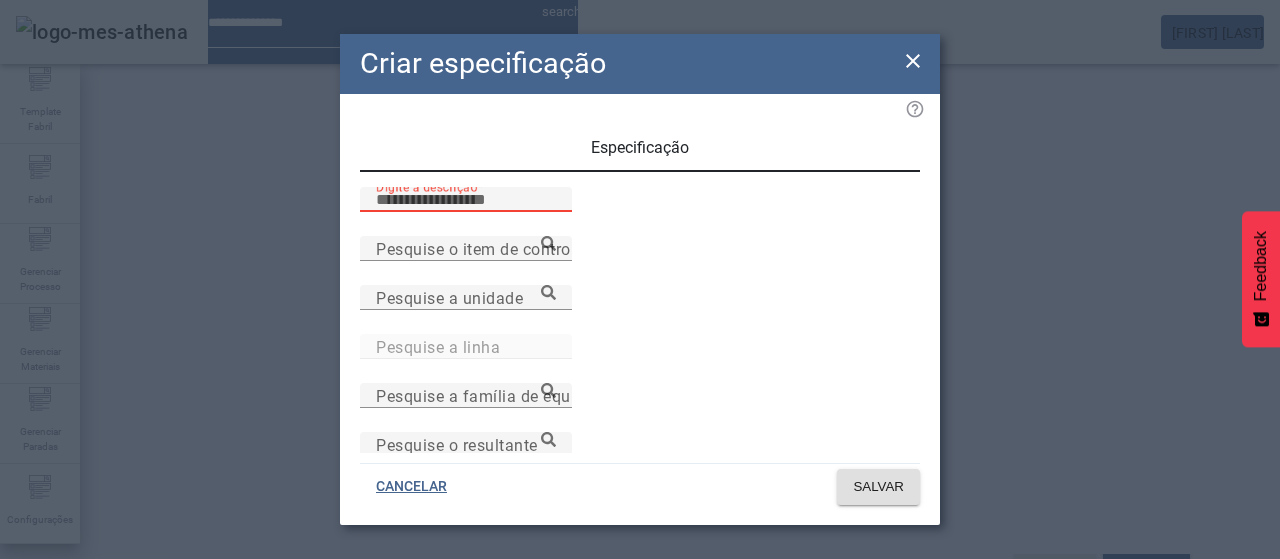 paste on "*********" 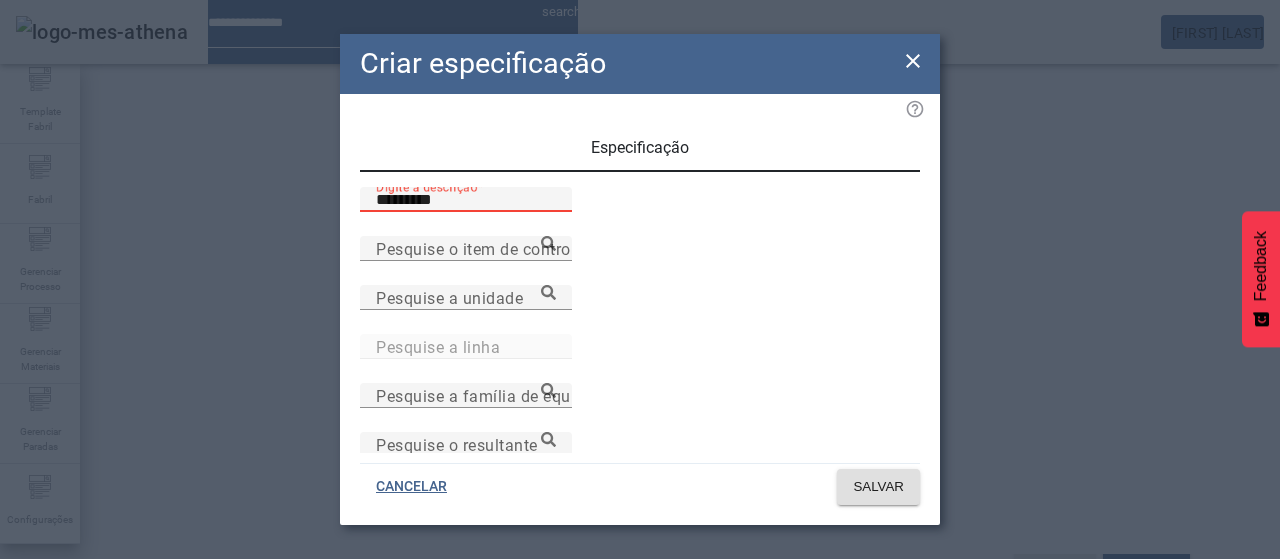 type on "*********" 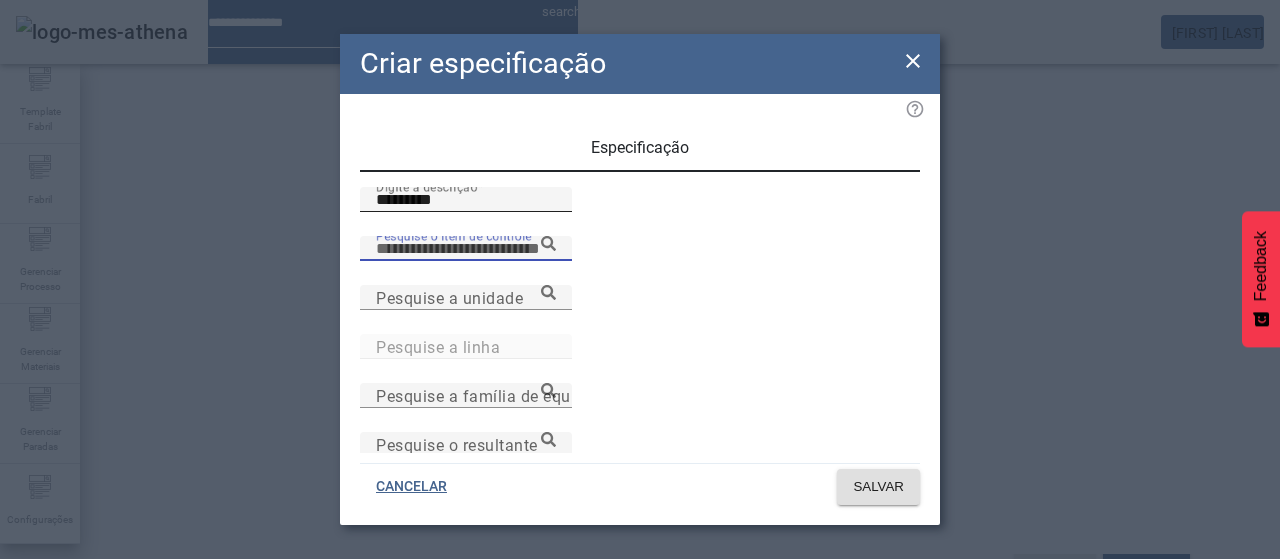 paste on "**********" 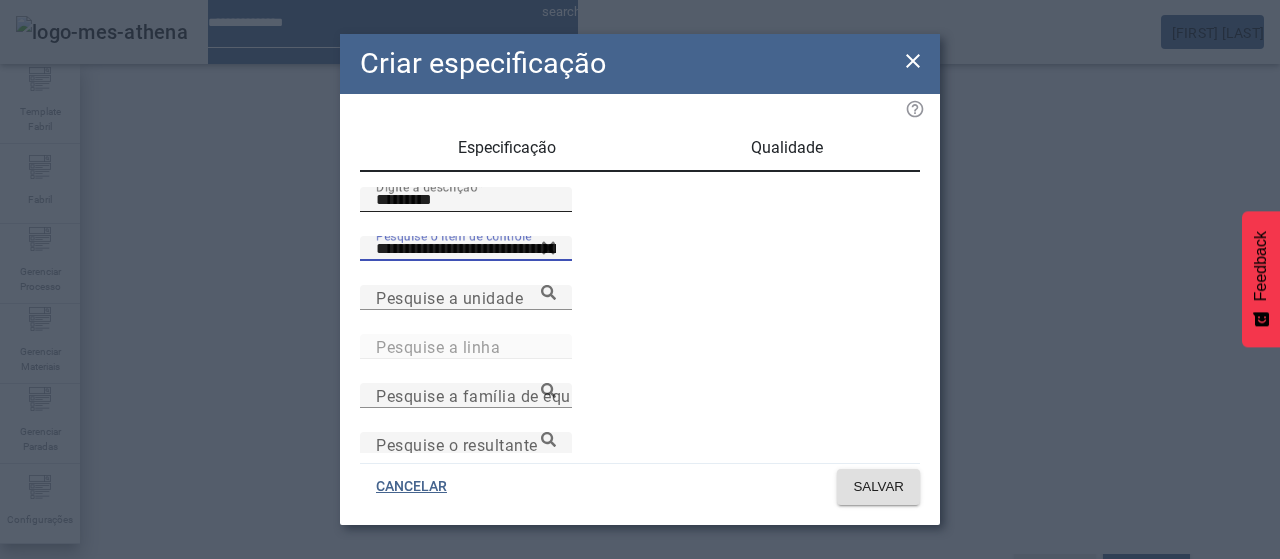 type on "**********" 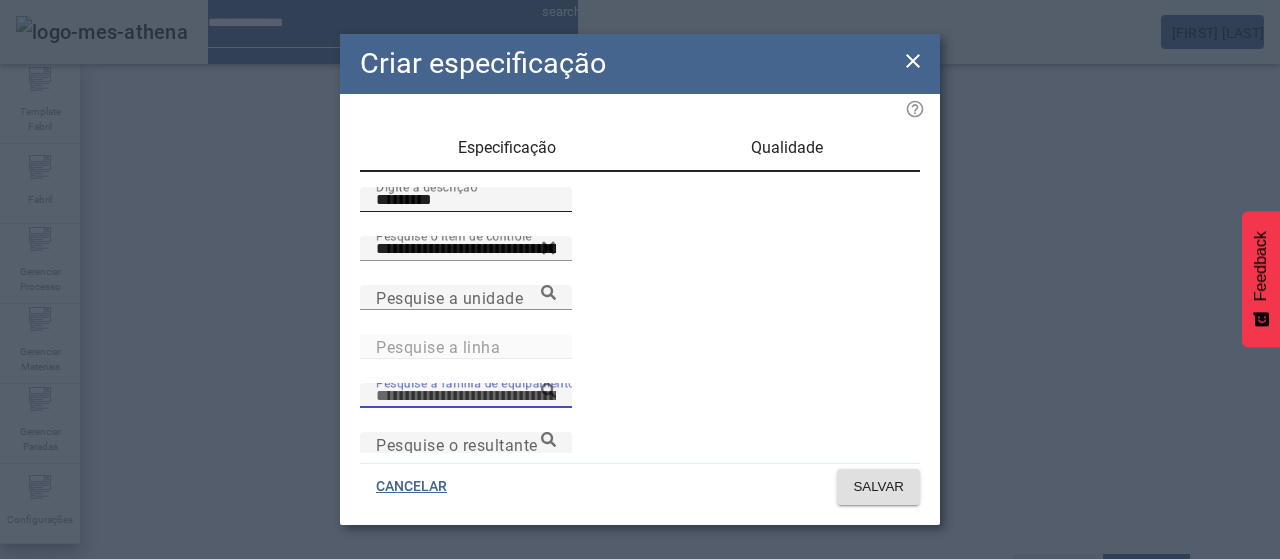 scroll, scrollTop: 16, scrollLeft: 0, axis: vertical 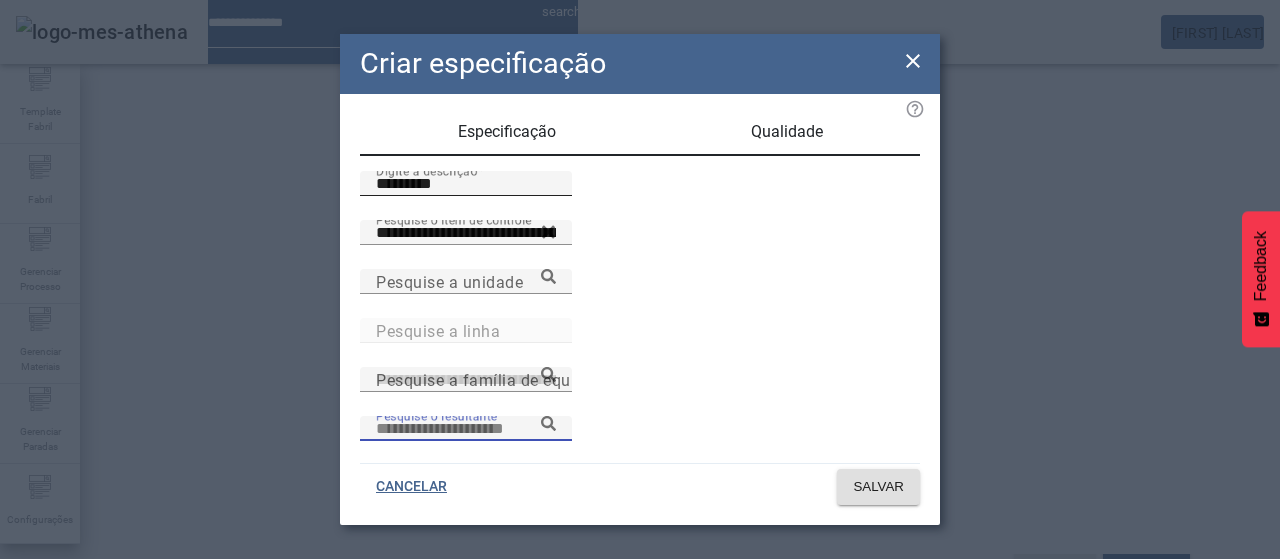 paste on "**********" 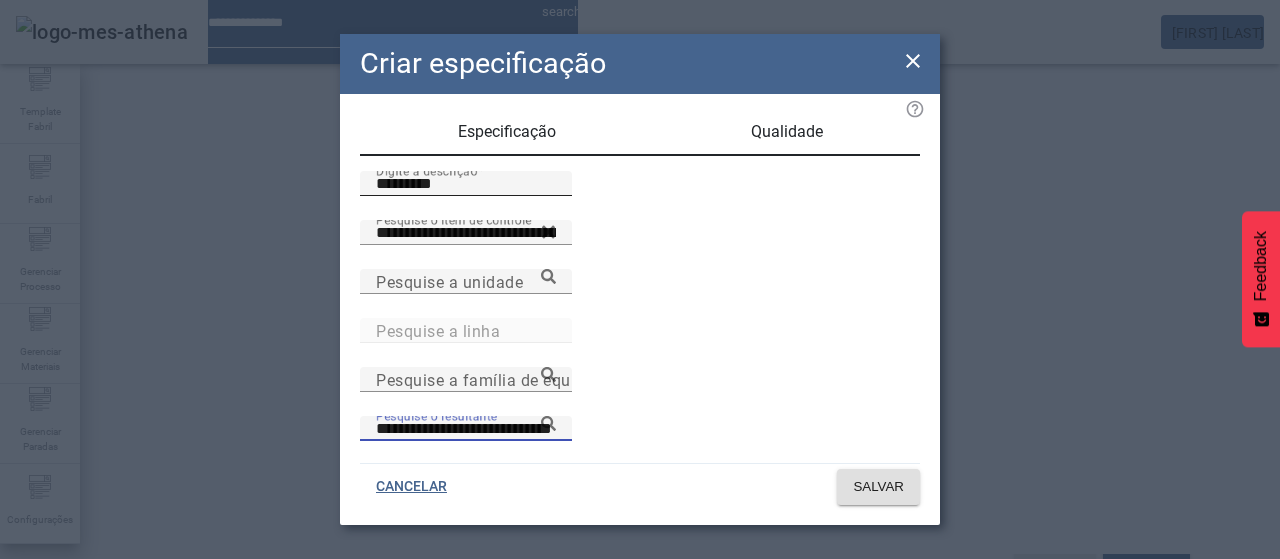 type on "**********" 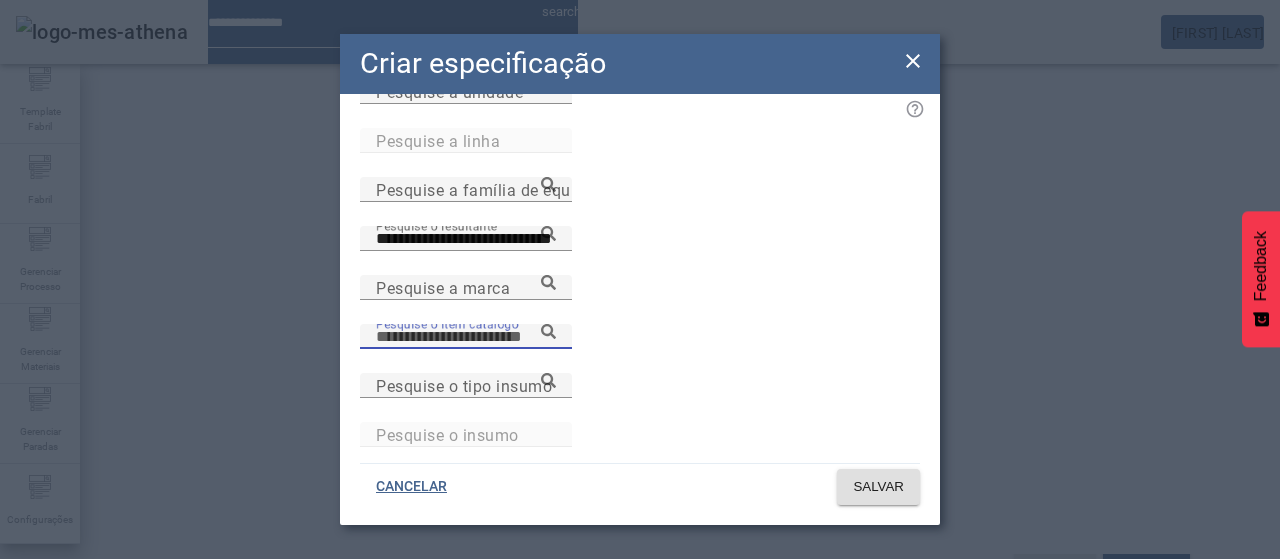 paste on "**********" 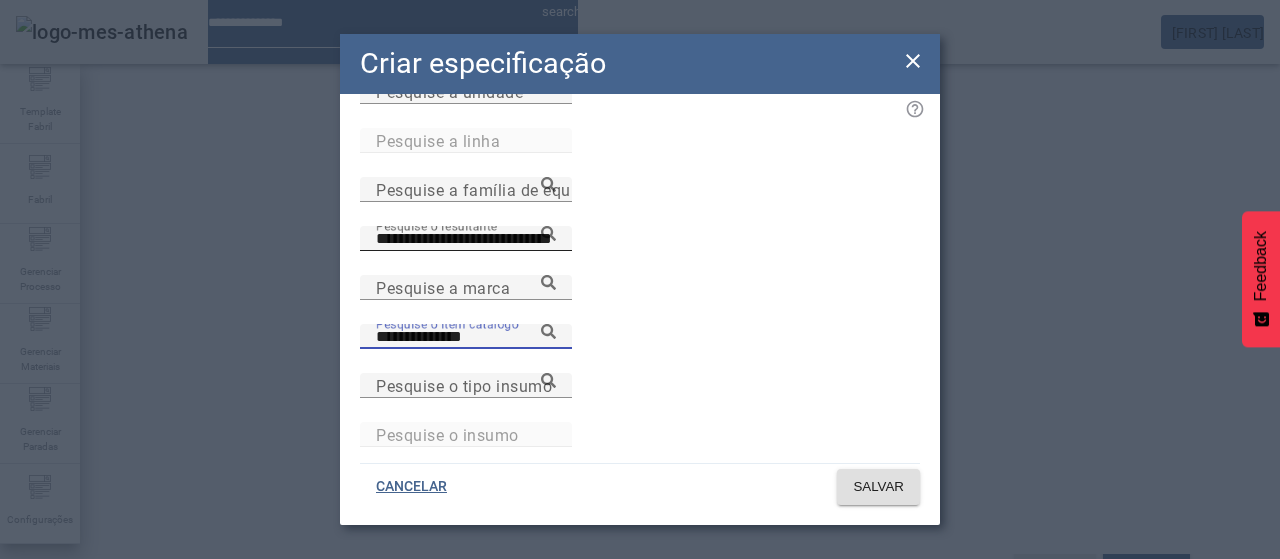 type on "**********" 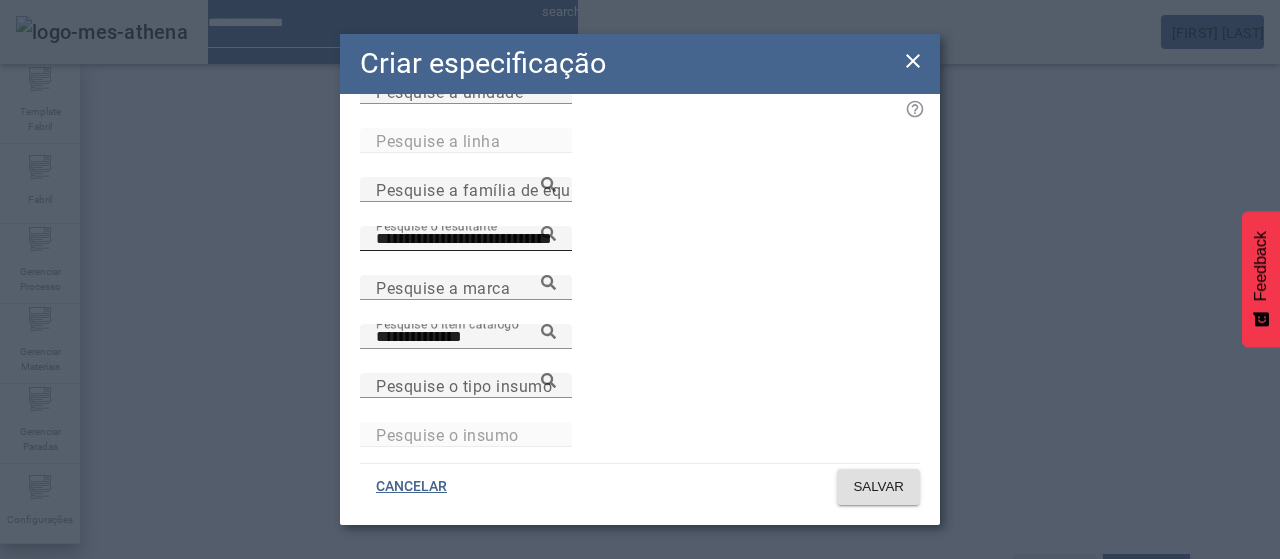 click 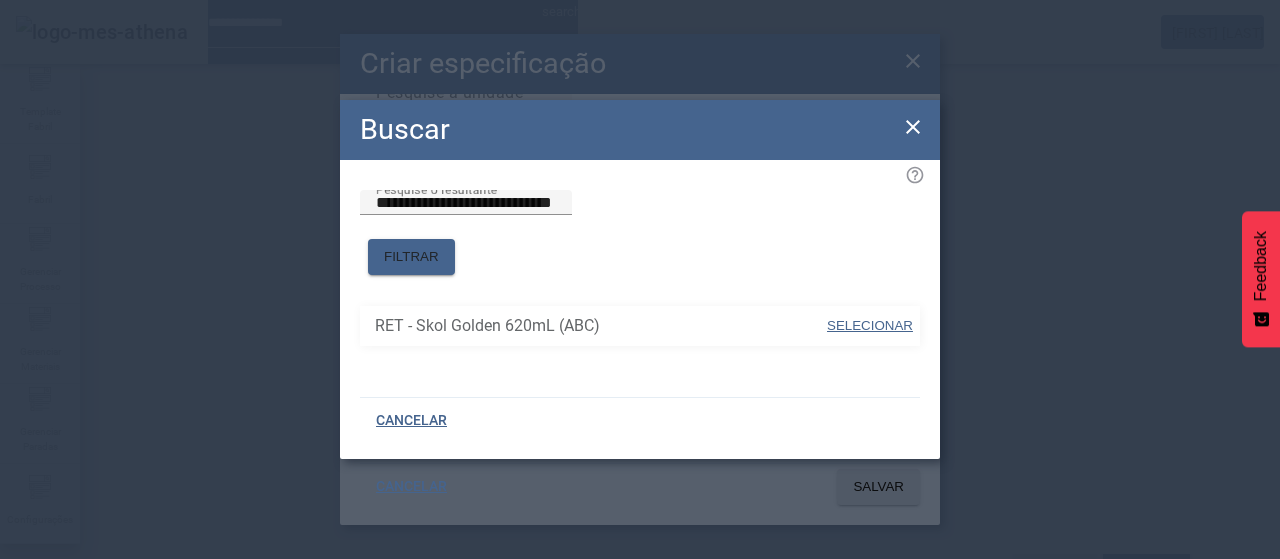 click on "SELECIONAR" at bounding box center [870, 325] 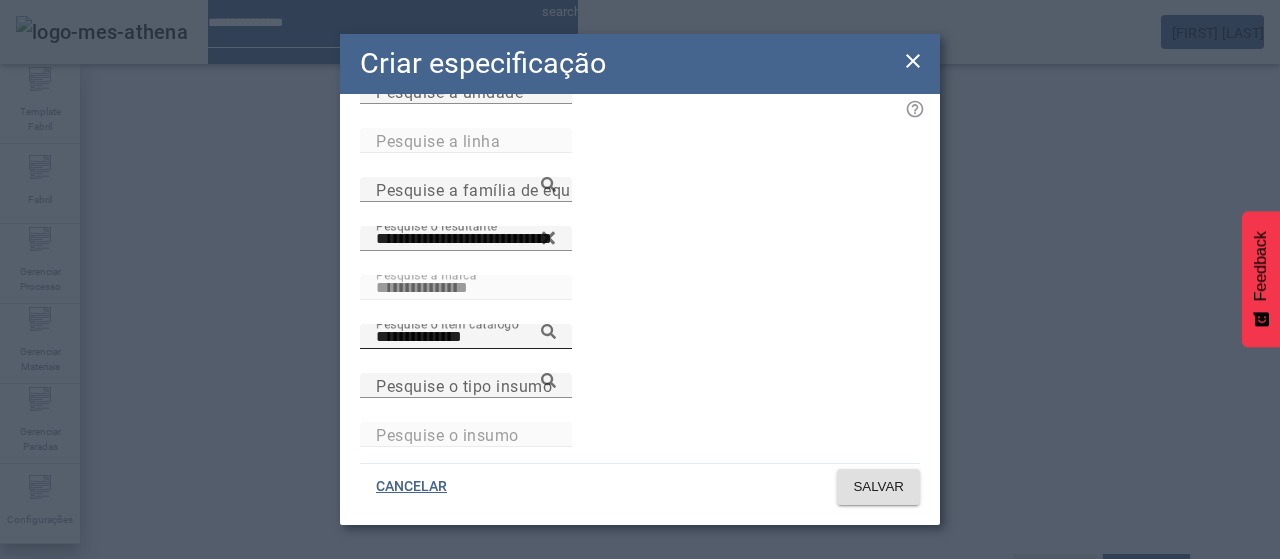 click on "**********" at bounding box center (466, 336) 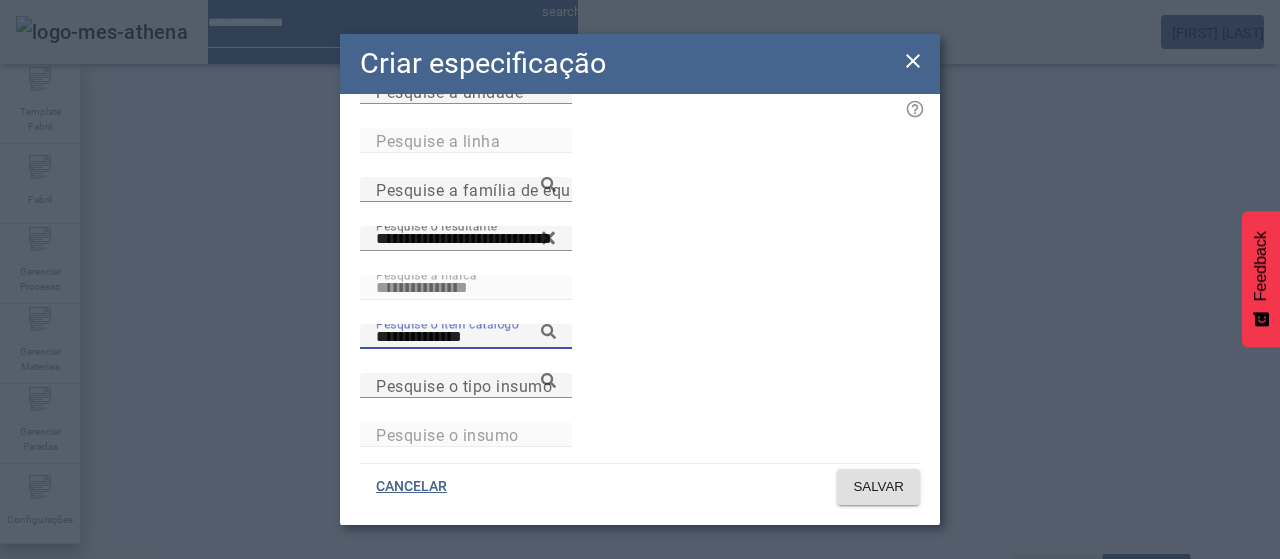 click 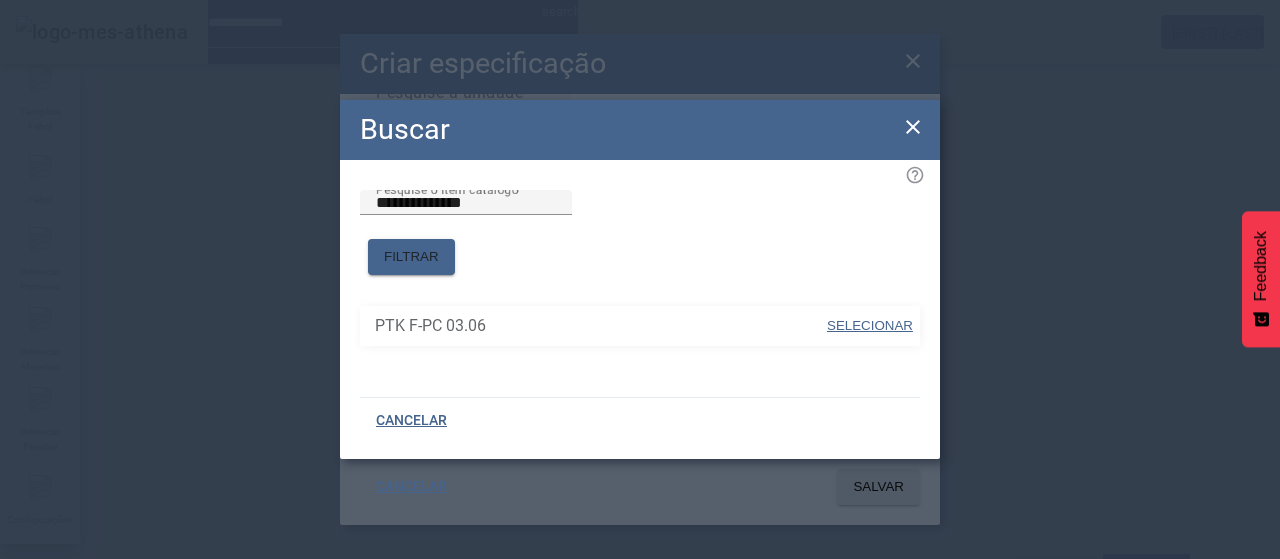 click on "SELECIONAR" at bounding box center (870, 325) 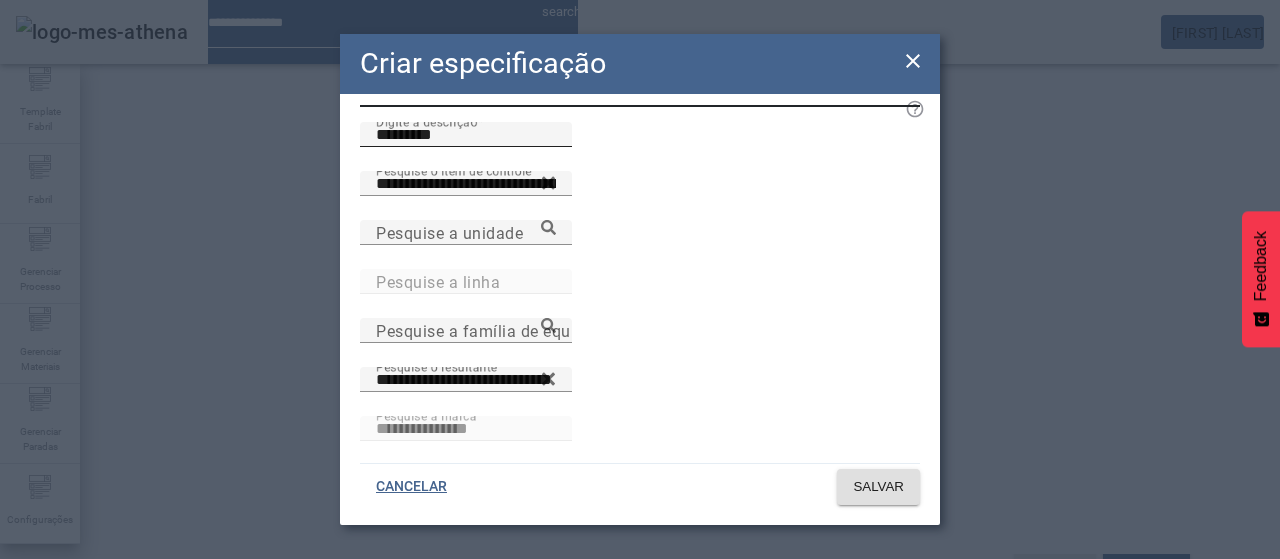 scroll, scrollTop: 0, scrollLeft: 0, axis: both 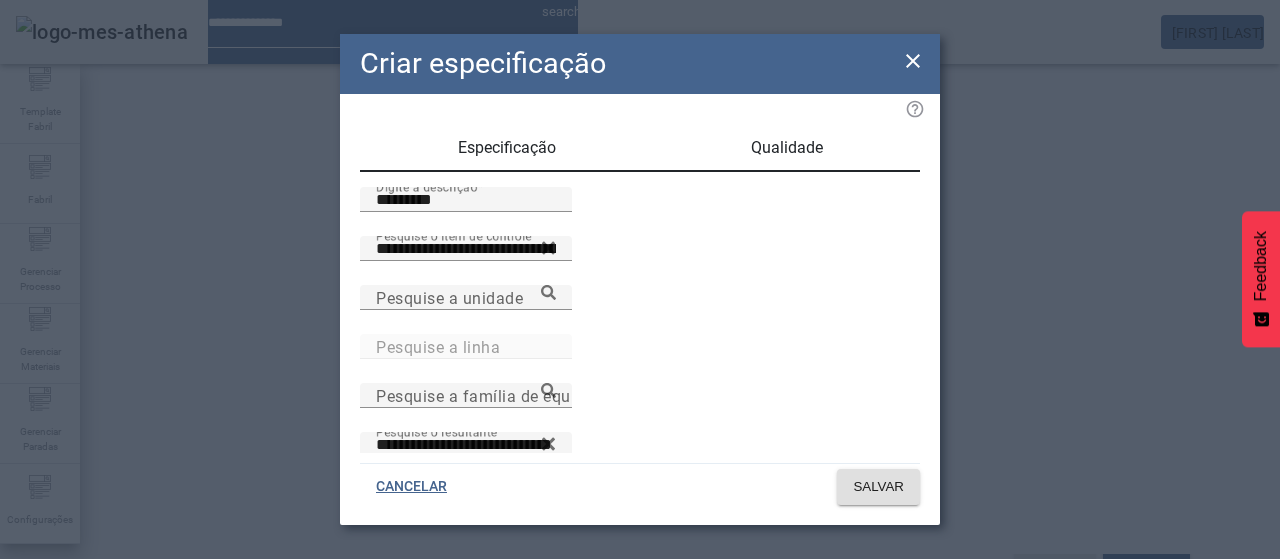 click on "Qualidade" at bounding box center (787, 148) 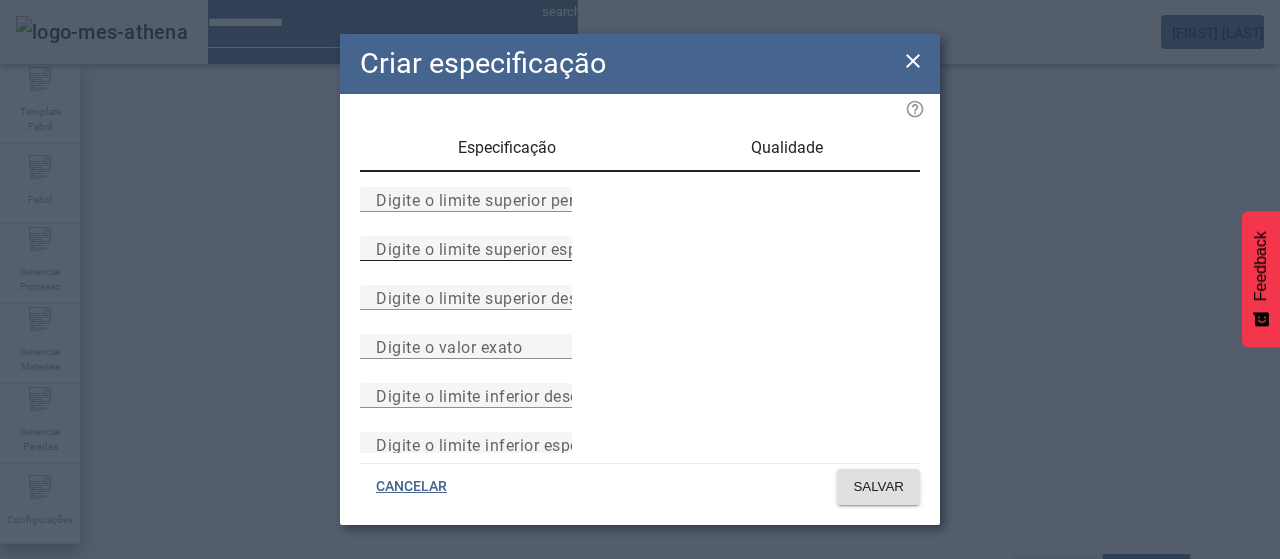 click on "Digite o limite superior especificado" at bounding box center [511, 248] 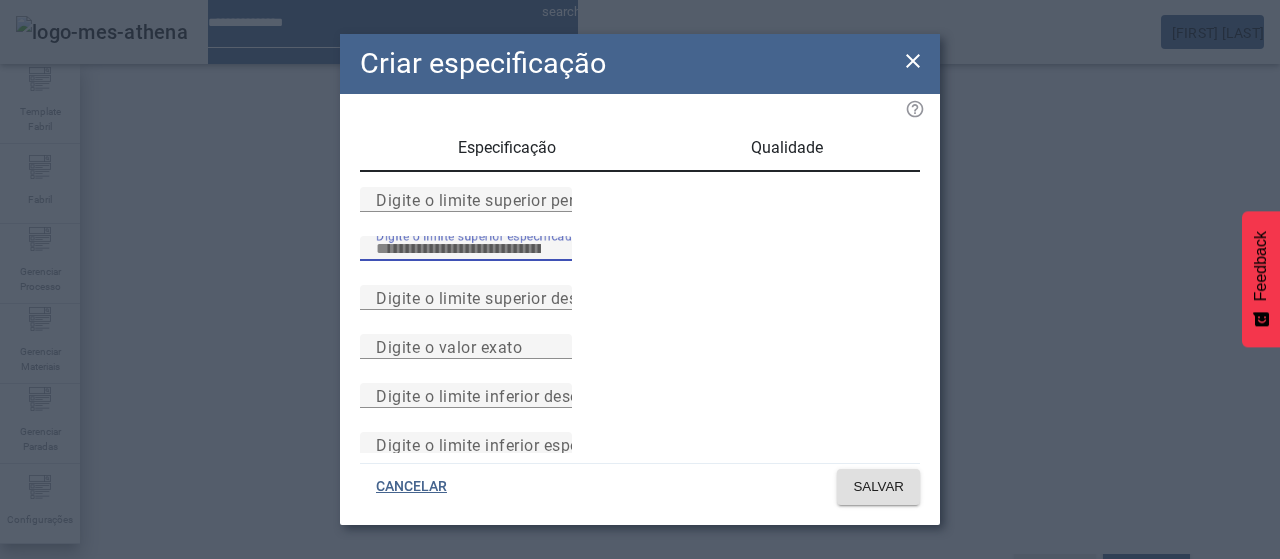 type on "***" 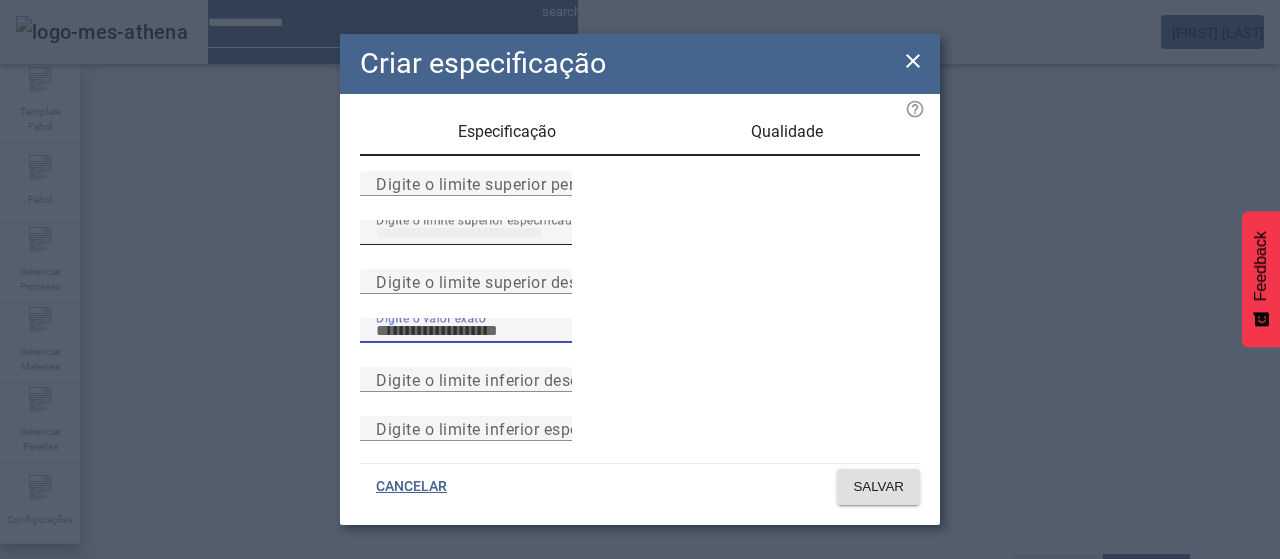 scroll, scrollTop: 261, scrollLeft: 0, axis: vertical 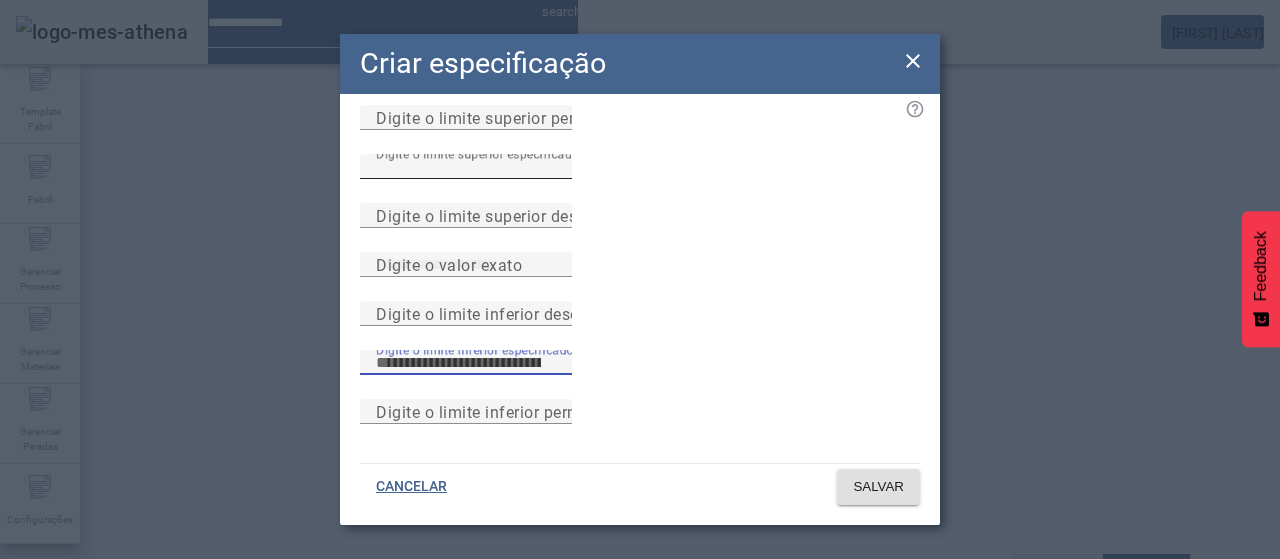type on "***" 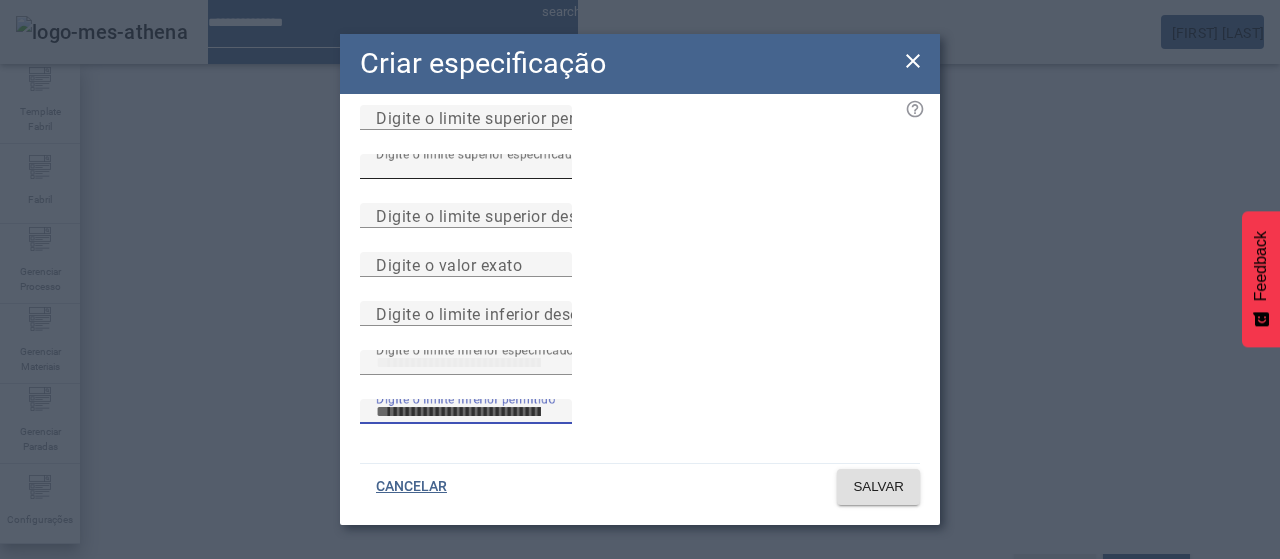 type 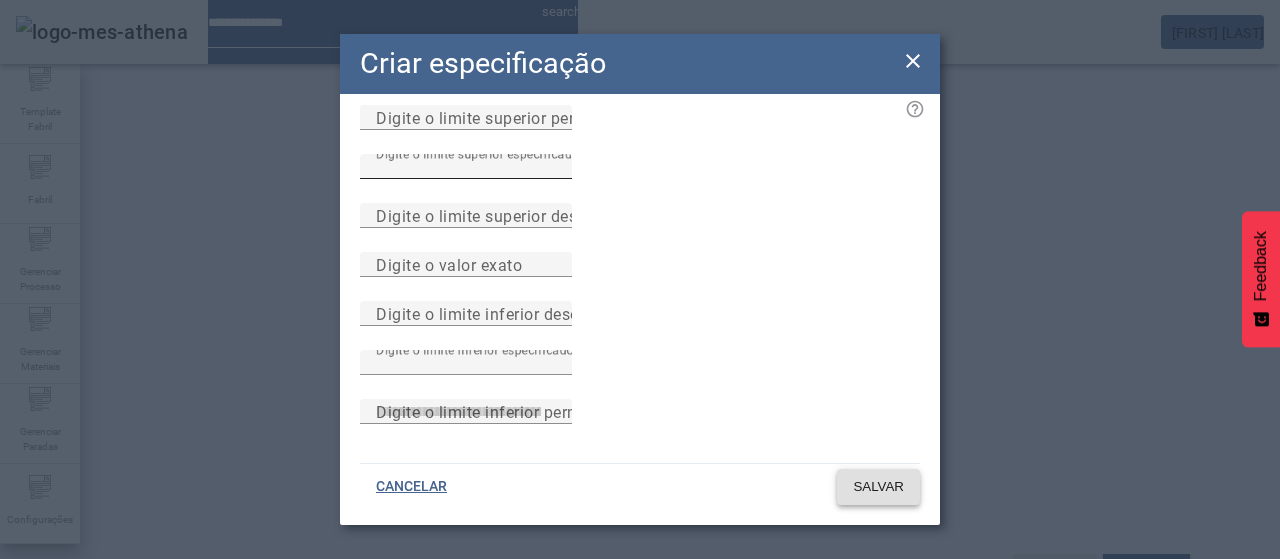 type 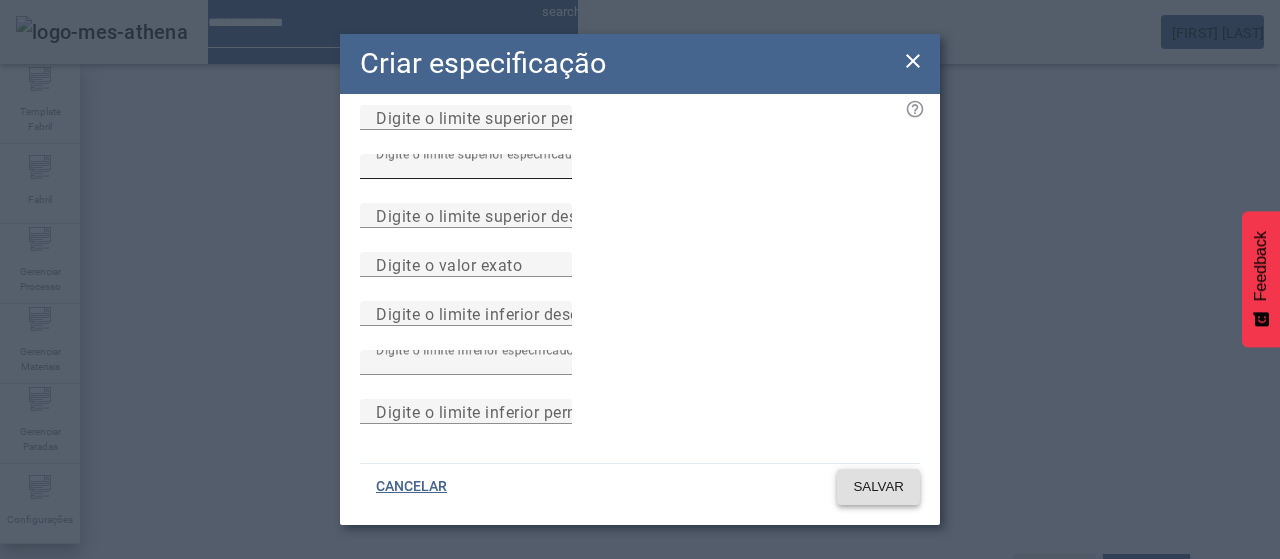 click on "SALVAR" 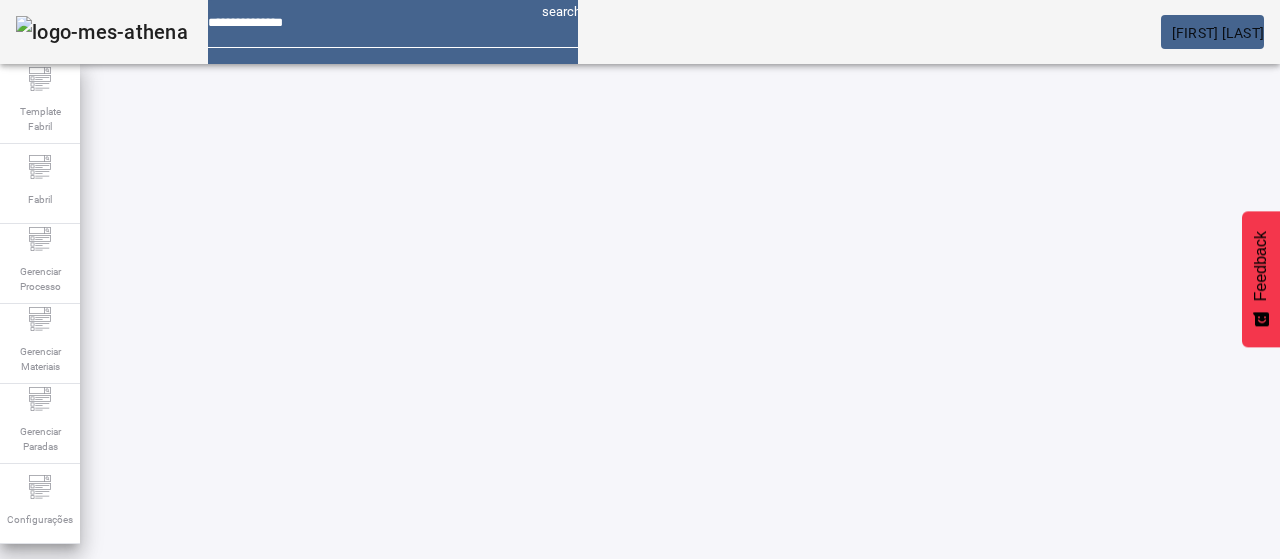 scroll, scrollTop: 0, scrollLeft: 0, axis: both 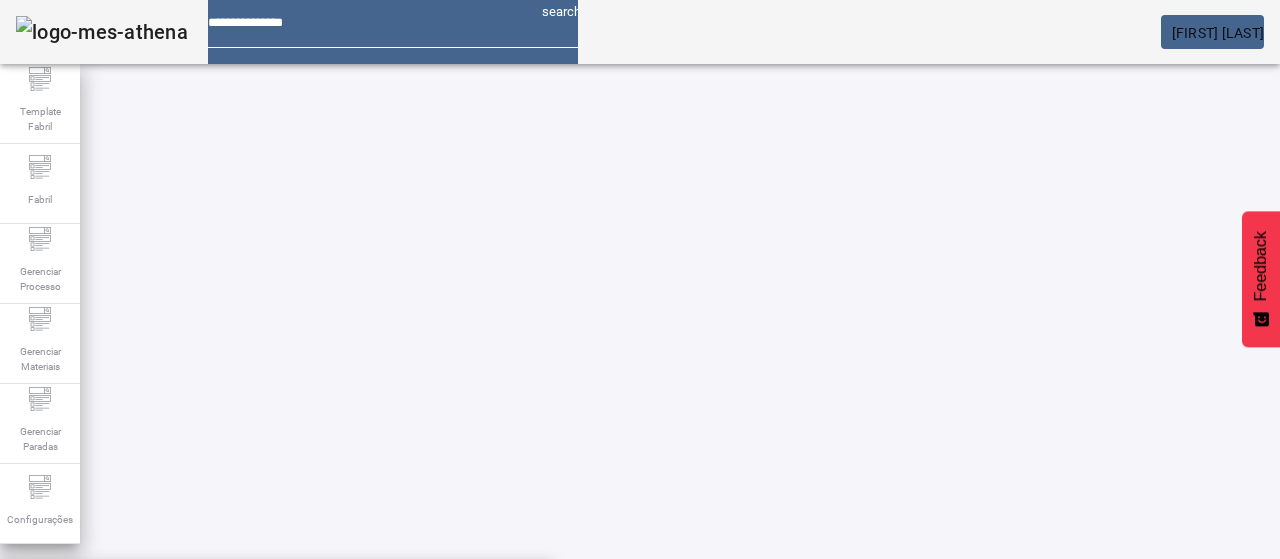 paste on "**********" 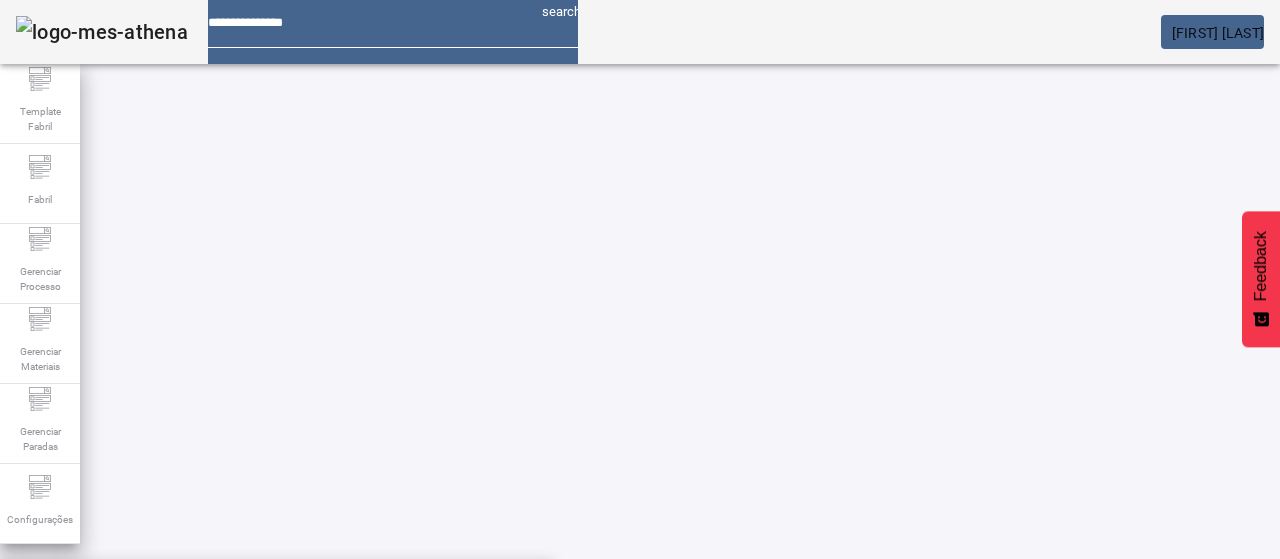 type on "**********" 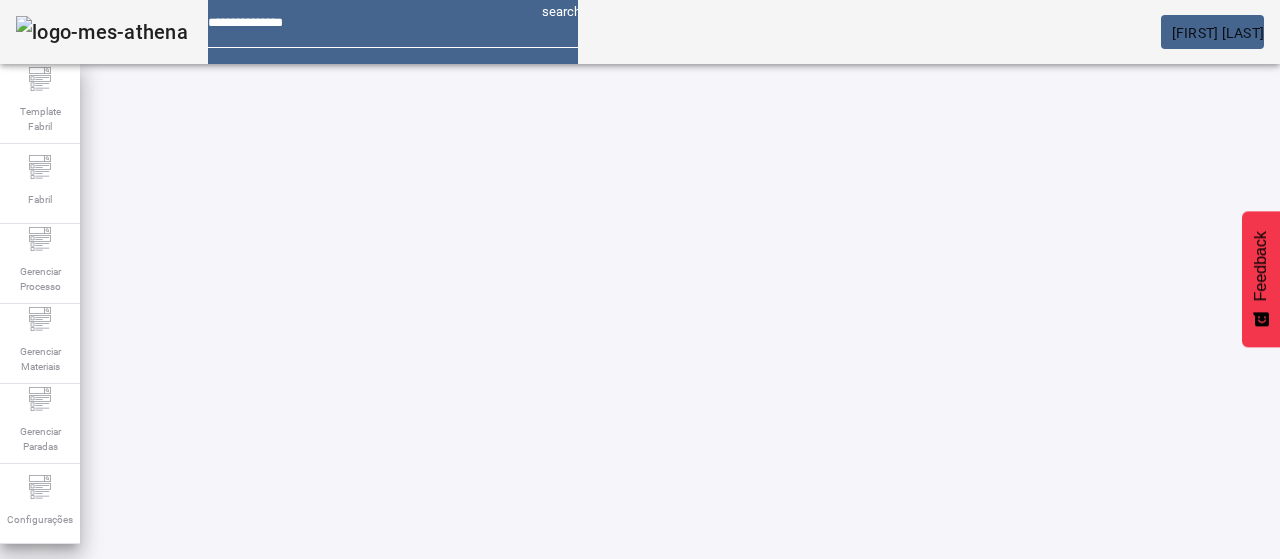 click 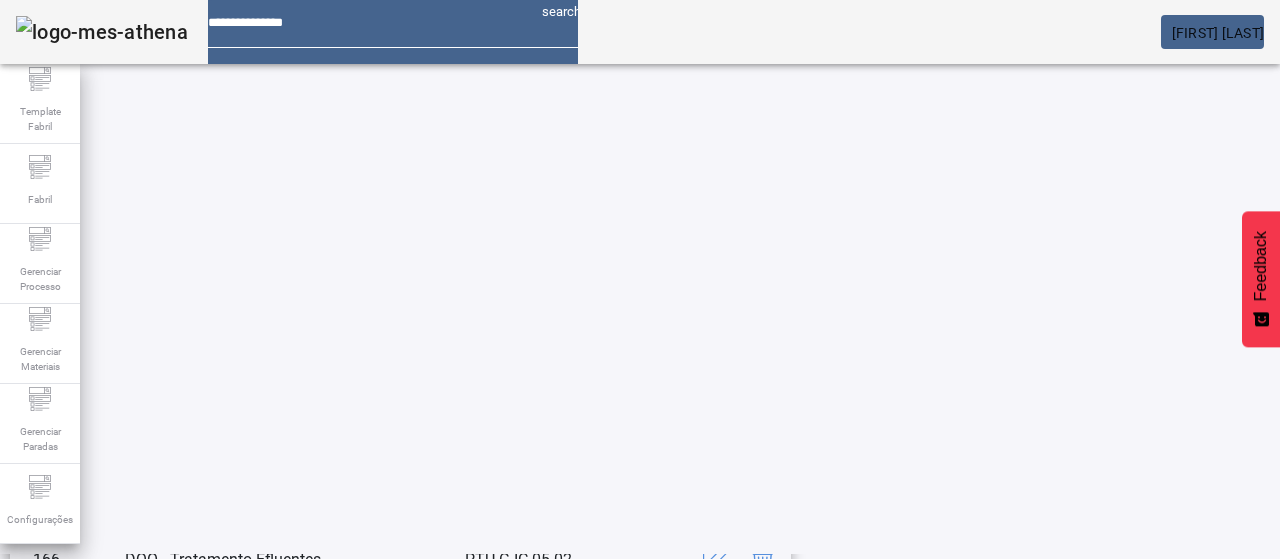 scroll, scrollTop: 540, scrollLeft: 0, axis: vertical 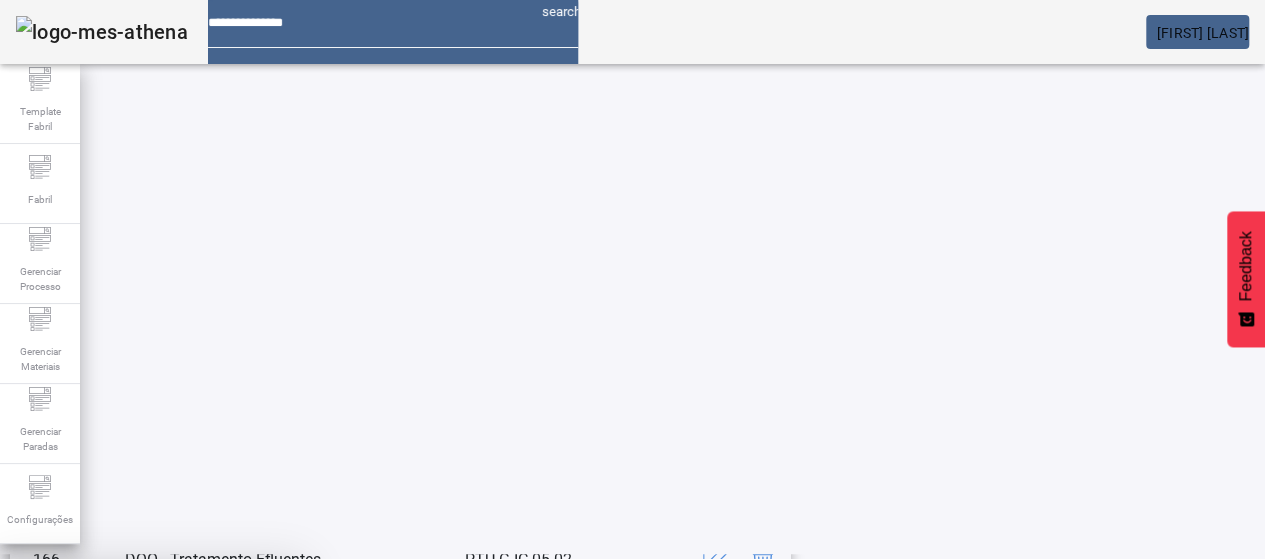 drag, startPoint x: 757, startPoint y: 331, endPoint x: 790, endPoint y: 319, distance: 35.1141 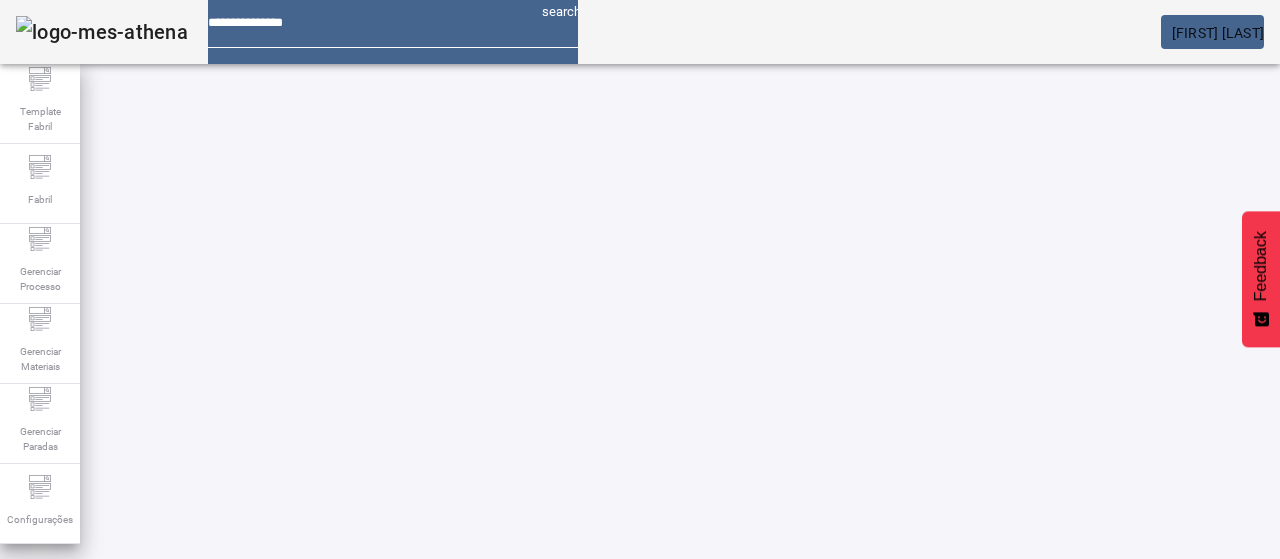 scroll, scrollTop: 423, scrollLeft: 0, axis: vertical 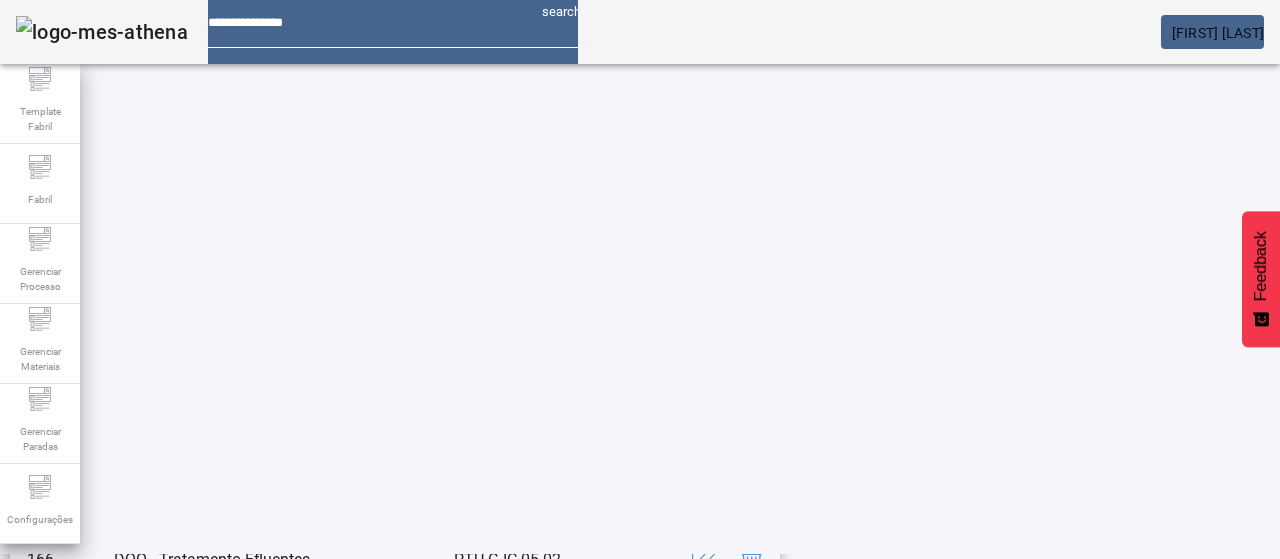 click 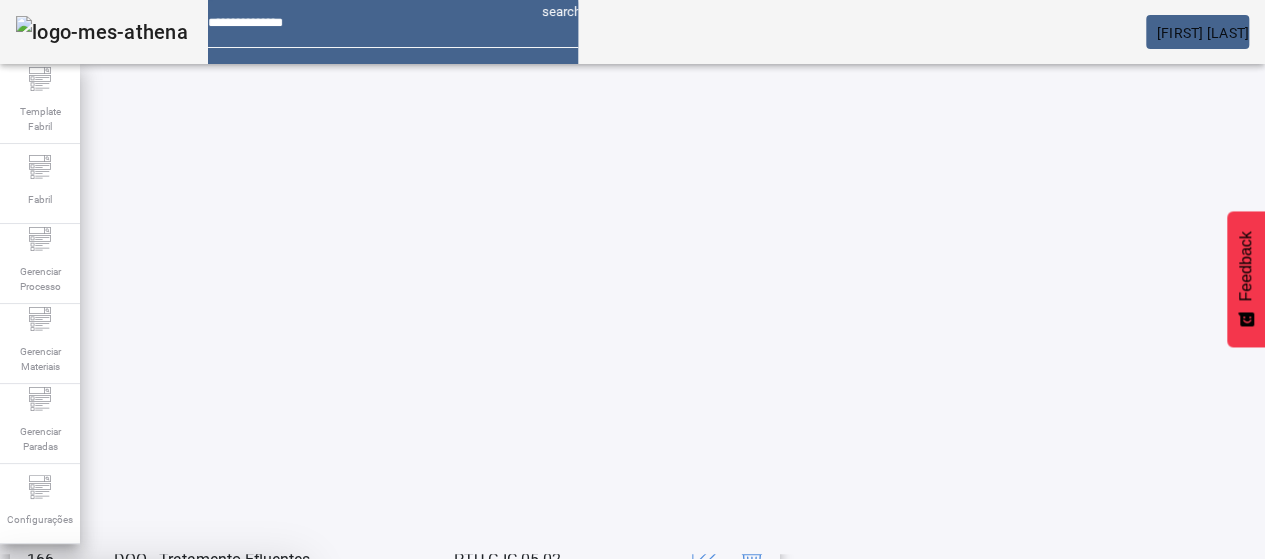click on "SIM" at bounding box center (249, 707) 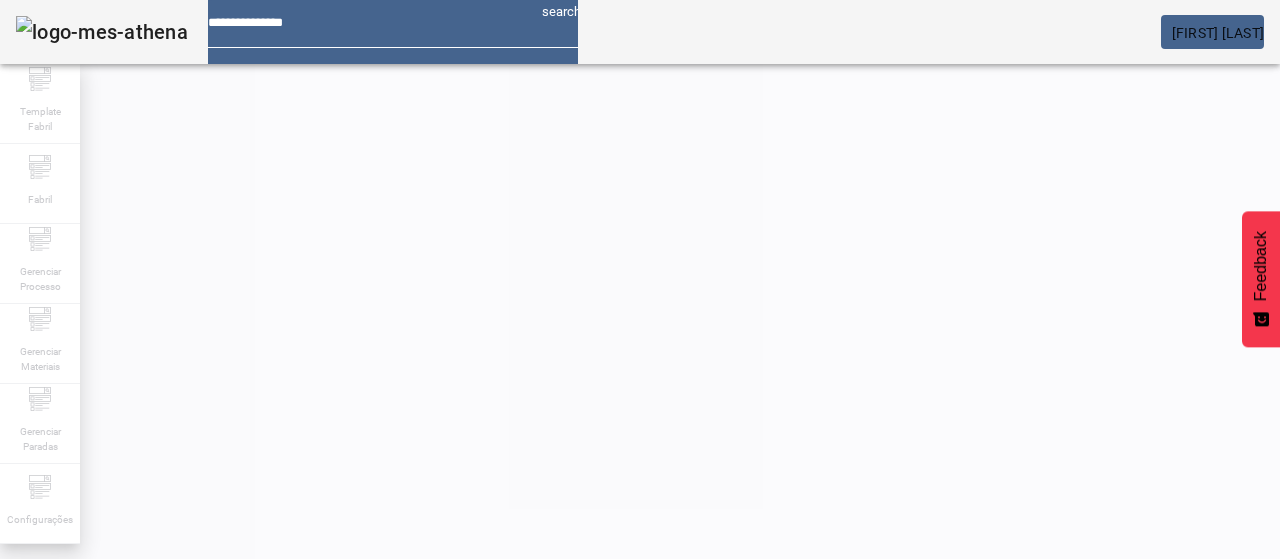 scroll, scrollTop: 423, scrollLeft: 0, axis: vertical 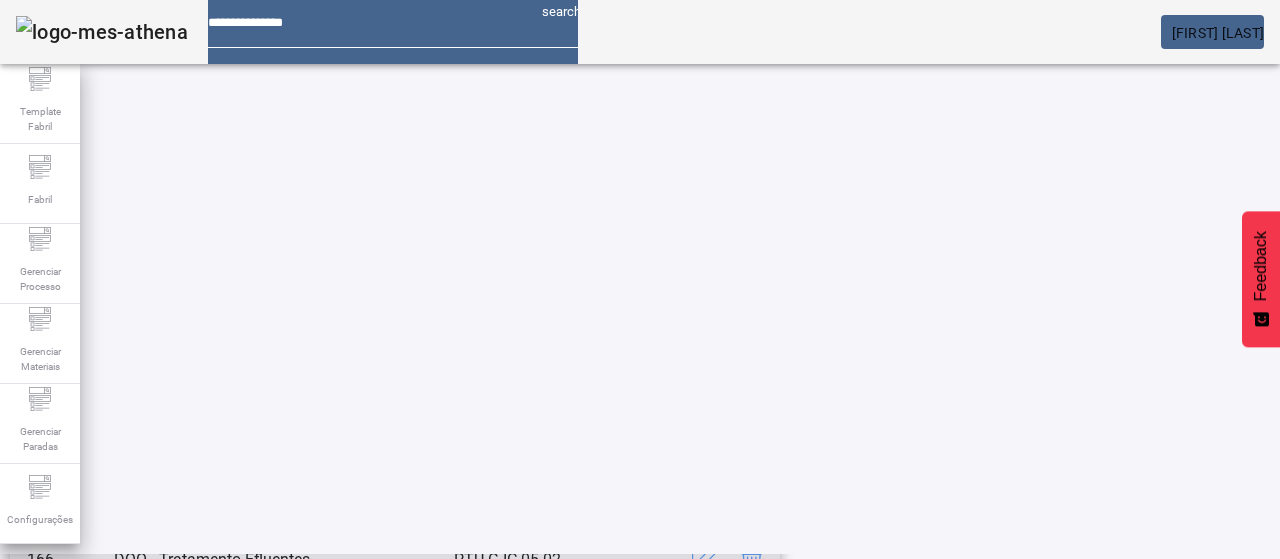 click 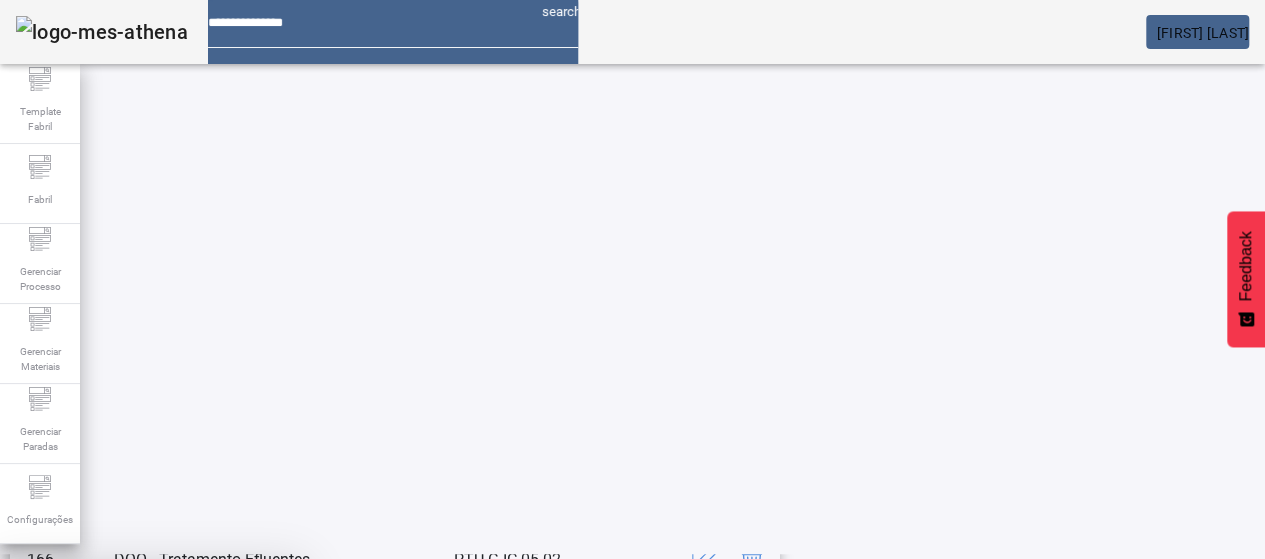 drag, startPoint x: 722, startPoint y: 339, endPoint x: 754, endPoint y: 329, distance: 33.526108 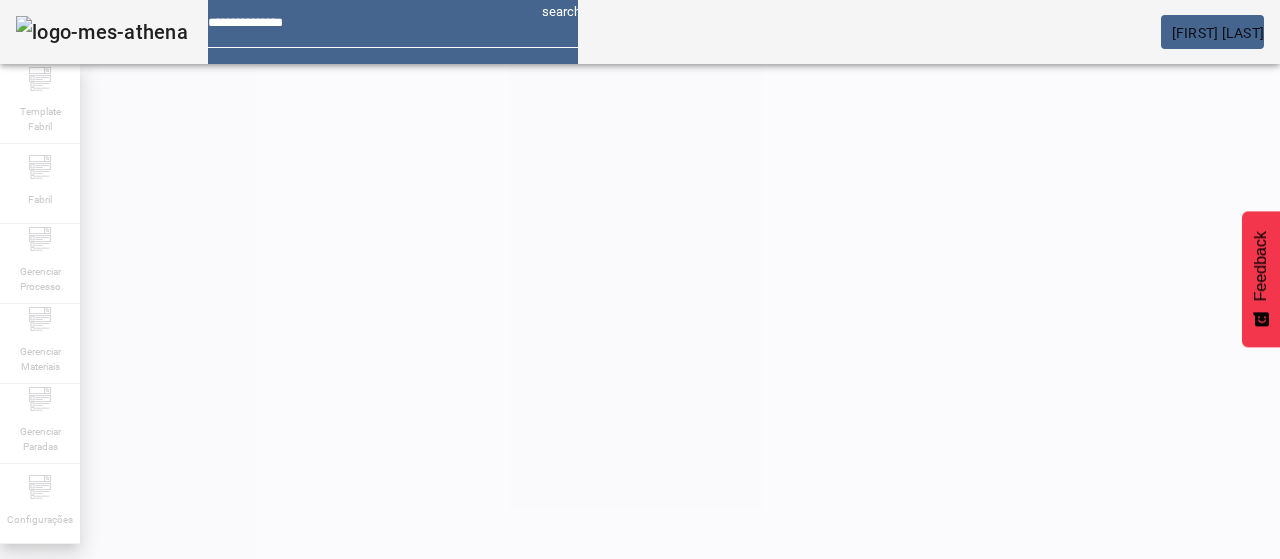 scroll, scrollTop: 423, scrollLeft: 0, axis: vertical 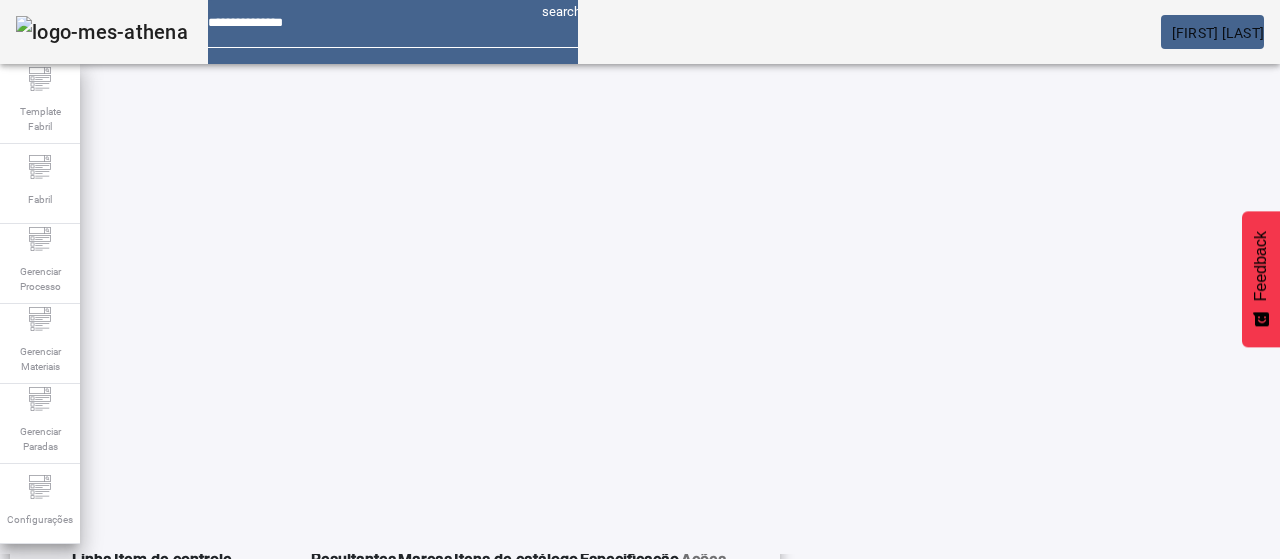 click 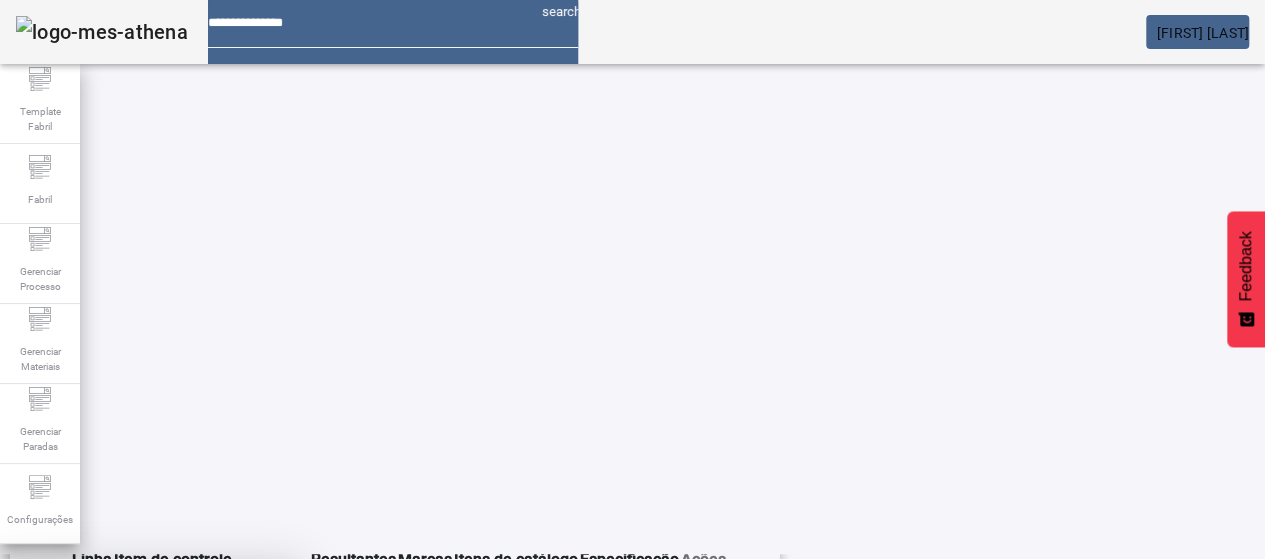 click on "SIM" at bounding box center (249, 707) 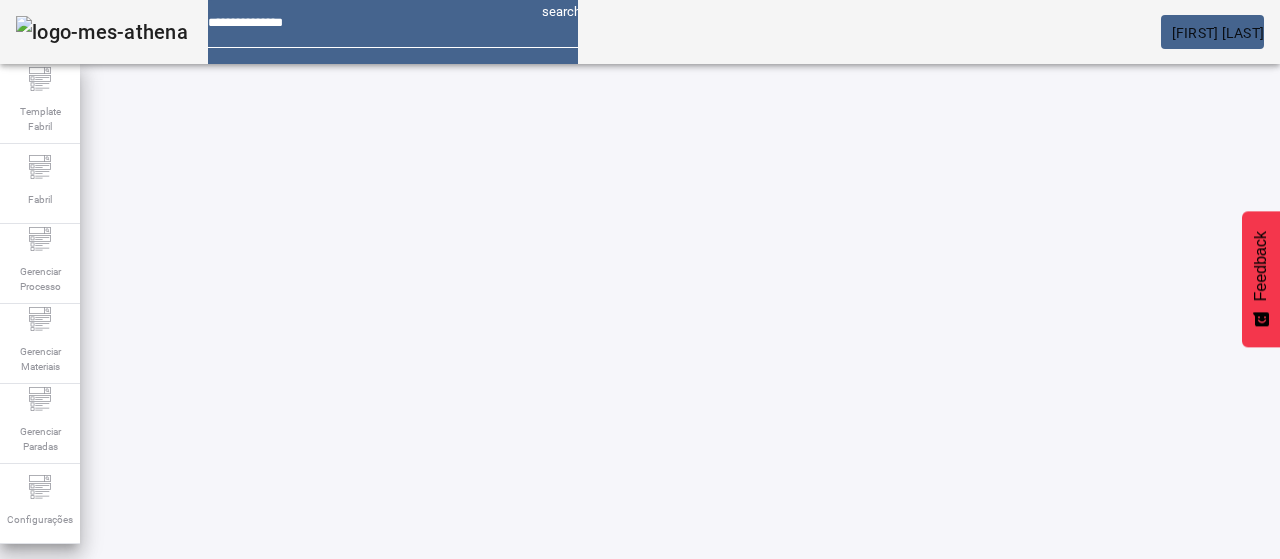 scroll, scrollTop: 423, scrollLeft: 0, axis: vertical 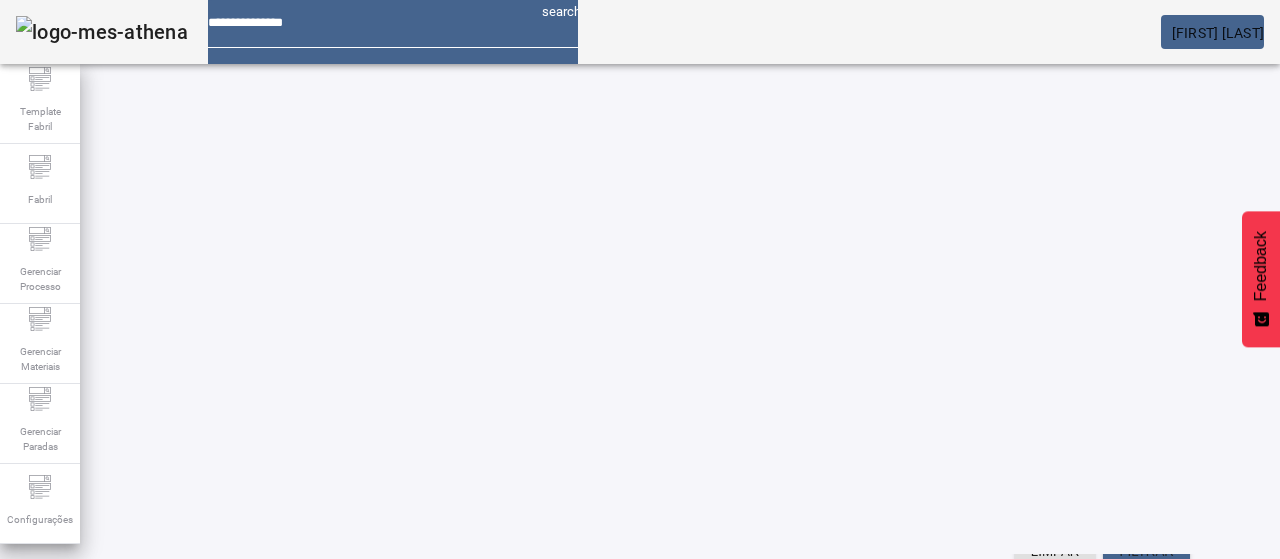 click 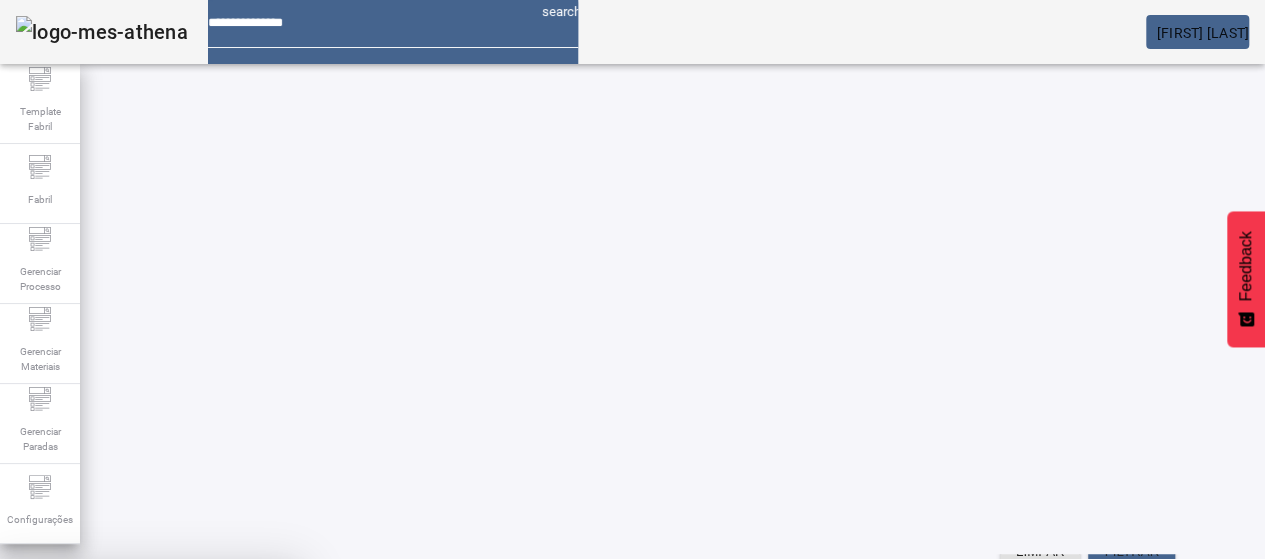 drag, startPoint x: 731, startPoint y: 339, endPoint x: 751, endPoint y: 333, distance: 20.880613 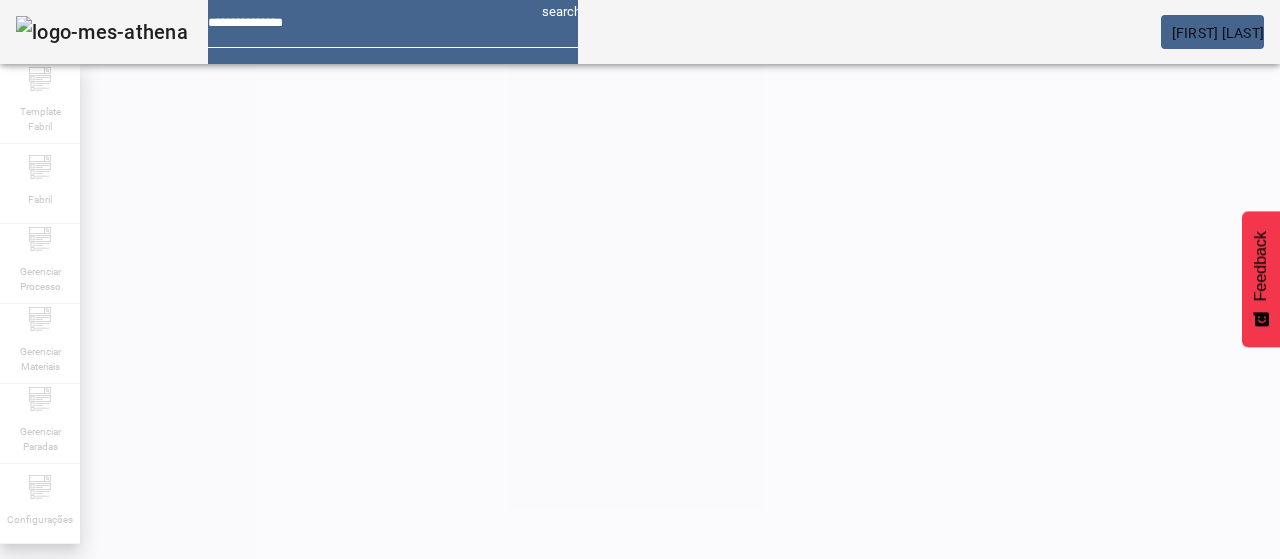 scroll, scrollTop: 390, scrollLeft: 0, axis: vertical 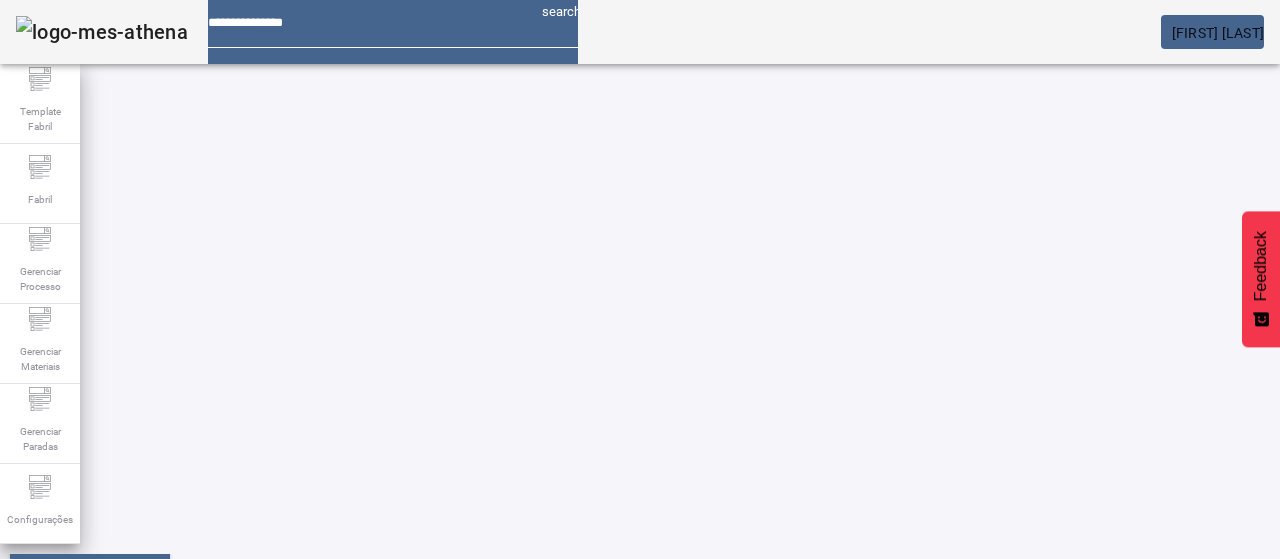 click 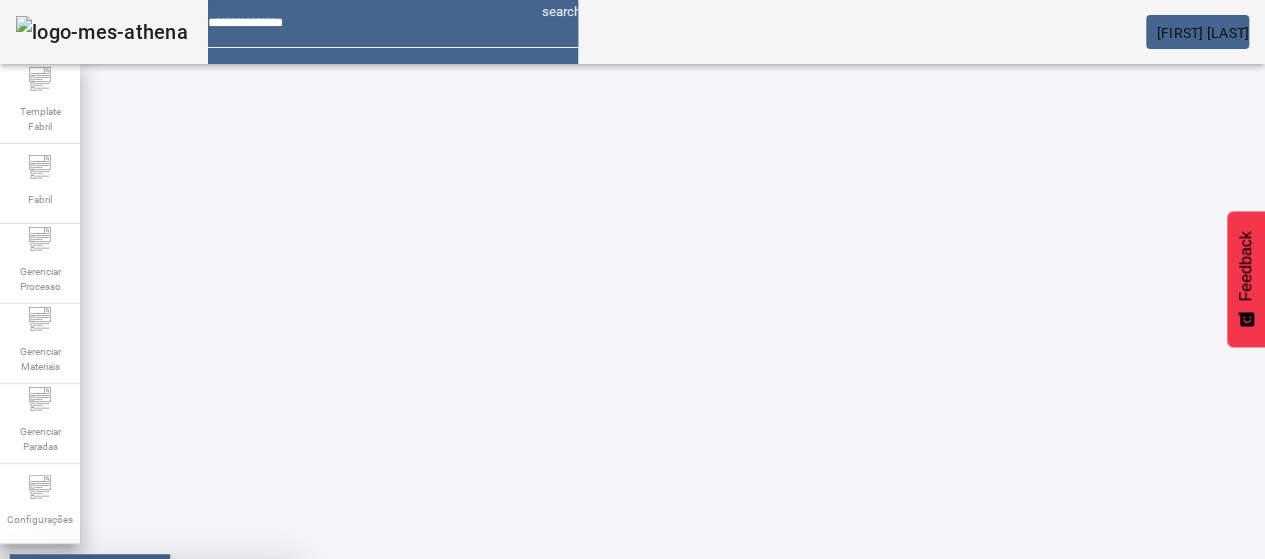 click on "SIM" at bounding box center (249, 707) 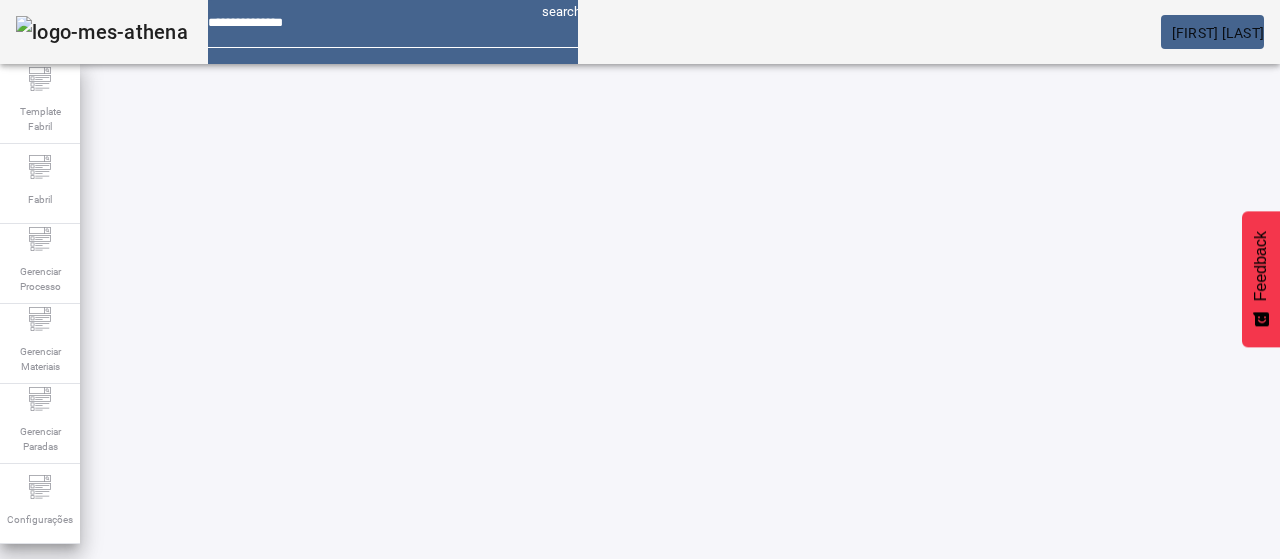 scroll, scrollTop: 340, scrollLeft: 0, axis: vertical 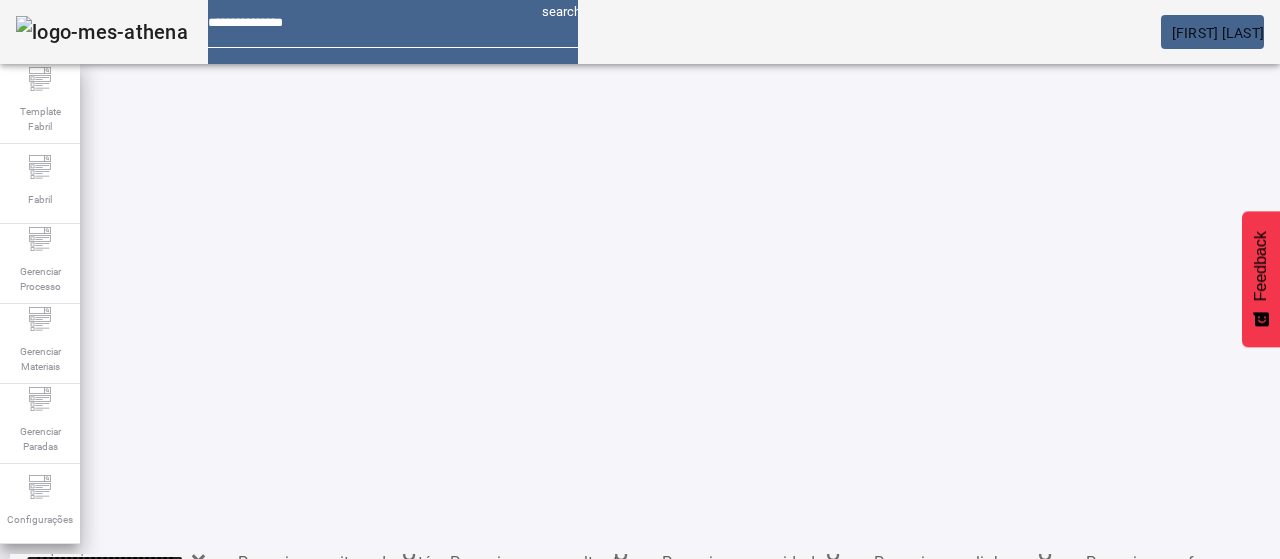 click 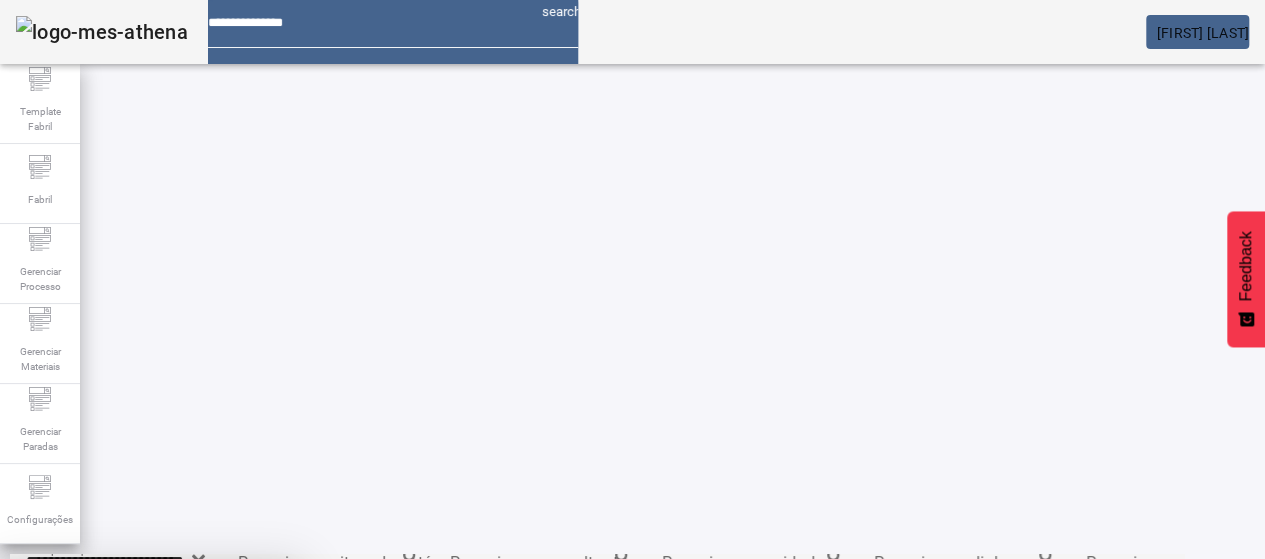 click at bounding box center [248, 707] 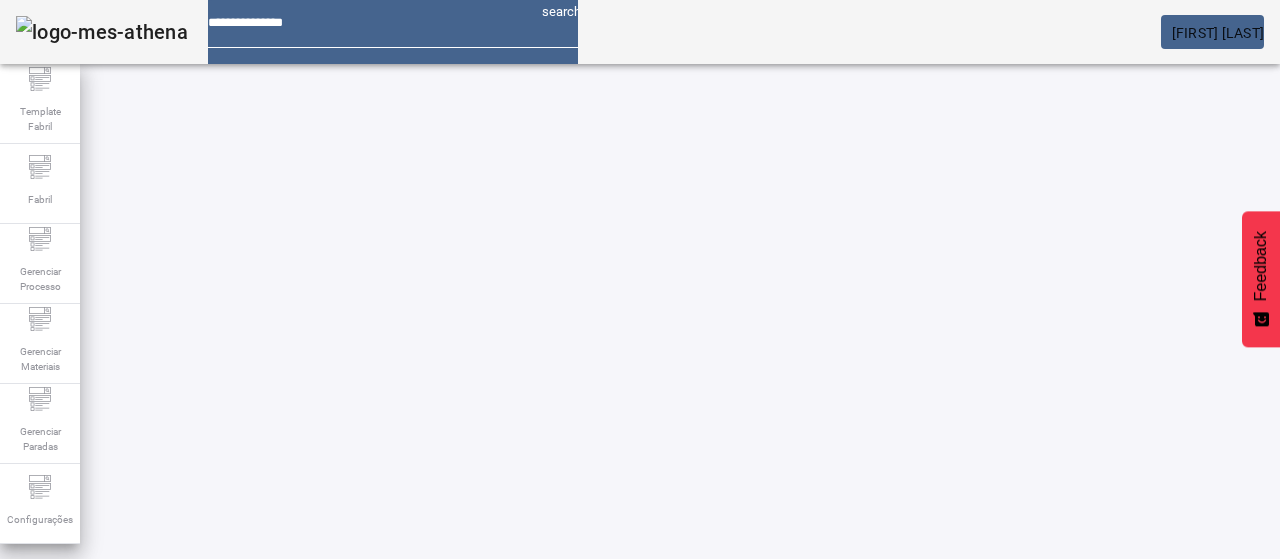 scroll, scrollTop: 290, scrollLeft: 0, axis: vertical 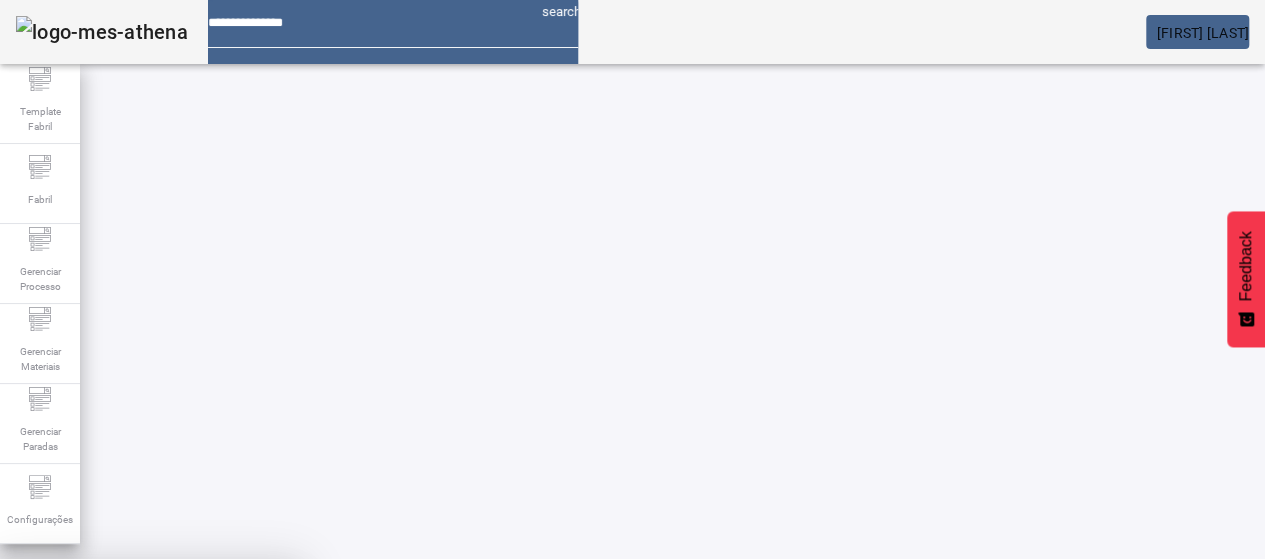 click at bounding box center [248, 707] 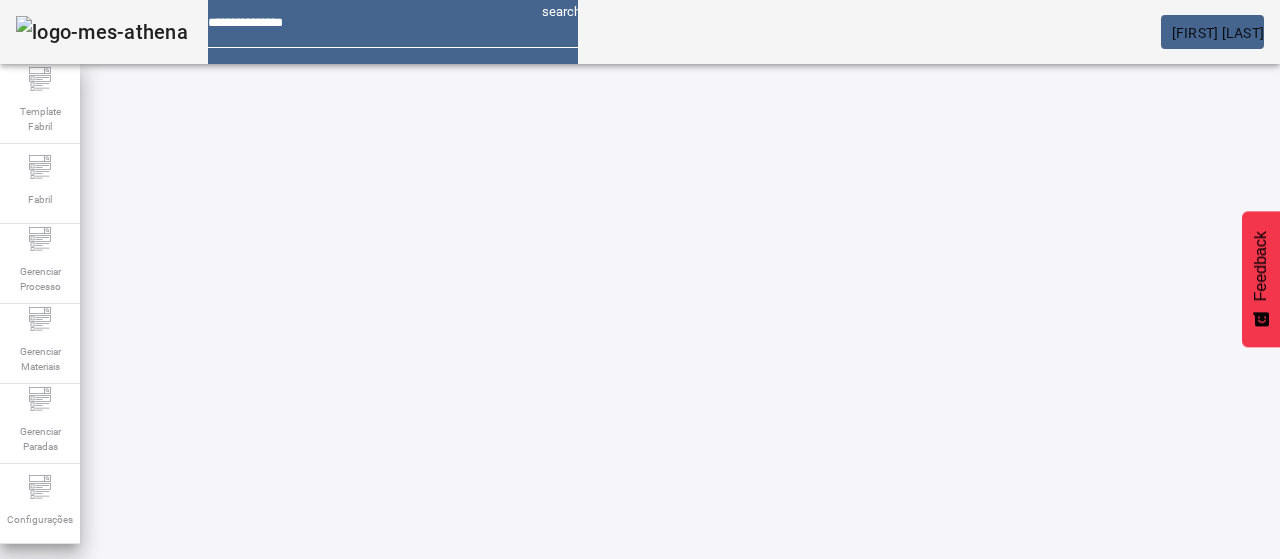 scroll, scrollTop: 240, scrollLeft: 0, axis: vertical 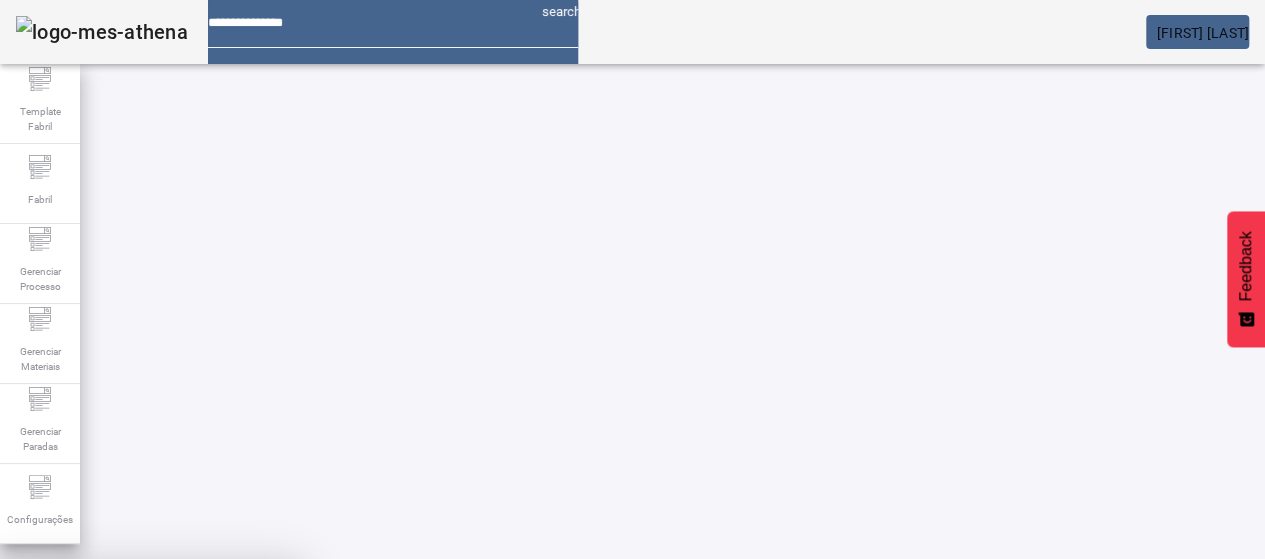 click on "SIM" at bounding box center (249, 707) 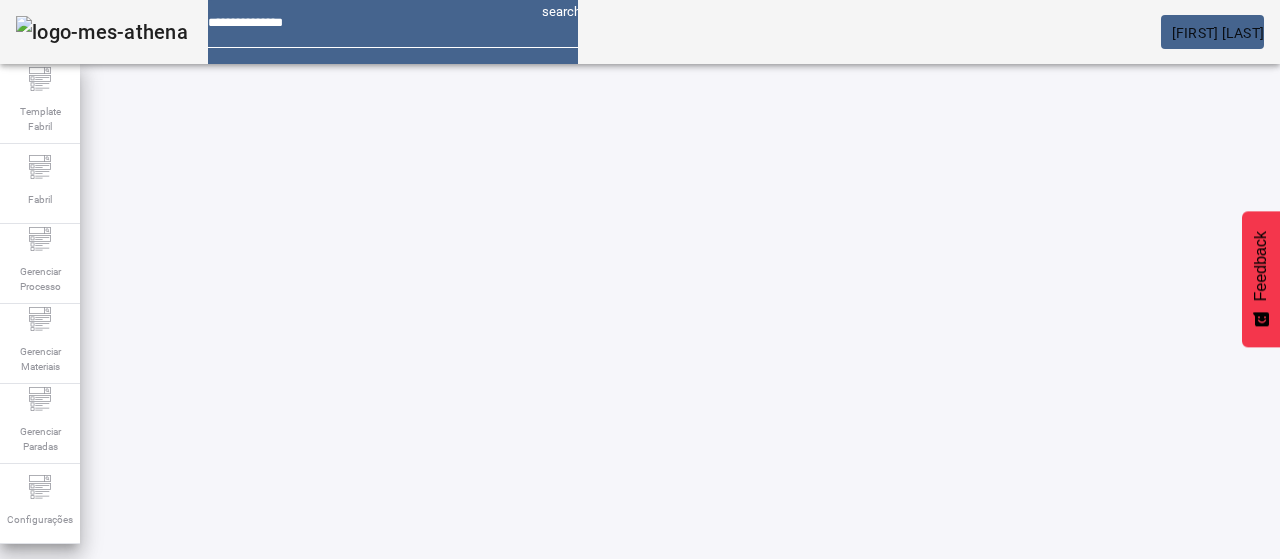 scroll, scrollTop: 190, scrollLeft: 0, axis: vertical 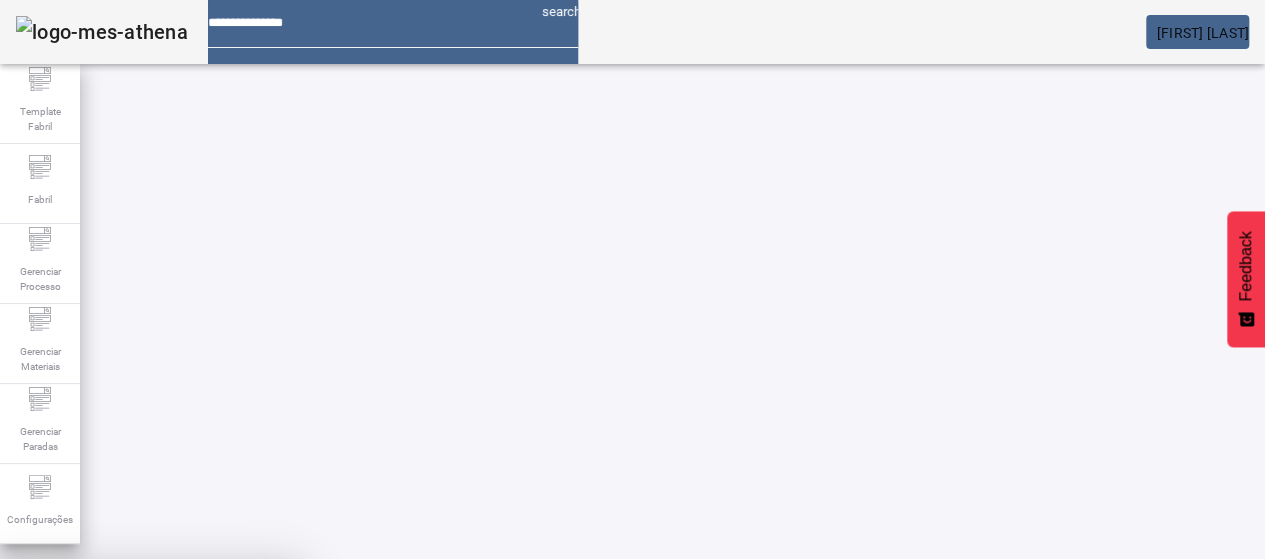 click at bounding box center (248, 707) 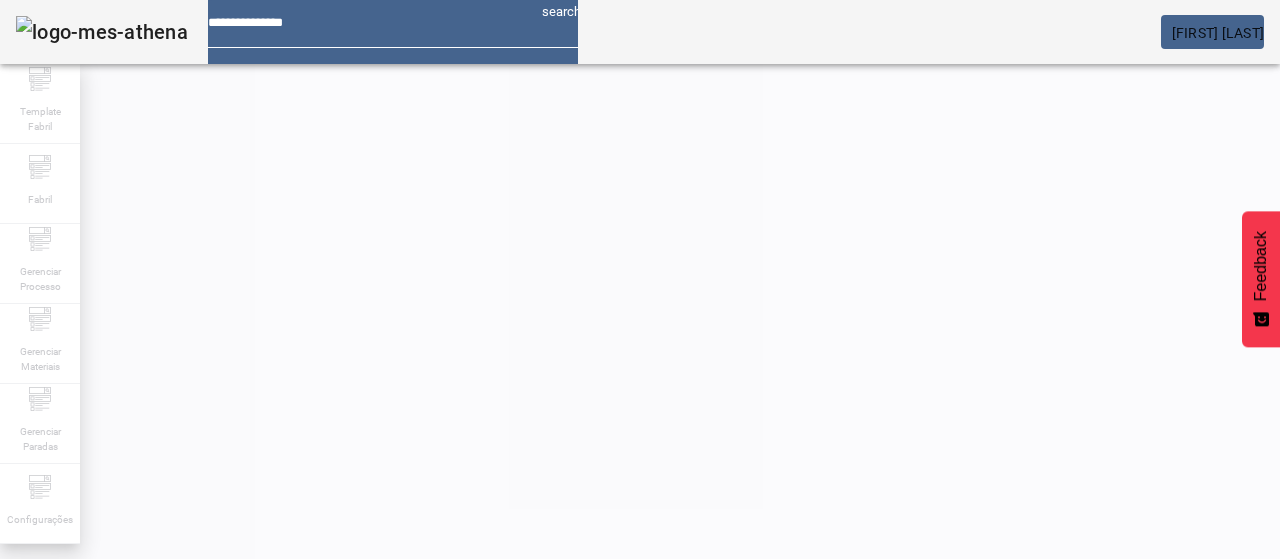 scroll, scrollTop: 140, scrollLeft: 0, axis: vertical 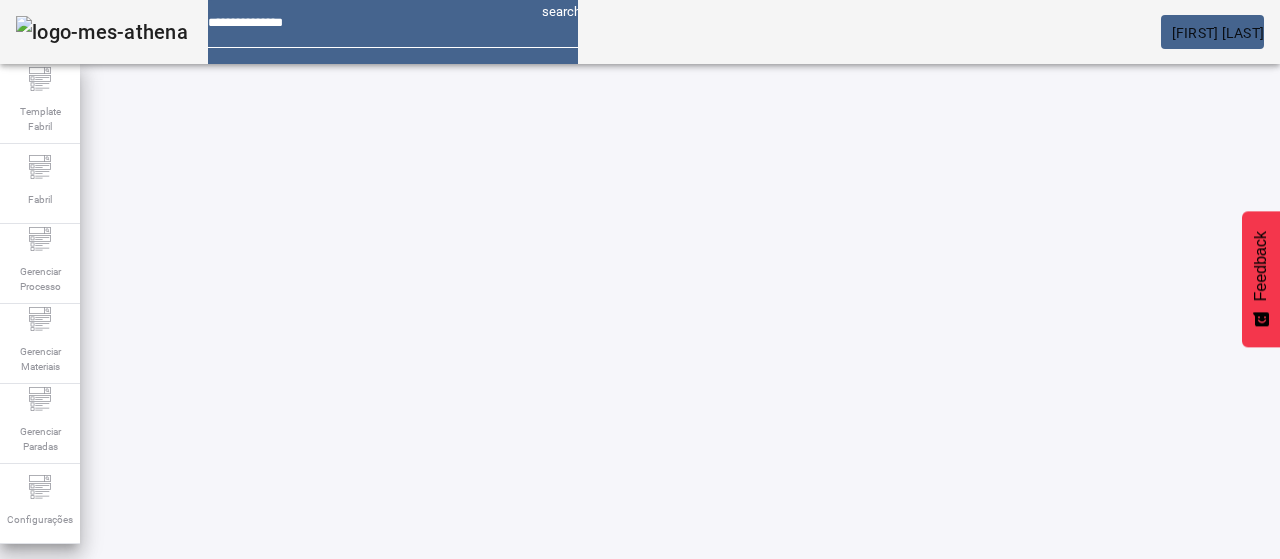 click 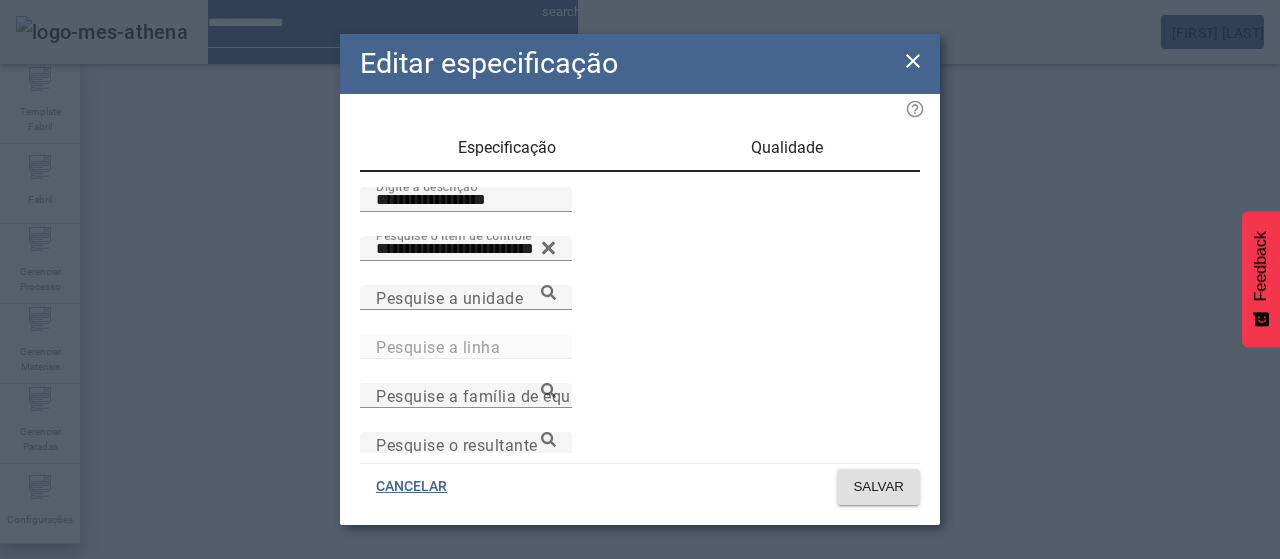 drag, startPoint x: 525, startPoint y: 226, endPoint x: 168, endPoint y: 187, distance: 359.12393 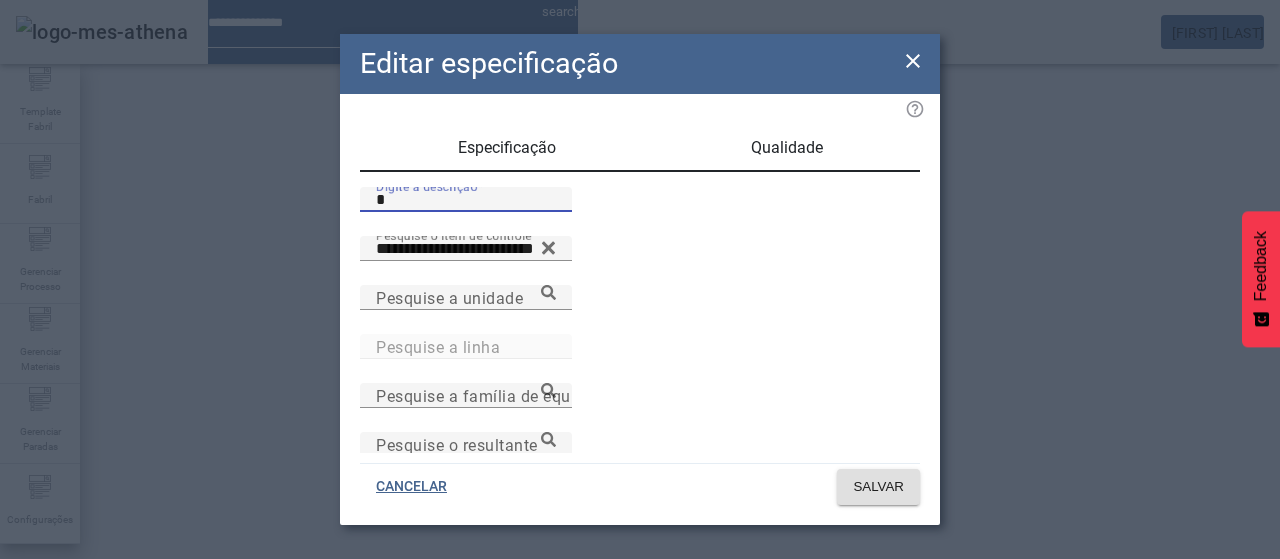 type on "*" 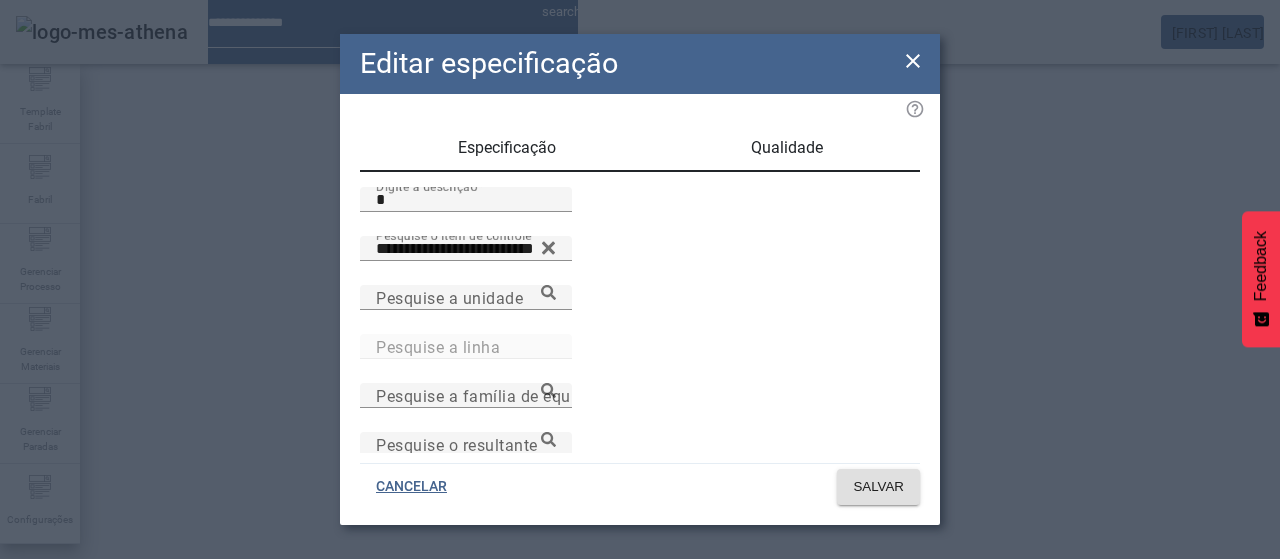 click on "Qualidade" at bounding box center (787, 148) 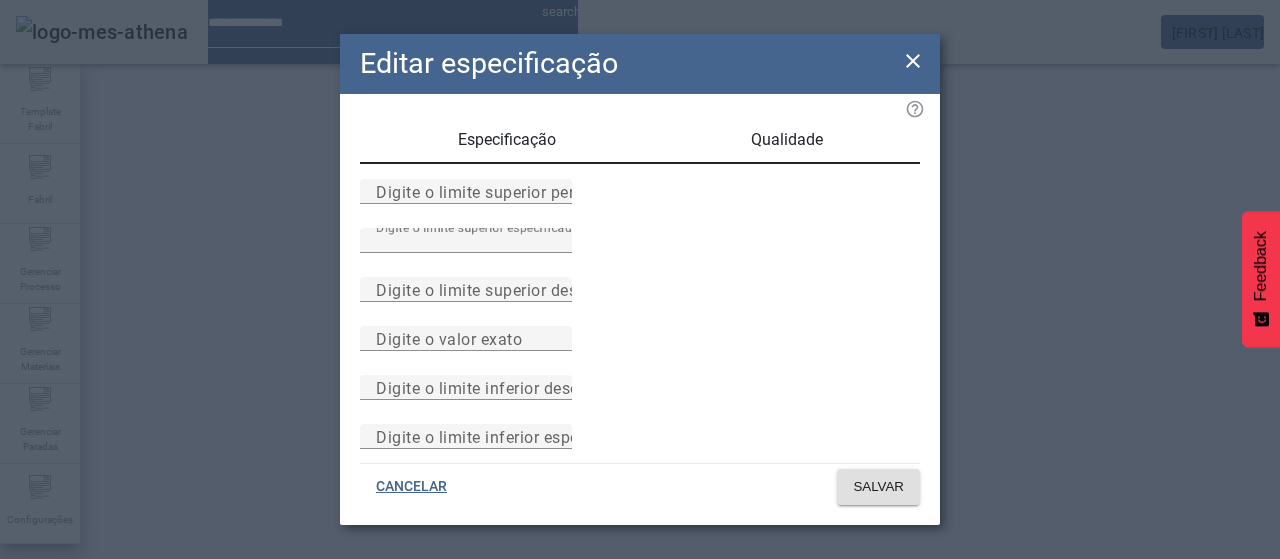 scroll, scrollTop: 0, scrollLeft: 0, axis: both 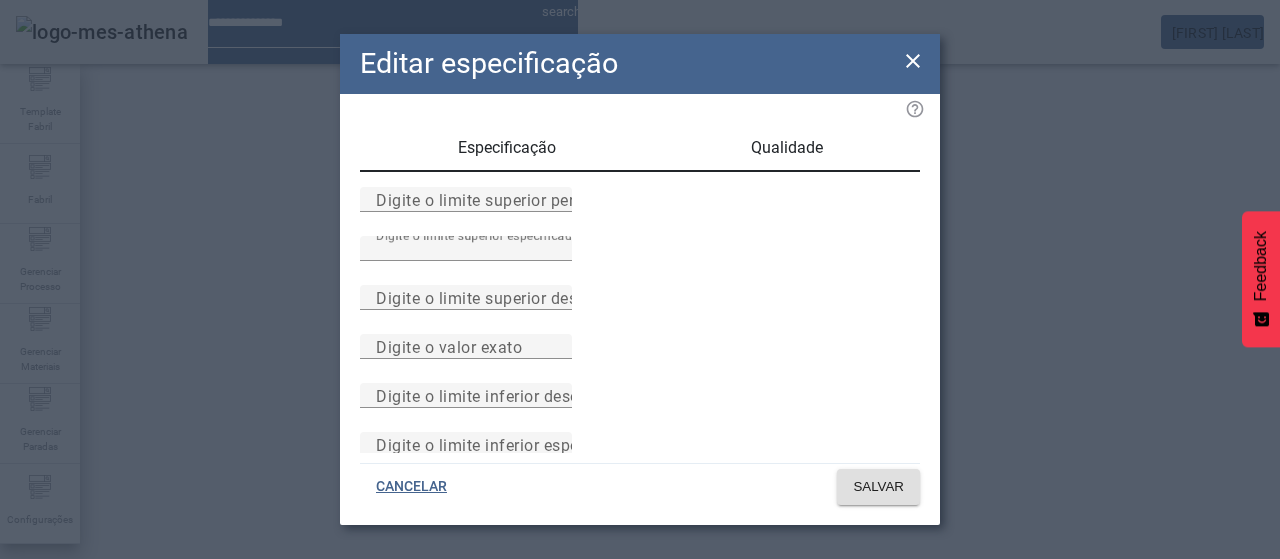 drag, startPoint x: 502, startPoint y: 310, endPoint x: 388, endPoint y: 309, distance: 114.00439 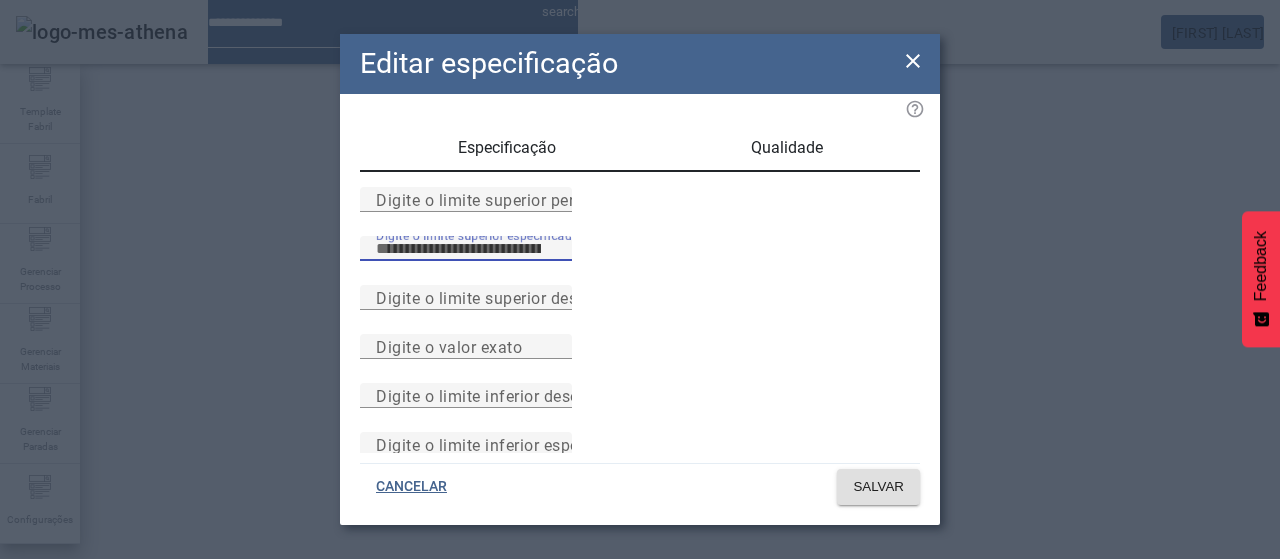 type 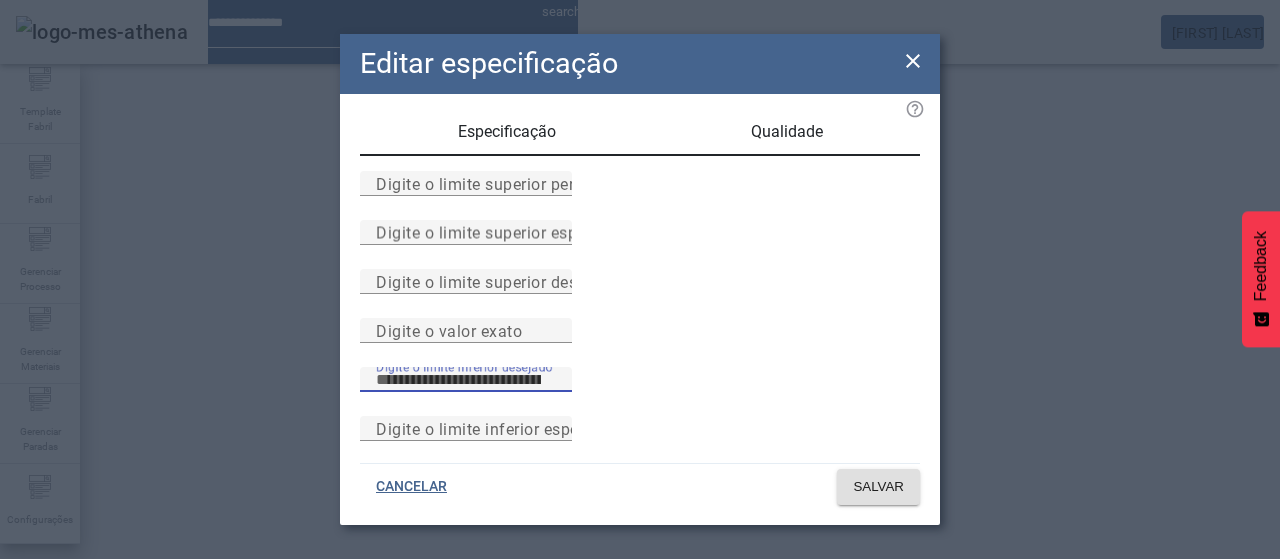 scroll, scrollTop: 261, scrollLeft: 0, axis: vertical 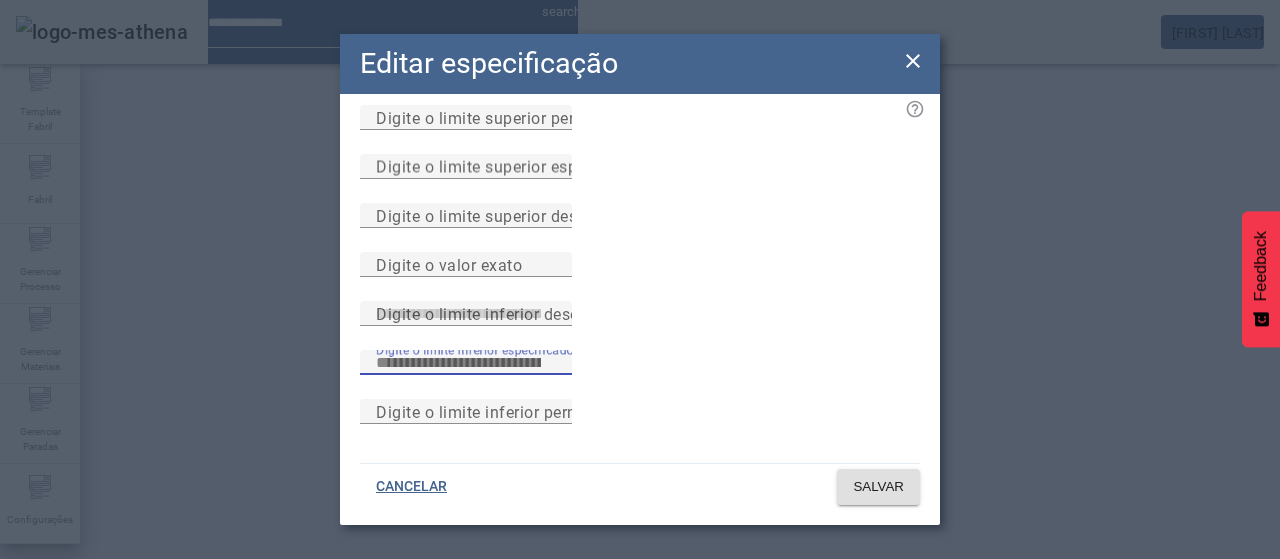 type on "*" 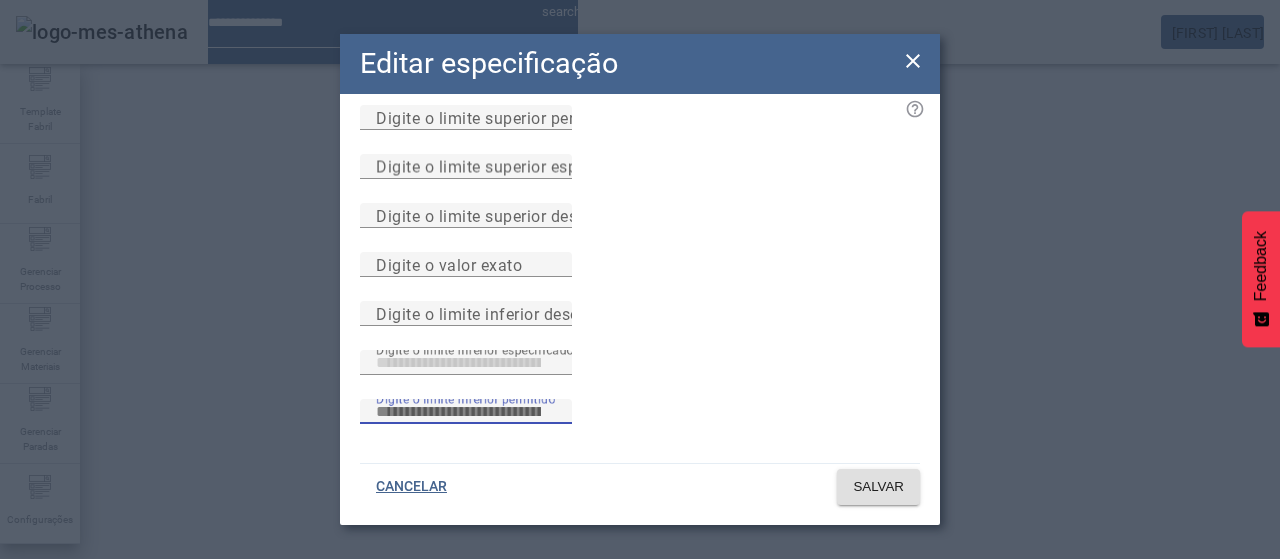 type 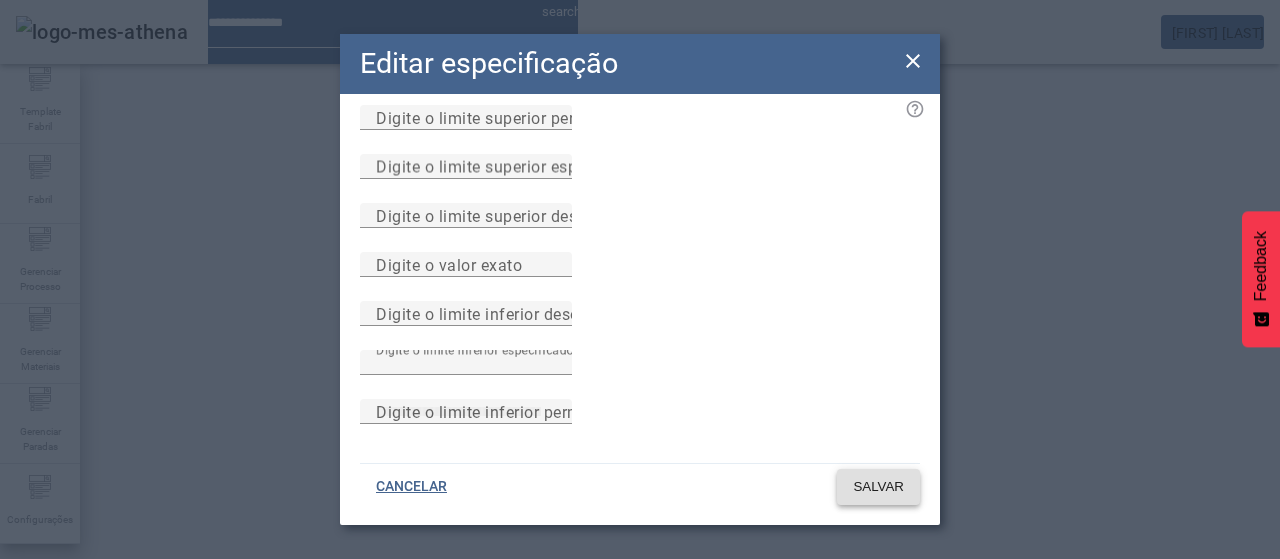 type 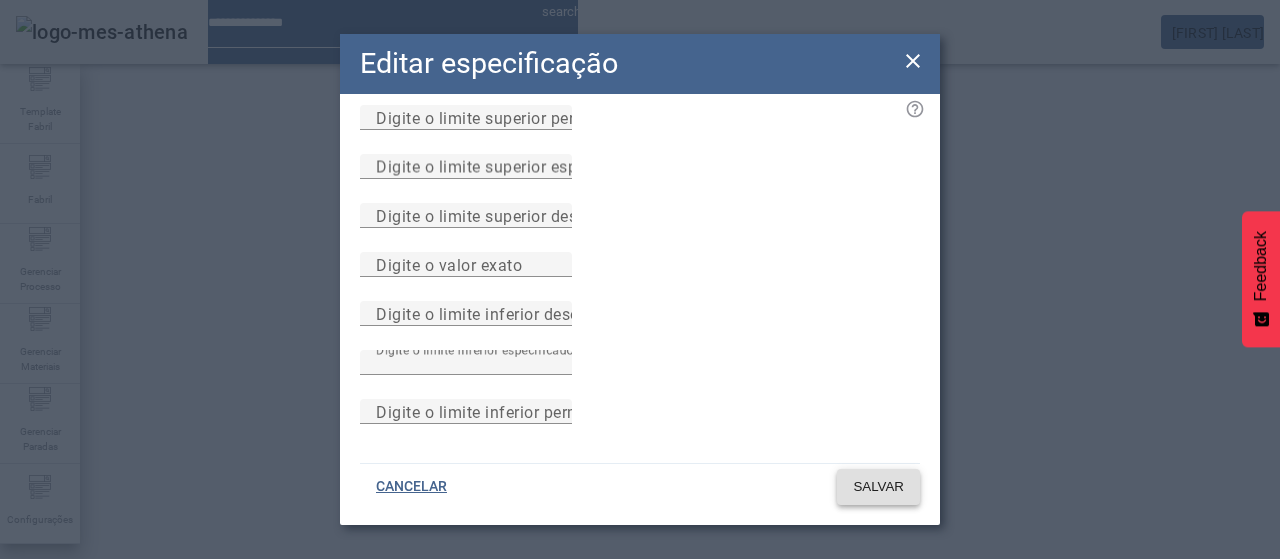 click on "SALVAR" 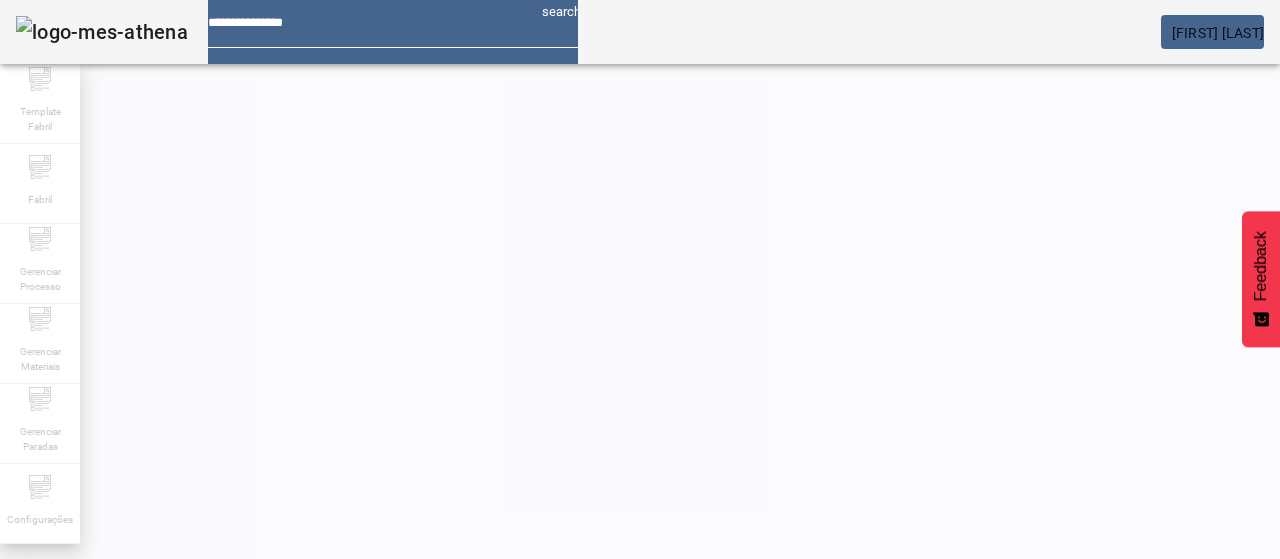 scroll, scrollTop: 140, scrollLeft: 0, axis: vertical 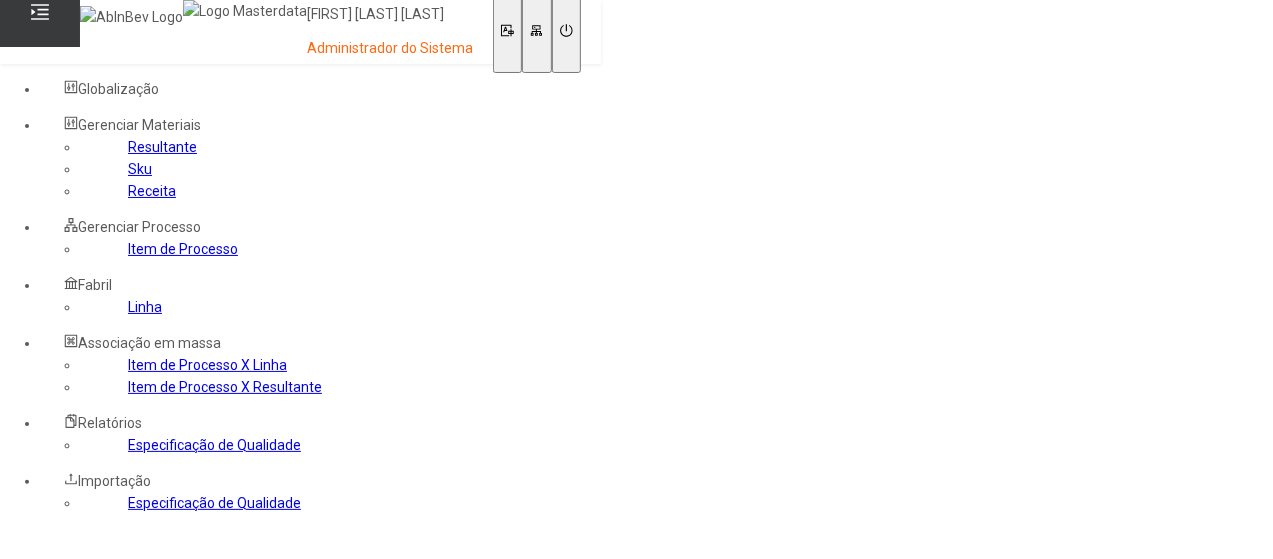 click on "Resultante" 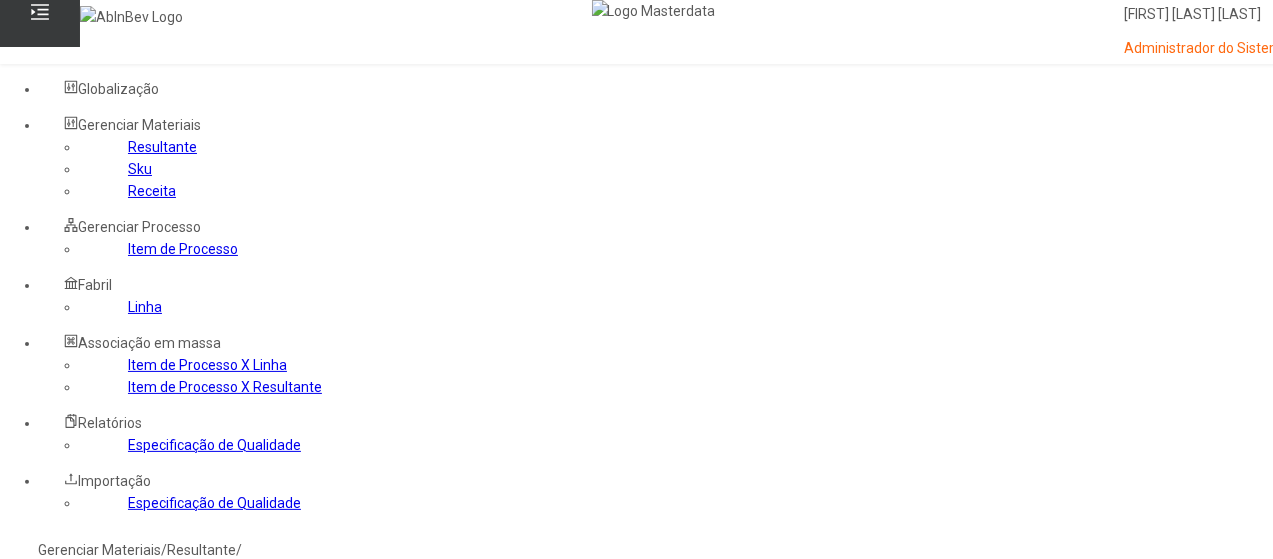 click 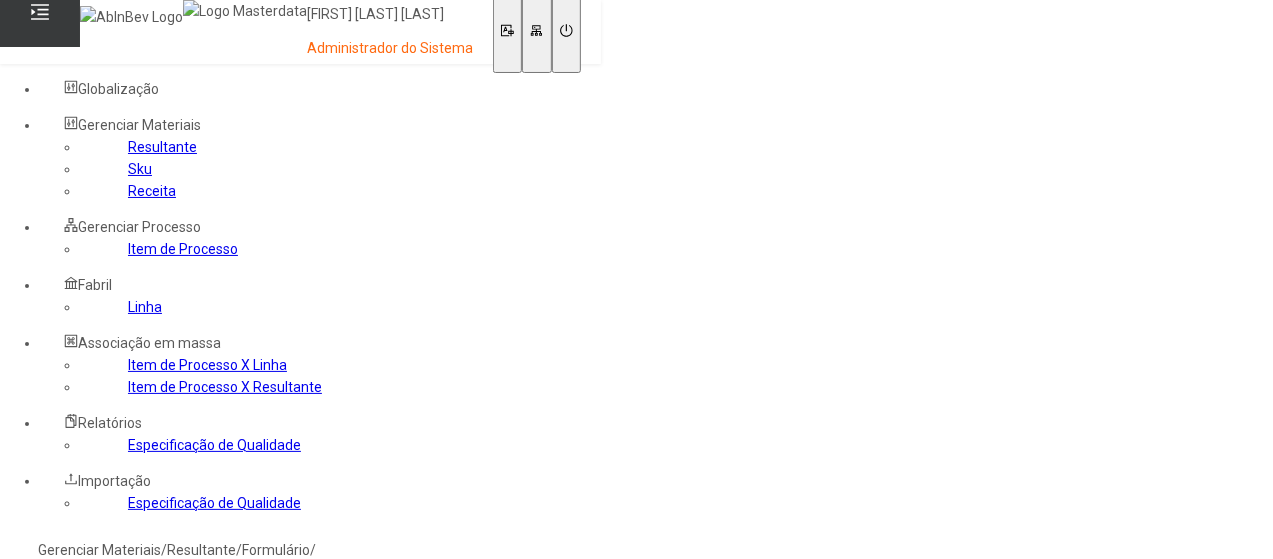 type on "*" 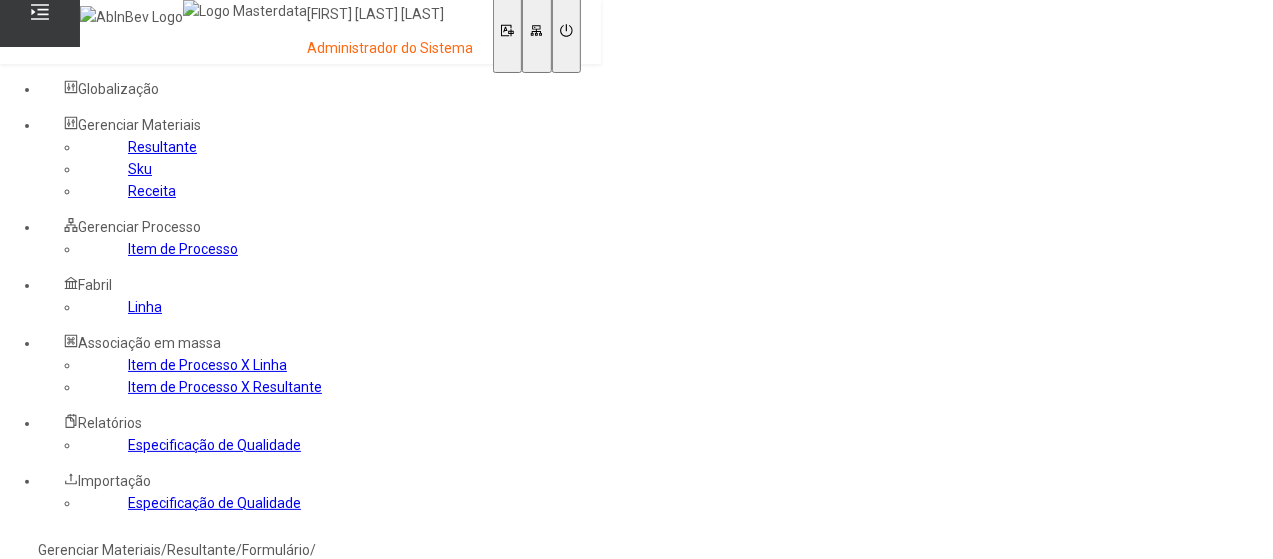 type on "****" 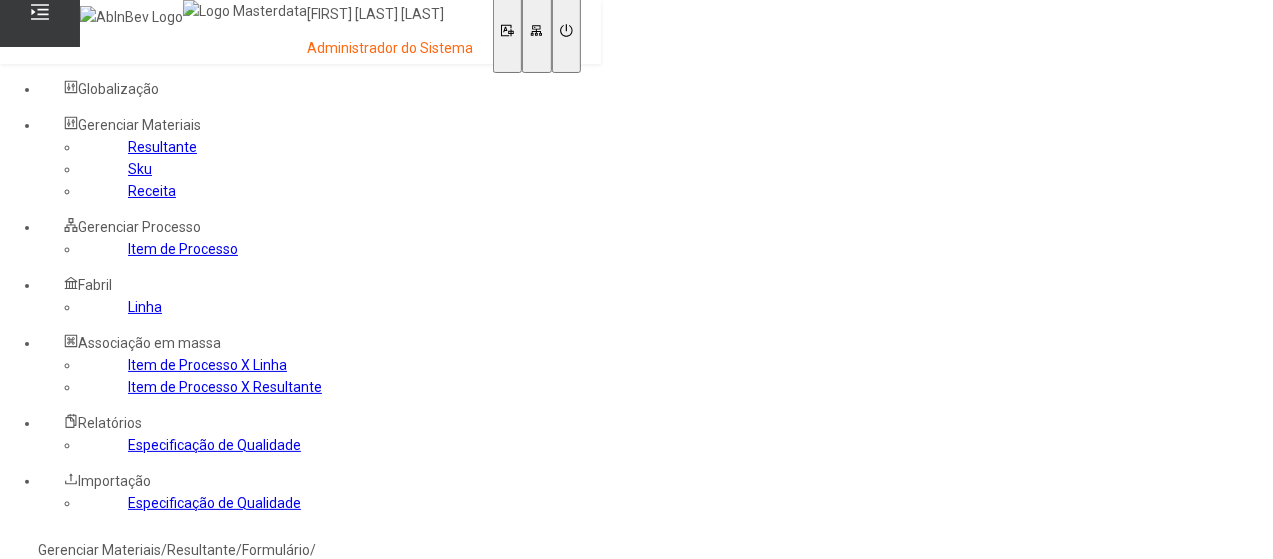 type on "****" 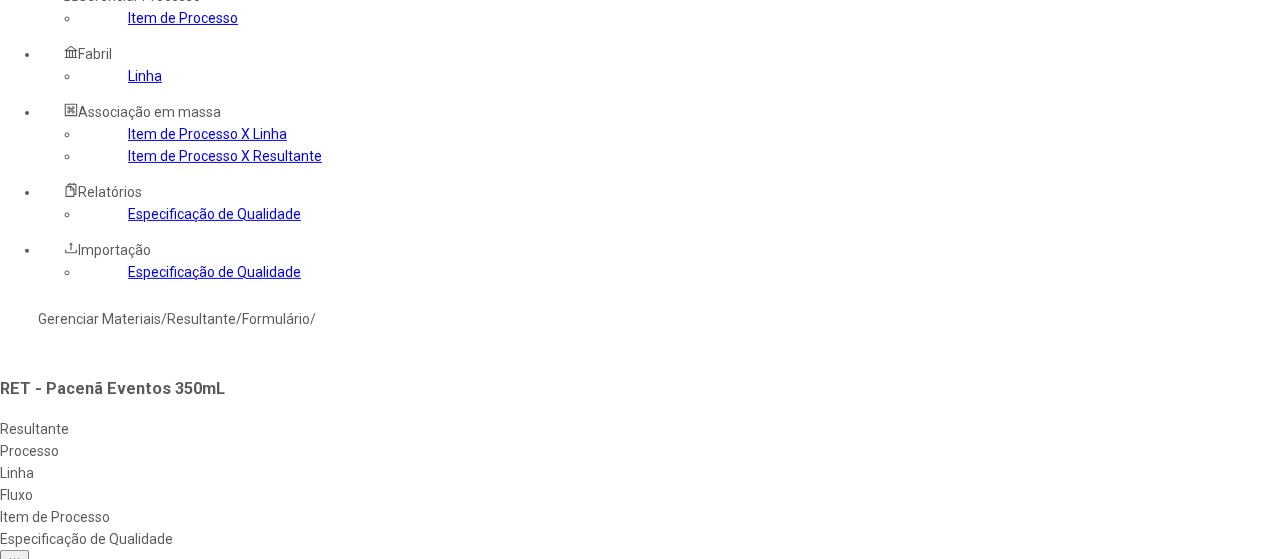 scroll, scrollTop: 237, scrollLeft: 0, axis: vertical 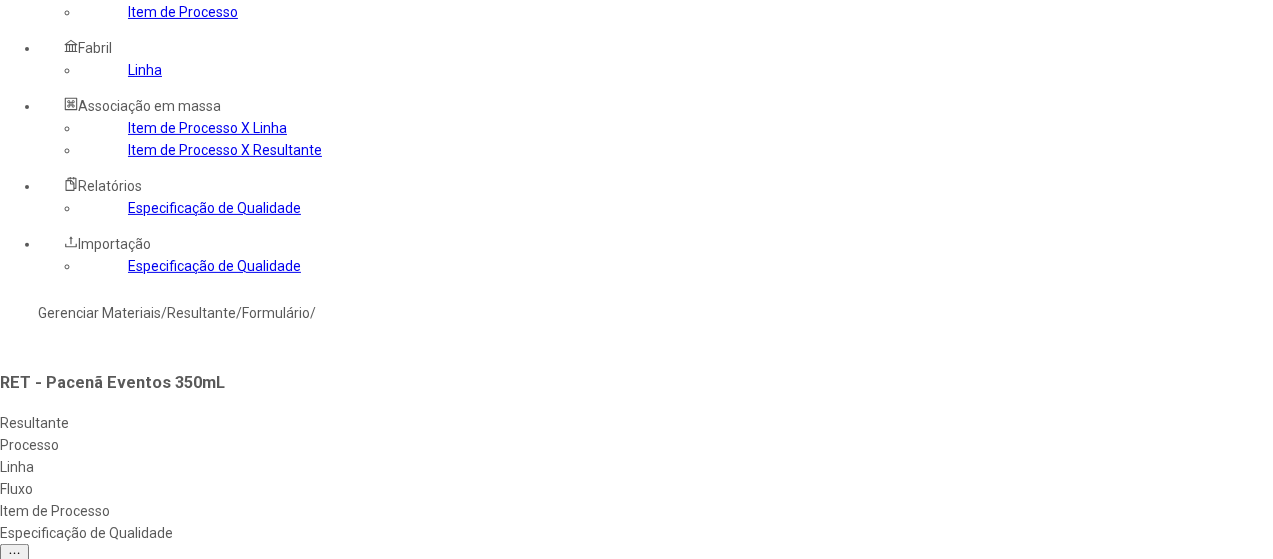 click on "Salvar" 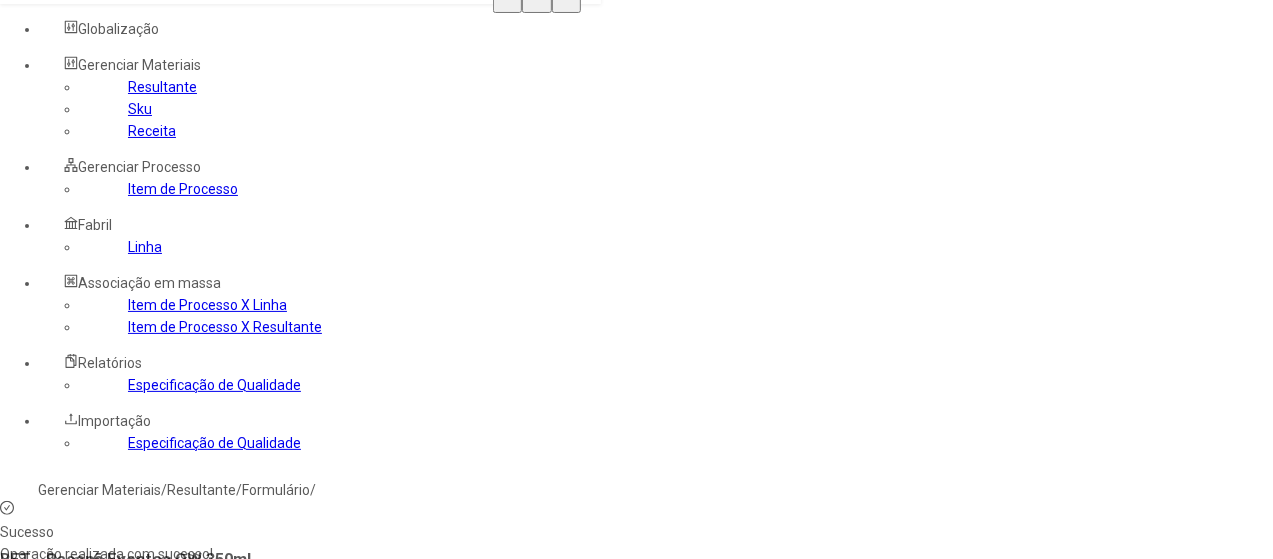 scroll, scrollTop: 0, scrollLeft: 0, axis: both 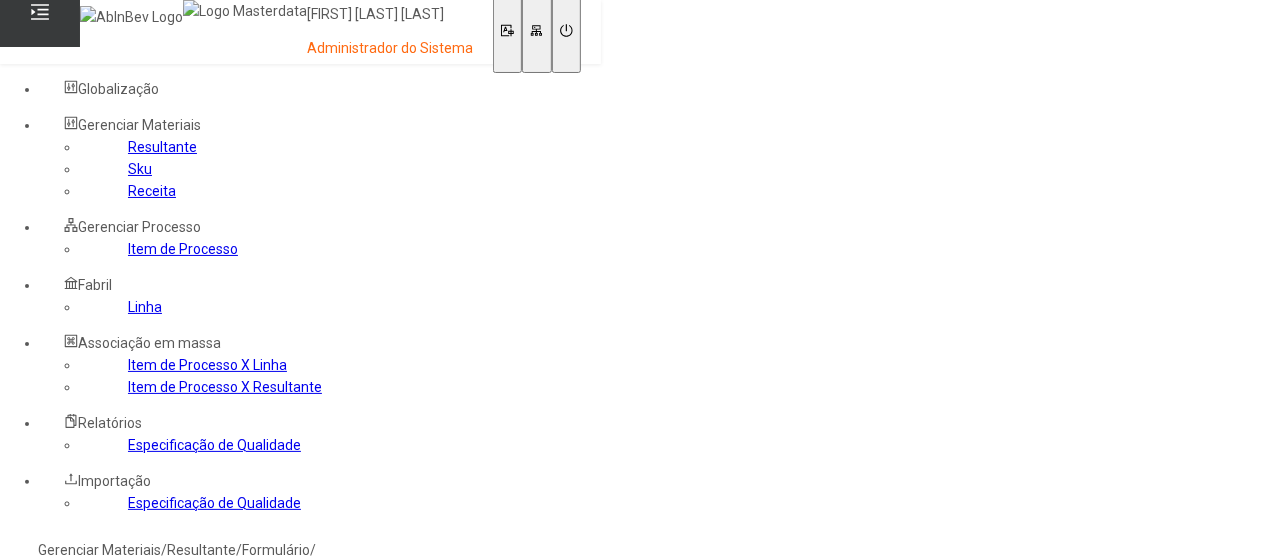 click on "Processo" 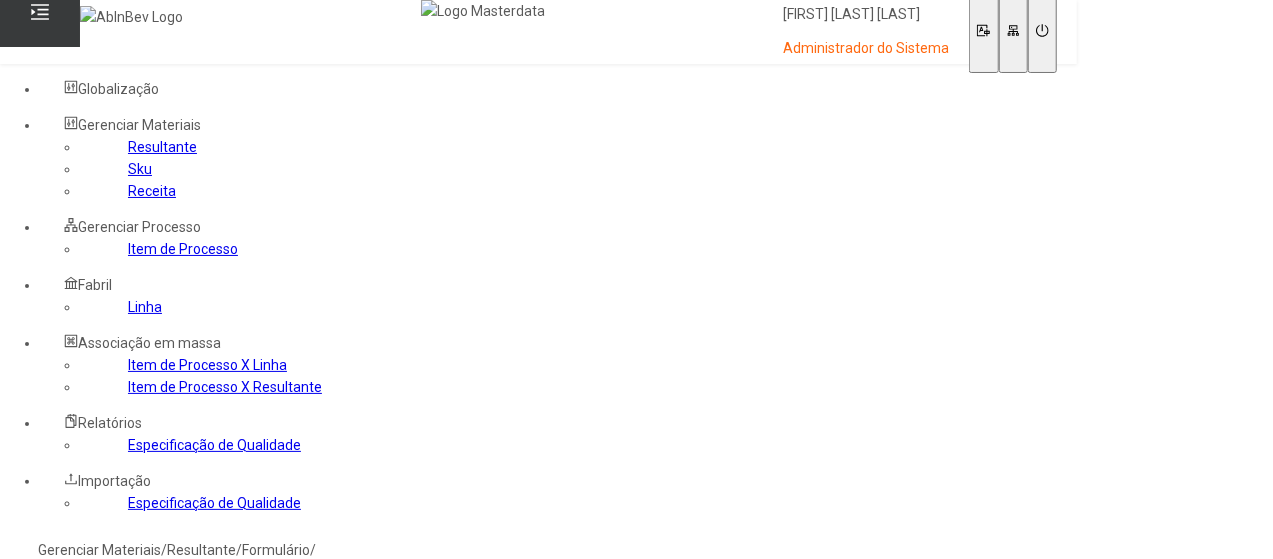 select 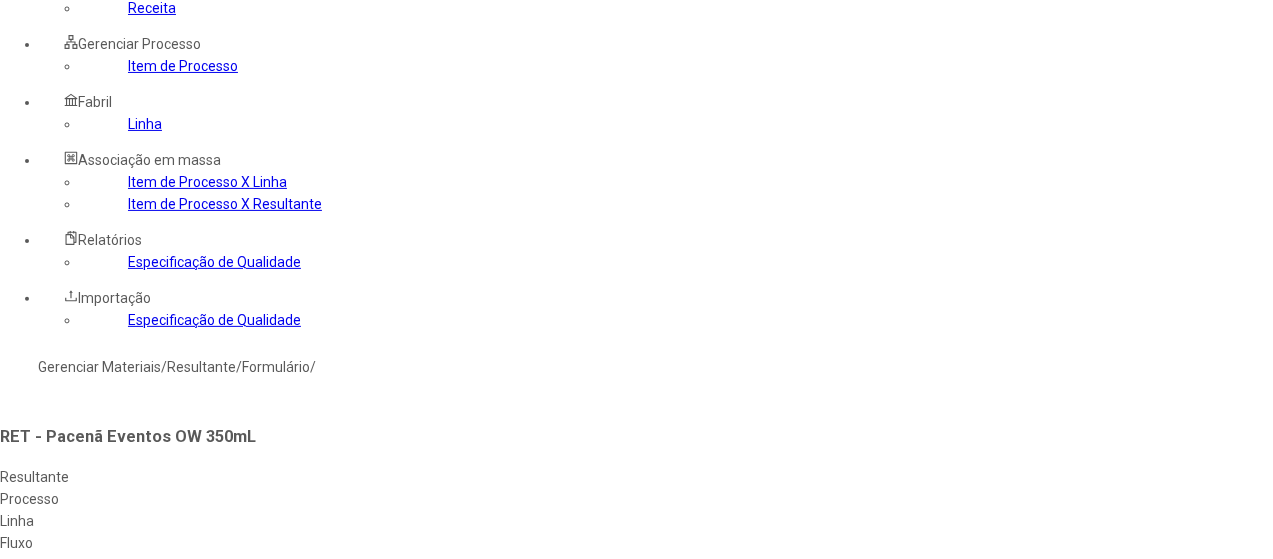 scroll, scrollTop: 184, scrollLeft: 0, axis: vertical 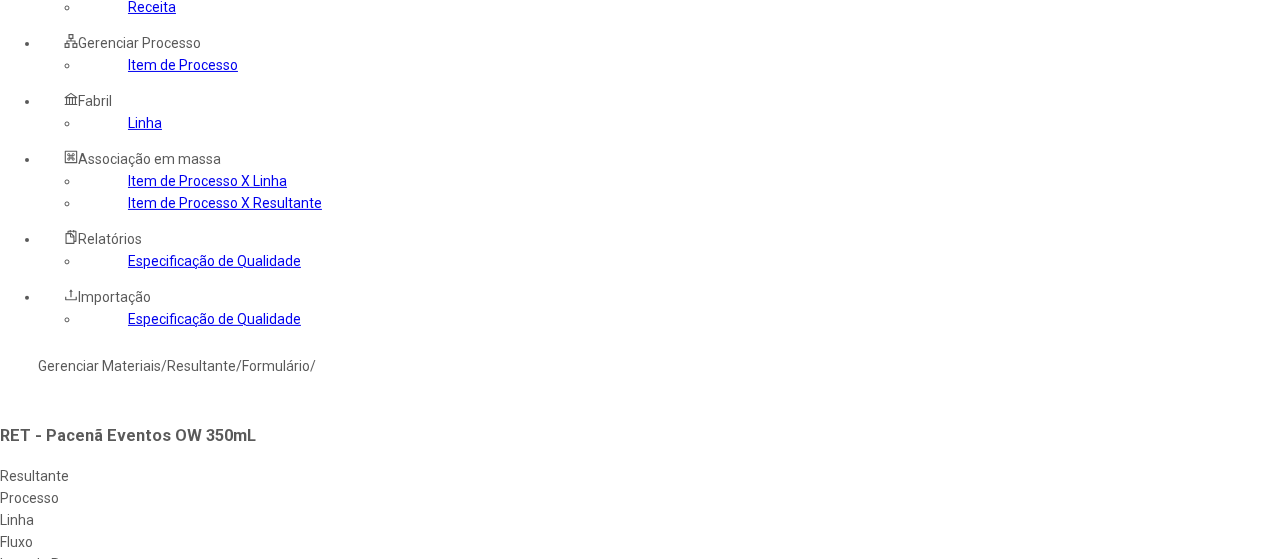 select on "*********" 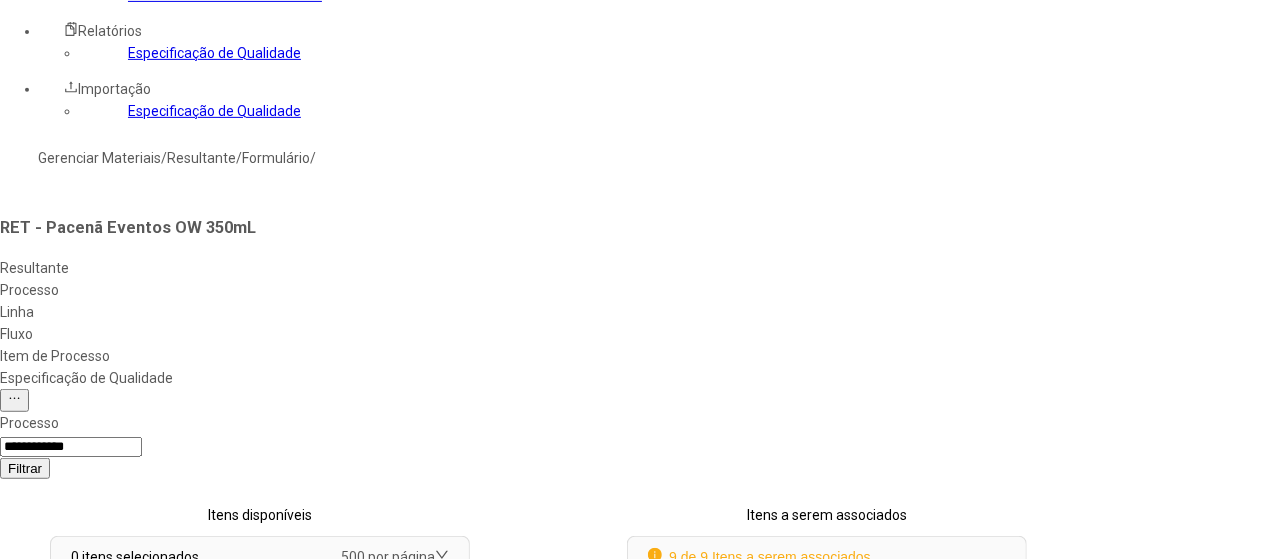 scroll, scrollTop: 396, scrollLeft: 0, axis: vertical 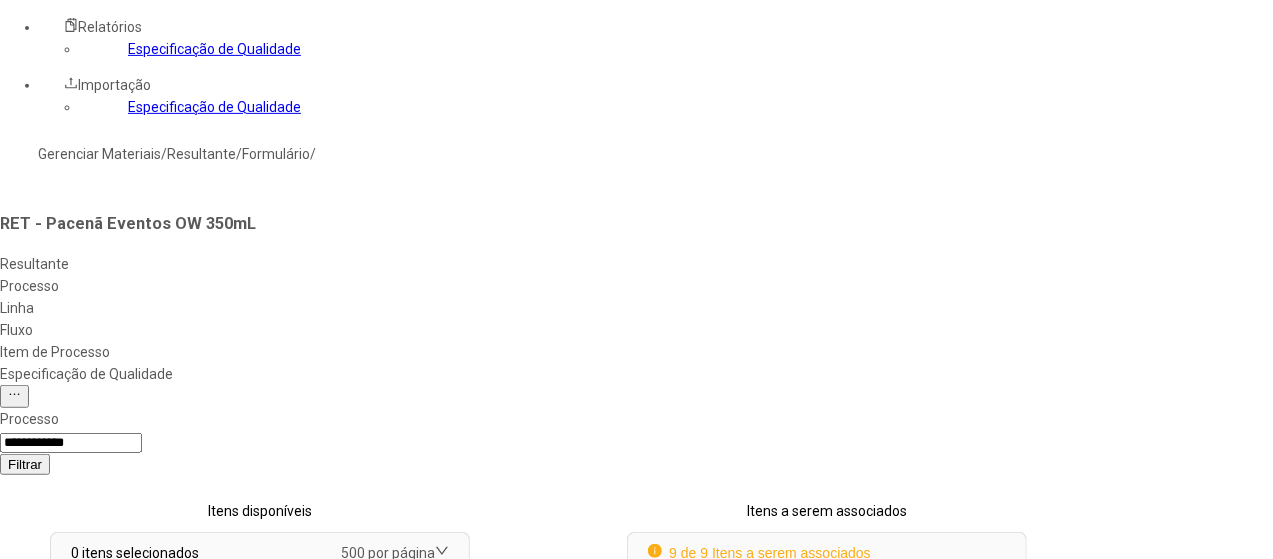 click on "Concluir associação" 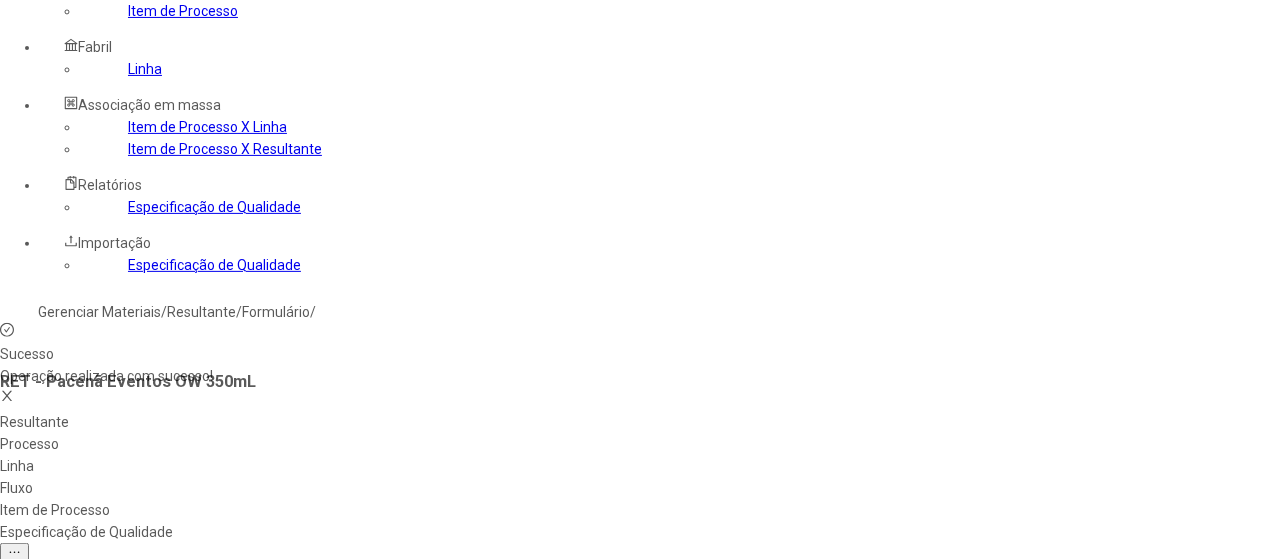 scroll, scrollTop: 154, scrollLeft: 0, axis: vertical 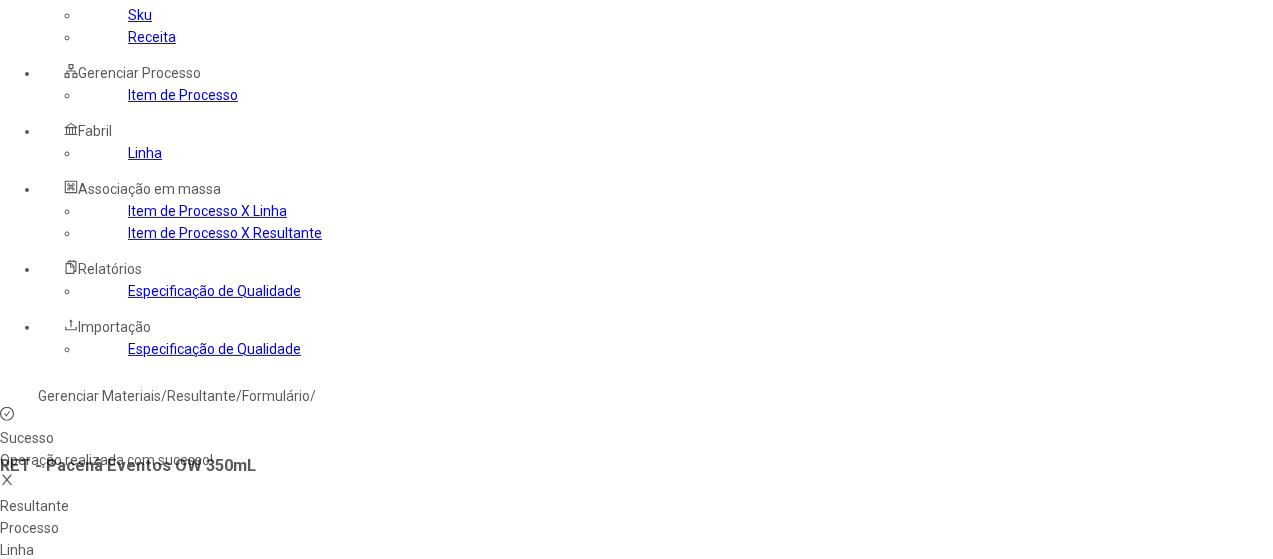 click on "Fluxo" 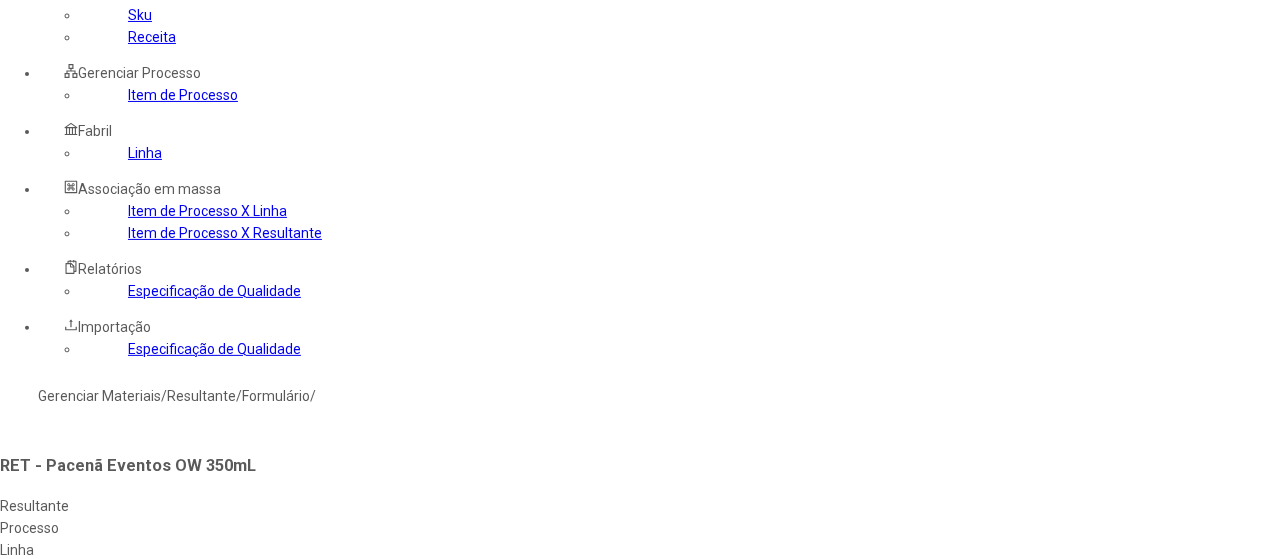 click 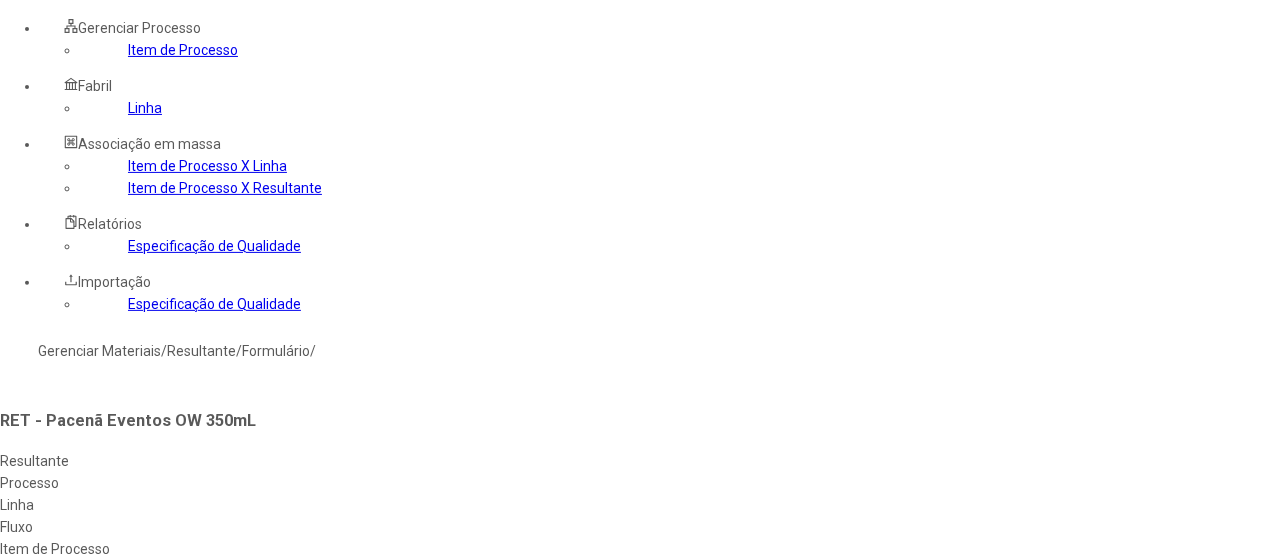 scroll, scrollTop: 200, scrollLeft: 0, axis: vertical 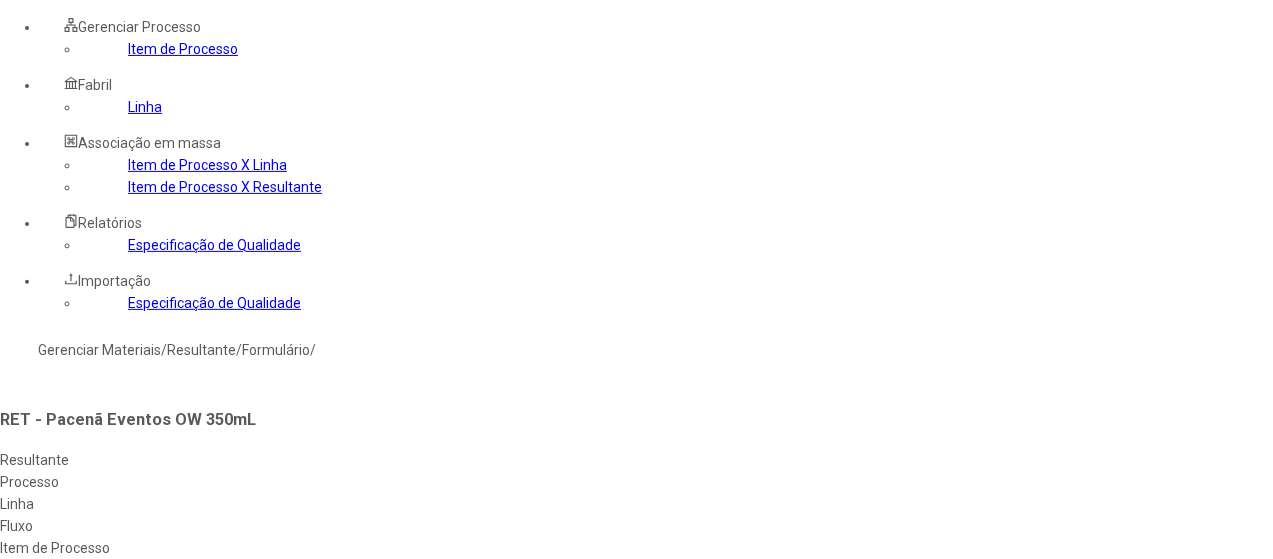 select on "**********" 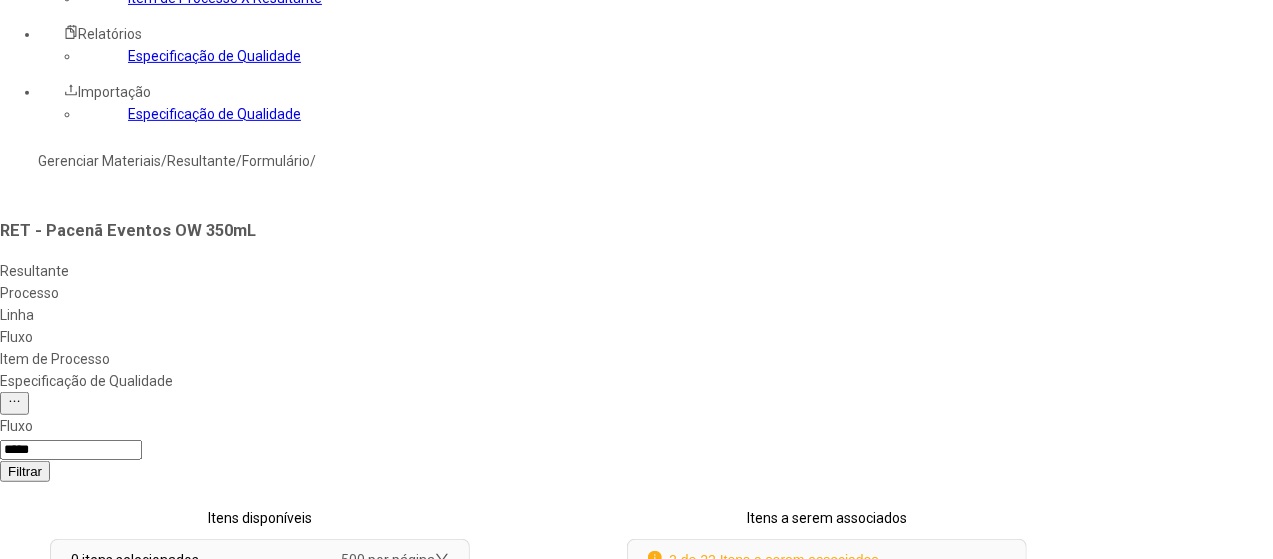 scroll, scrollTop: 390, scrollLeft: 0, axis: vertical 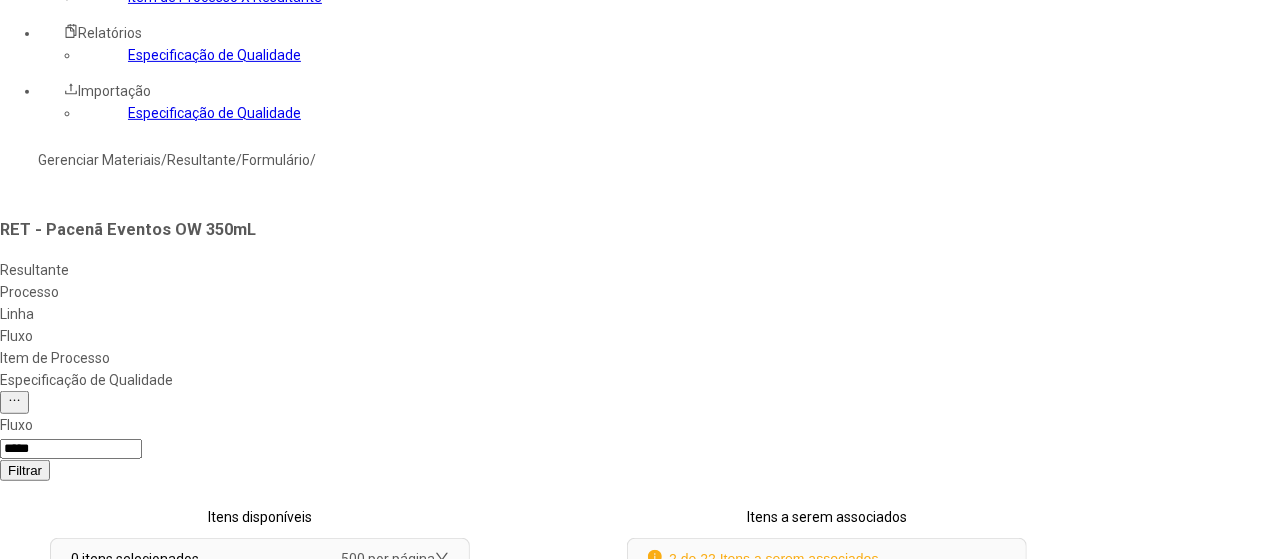 click on "Concluir associação" 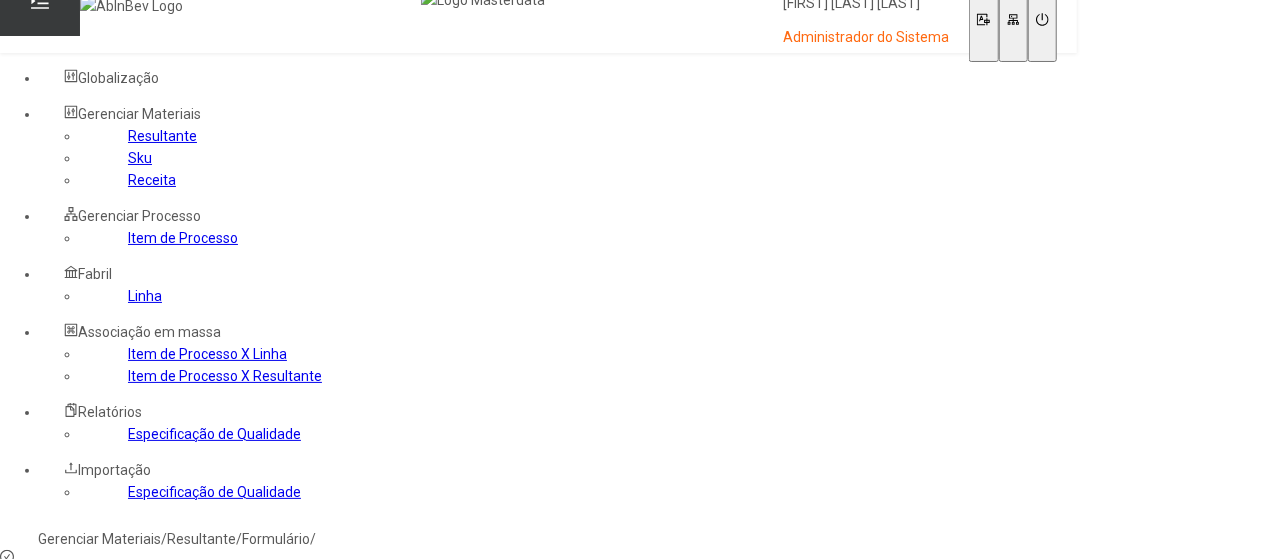 scroll, scrollTop: 0, scrollLeft: 0, axis: both 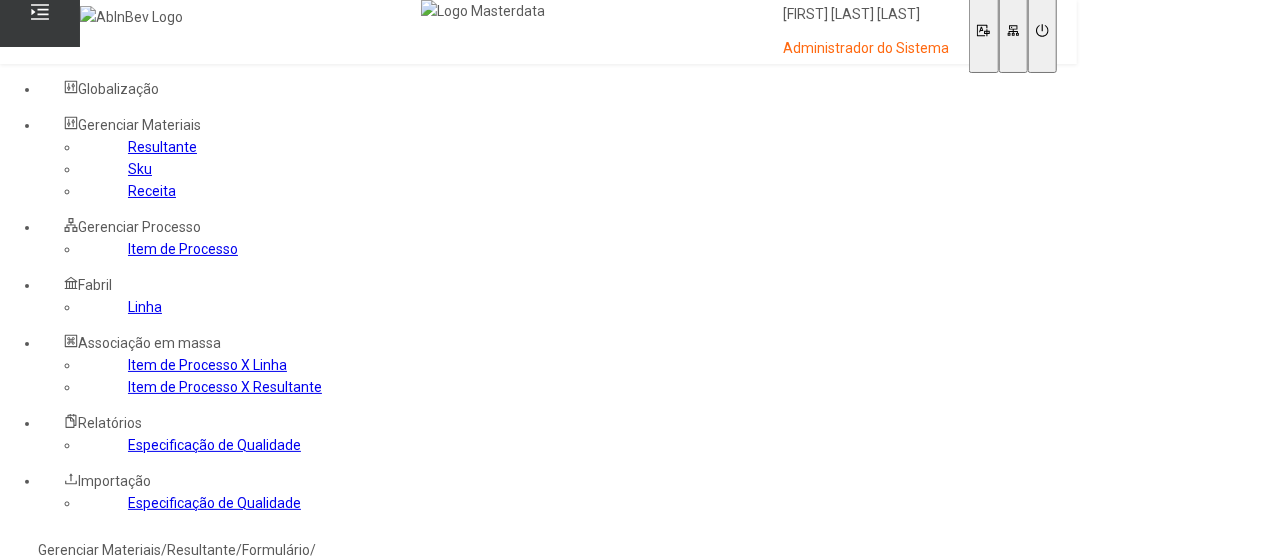 click on "Gerenciar Materiais" 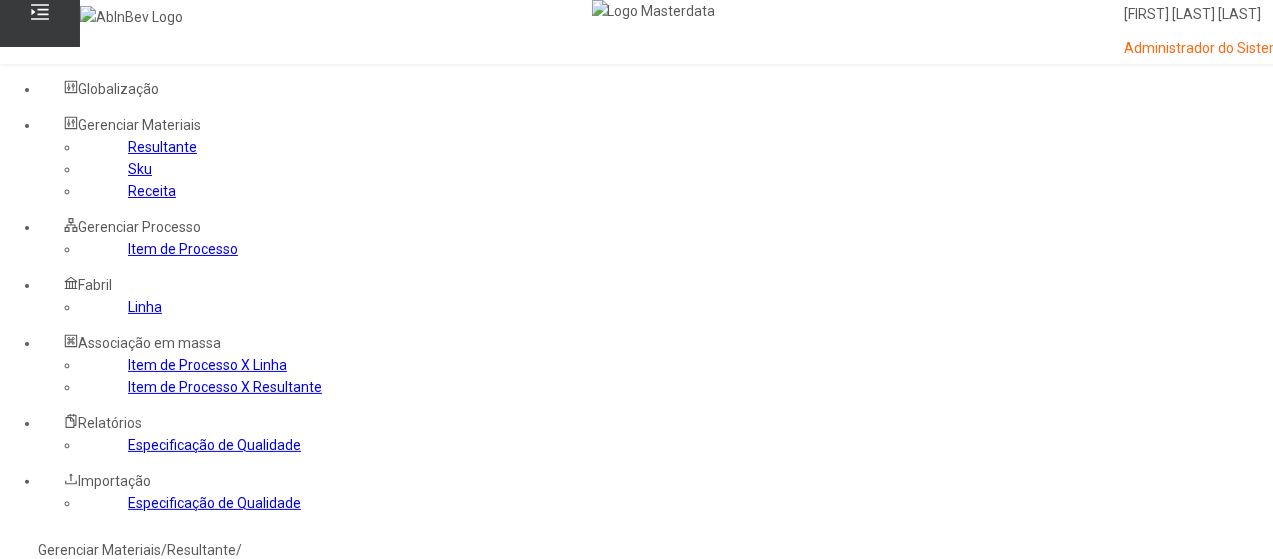 click 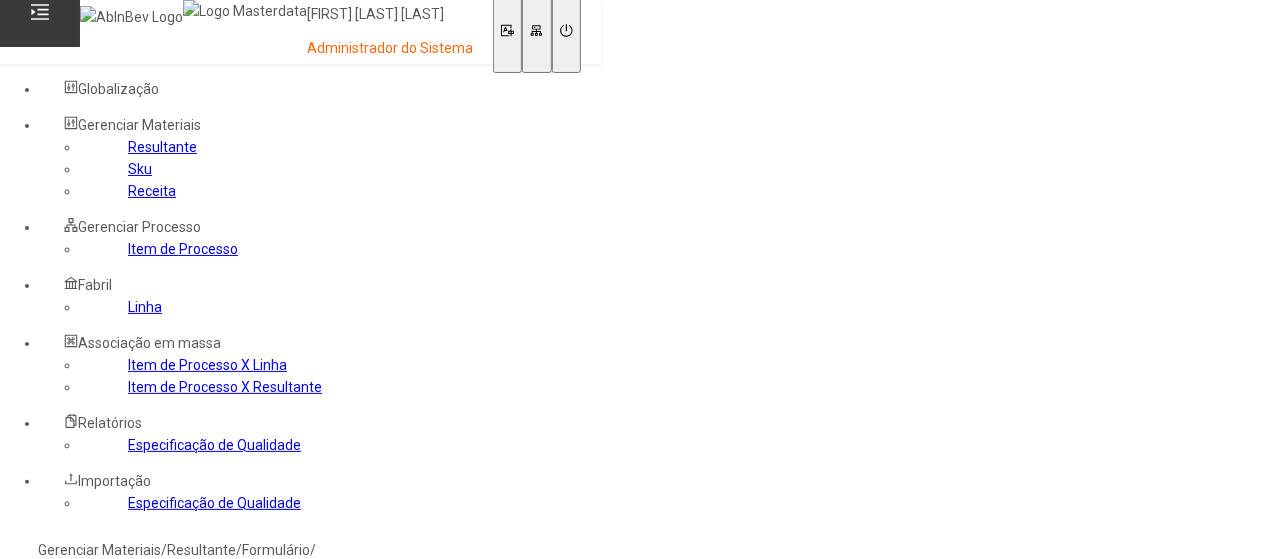 type on "*" 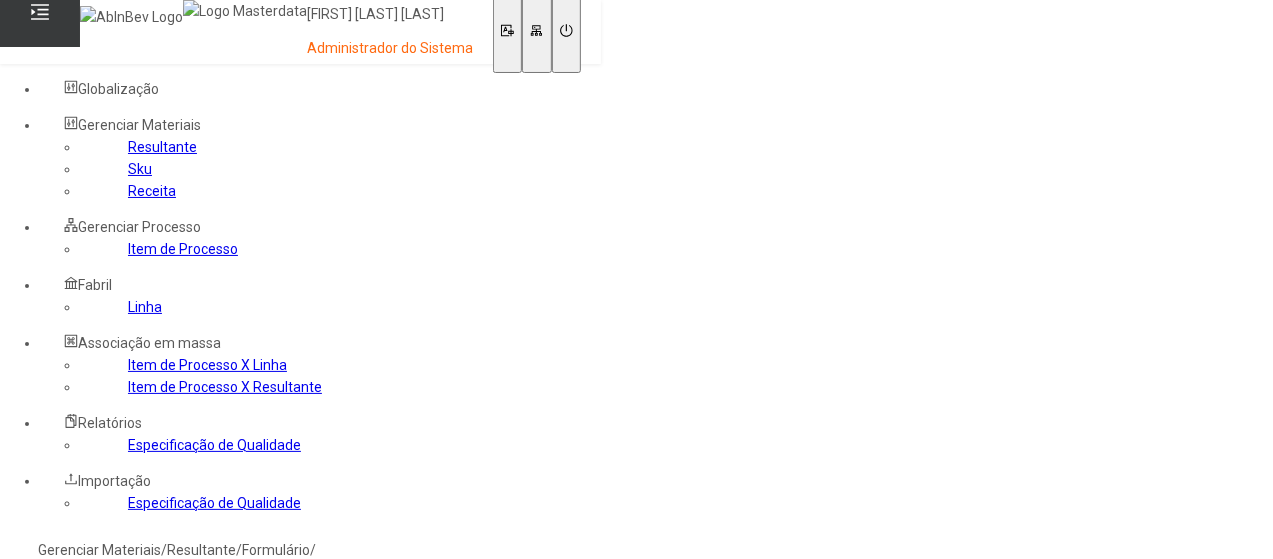 type on "*******" 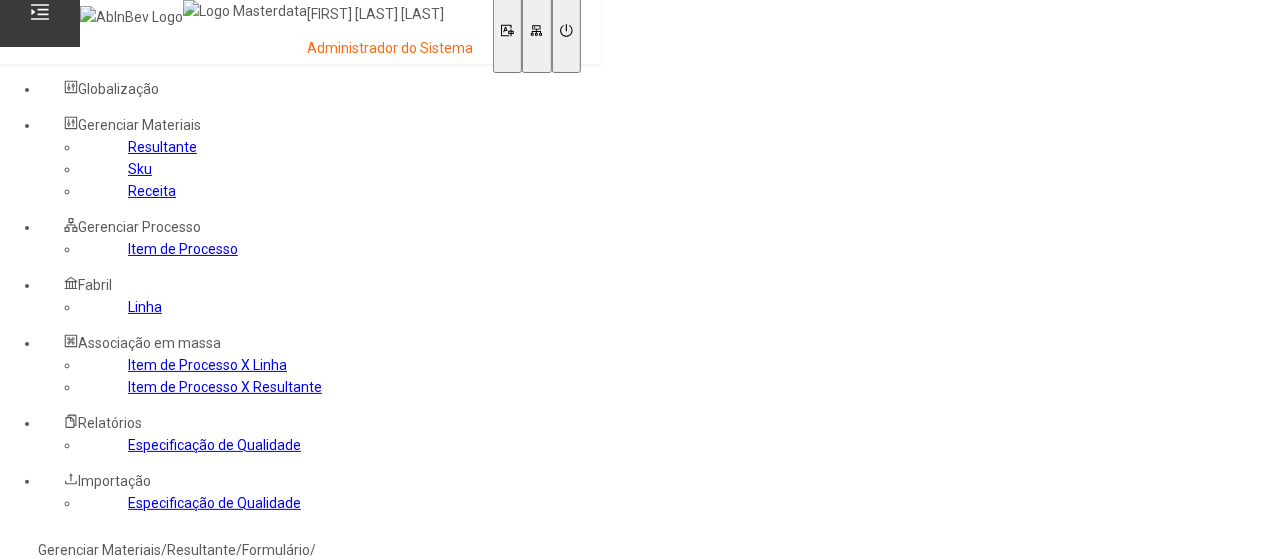type on "*****" 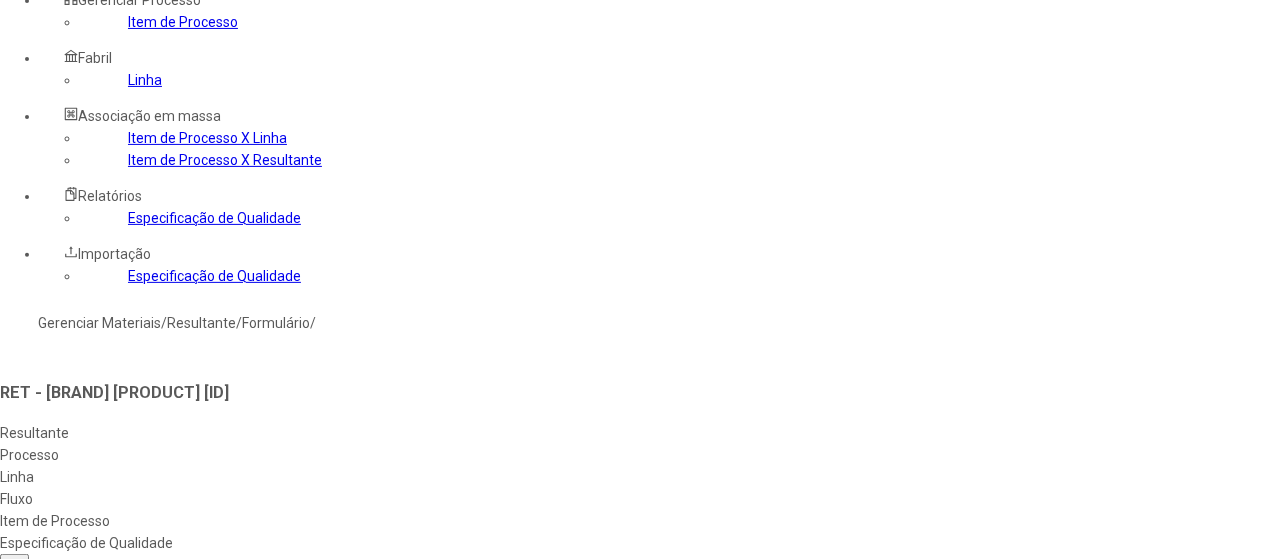 scroll, scrollTop: 237, scrollLeft: 0, axis: vertical 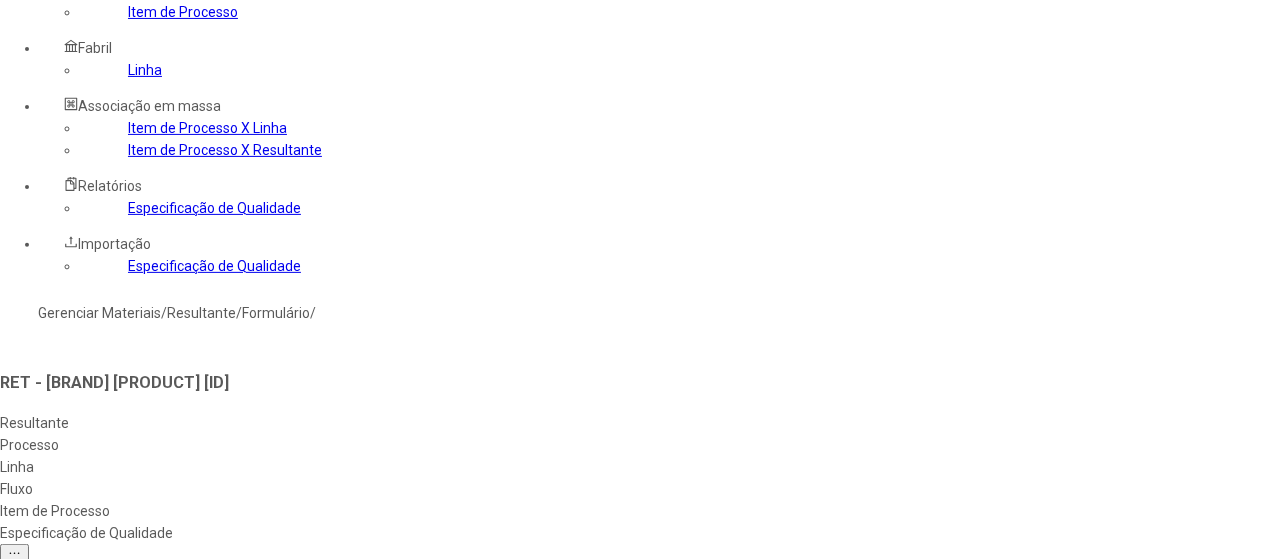 click on "Salvar" 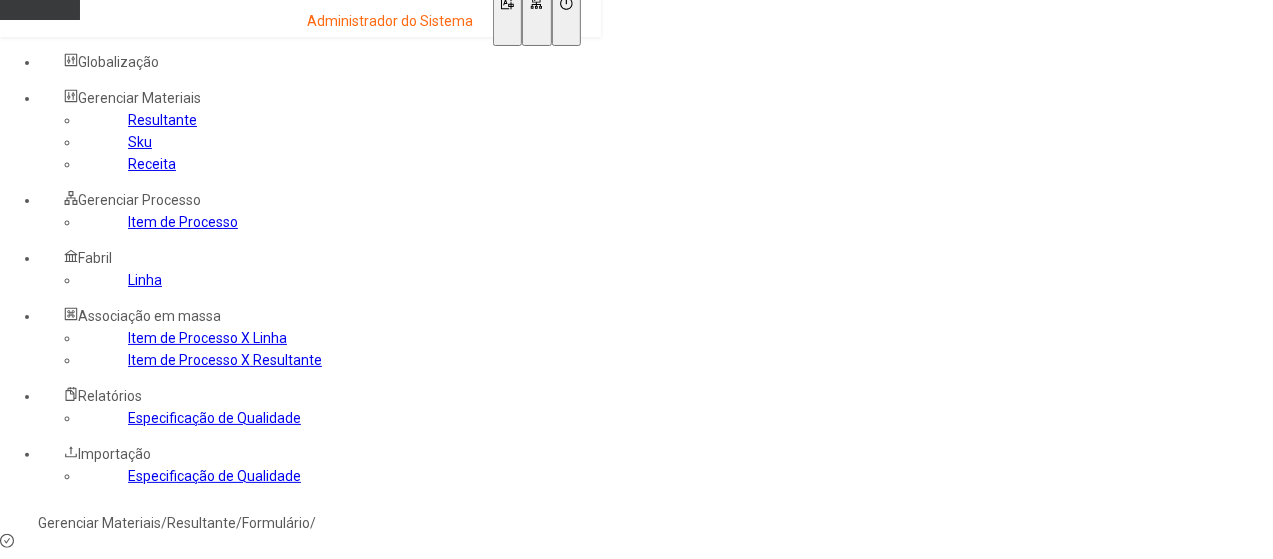 scroll, scrollTop: 10, scrollLeft: 0, axis: vertical 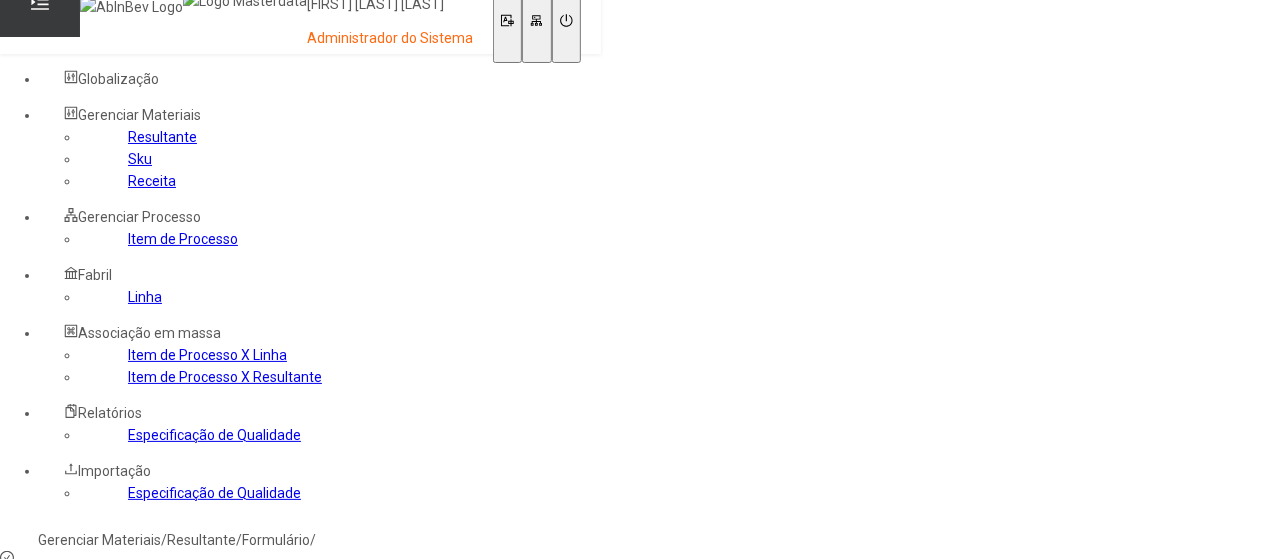 click on "Processo" 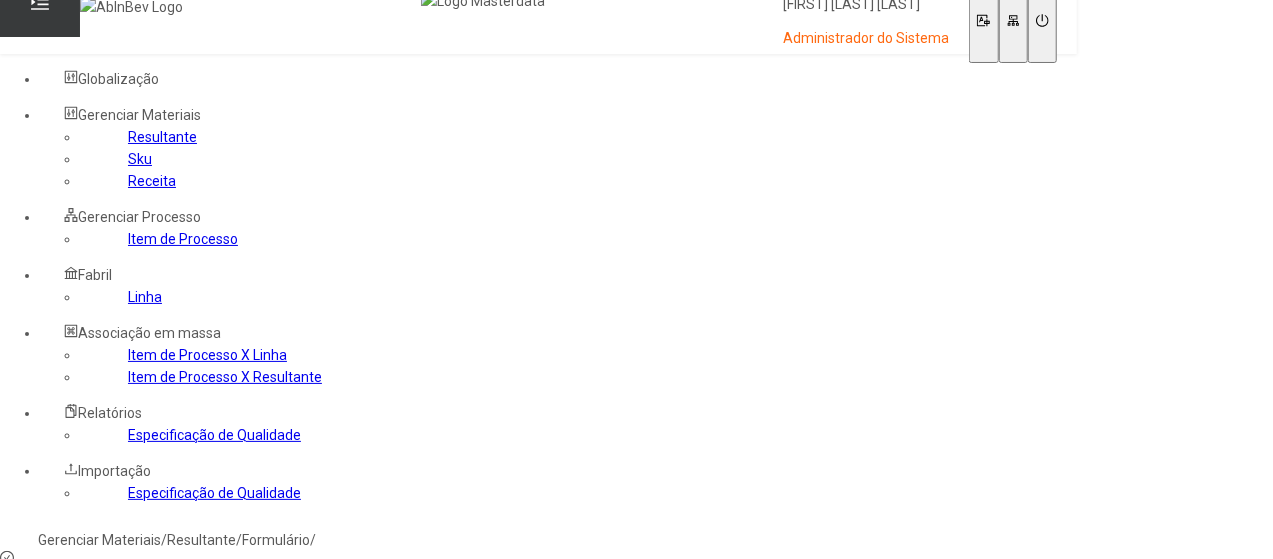 select 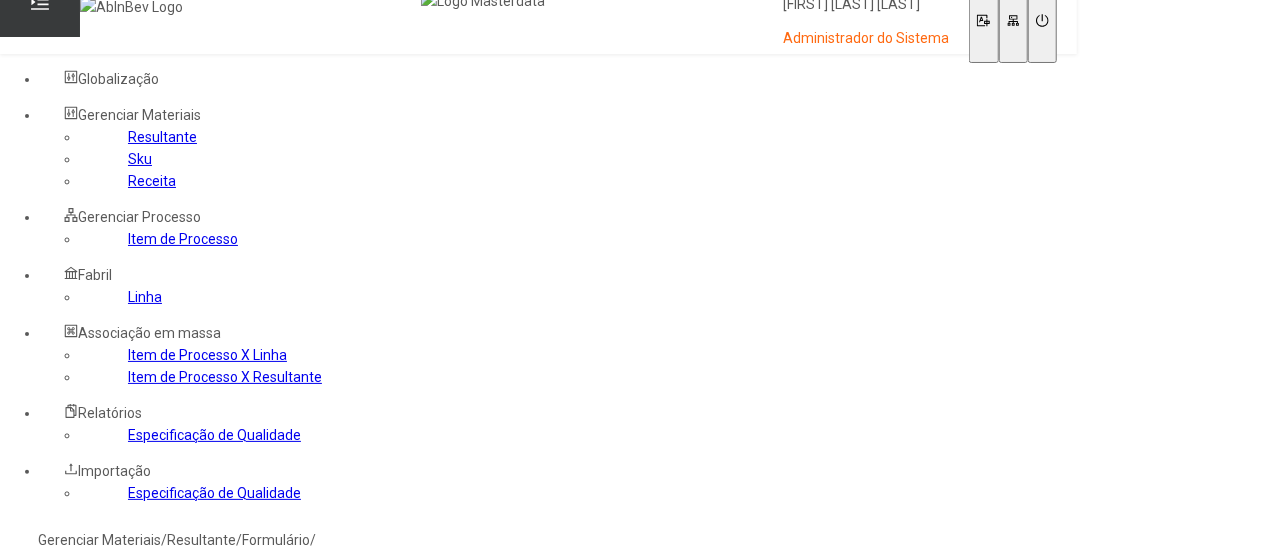 type on "*****" 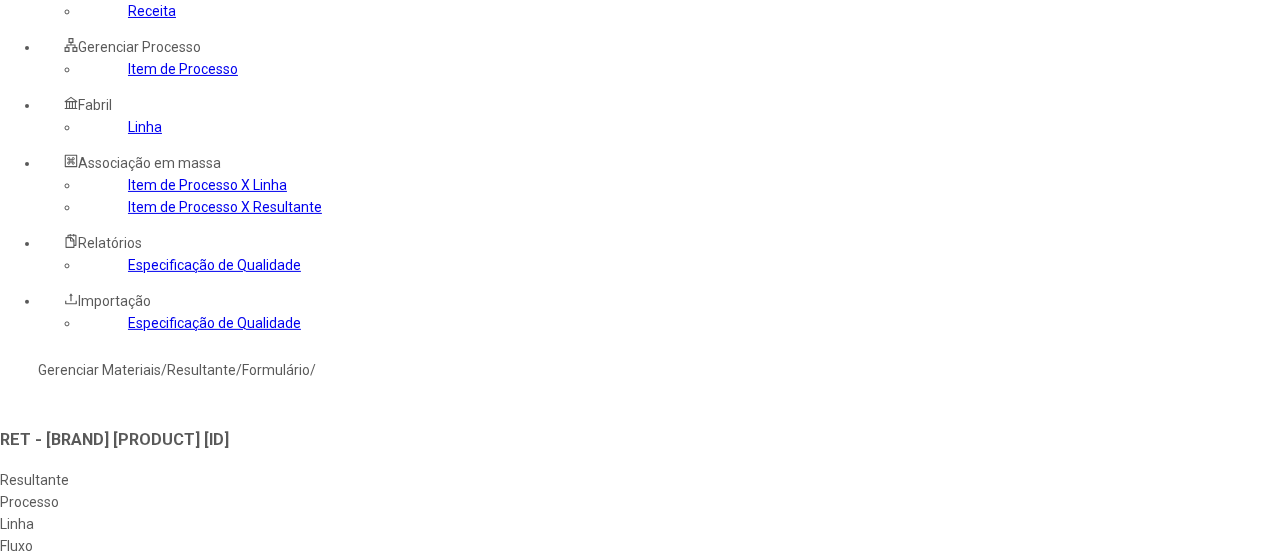 select on "*********" 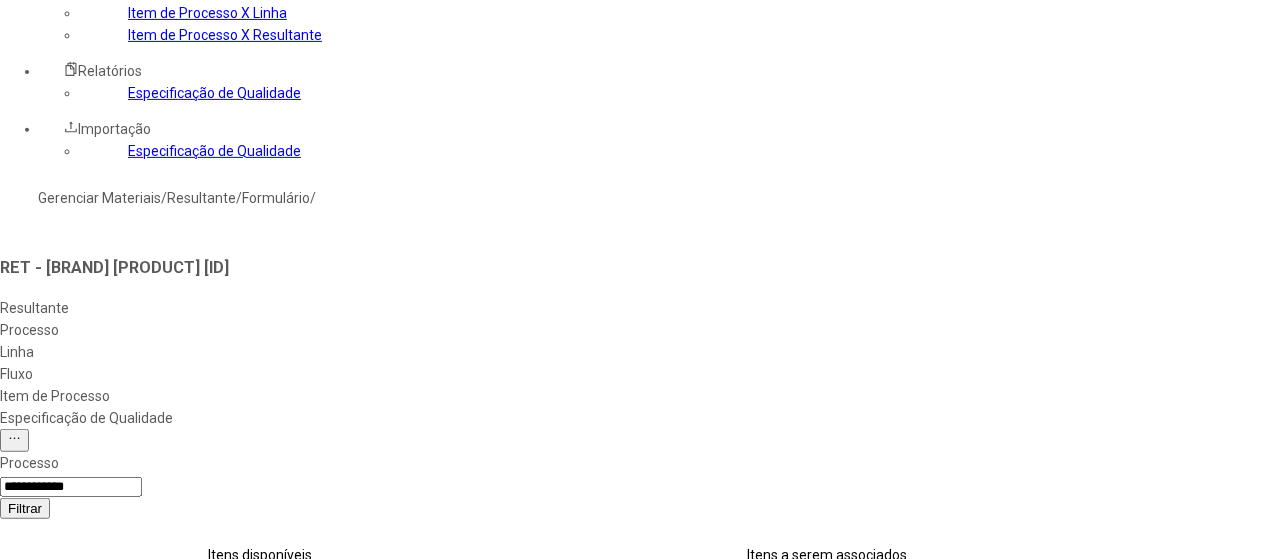 scroll, scrollTop: 360, scrollLeft: 0, axis: vertical 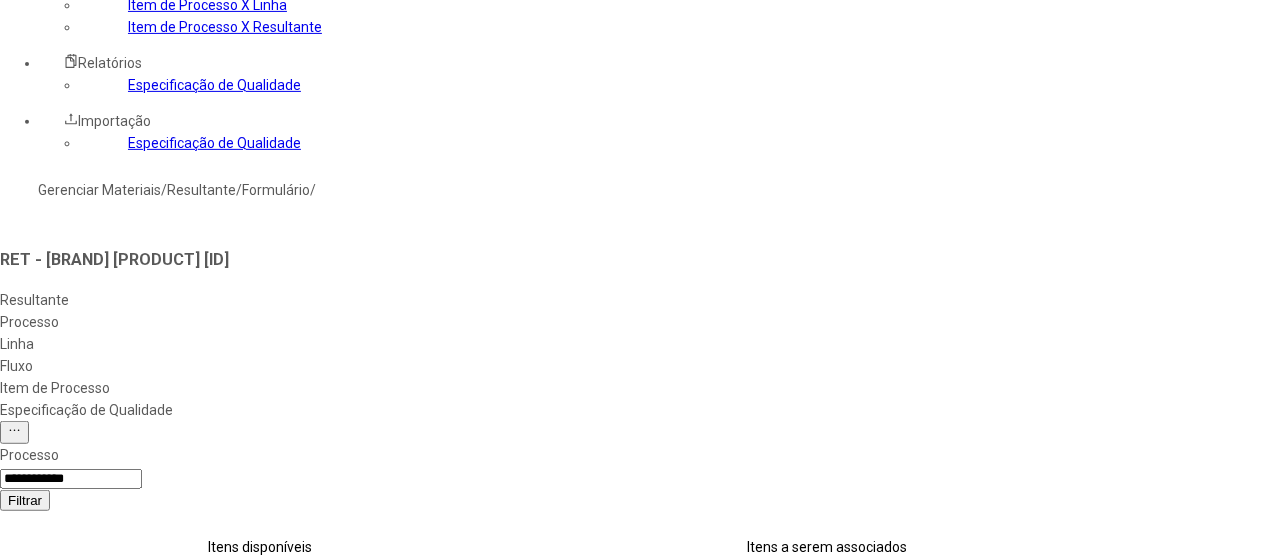 click on "Concluir associação" 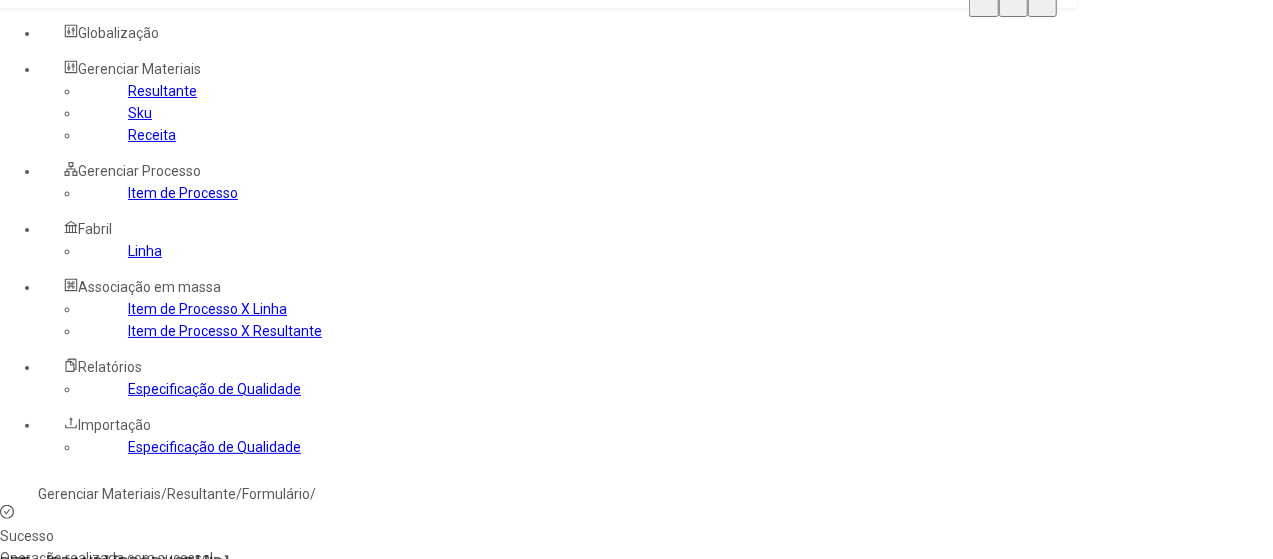 scroll, scrollTop: 0, scrollLeft: 0, axis: both 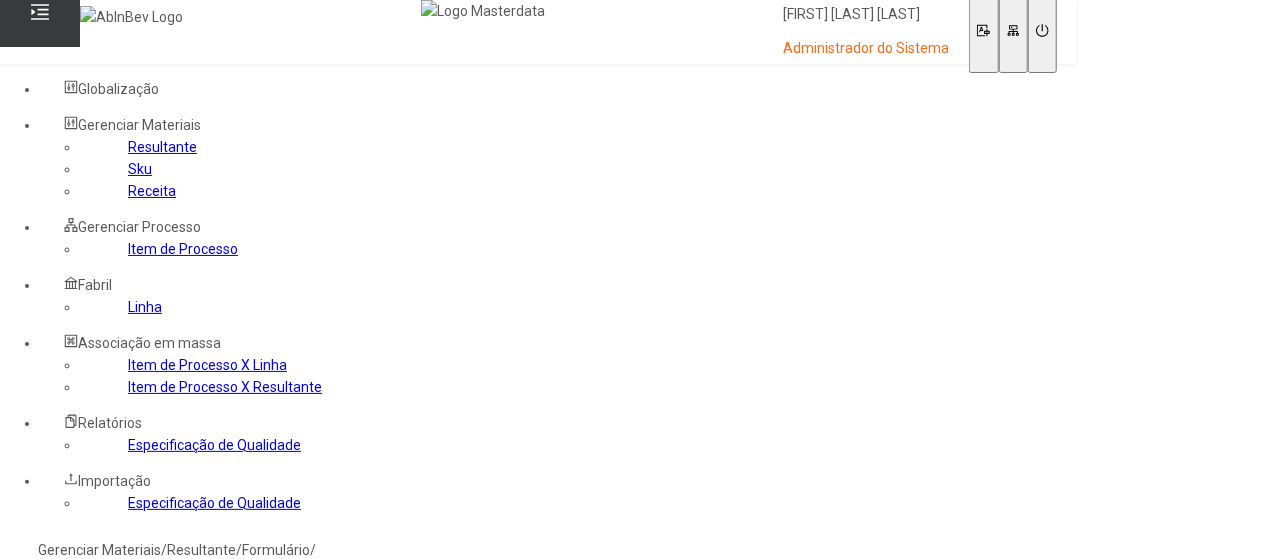 click on "Fluxo" 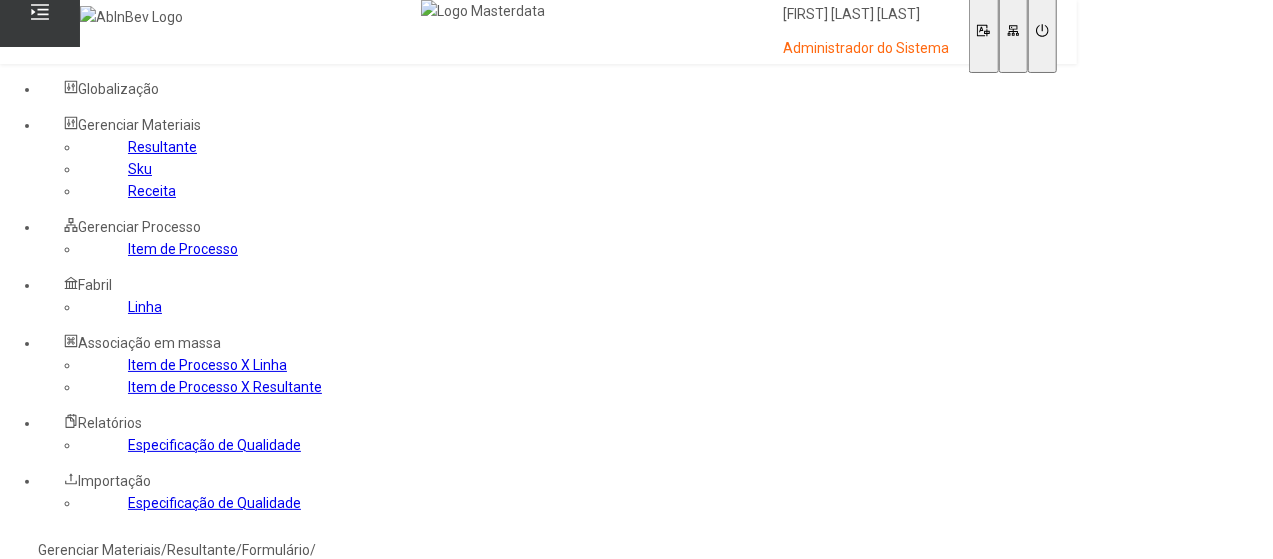 click 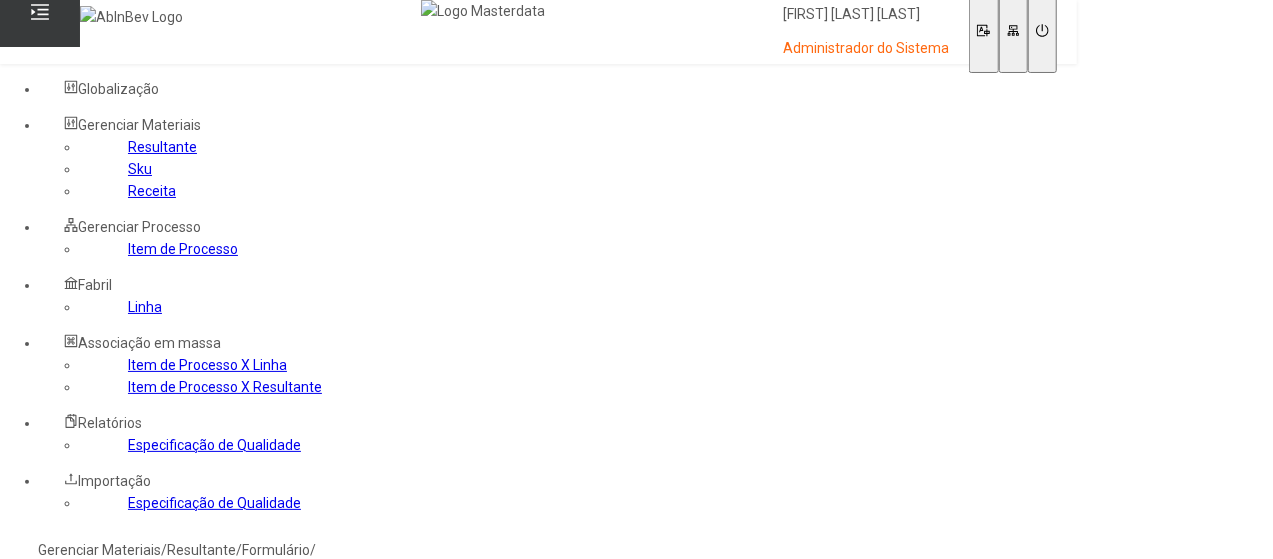 type on "*****" 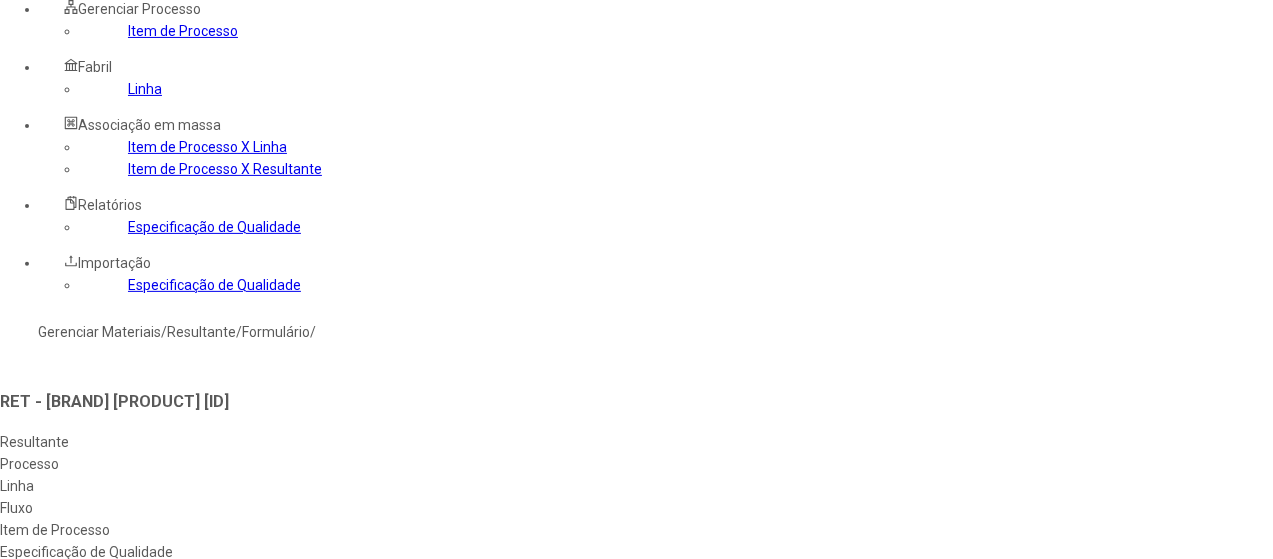 select on "**********" 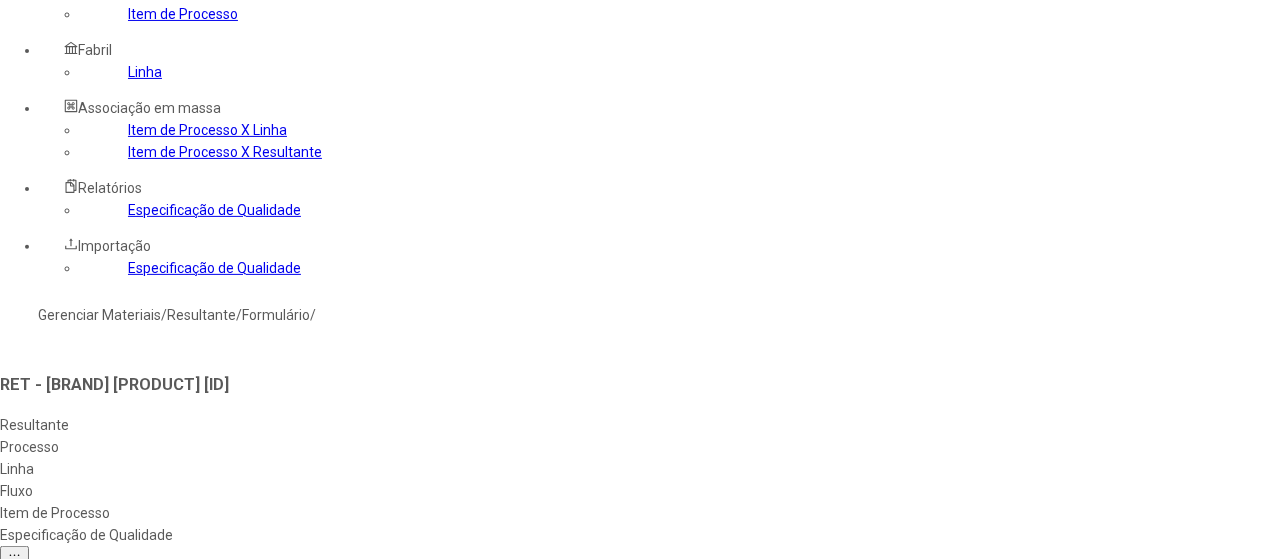 scroll, scrollTop: 236, scrollLeft: 0, axis: vertical 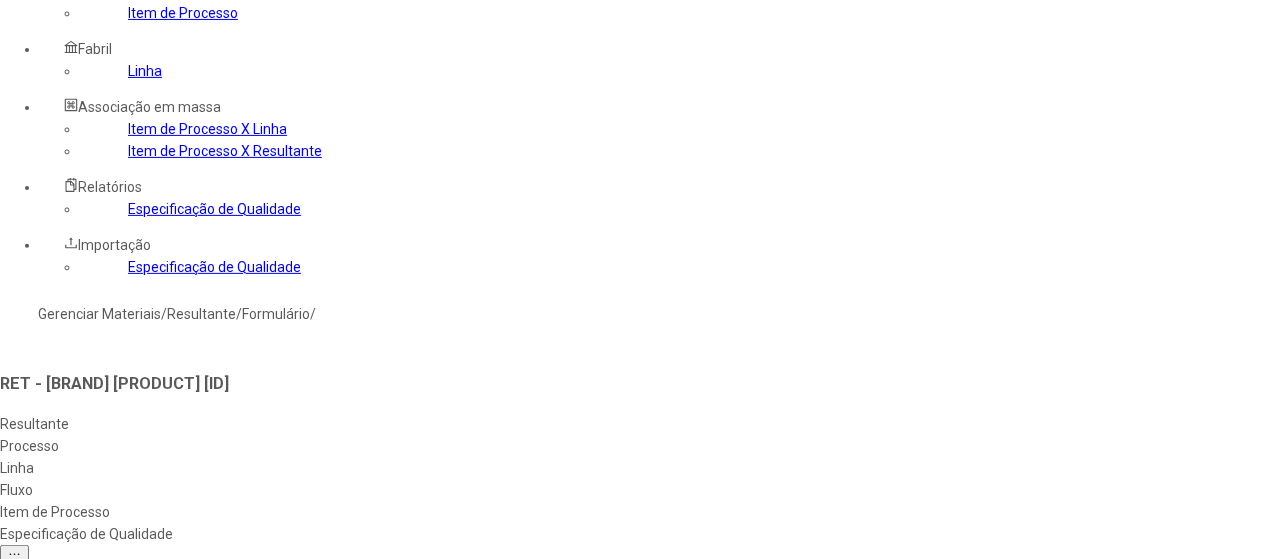 select on "**********" 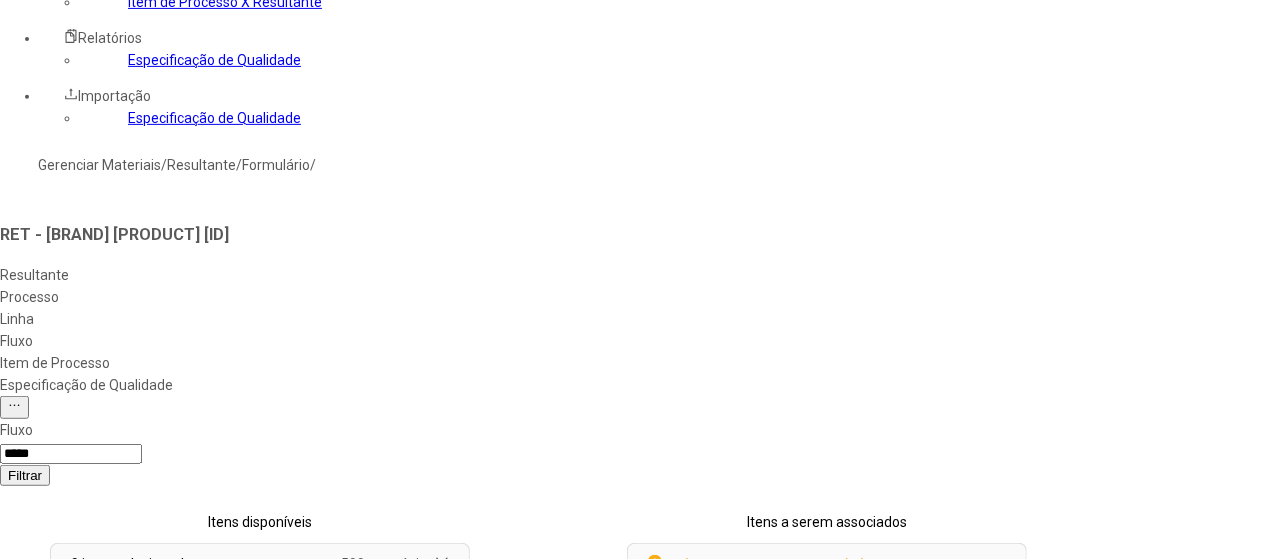 scroll, scrollTop: 392, scrollLeft: 0, axis: vertical 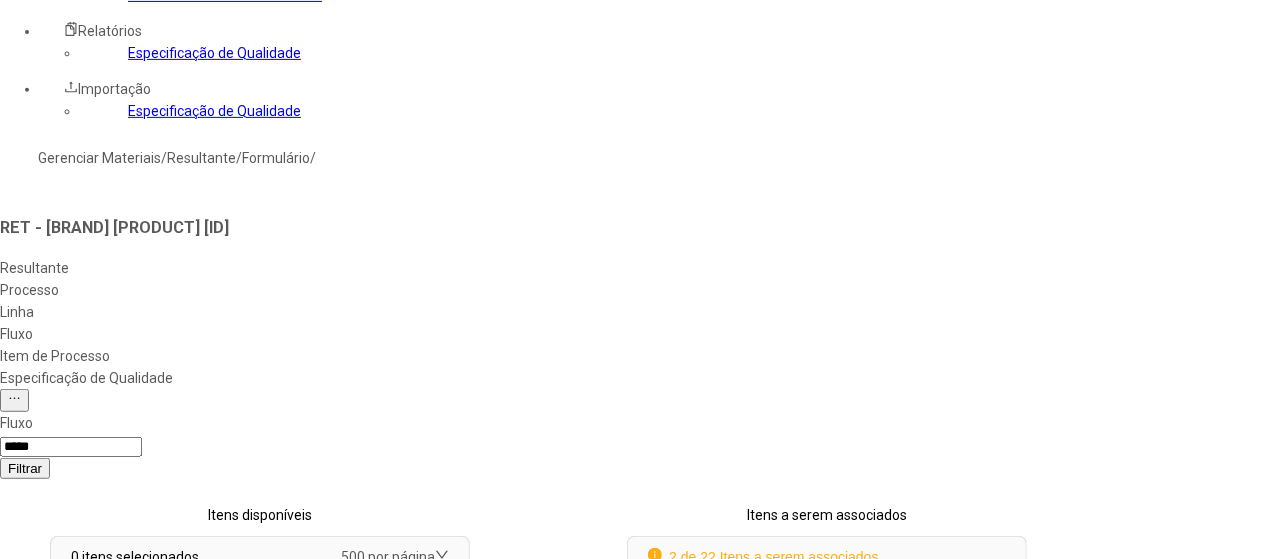 click on "Concluir associação" 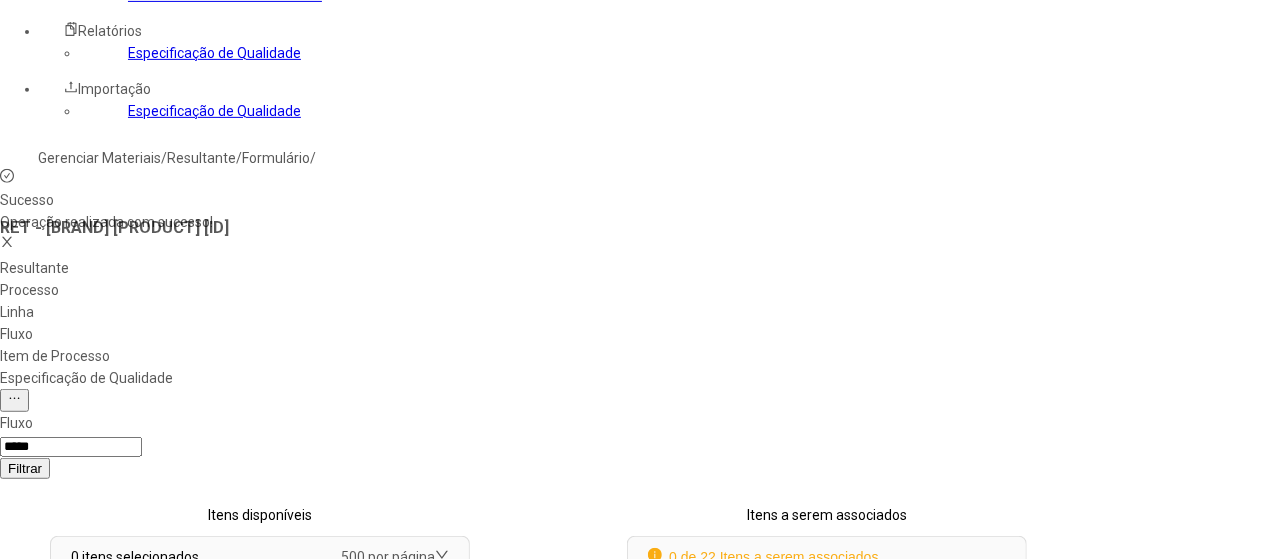 click on "Item de Processo X Resultante" 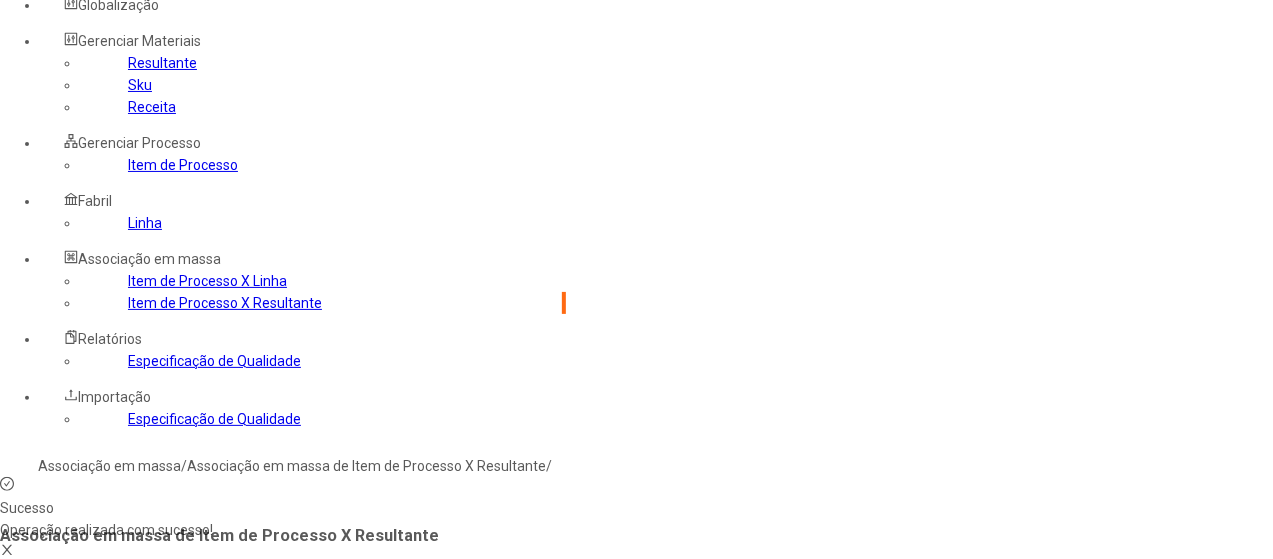 scroll, scrollTop: 56, scrollLeft: 0, axis: vertical 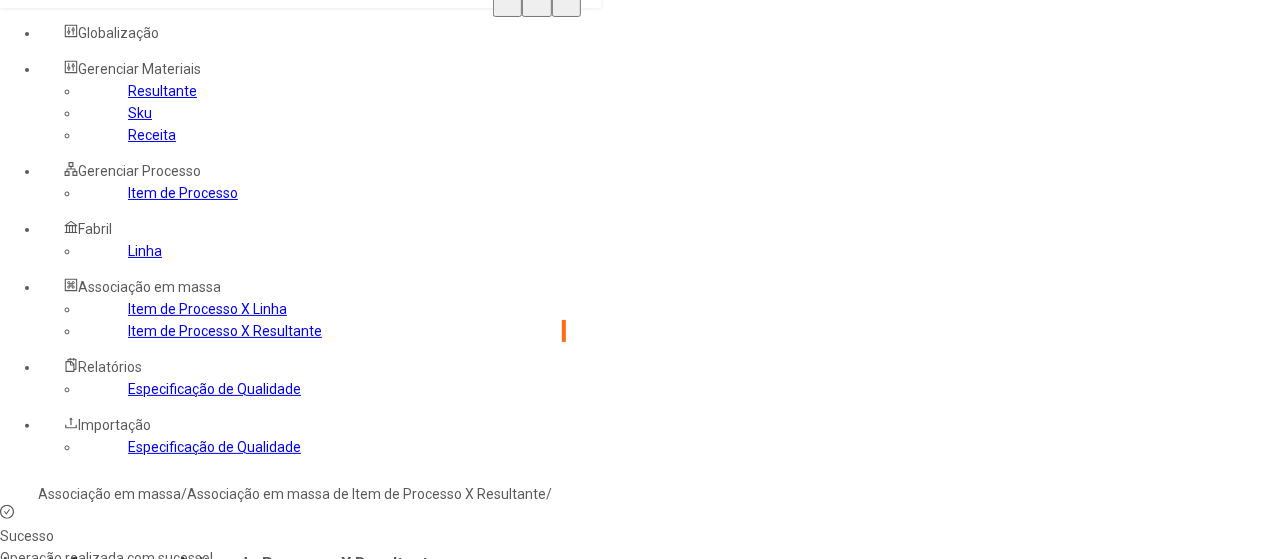 click 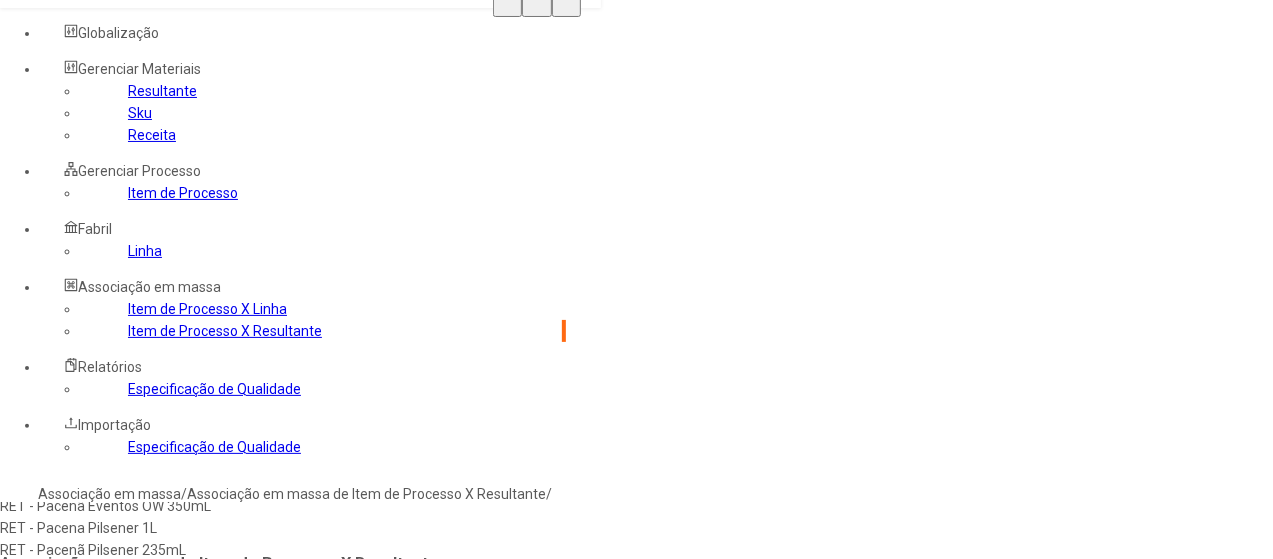 scroll, scrollTop: 0, scrollLeft: 0, axis: both 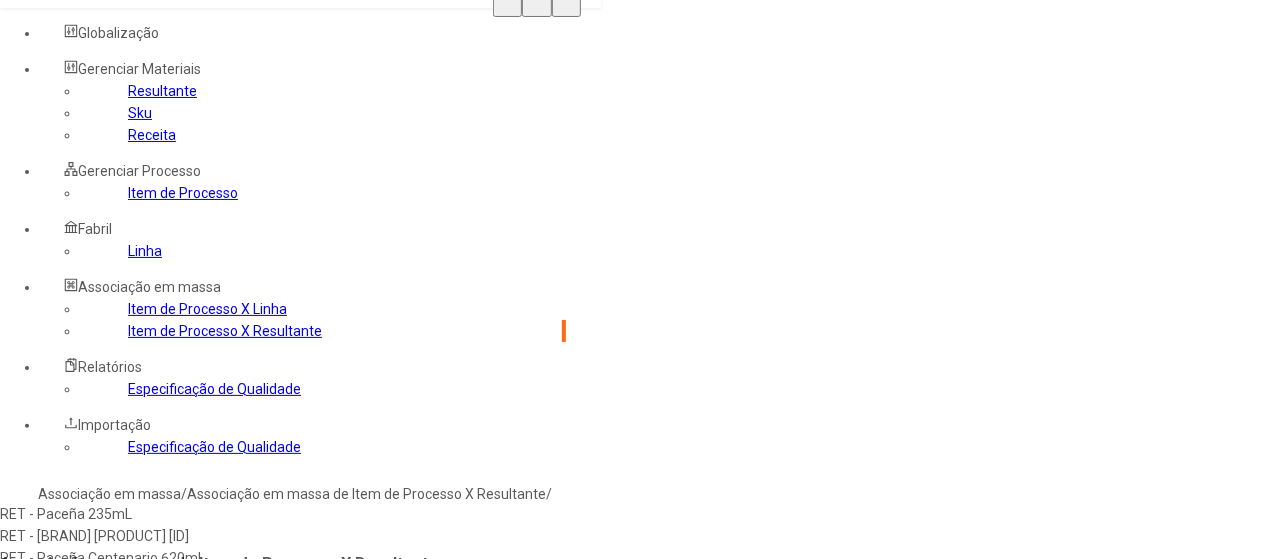 type on "**********" 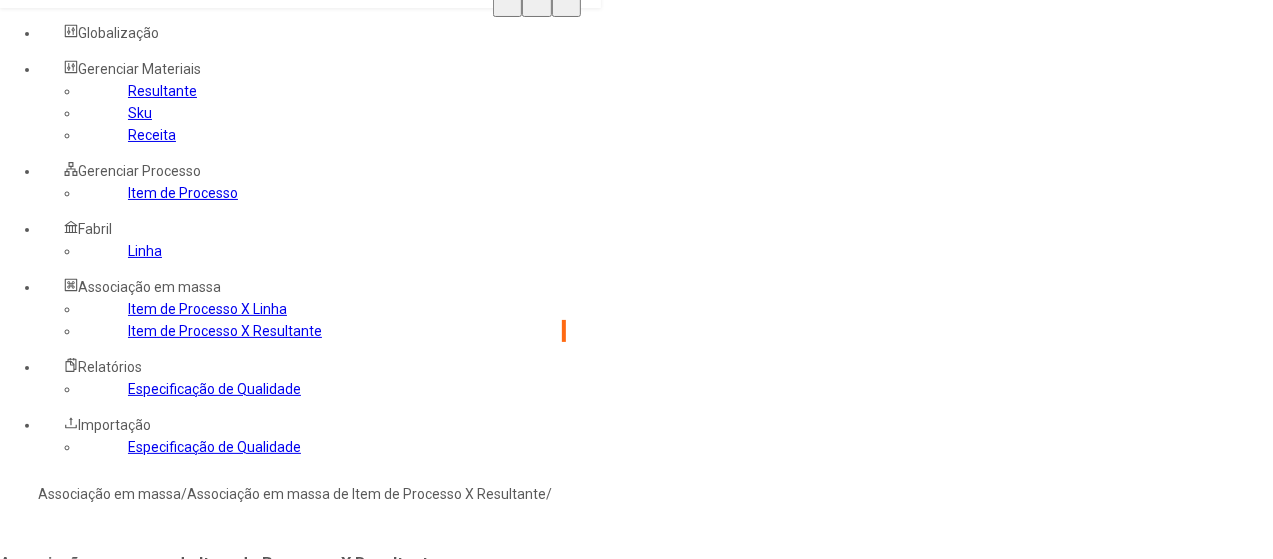 type on "****" 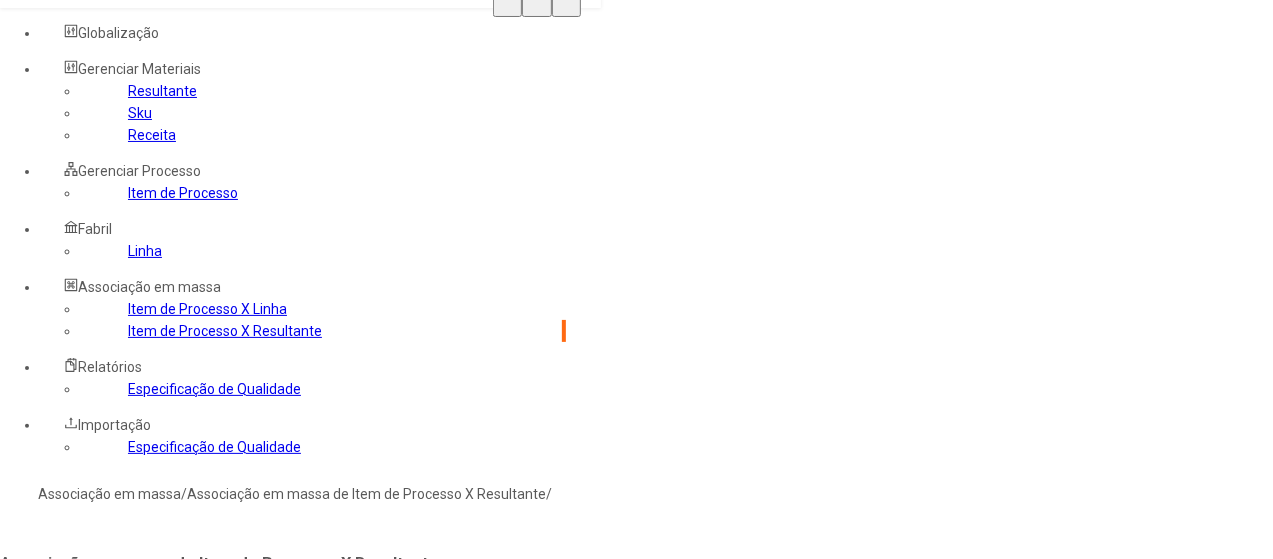 click on "Processos Modelo     Selecione os processos desejados" 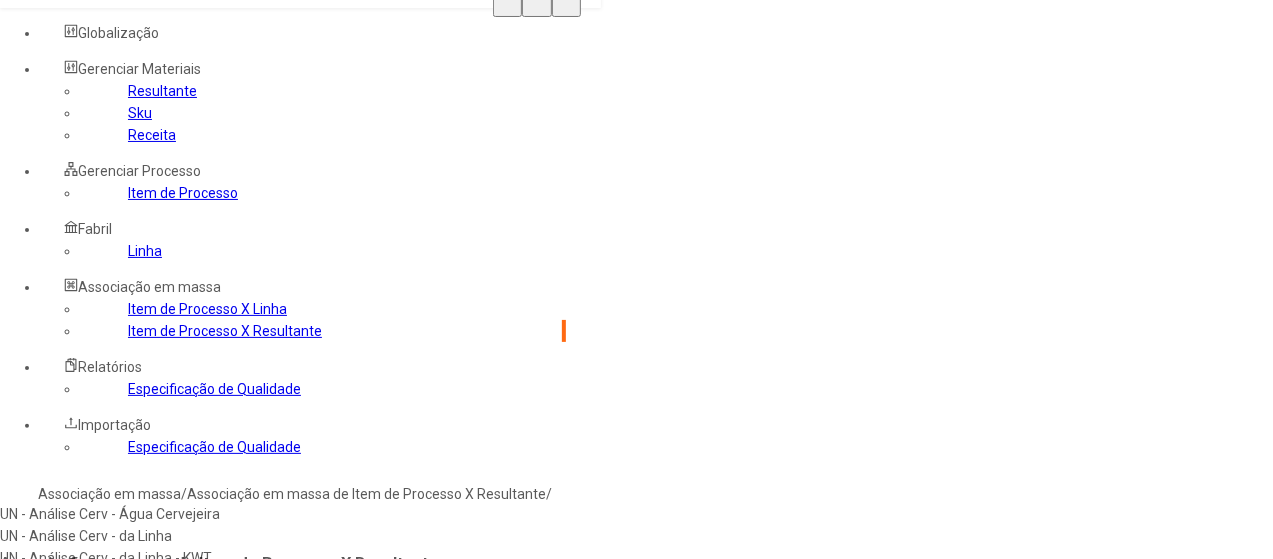 click on "UN - Análise Cerv - Água Cervejeira" at bounding box center [229, 514] 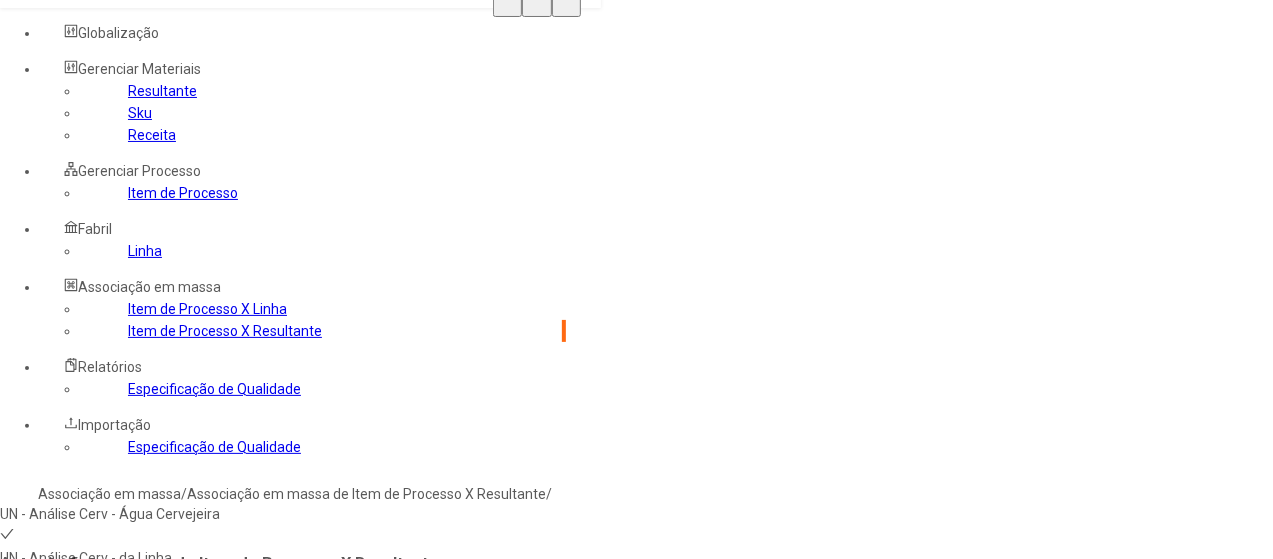 click on "UN - Análise Cerv - da Linha" at bounding box center [229, 558] 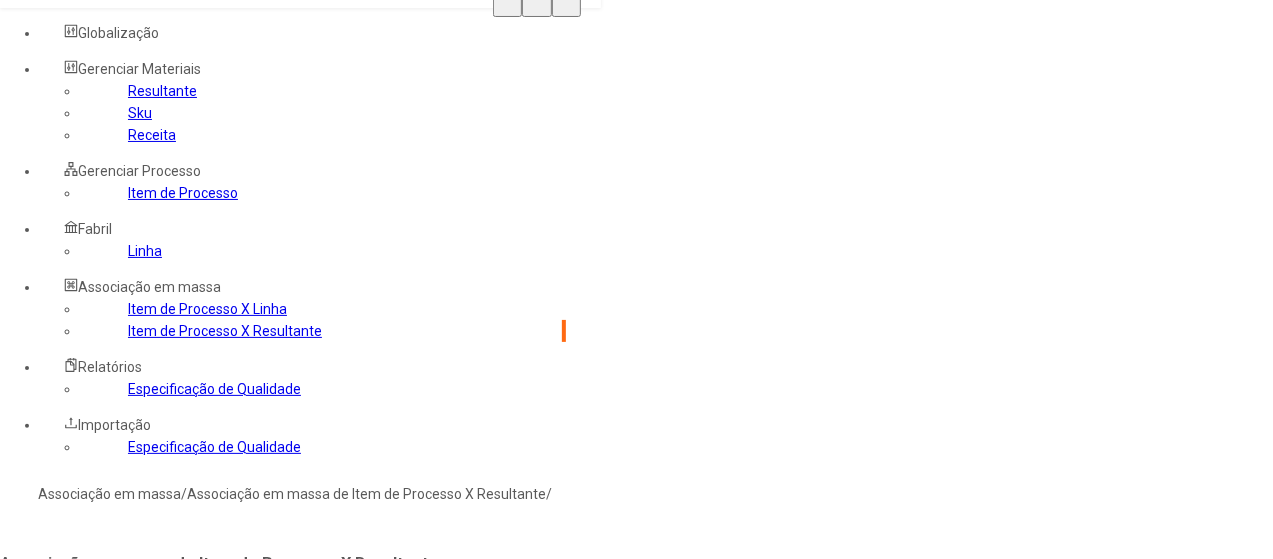 type on "****" 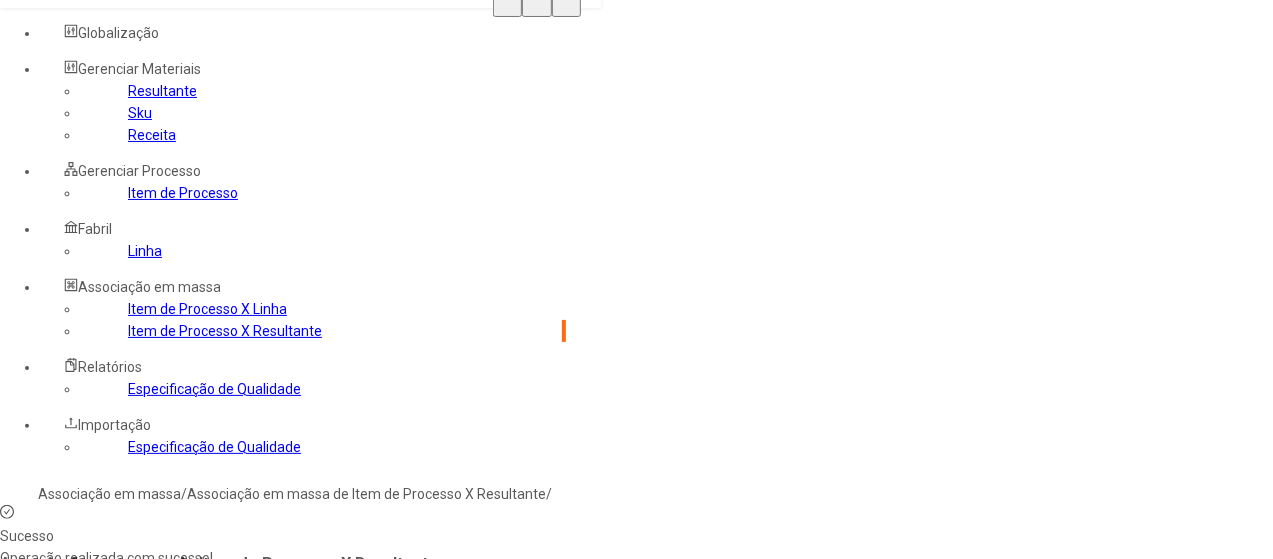 click 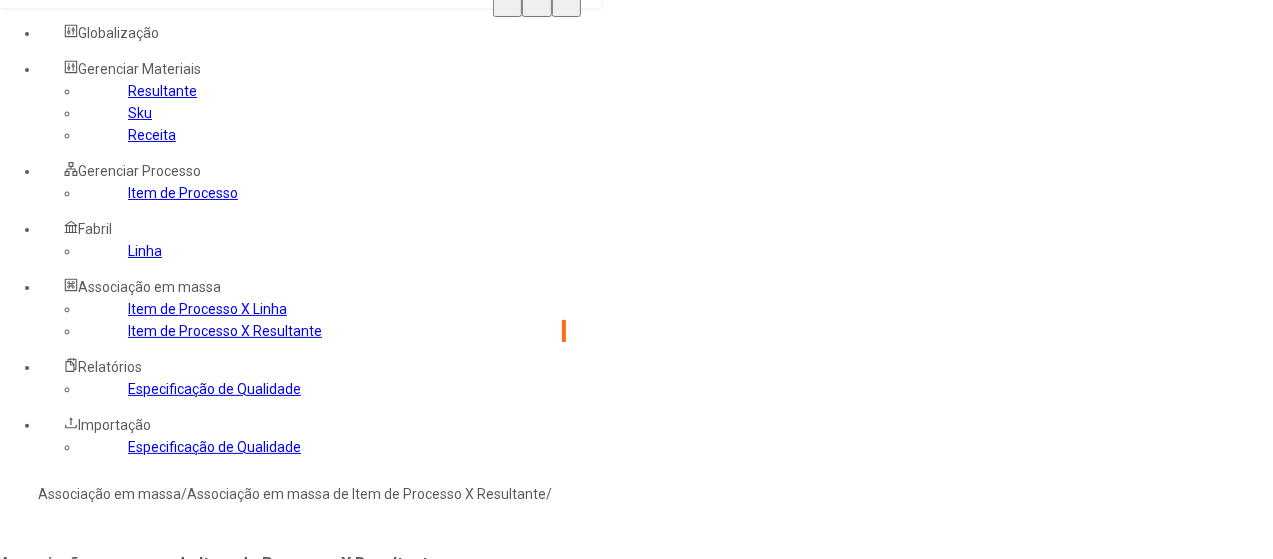 type on "****" 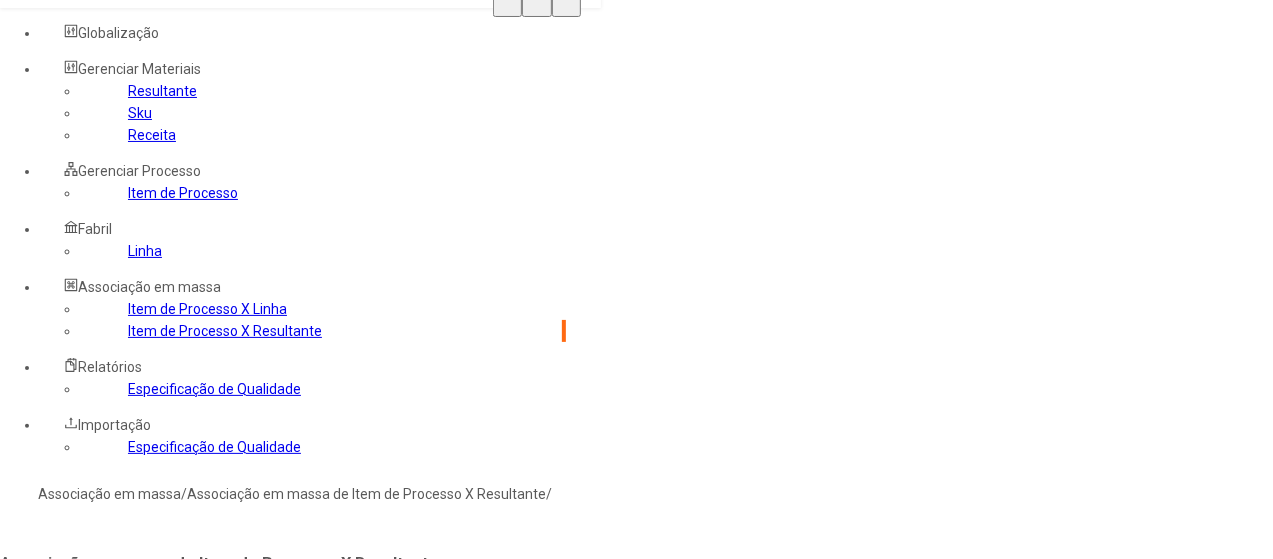 click on "Processos Modelo     Selecione os processos desejados" 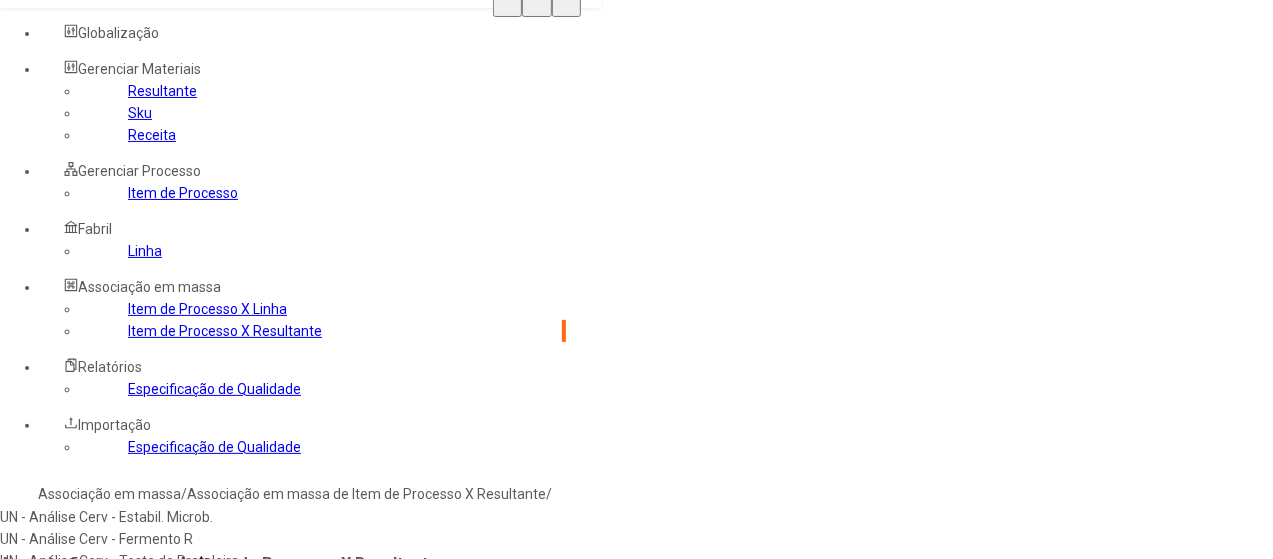 scroll, scrollTop: 64, scrollLeft: 0, axis: vertical 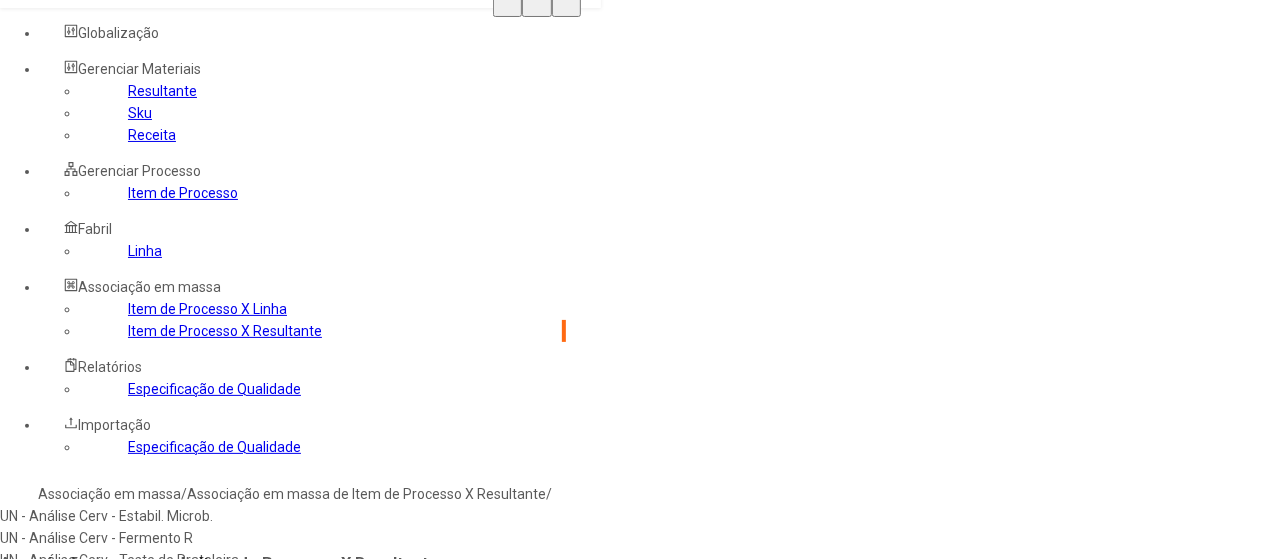 click on "Package Quality Index" at bounding box center [229, 604] 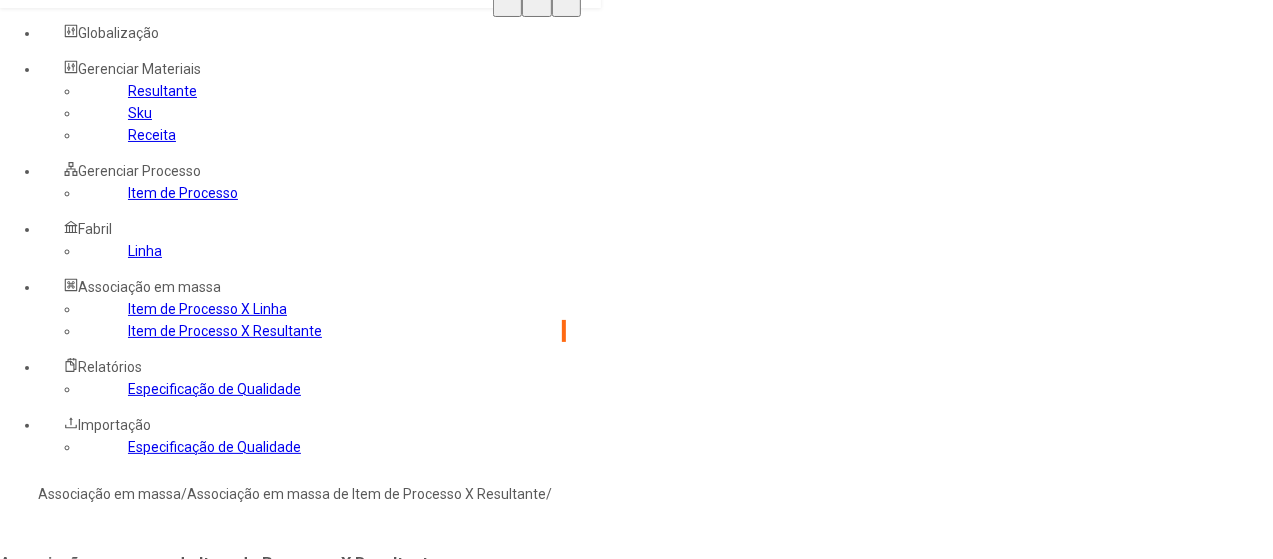 type on "****" 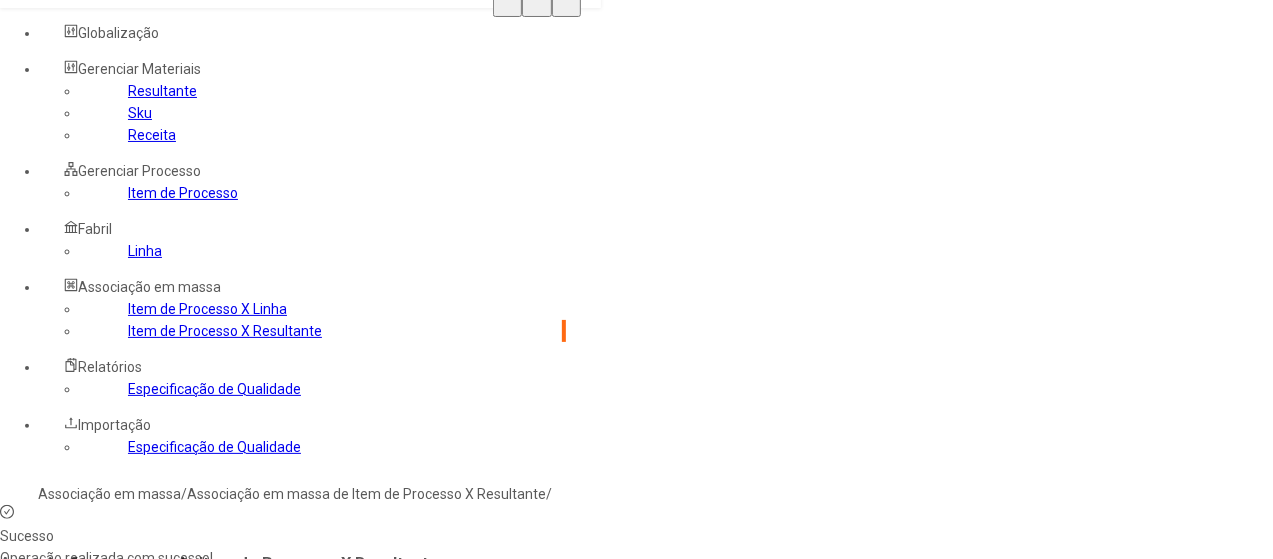 click 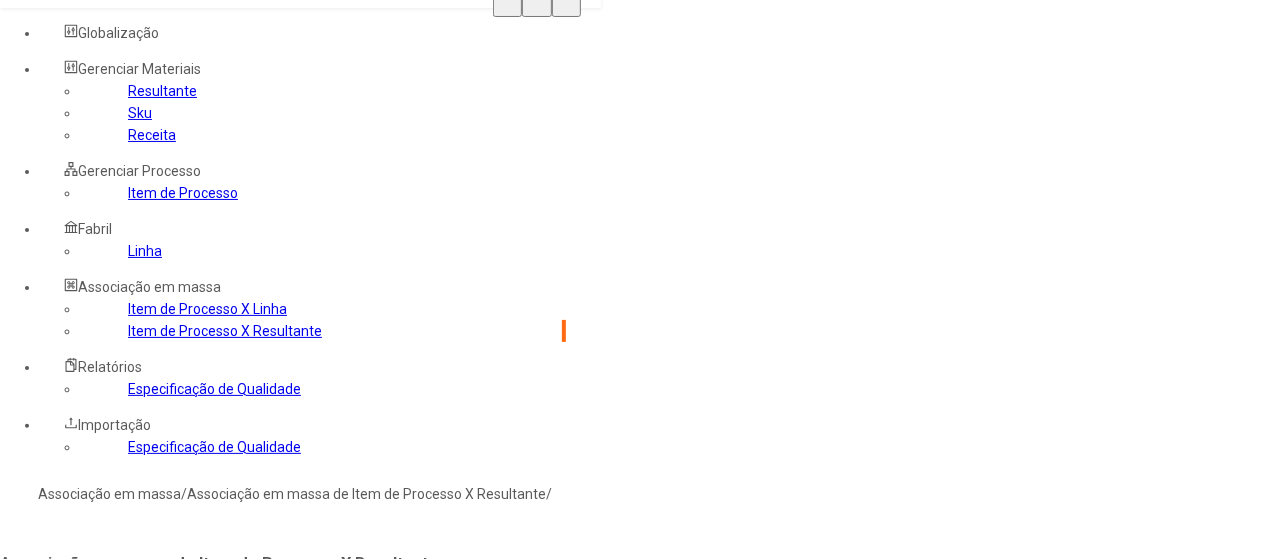 type on "**********" 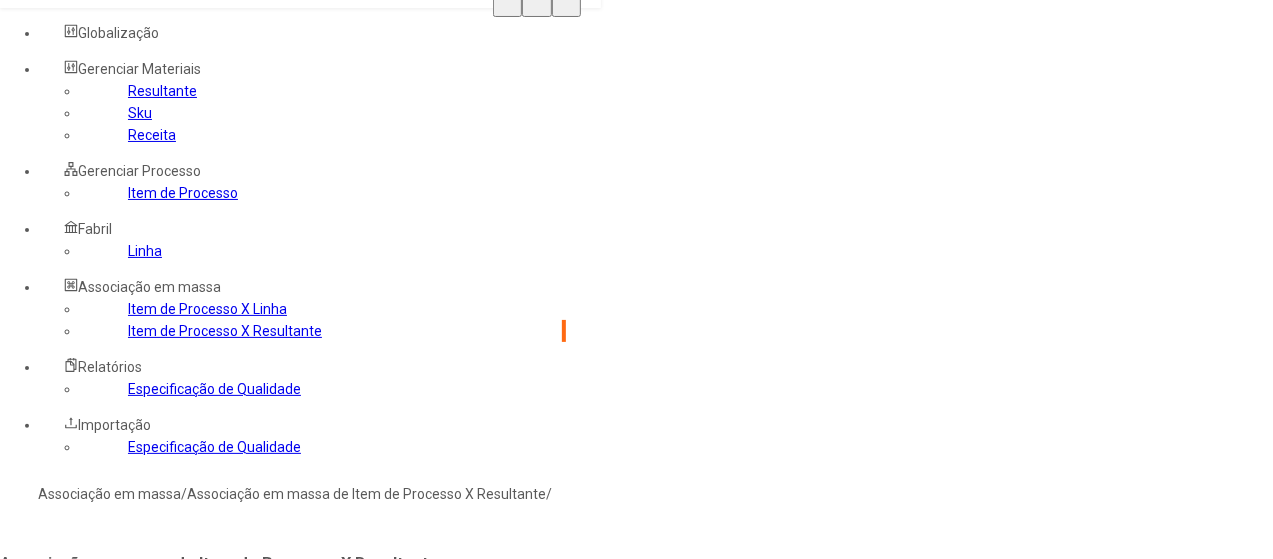 type on "****" 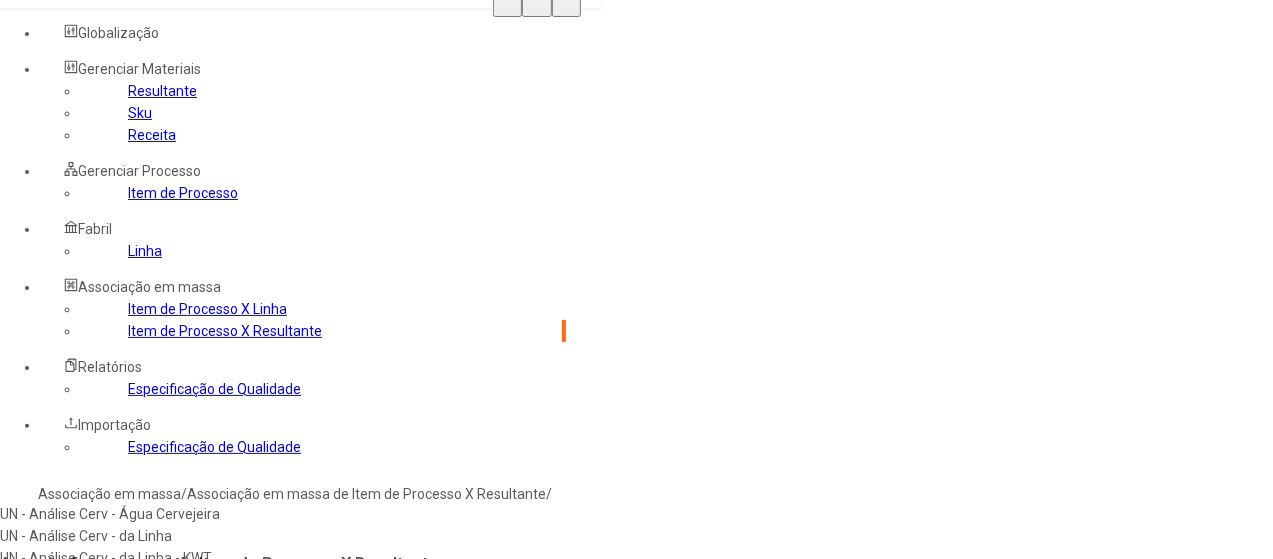 scroll, scrollTop: 64, scrollLeft: 0, axis: vertical 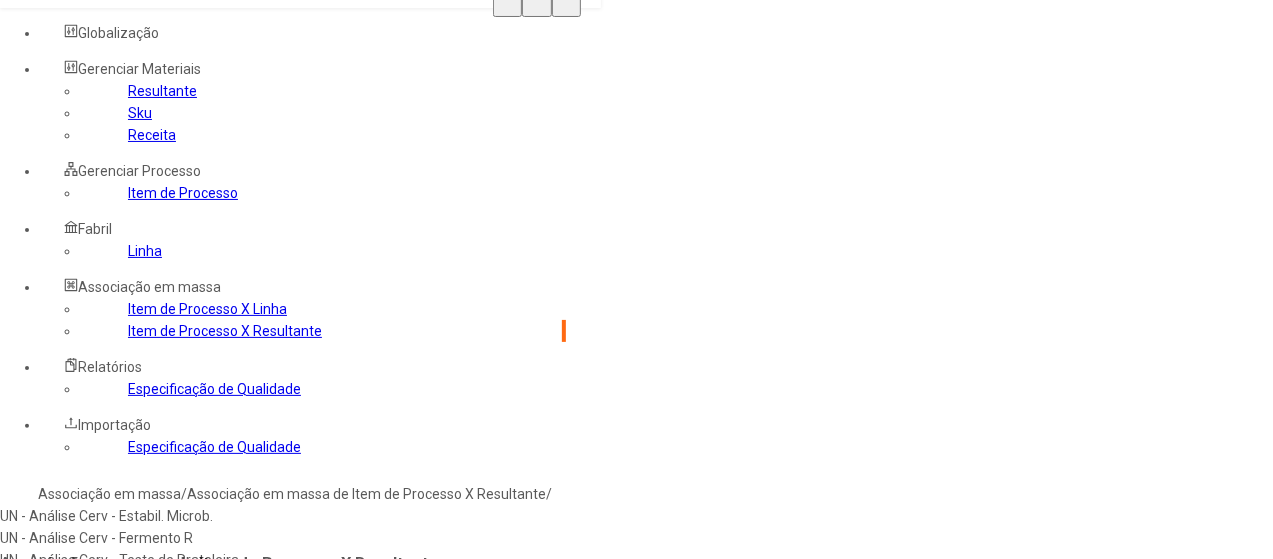 click on "Cerveja Retornável" at bounding box center (229, 626) 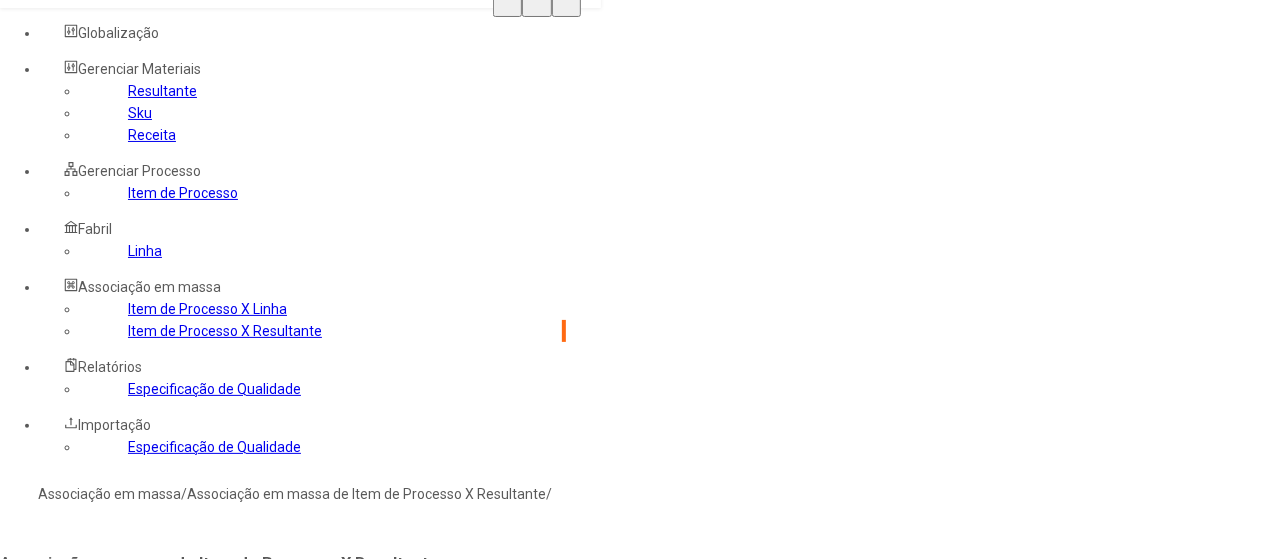 type on "****" 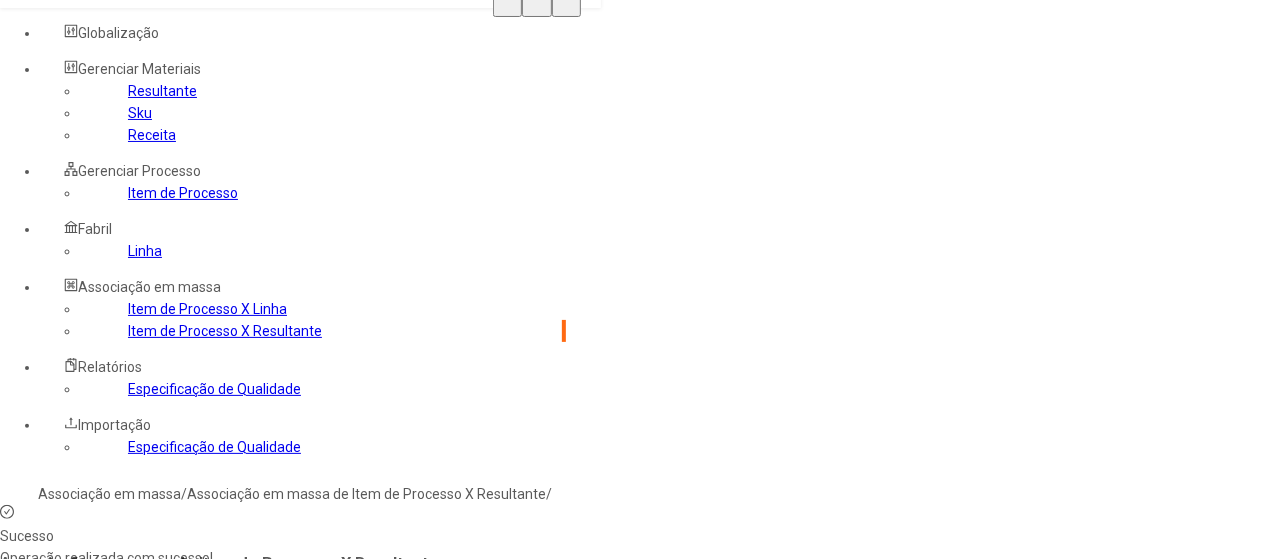 click at bounding box center (40, 628) 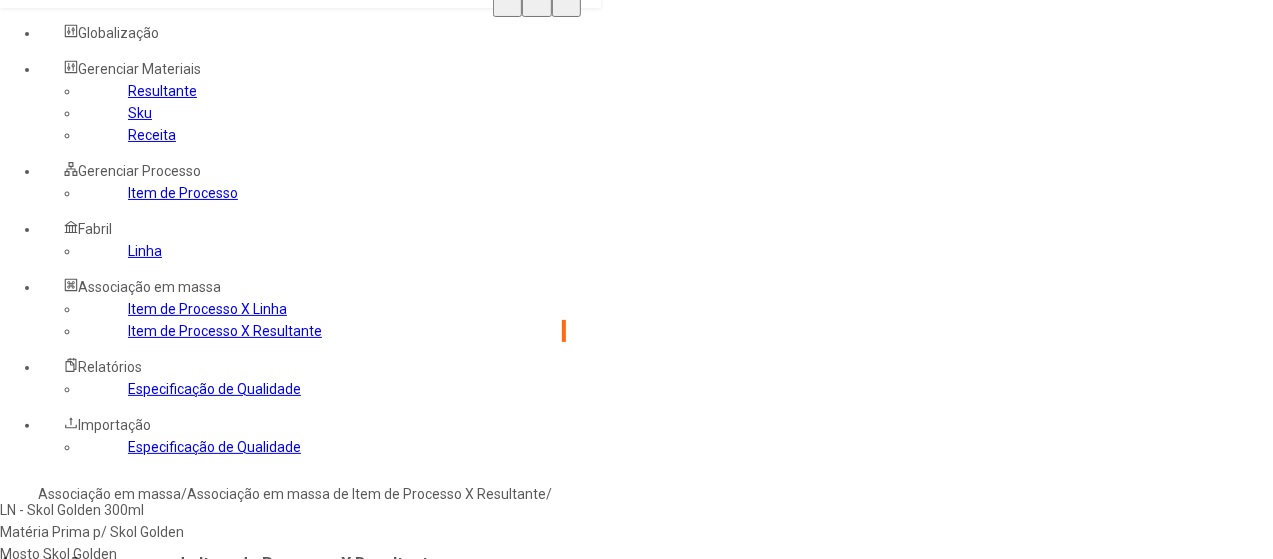 scroll, scrollTop: 96, scrollLeft: 0, axis: vertical 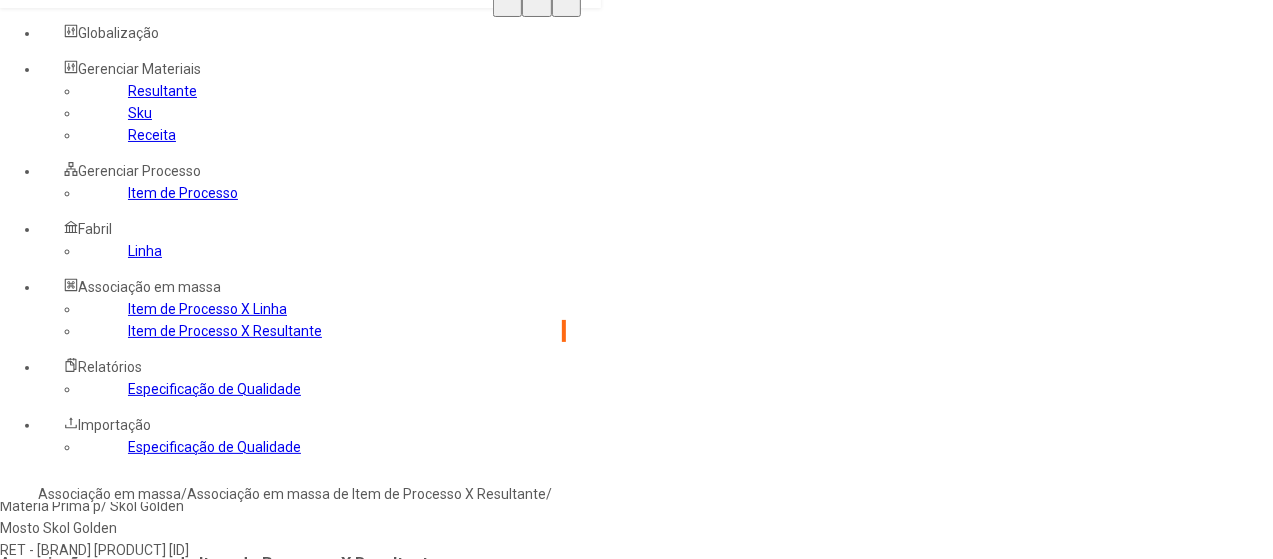 type on "**********" 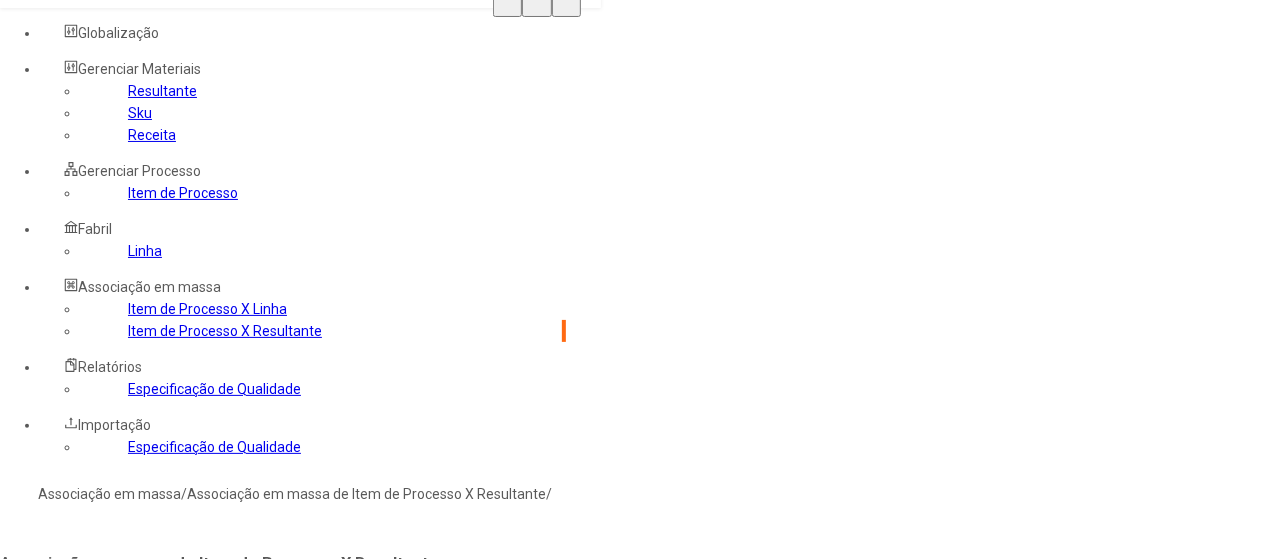 type on "****" 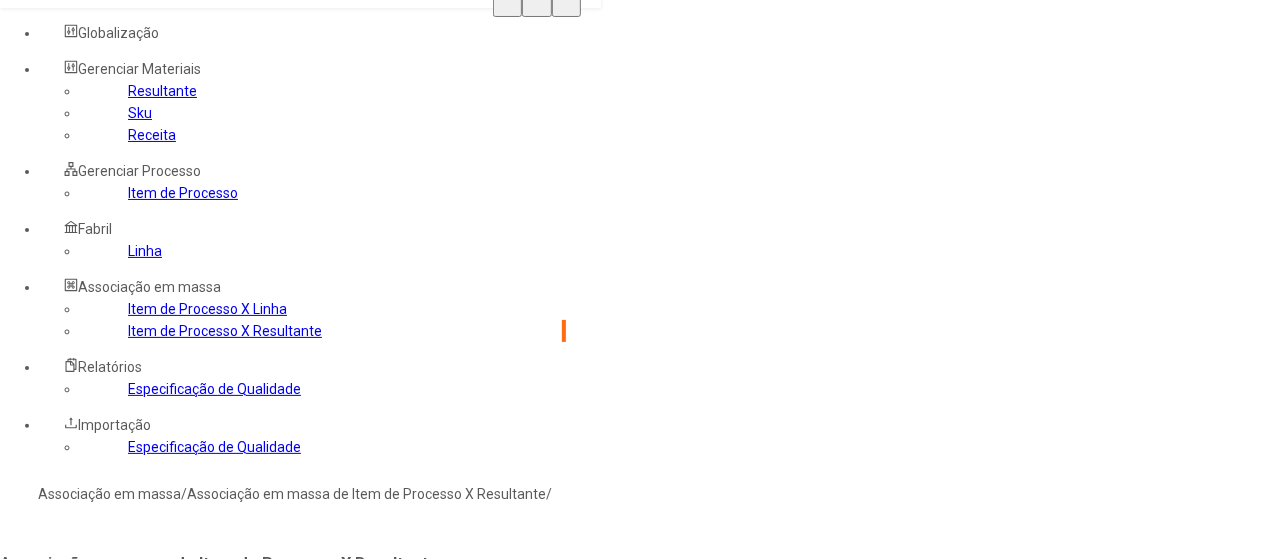 click on "Selecione os processos desejados" 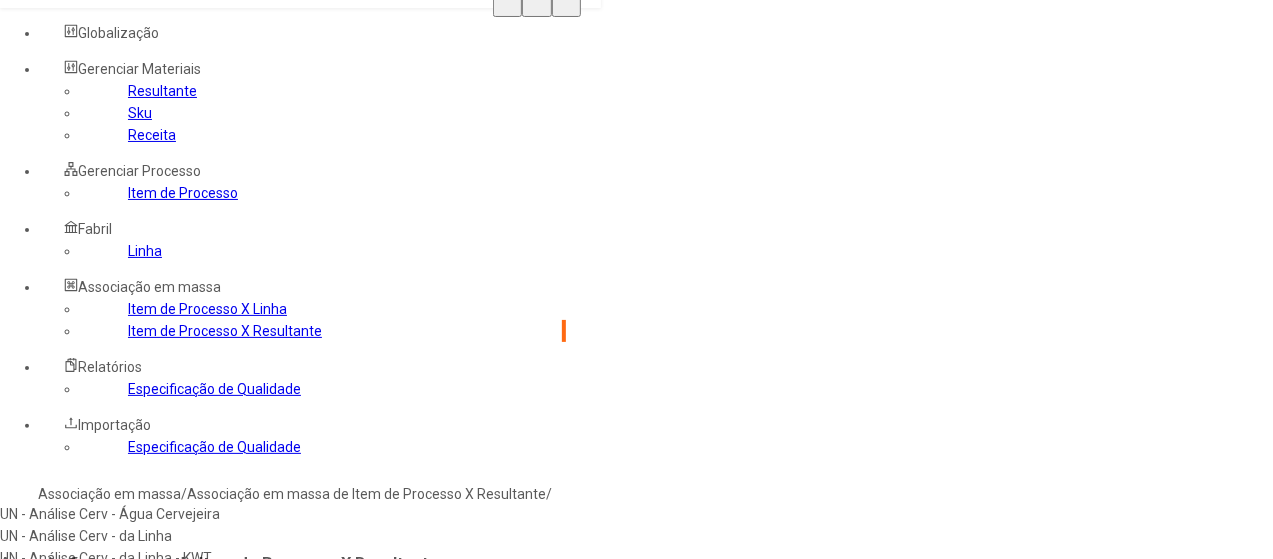 click on "UN - Análise Cerv - Água Cervejeira" at bounding box center (229, 514) 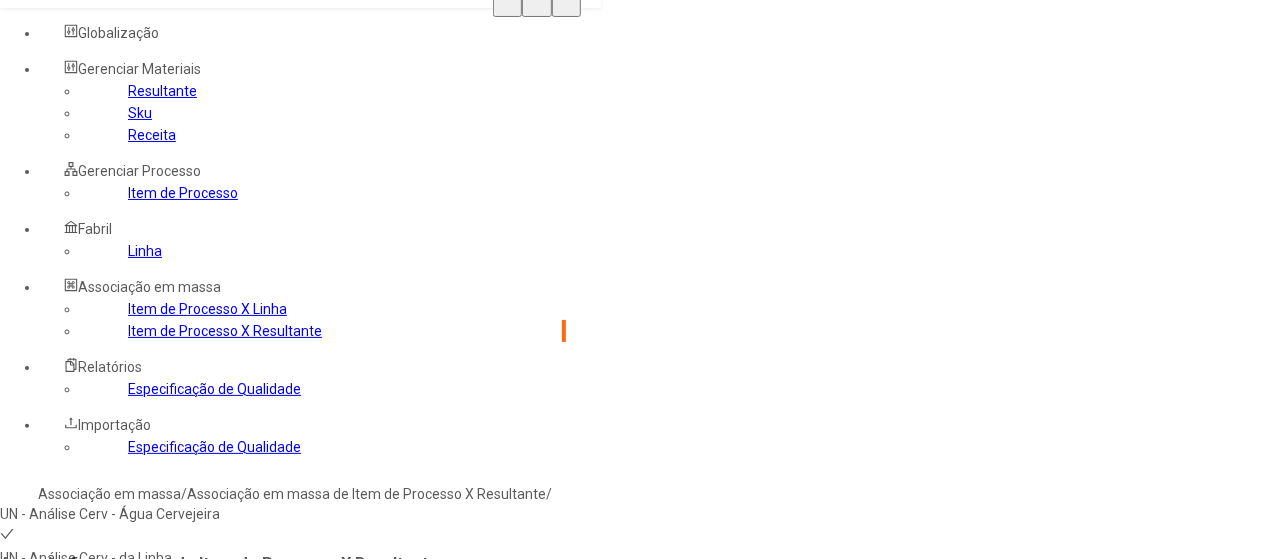 click on "UN - Análise Cerv - da Linha" at bounding box center (229, 558) 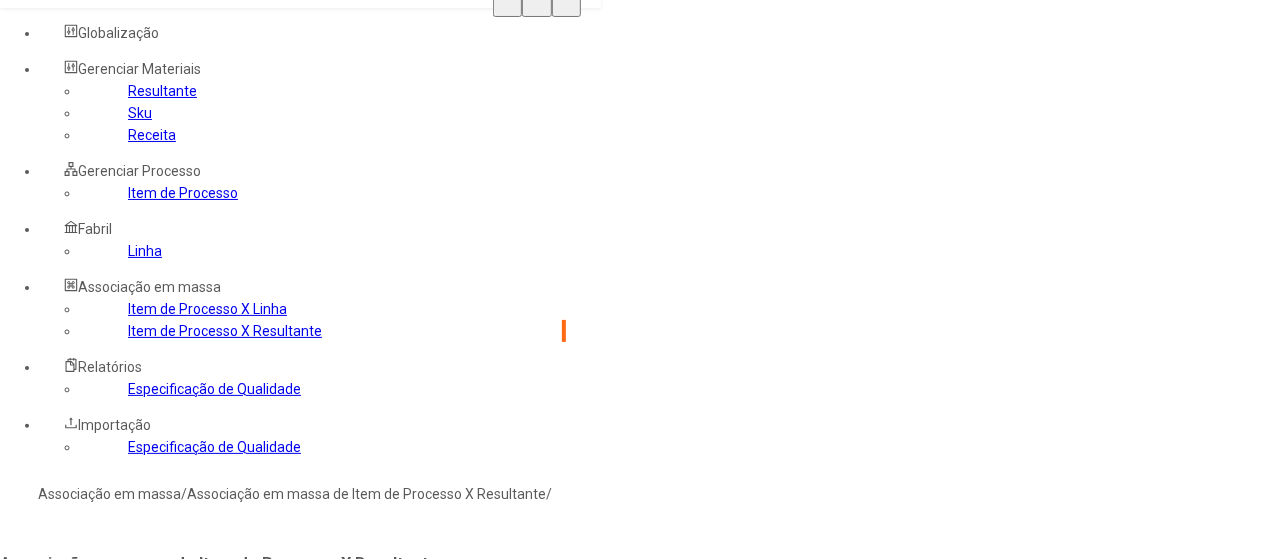 type on "****" 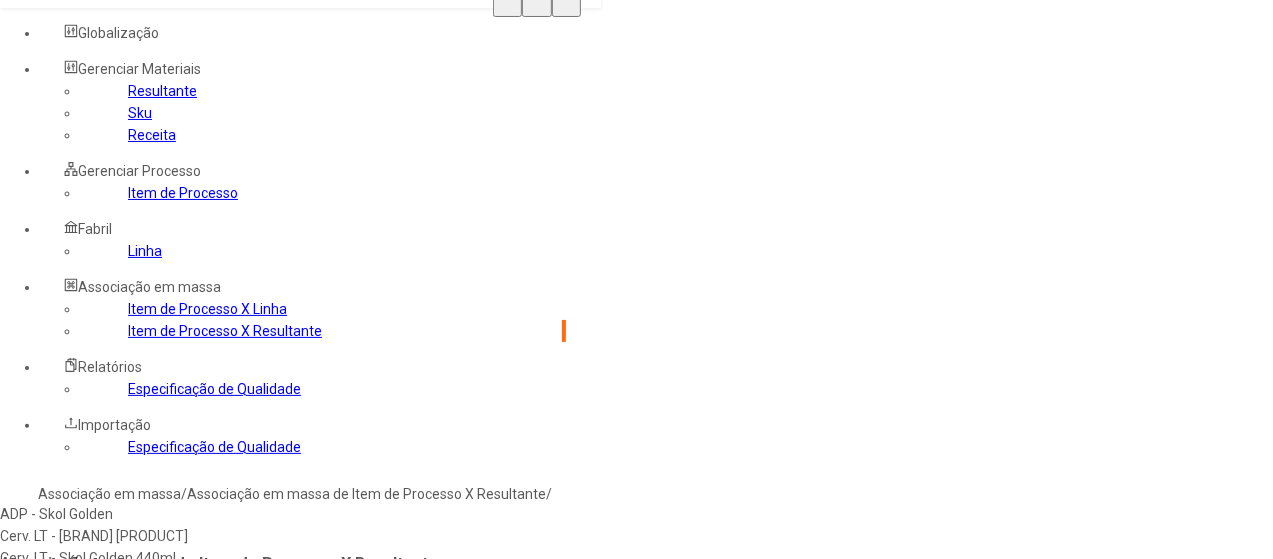 type on "**********" 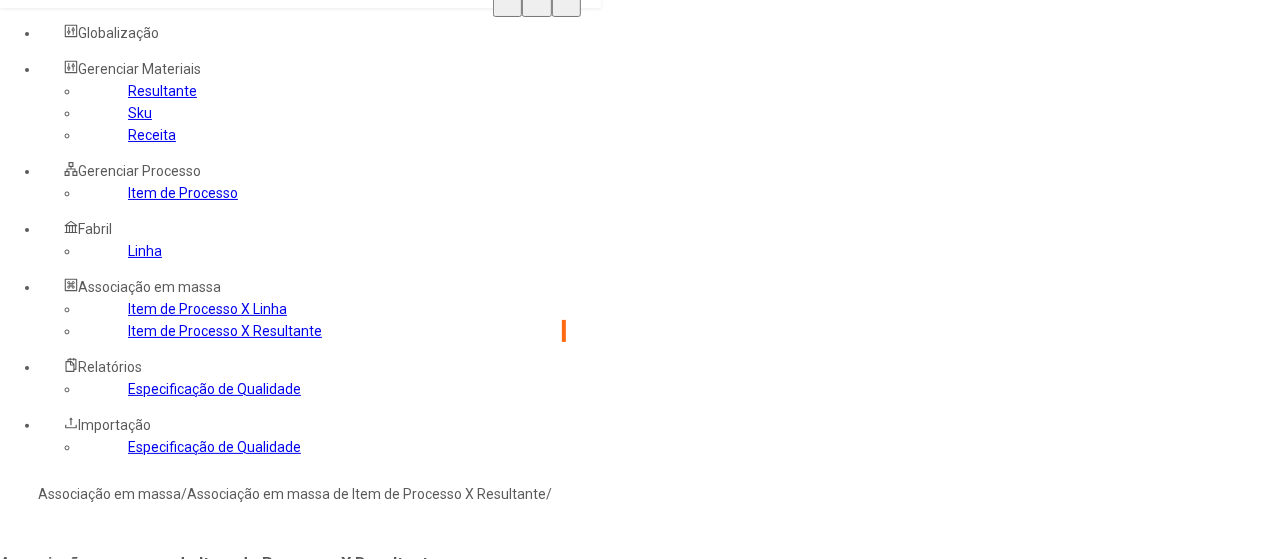 type on "****" 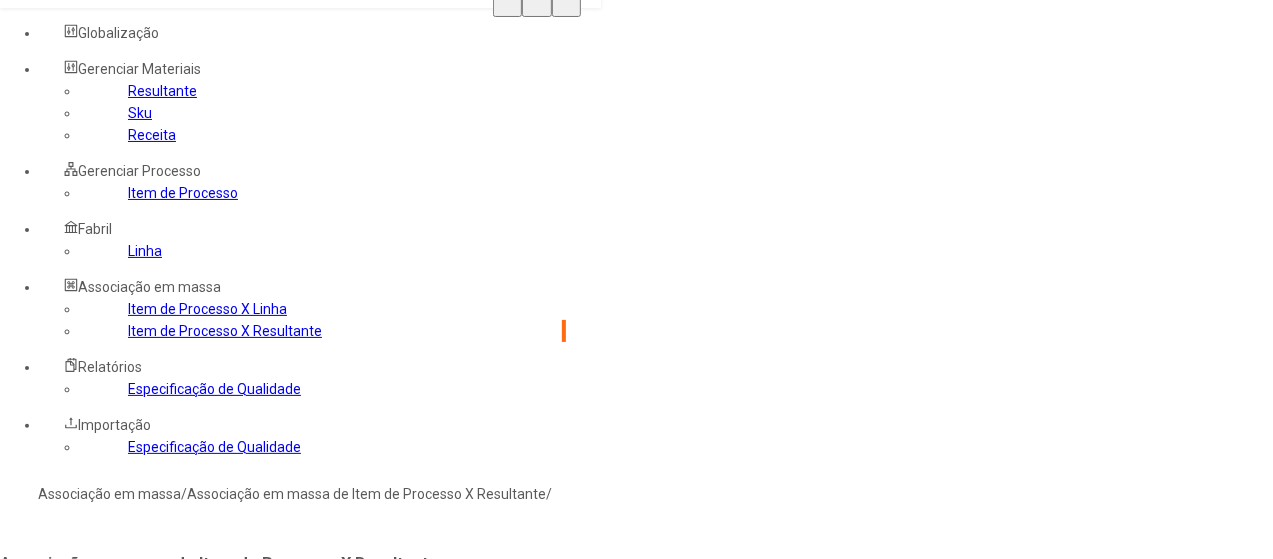 click on "Resultante Modelo **** RET - Skol Golden 620mL (ABC) Resultante Destino  Resultante Destino  Processos Modelo     Selecione os processos desejados  Concluir associação" 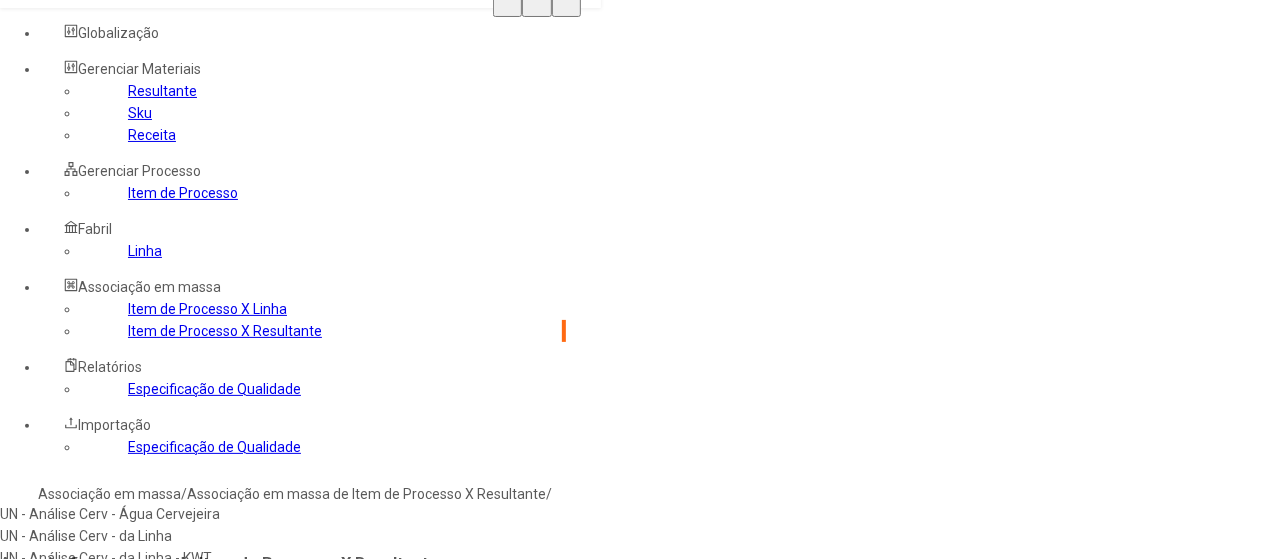 scroll, scrollTop: 32, scrollLeft: 0, axis: vertical 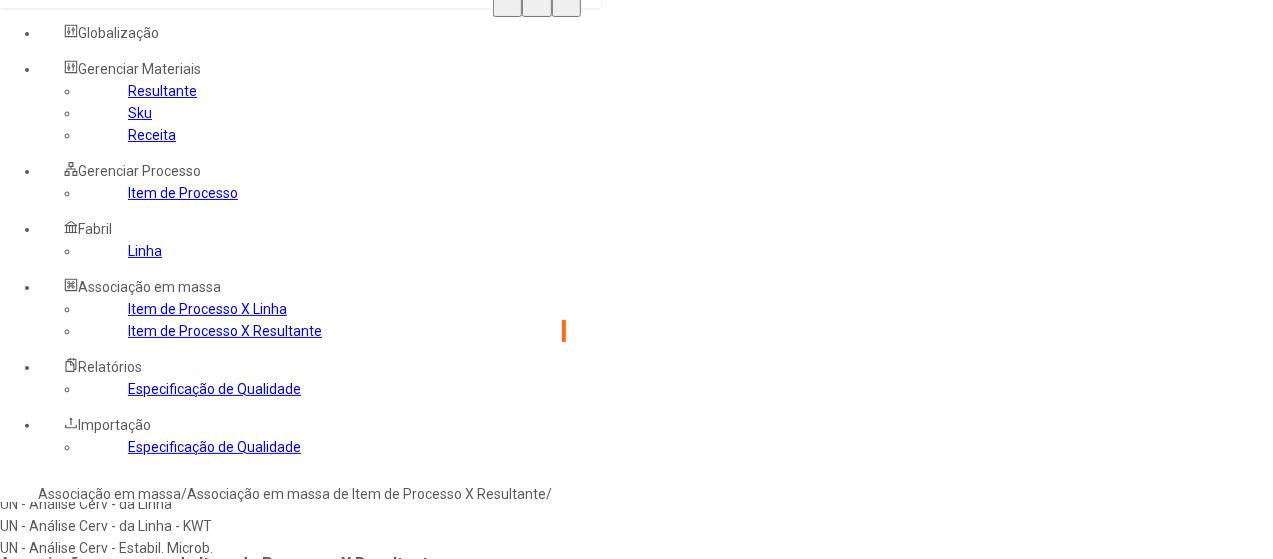 click on "Inmetro (ABC)" at bounding box center [229, 614] 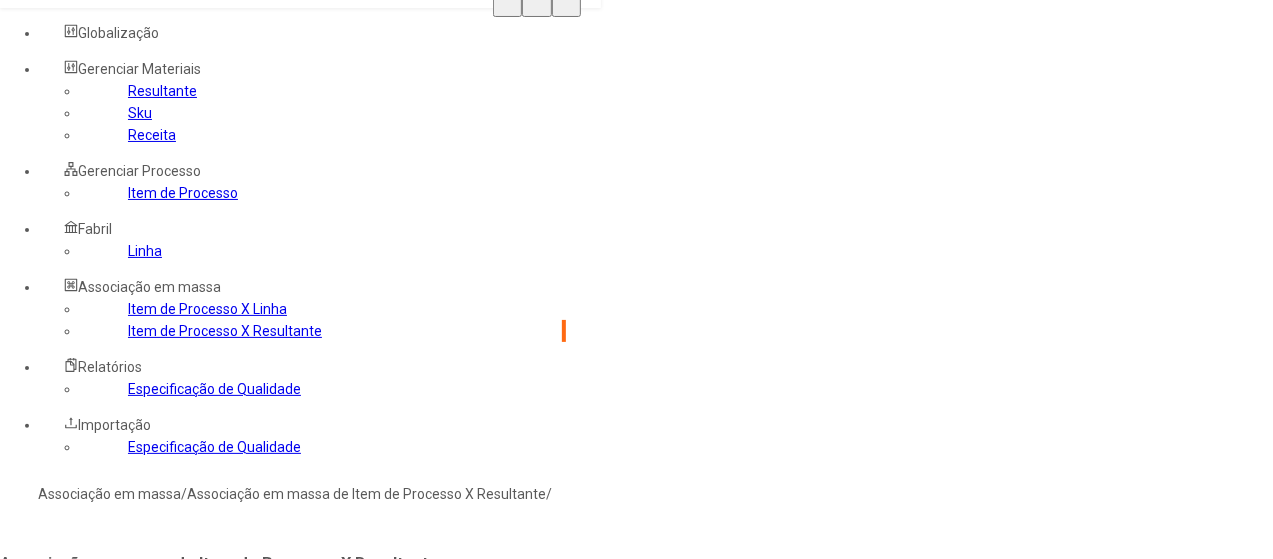type on "****" 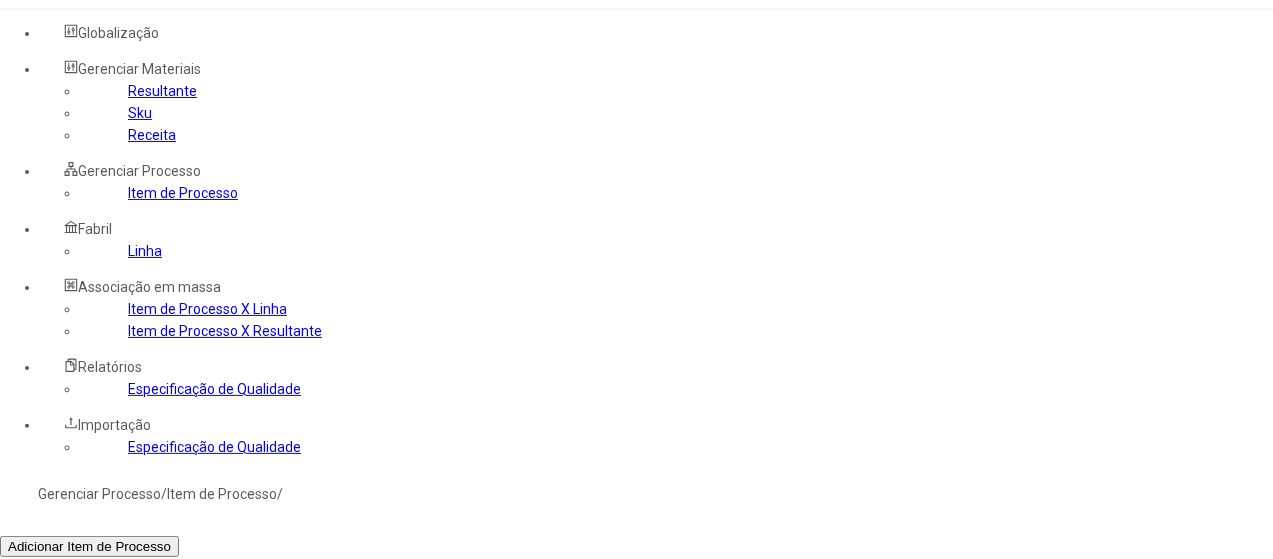 click 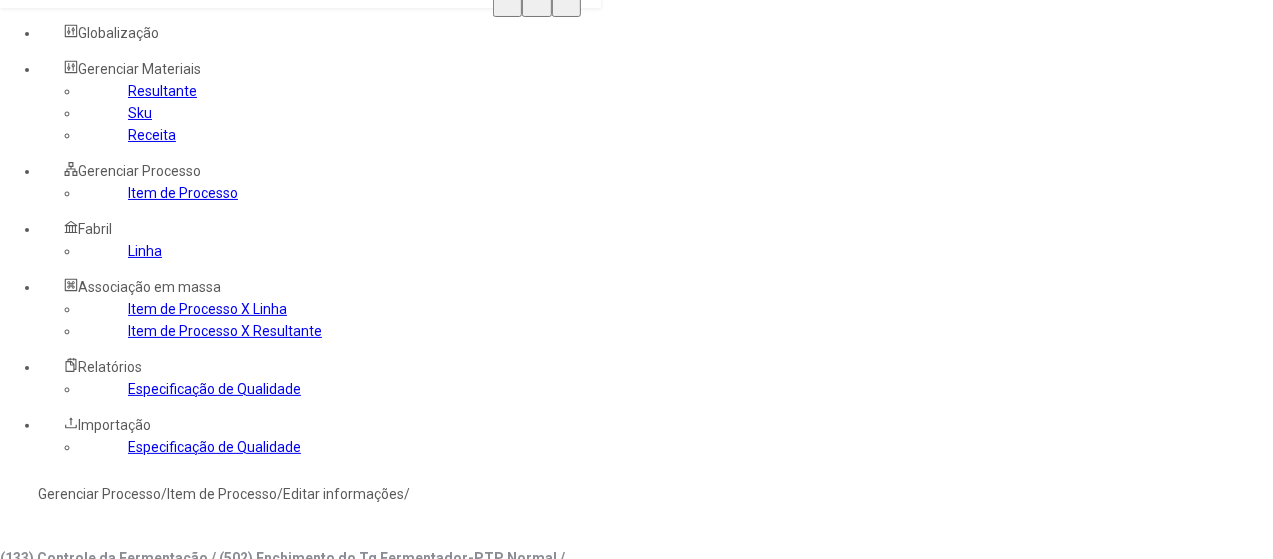 type on "***" 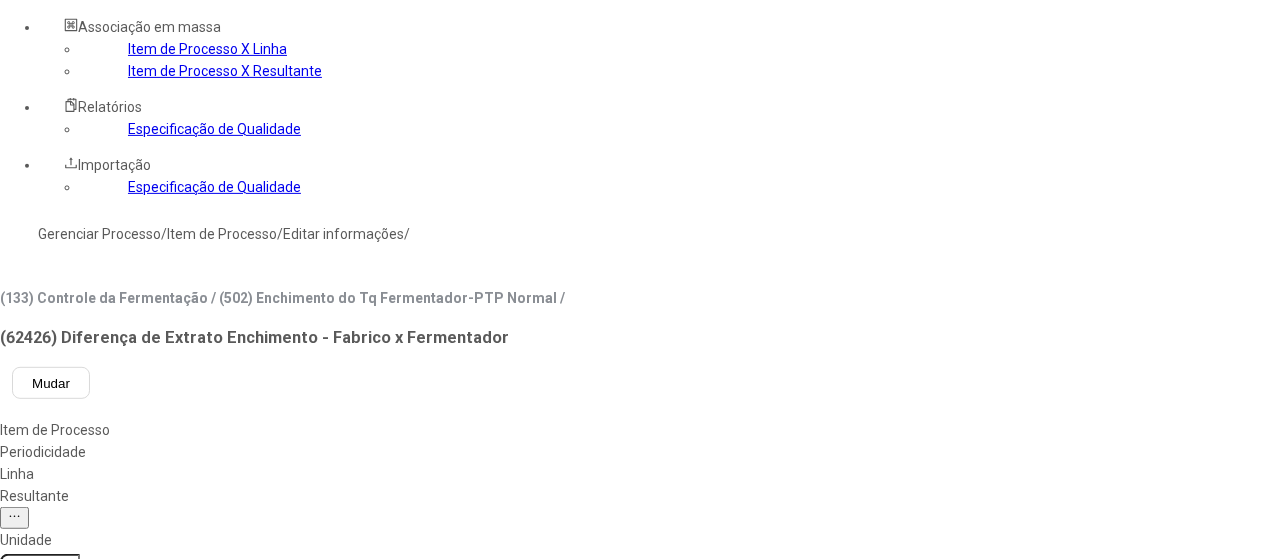 scroll, scrollTop: 318, scrollLeft: 0, axis: vertical 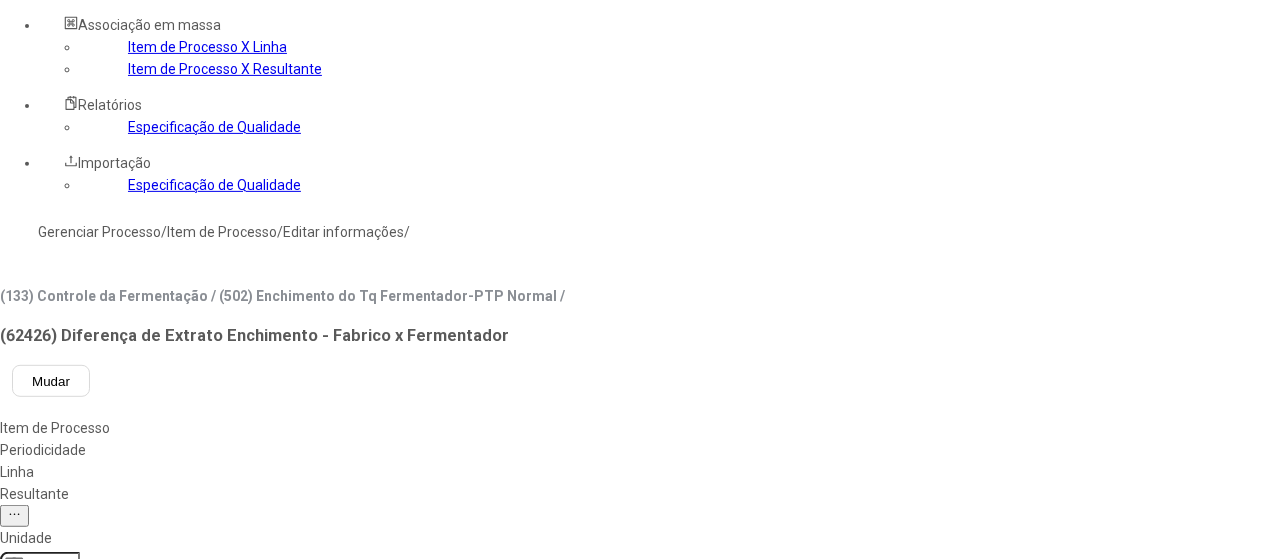 click 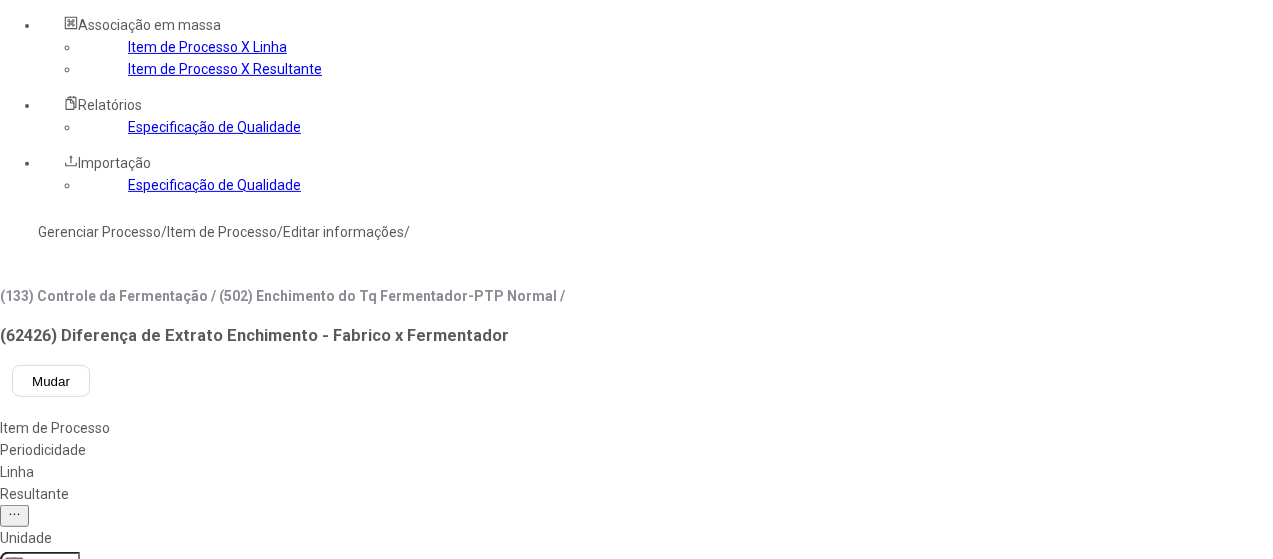 scroll, scrollTop: 652, scrollLeft: 0, axis: vertical 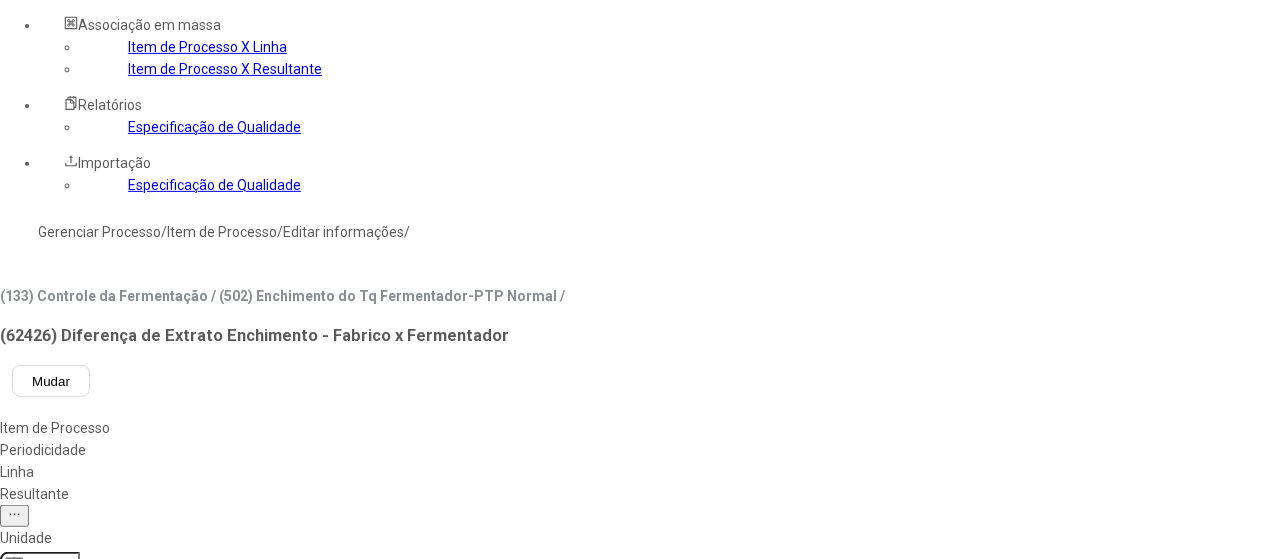 click 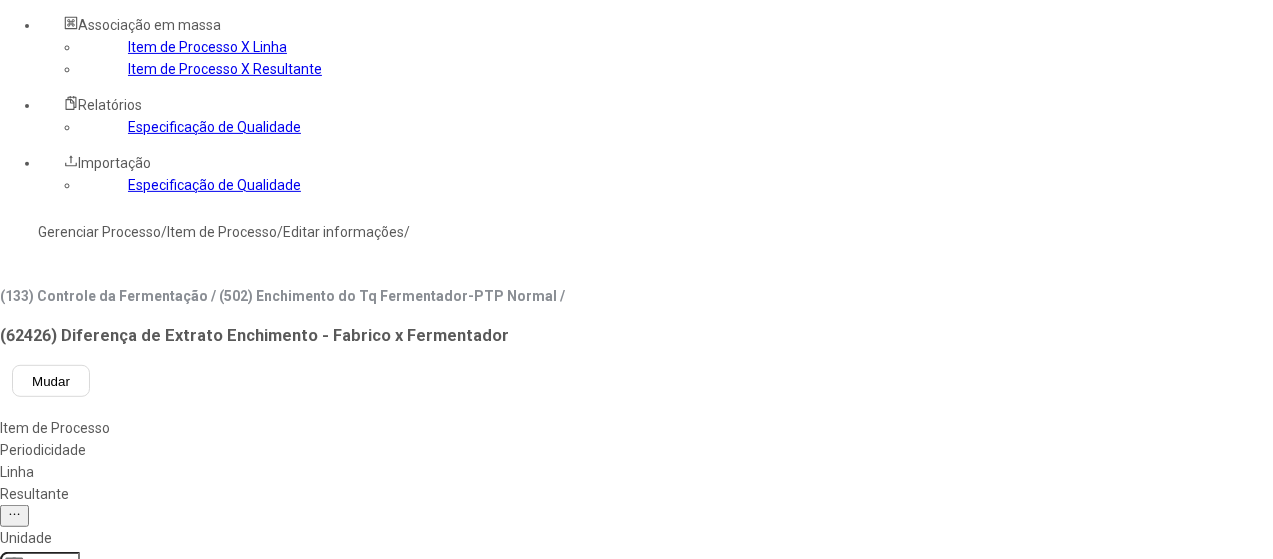 scroll, scrollTop: 600, scrollLeft: 0, axis: vertical 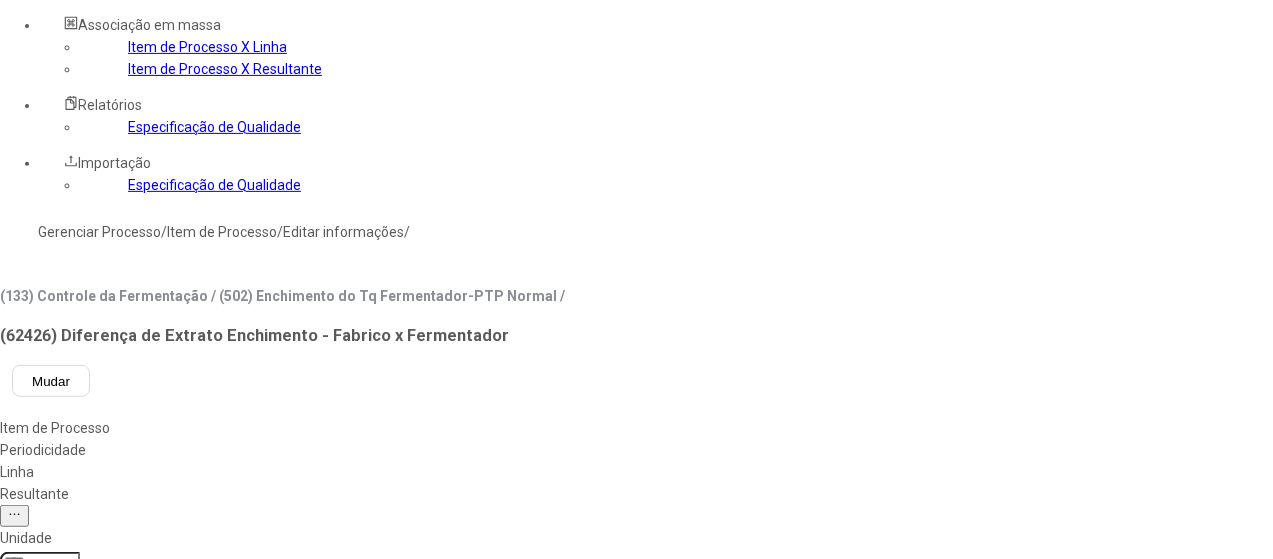 click 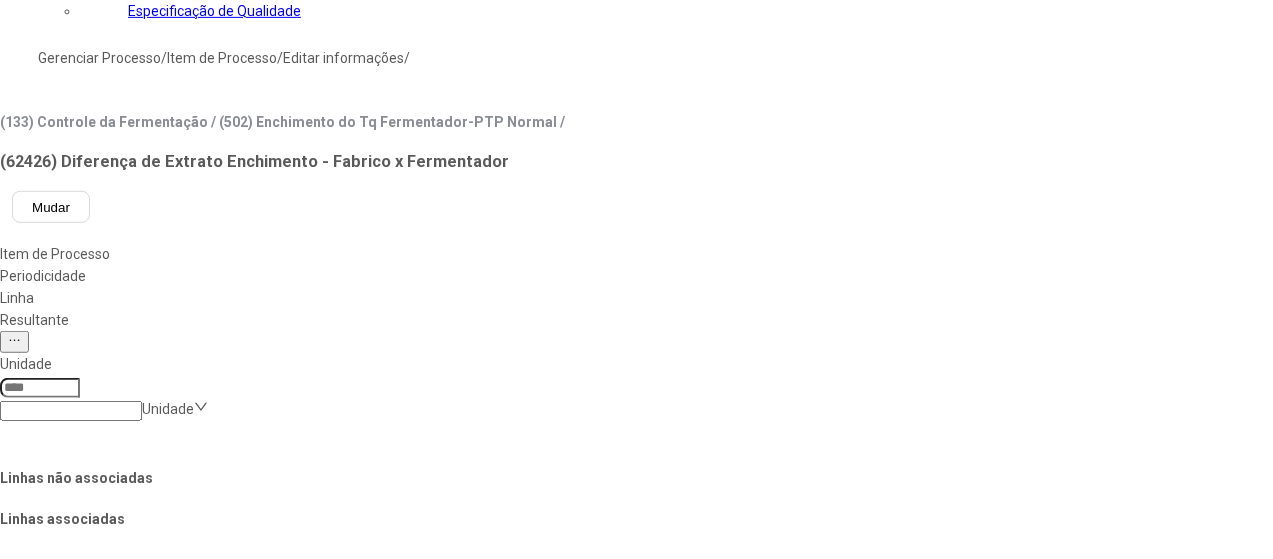 scroll, scrollTop: 494, scrollLeft: 0, axis: vertical 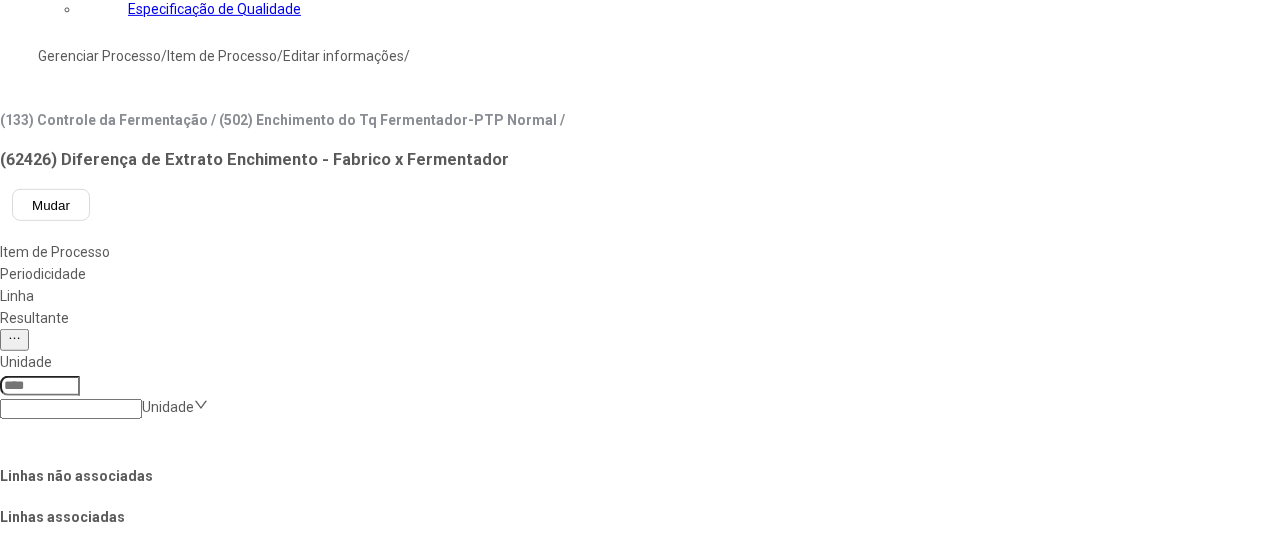 click 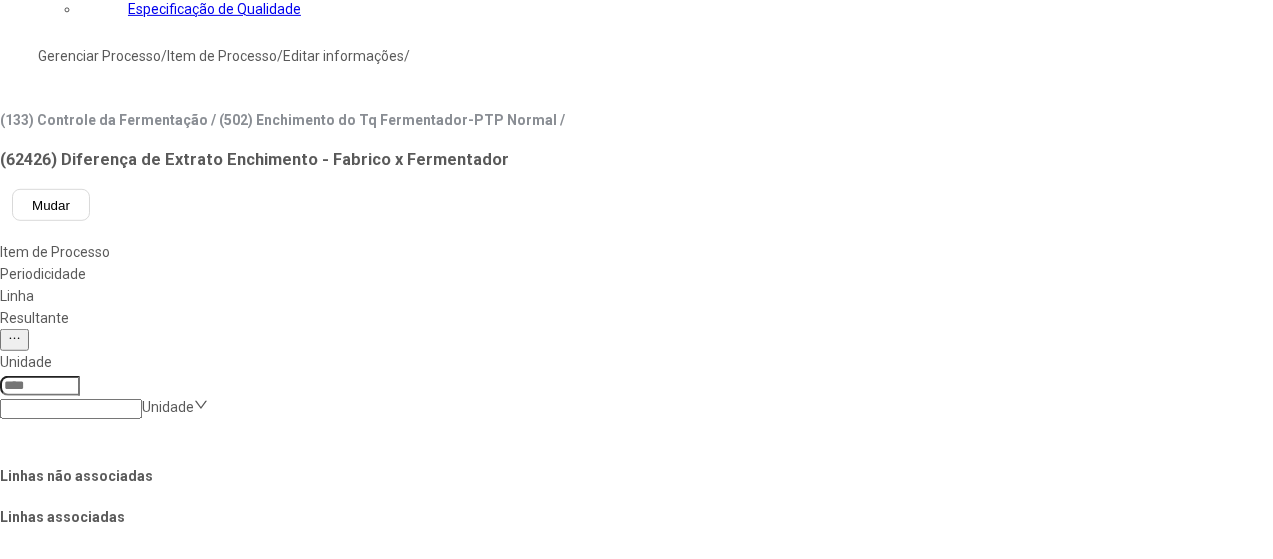 scroll, scrollTop: 318, scrollLeft: 0, axis: vertical 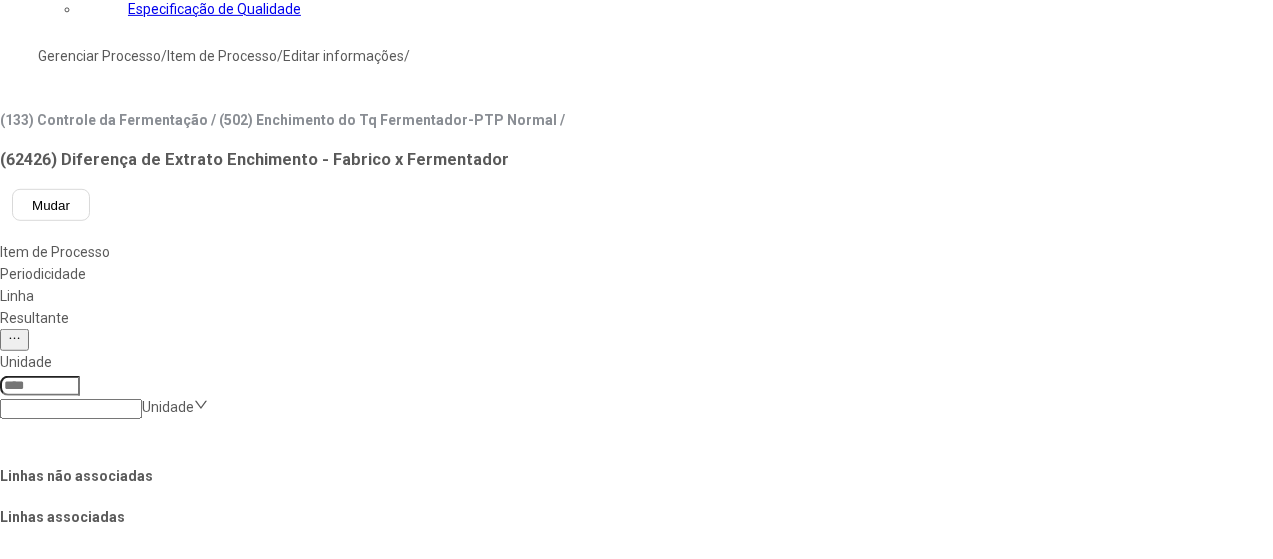 click on "Salvar Alterações" 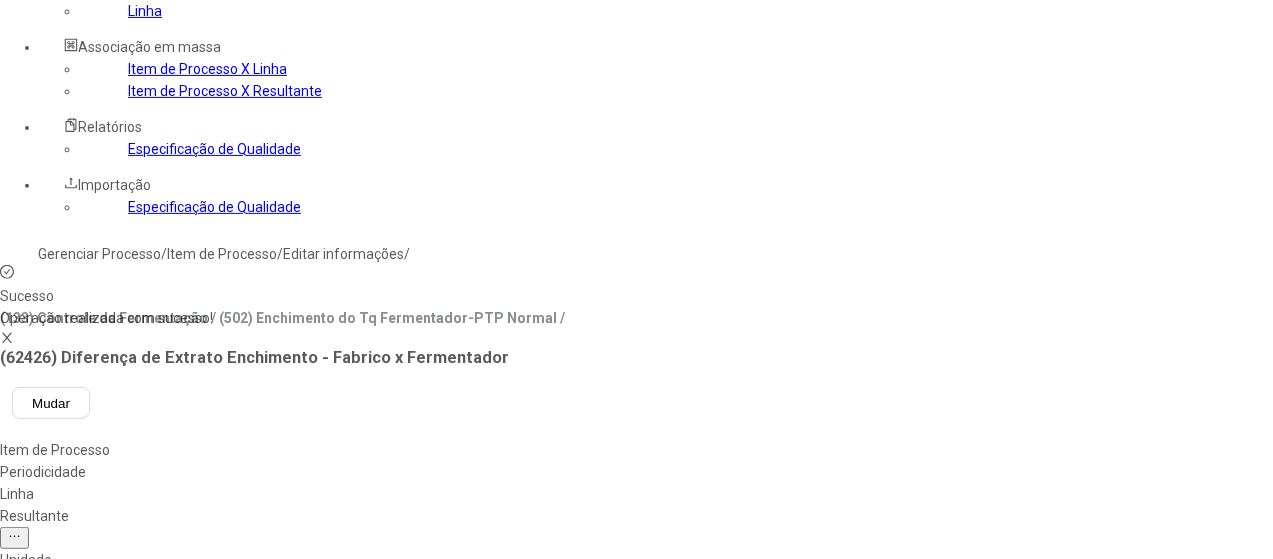 scroll, scrollTop: 294, scrollLeft: 0, axis: vertical 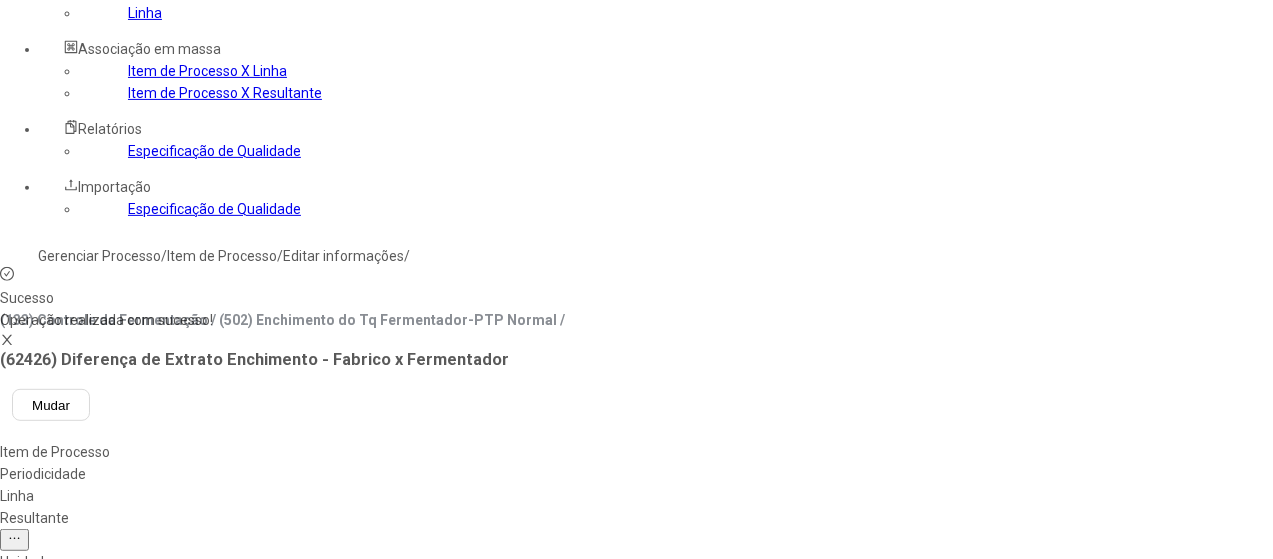 drag, startPoint x: 404, startPoint y: 191, endPoint x: 293, endPoint y: 189, distance: 111.01801 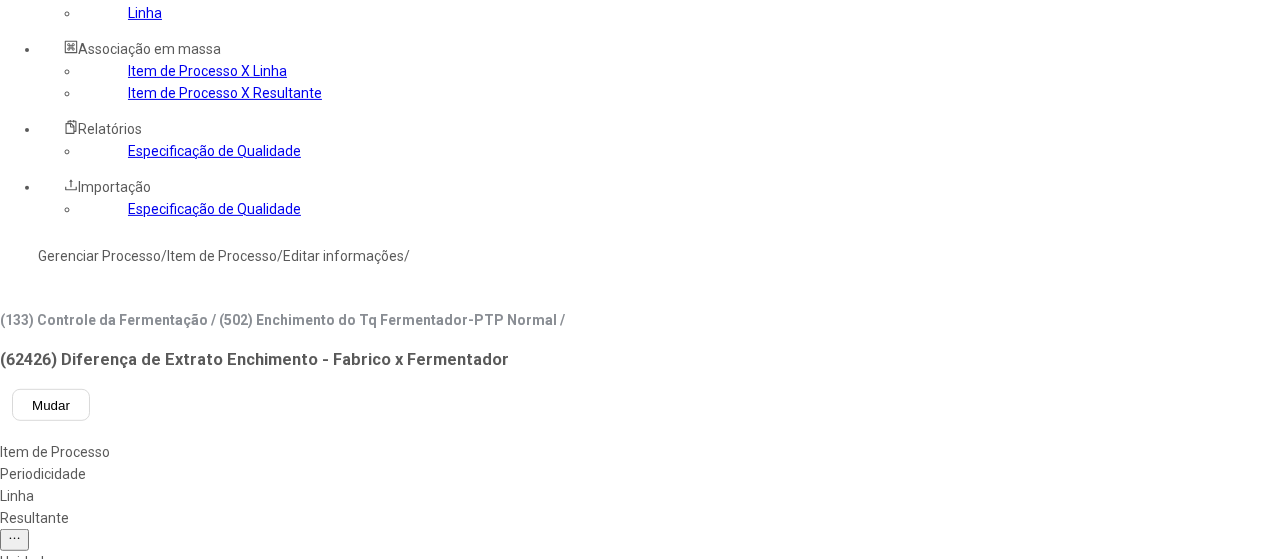 type on "**********" 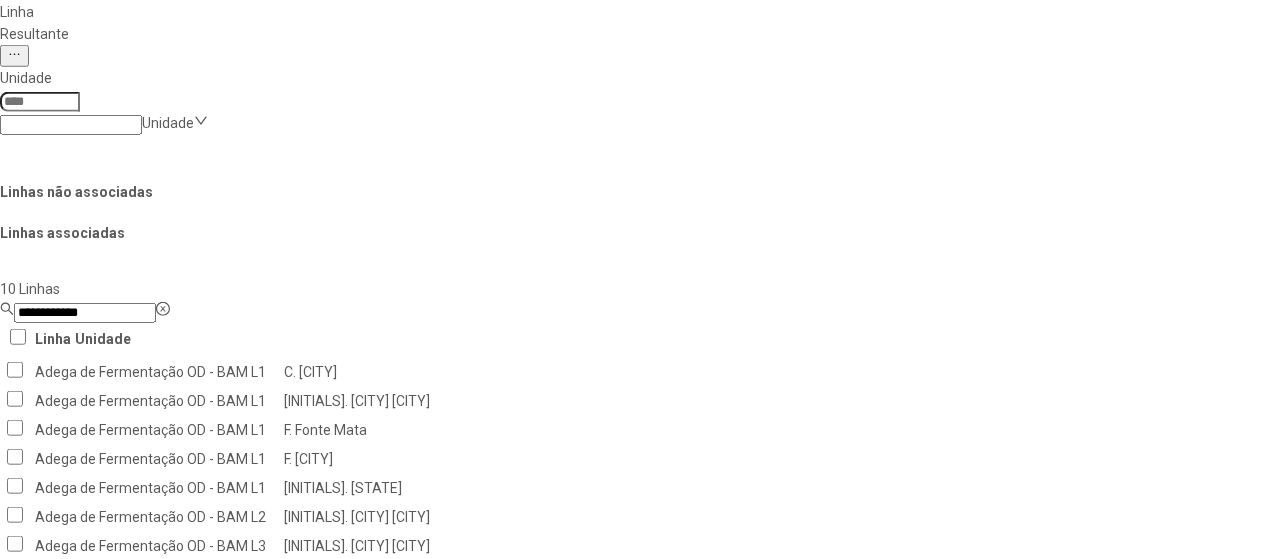 scroll, scrollTop: 884, scrollLeft: 0, axis: vertical 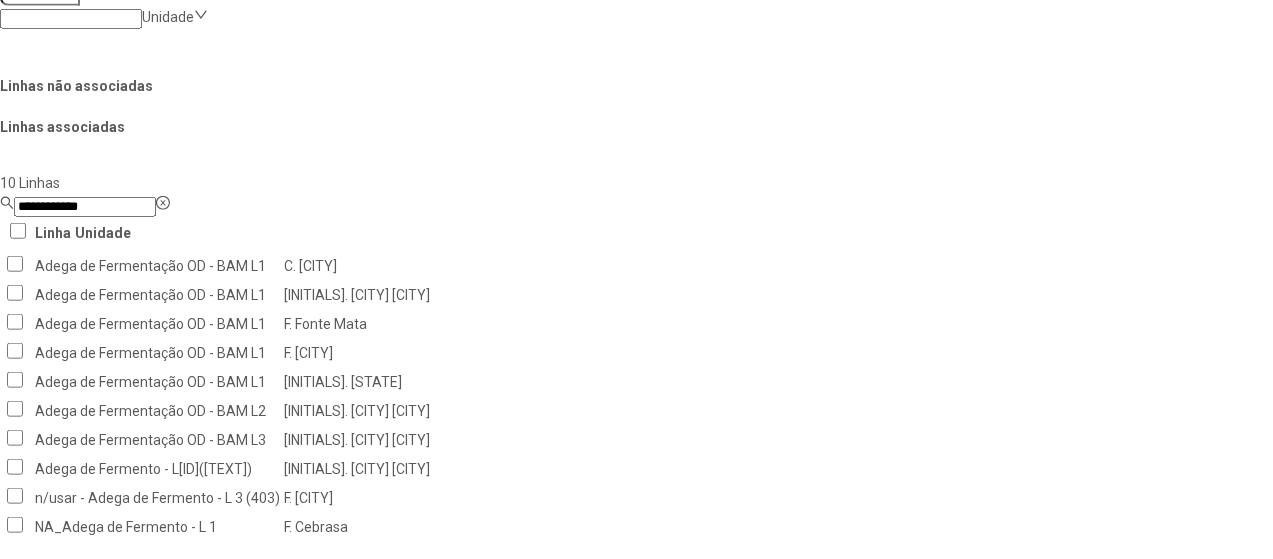 click on "Salvar Alterações" 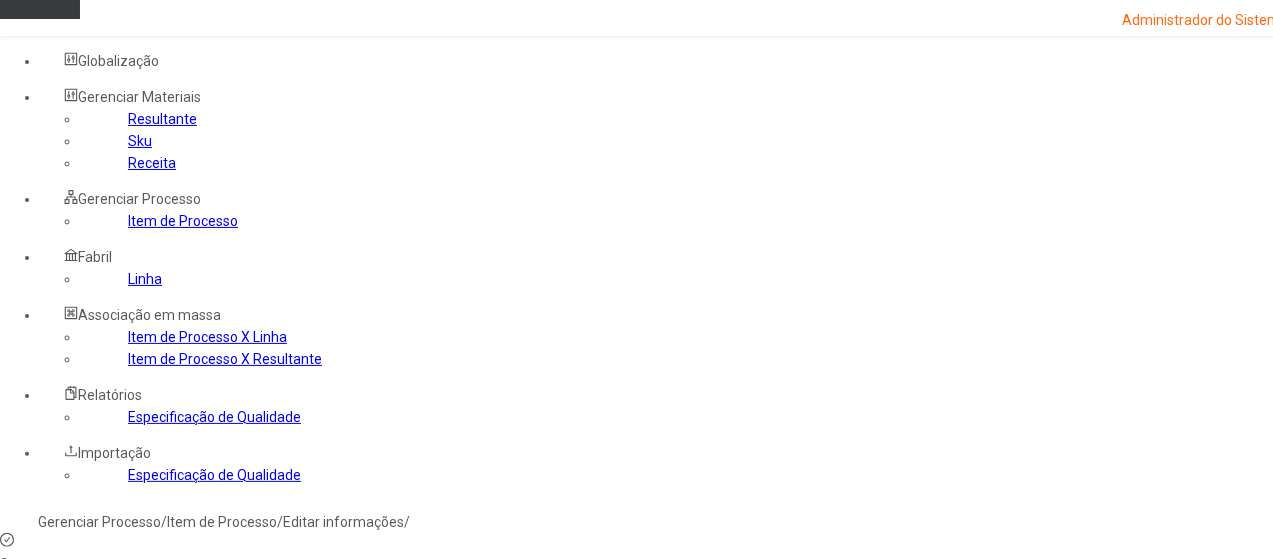 scroll, scrollTop: 24, scrollLeft: 0, axis: vertical 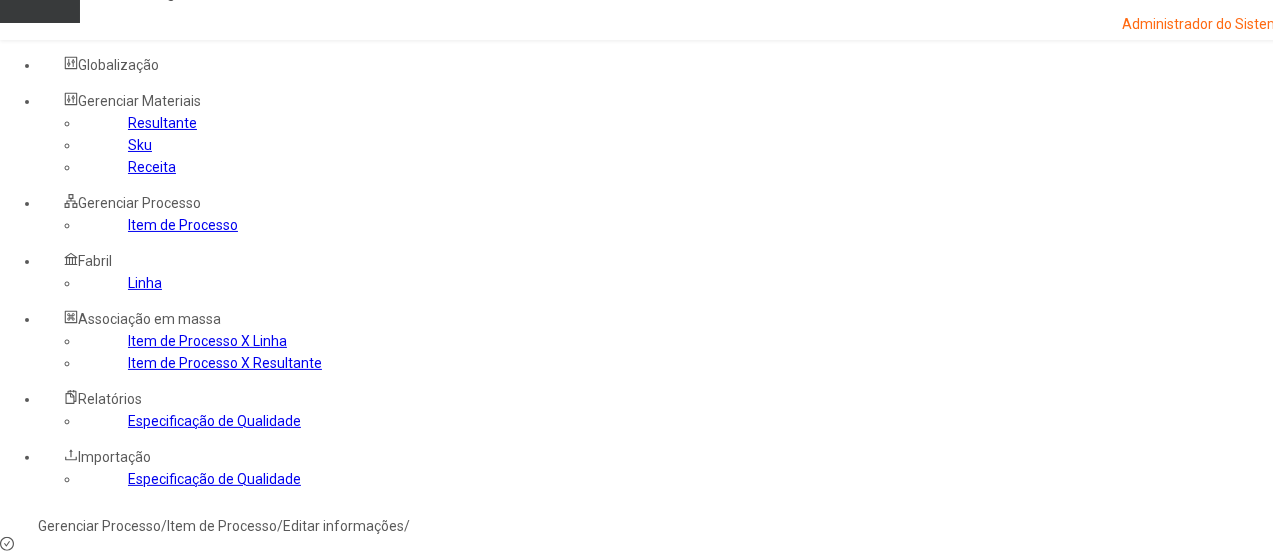 click on "Resultante" 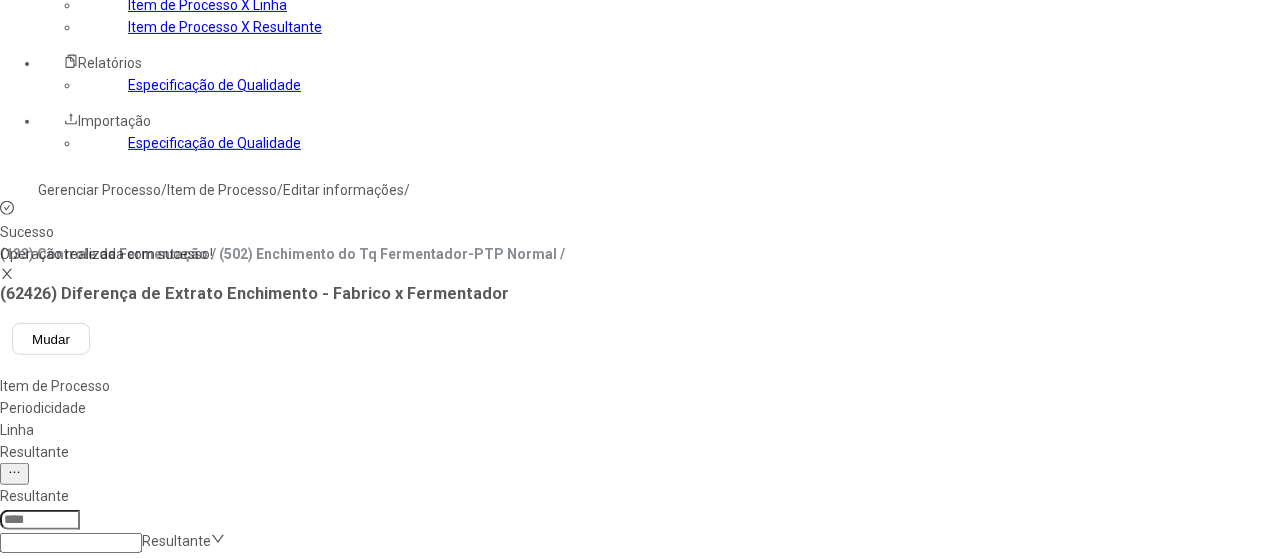 scroll, scrollTop: 366, scrollLeft: 0, axis: vertical 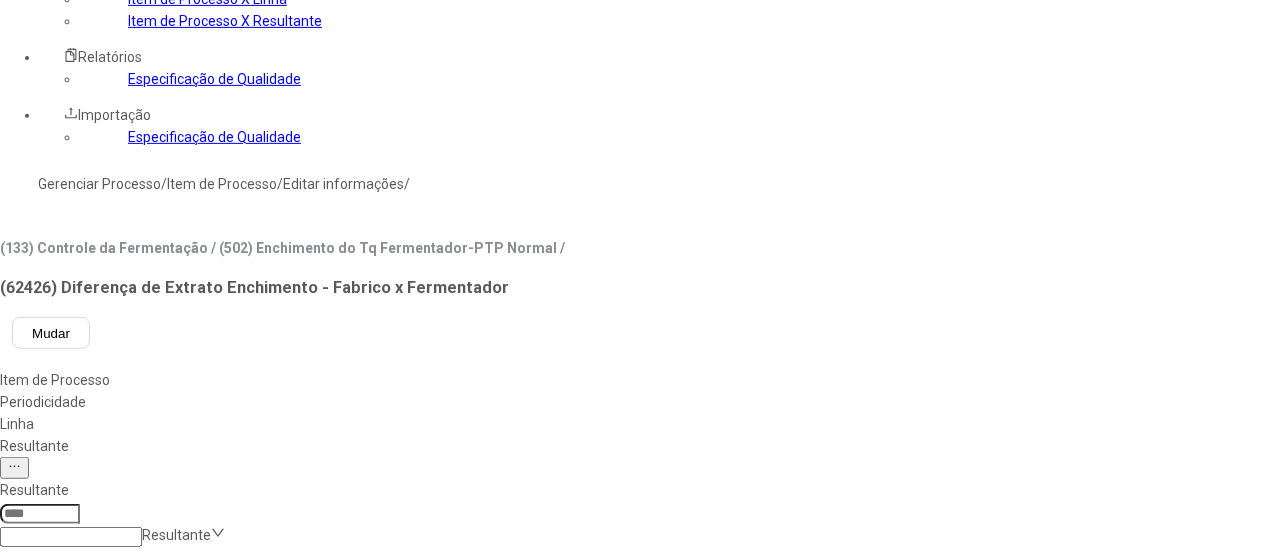 click 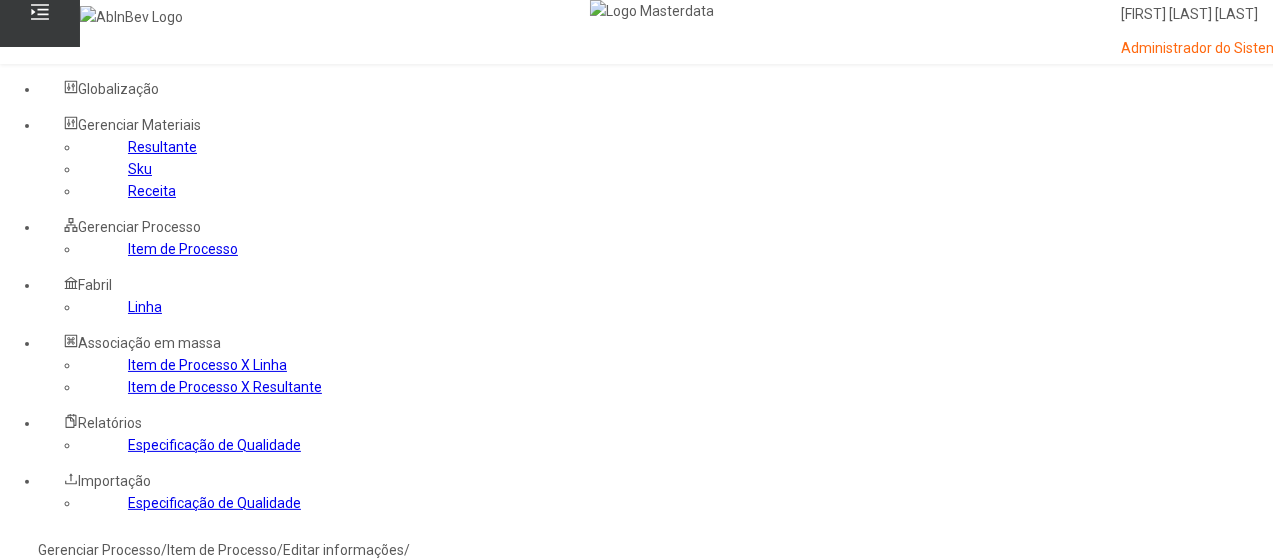 click on "Gerenciar Processo" 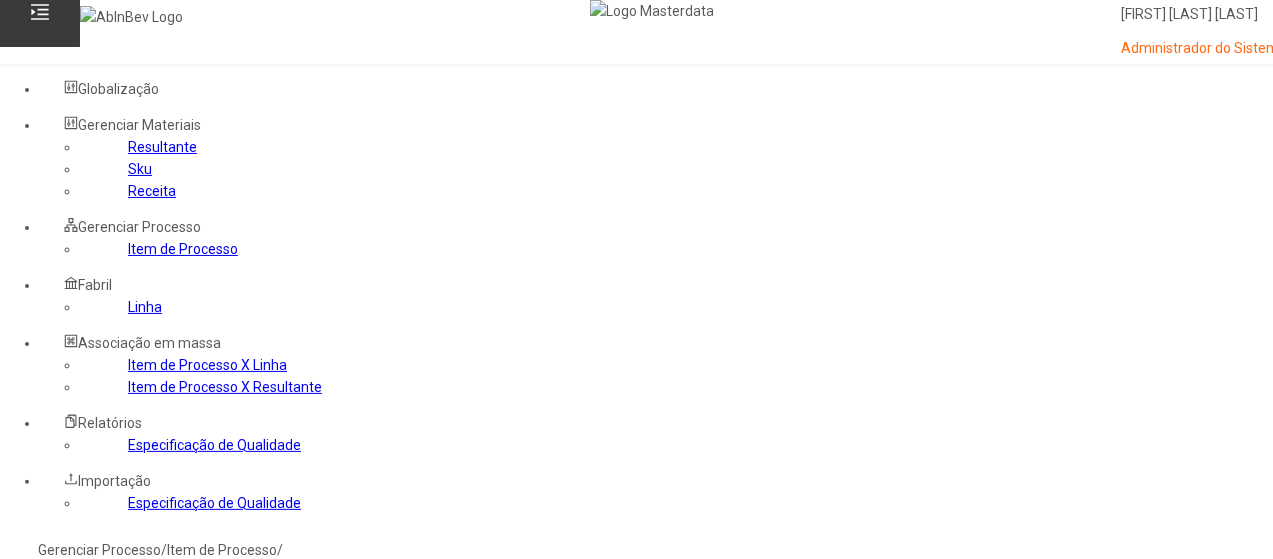 click 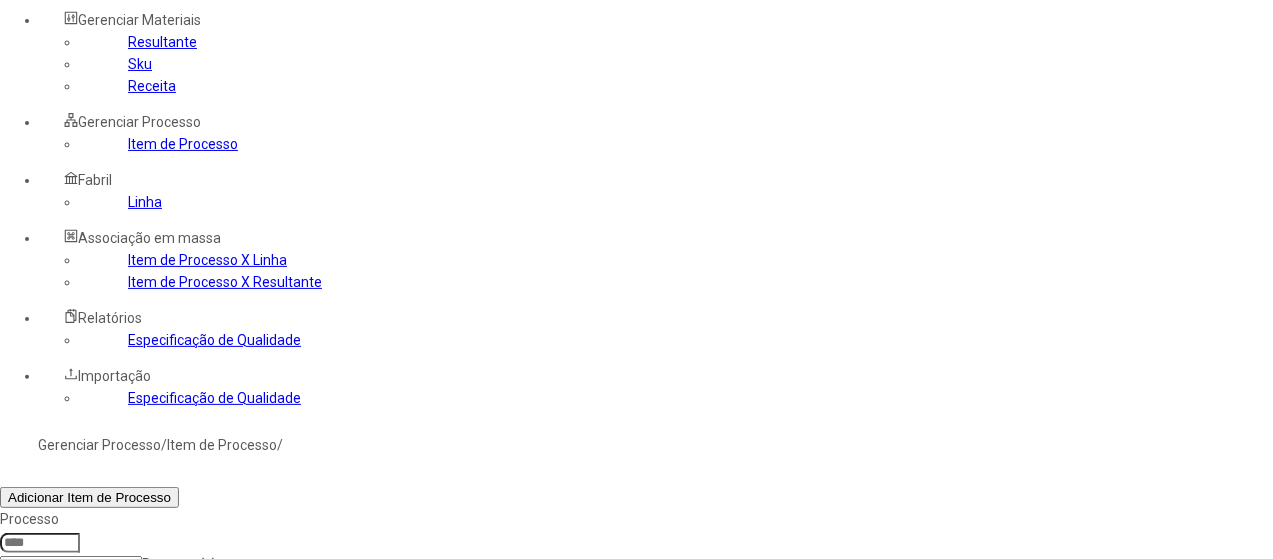 scroll, scrollTop: 112, scrollLeft: 0, axis: vertical 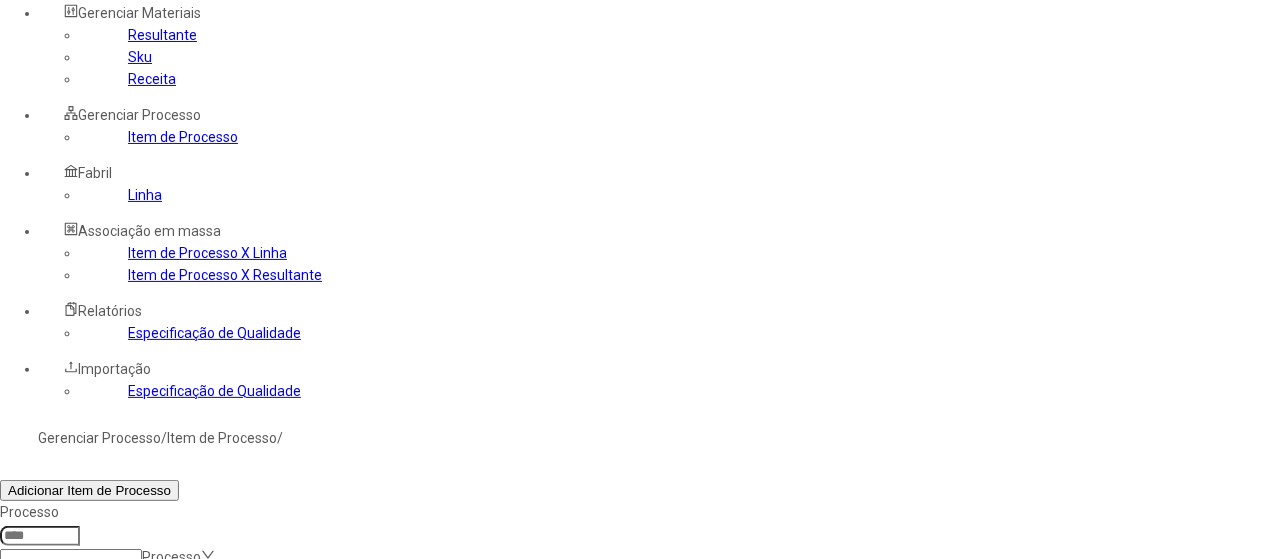 click 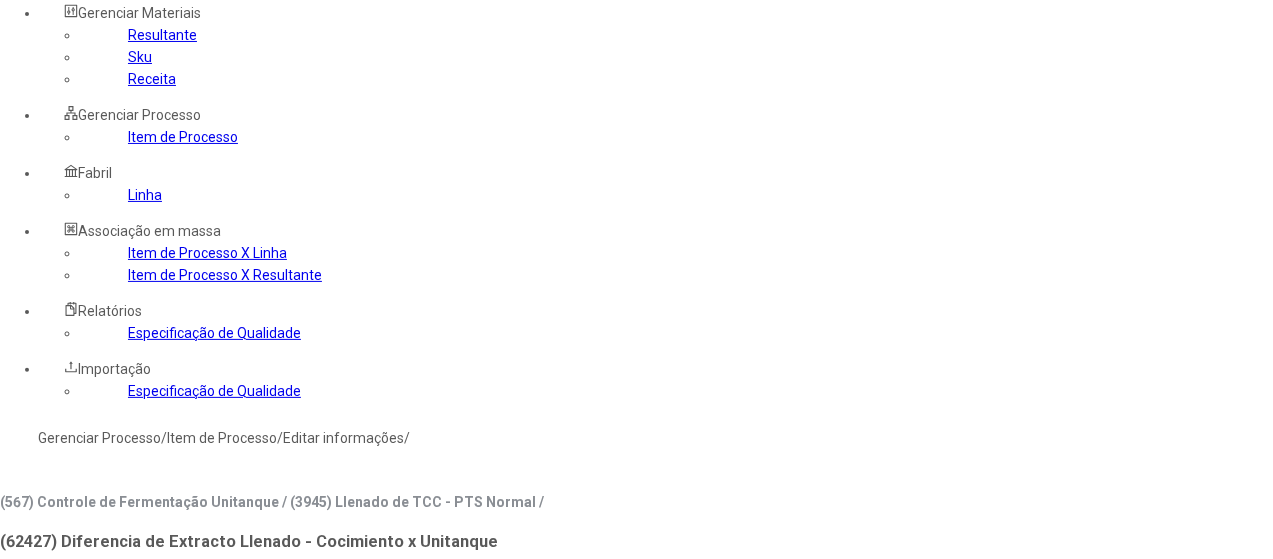 type on "****" 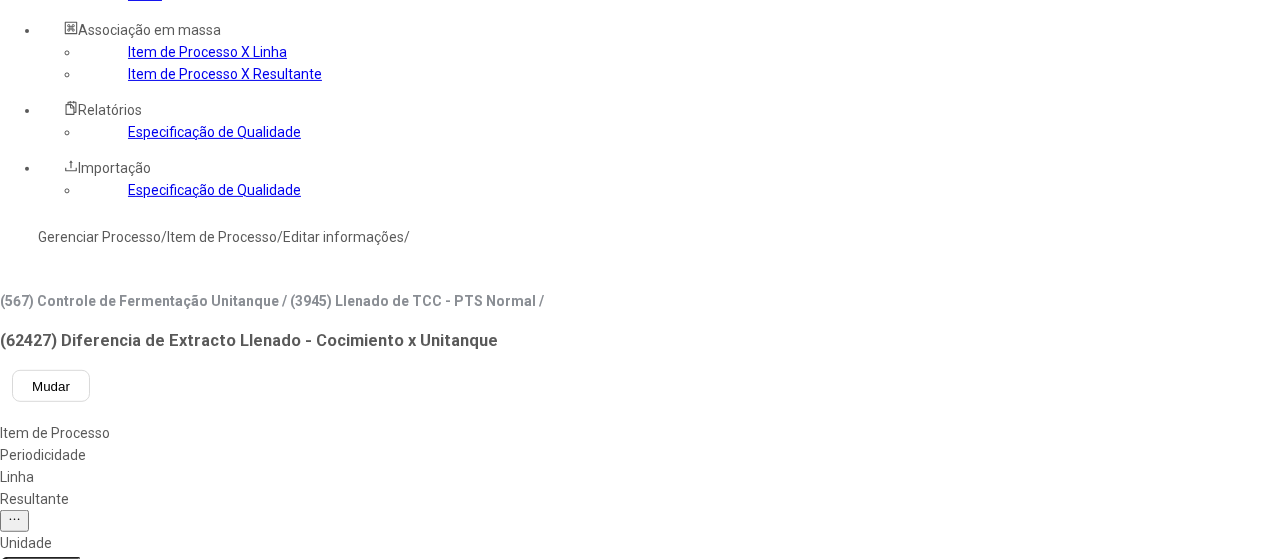 scroll, scrollTop: 388, scrollLeft: 0, axis: vertical 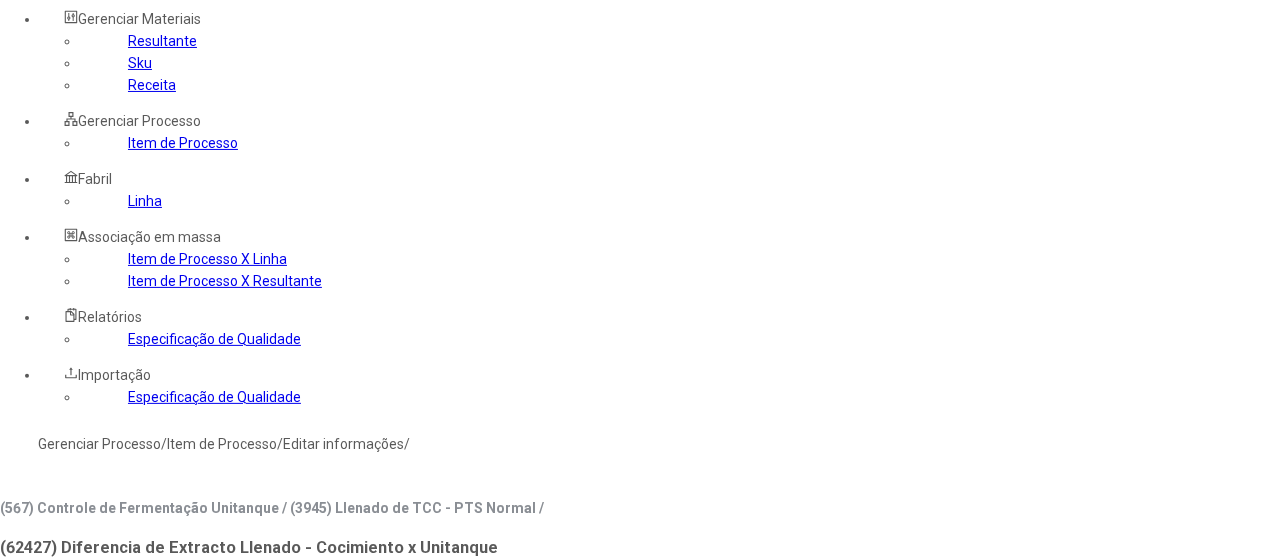 click on "Resultante" 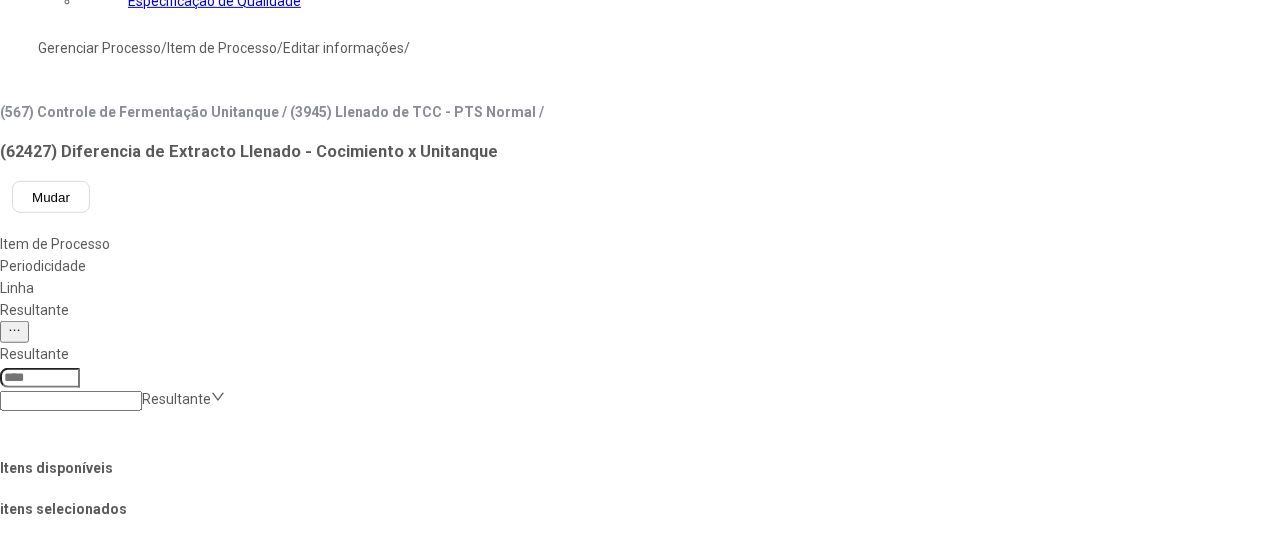 scroll, scrollTop: 422, scrollLeft: 0, axis: vertical 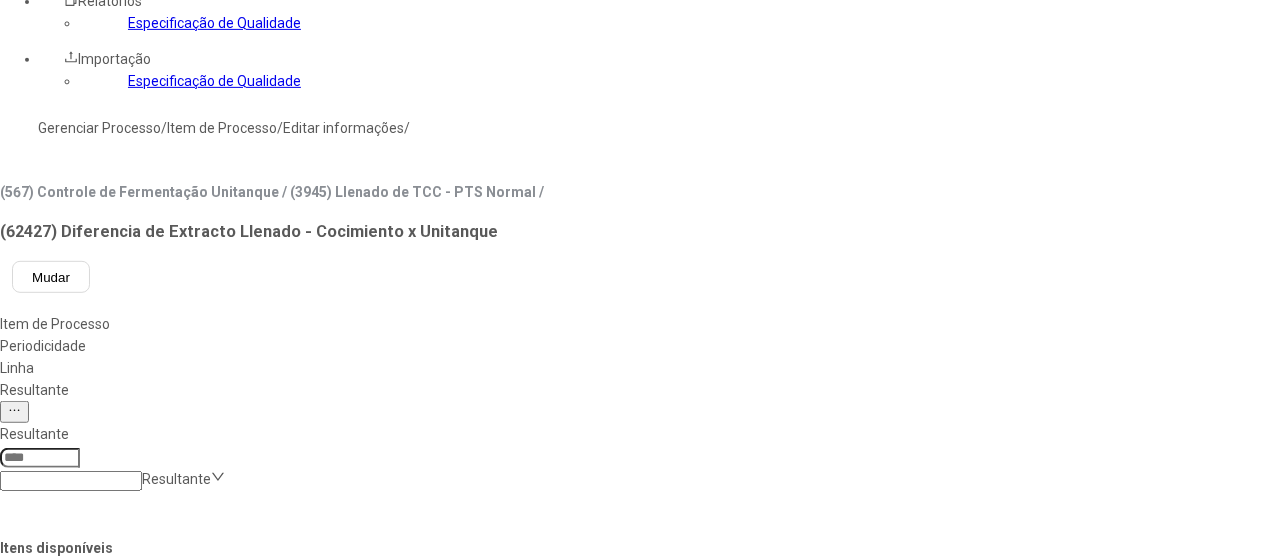 click 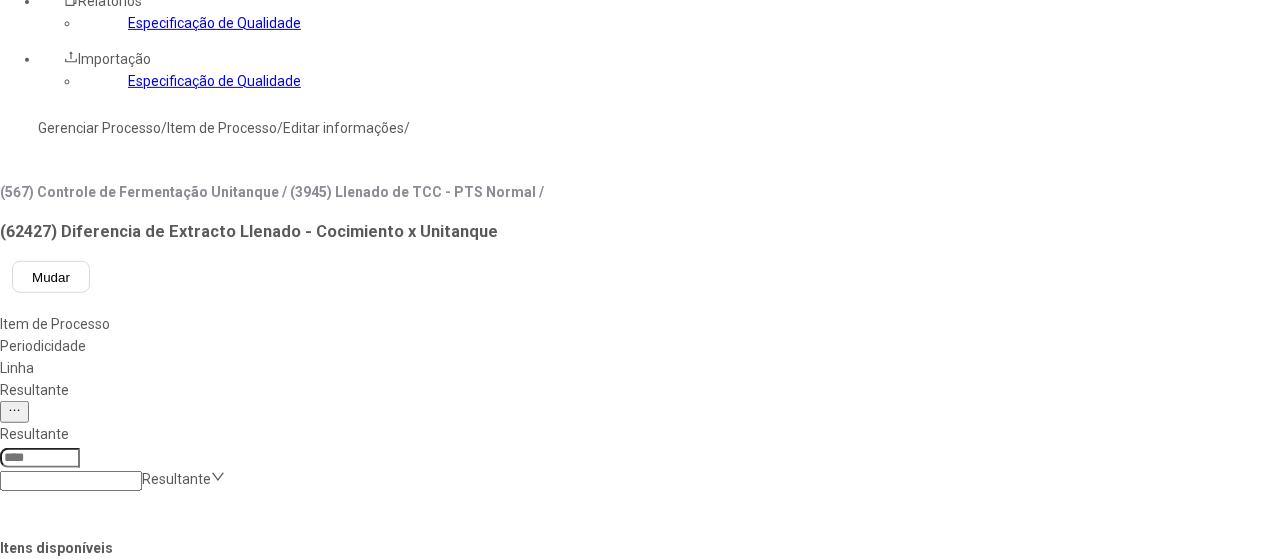 type on "****" 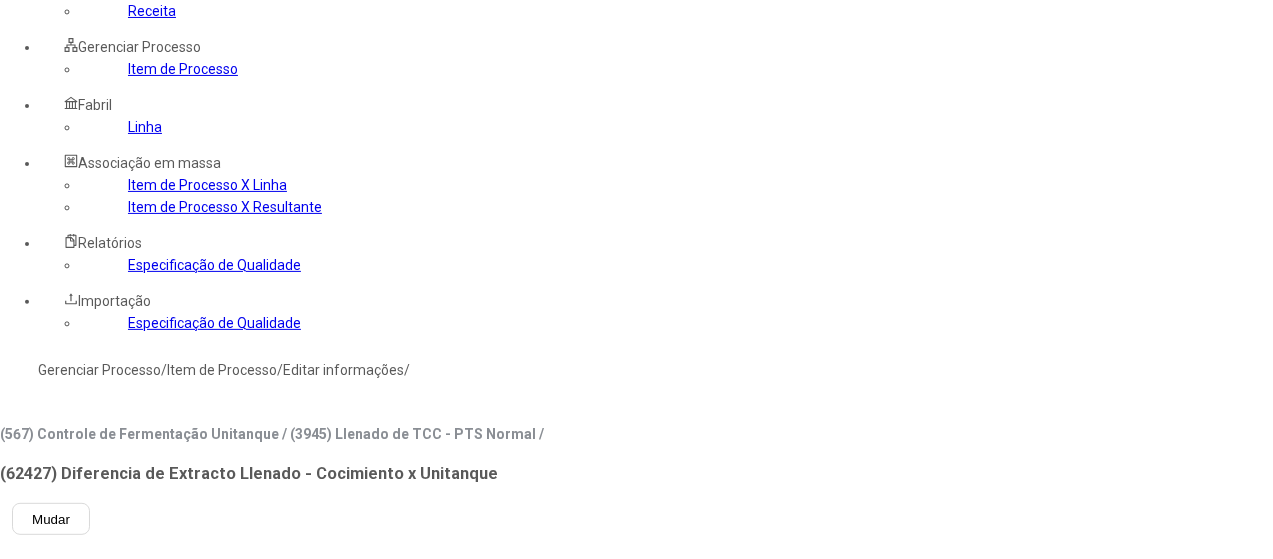 scroll, scrollTop: 134, scrollLeft: 0, axis: vertical 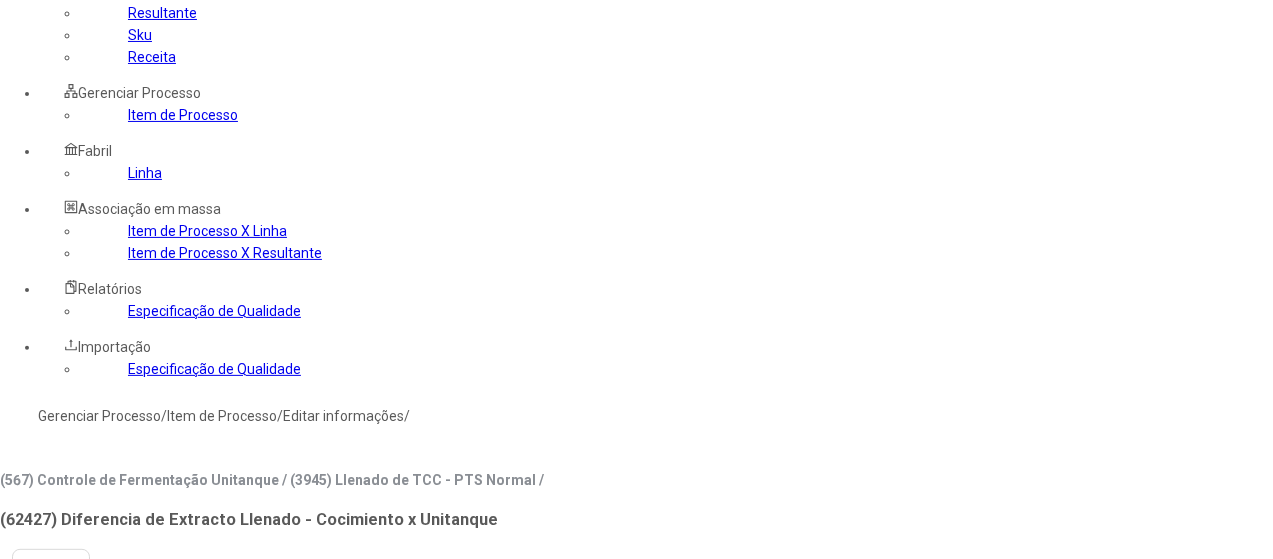 click on "Item de Processo" 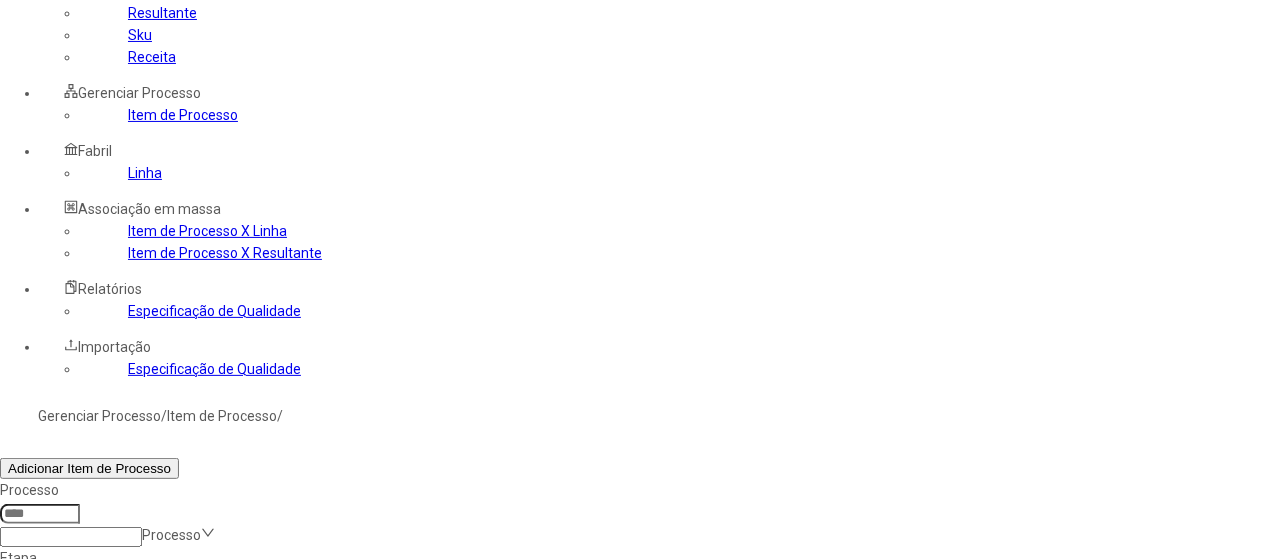 click 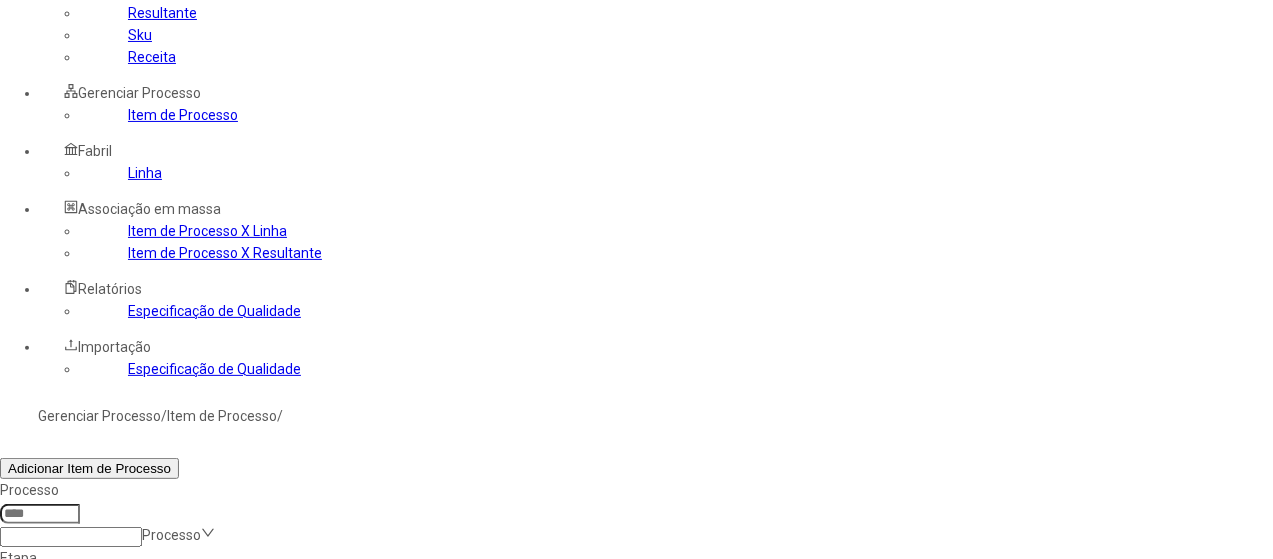 type on "**********" 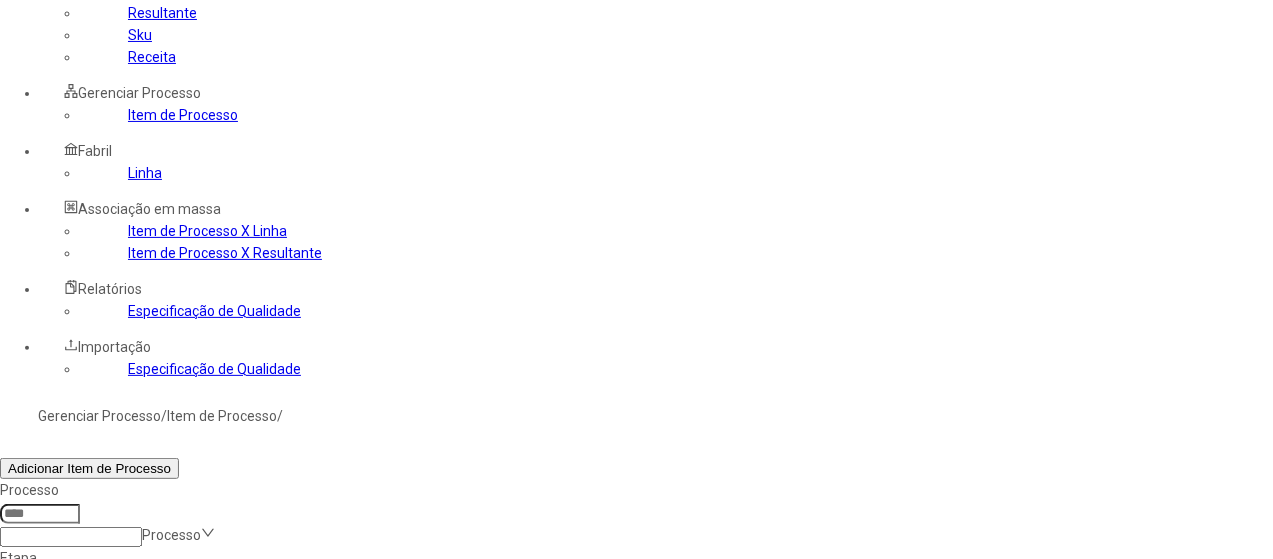 click on "Filtrar" 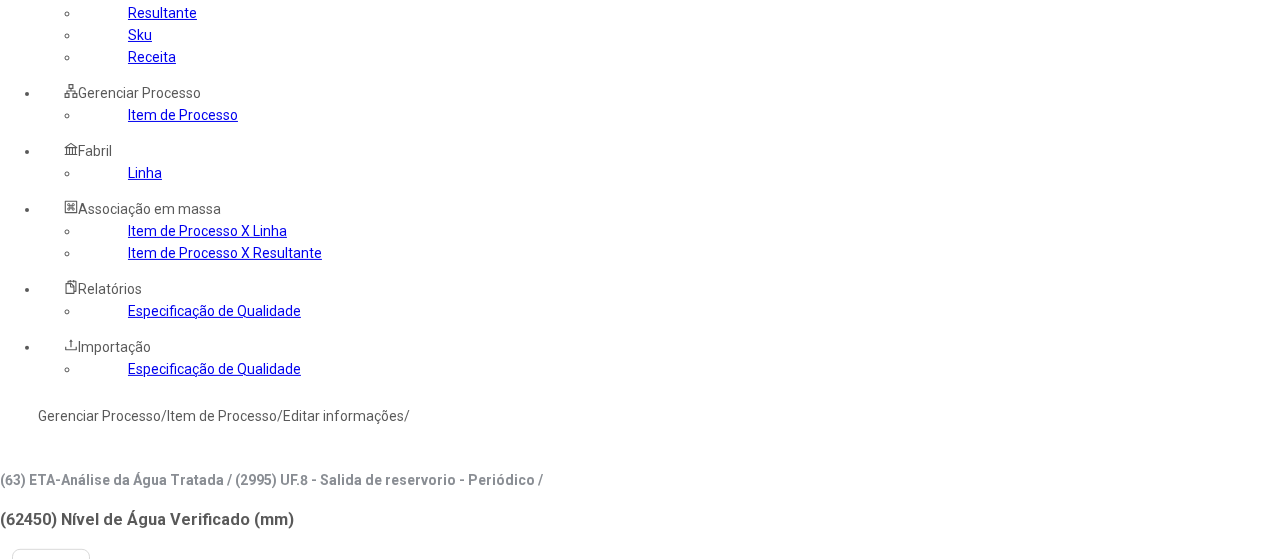 type on "****" 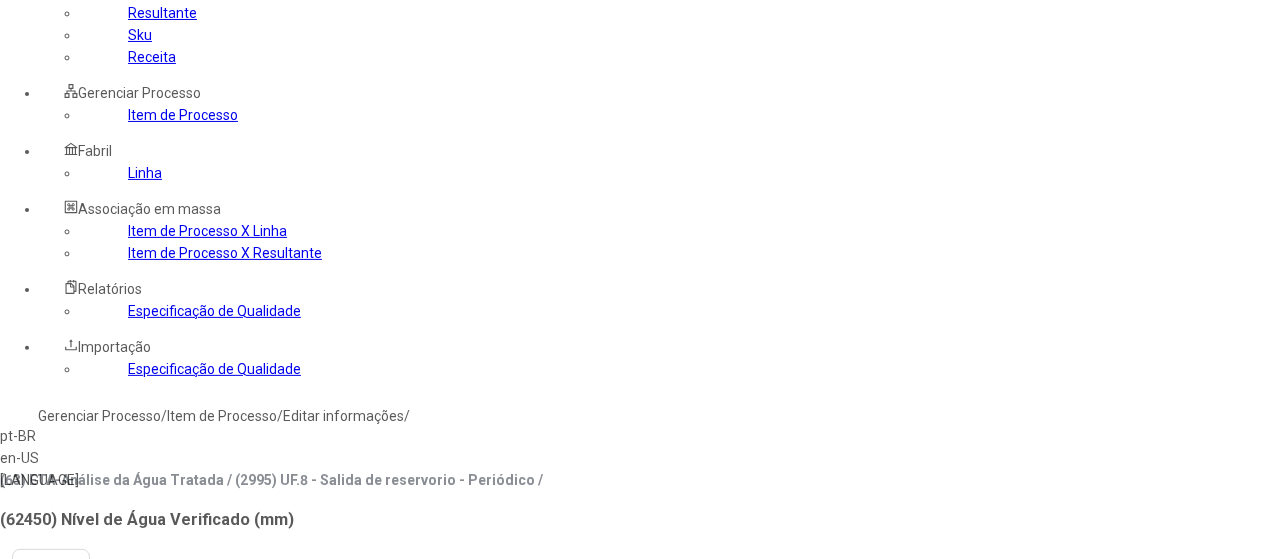 click on "es-ES" at bounding box center [57, 480] 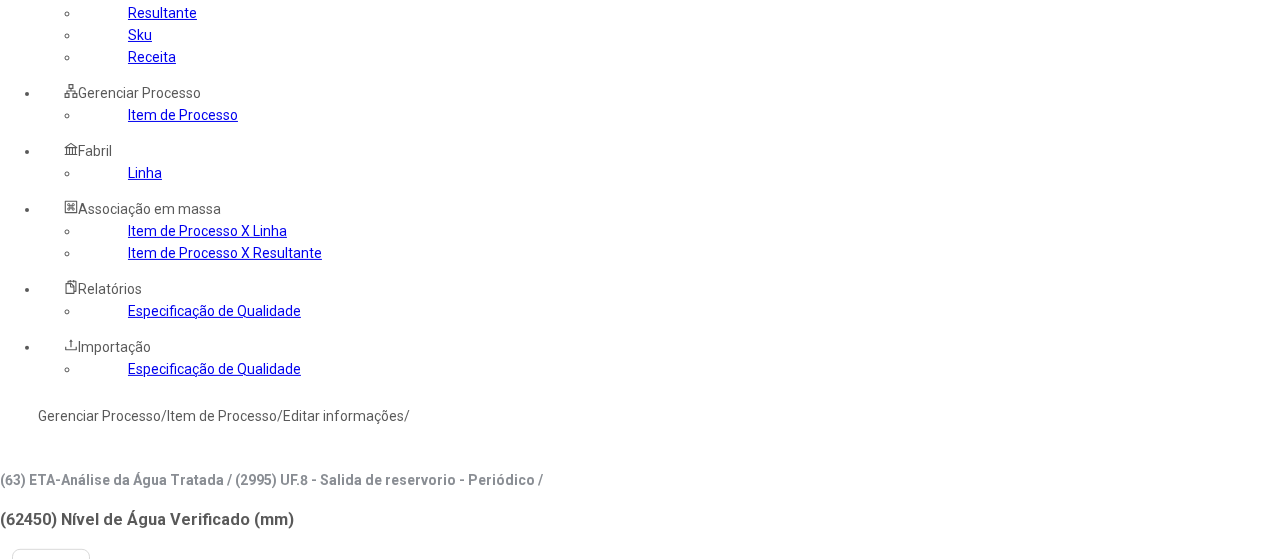 paste on "**********" 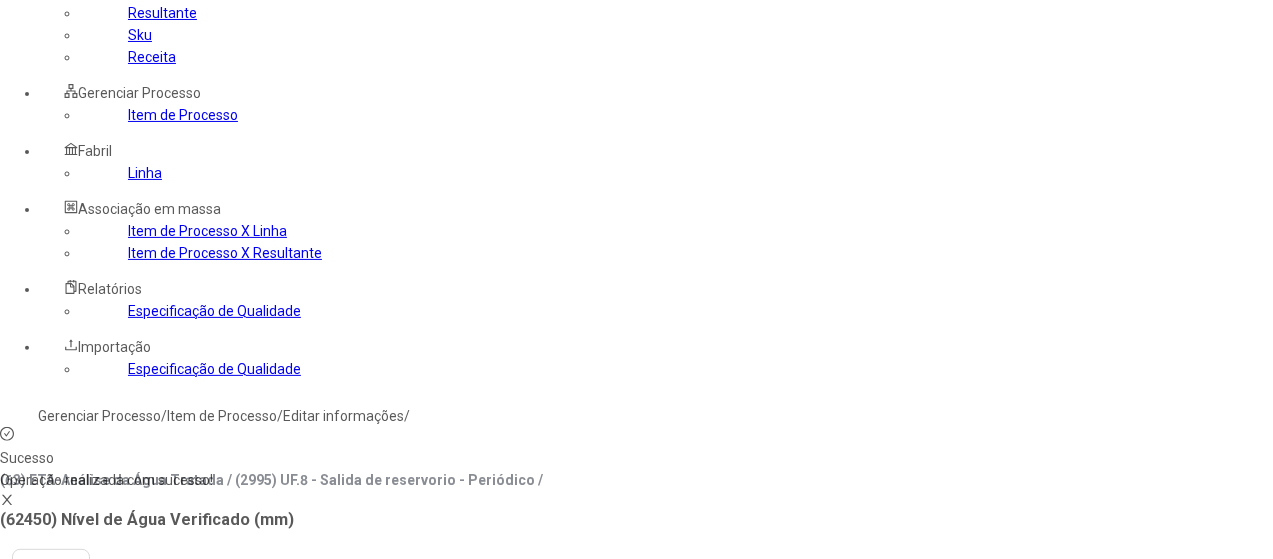 click on "Linha" 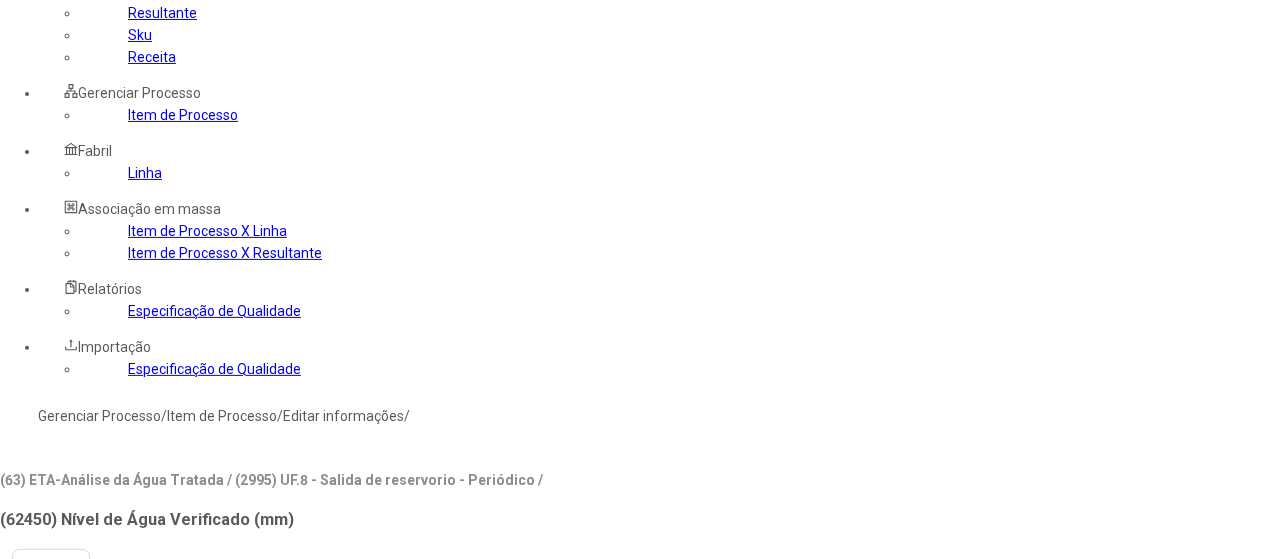 click at bounding box center (40, 746) 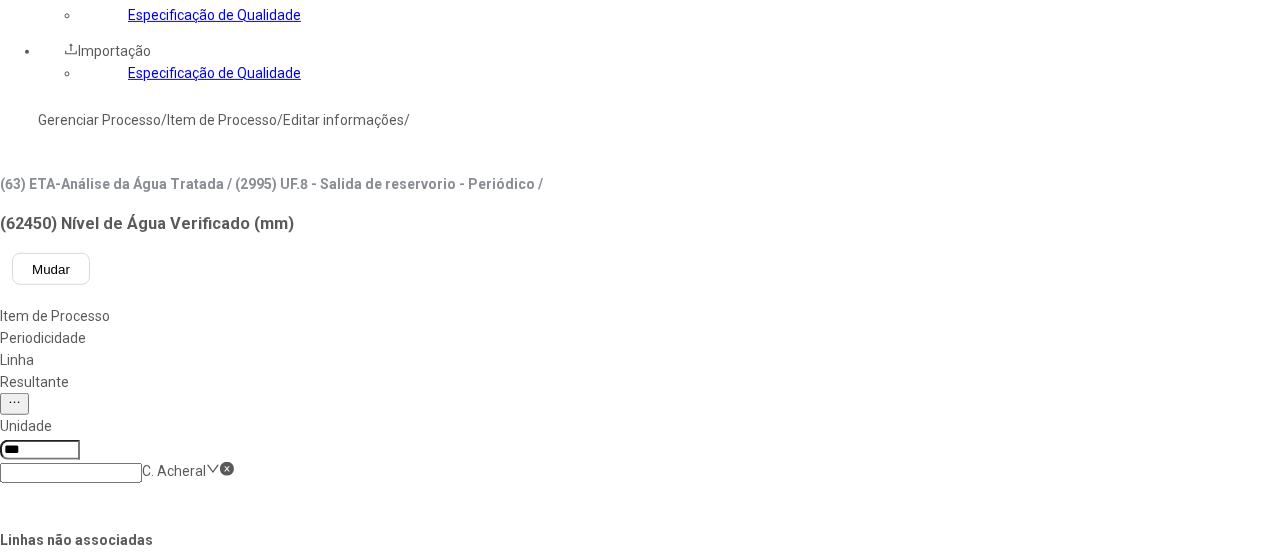 scroll, scrollTop: 437, scrollLeft: 0, axis: vertical 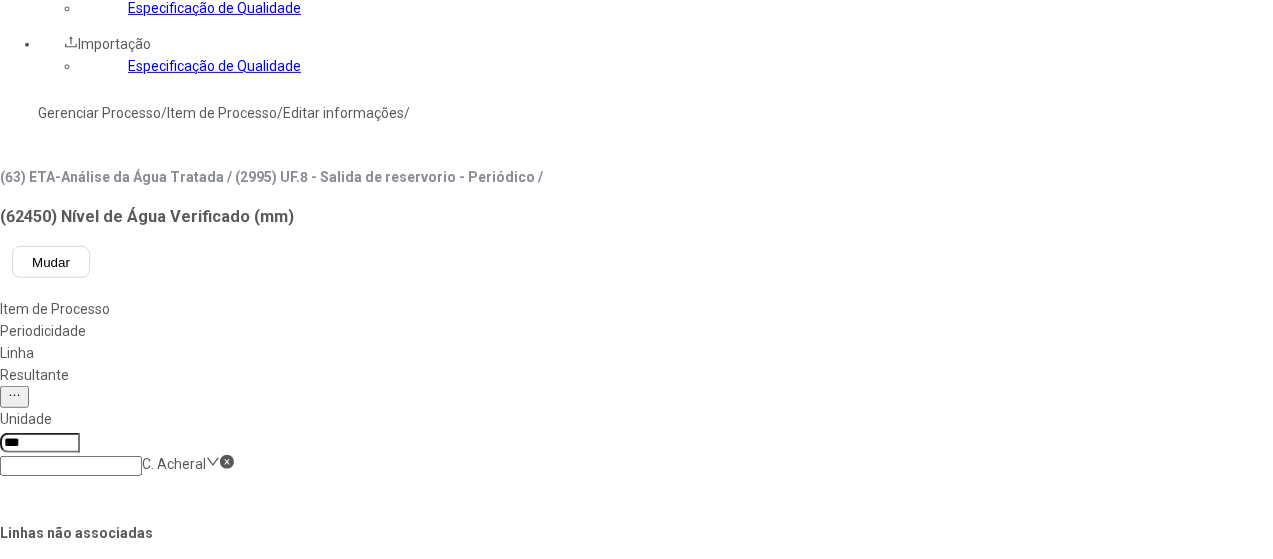 click on "Salvar Alterações" 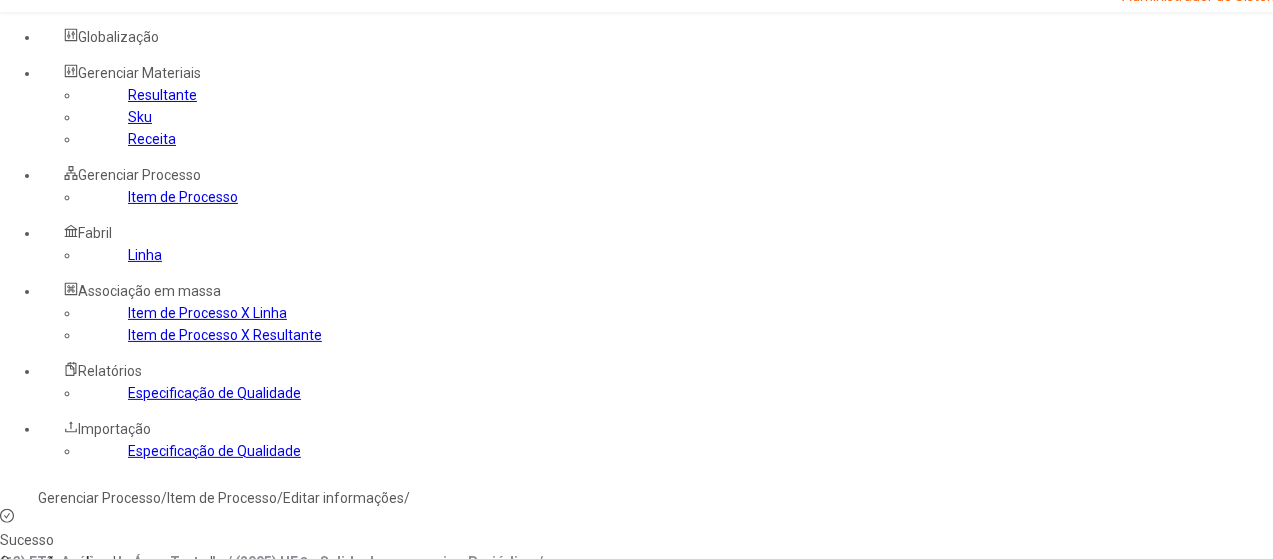 scroll, scrollTop: 0, scrollLeft: 0, axis: both 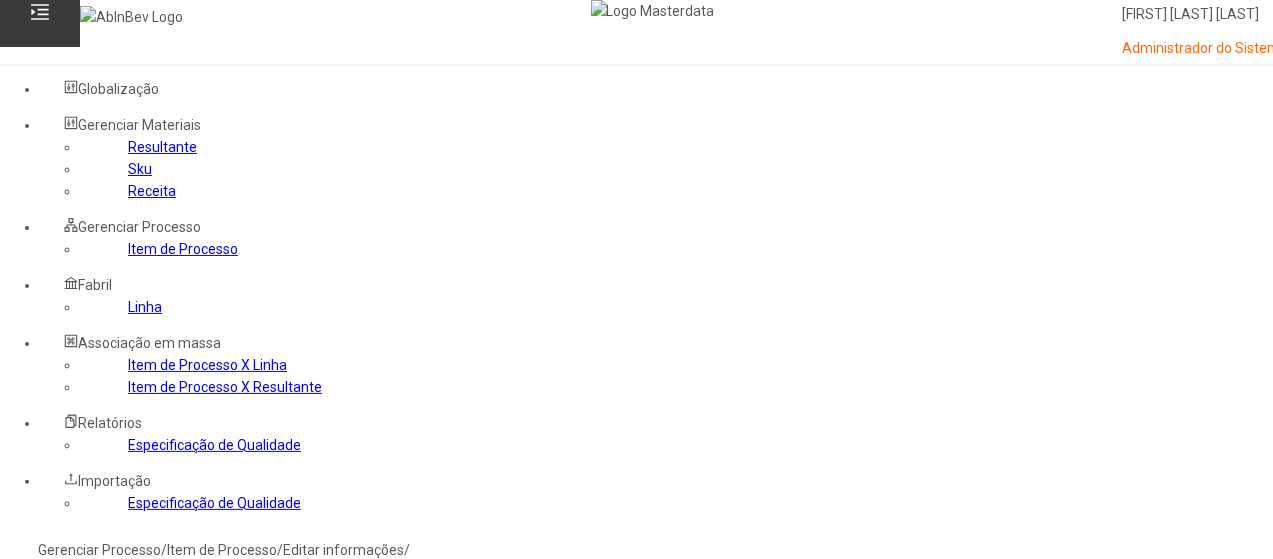 click on "Resultante" 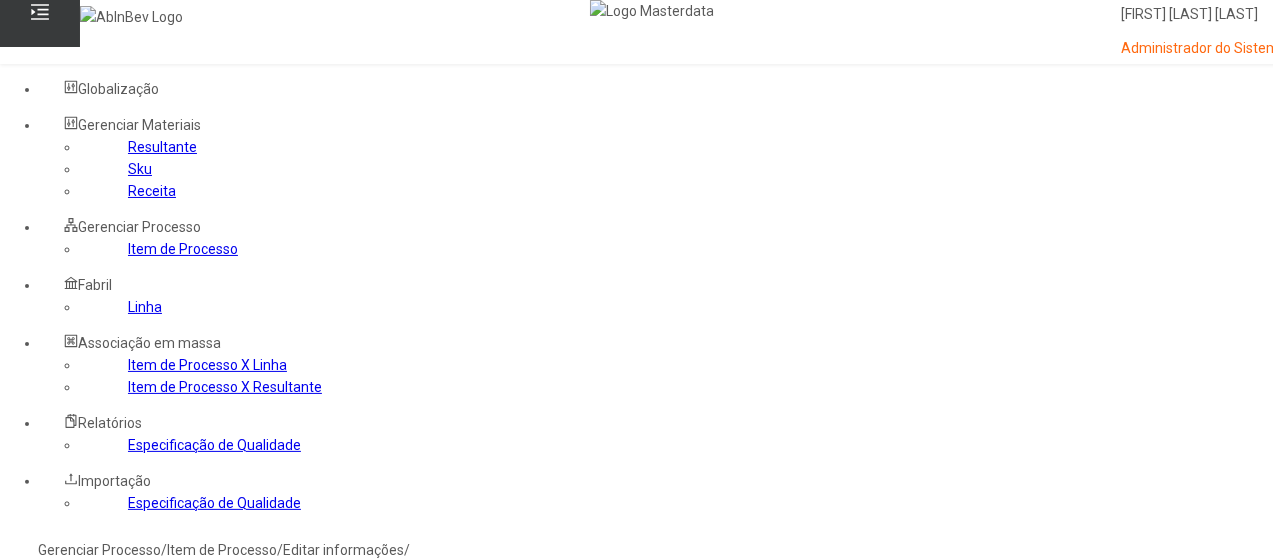 click 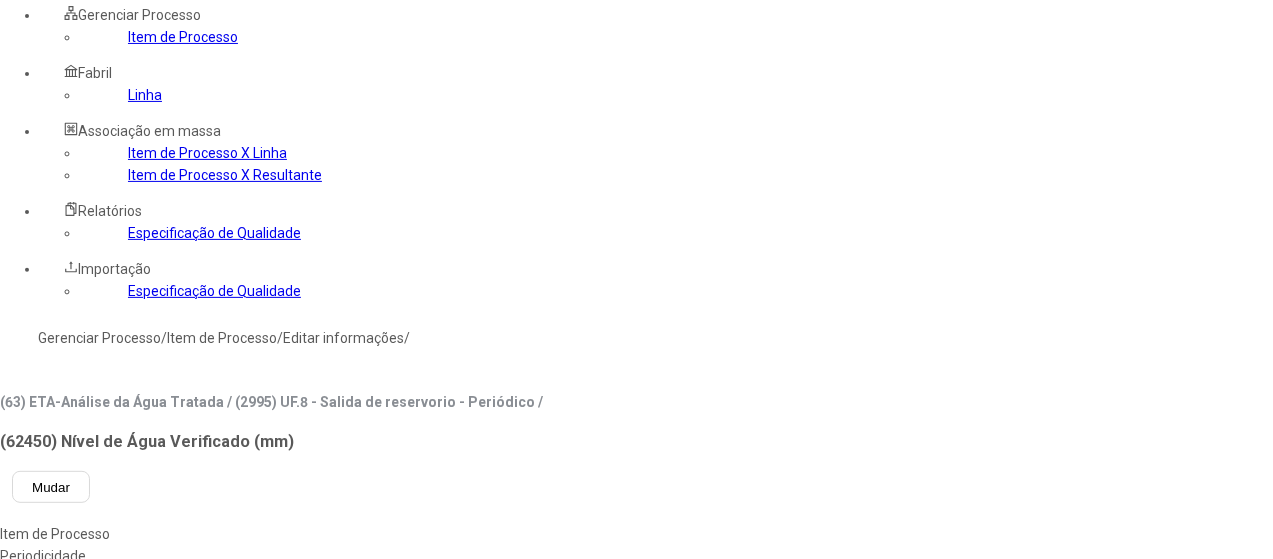 scroll, scrollTop: 214, scrollLeft: 0, axis: vertical 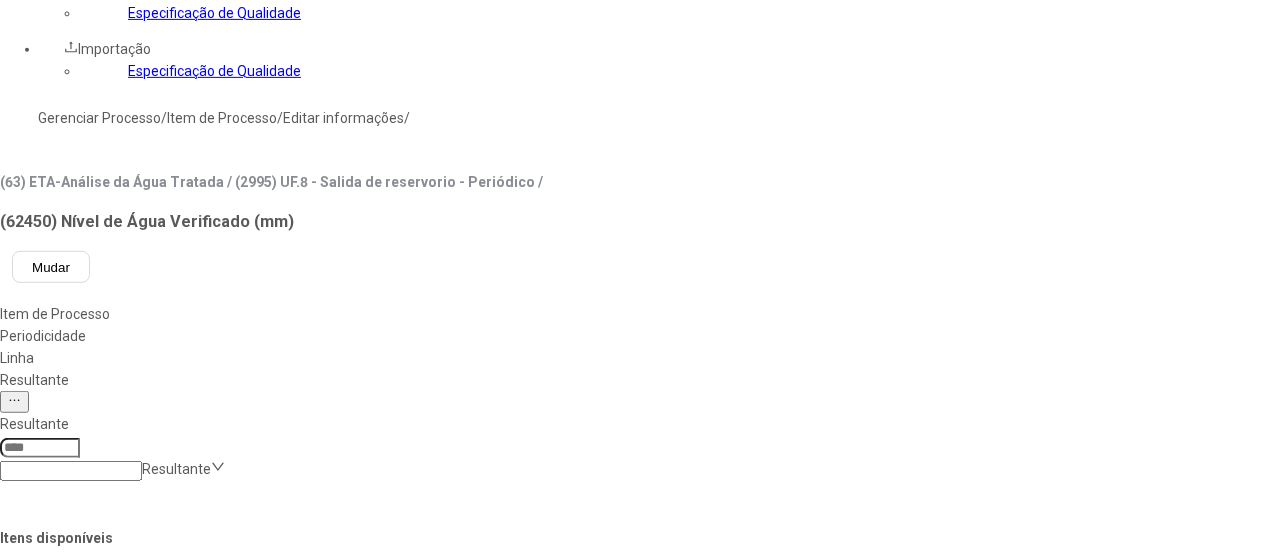 type on "*********" 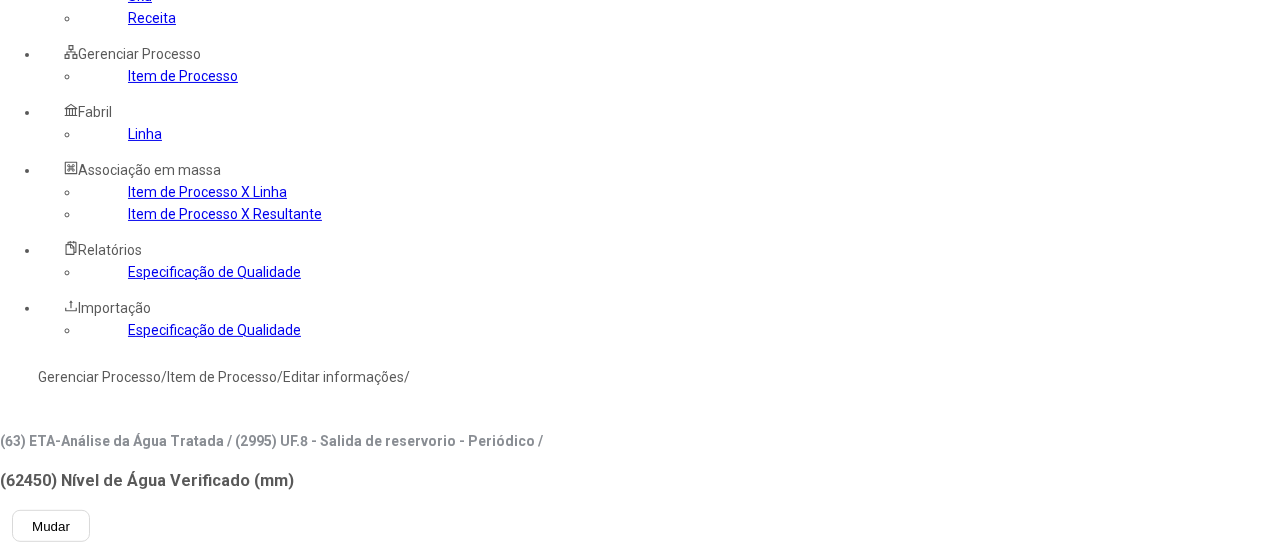 scroll, scrollTop: 98, scrollLeft: 0, axis: vertical 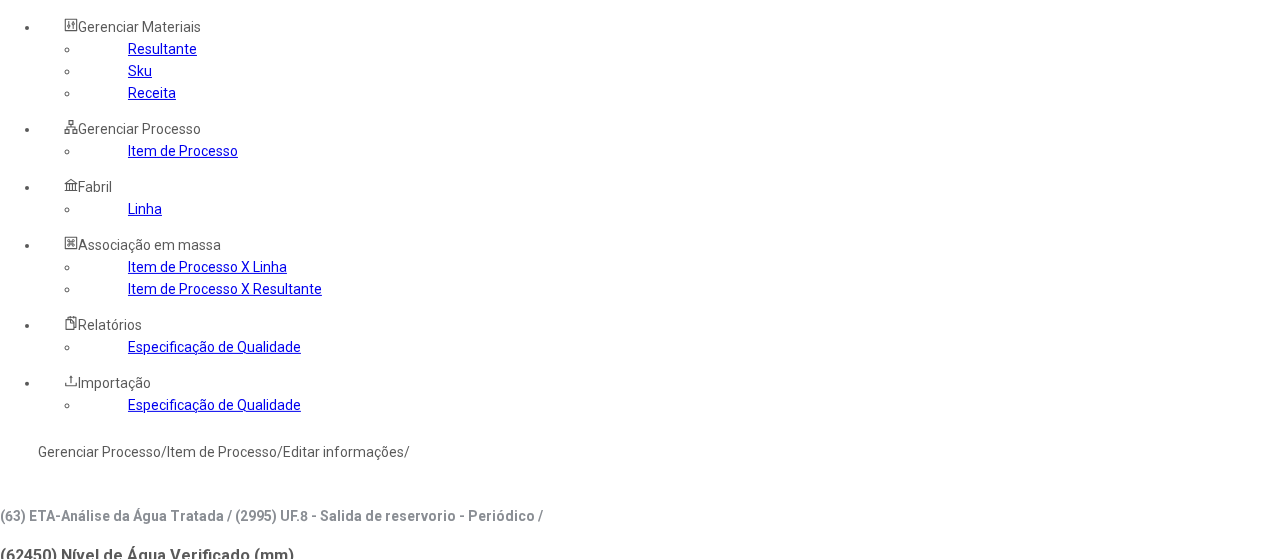 click on "Gerenciar Processo" 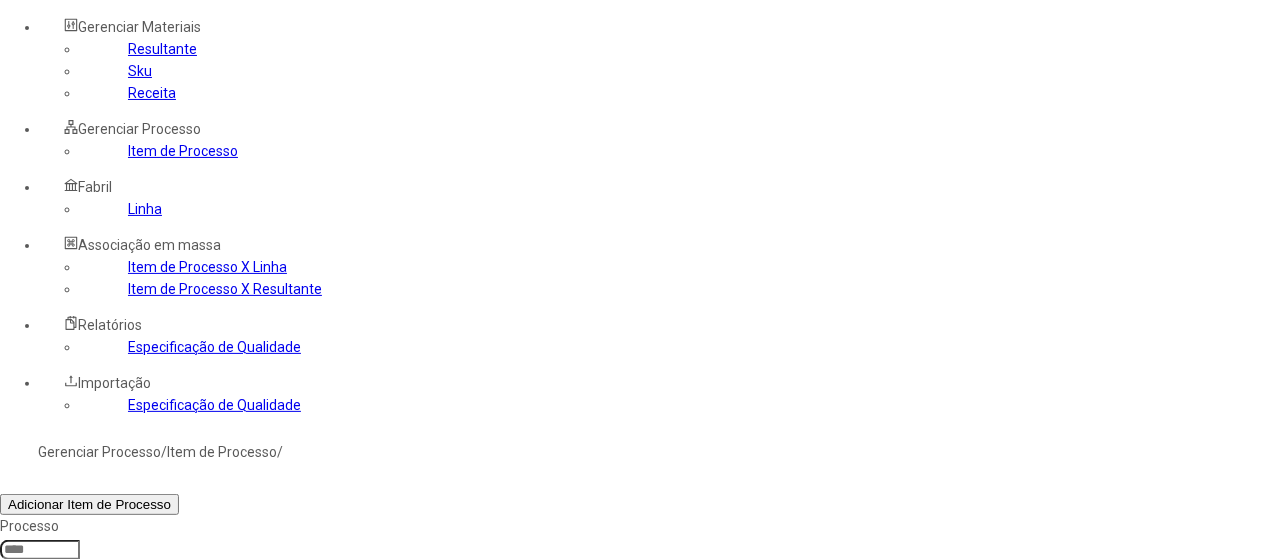 click 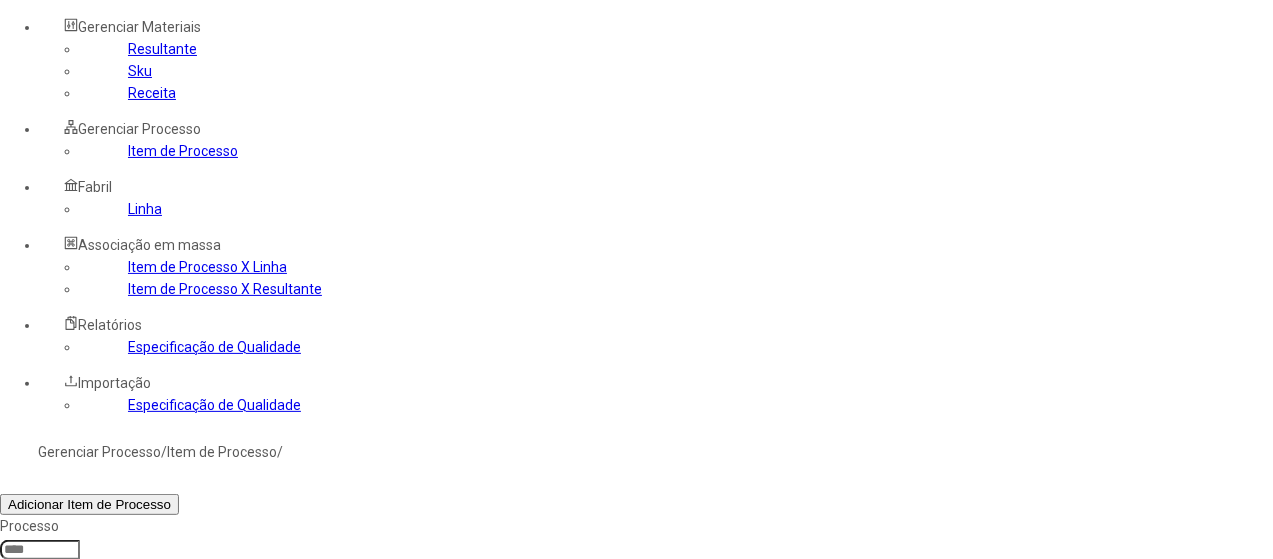 type on "*****" 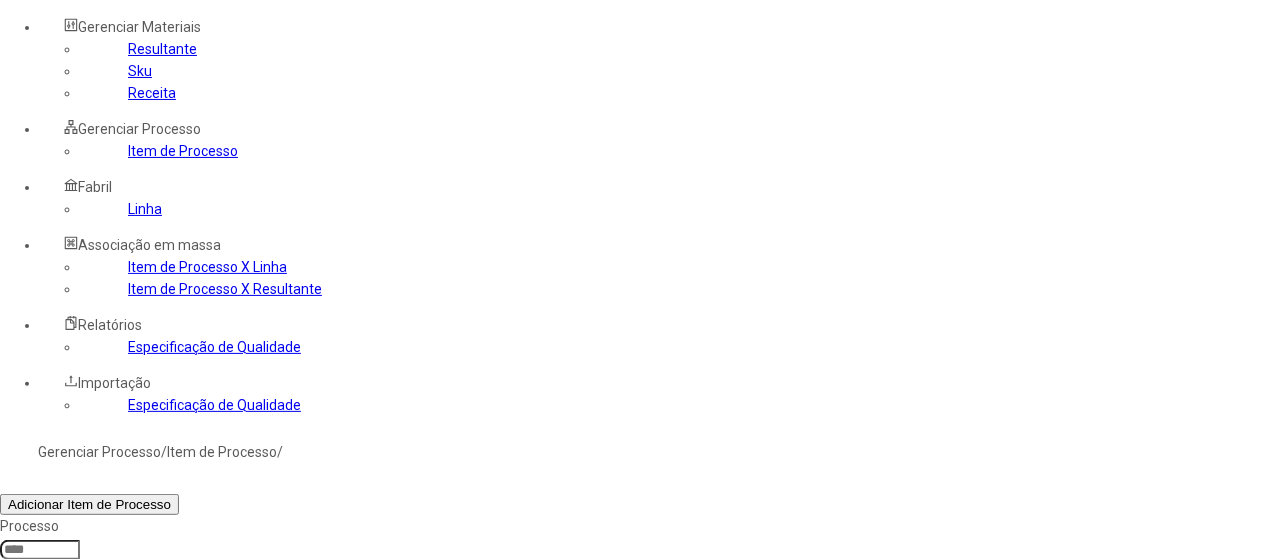 click on "Filtrar" 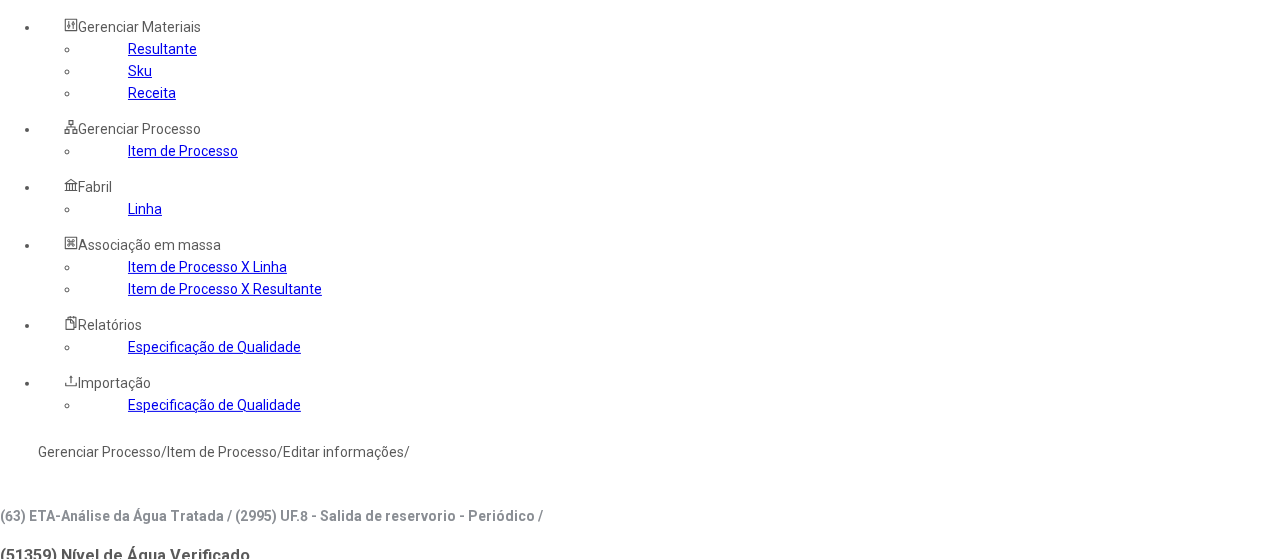 type on "****" 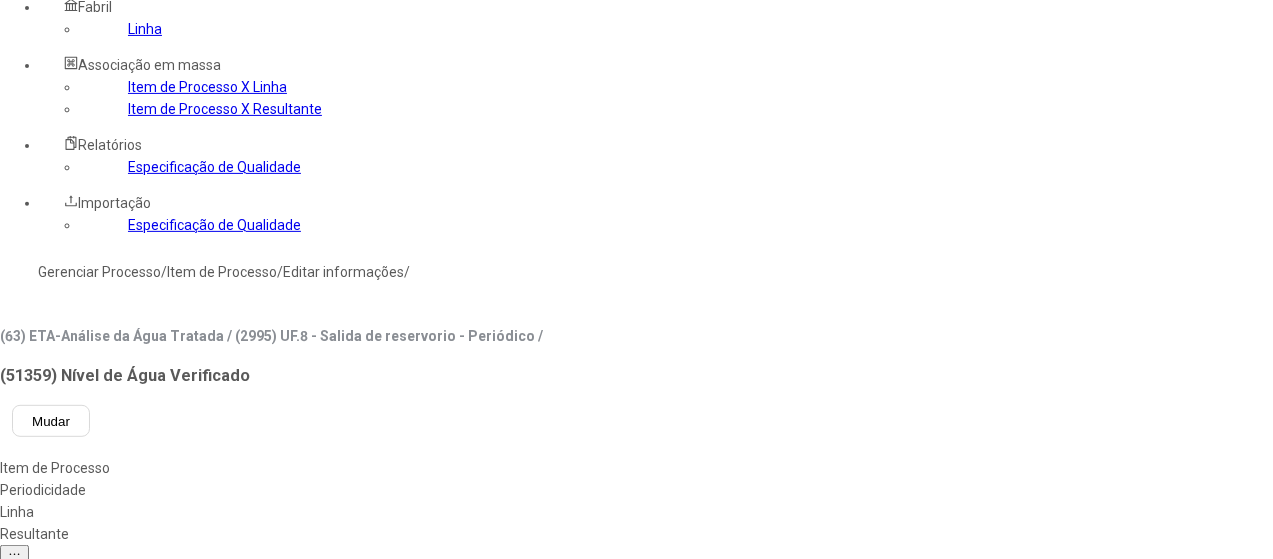 click 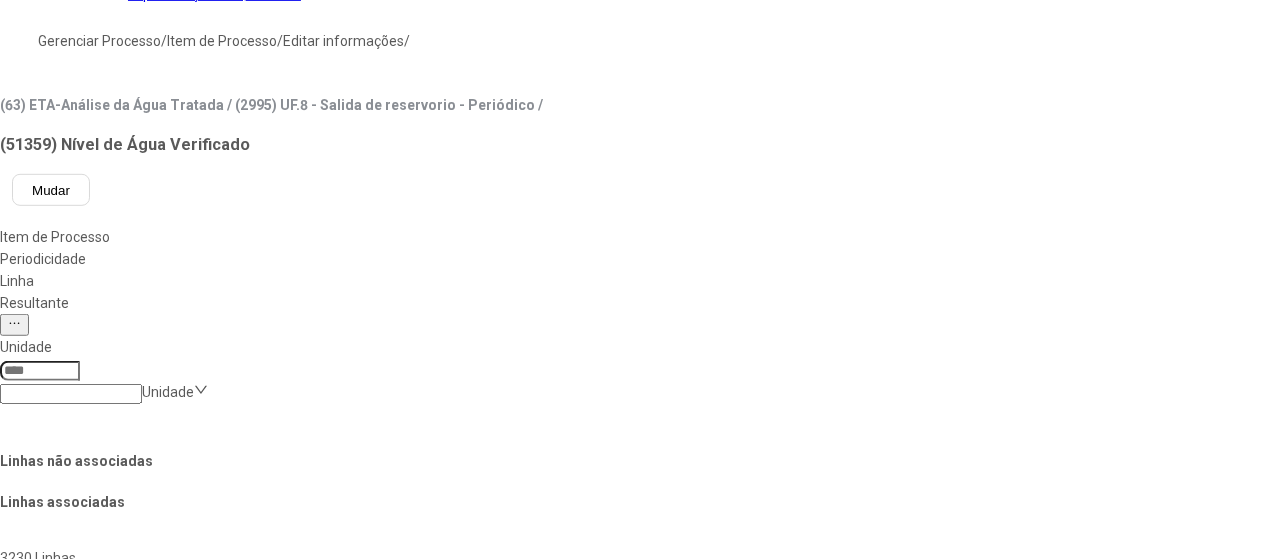 scroll, scrollTop: 528, scrollLeft: 0, axis: vertical 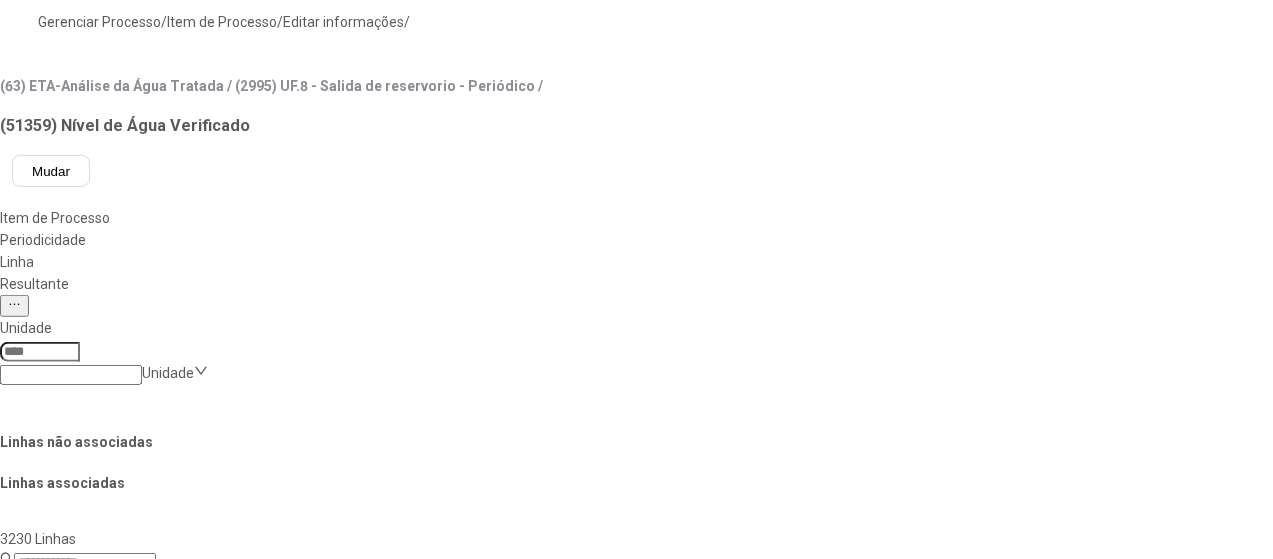 click on "Salvar Alterações" 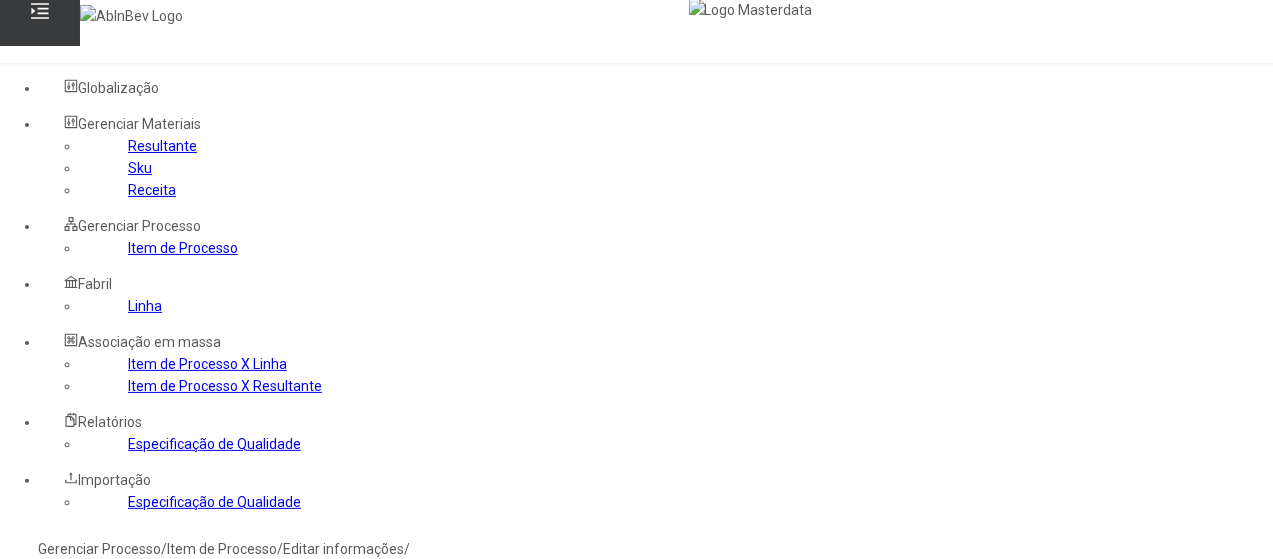 scroll, scrollTop: 0, scrollLeft: 0, axis: both 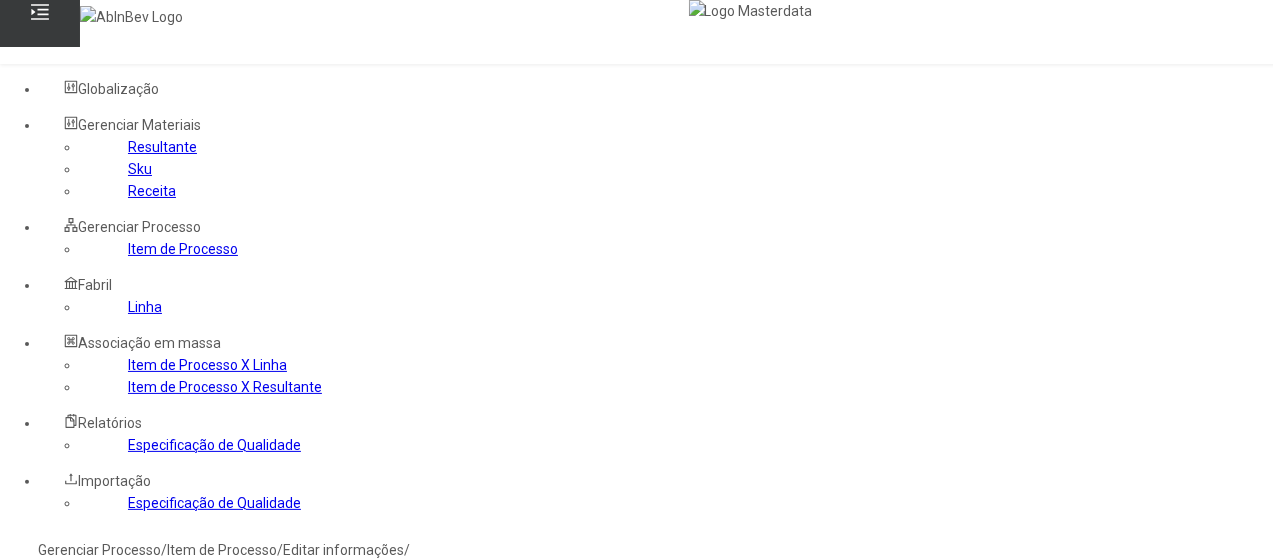 click on "Item de Processo" 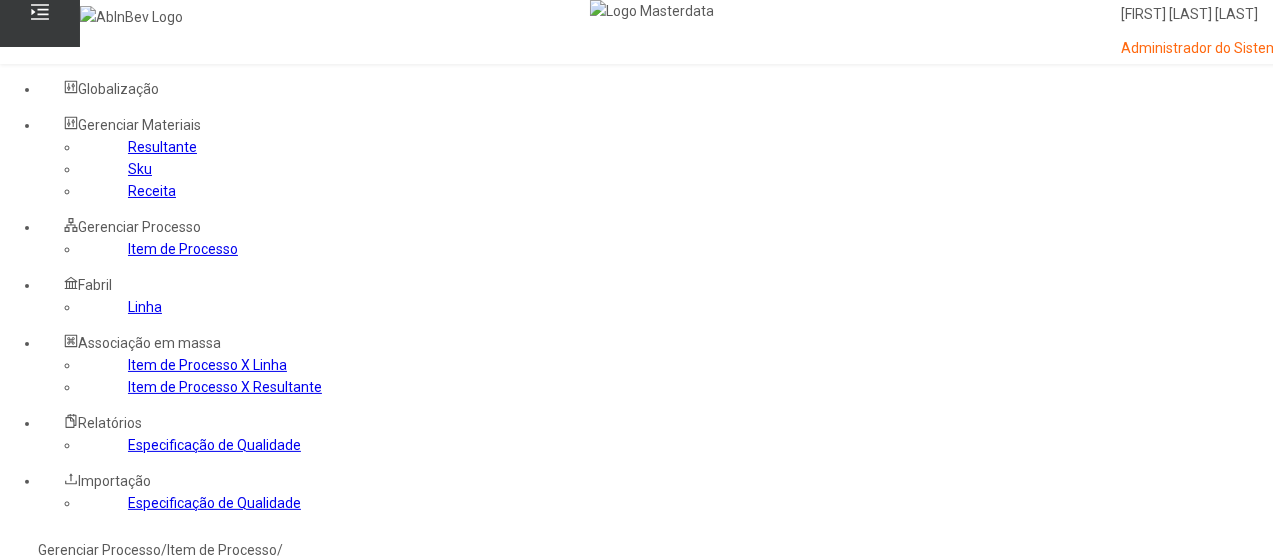 click 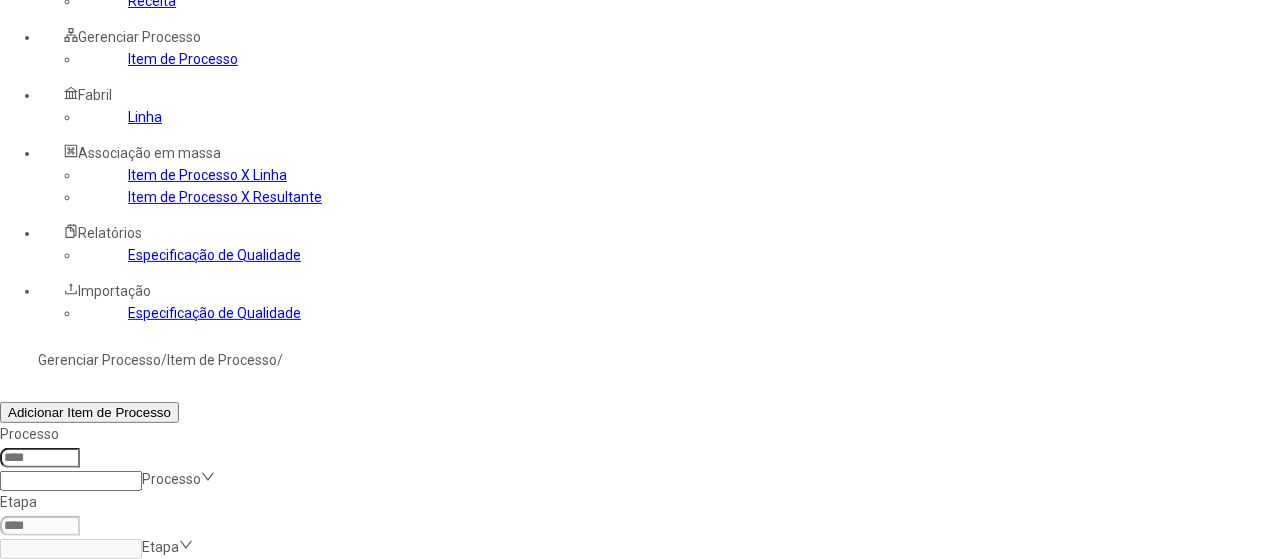 scroll, scrollTop: 200, scrollLeft: 0, axis: vertical 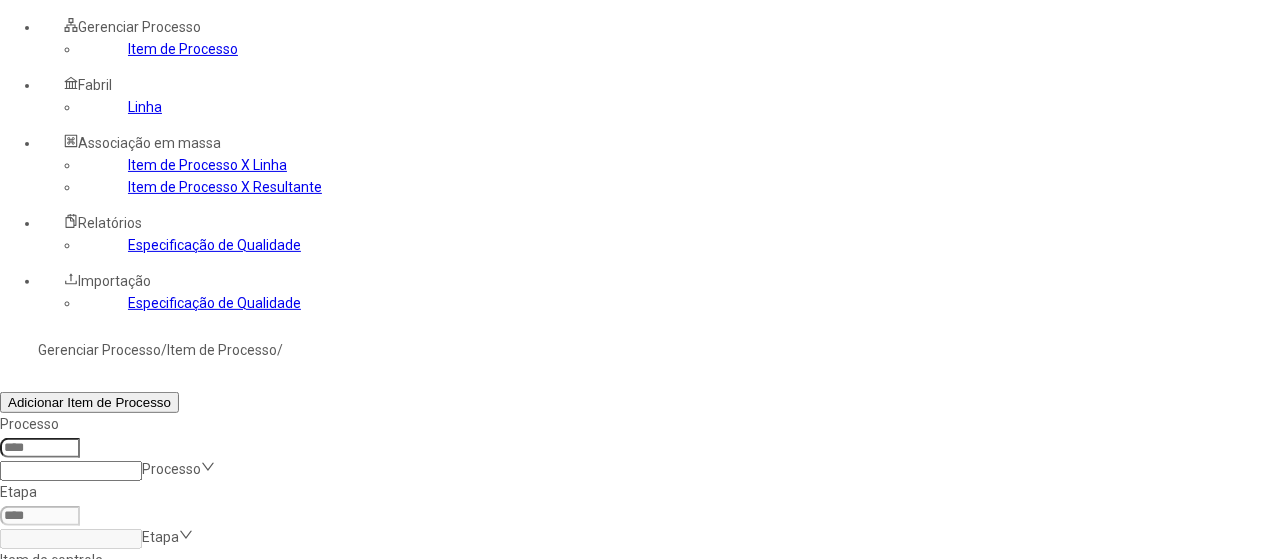 click 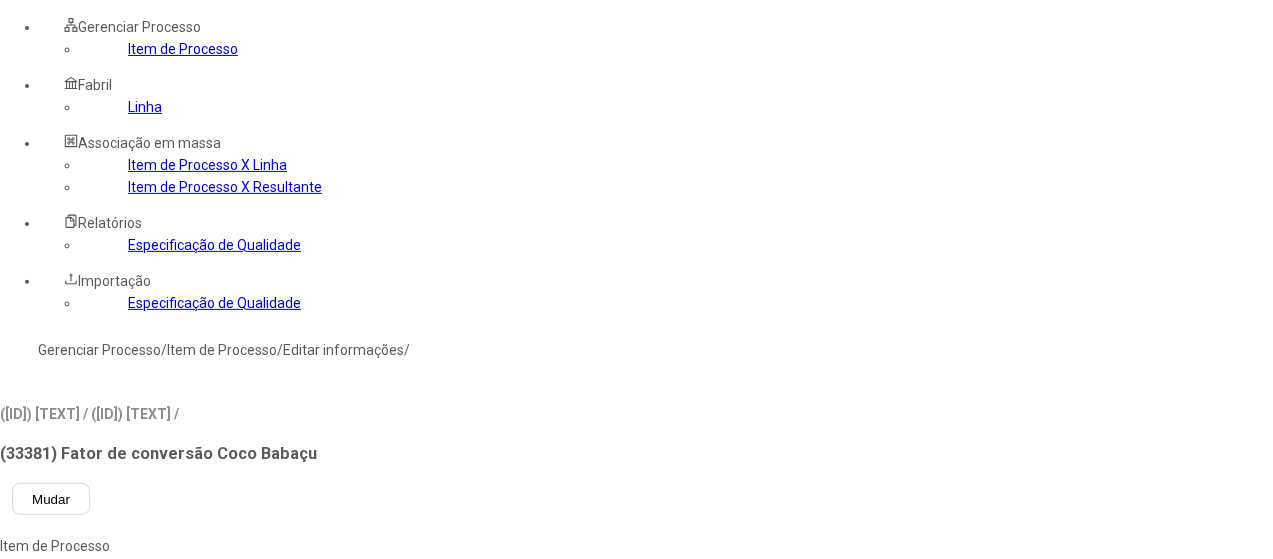 scroll, scrollTop: 0, scrollLeft: 0, axis: both 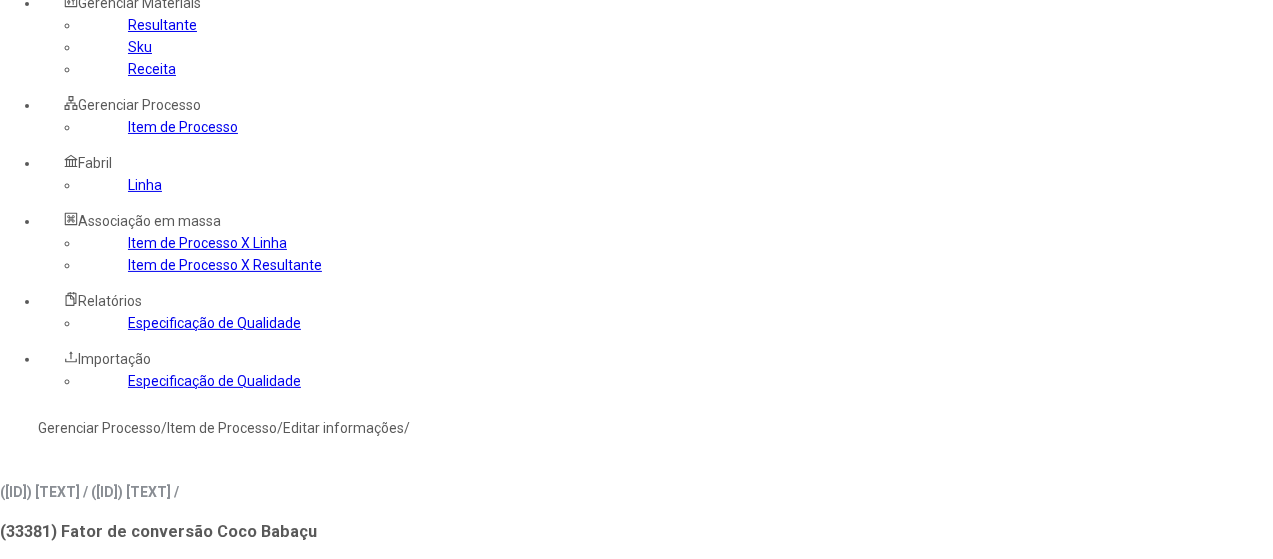 type on "****" 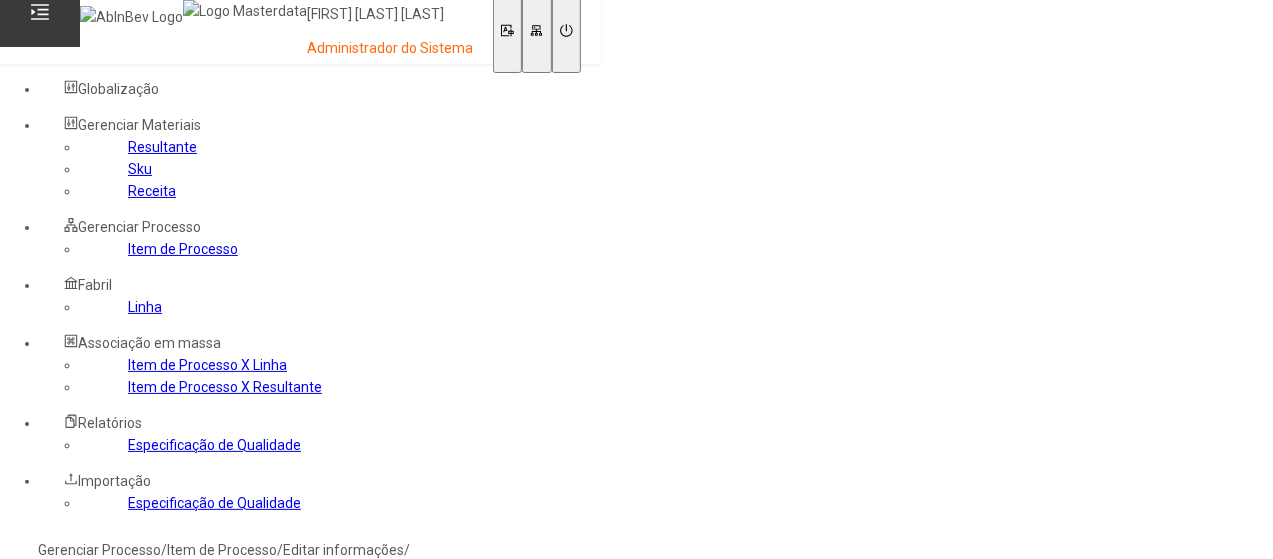 type on "*****" 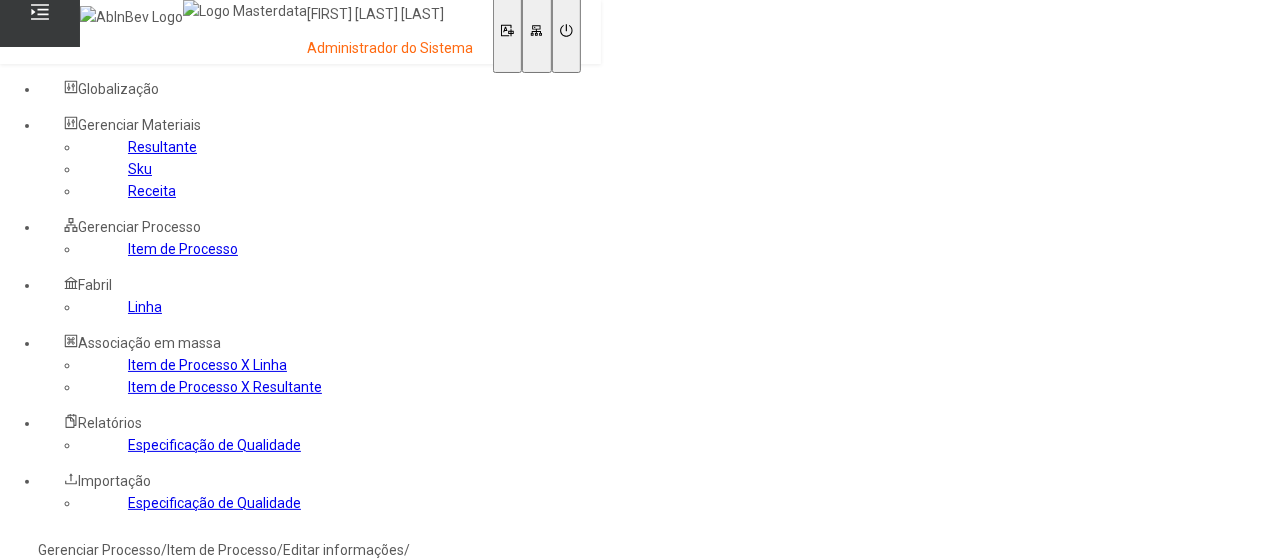 drag, startPoint x: 576, startPoint y: 257, endPoint x: 756, endPoint y: 231, distance: 181.86809 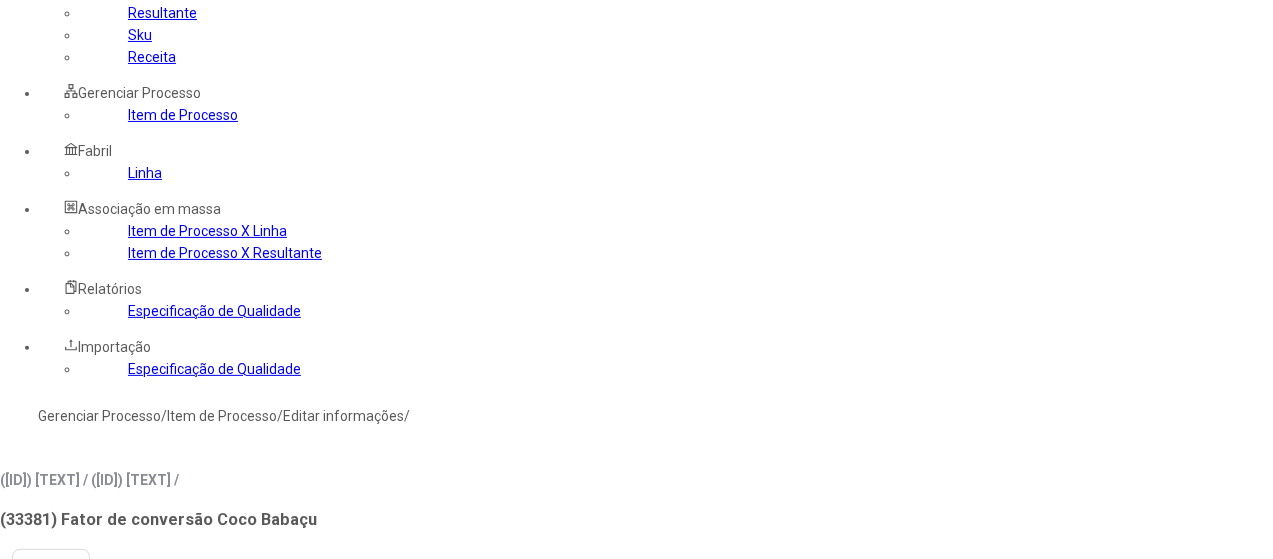 scroll, scrollTop: 400, scrollLeft: 0, axis: vertical 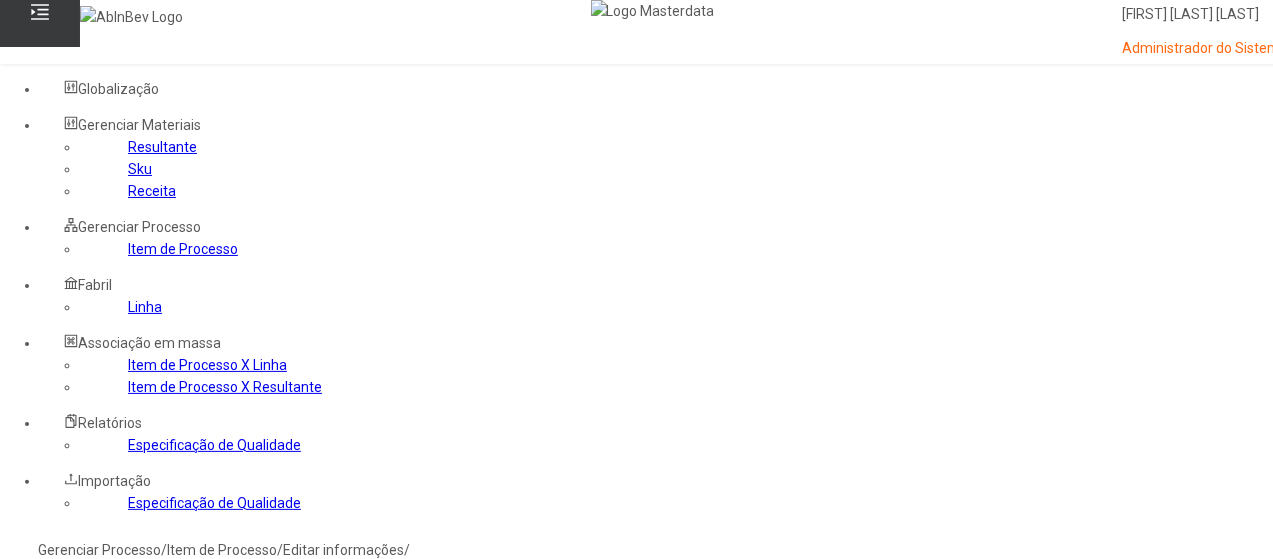 click on "Resultante" 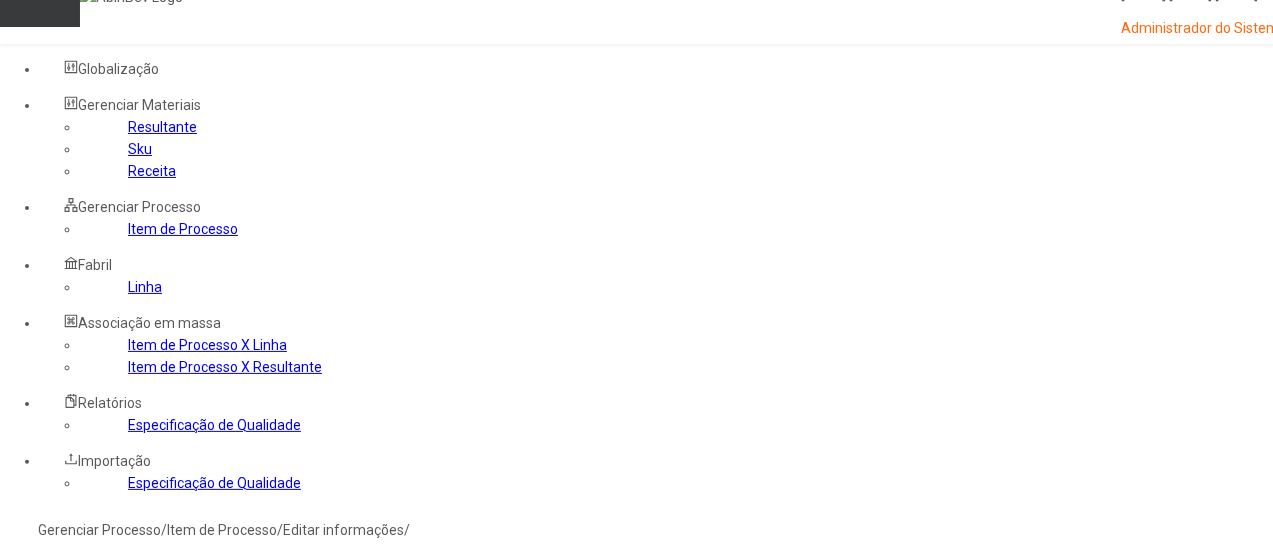 scroll, scrollTop: 0, scrollLeft: 0, axis: both 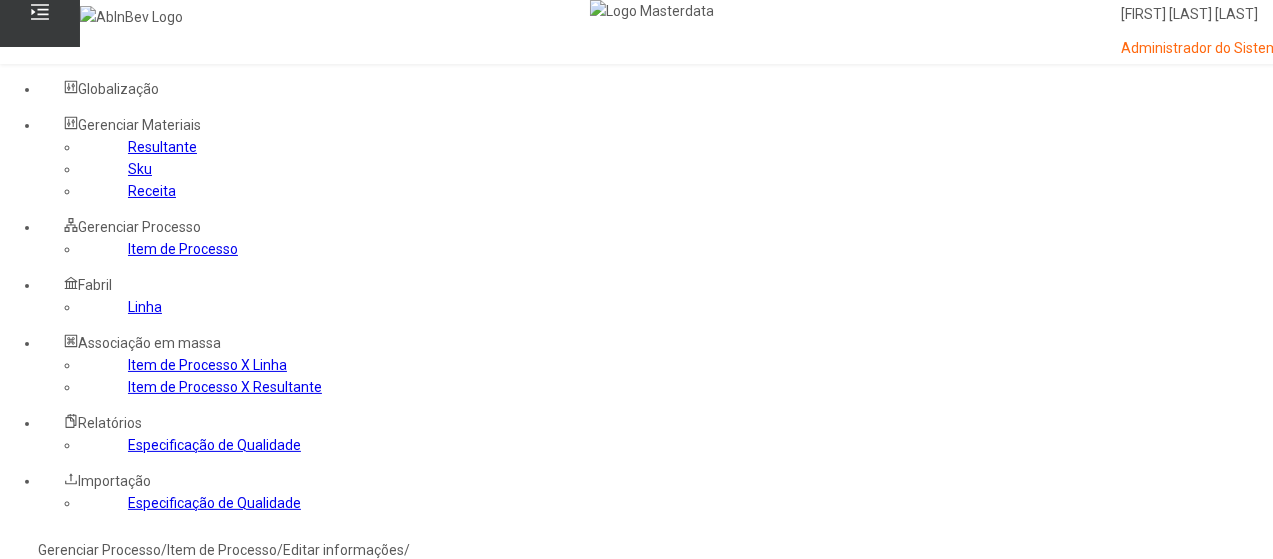 click on "Linha" 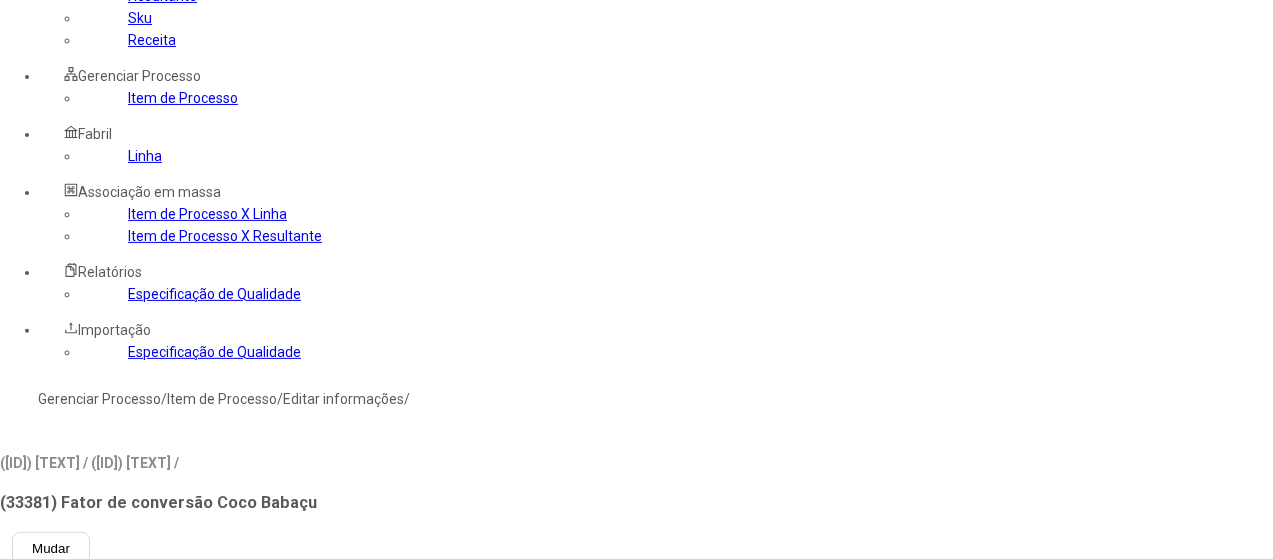 scroll, scrollTop: 300, scrollLeft: 0, axis: vertical 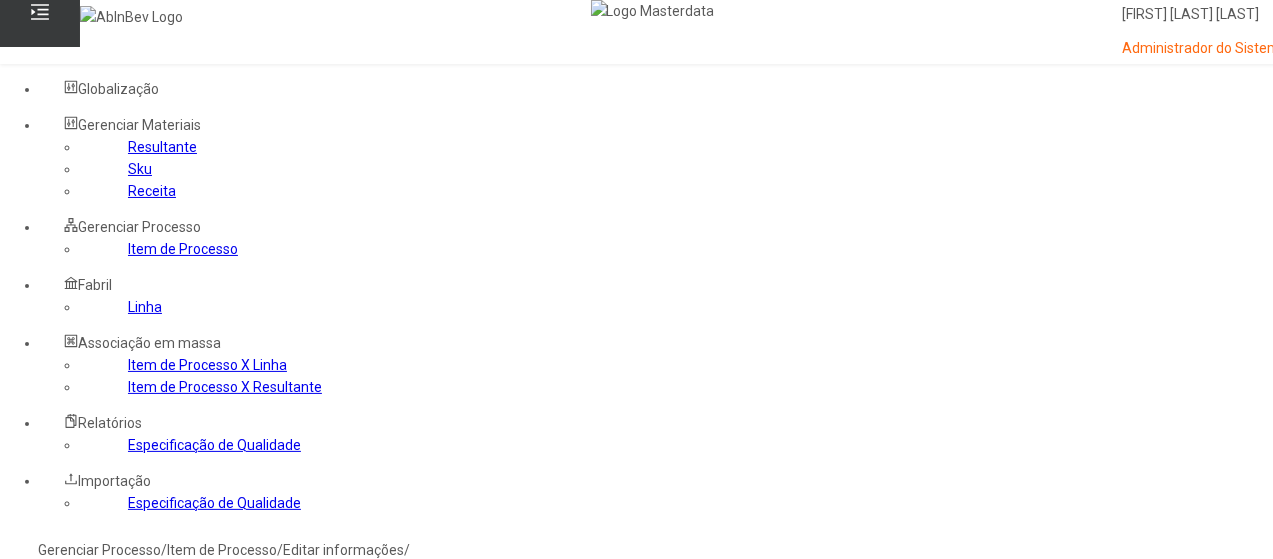 click on "Gerenciar Processo" 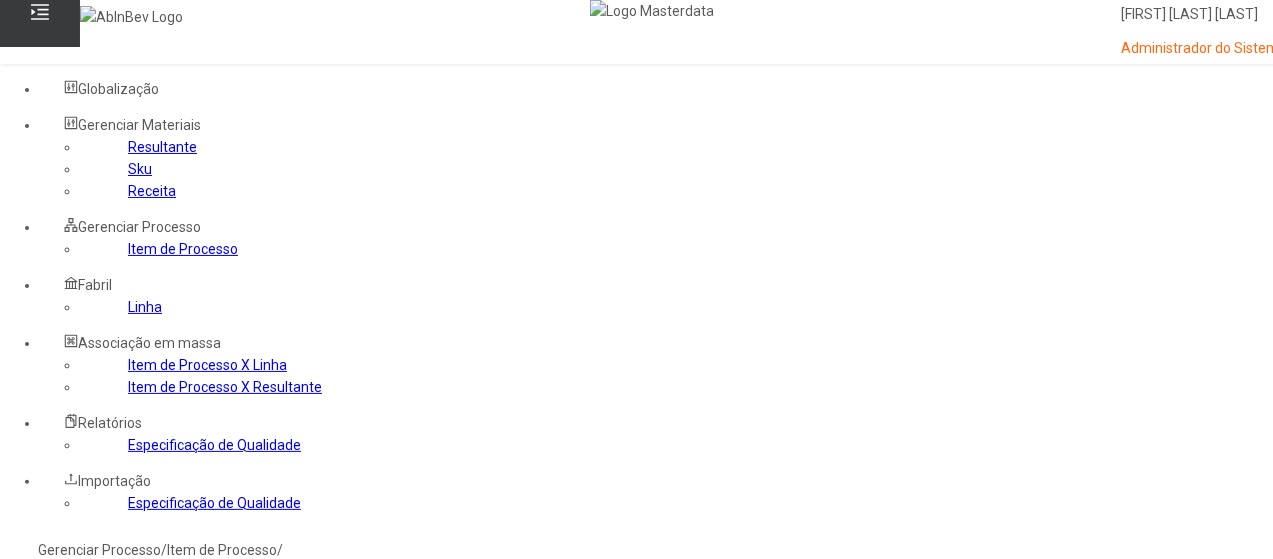click 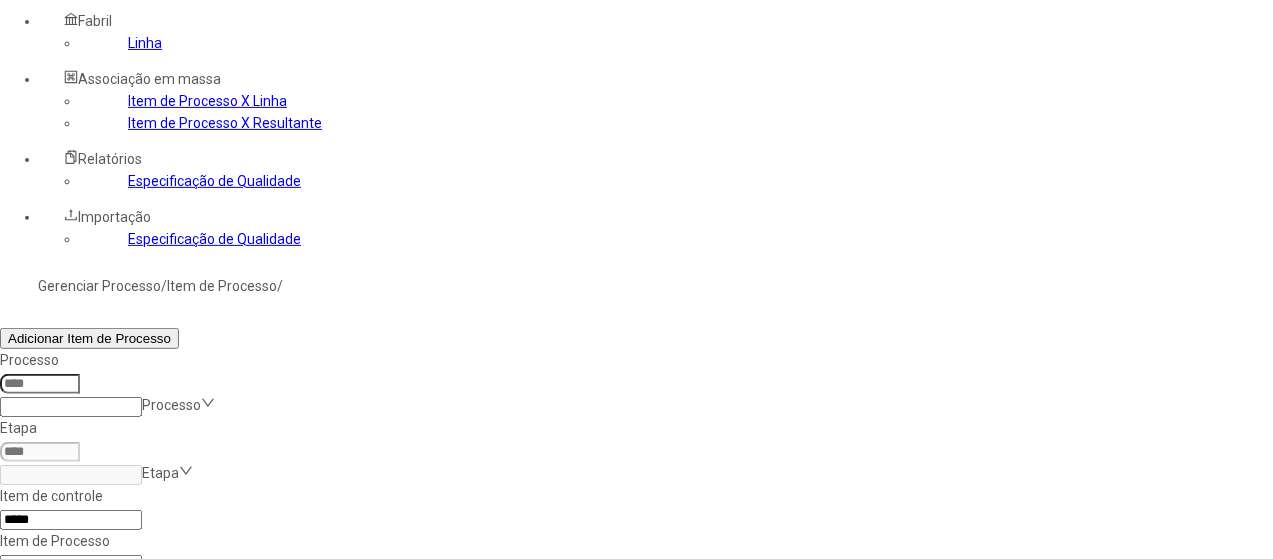 scroll, scrollTop: 272, scrollLeft: 0, axis: vertical 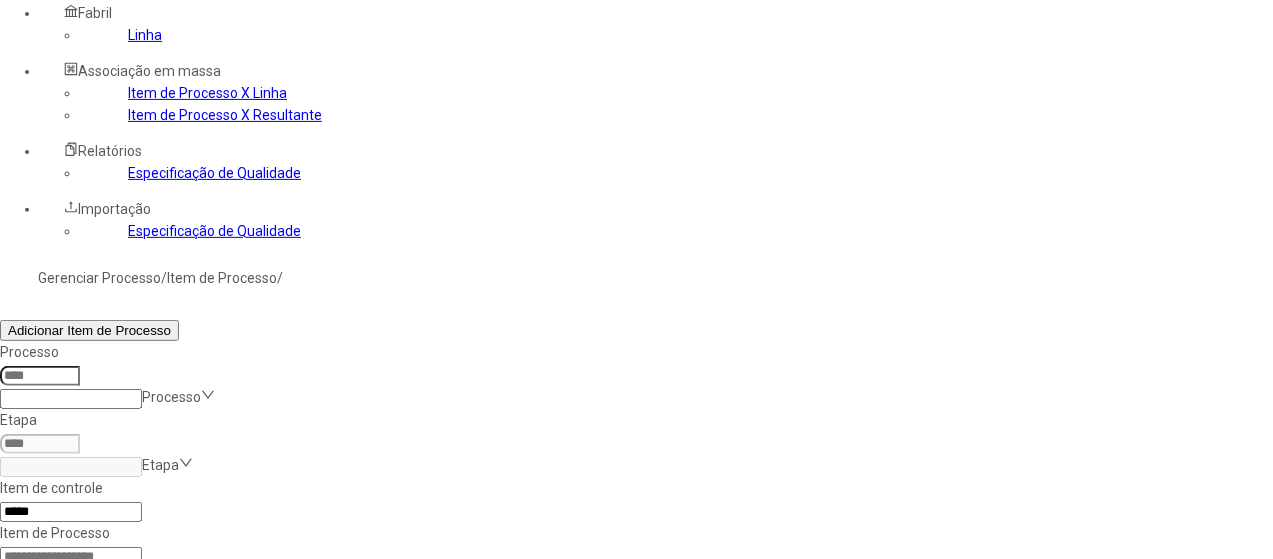 click 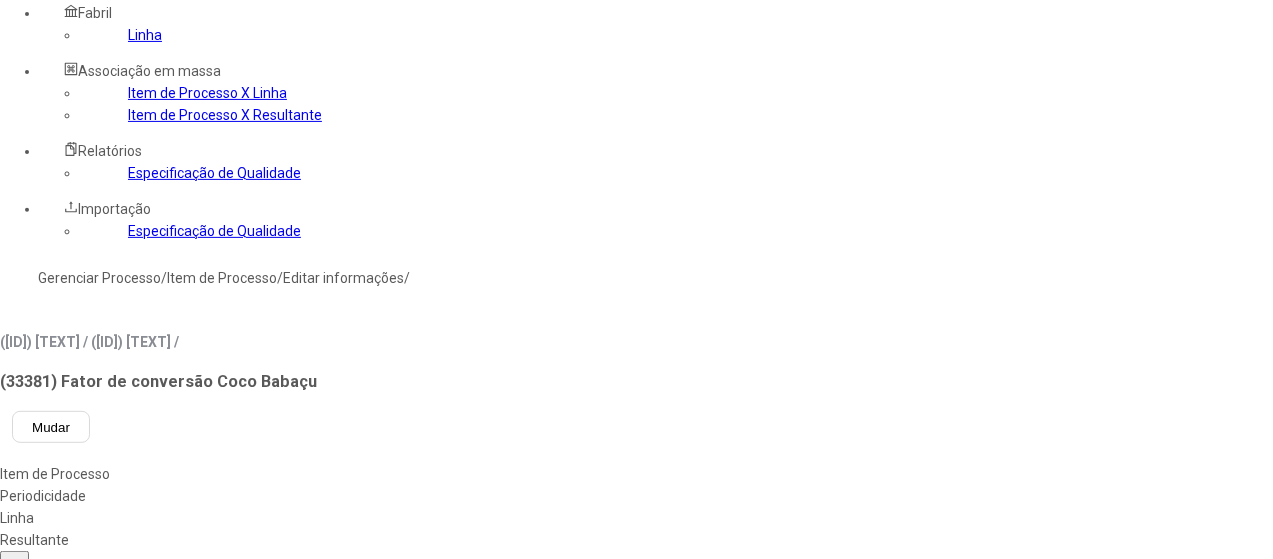 type on "****" 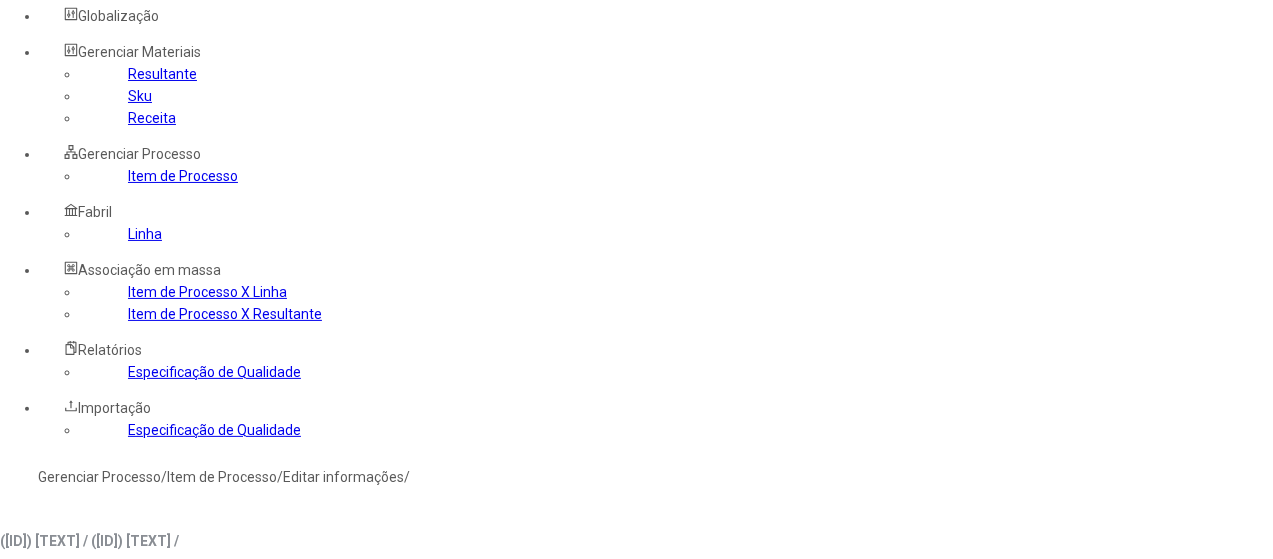 scroll, scrollTop: 72, scrollLeft: 0, axis: vertical 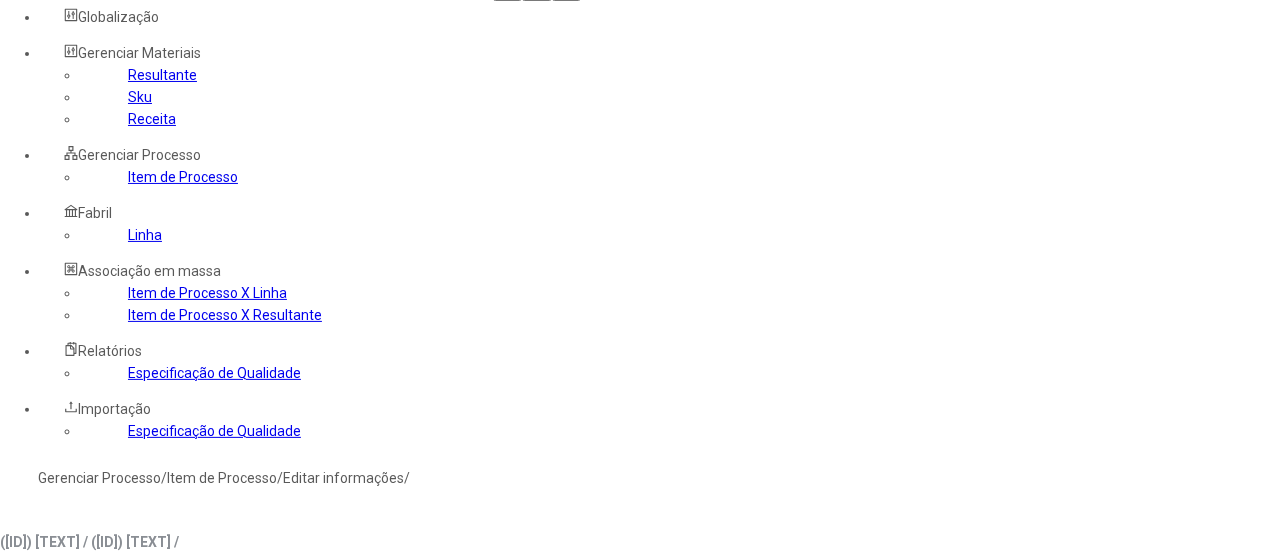 click on "pt-BR" 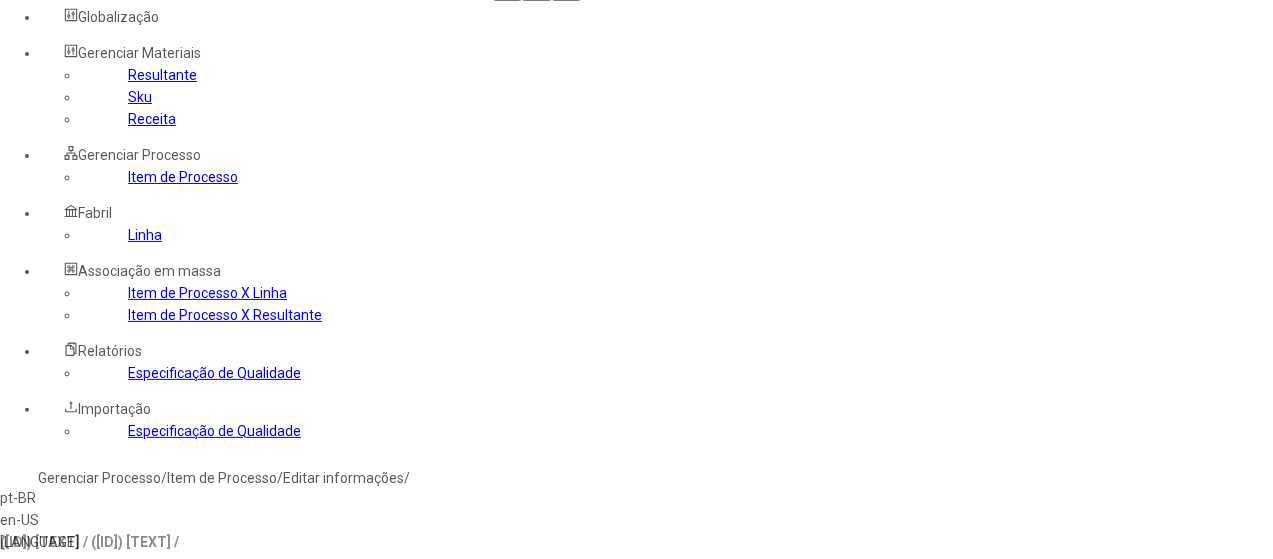 click on "es-ES" at bounding box center [57, 542] 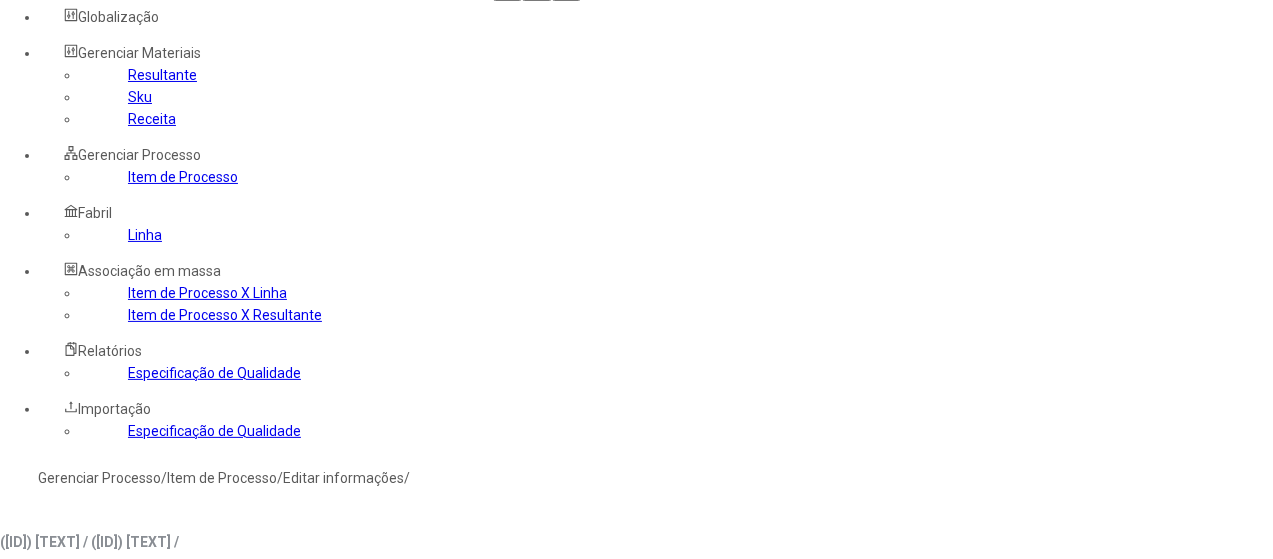 click on "es-ES" 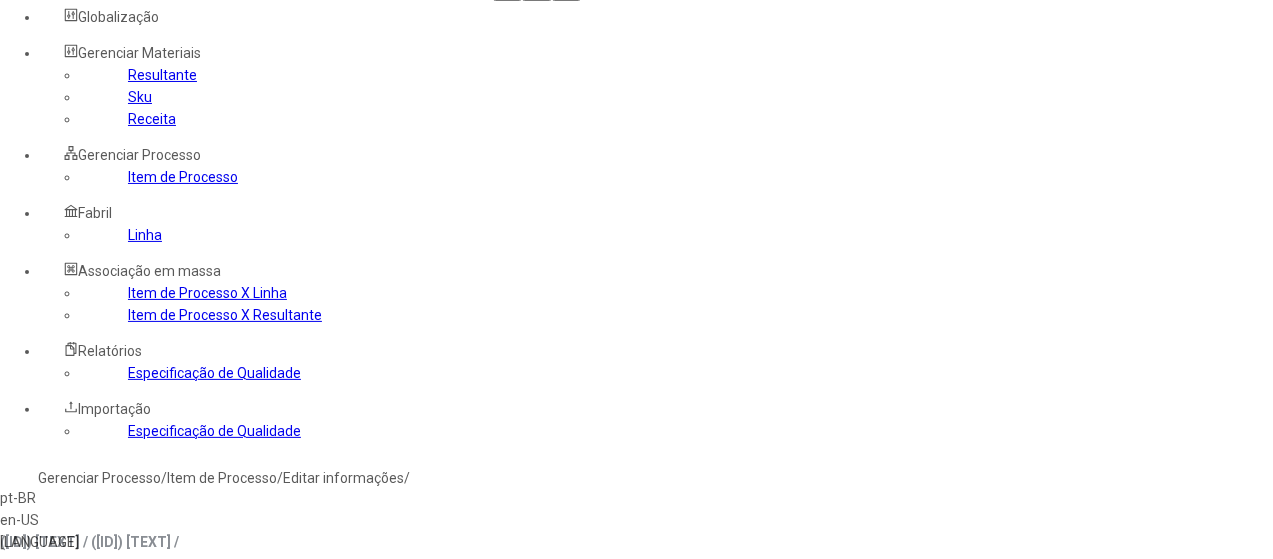 click on "pt-BR" at bounding box center [57, 498] 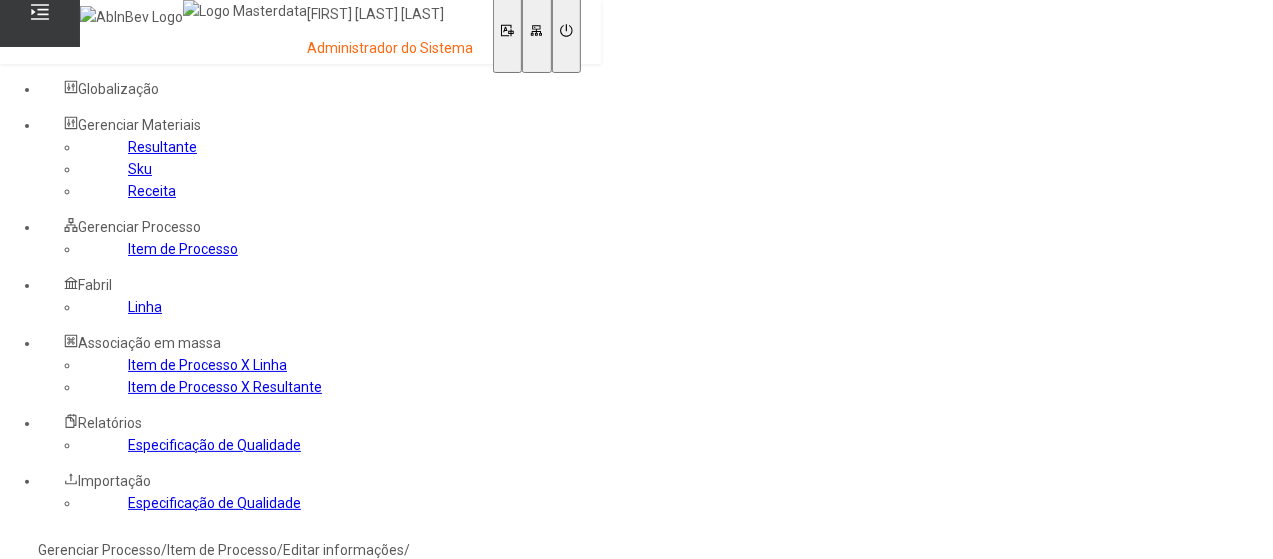 scroll, scrollTop: 0, scrollLeft: 0, axis: both 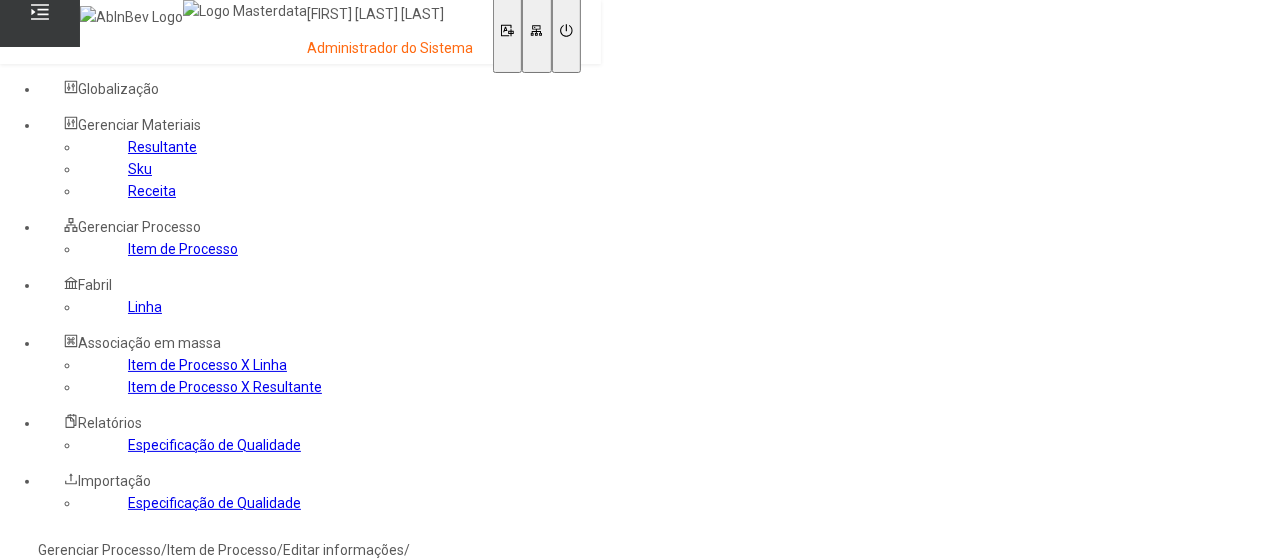 click on "es-ES" at bounding box center [57, 614] 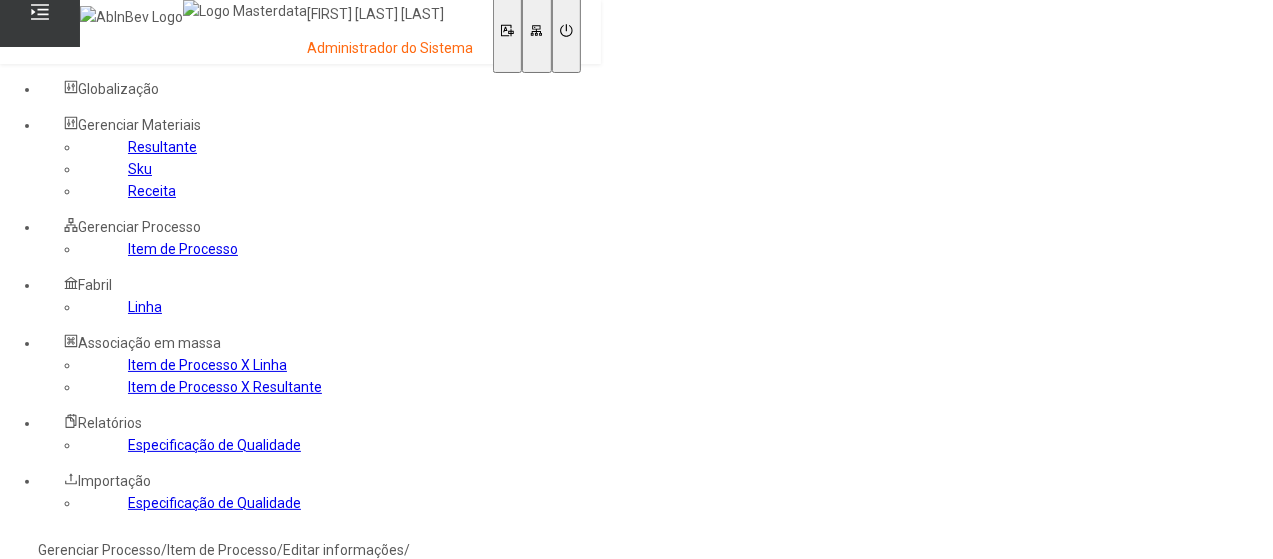 click 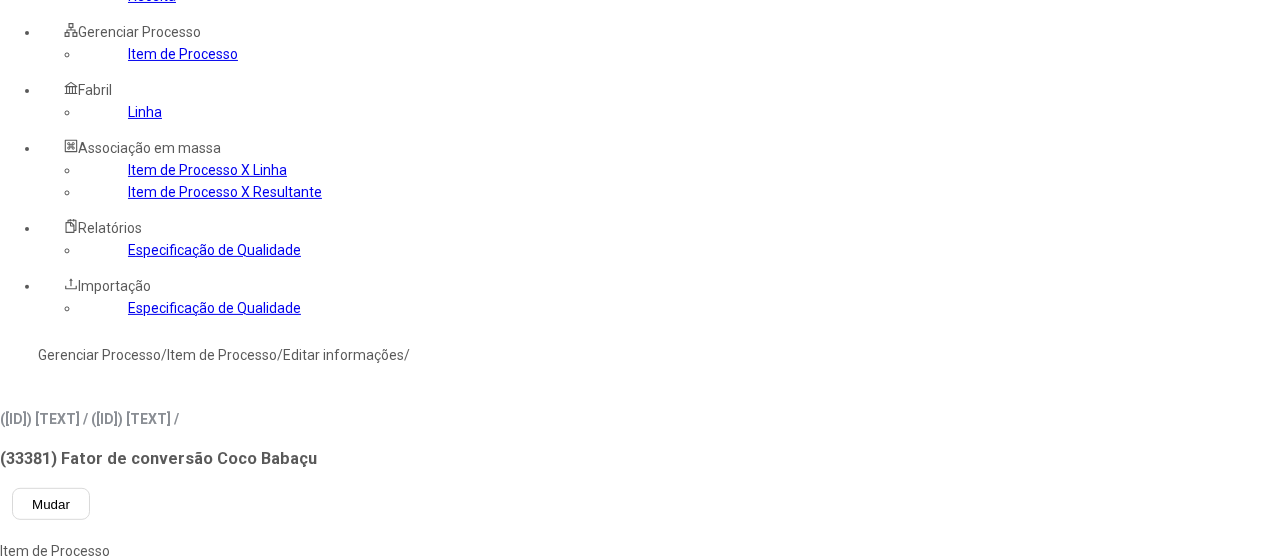 scroll, scrollTop: 200, scrollLeft: 0, axis: vertical 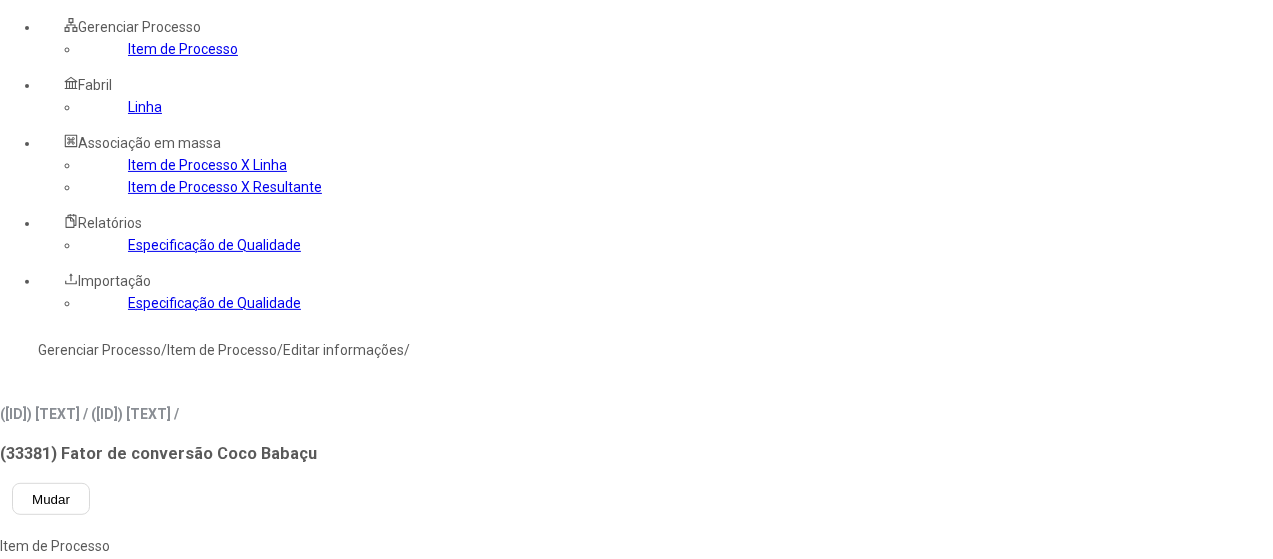 type on "**********" 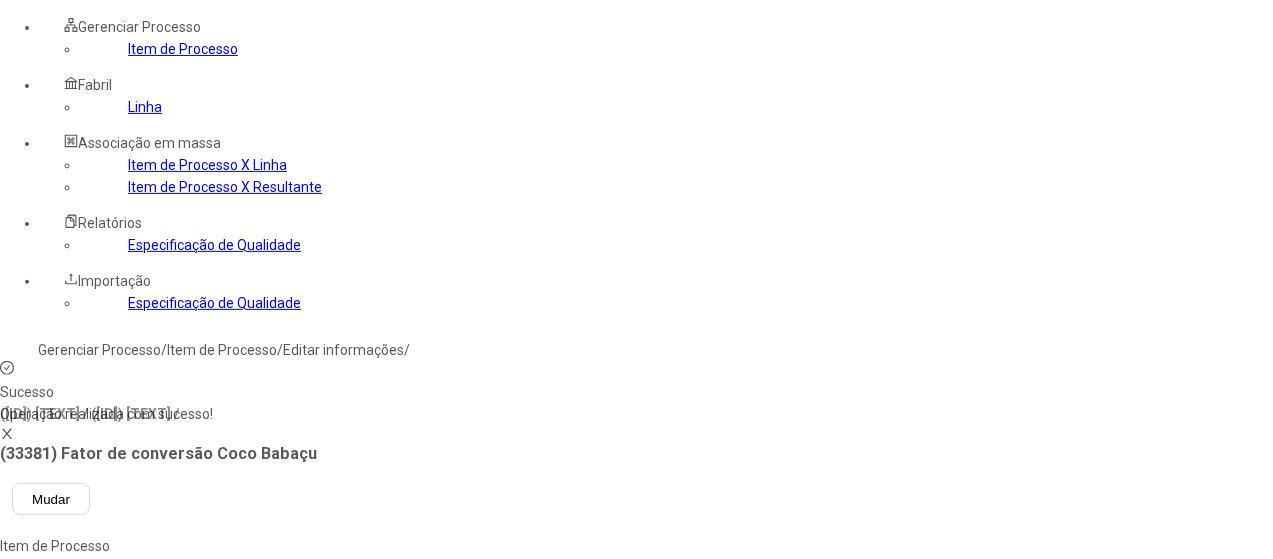scroll, scrollTop: 272, scrollLeft: 0, axis: vertical 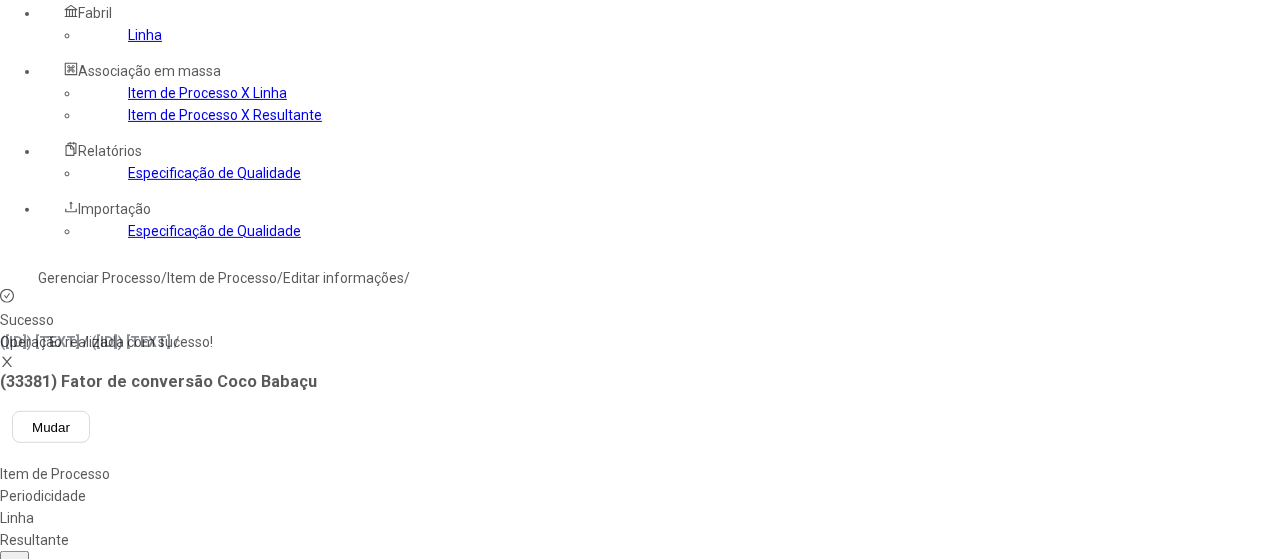 click on "Salvar" 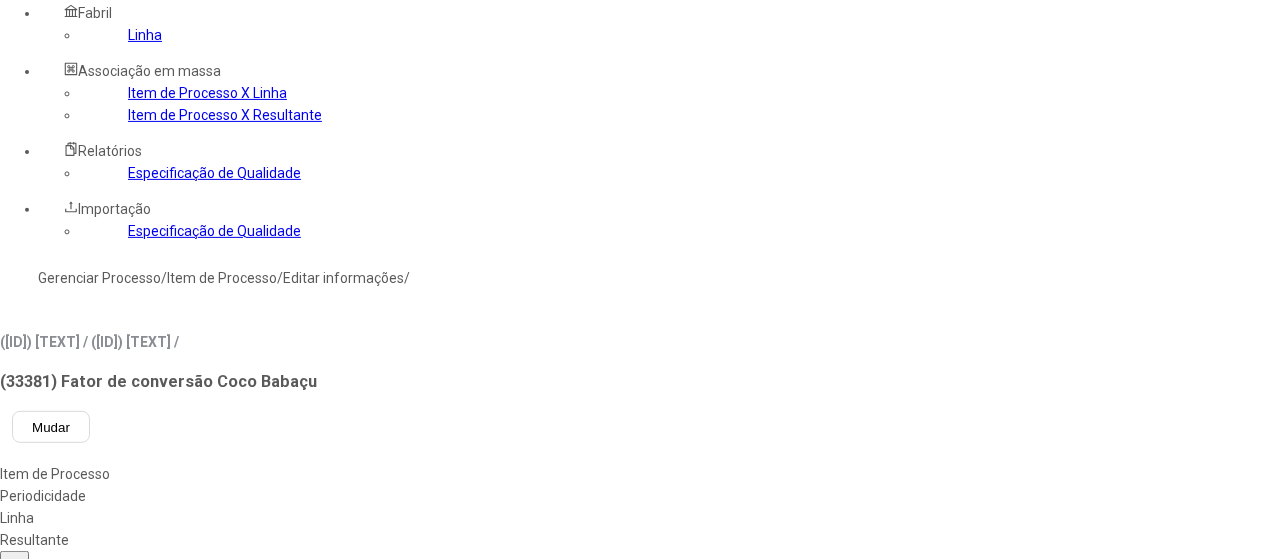 click on "Salvar" 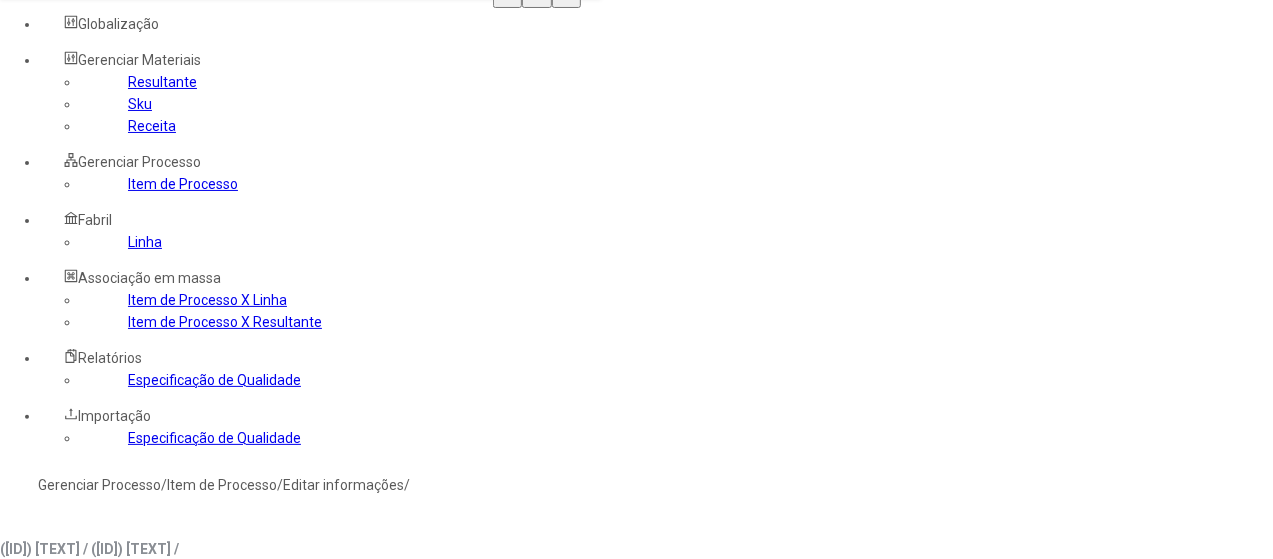 scroll, scrollTop: 0, scrollLeft: 0, axis: both 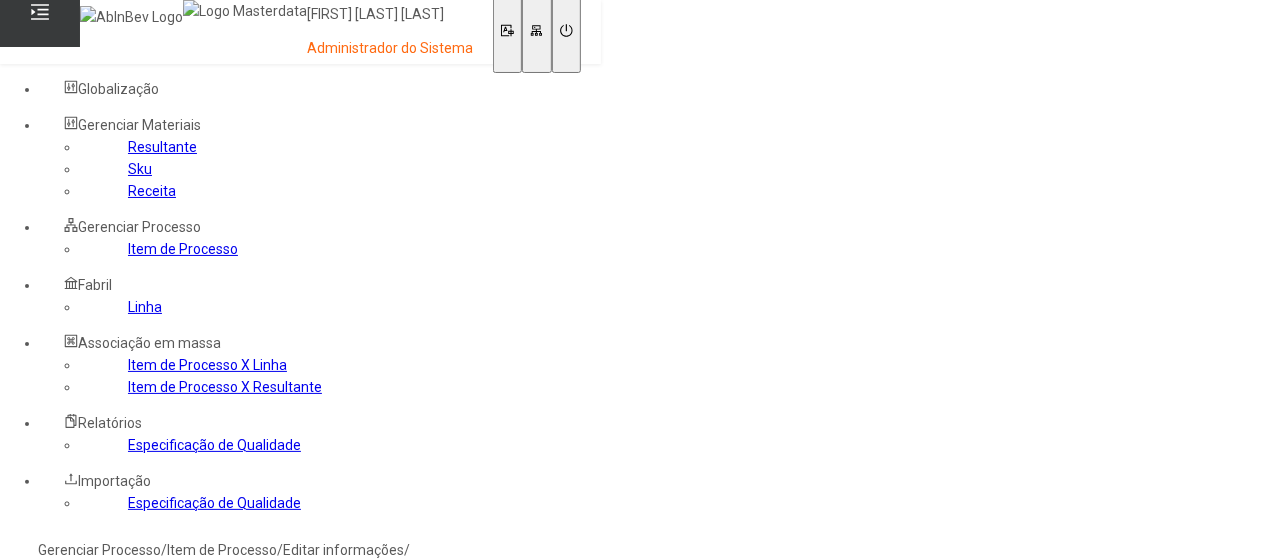 click on "Gerenciar Processo  /  Item de Processo  /  Editar informações  /" 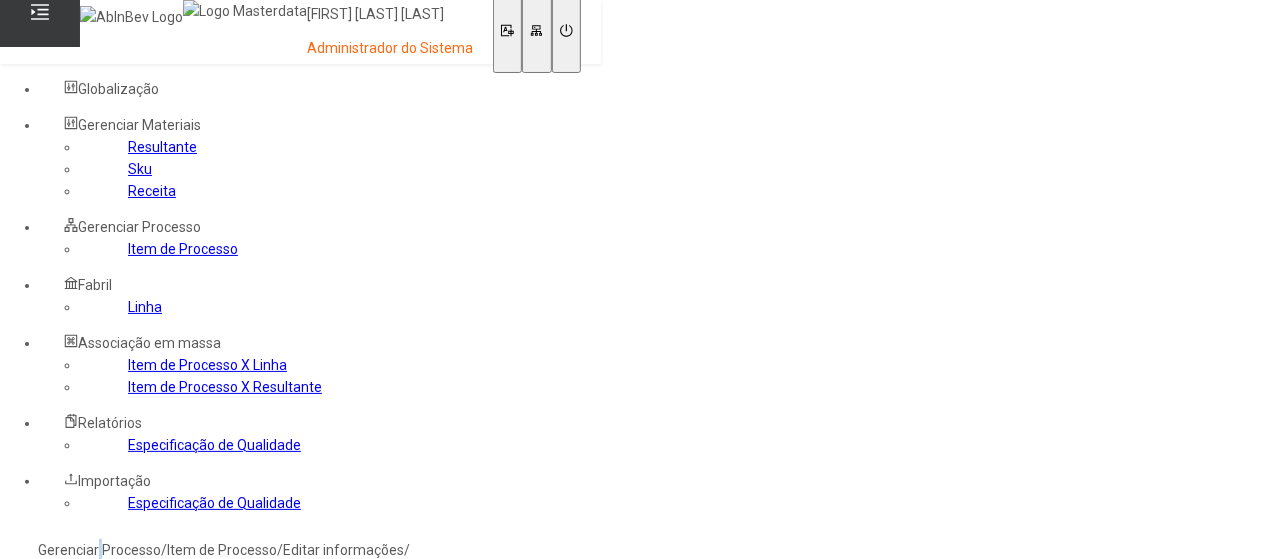 click on "Gerenciar Processo" 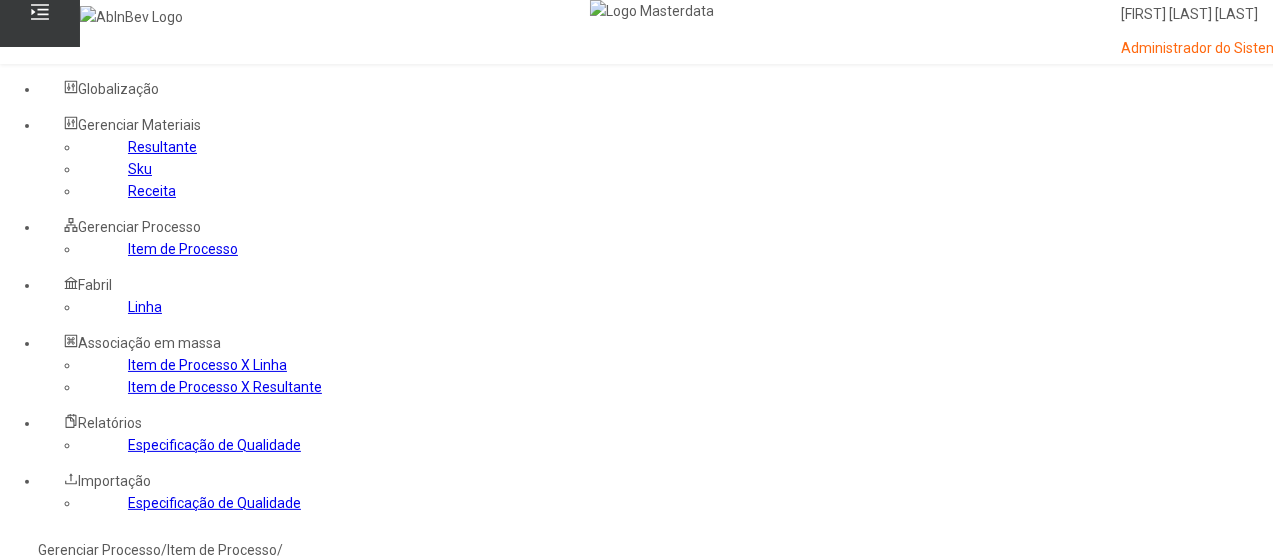 click 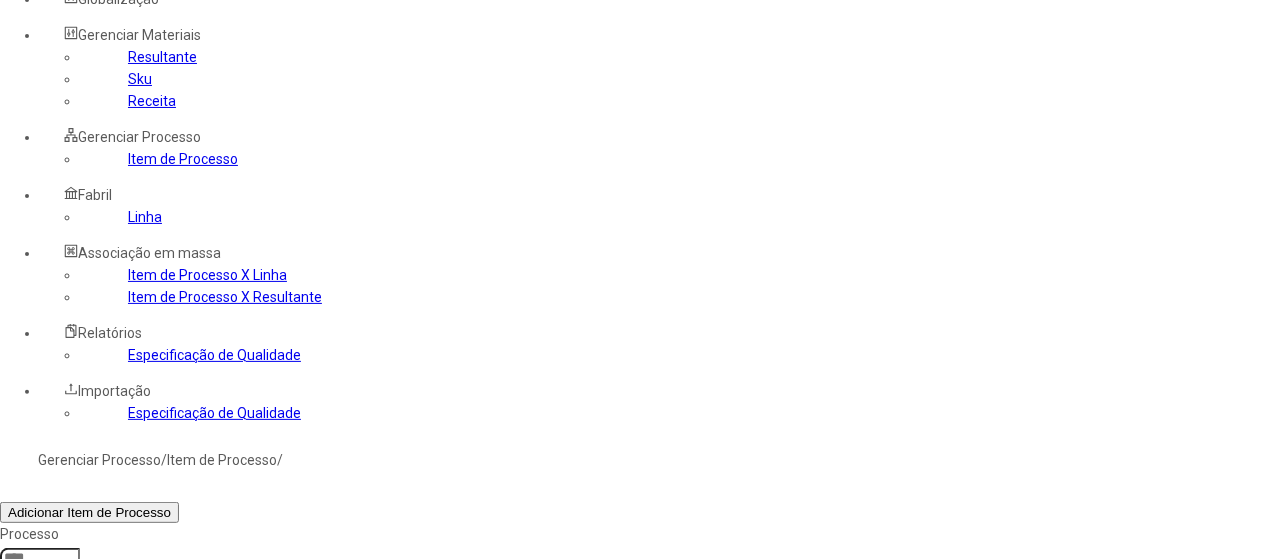 scroll, scrollTop: 200, scrollLeft: 0, axis: vertical 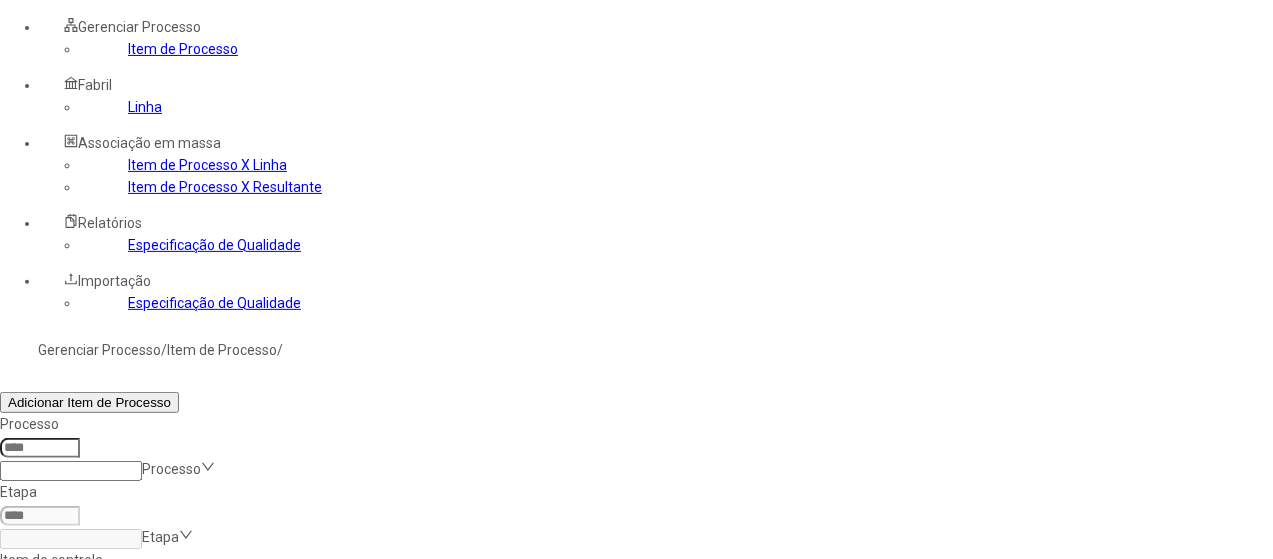 drag, startPoint x: 689, startPoint y: 358, endPoint x: 598, endPoint y: 311, distance: 102.4207 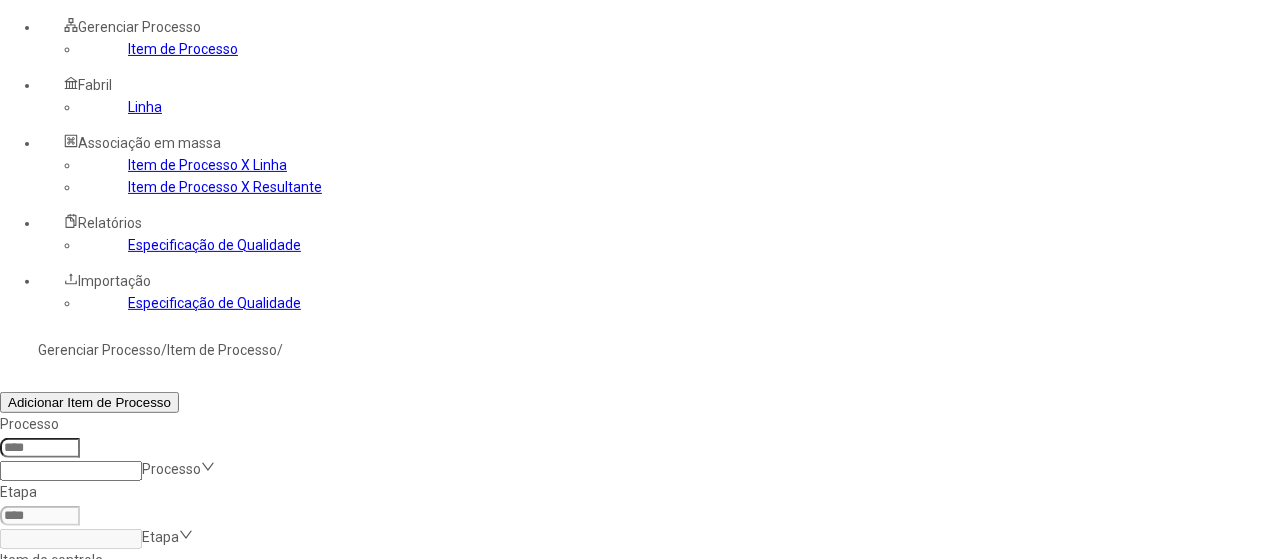 click on "Filtrar" 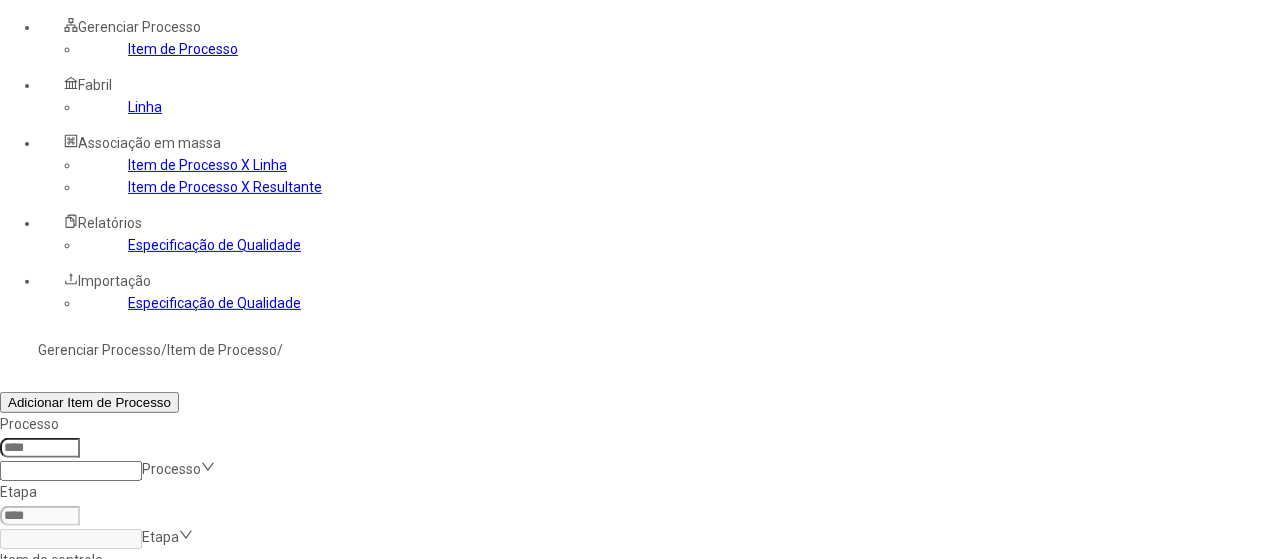 drag, startPoint x: 838, startPoint y: 341, endPoint x: 759, endPoint y: 301, distance: 88.54942 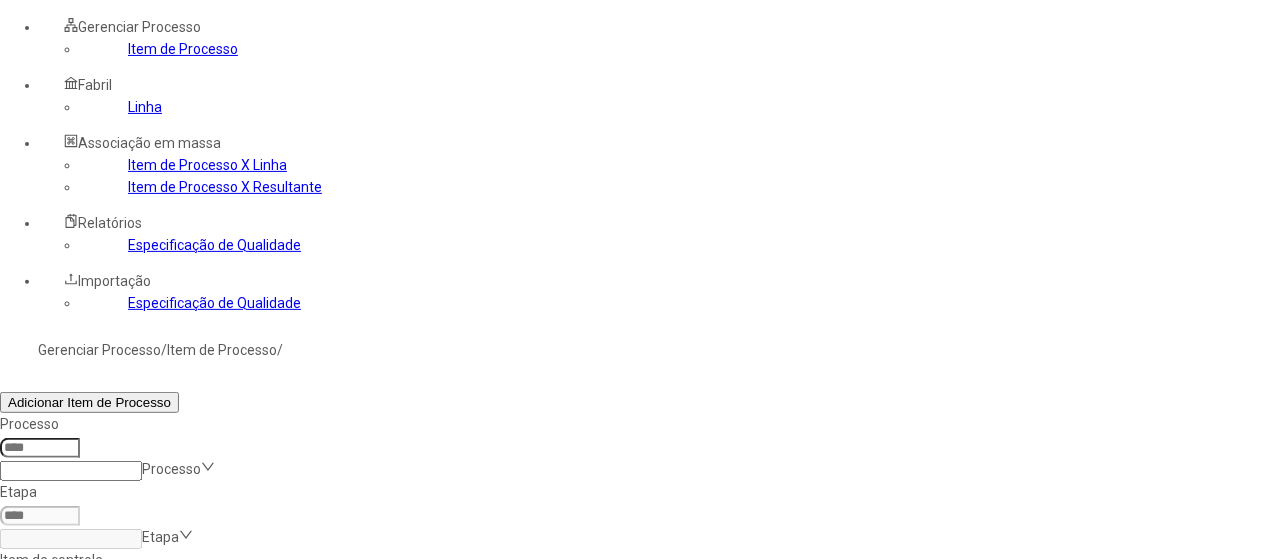 type on "*****" 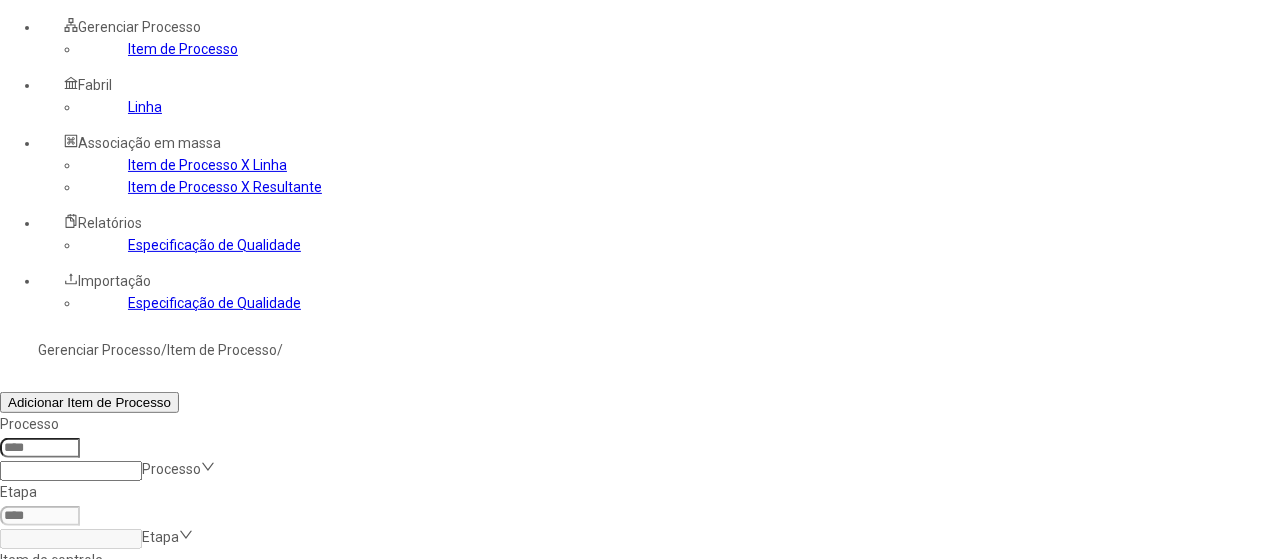 click on "Filtrar" 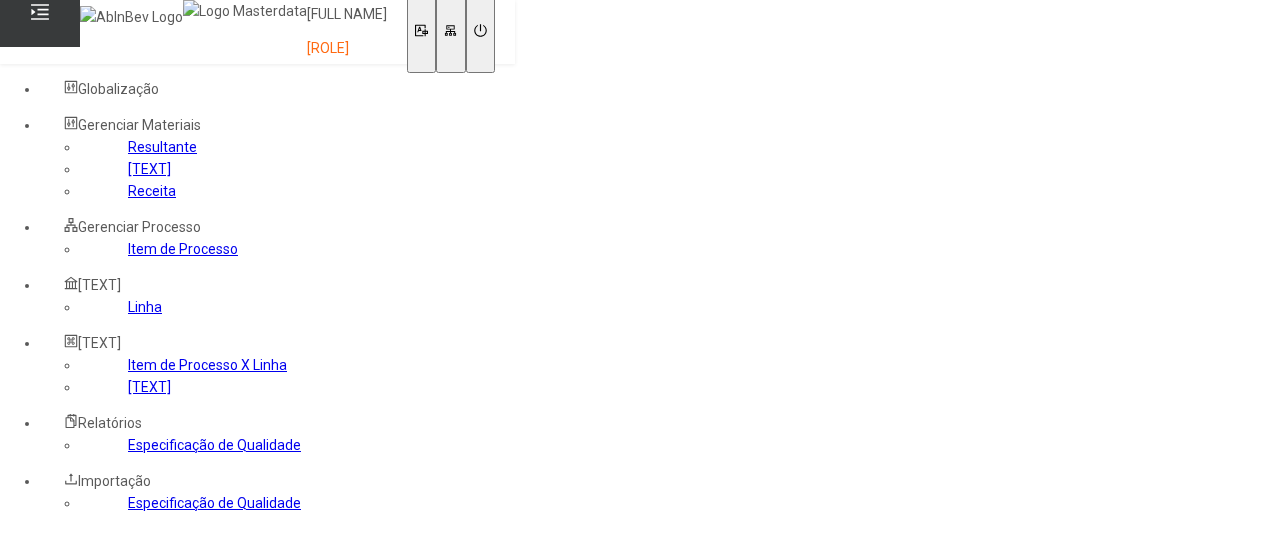 scroll, scrollTop: 0, scrollLeft: 0, axis: both 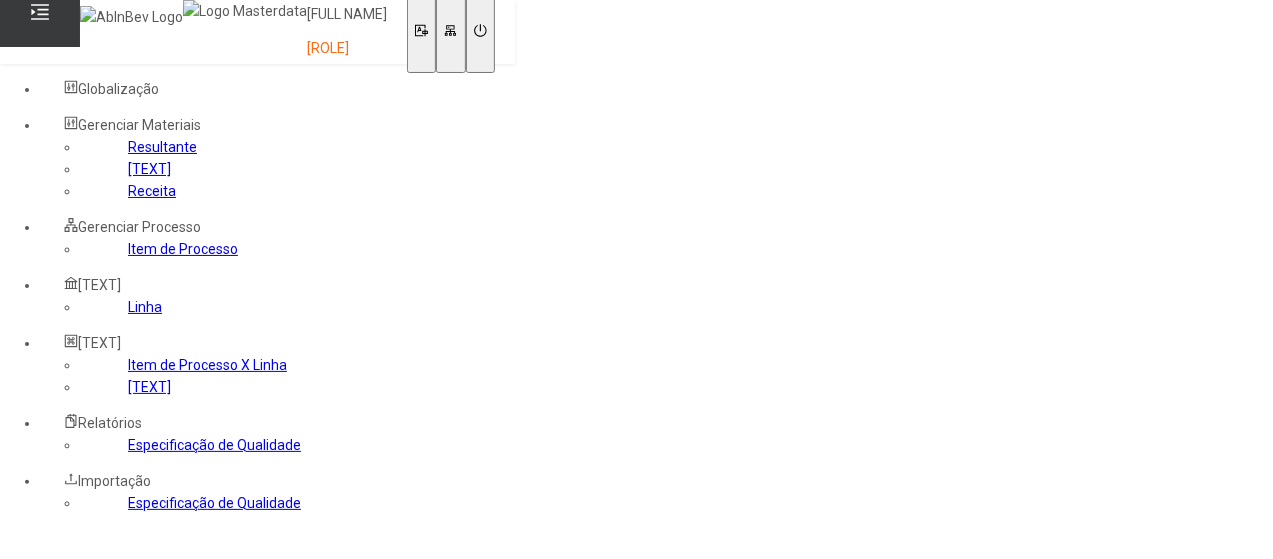 click on "Item de Processo" 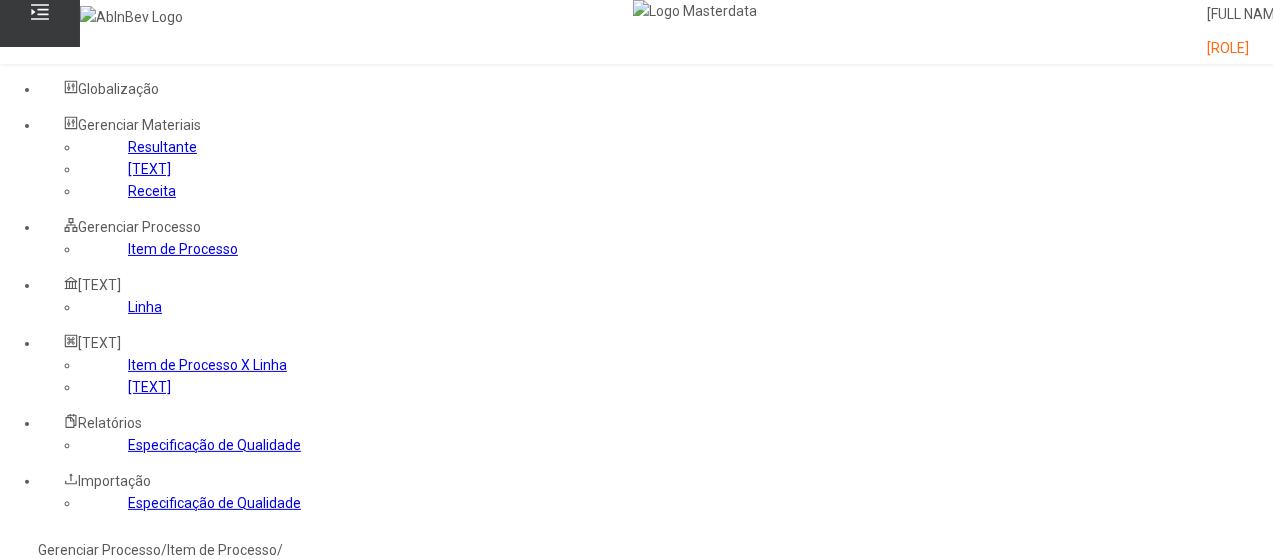 click 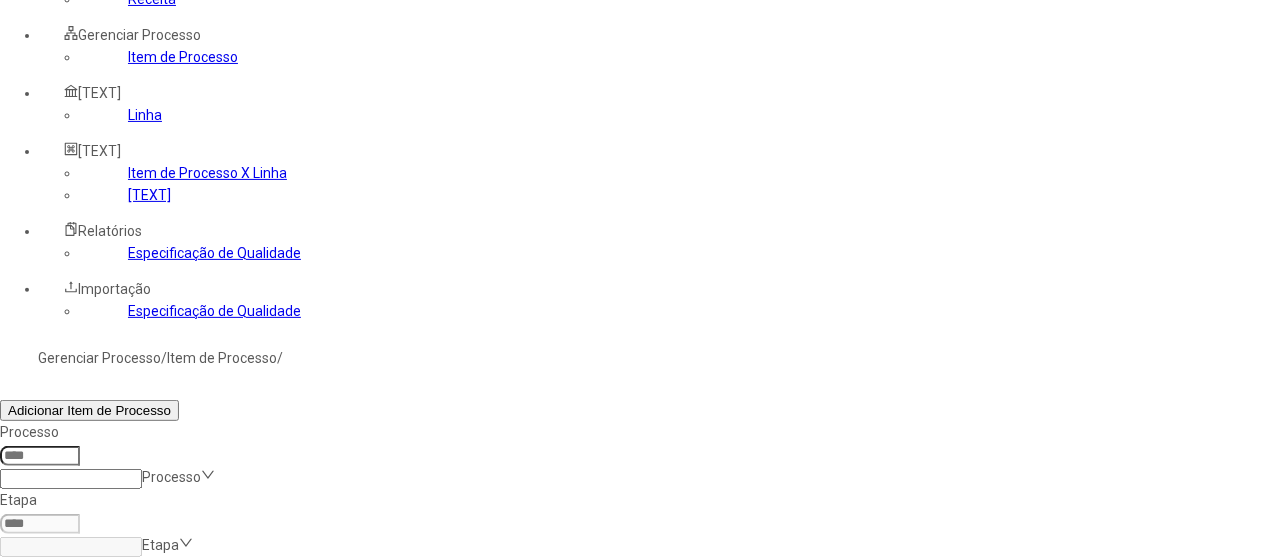 scroll, scrollTop: 200, scrollLeft: 0, axis: vertical 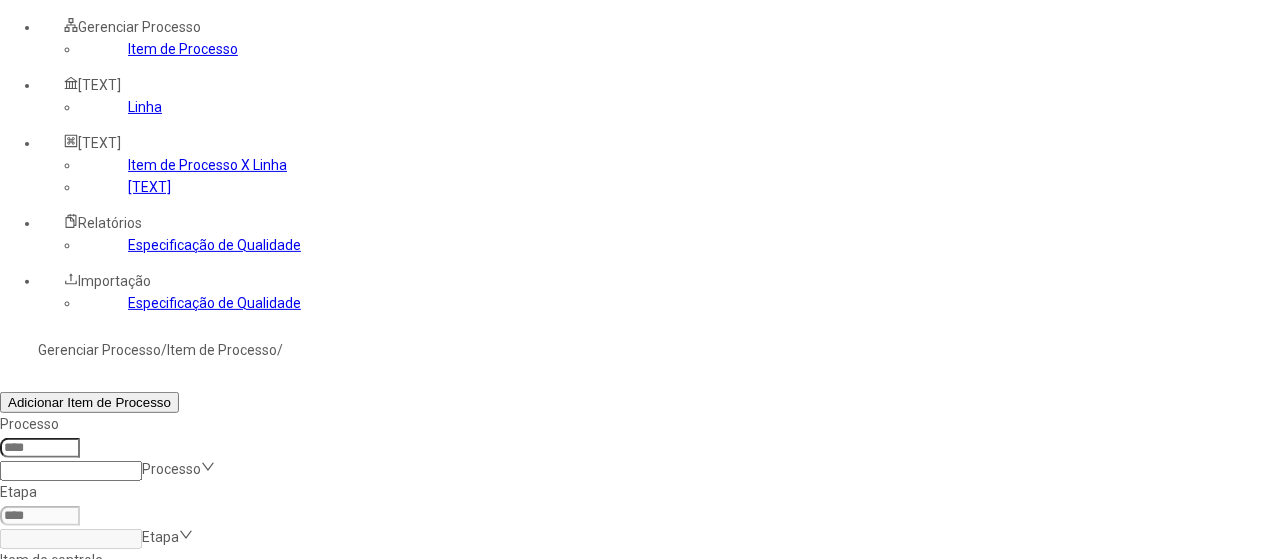 drag, startPoint x: 878, startPoint y: 359, endPoint x: 777, endPoint y: 315, distance: 110.16805 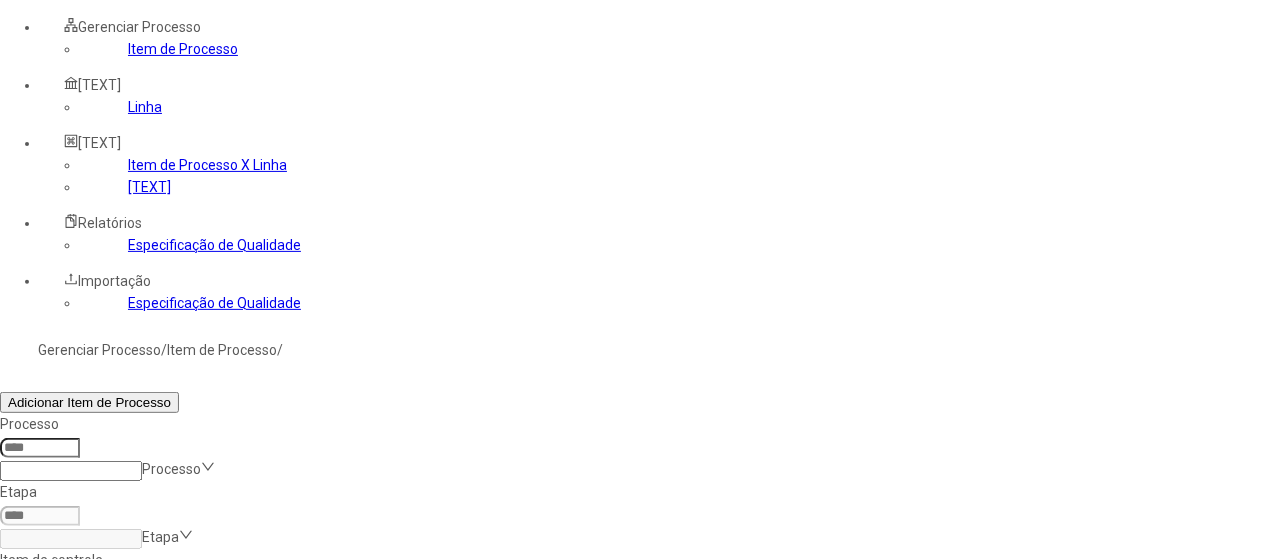 click on "[TEXT]" 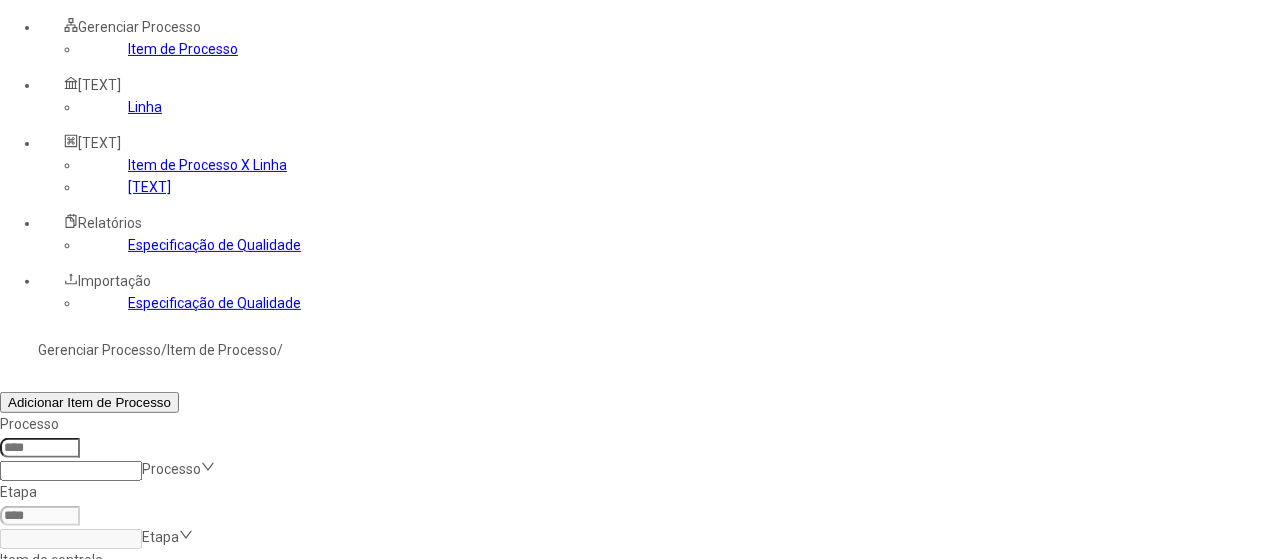 scroll, scrollTop: 100, scrollLeft: 0, axis: vertical 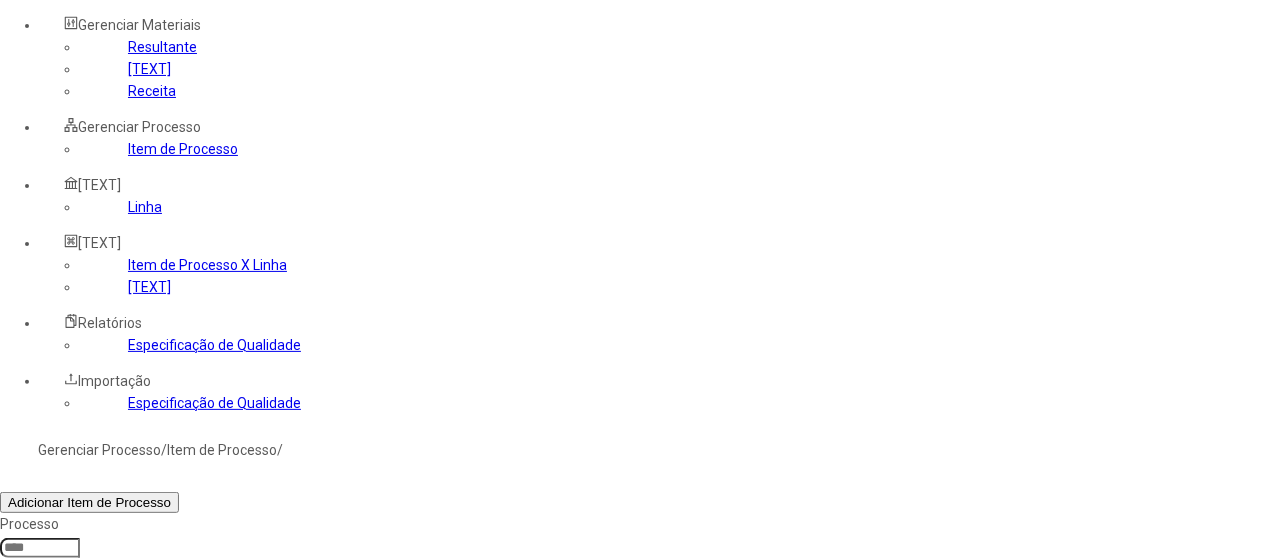 click on "Resultante" 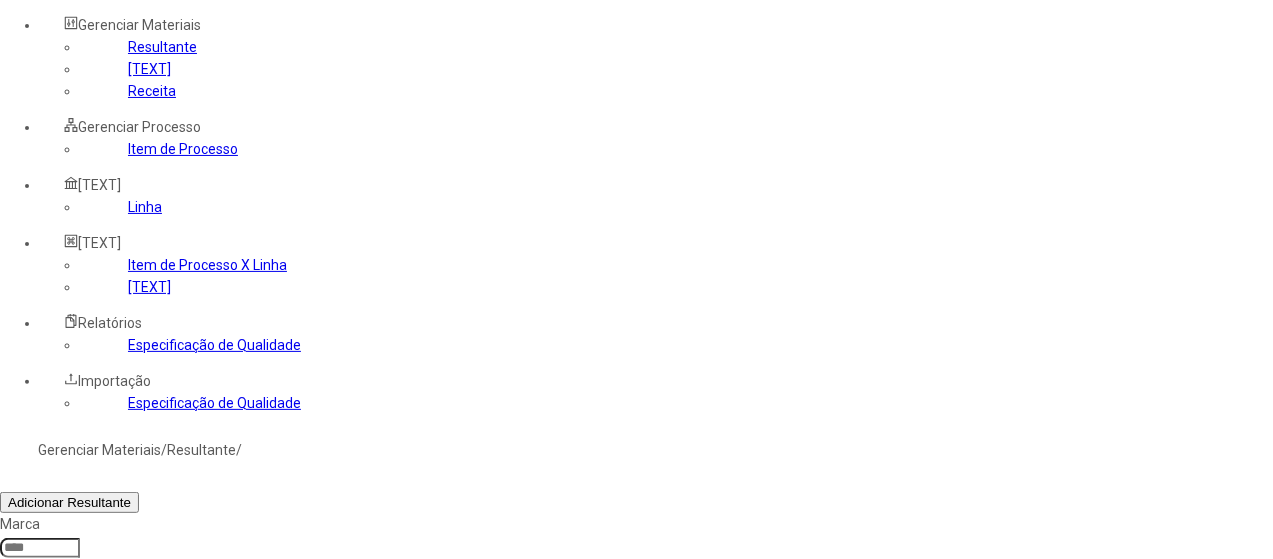 click 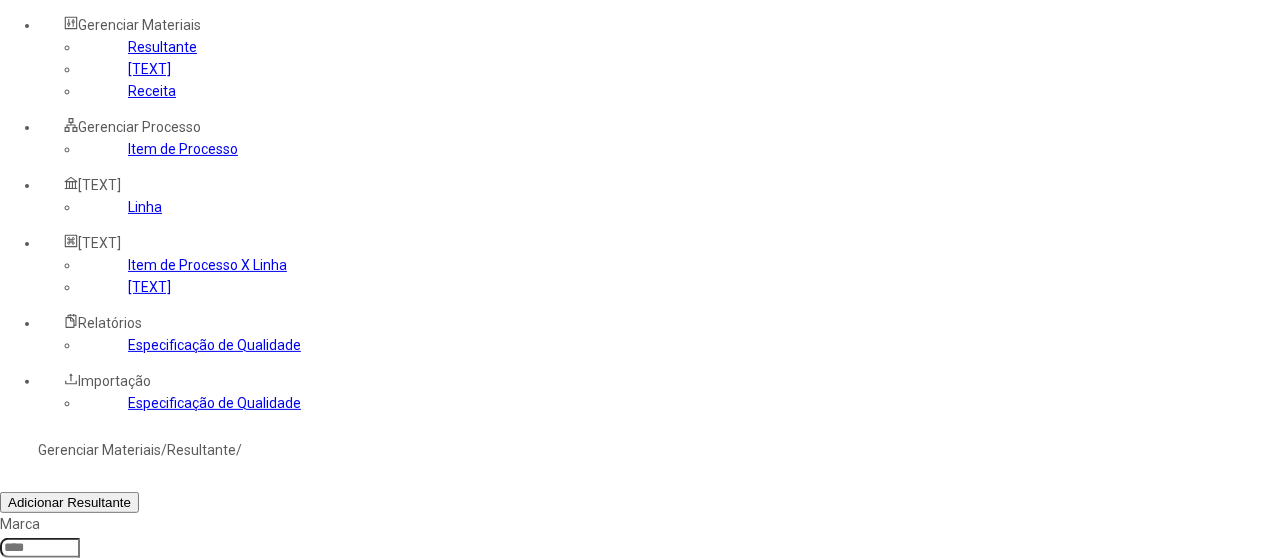 click on "[TEXT]" 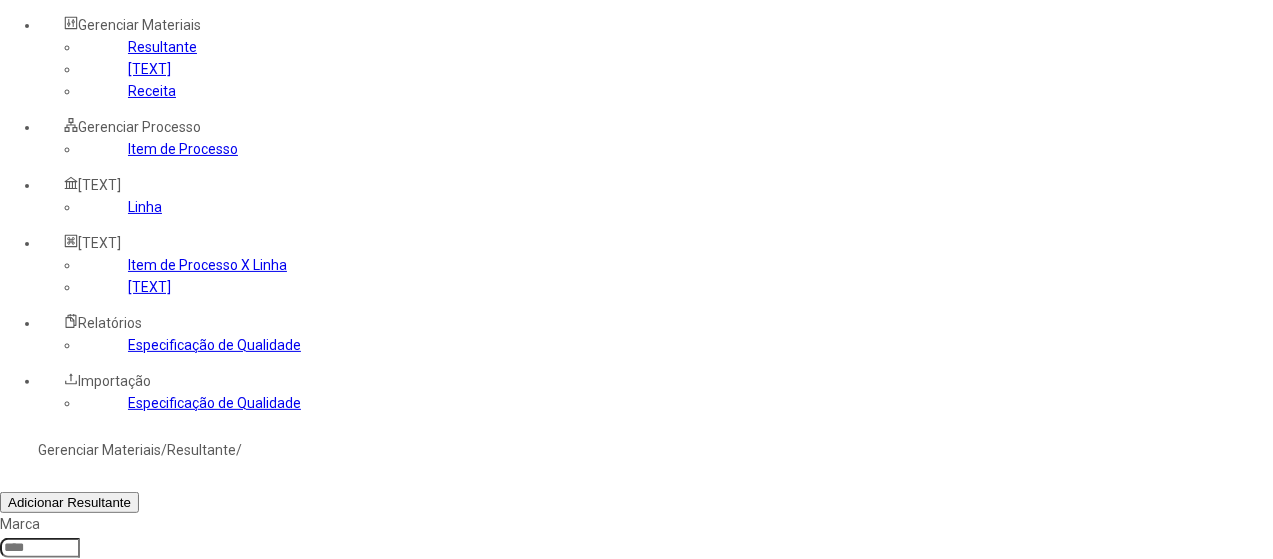 click on "SEVEN UP HIBRIDO-ABC" 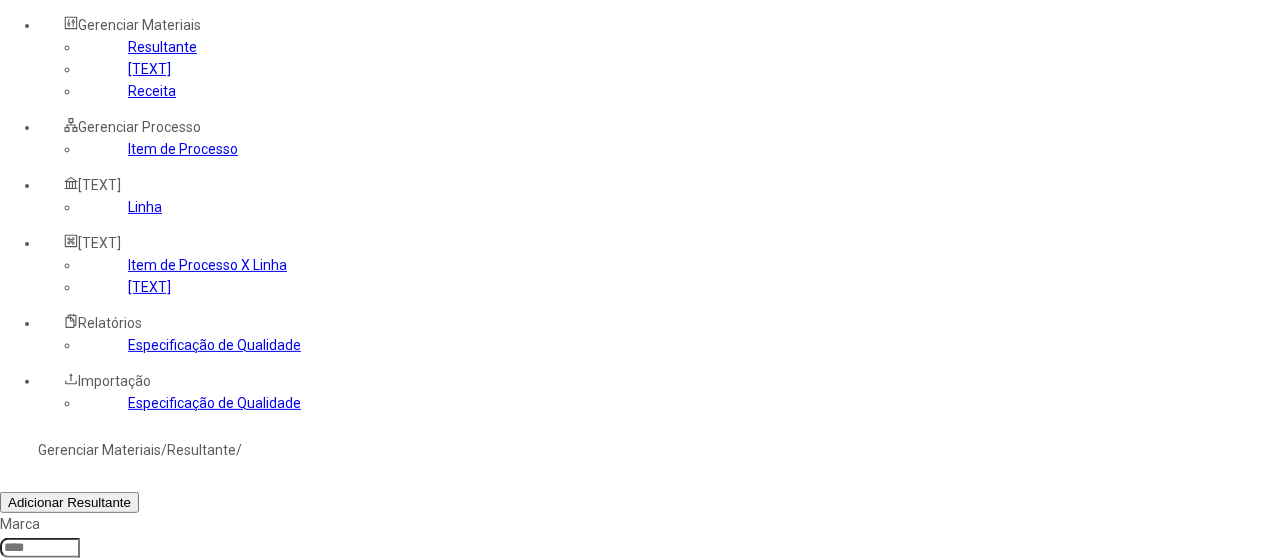 click on "Filtrar" 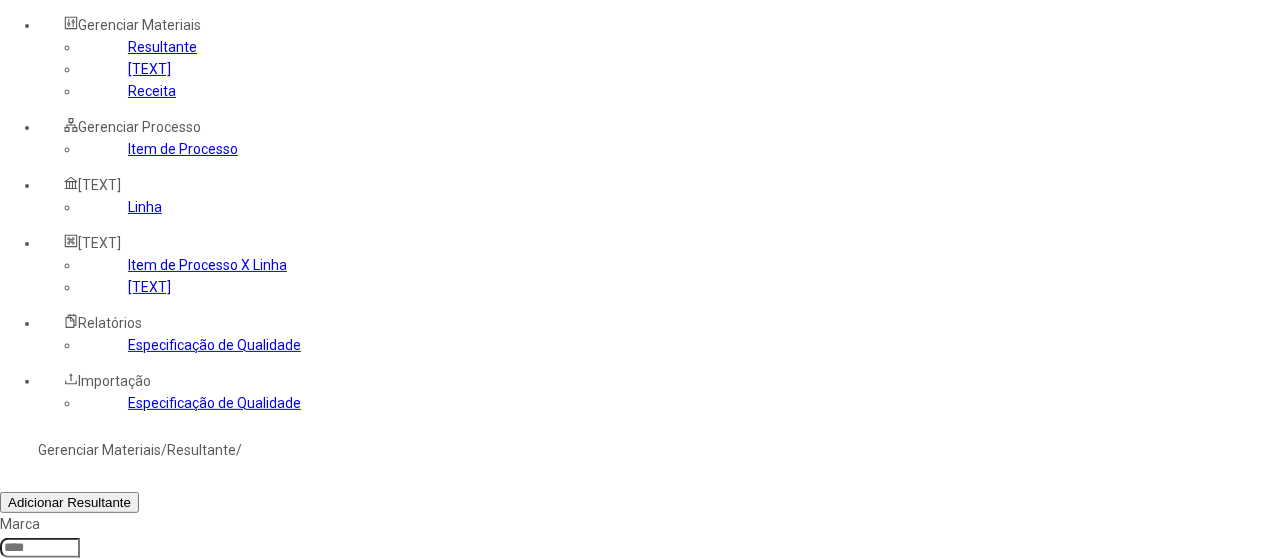 drag, startPoint x: 766, startPoint y: 365, endPoint x: 653, endPoint y: 338, distance: 116.18089 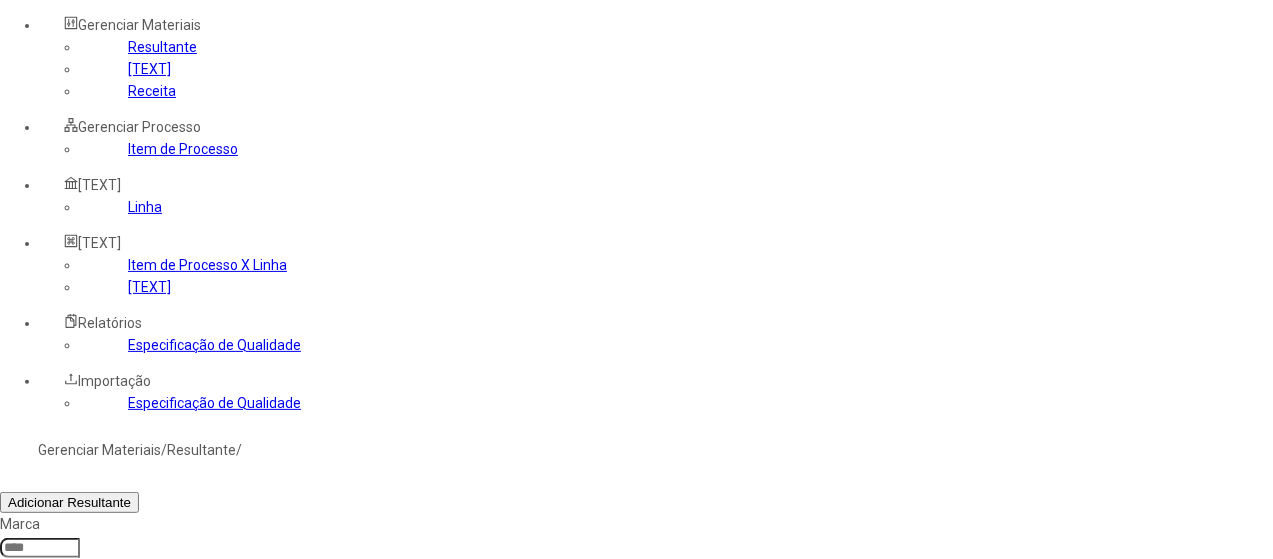 click on "Filtrar" 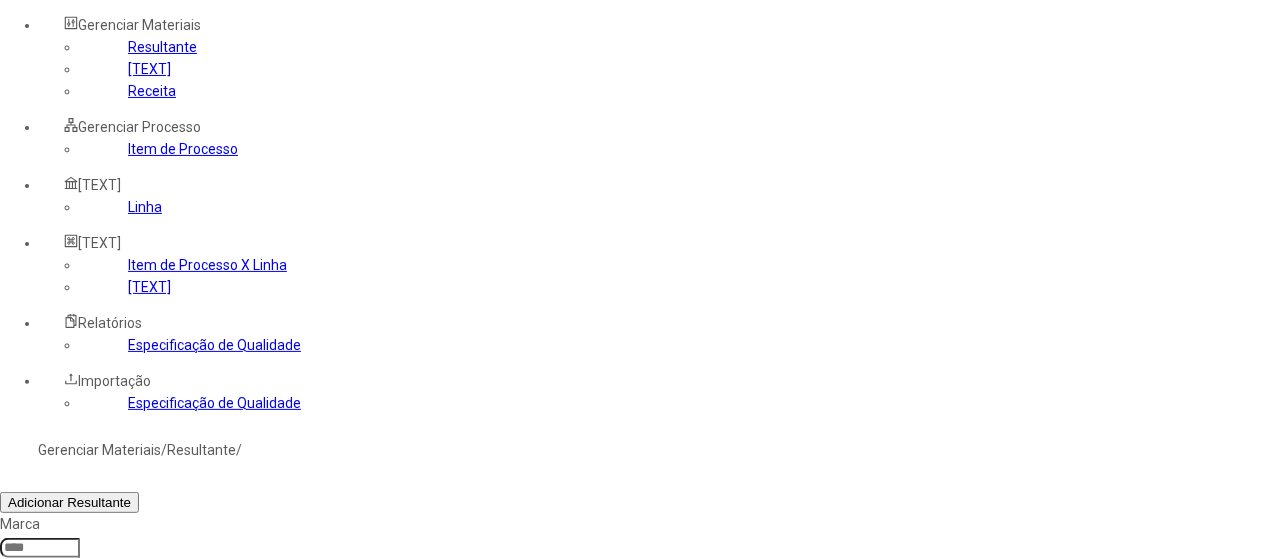 drag, startPoint x: 753, startPoint y: 366, endPoint x: 655, endPoint y: 343, distance: 100.6628 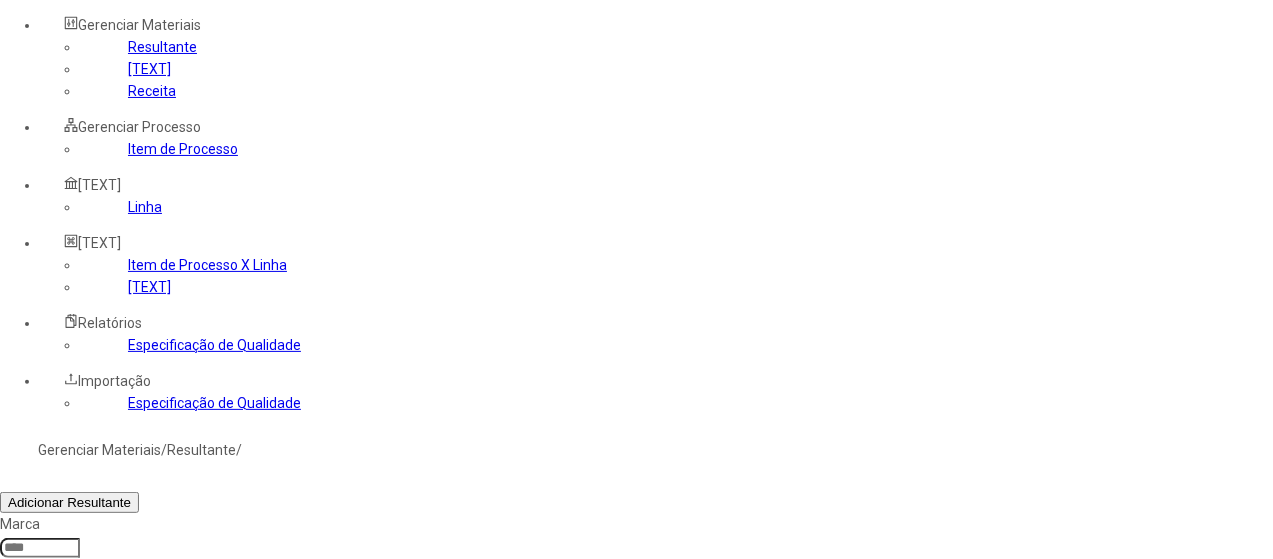 click on "Filtrar" 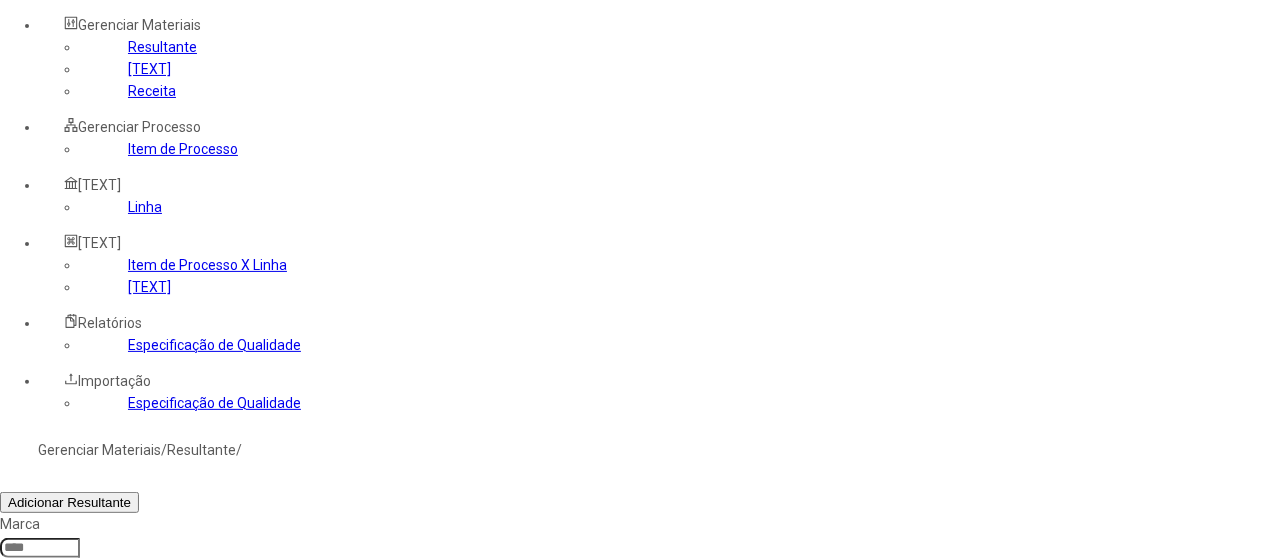 drag, startPoint x: 758, startPoint y: 379, endPoint x: 643, endPoint y: 347, distance: 119.36918 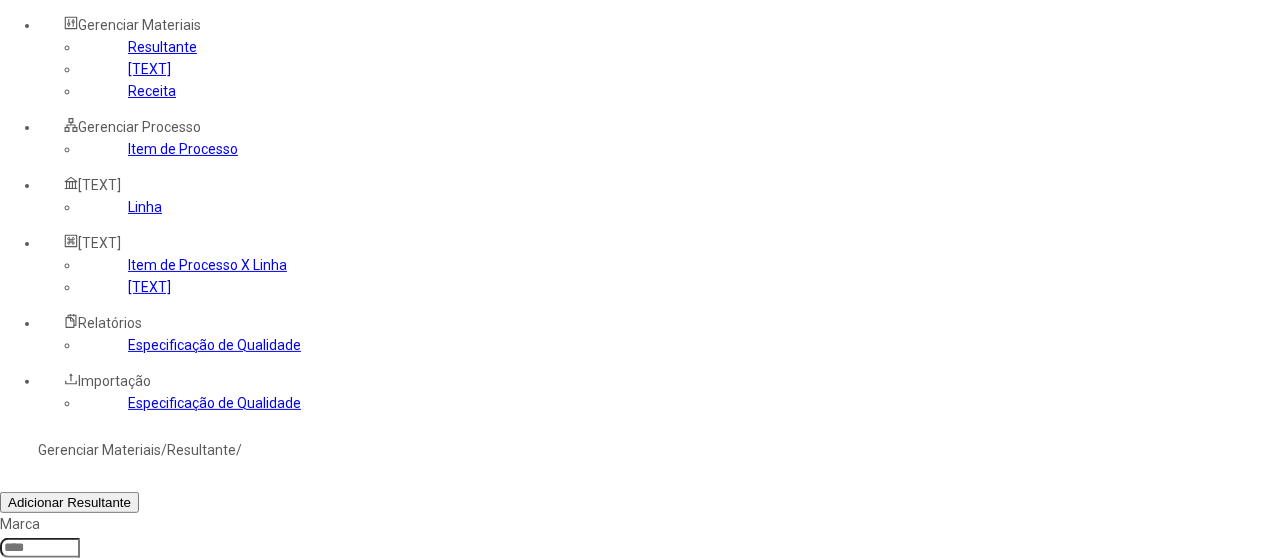 click on "Filtrar" 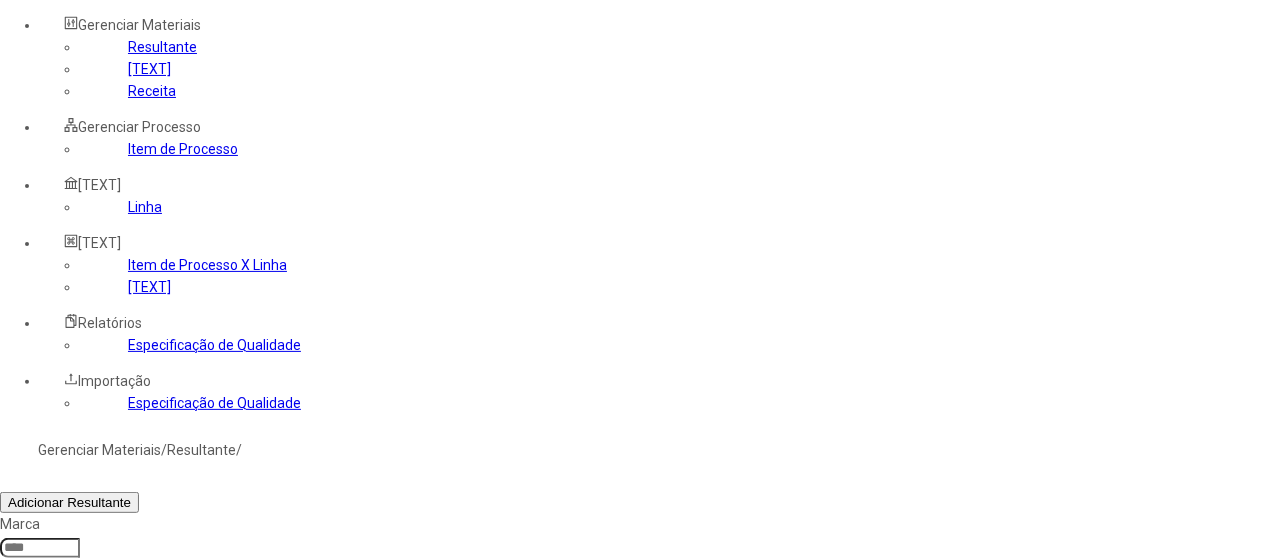 click on "PDLT TONICA REGULAR (JMAF)-ABC" 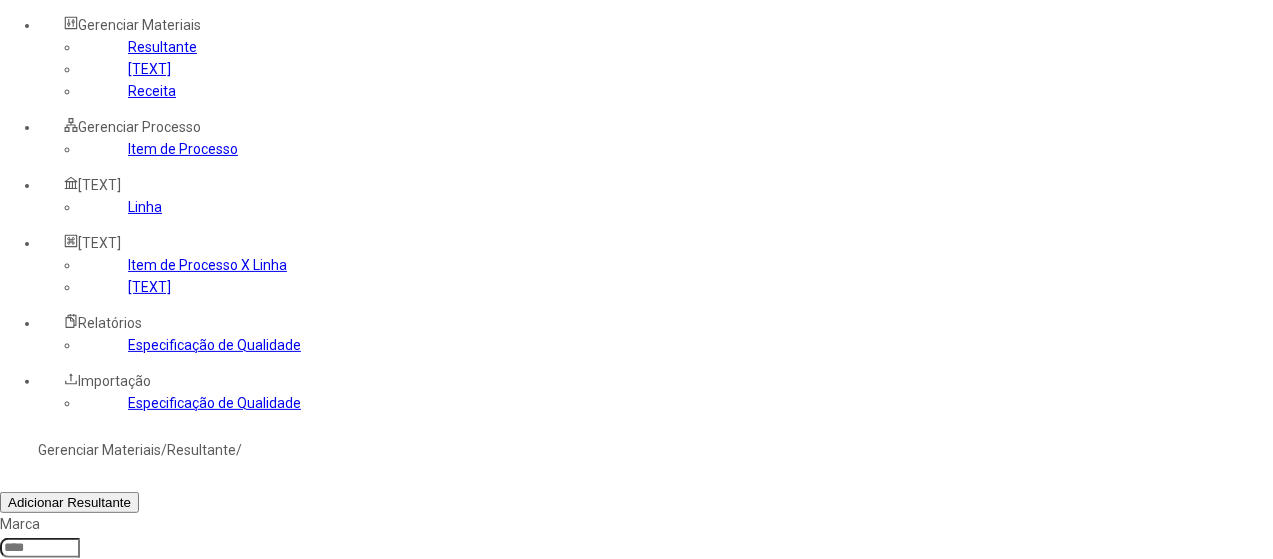 click on "Filtrar" 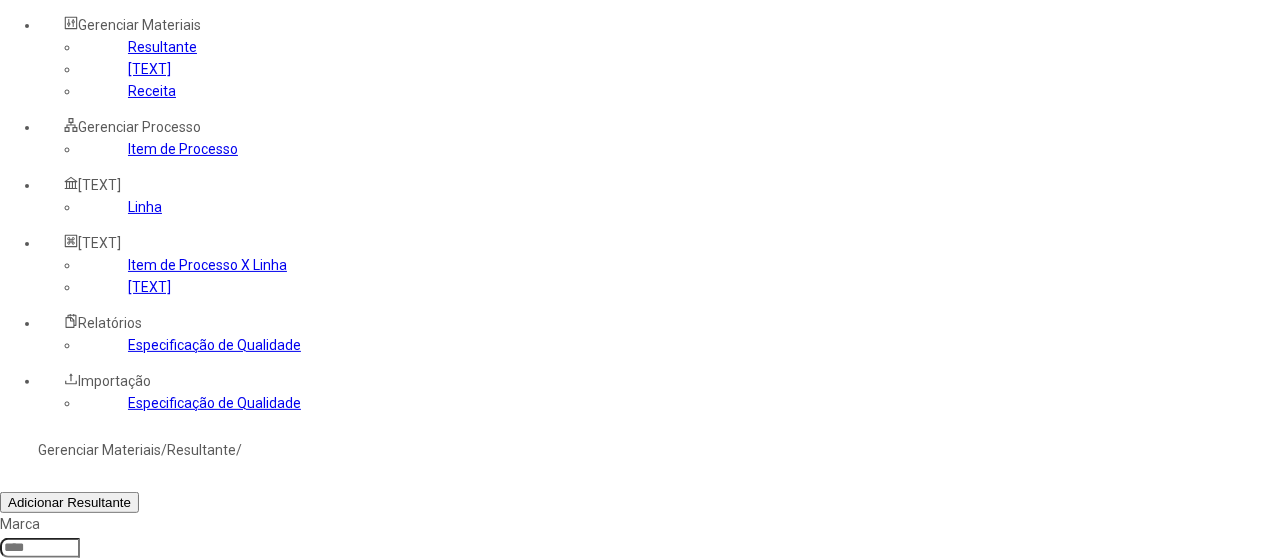 click on "SEVEN UP SIN AZUCAR-ABC" 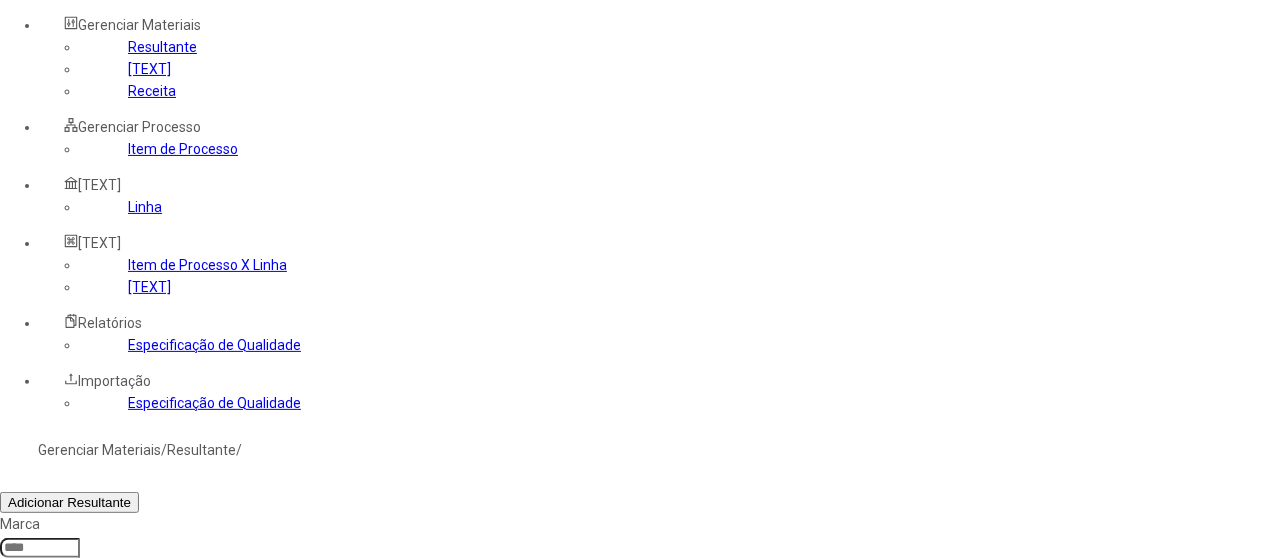 type on "****" 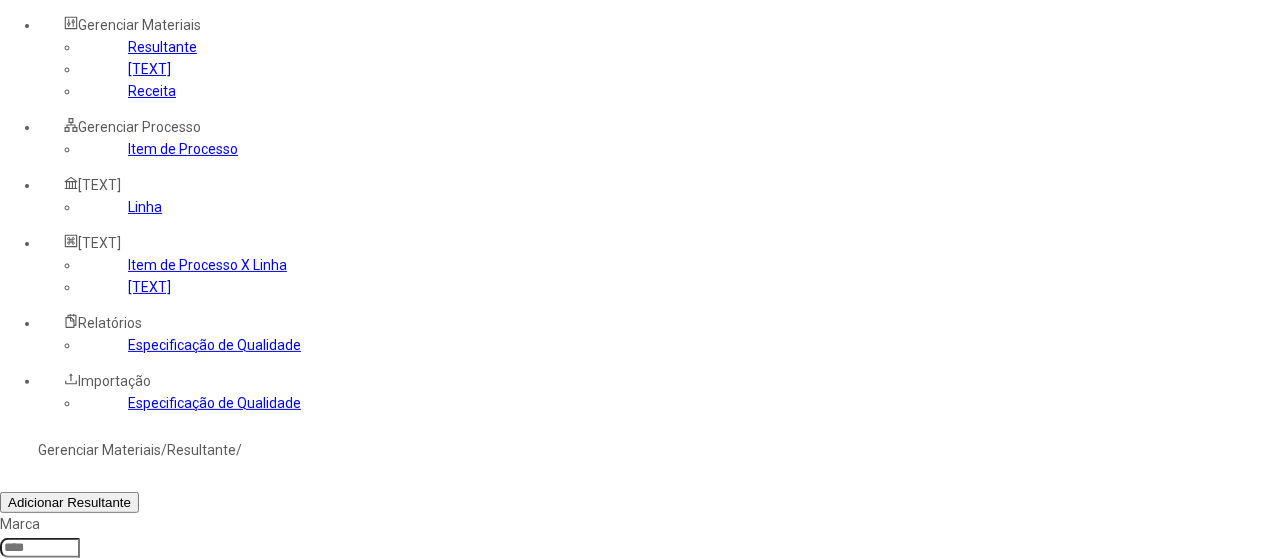 click on "Filtrar" 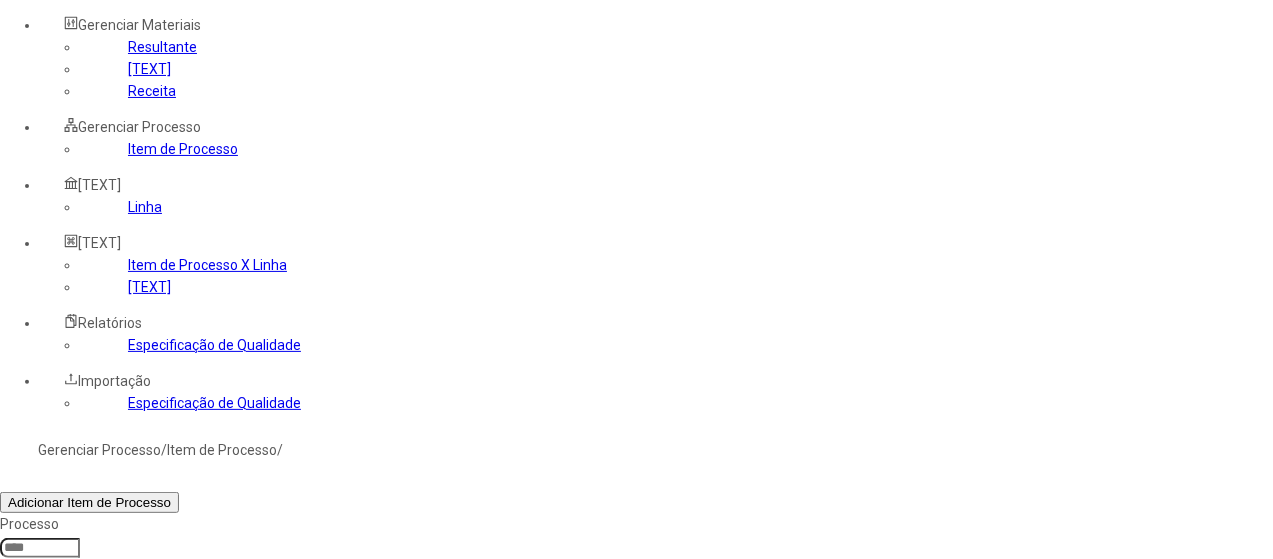 click 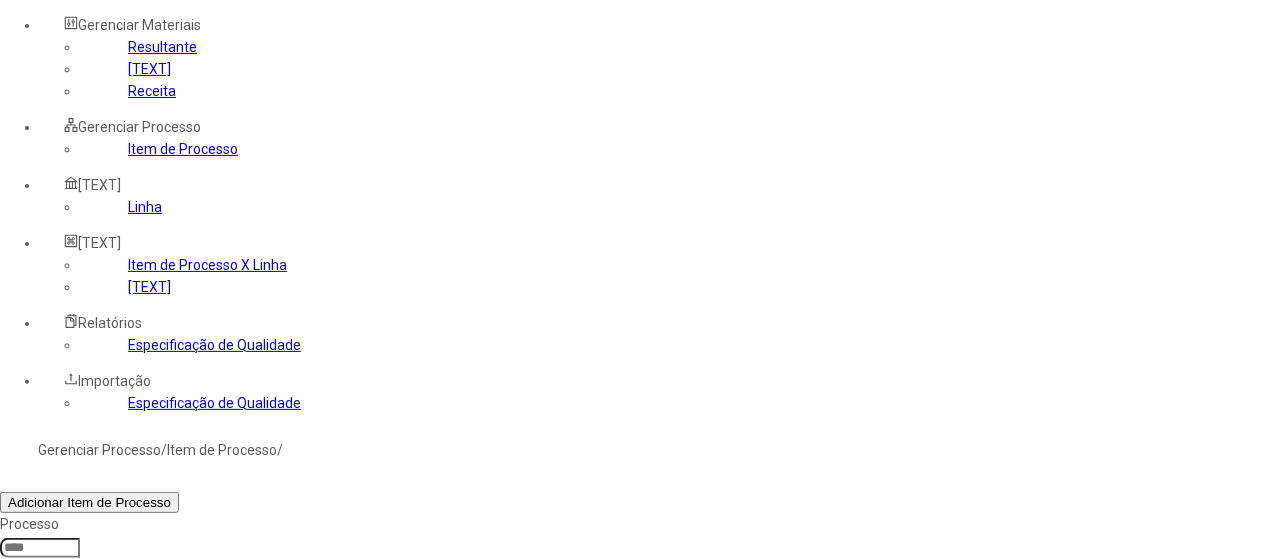 click on "Filtrar" 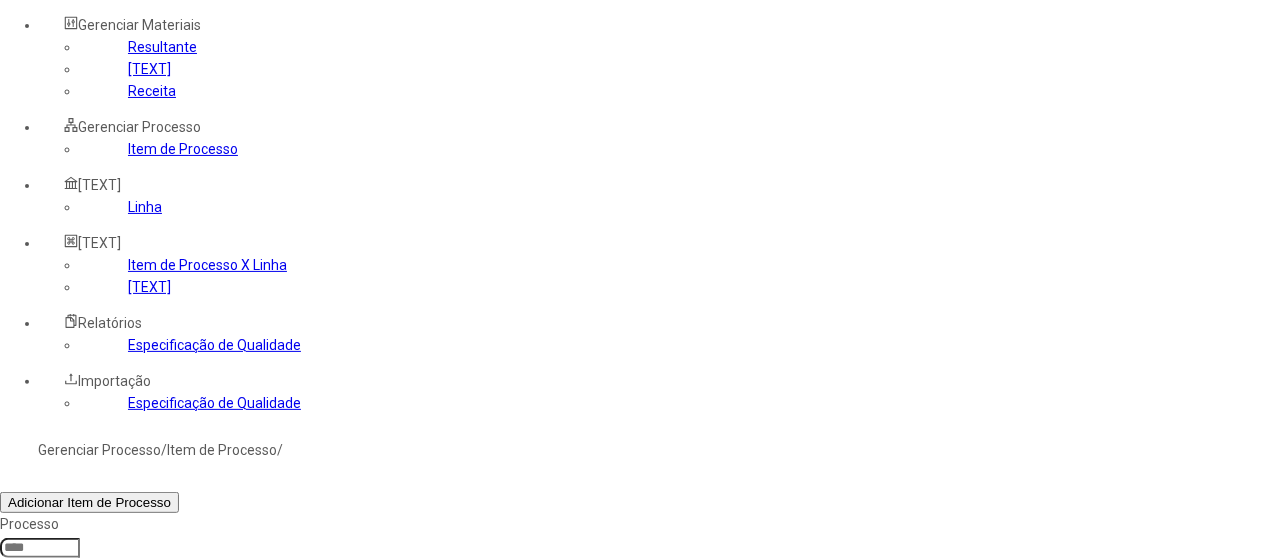 click on "Transmitância da Lâmpada UV" 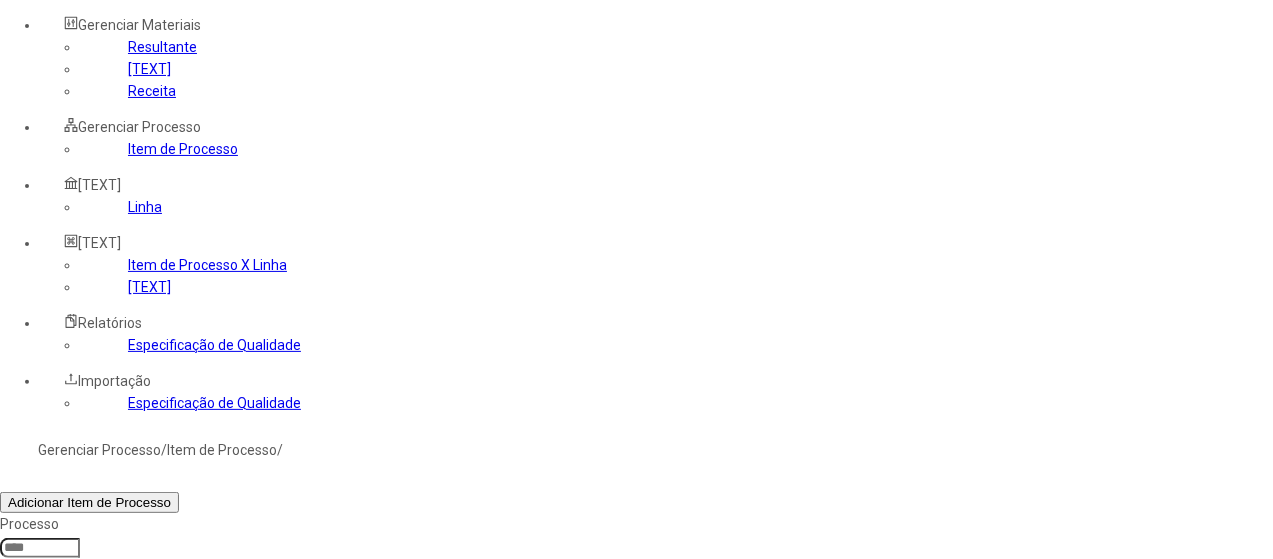 type on "*****" 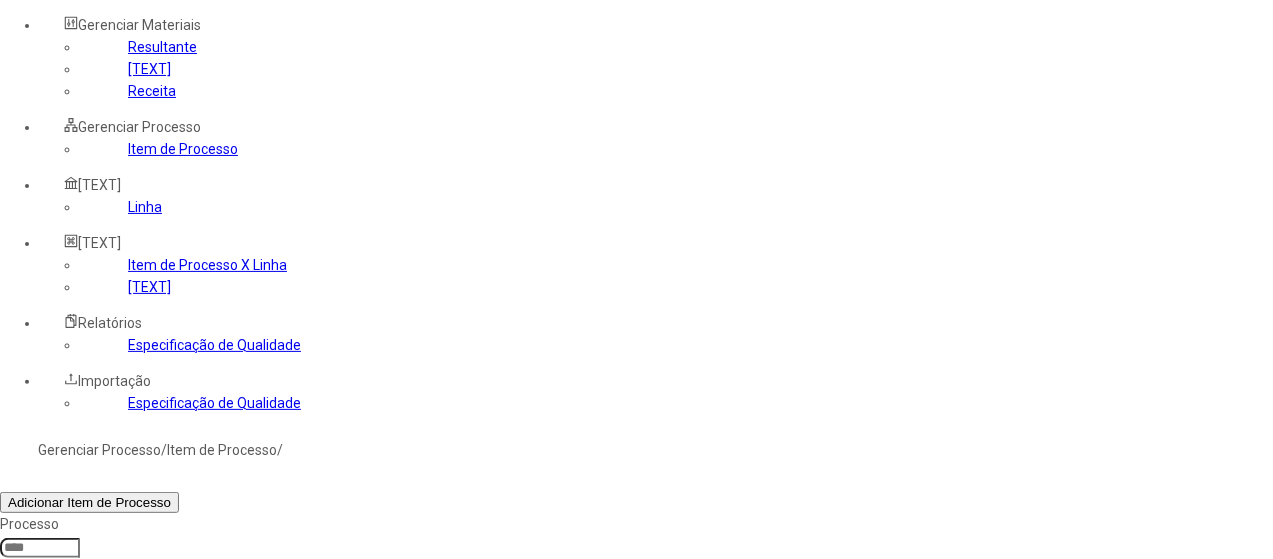 click on "Filtrar" 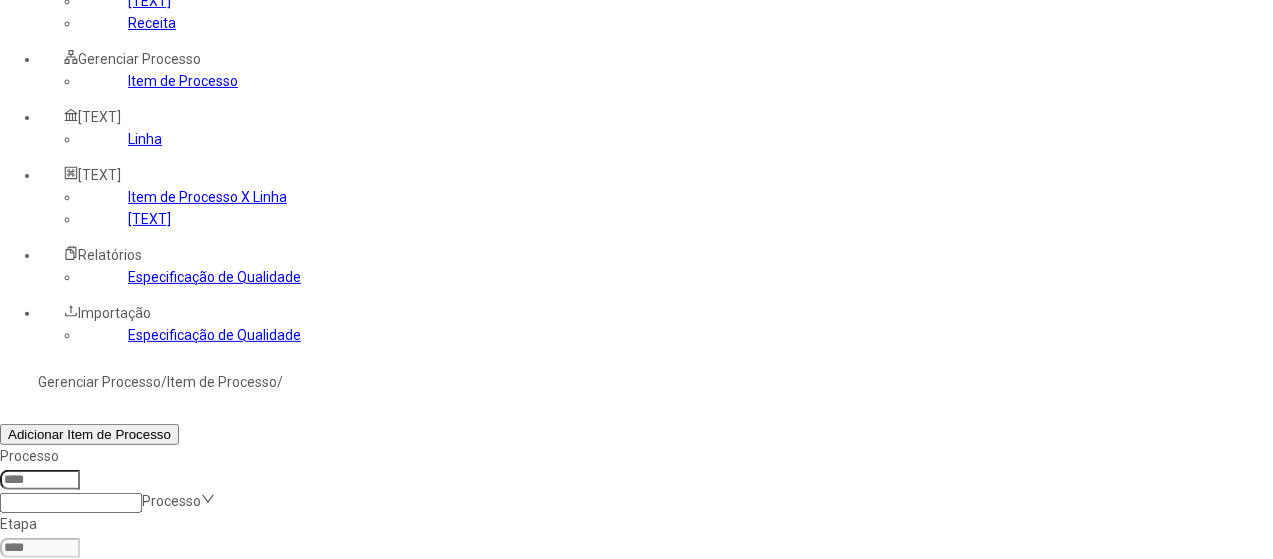 scroll, scrollTop: 200, scrollLeft: 0, axis: vertical 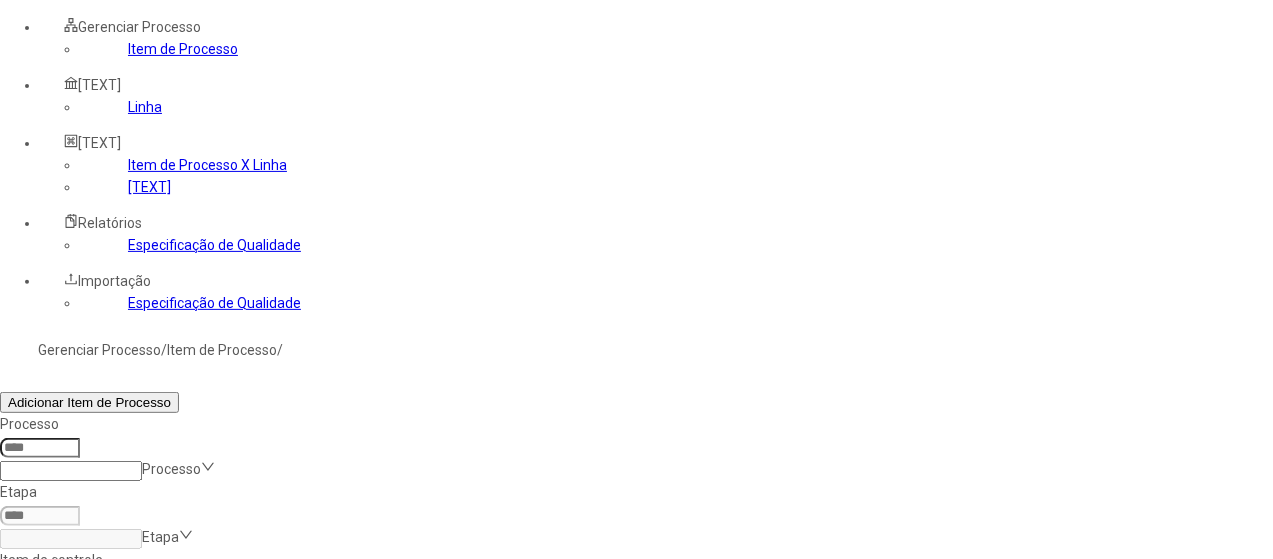 click 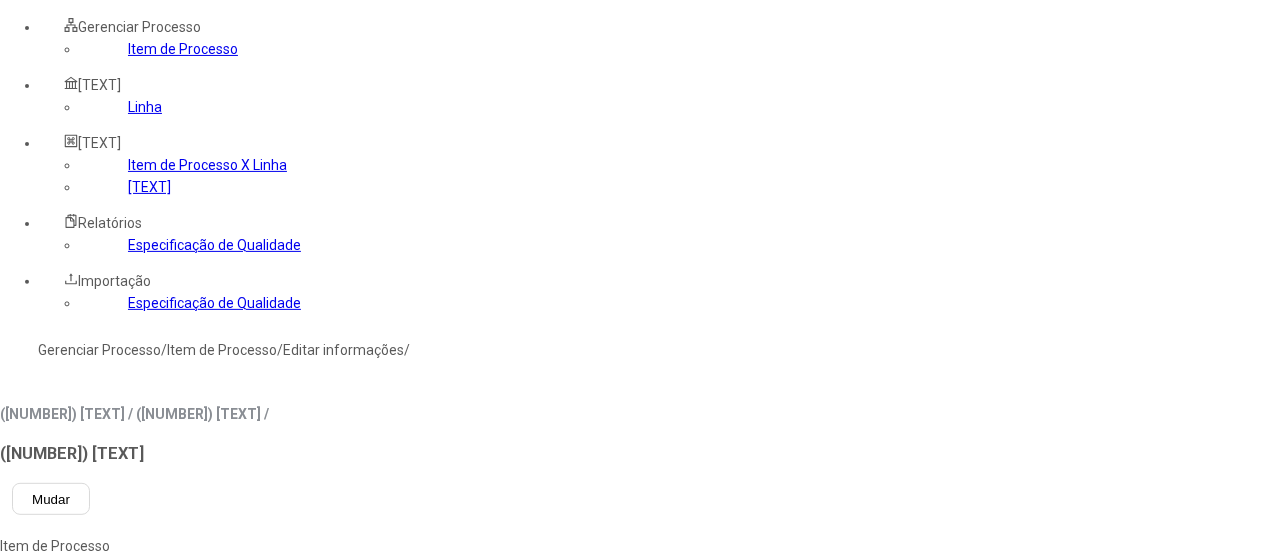 type on "*****" 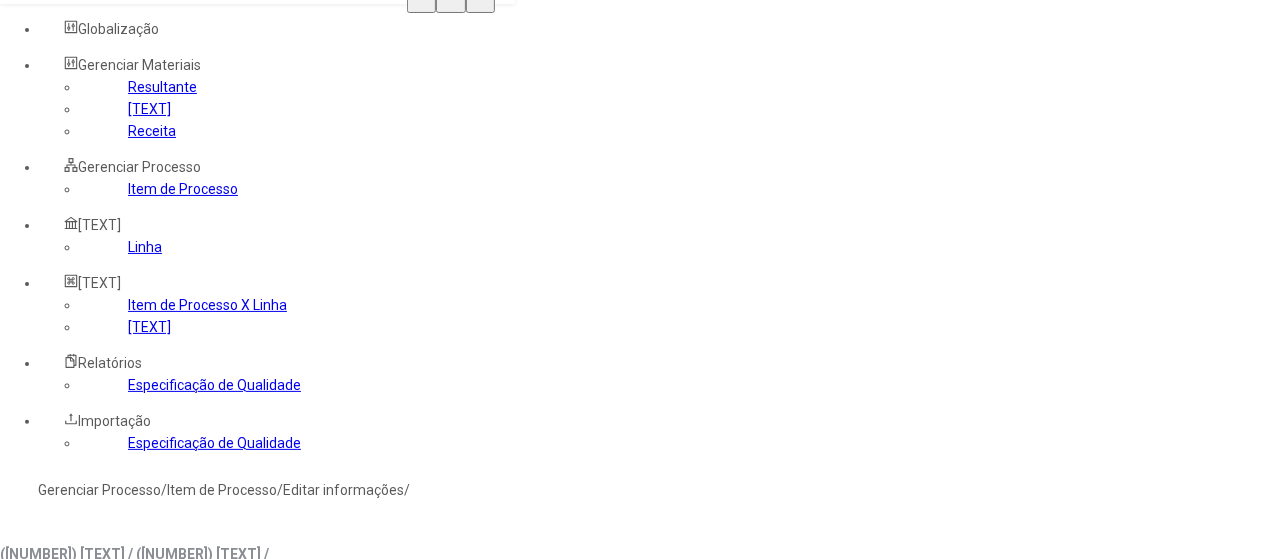scroll, scrollTop: 0, scrollLeft: 0, axis: both 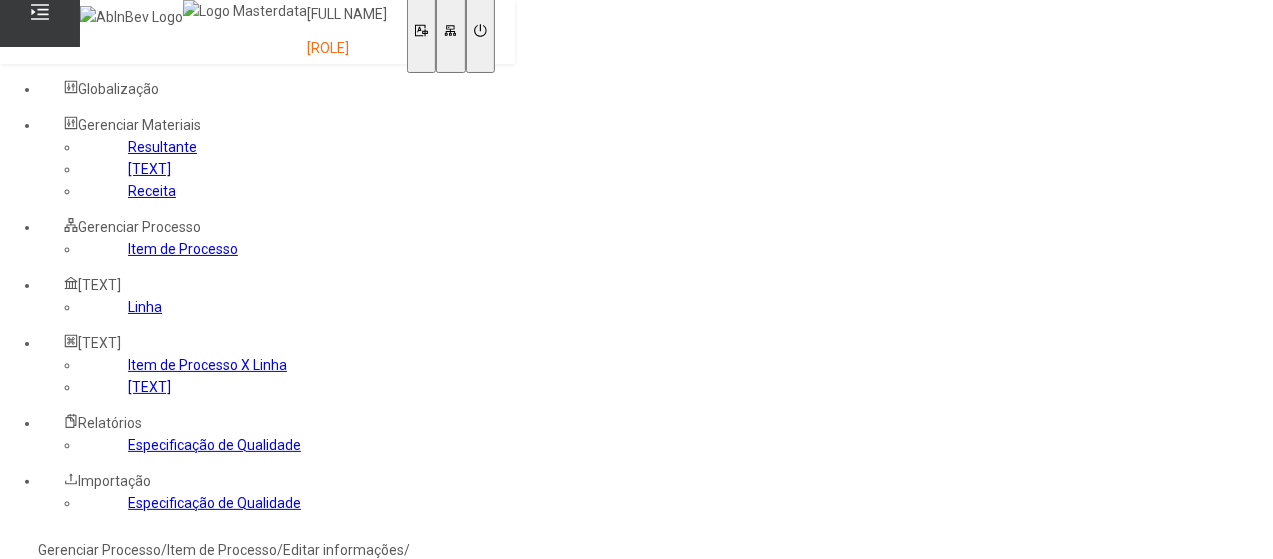 click on "Gerenciar Processo" 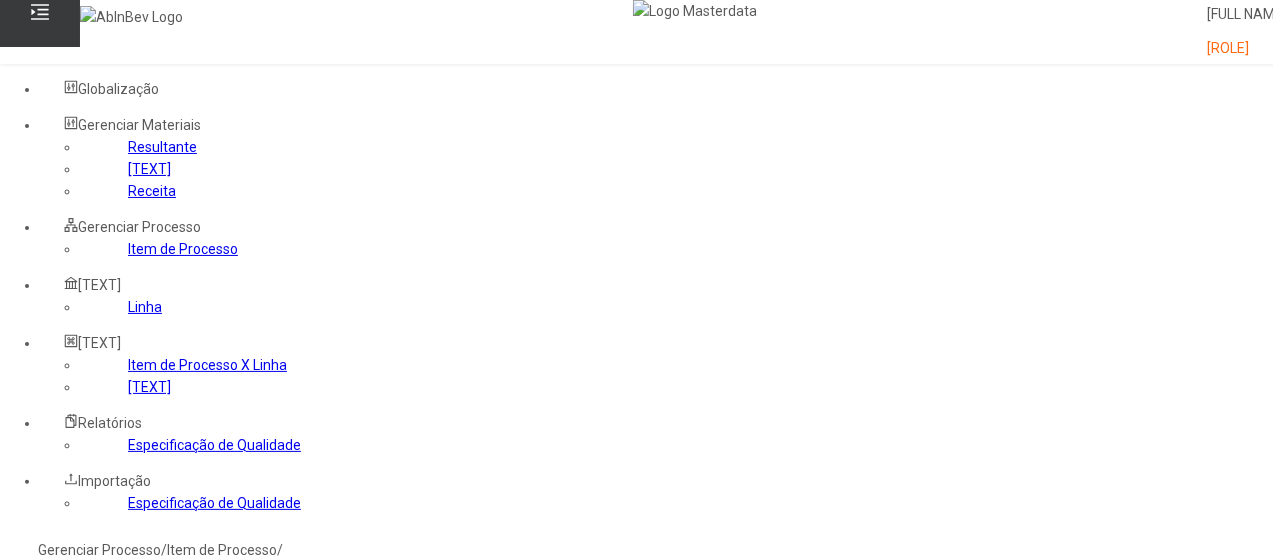 click 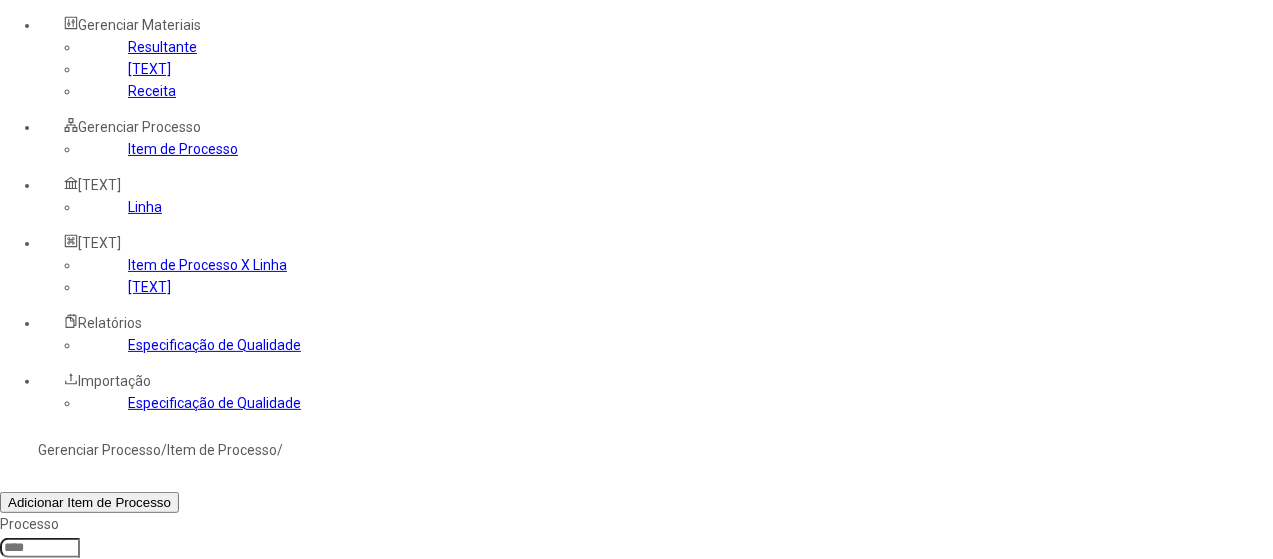 drag, startPoint x: 856, startPoint y: 439, endPoint x: 780, endPoint y: 411, distance: 80.99383 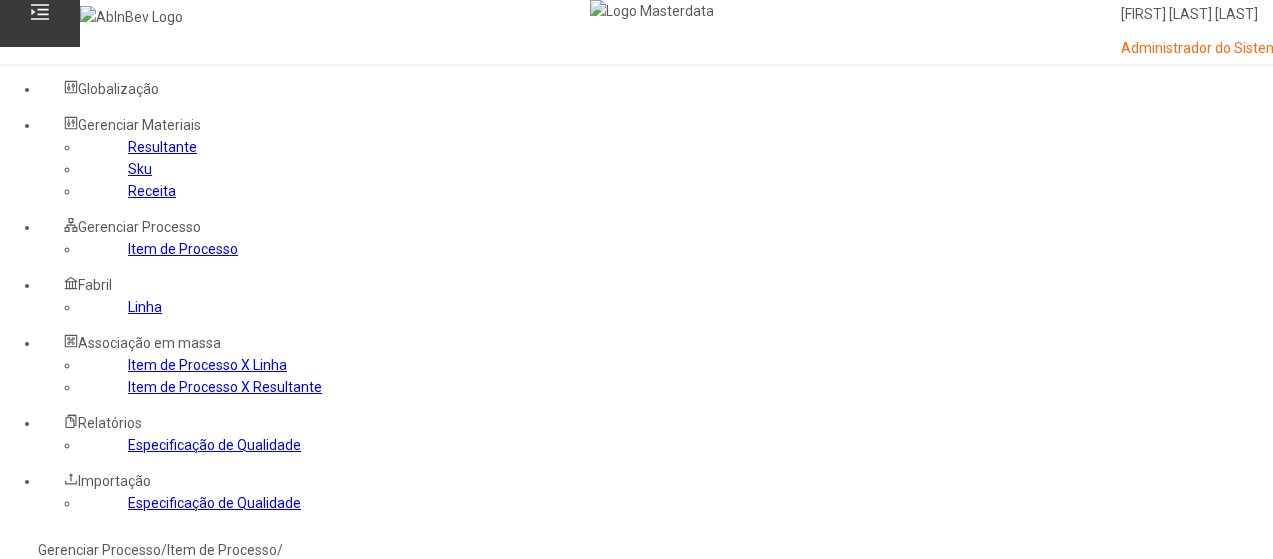 scroll, scrollTop: 100, scrollLeft: 0, axis: vertical 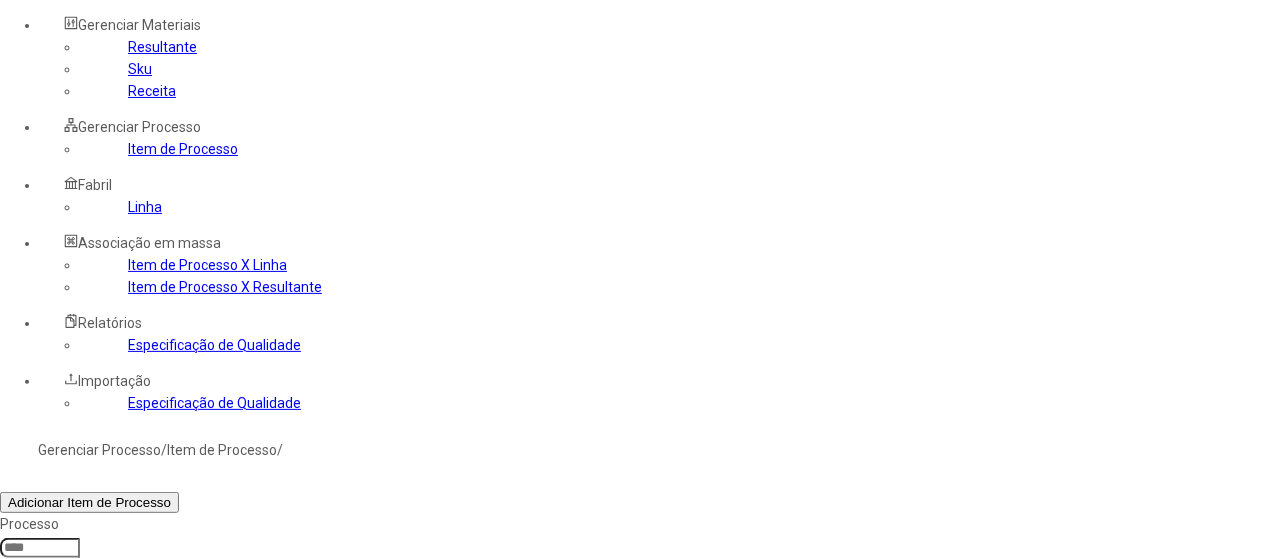 type on "*****" 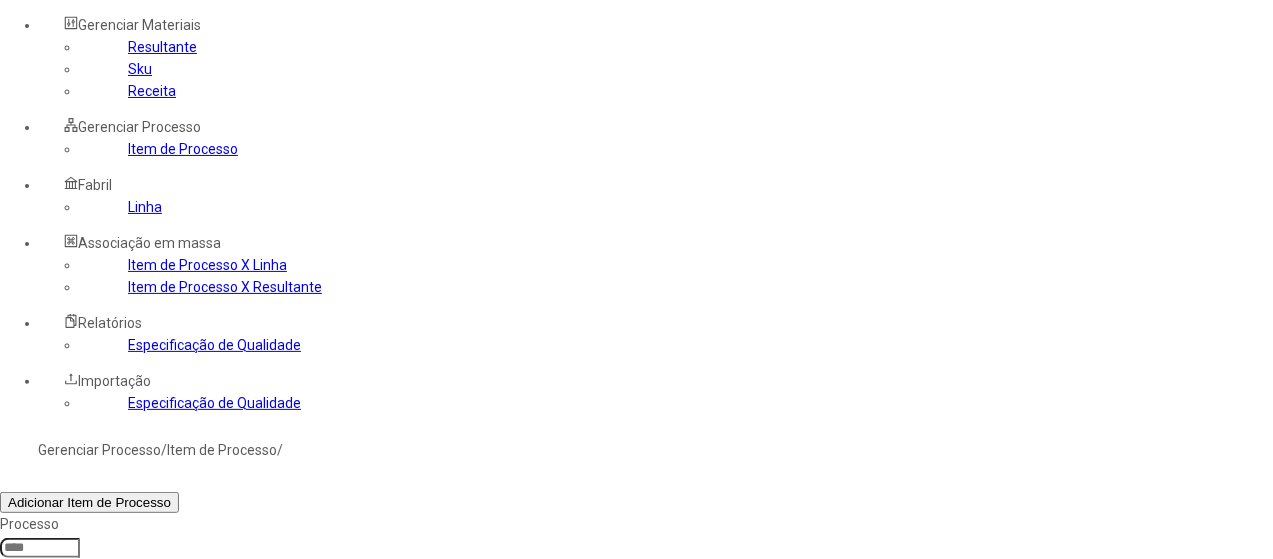 click on "Filtrar" 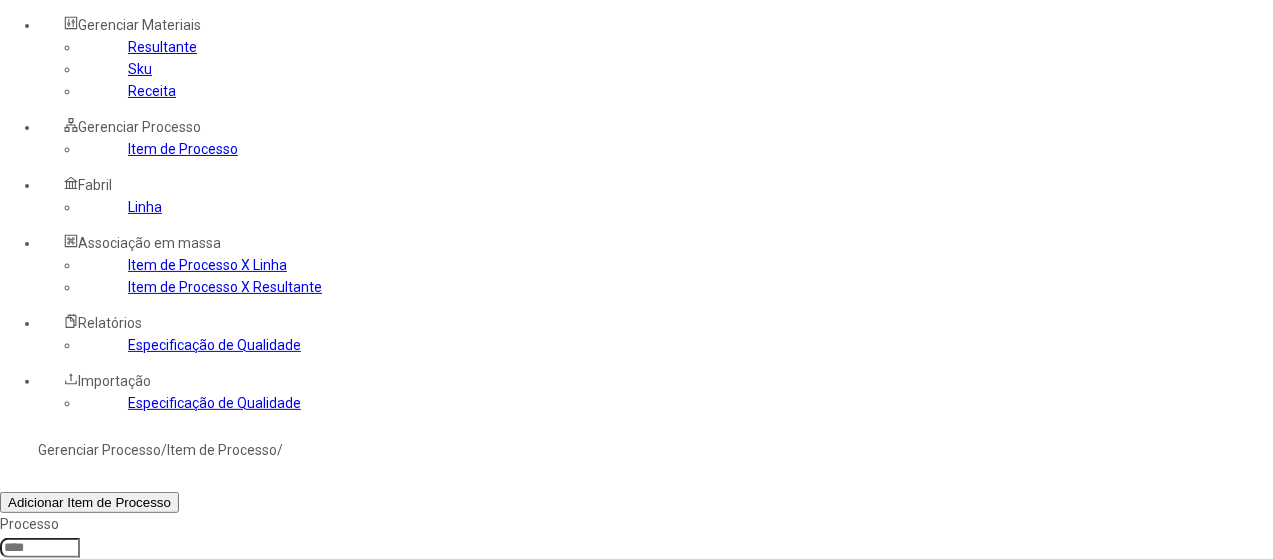 drag, startPoint x: 720, startPoint y: 450, endPoint x: 614, endPoint y: 415, distance: 111.62885 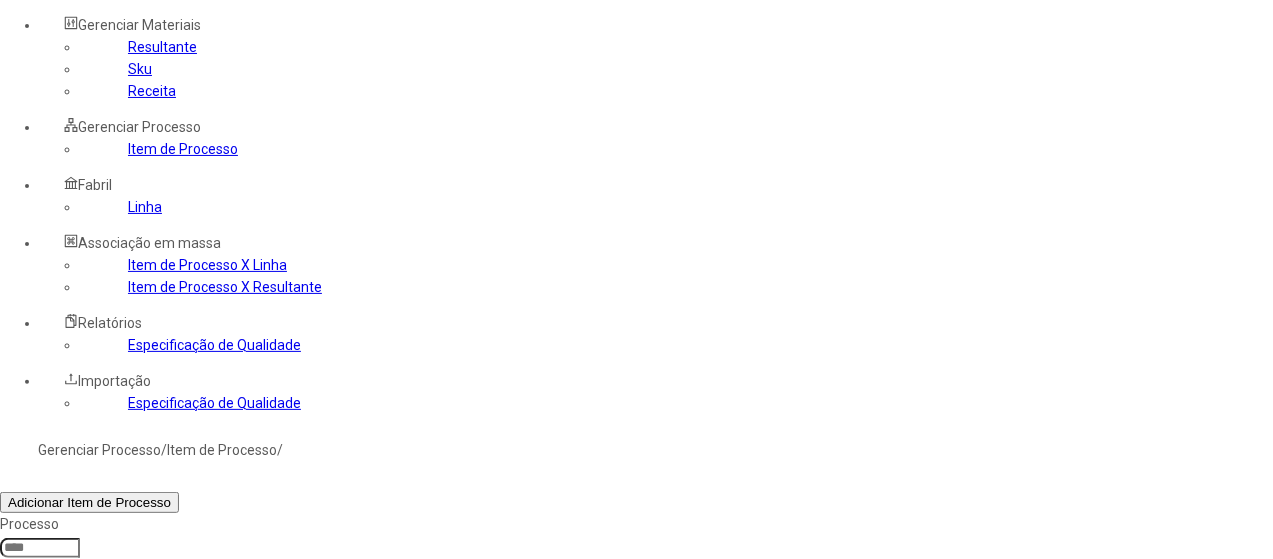 click on "Nº de Reutilização do Fermento dosado (O ICL é o [NUMBER])" 